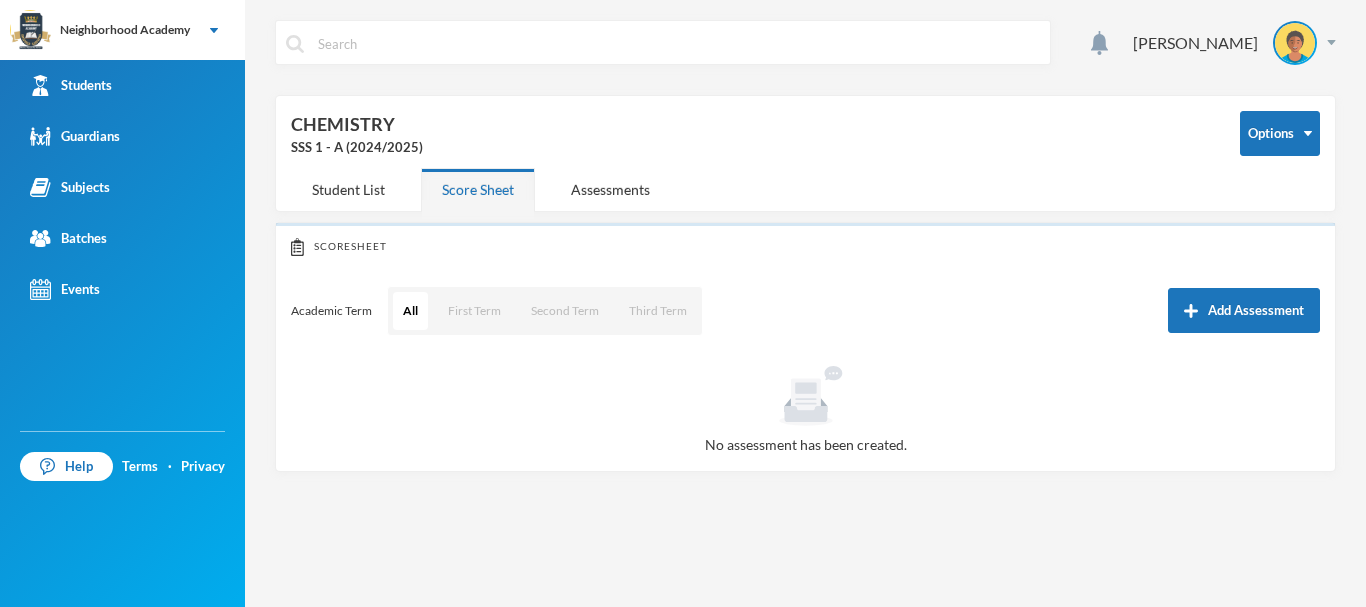 click on "Third Term" at bounding box center (658, 311) 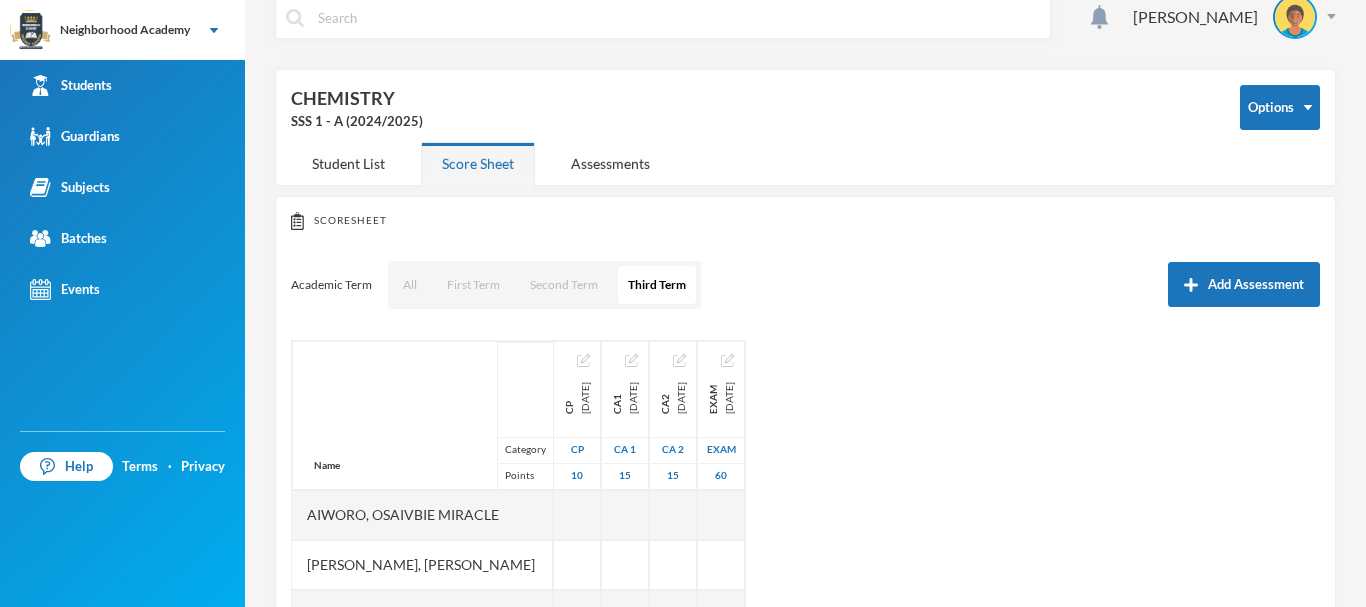 scroll, scrollTop: 0, scrollLeft: 0, axis: both 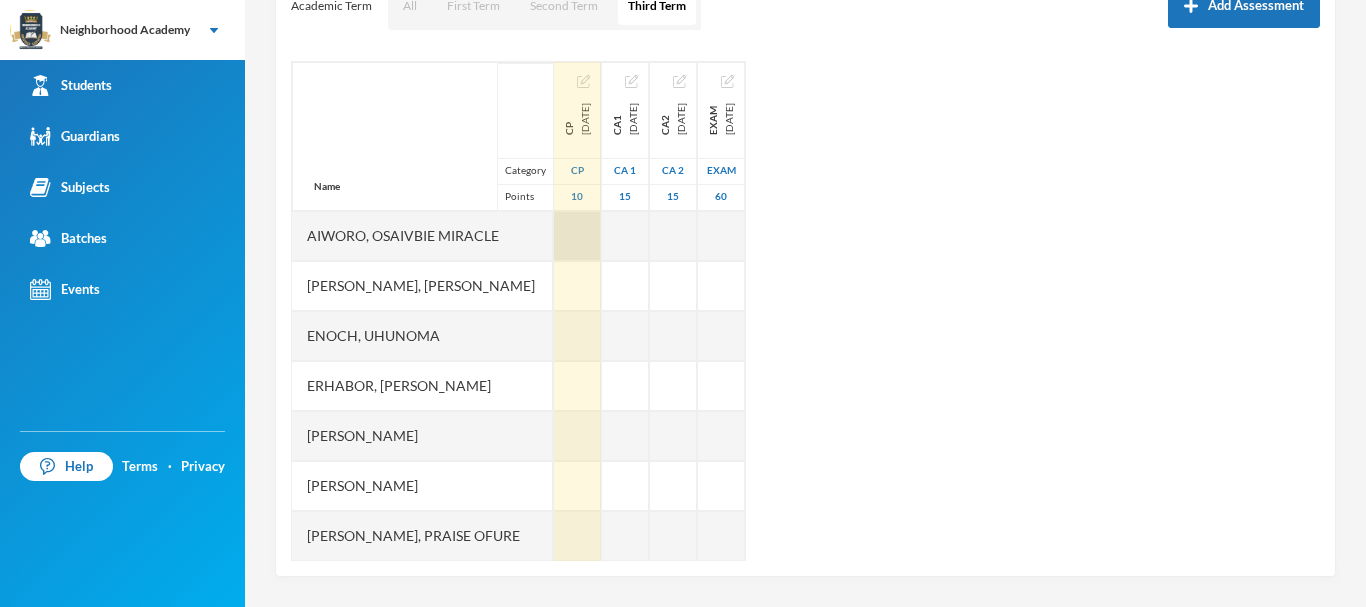 click at bounding box center [577, 236] 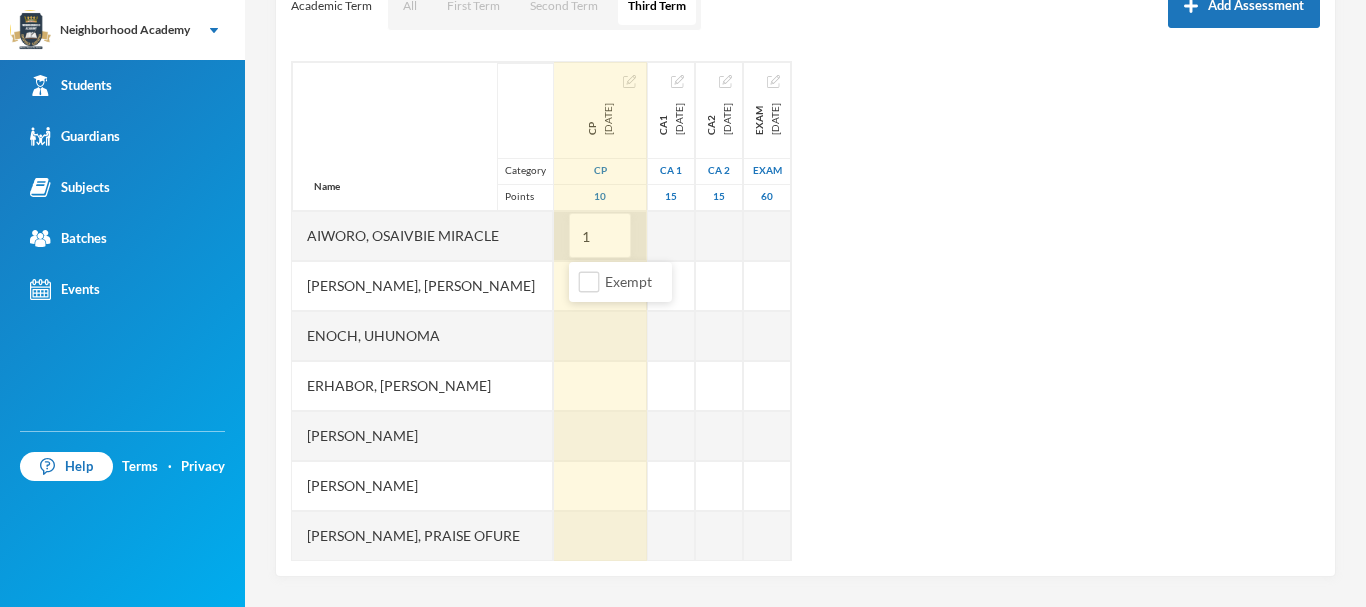 type on "10" 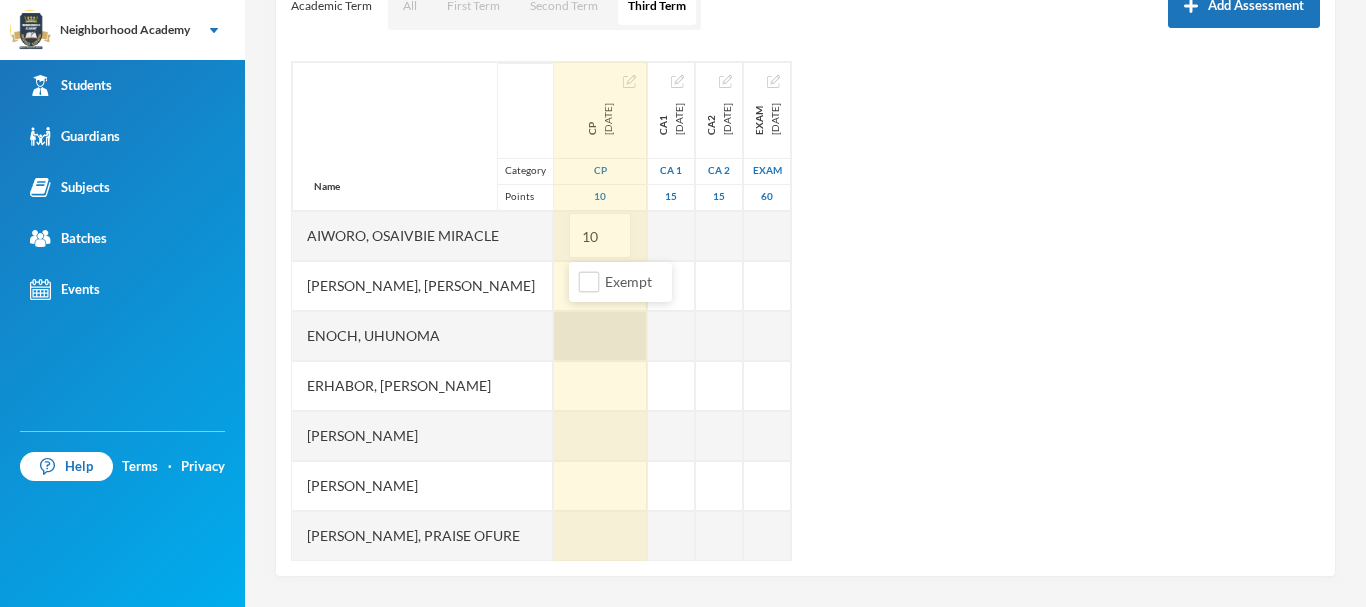 click at bounding box center (600, 336) 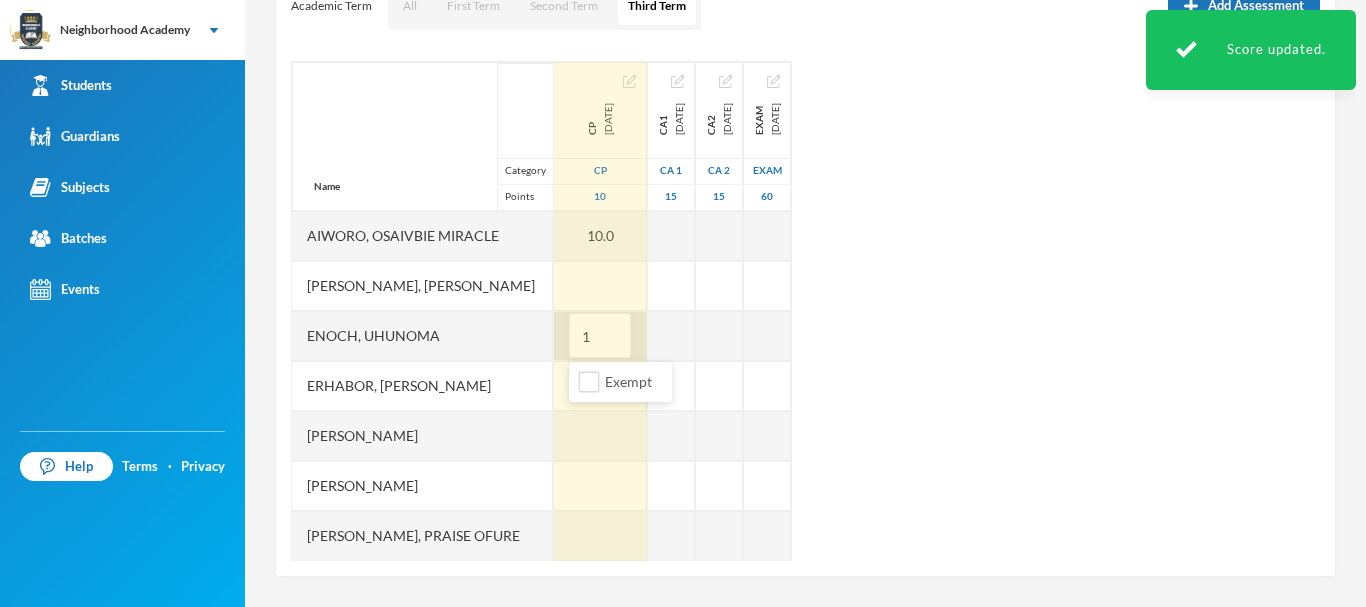 type on "10" 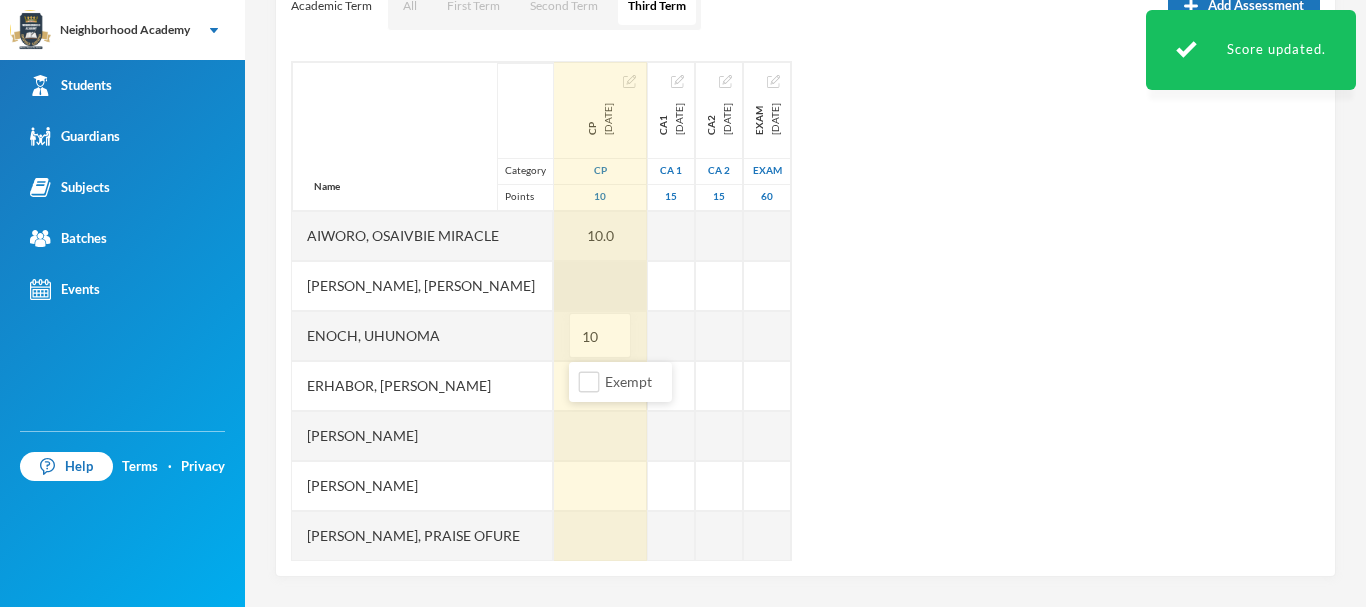 click at bounding box center (600, 286) 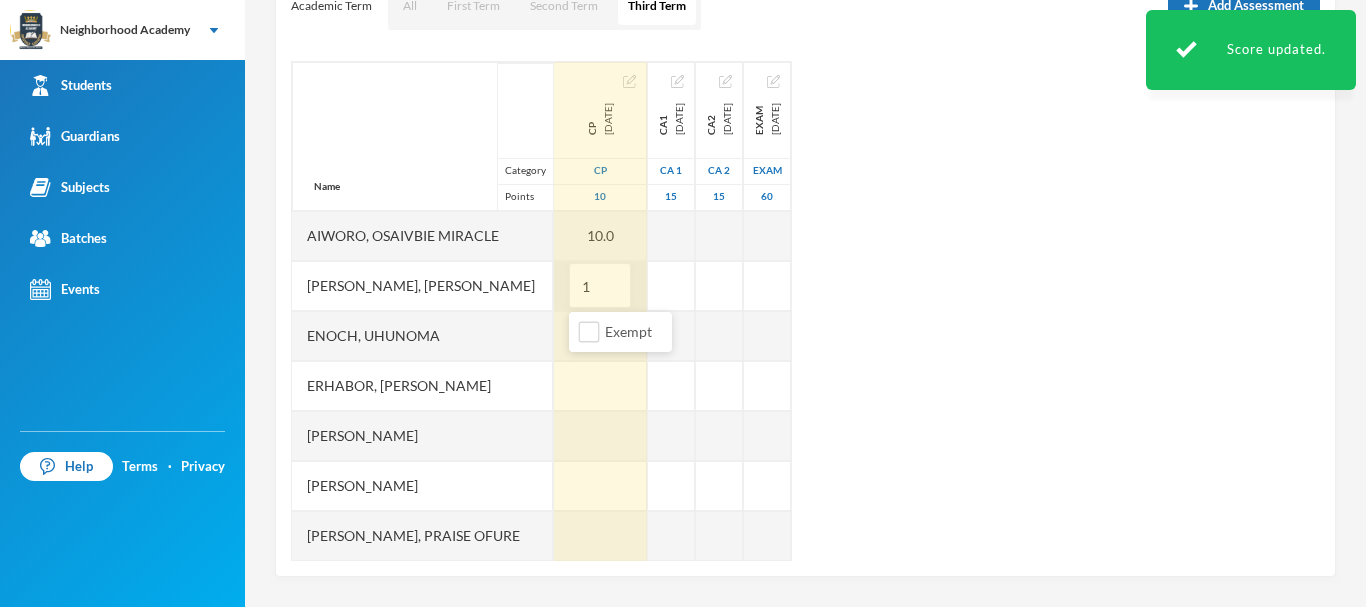 type on "10" 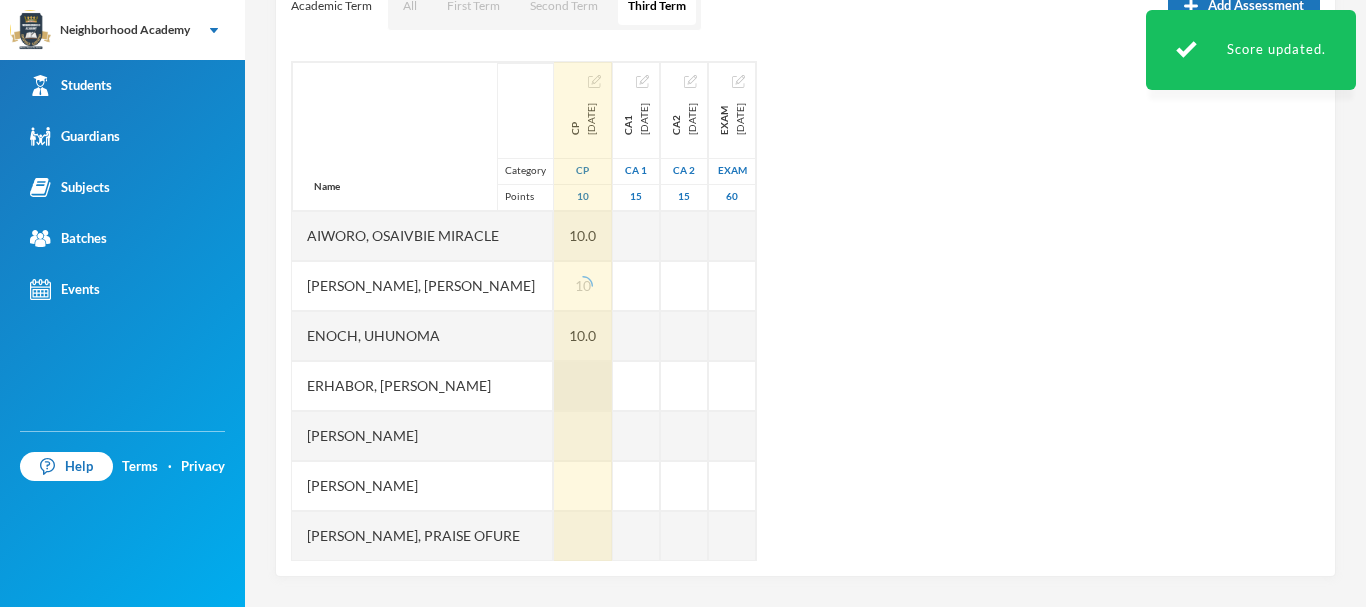 click at bounding box center [583, 386] 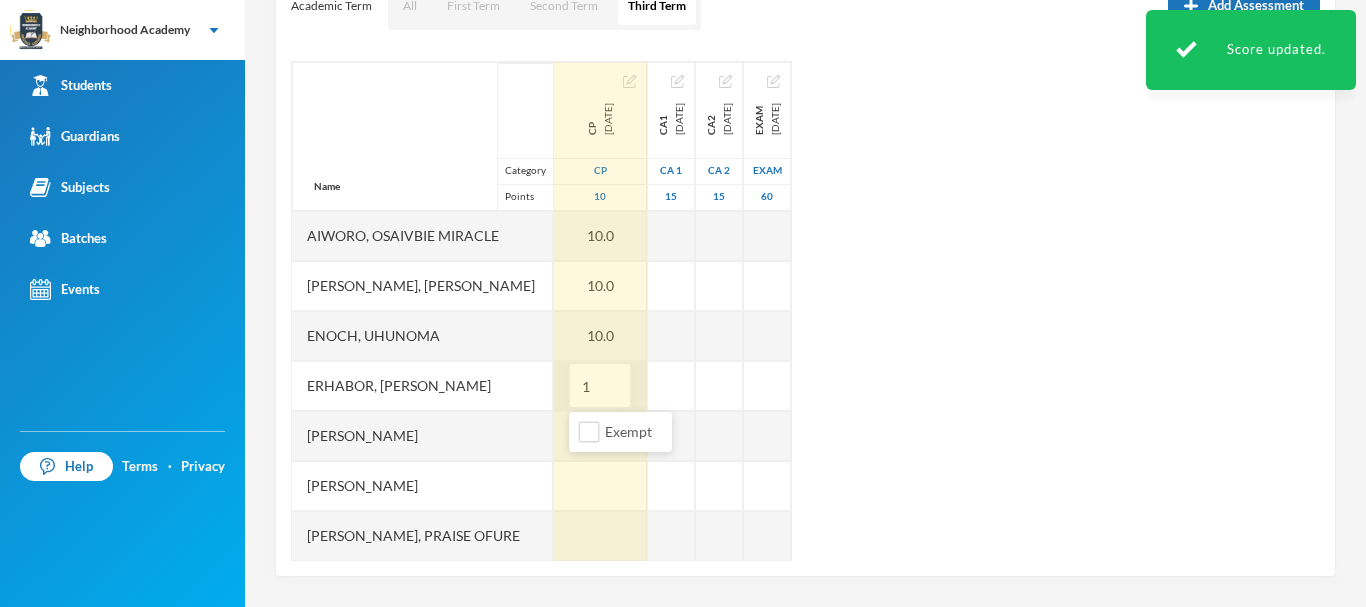 type on "10" 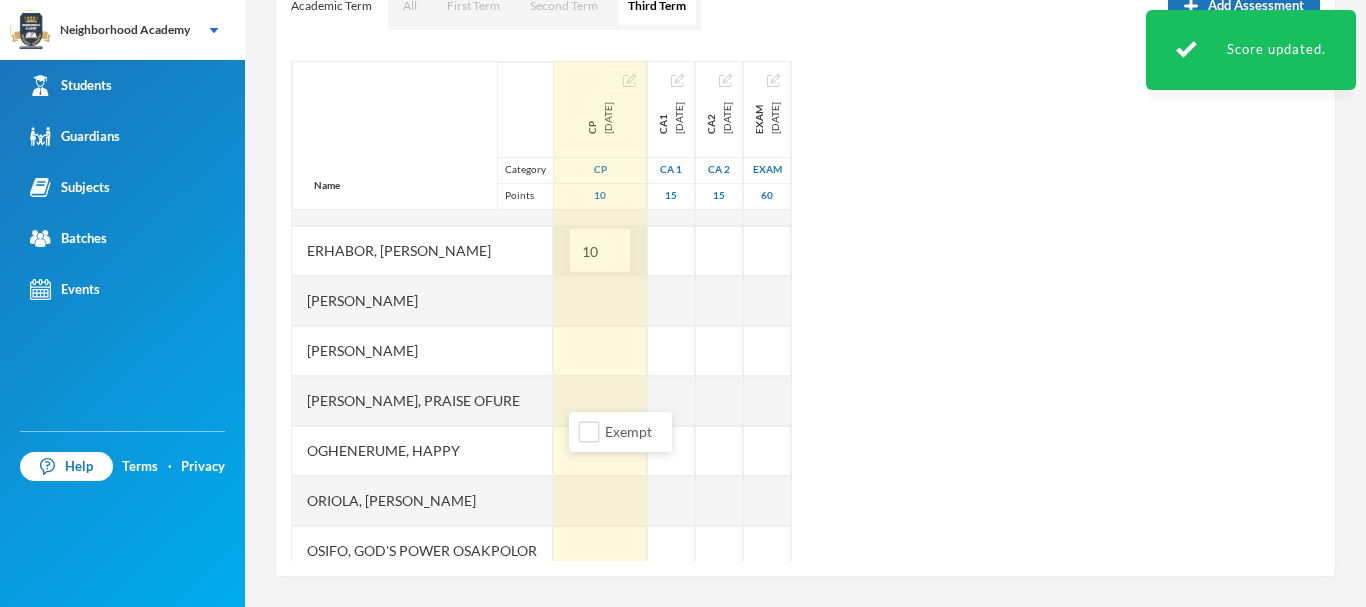 scroll, scrollTop: 100, scrollLeft: 0, axis: vertical 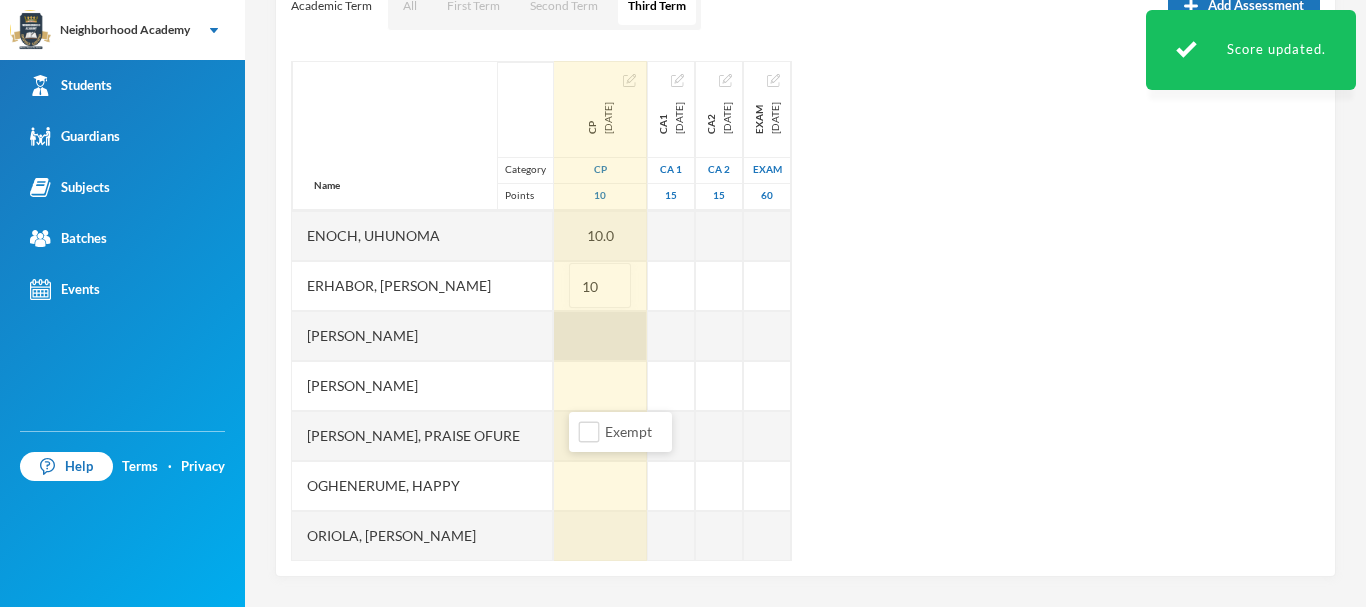 click at bounding box center (600, 336) 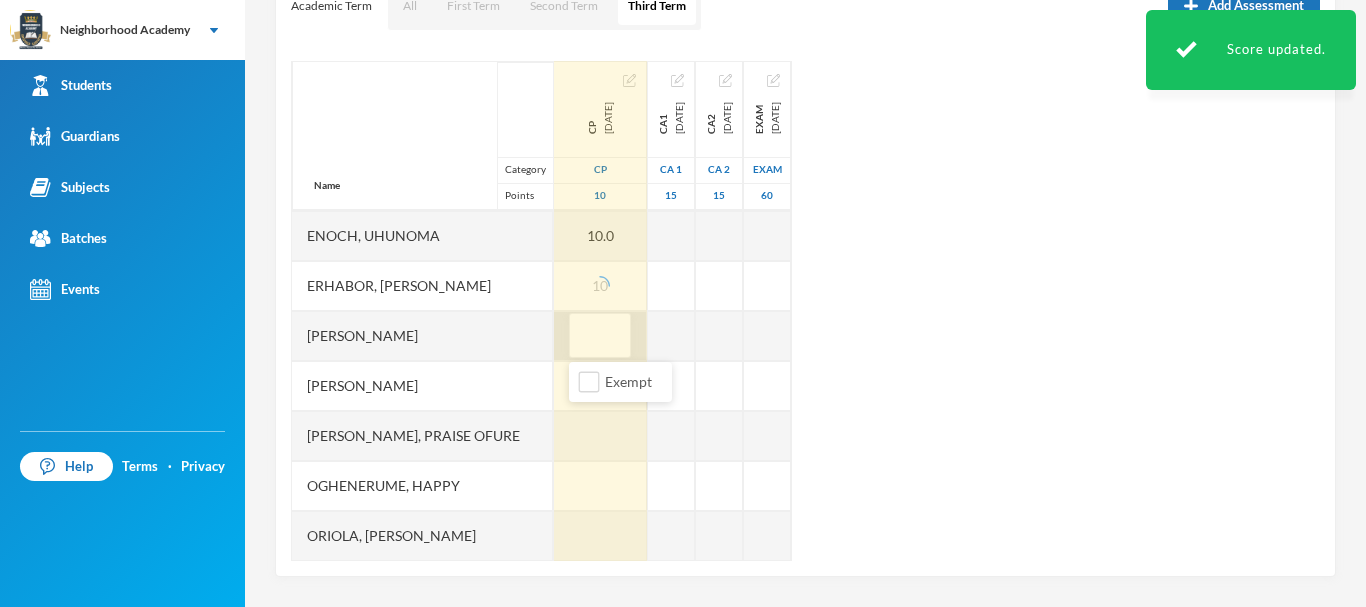 click at bounding box center [600, 336] 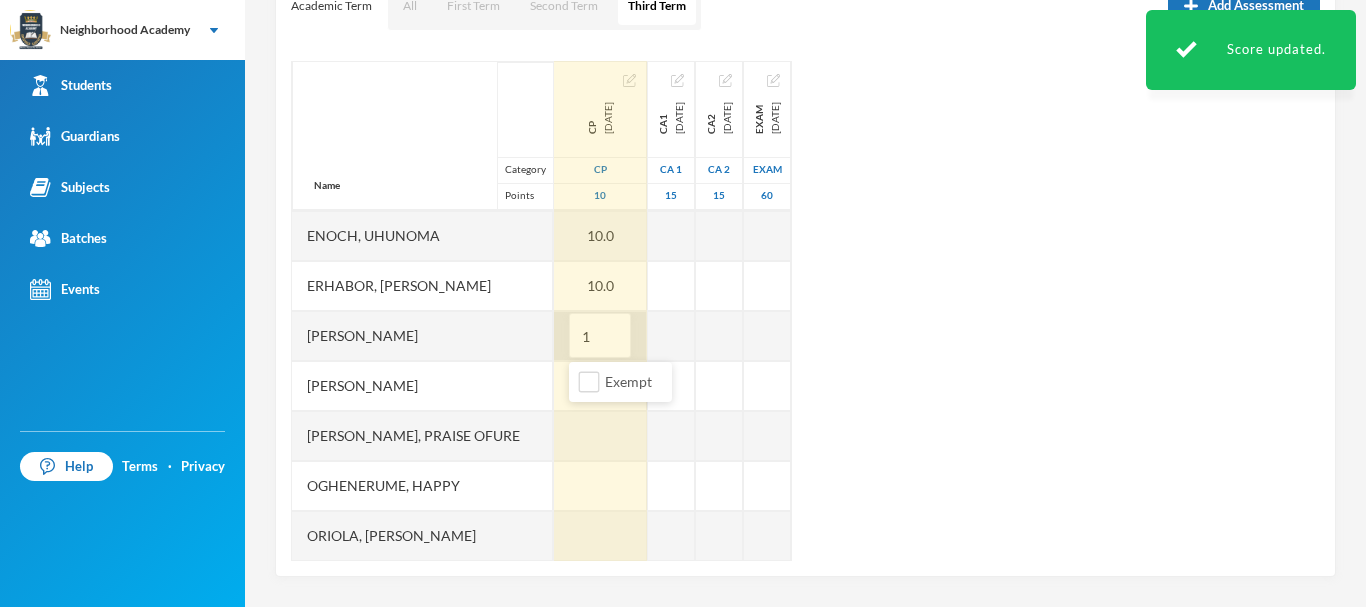 type on "10" 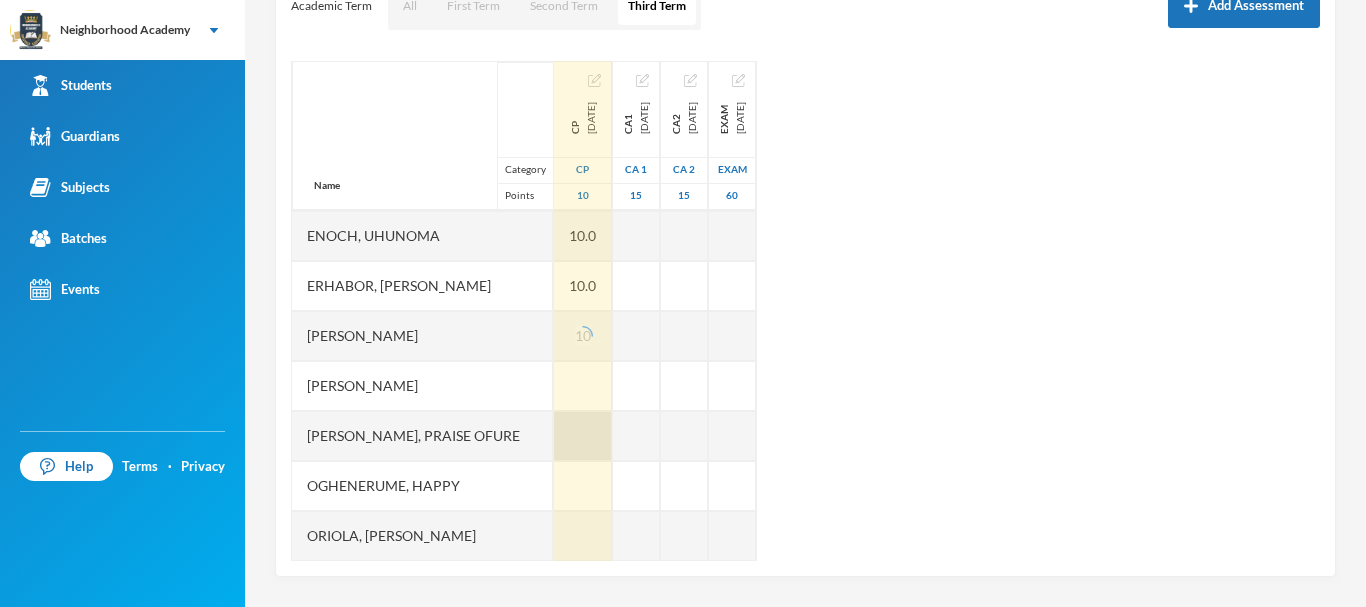 click at bounding box center (583, 436) 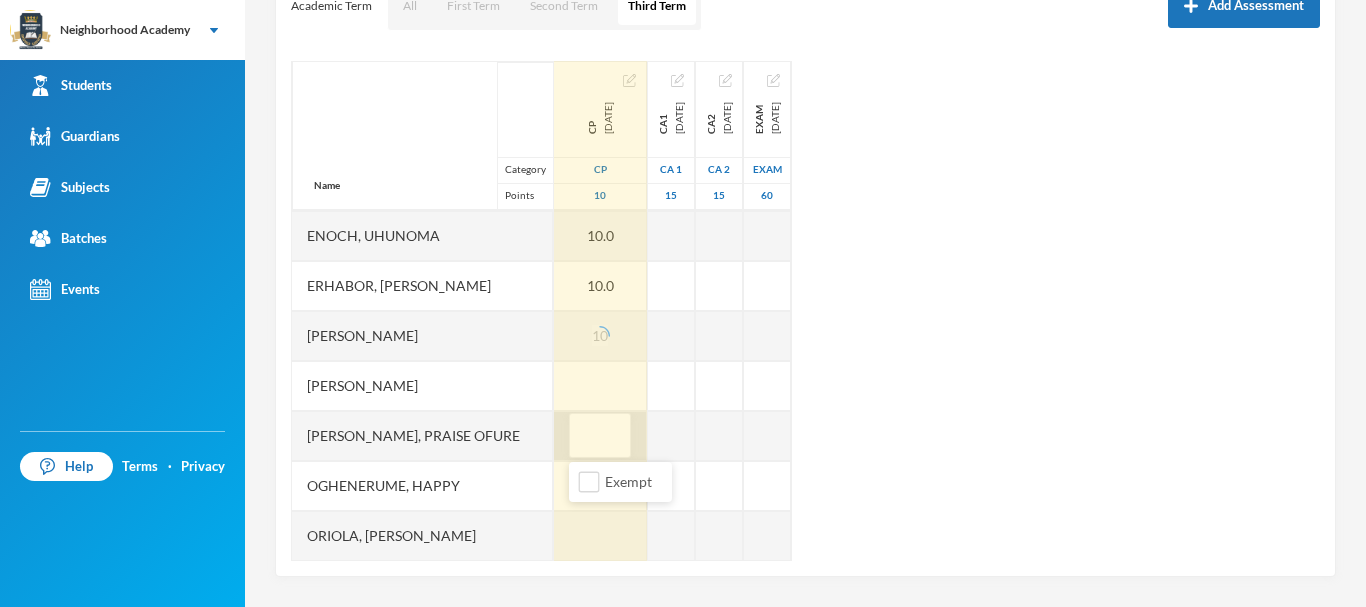 click at bounding box center [600, 436] 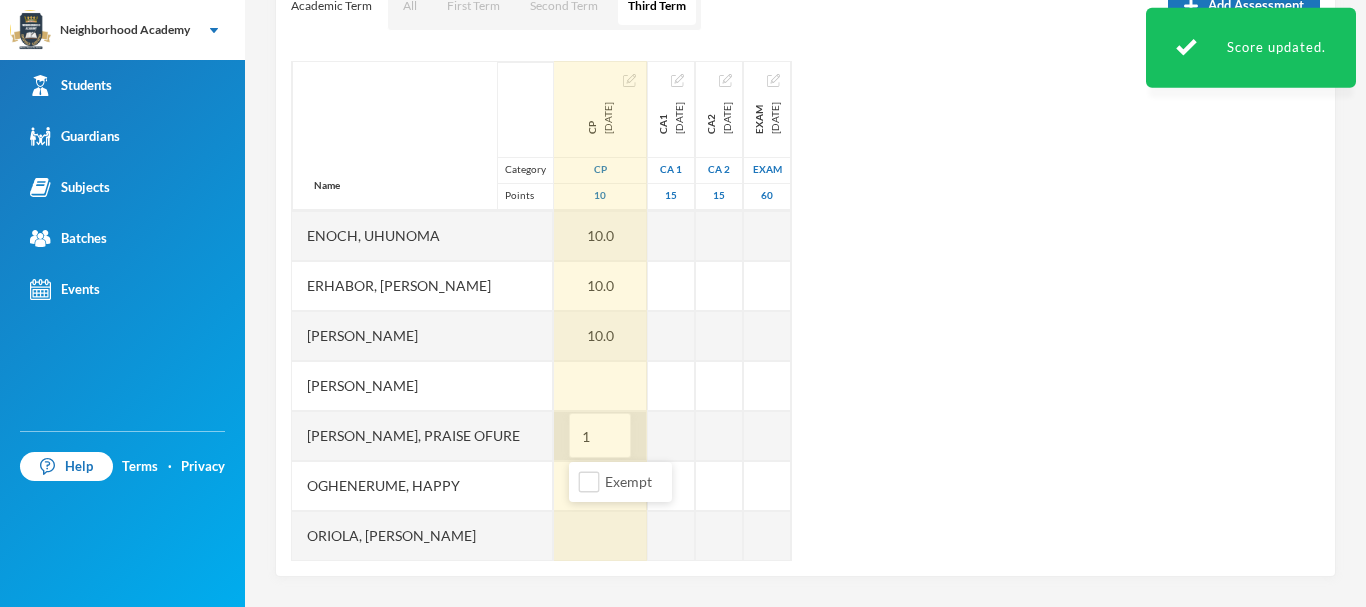 type on "10" 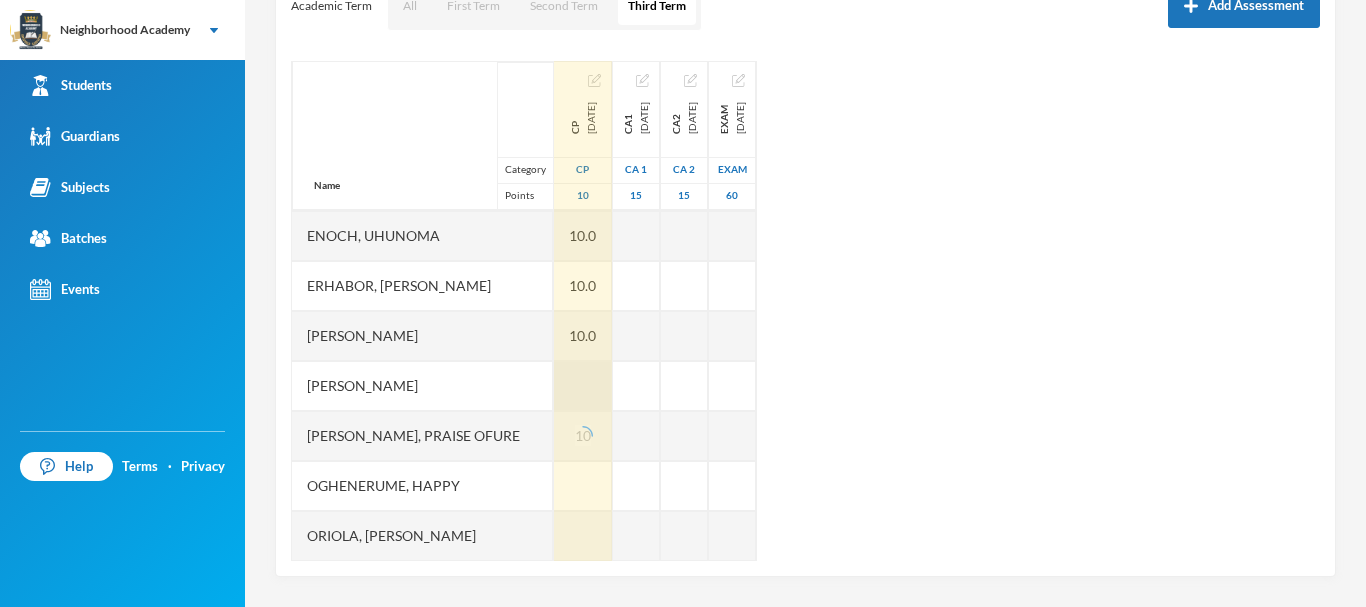 click at bounding box center [583, 386] 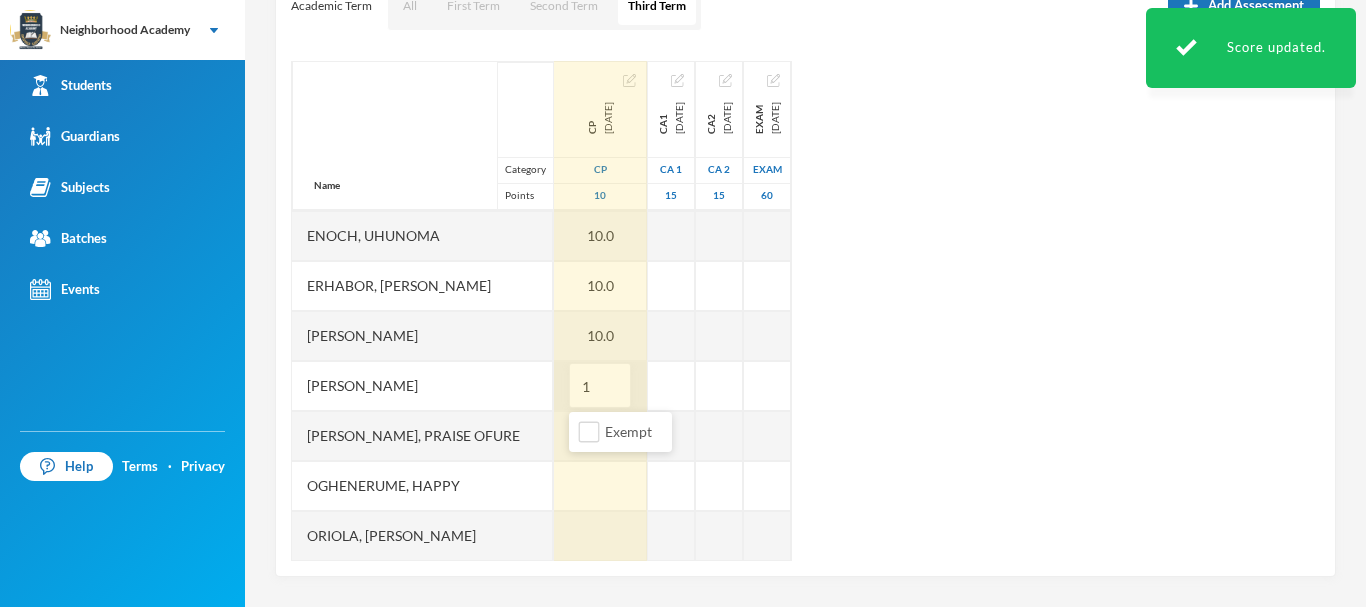 type on "10" 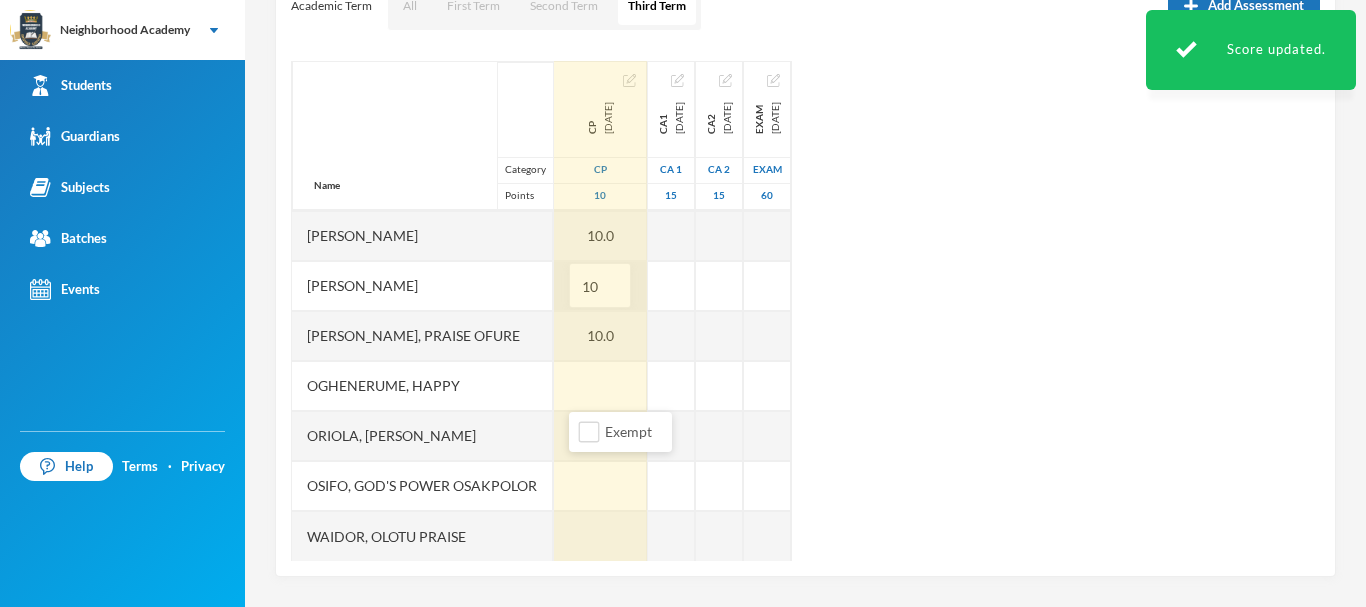 scroll, scrollTop: 201, scrollLeft: 0, axis: vertical 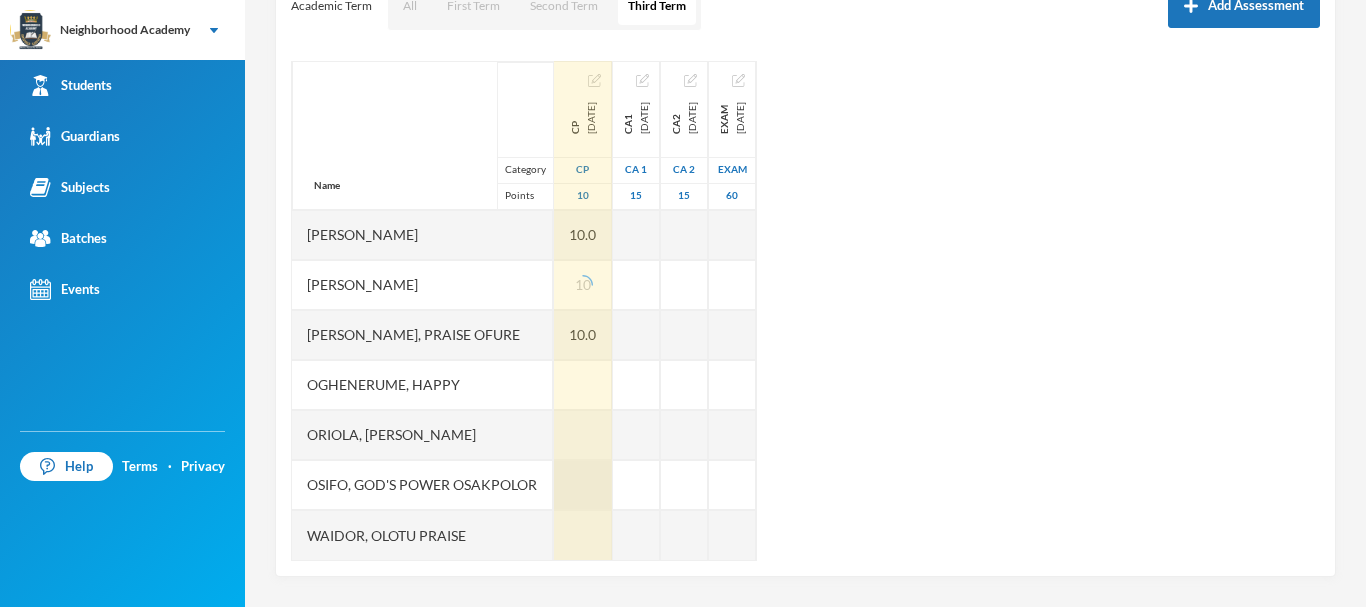 click at bounding box center [583, 485] 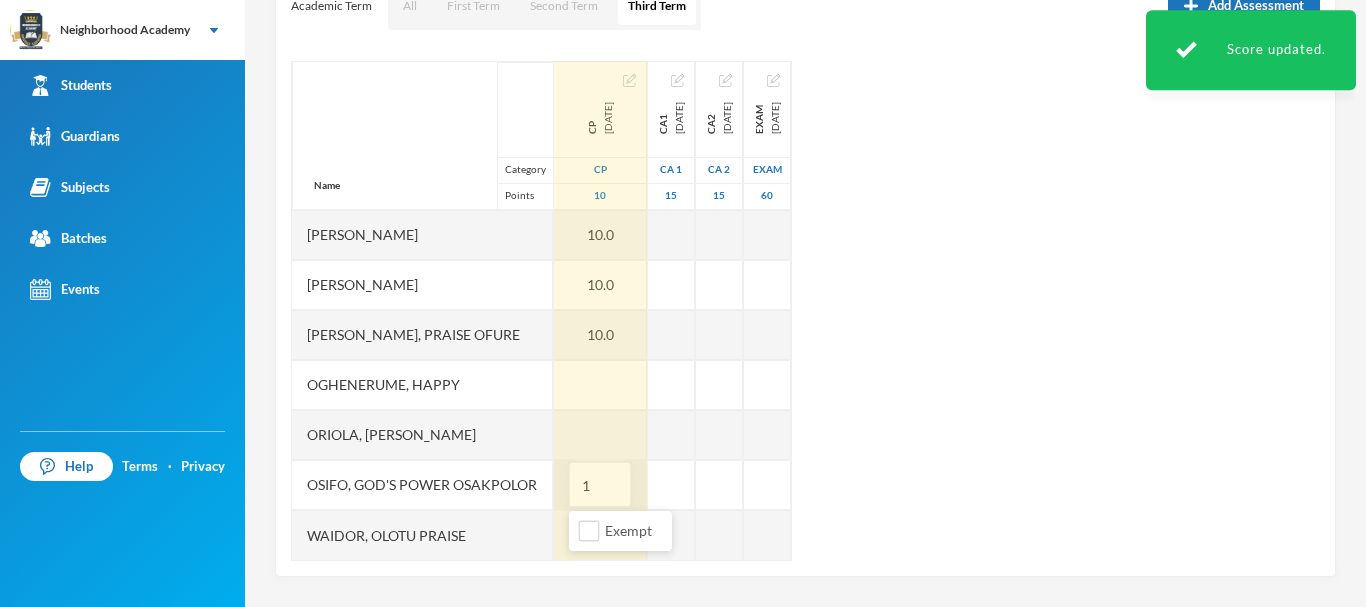 type on "10" 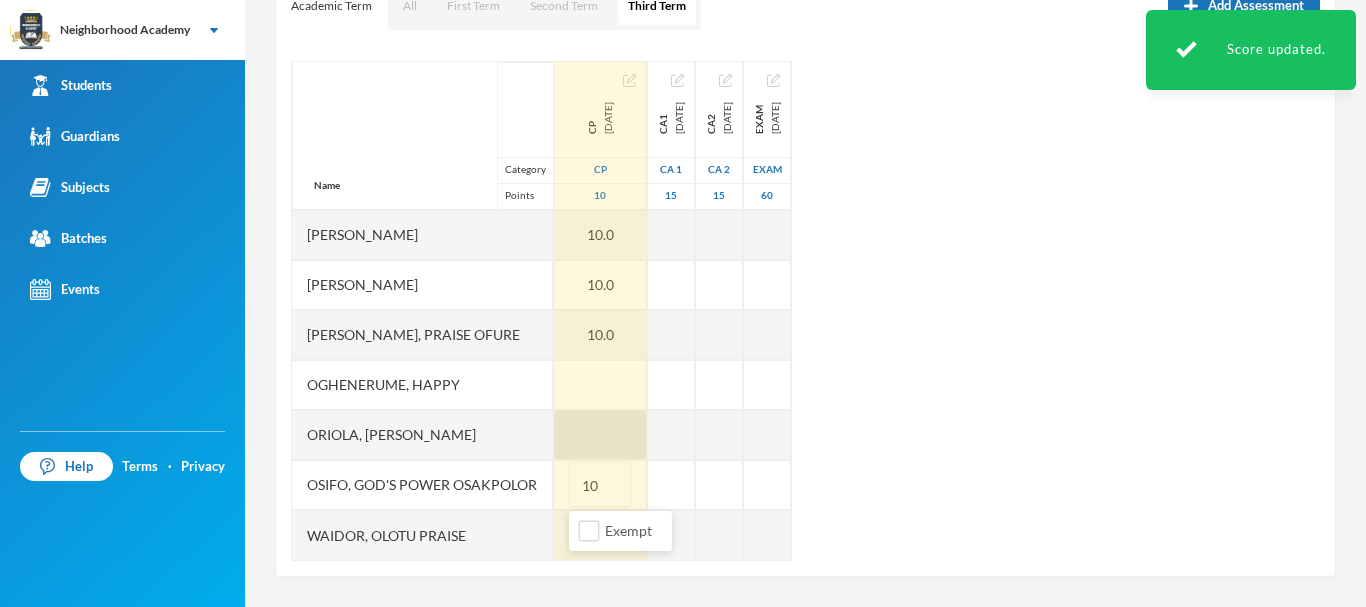 click at bounding box center [600, 435] 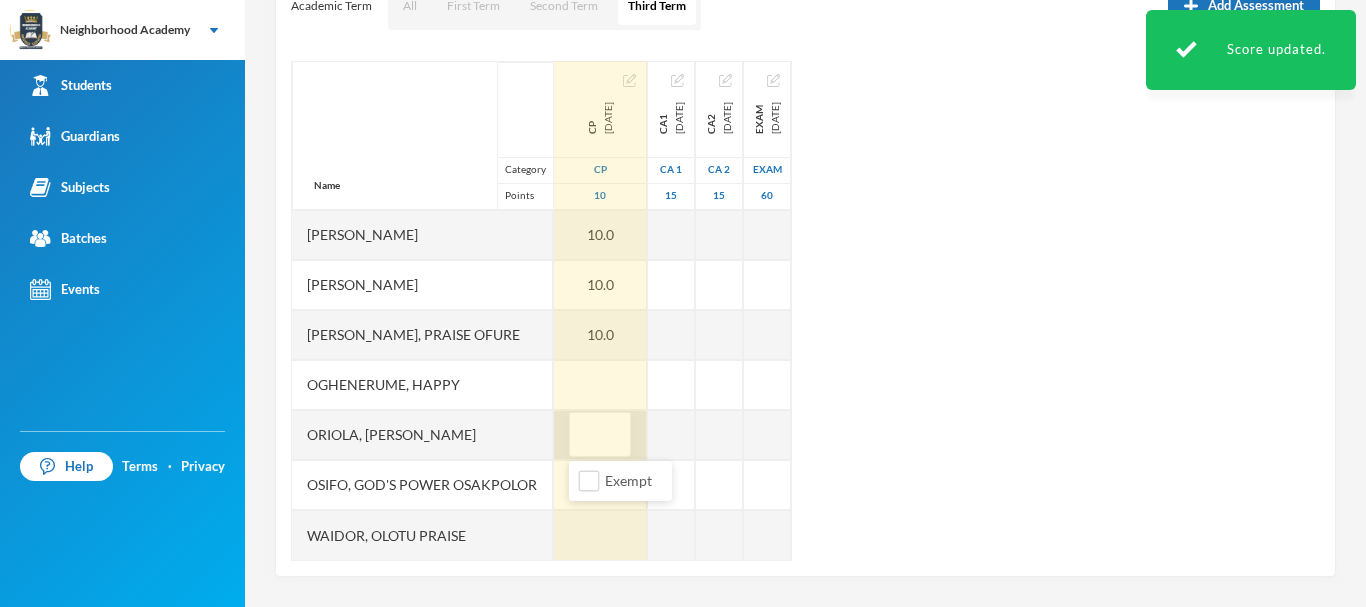 click at bounding box center (600, 435) 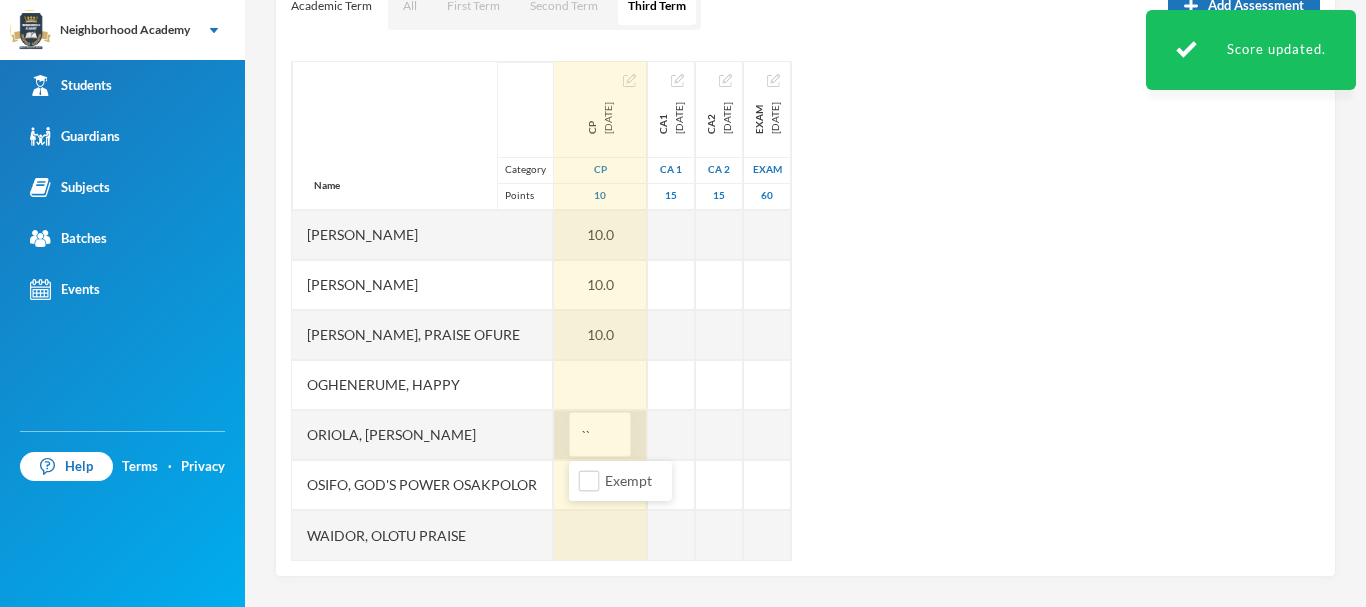 type on "`" 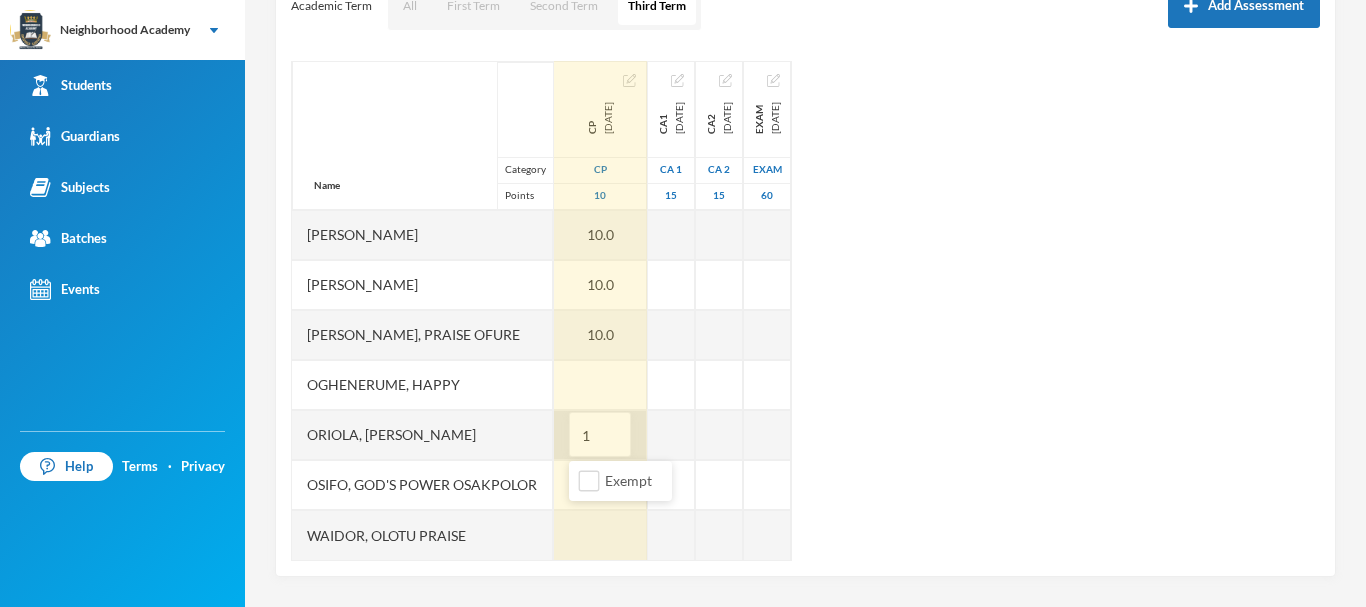 type on "10" 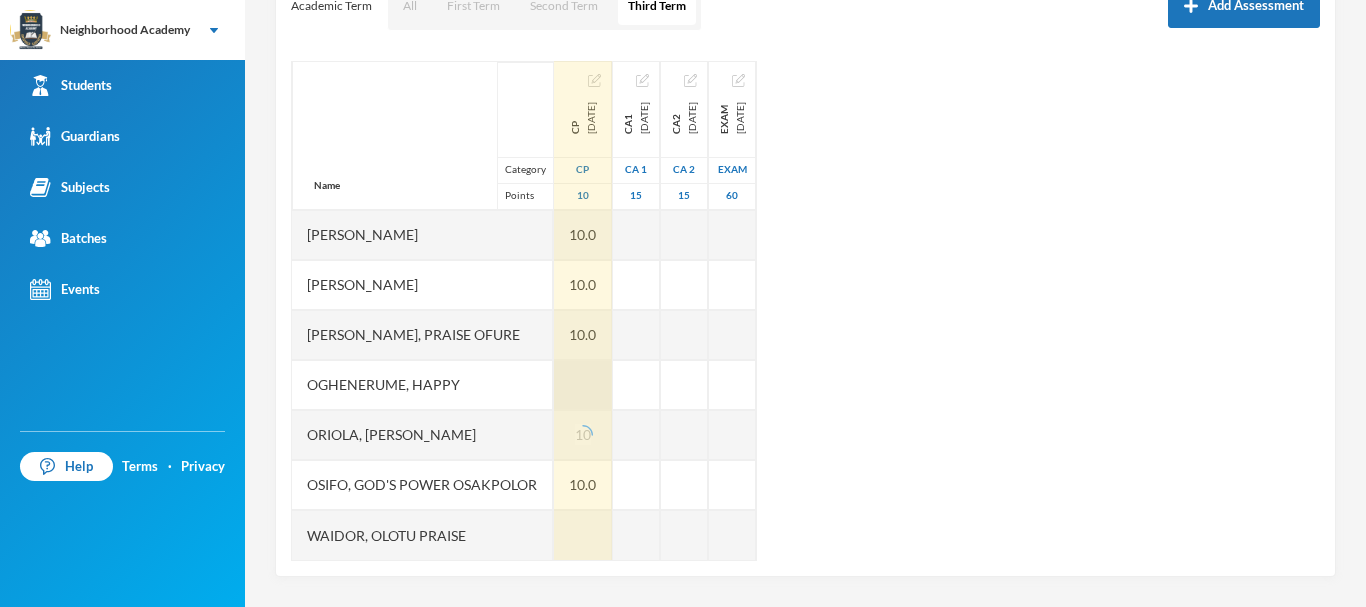click at bounding box center [583, 385] 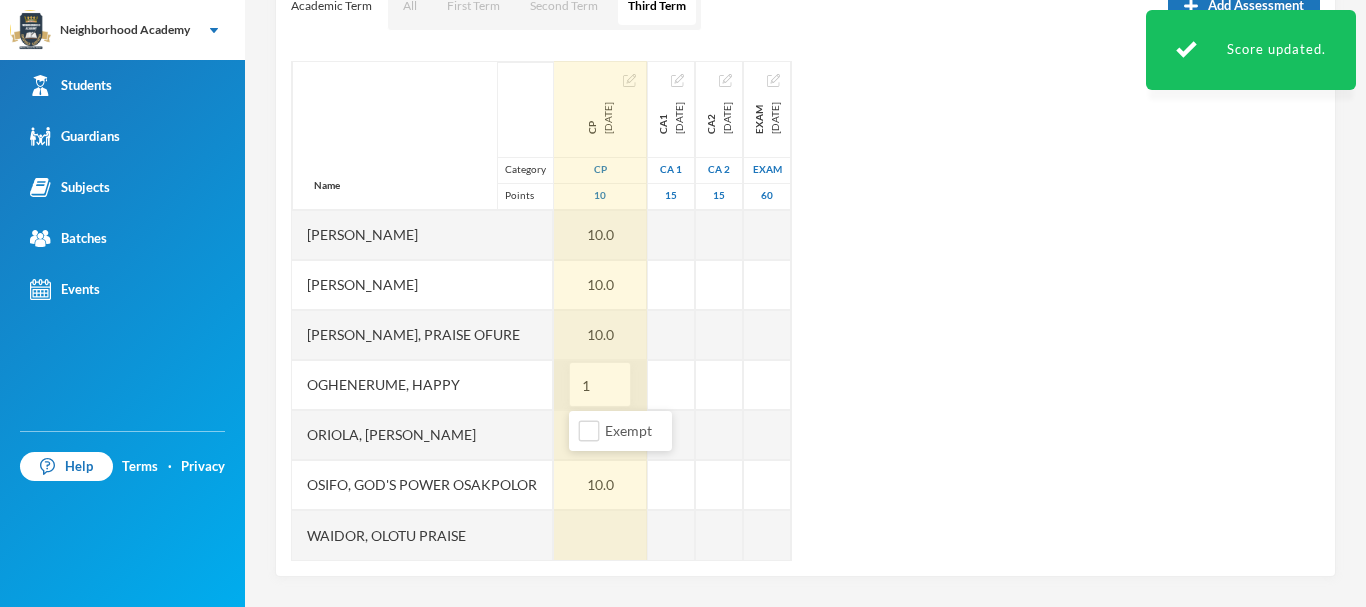 type on "10" 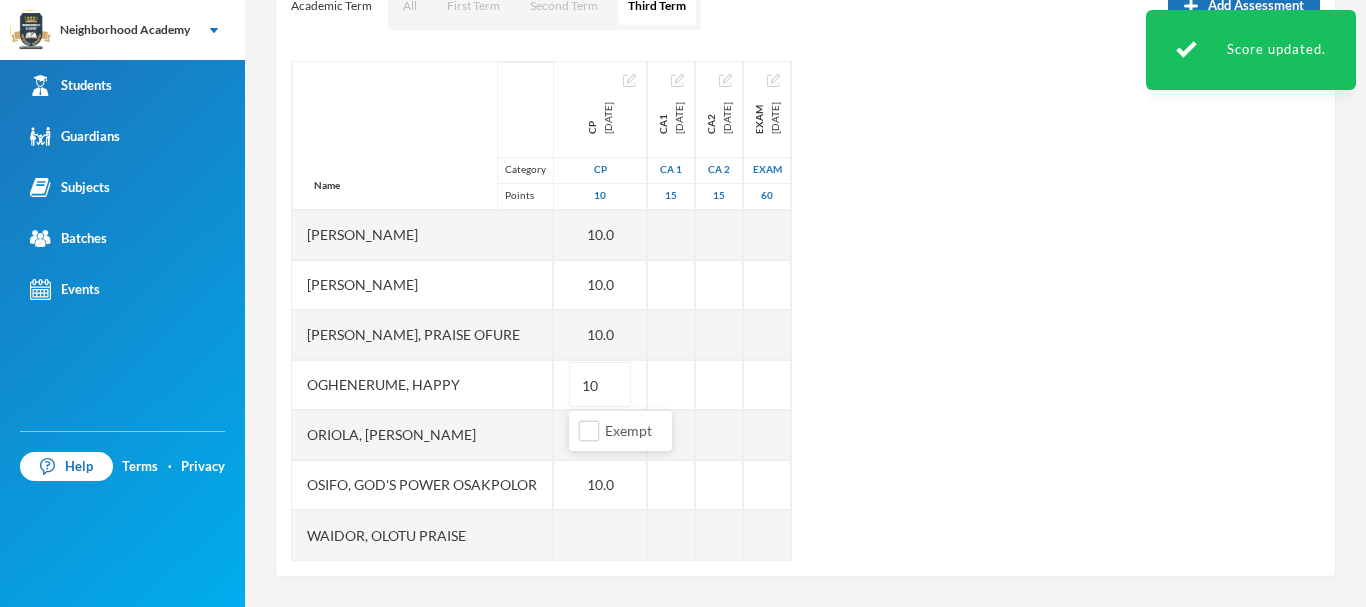 click on "Name   Category Points Aiworo, Osaivbie Miracle Edem, Esther Samson Enoch, Uhunoma Erhabor, Glory Osayamen Idada, Michael Ighalo, Enoch Lawrence, Praise Ofure Oghenerume, Happy Oriola, Precious Ahmed Osifo, God's Power Osakpolor Waidor, Olotu Praise CP 2025-05-30 CP 10 10.0 10.0 10.0 10.0 10.0 10.0 10.0 10 10.0 10.0 CA1 2025-05-30 CA 1 15 CA2 2025-07-07 CA 2 15 Exam 2025-07-30 Exam 60" at bounding box center (805, 311) 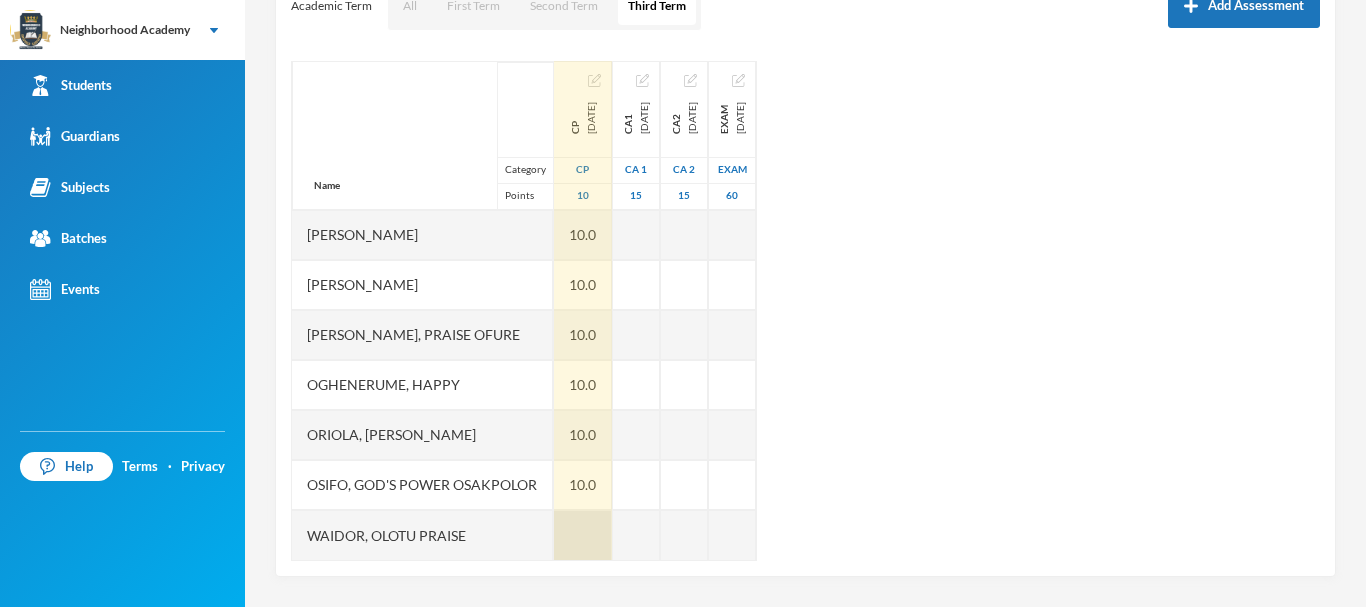 click at bounding box center (583, 535) 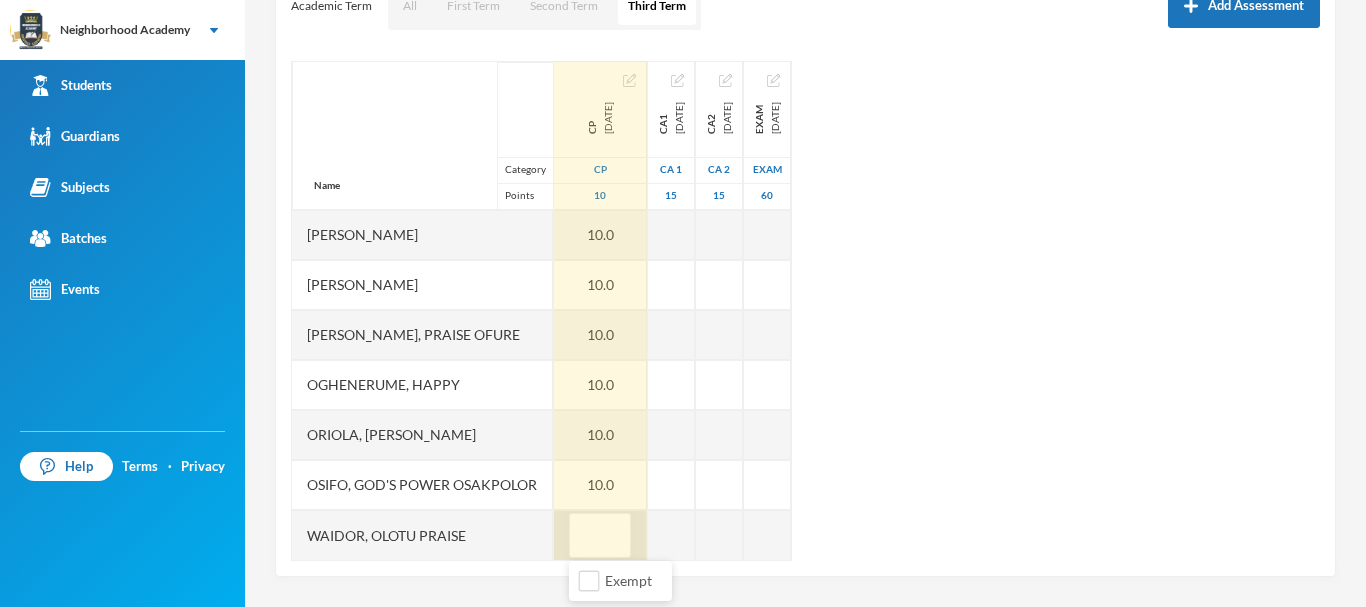 click at bounding box center [600, 536] 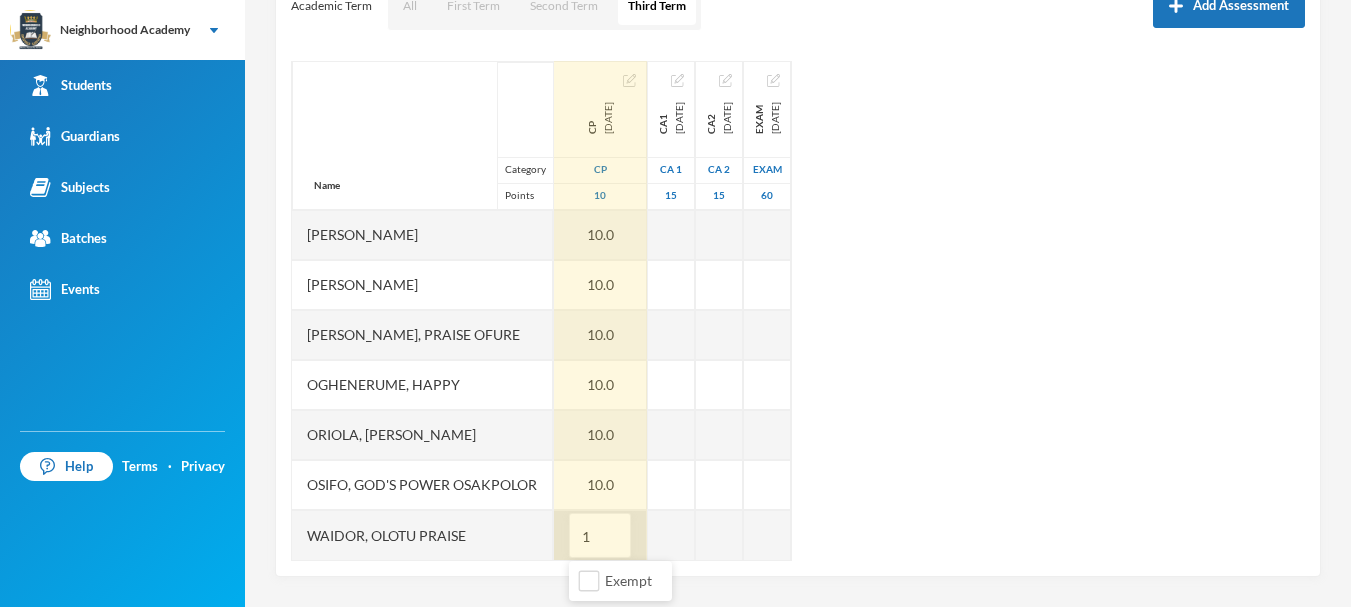 type on "10" 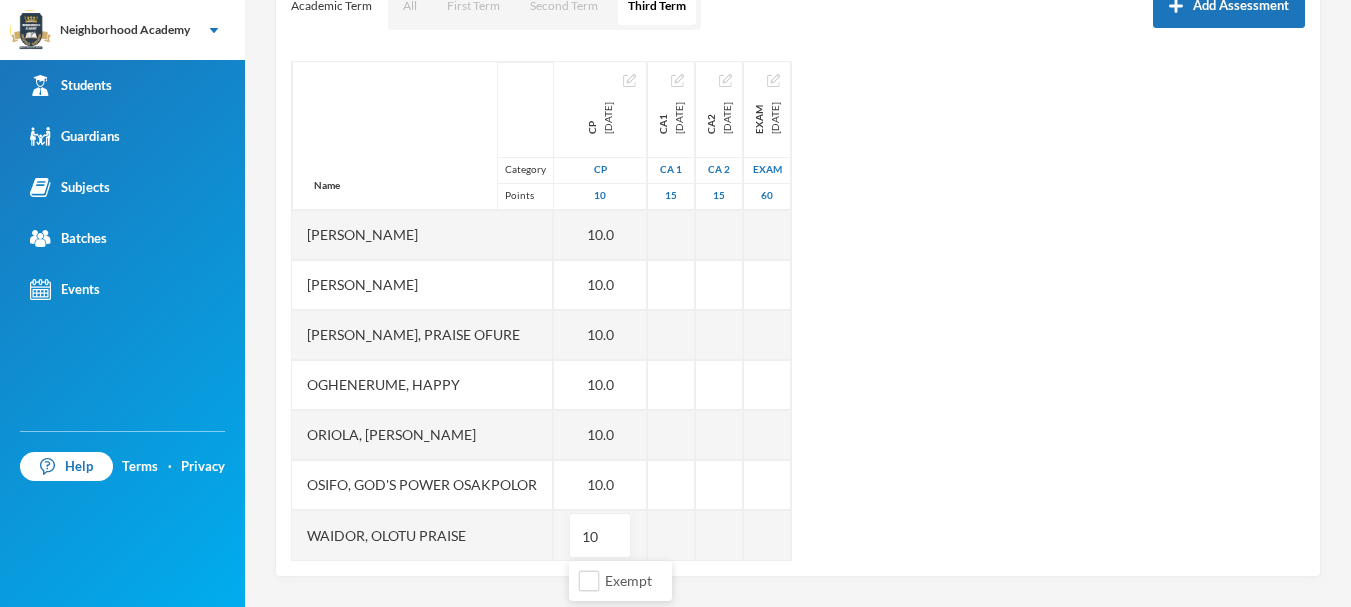 click on "Name   Category Points Aiworo, Osaivbie Miracle Edem, Esther Samson Enoch, Uhunoma Erhabor, Glory Osayamen Idada, Michael Ighalo, Enoch Lawrence, Praise Ofure Oghenerume, Happy Oriola, Precious Ahmed Osifo, God's Power Osakpolor Waidor, Olotu Praise CP 2025-05-30 CP 10 10.0 10.0 10.0 10.0 10.0 10.0 10.0 10.0 10.0 10.0 10 CA1 2025-05-30 CA 1 15 CA2 2025-07-07 CA 2 15 Exam 2025-07-30 Exam 60" at bounding box center (798, 311) 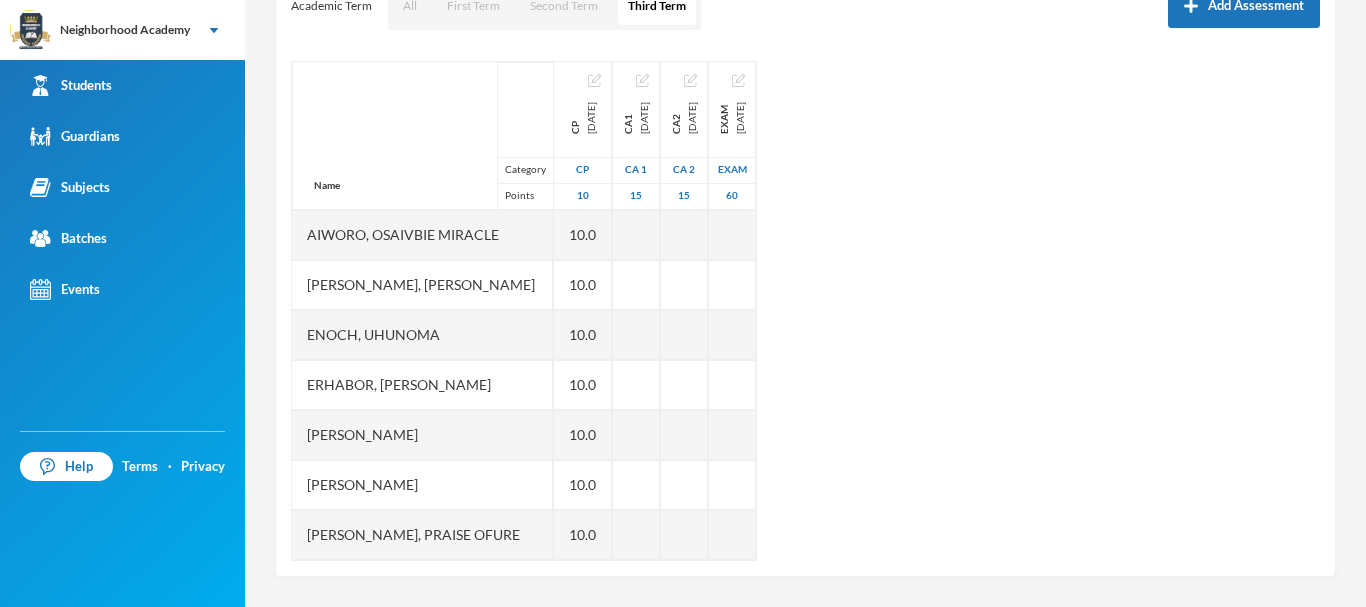 scroll, scrollTop: 0, scrollLeft: 0, axis: both 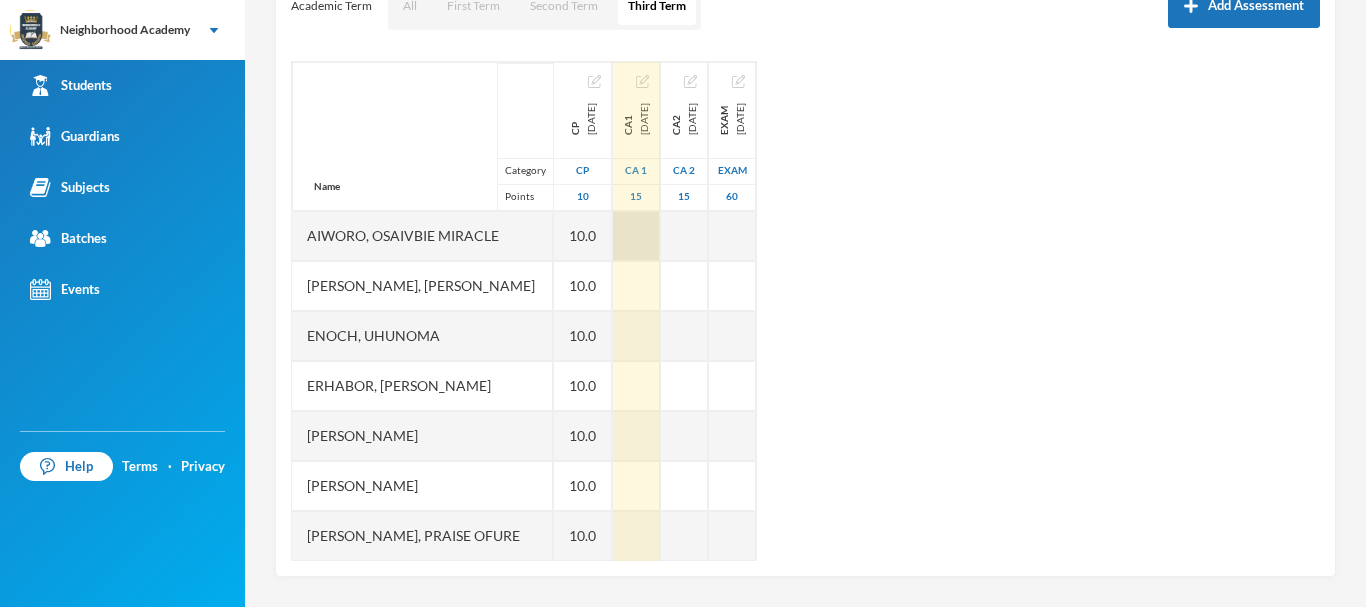 click at bounding box center (636, 236) 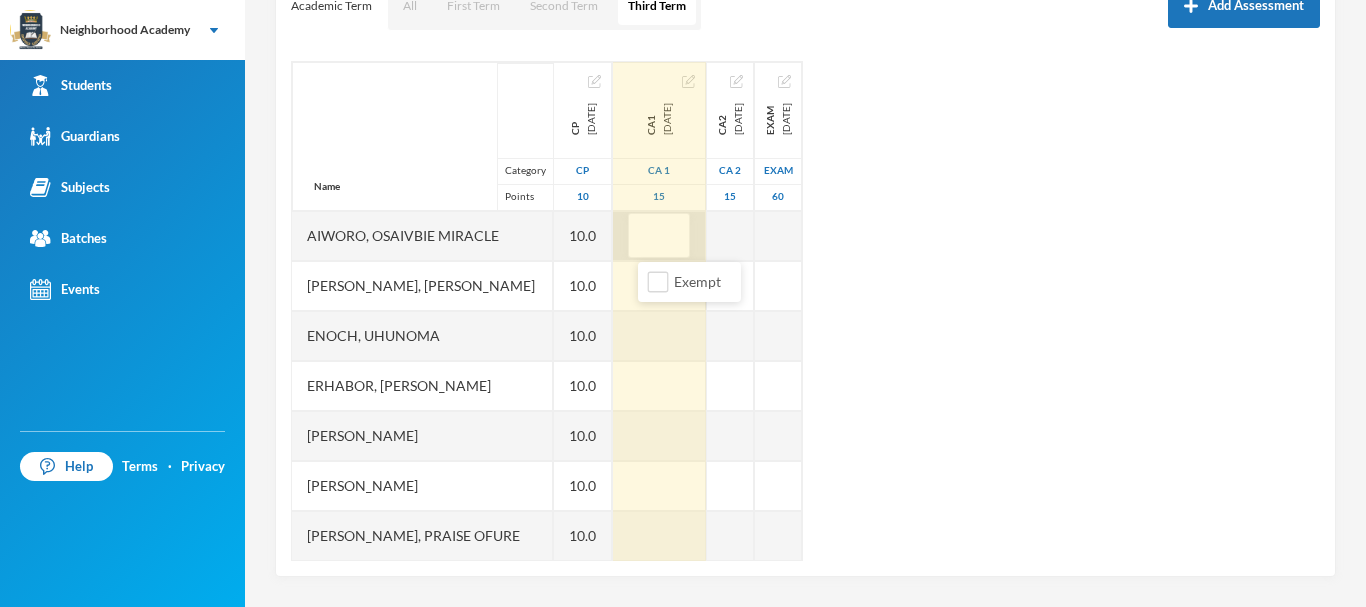 click at bounding box center [659, 236] 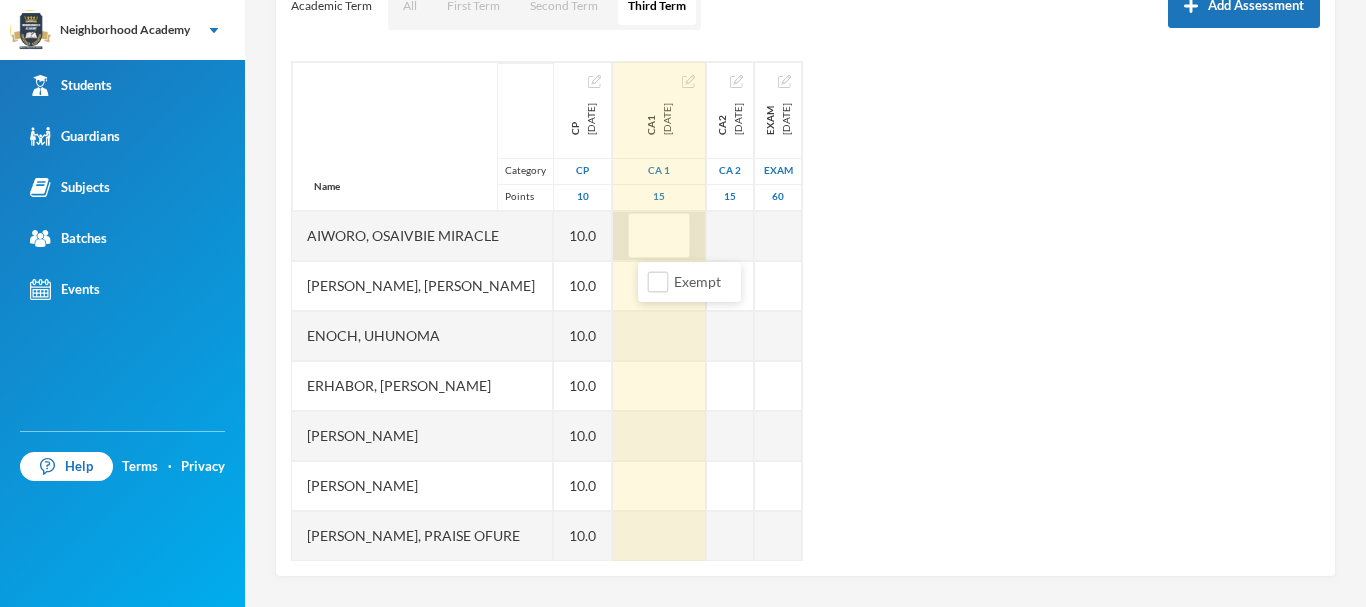 type on "8" 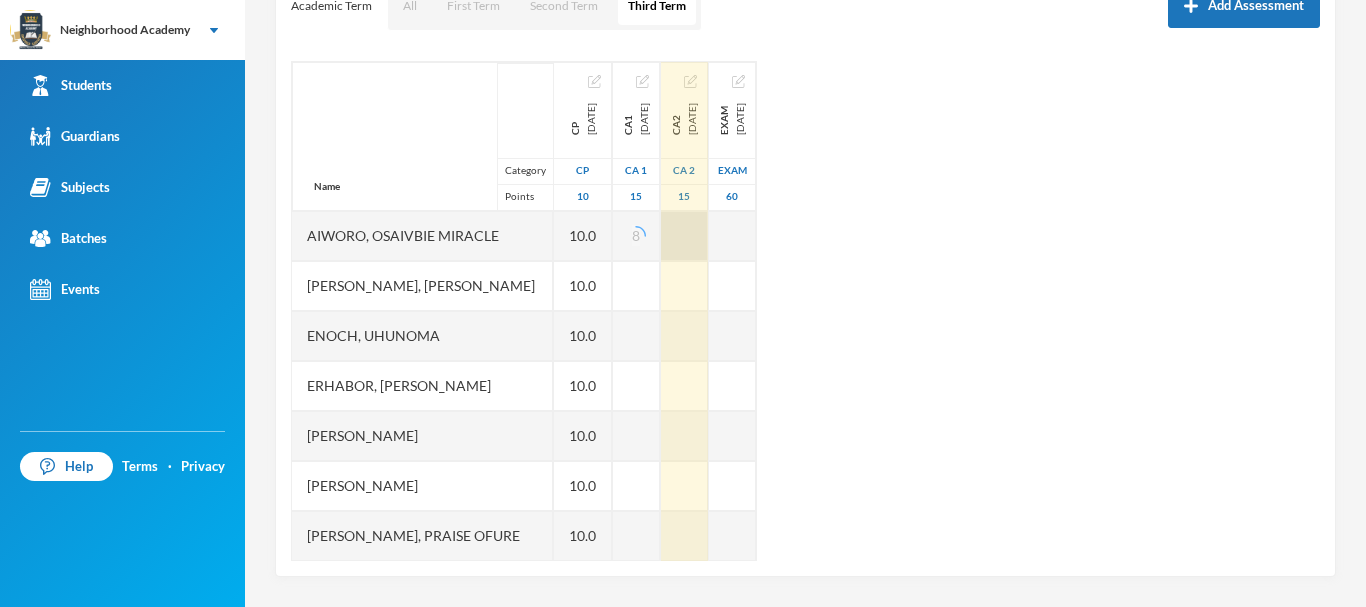 click at bounding box center (684, 236) 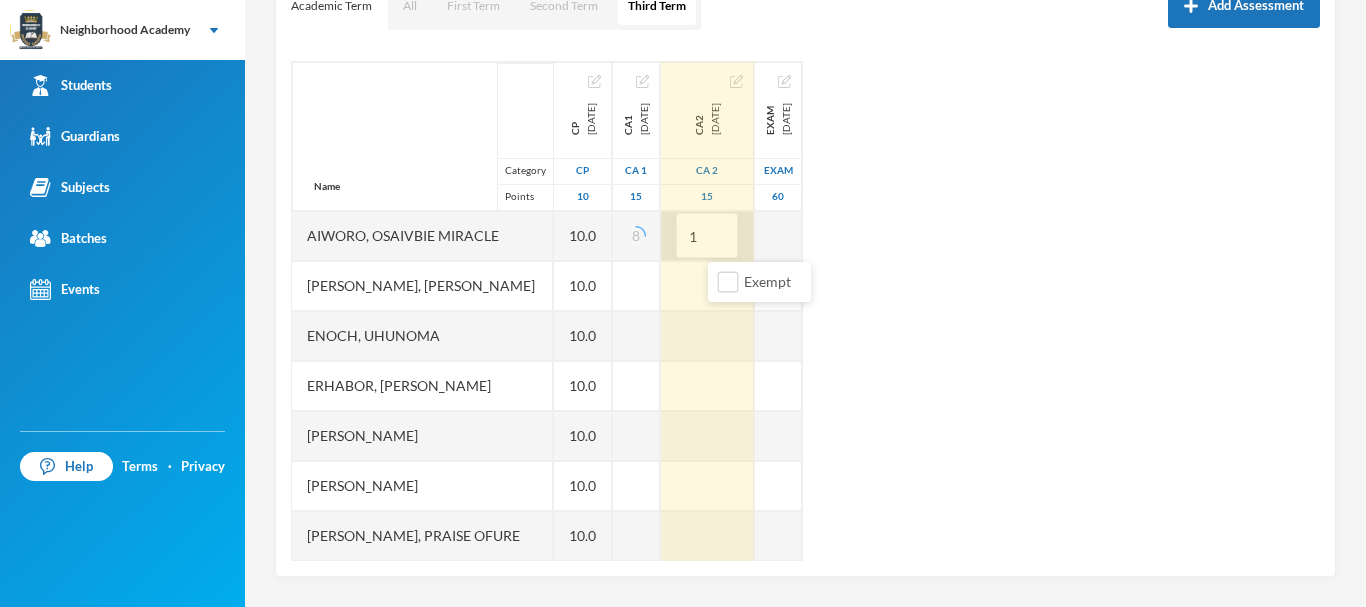 type on "11" 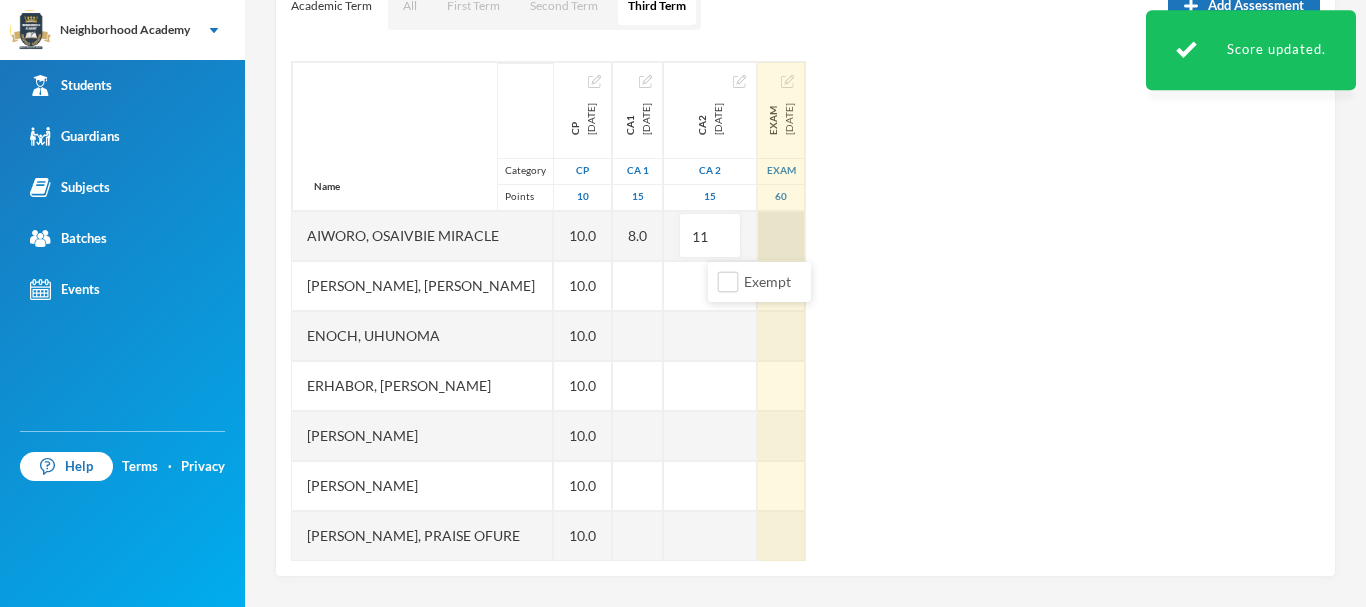 click at bounding box center (781, 236) 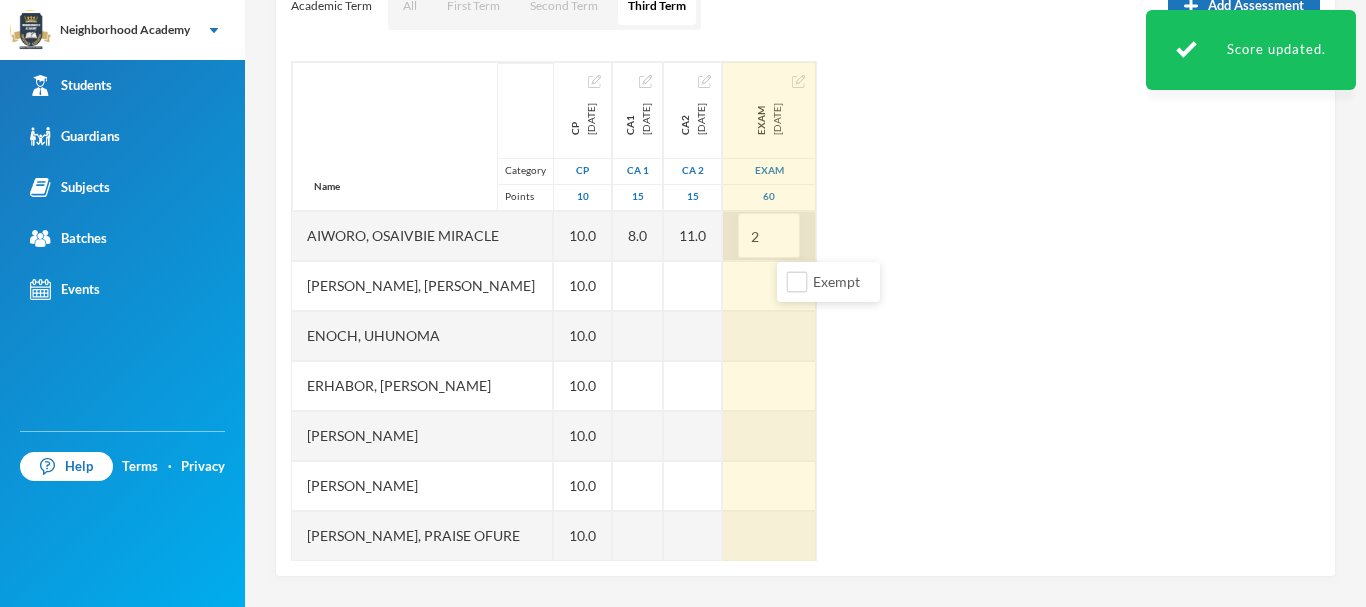 type on "28" 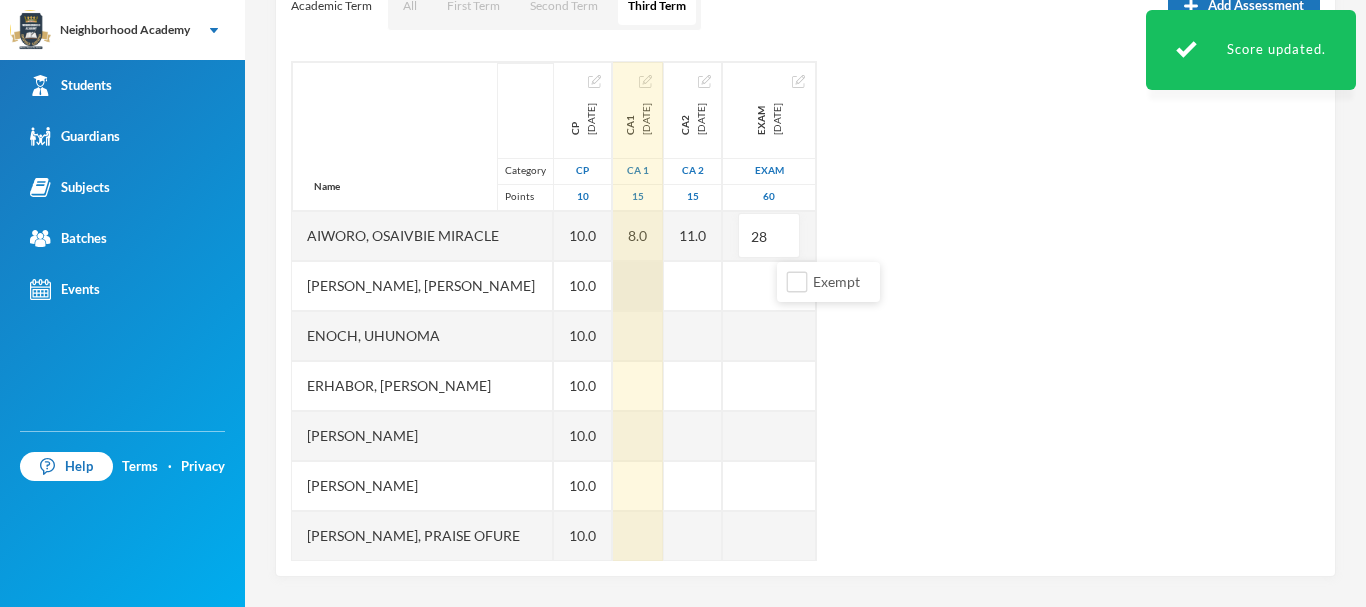 click at bounding box center (638, 286) 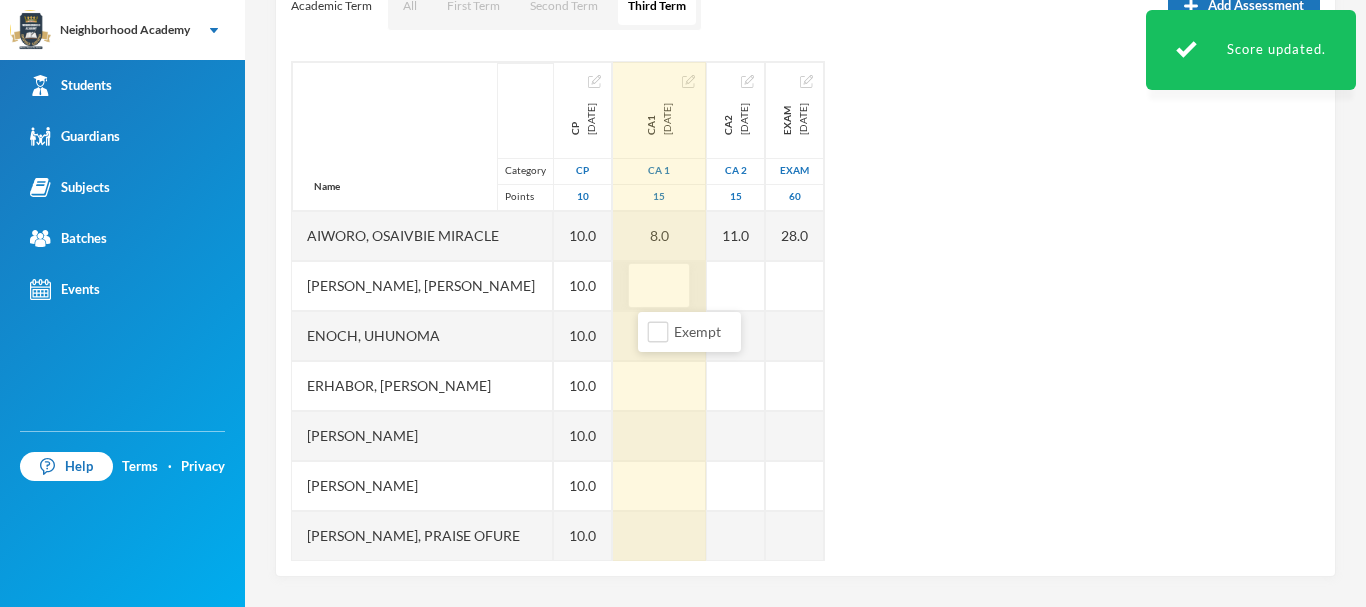 type on "1" 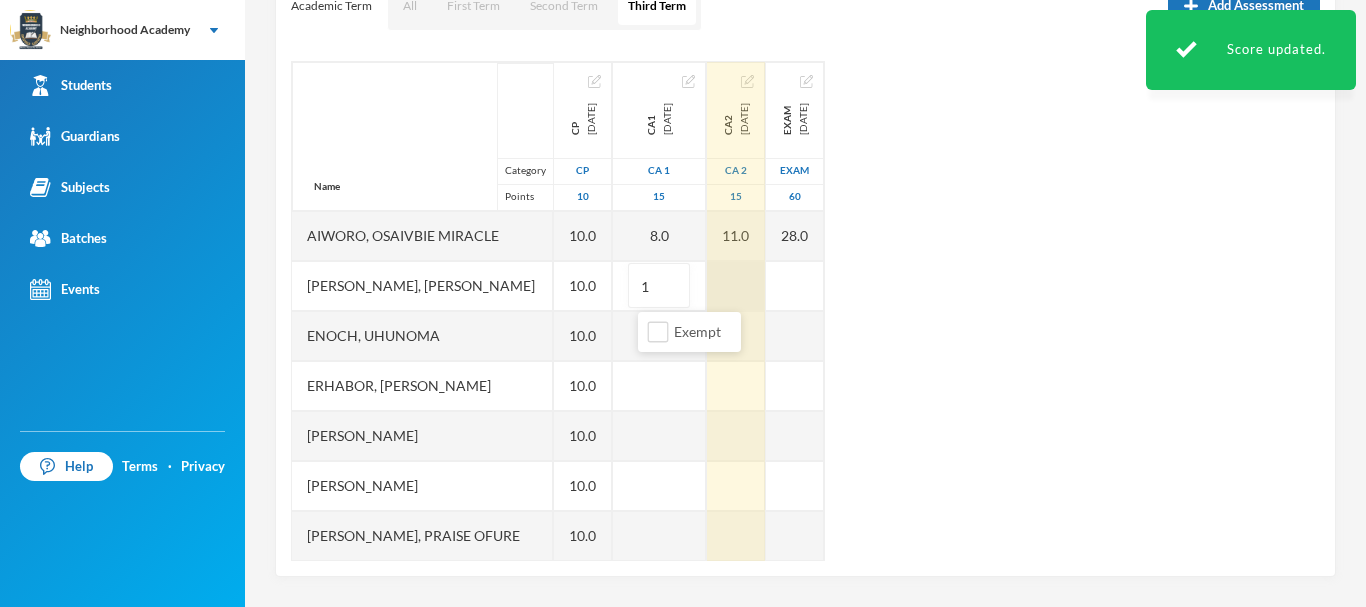 click at bounding box center [736, 286] 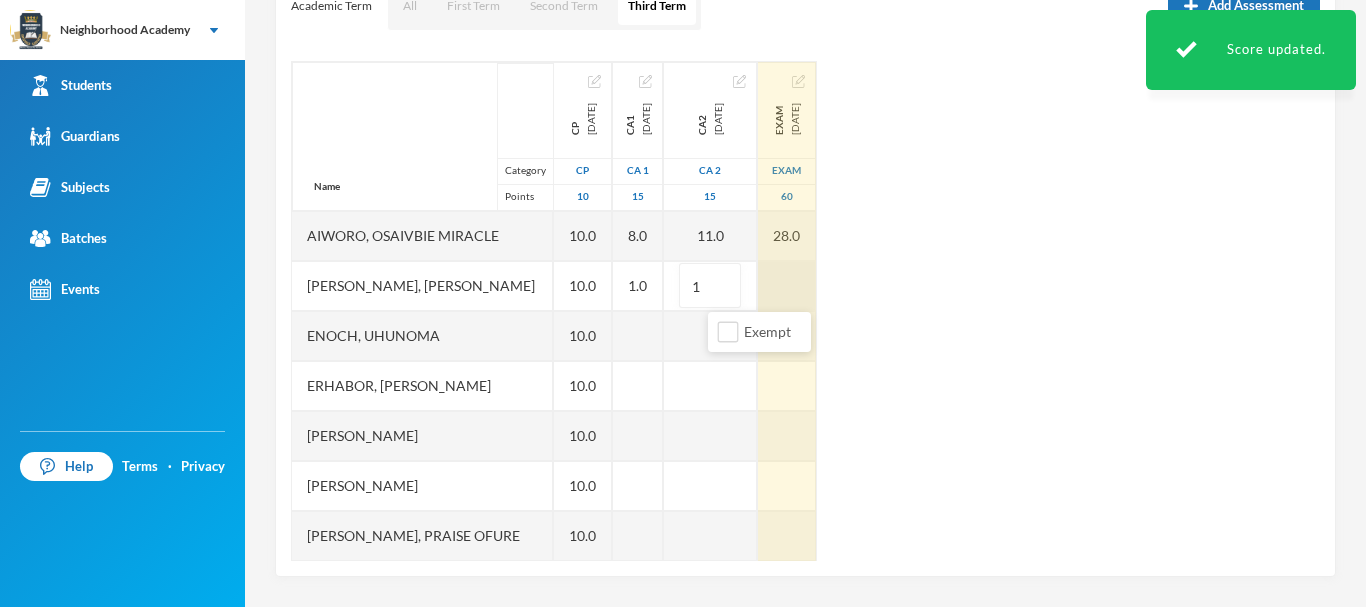 type on "13" 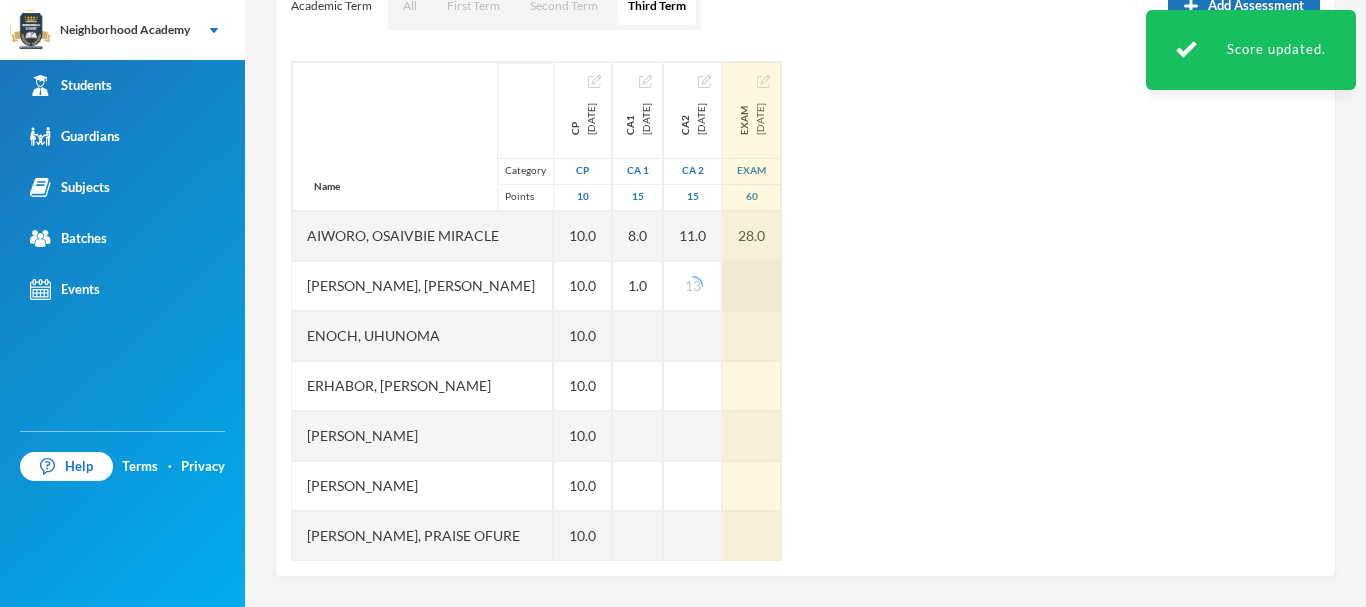 click on "Name   Category Points Aiworo, Osaivbie Miracle Edem, Esther Samson Enoch, Uhunoma Erhabor, Glory Osayamen Idada, Michael Ighalo, Enoch Lawrence, Praise Ofure Oghenerume, Happy Oriola, Precious Ahmed Osifo, God's Power Osakpolor Waidor, Olotu Praise CP 2025-05-30 CP 10 10.0 10.0 10.0 10.0 10.0 10.0 10.0 10.0 10.0 10.0 10.0 CA1 2025-05-30 CA 1 15 8.0 1.0 CA2 2025-07-07 CA 2 15 11.0 13 Exam 2025-07-30 Exam 60 28.0" at bounding box center (805, 311) 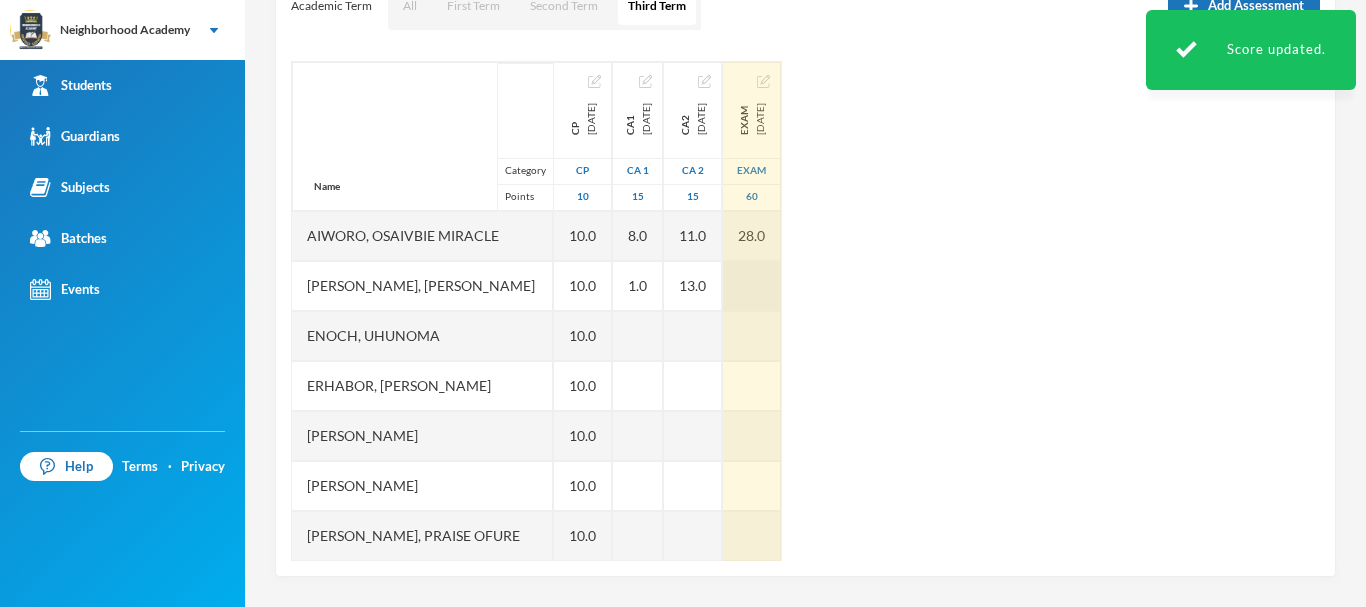 click at bounding box center [752, 286] 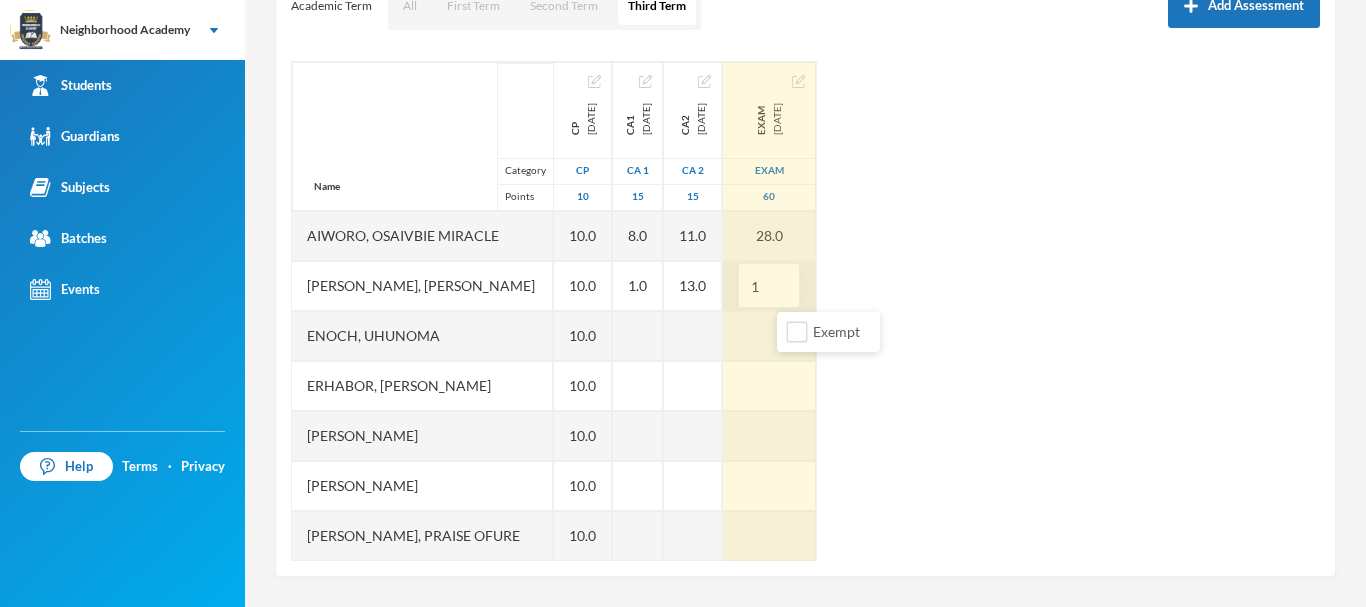 type on "18" 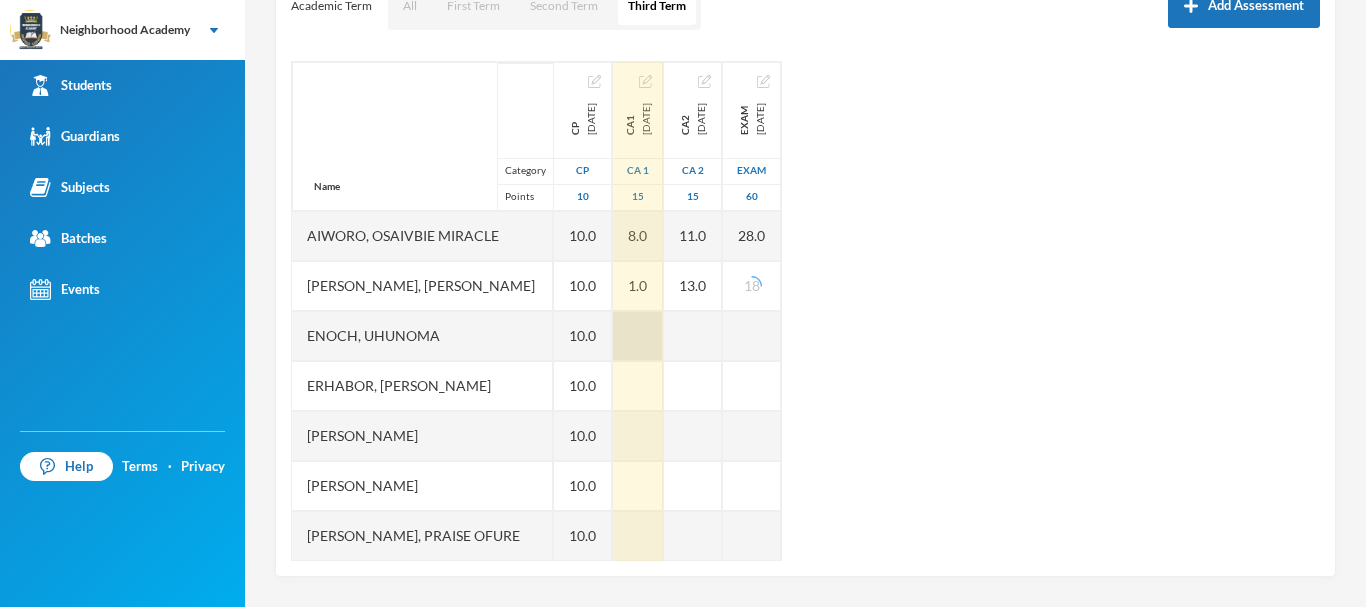 click at bounding box center [638, 336] 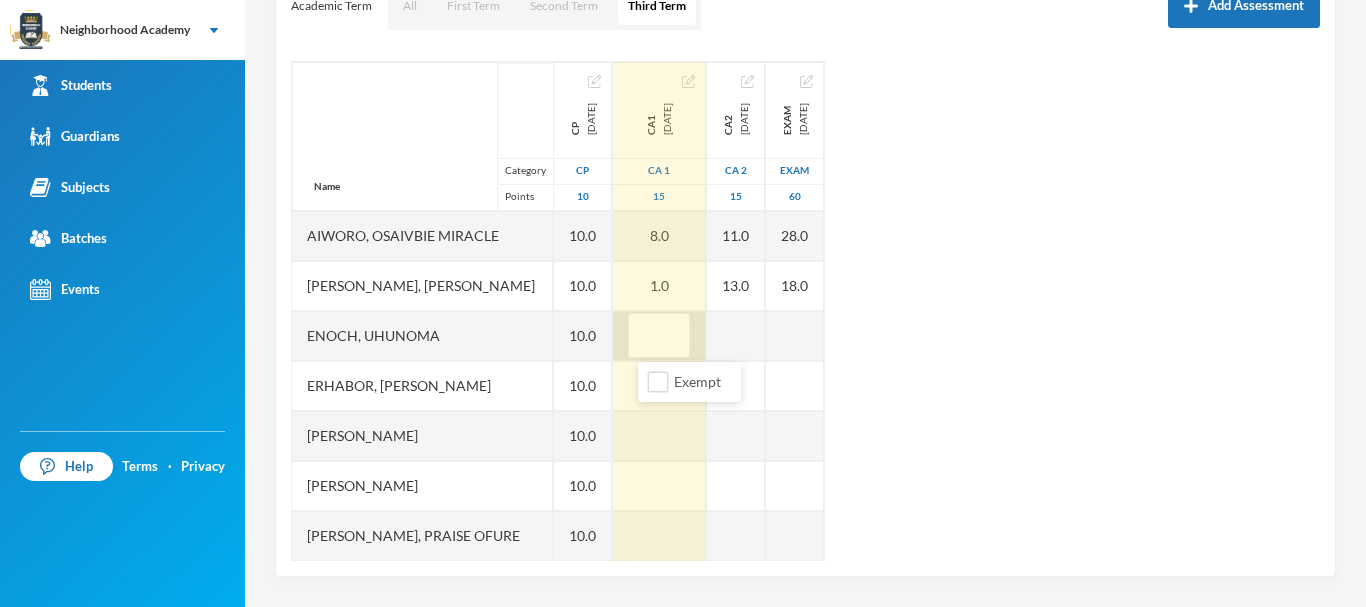 type on "1" 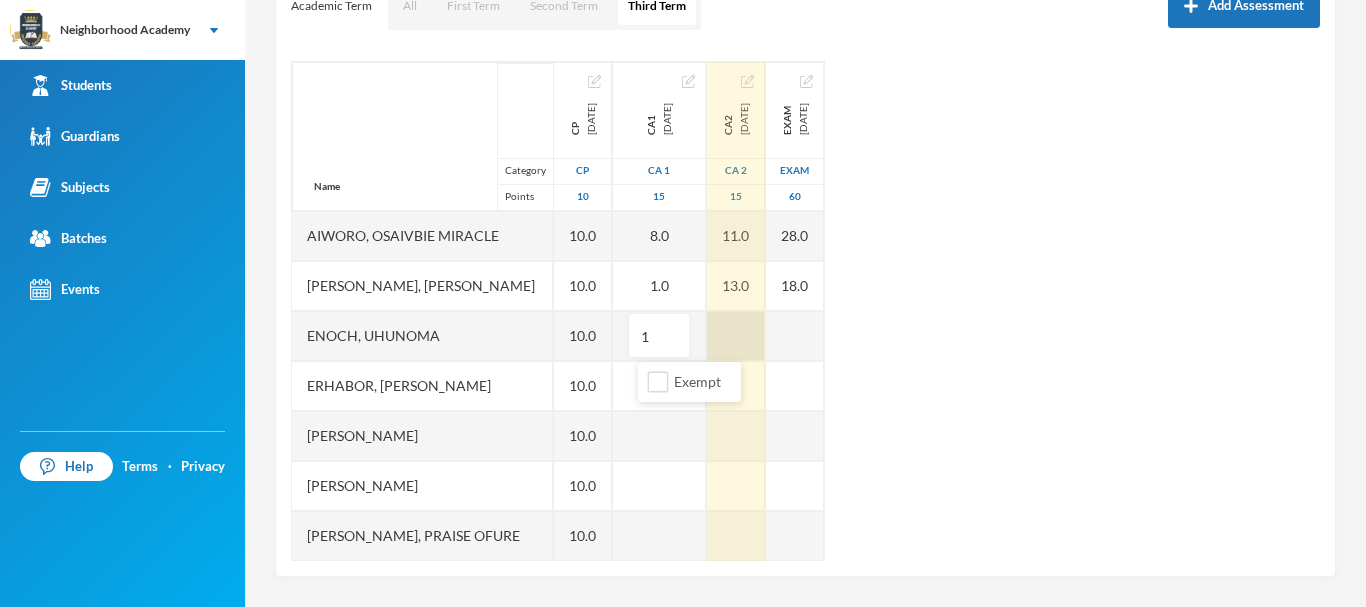 click on "Name   Category Points Aiworo, Osaivbie Miracle Edem, Esther Samson Enoch, Uhunoma Erhabor, Glory Osayamen Idada, Michael Ighalo, Enoch Lawrence, Praise Ofure Oghenerume, Happy Oriola, Precious Ahmed Osifo, God's Power Osakpolor Waidor, Olotu Praise CP 2025-05-30 CP 10 10.0 10.0 10.0 10.0 10.0 10.0 10.0 10.0 10.0 10.0 10.0 CA1 2025-05-30 CA 1 15 8.0 1.0 1 CA2 2025-07-07 CA 2 15 11.0 13.0 Exam 2025-07-30 Exam 60 28.0 18.0" at bounding box center (805, 311) 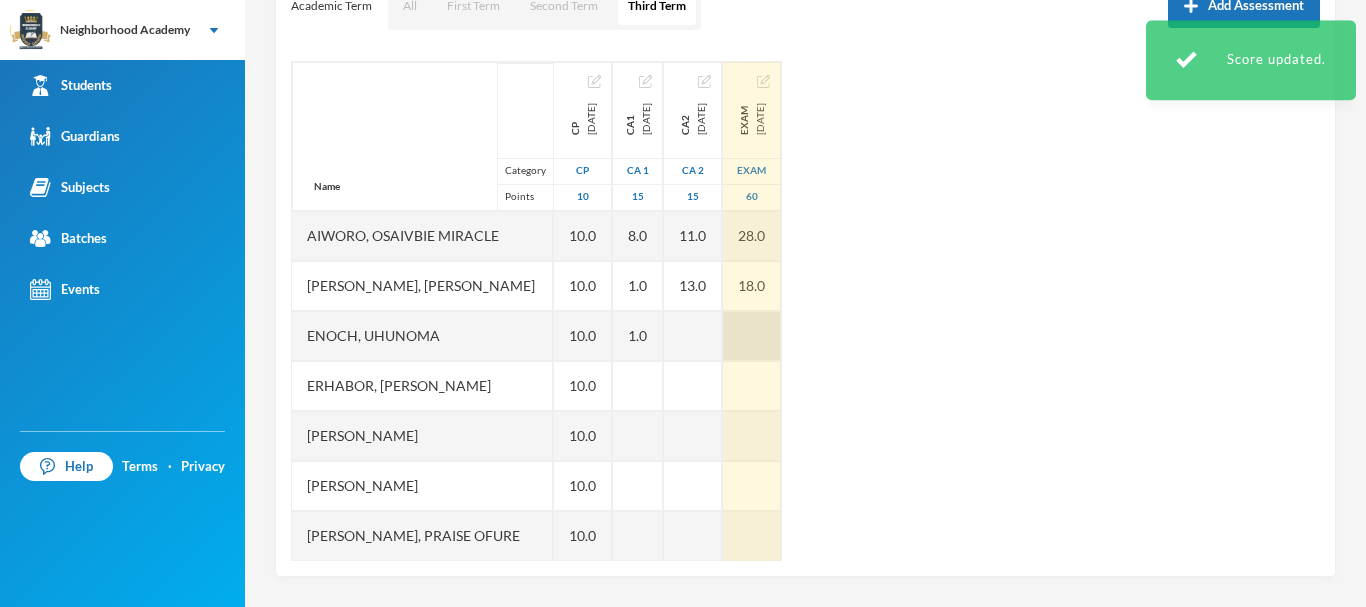 click at bounding box center (752, 336) 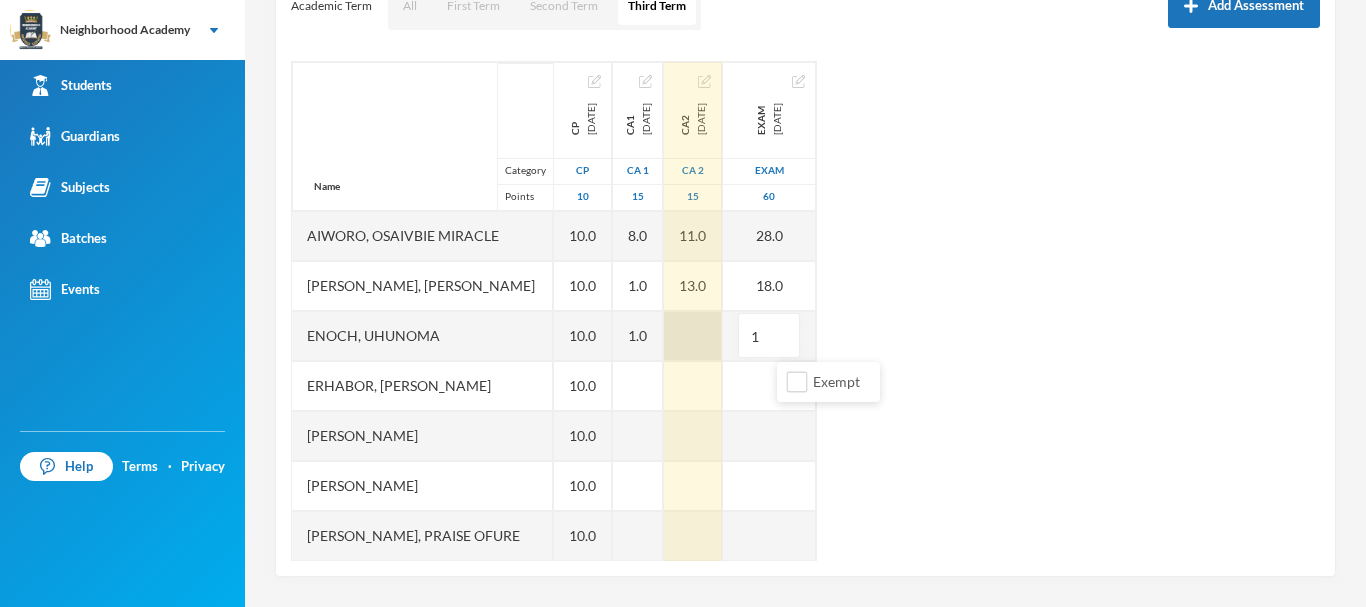 type on "16" 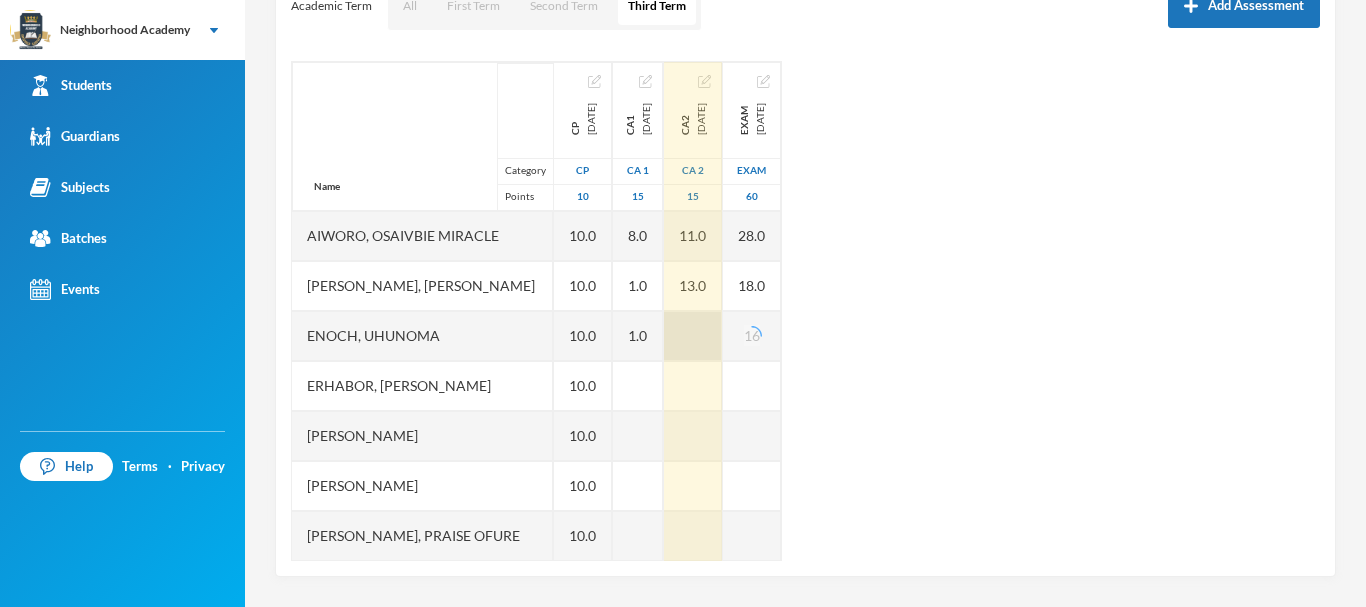 click at bounding box center [693, 336] 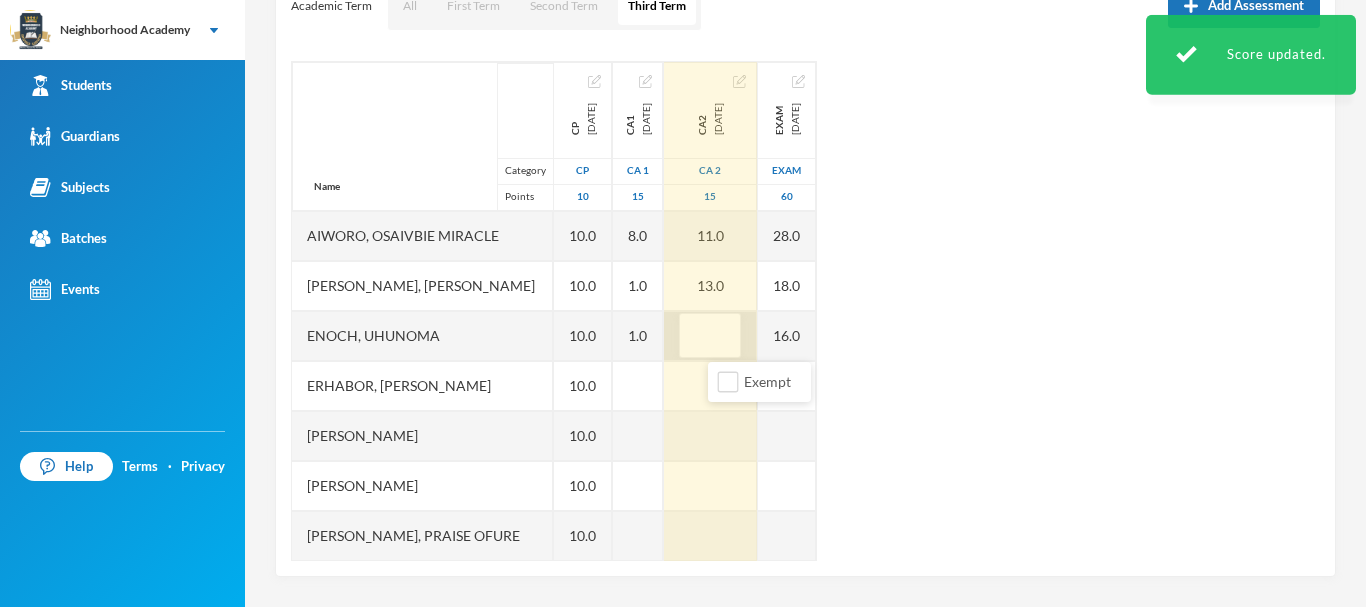 type on "9" 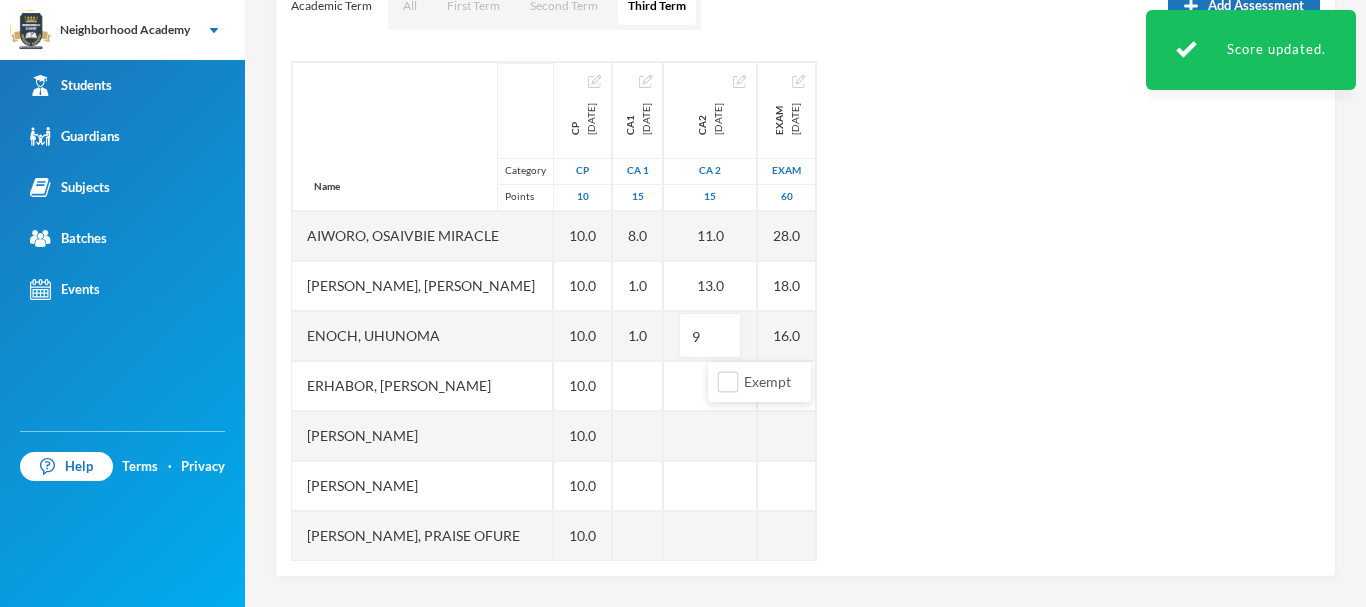 click on "Name   Category Points Aiworo, Osaivbie Miracle Edem, Esther Samson Enoch, Uhunoma Erhabor, Glory Osayamen Idada, Michael Ighalo, Enoch Lawrence, Praise Ofure Oghenerume, Happy Oriola, Precious Ahmed Osifo, God's Power Osakpolor Waidor, Olotu Praise CP 2025-05-30 CP 10 10.0 10.0 10.0 10.0 10.0 10.0 10.0 10.0 10.0 10.0 10.0 CA1 2025-05-30 CA 1 15 8.0 1.0 1.0 CA2 2025-07-07 CA 2 15 11.0 13.0 9 Exam 2025-07-30 Exam 60 28.0 18.0 16.0" at bounding box center [805, 311] 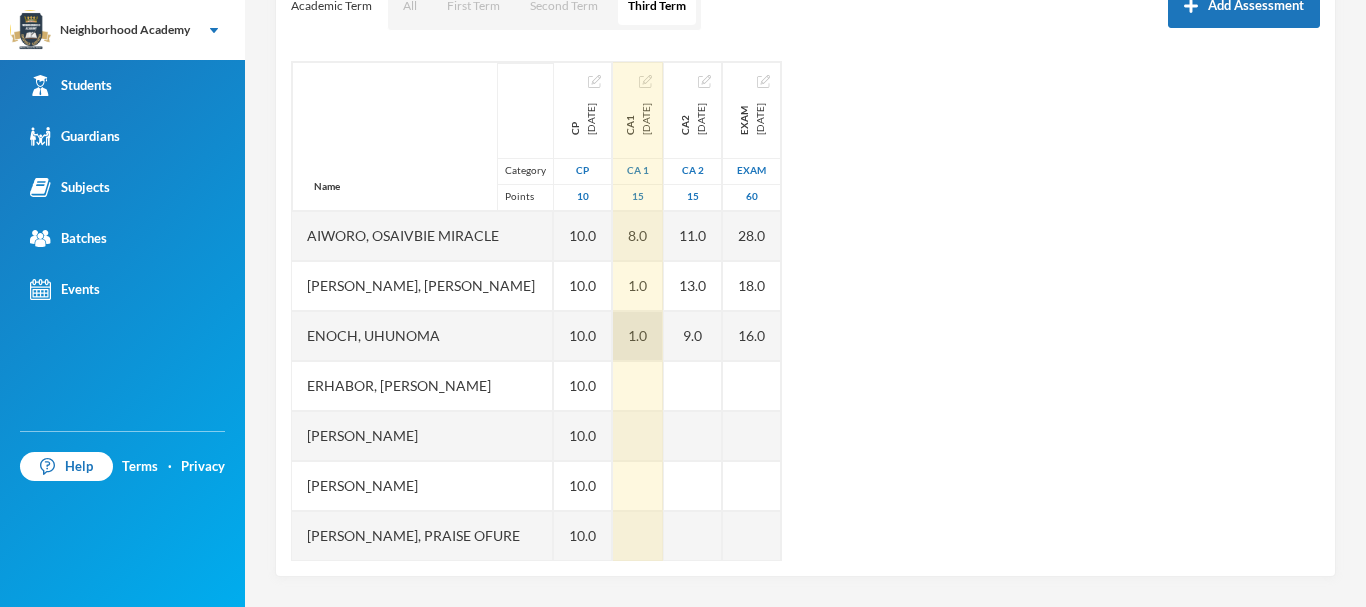 click on "1.0" at bounding box center [638, 336] 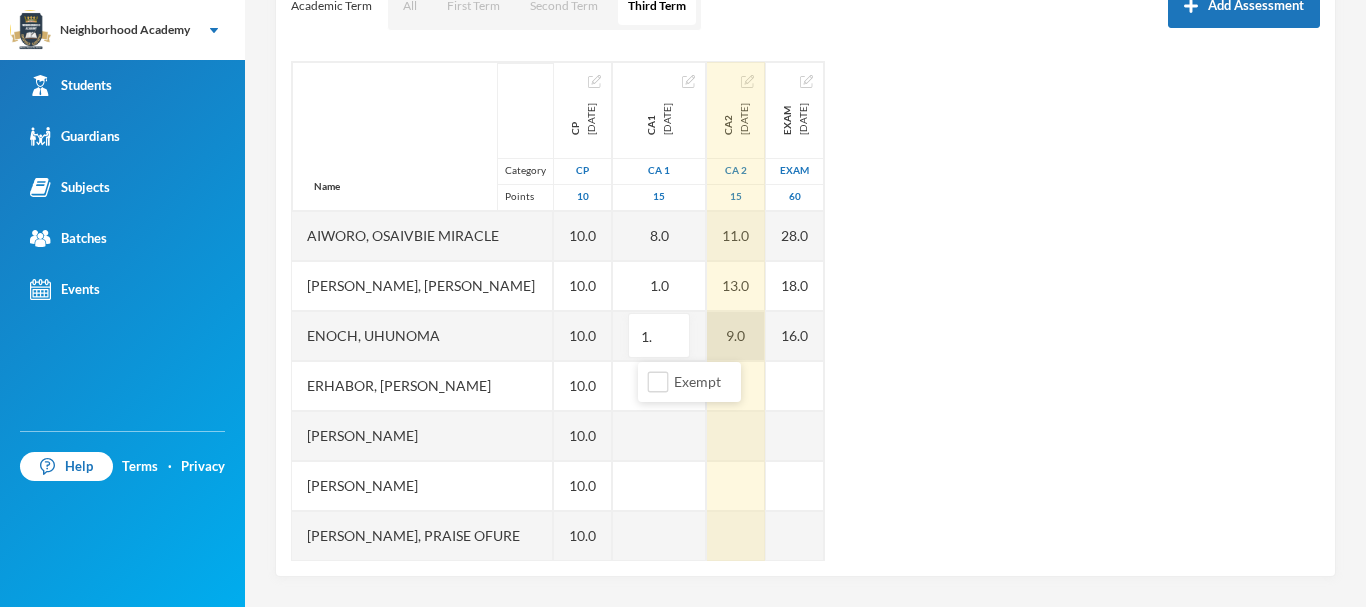 type on "1" 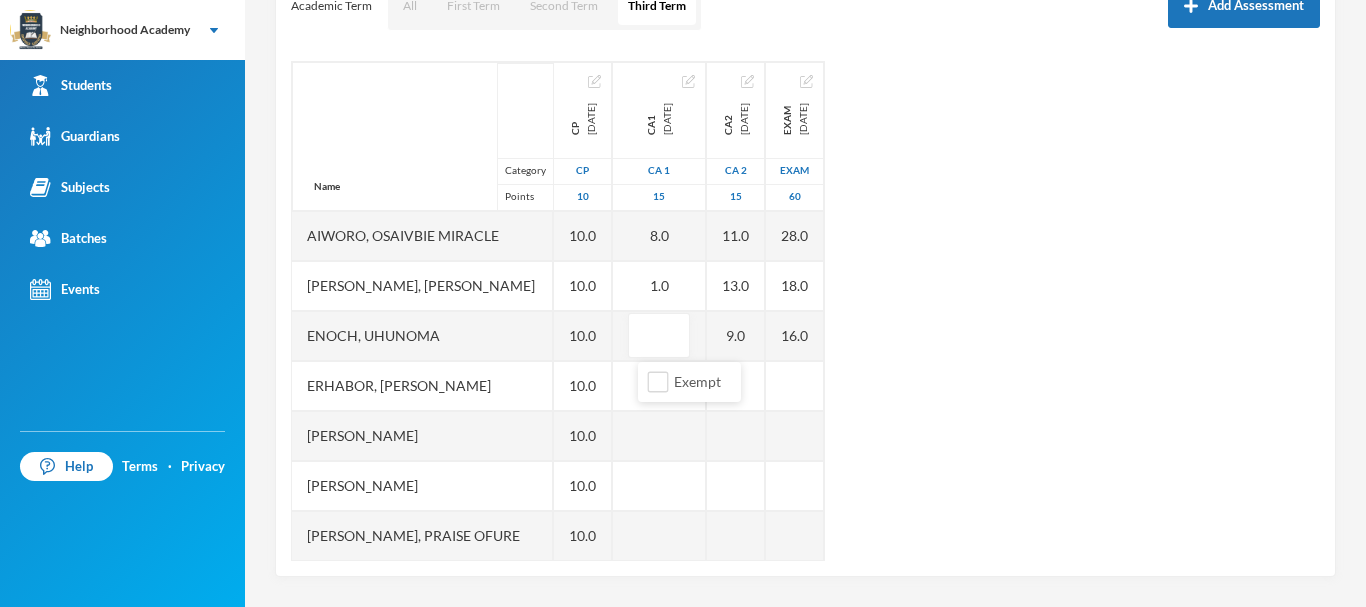 type on "5" 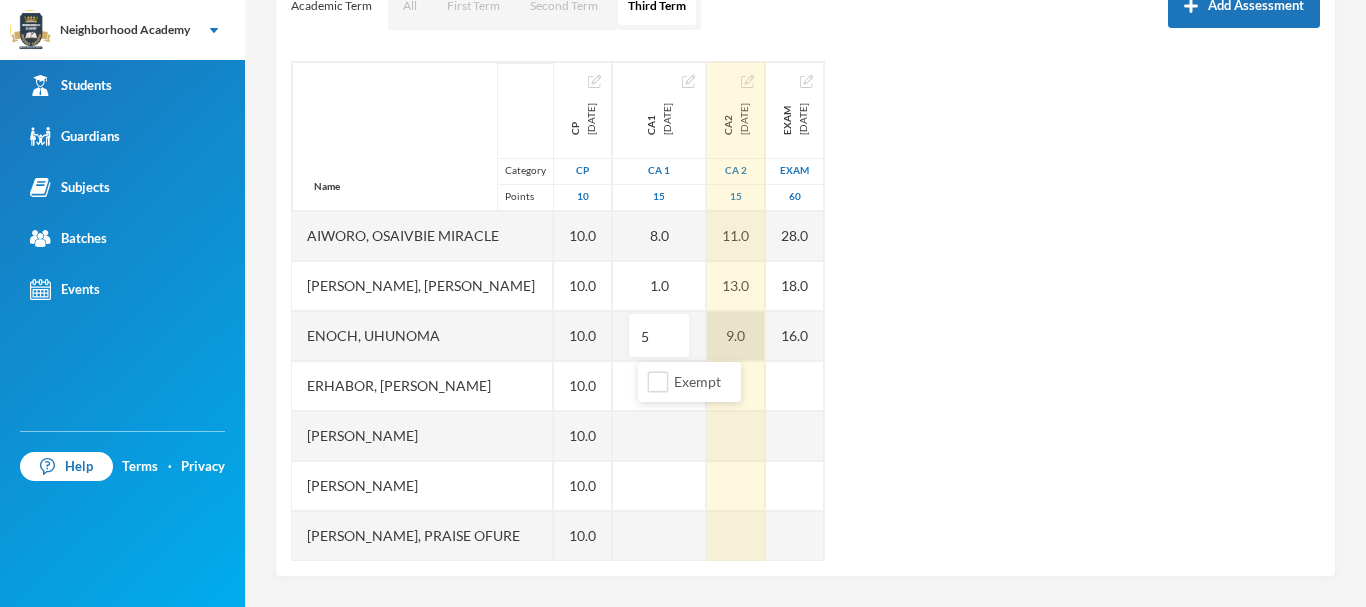 click on "Name   Category Points Aiworo, Osaivbie Miracle Edem, Esther Samson Enoch, Uhunoma Erhabor, Glory Osayamen Idada, Michael Ighalo, Enoch Lawrence, Praise Ofure Oghenerume, Happy Oriola, Precious Ahmed Osifo, God's Power Osakpolor Waidor, Olotu Praise CP 2025-05-30 CP 10 10.0 10.0 10.0 10.0 10.0 10.0 10.0 10.0 10.0 10.0 10.0 CA1 2025-05-30 CA 1 15 8.0 1.0 5 CA2 2025-07-07 CA 2 15 11.0 13.0 9.0 Exam 2025-07-30 Exam 60 28.0 18.0 16.0" at bounding box center [805, 311] 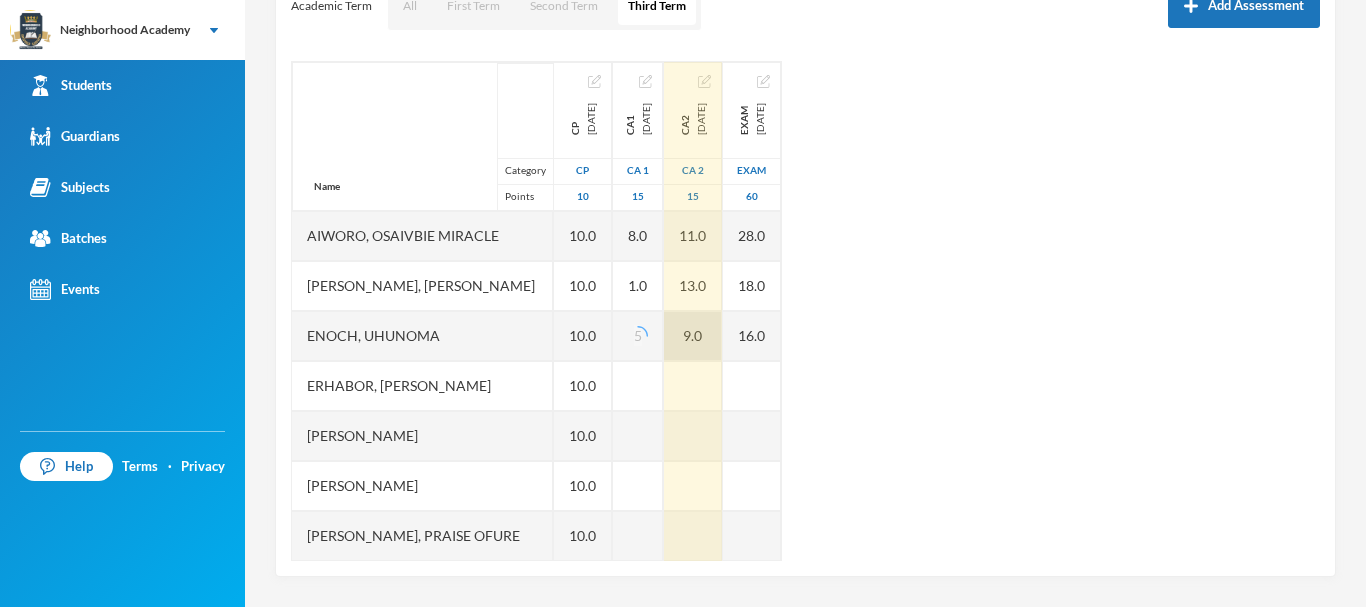 click on "16.0" at bounding box center [752, 336] 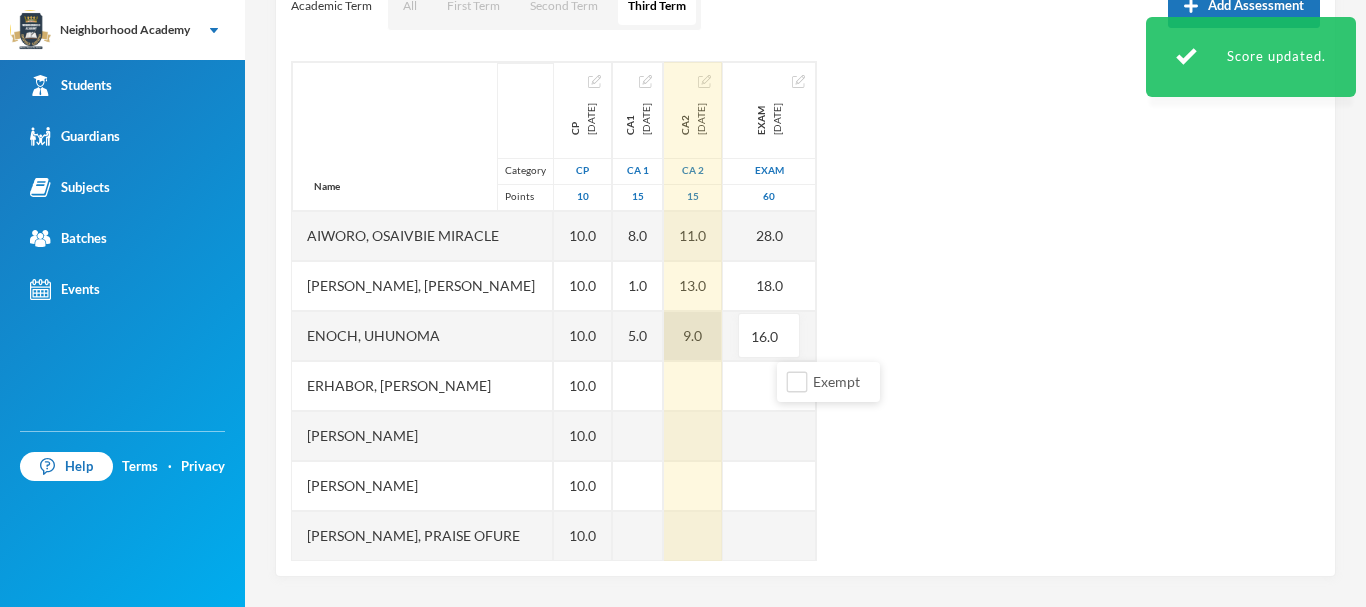 click on "9.0" at bounding box center (693, 336) 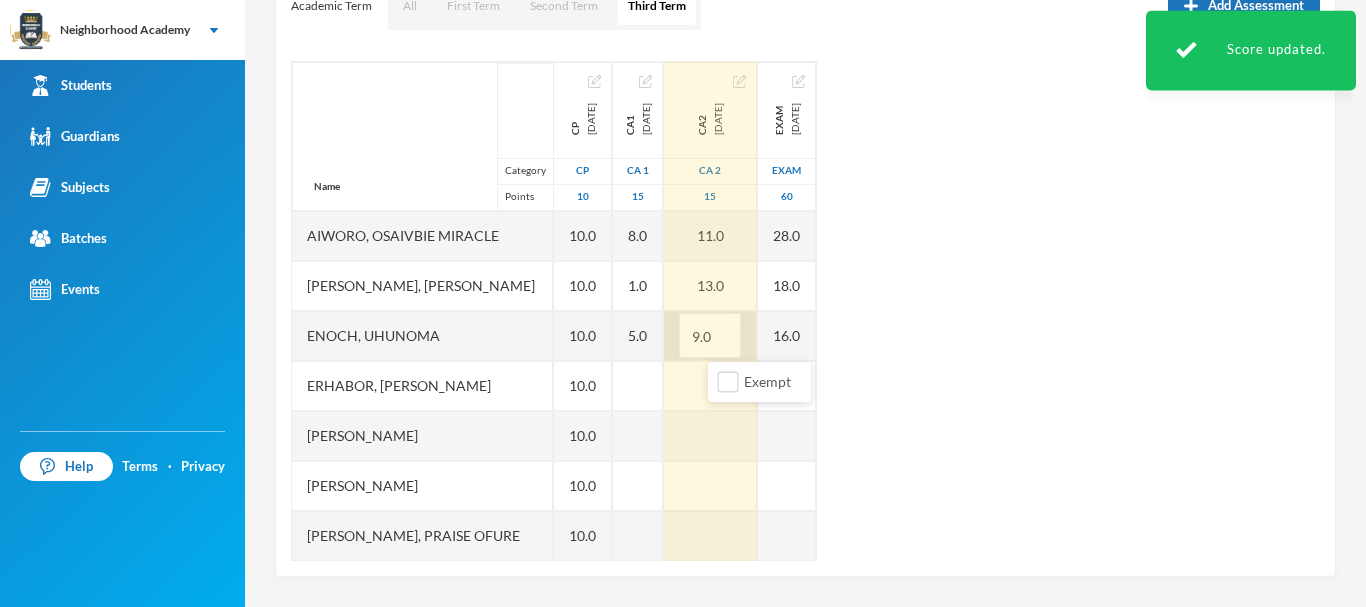 click on "9.0" at bounding box center [710, 336] 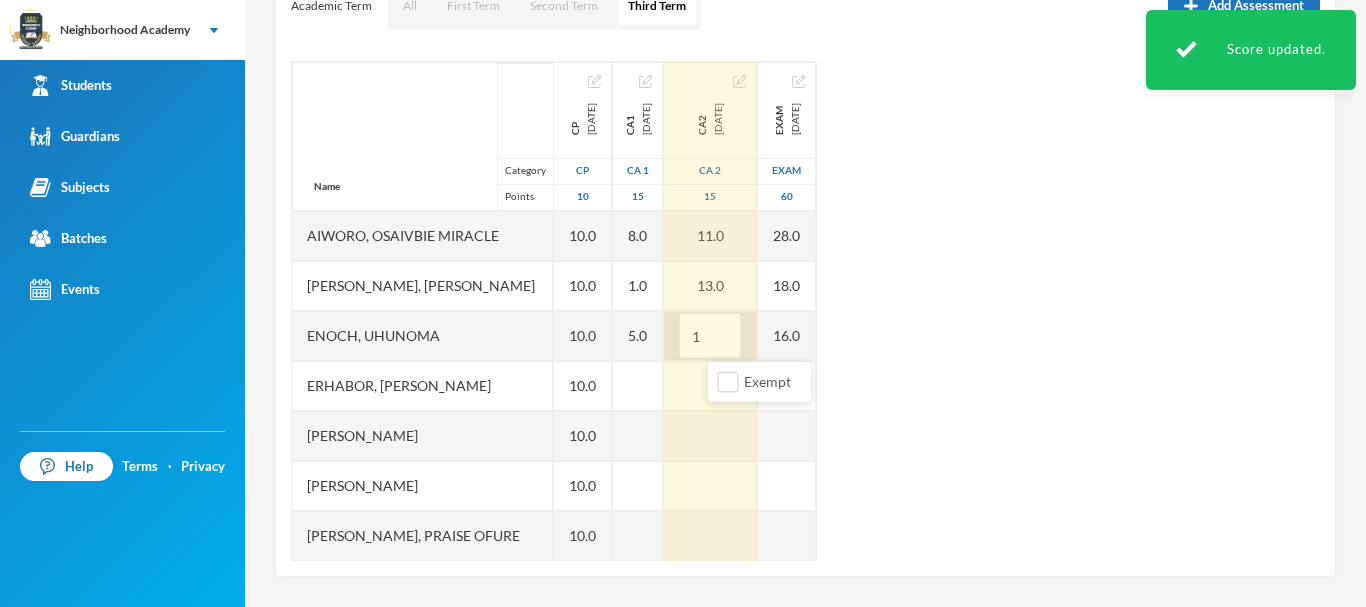 type on "11" 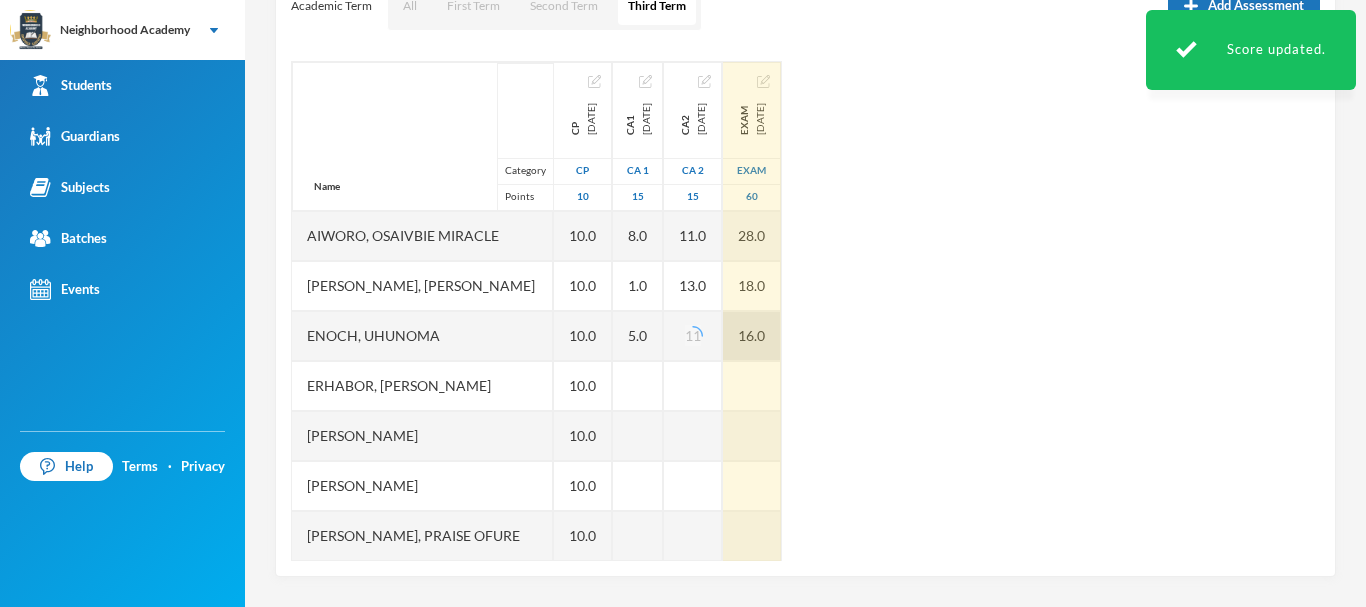 click on "16.0" at bounding box center [752, 336] 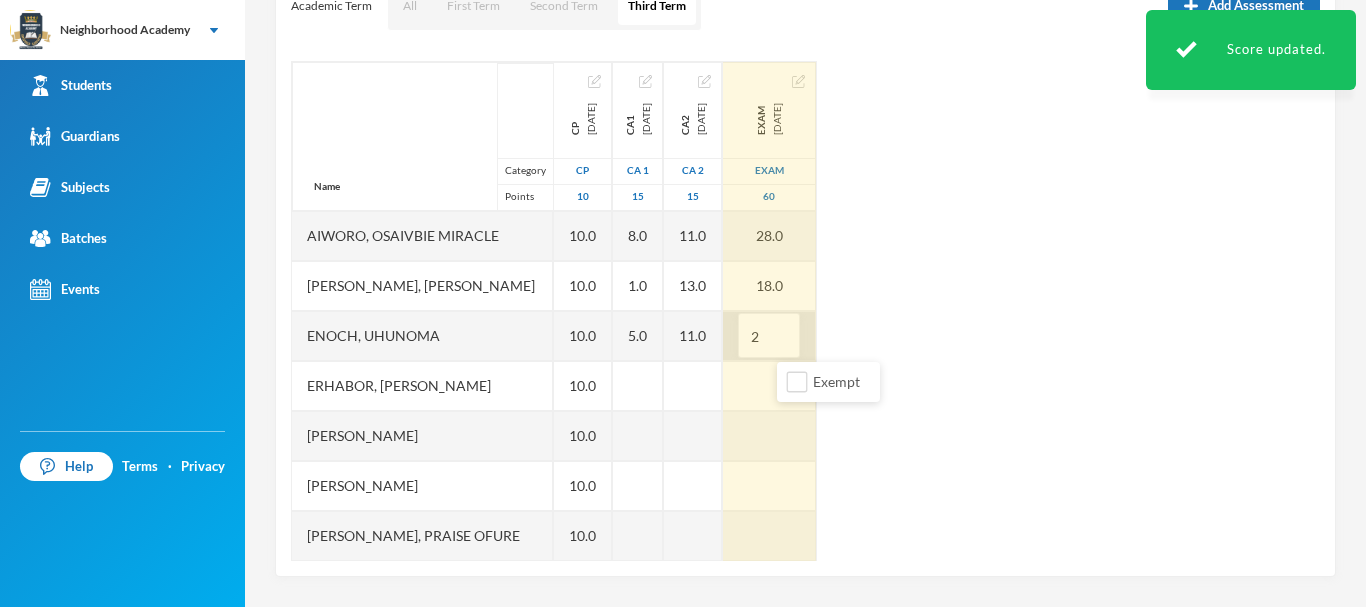 type on "20" 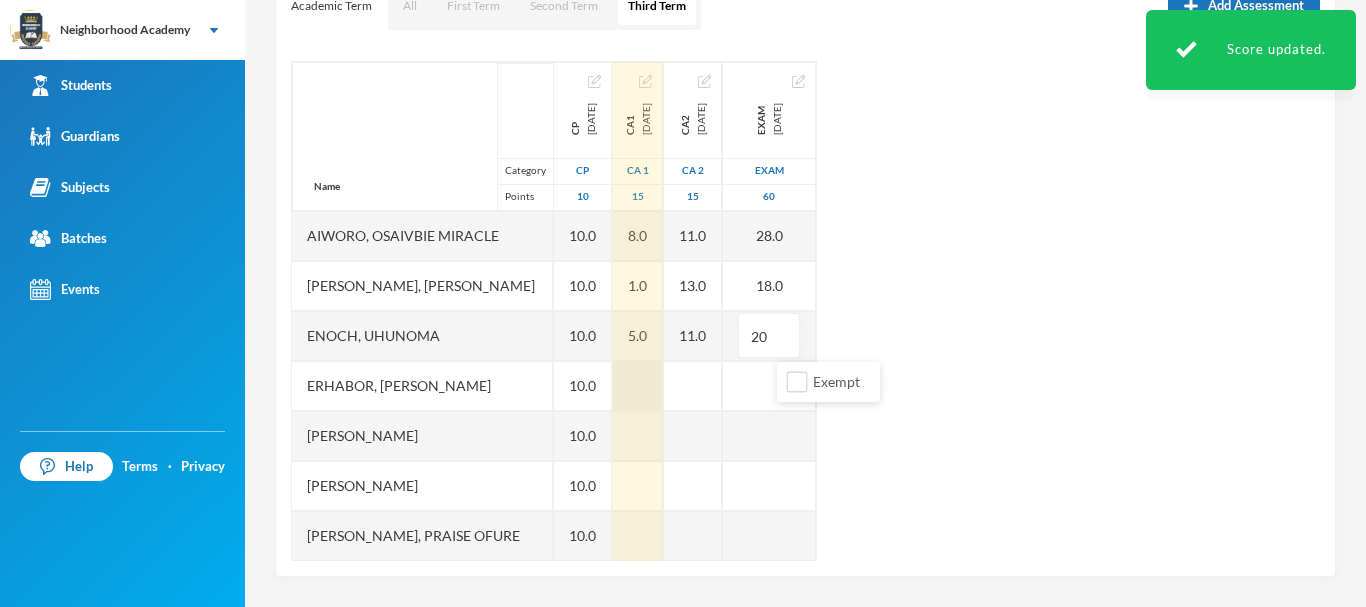 click at bounding box center [638, 386] 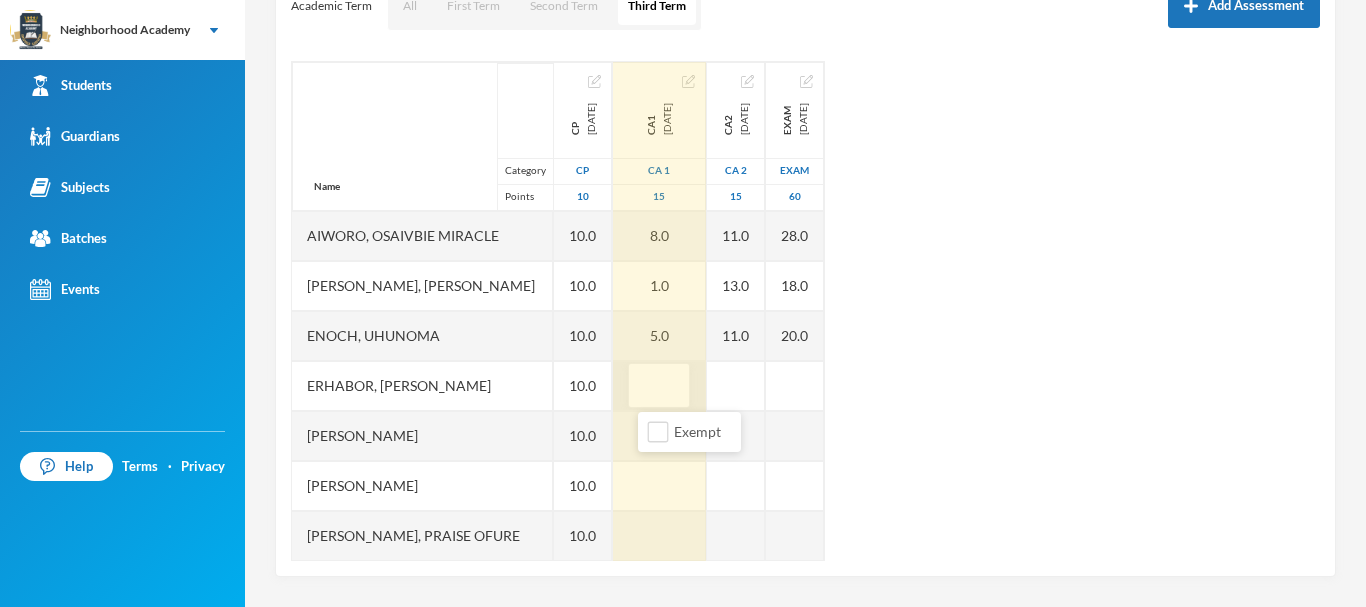 type on "8" 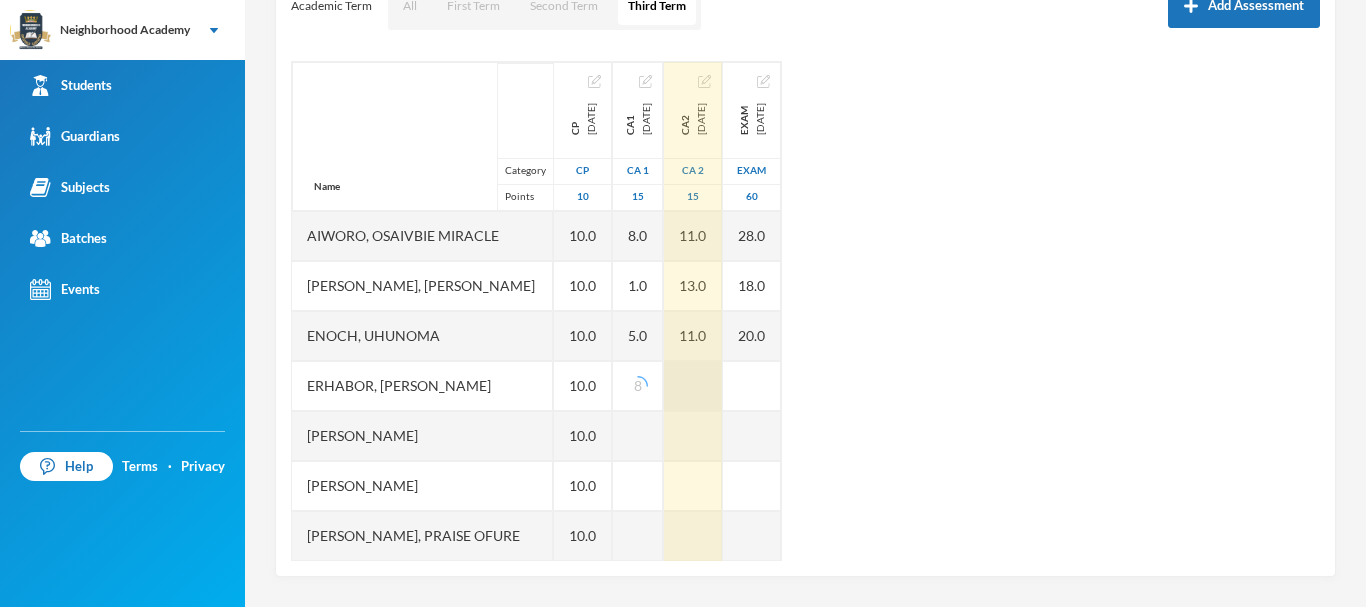 click at bounding box center [693, 386] 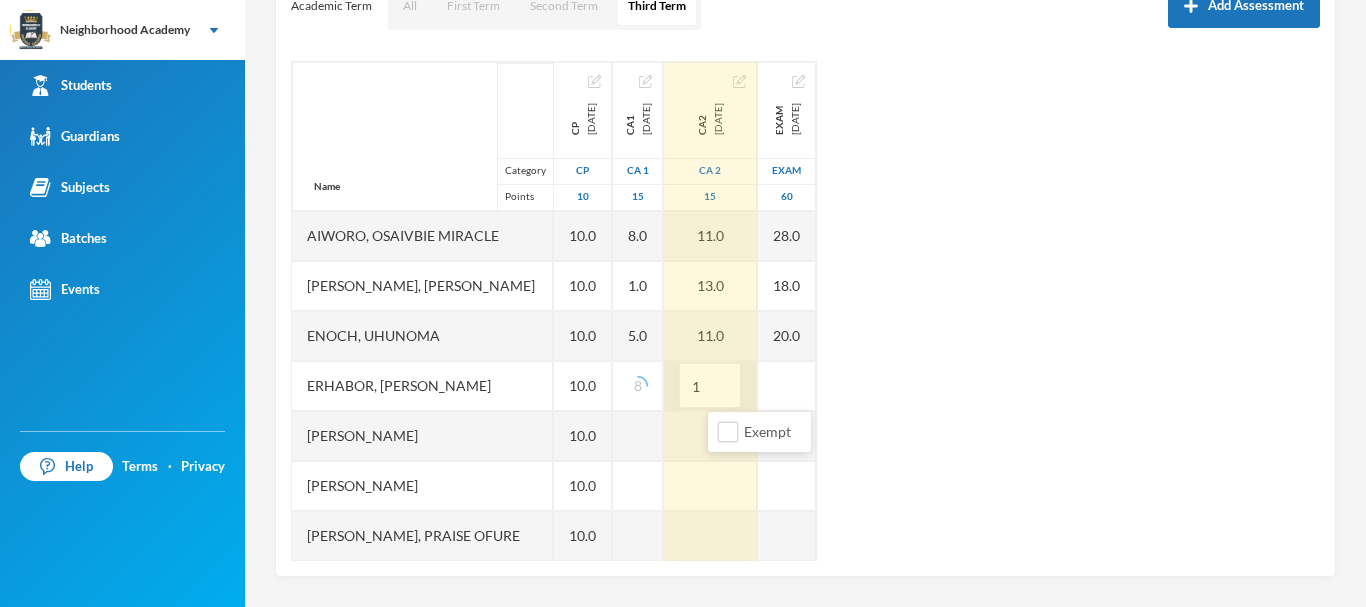type on "11" 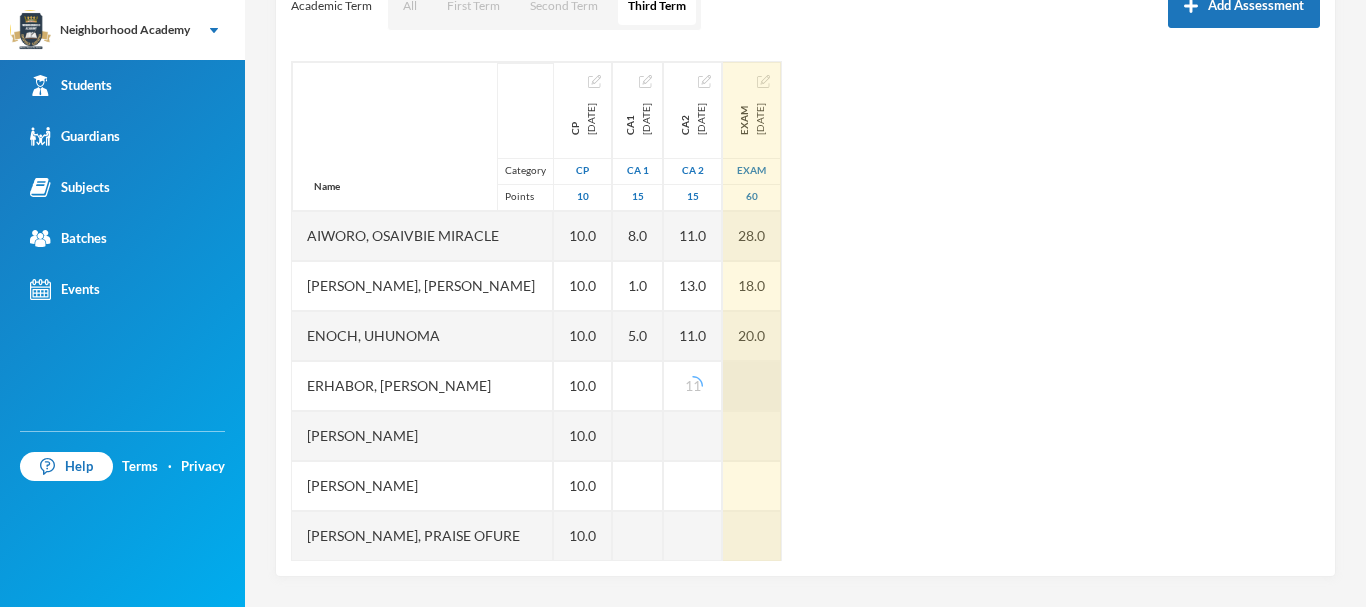 click at bounding box center [752, 386] 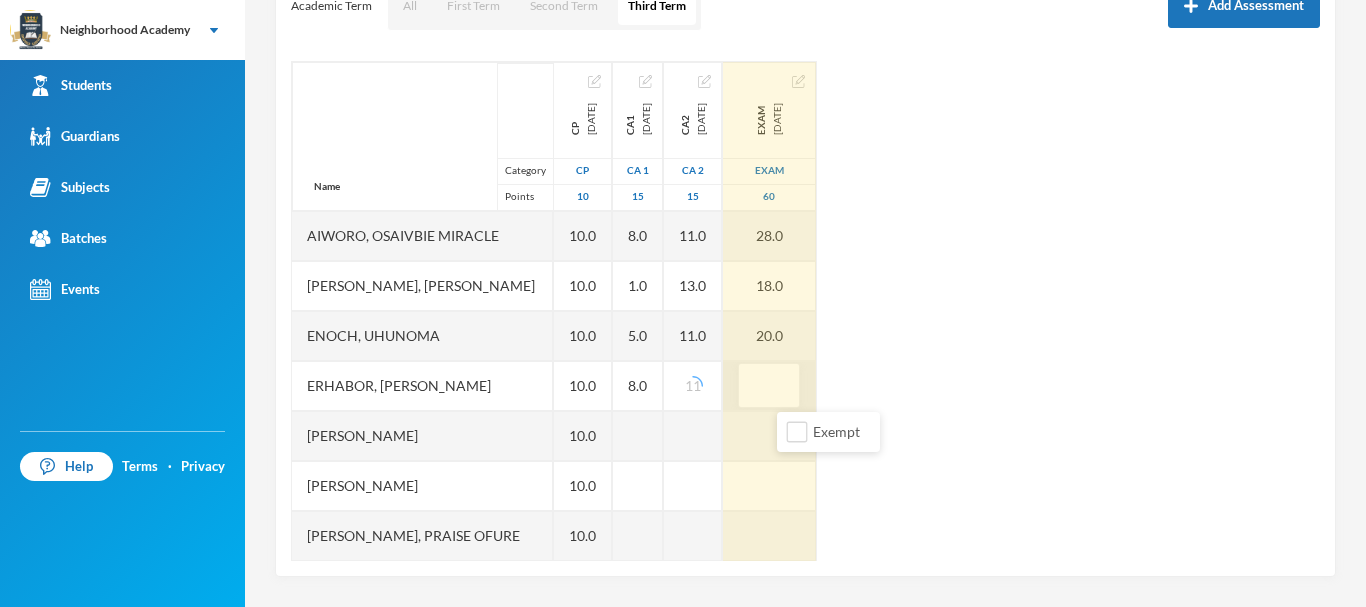 click at bounding box center [769, 386] 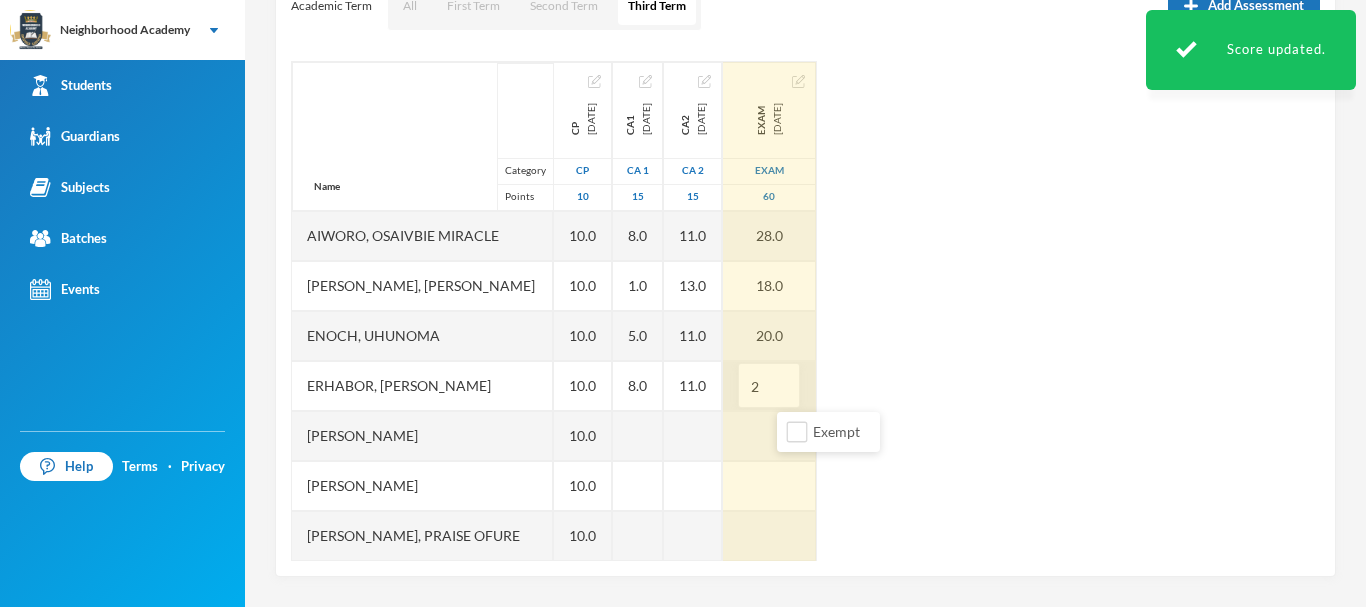 type on "29" 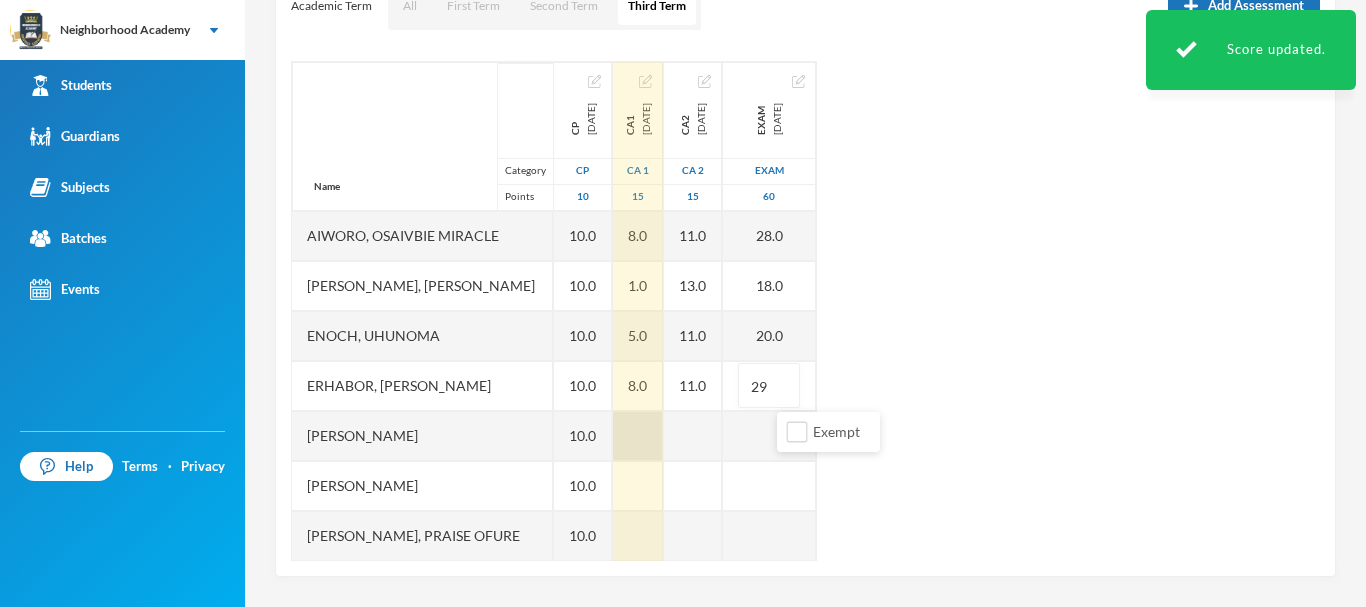 click at bounding box center (638, 436) 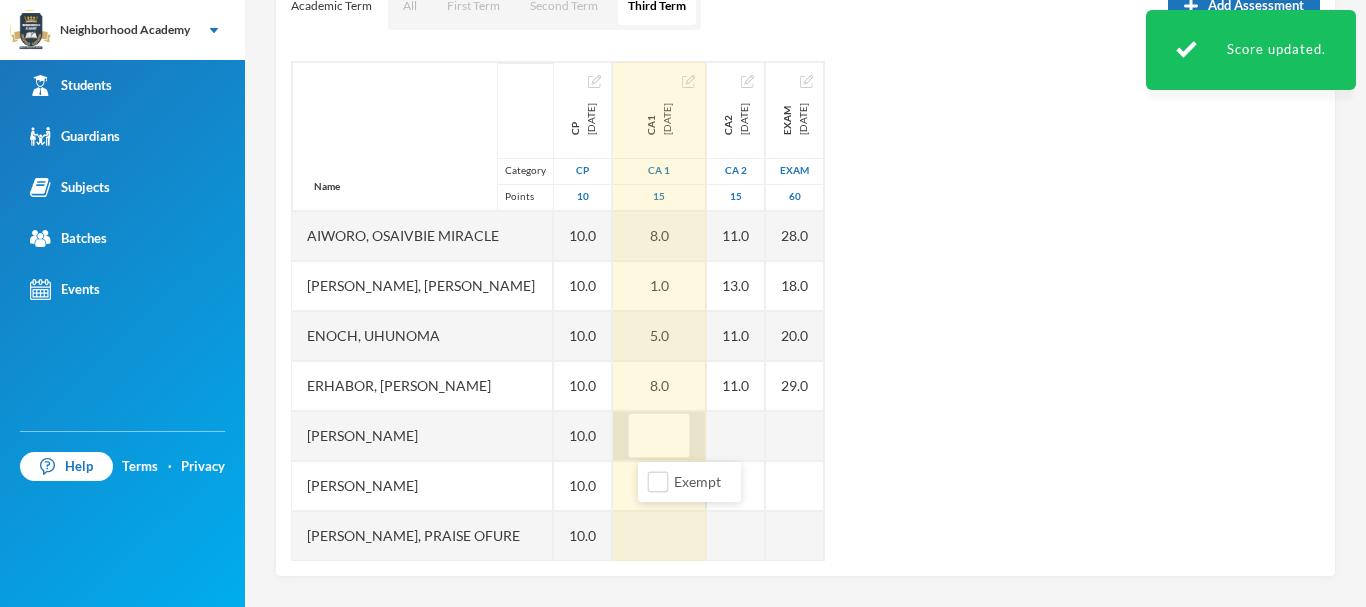 type on "5" 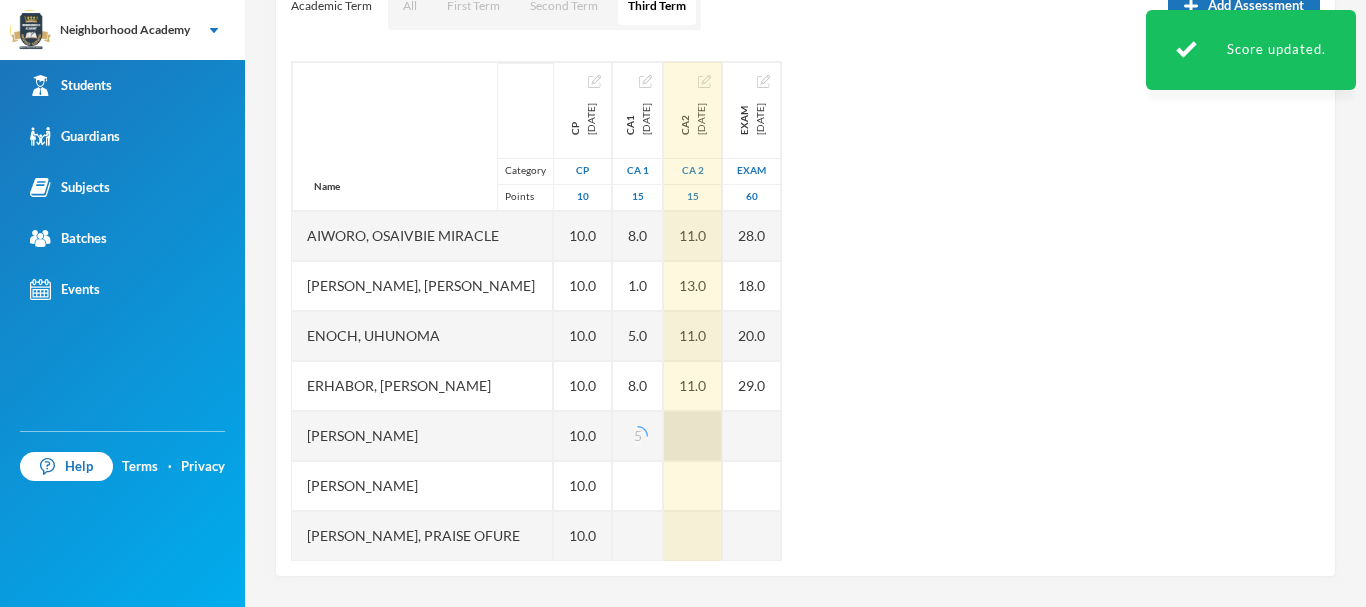 click at bounding box center [693, 436] 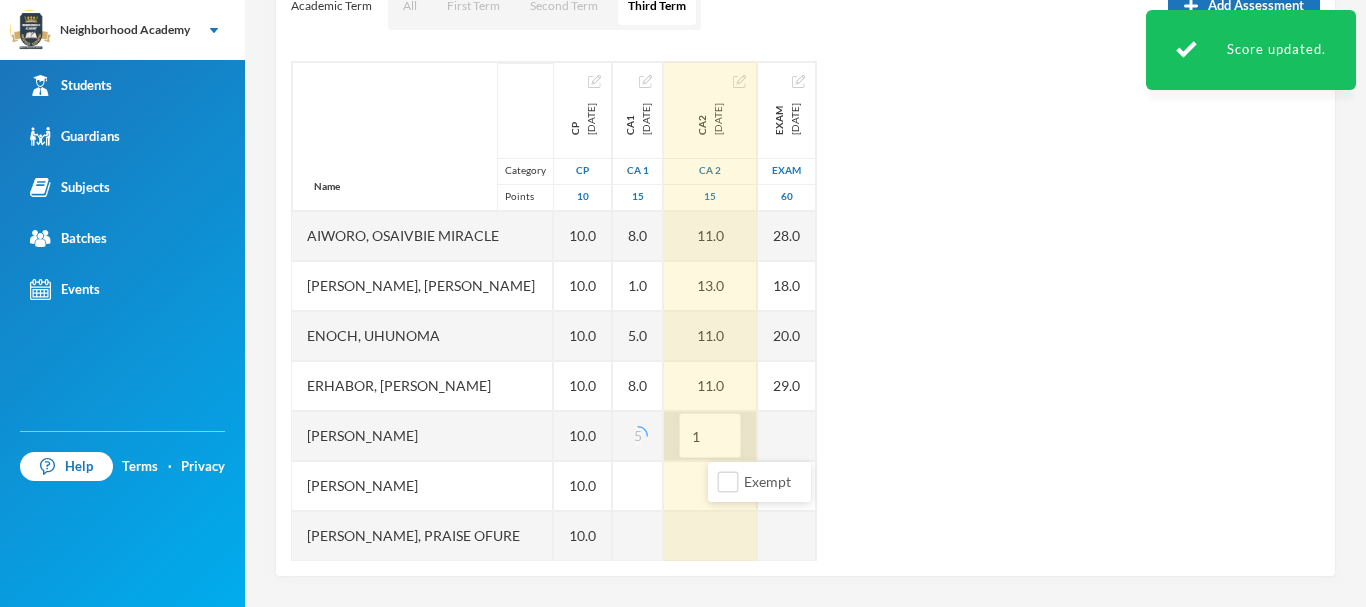 type on "13" 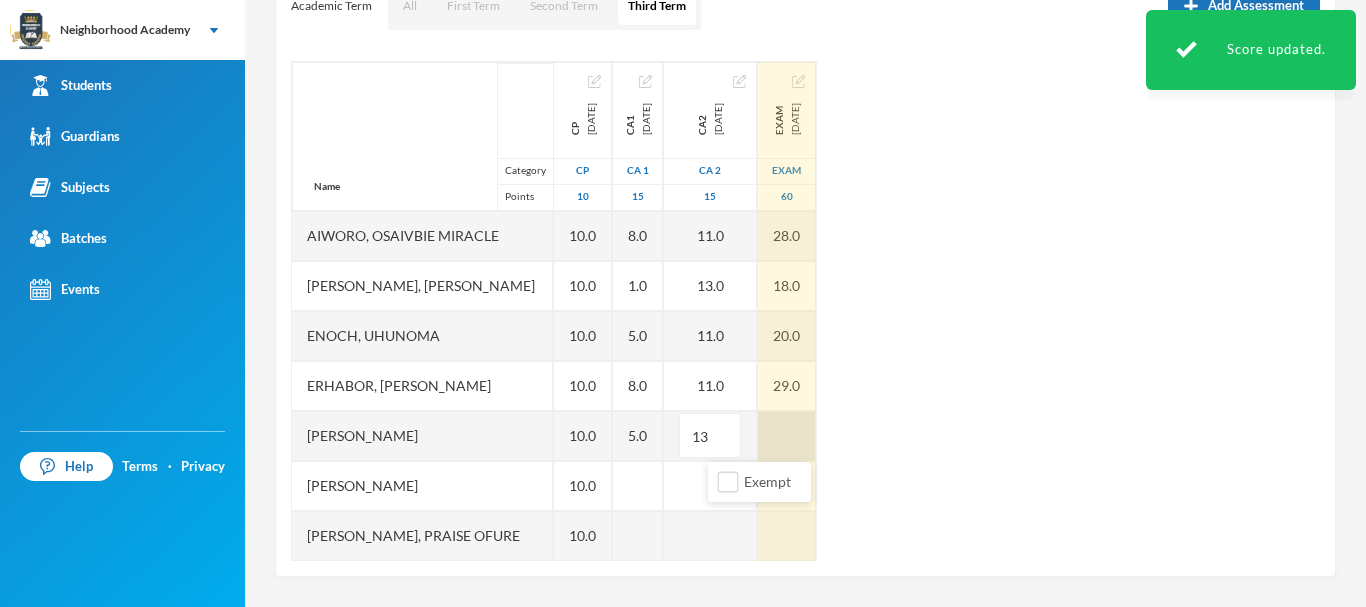 click at bounding box center [787, 436] 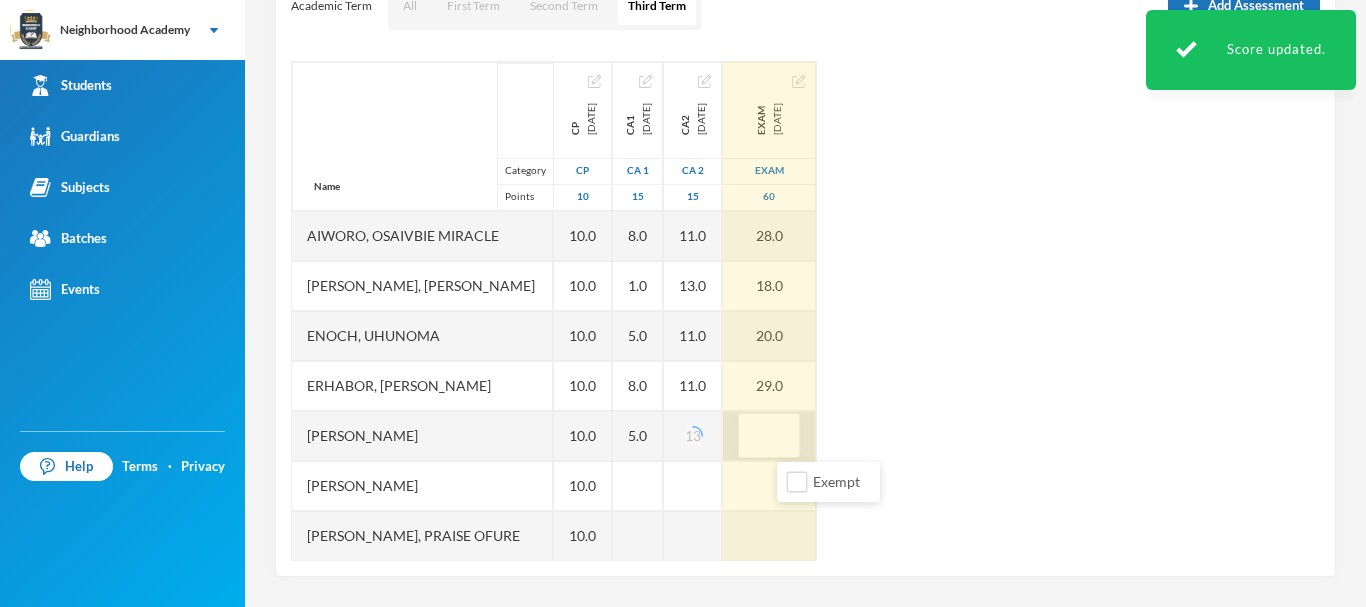 click at bounding box center (769, 436) 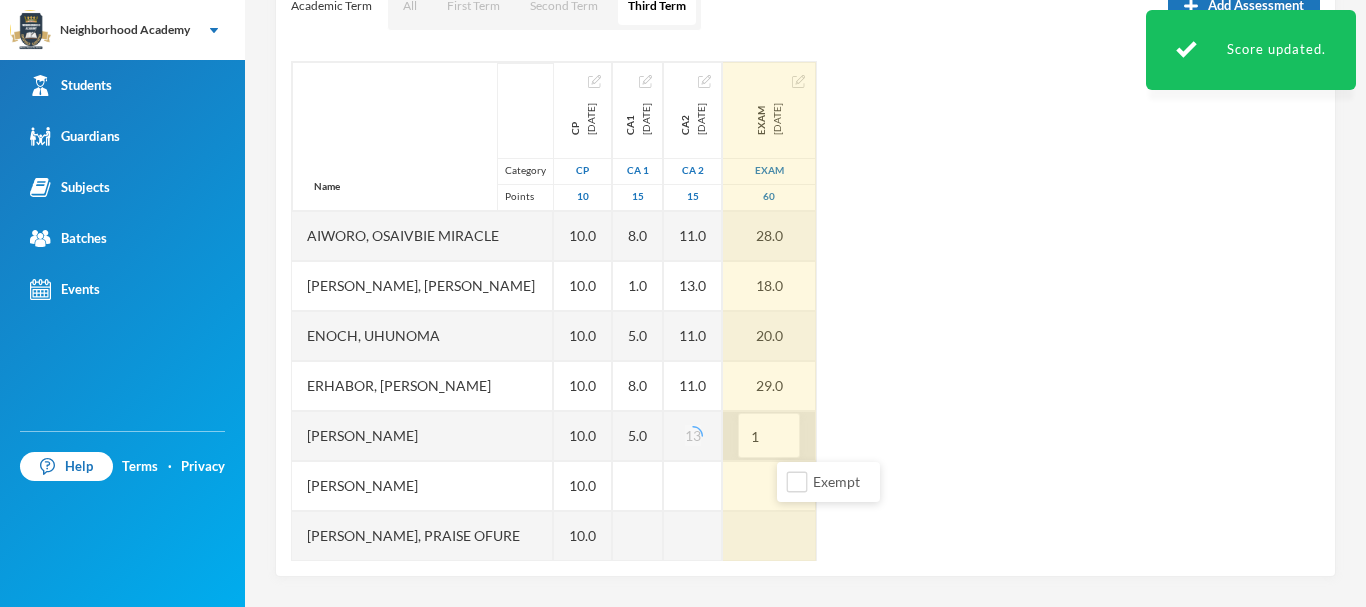 type on "19" 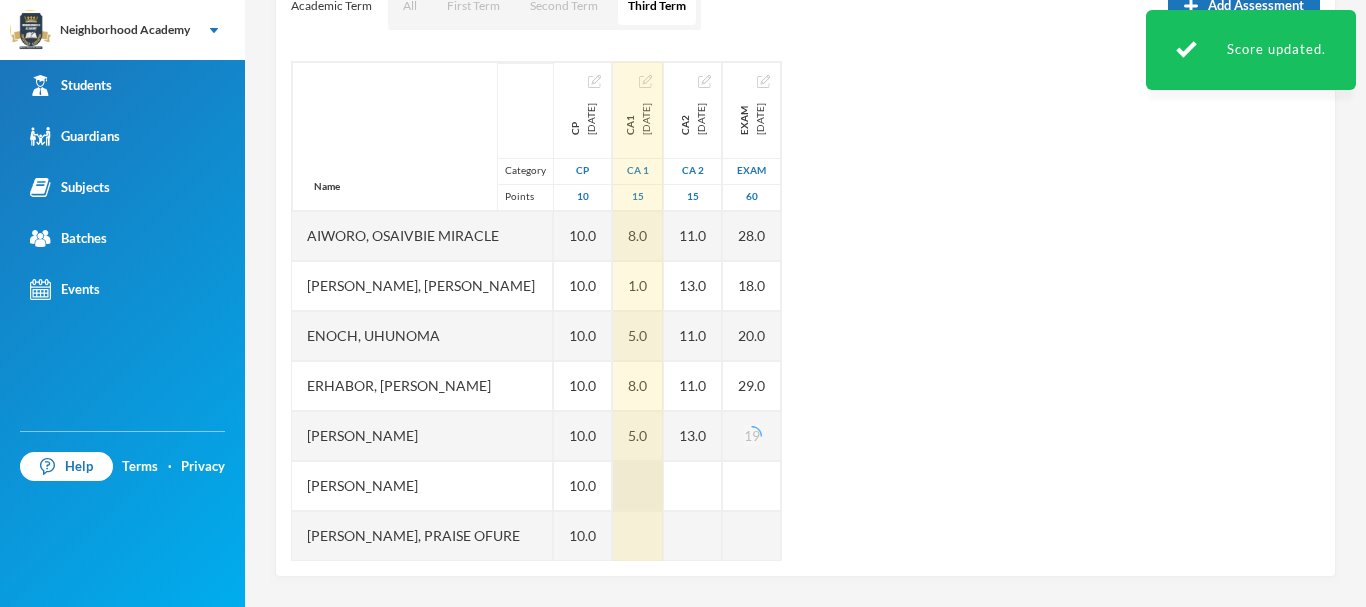 click at bounding box center (638, 486) 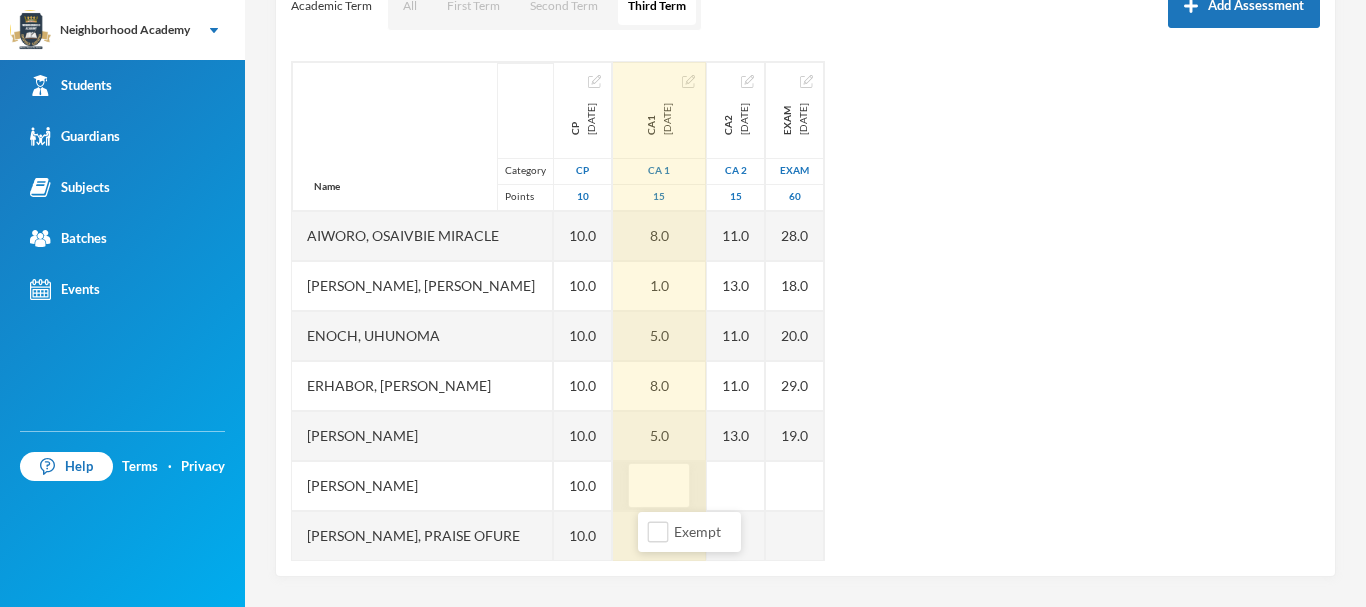 type on "1" 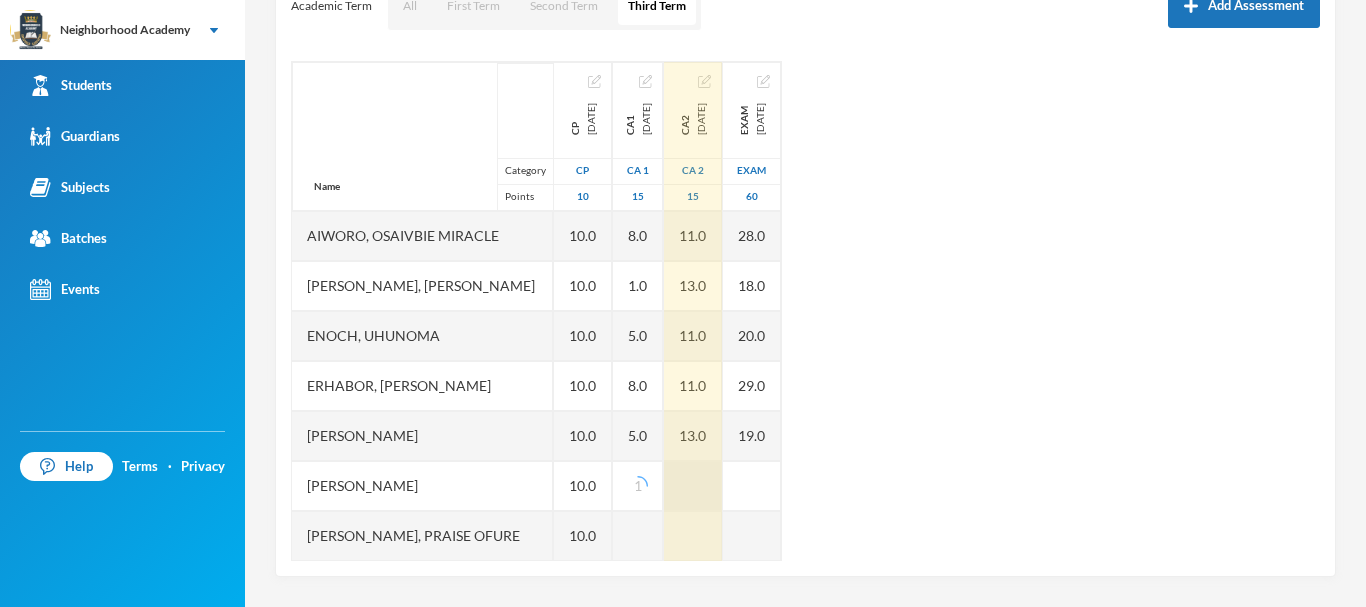 click at bounding box center (693, 486) 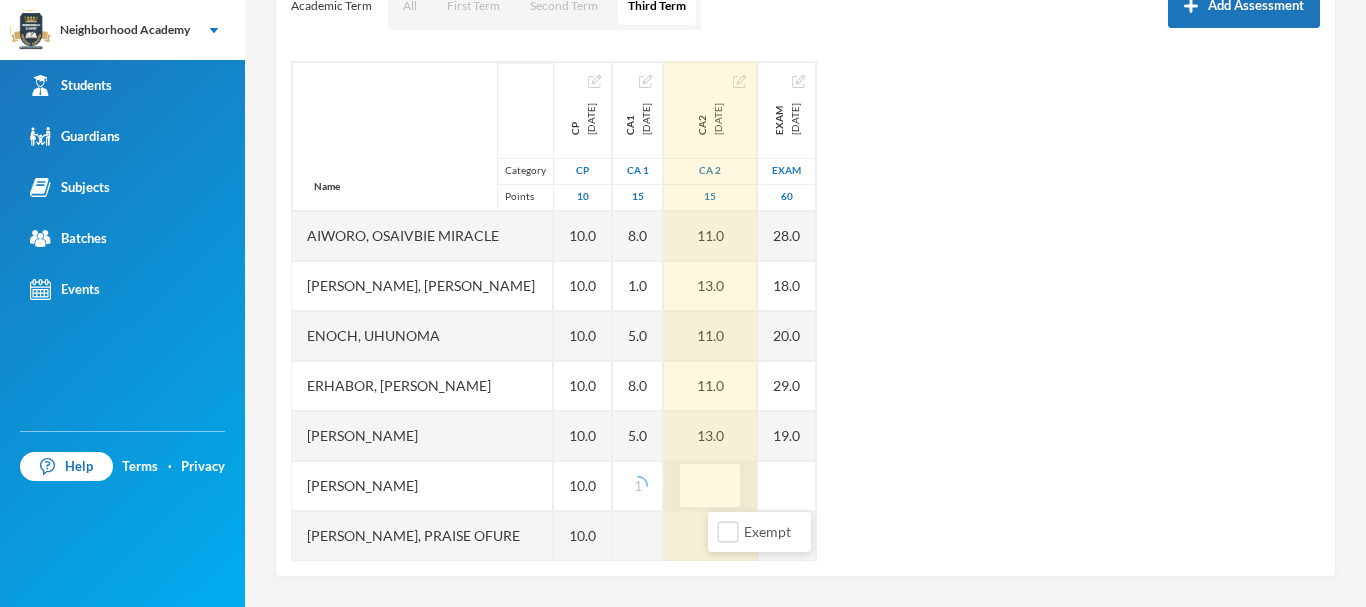 click at bounding box center [710, 486] 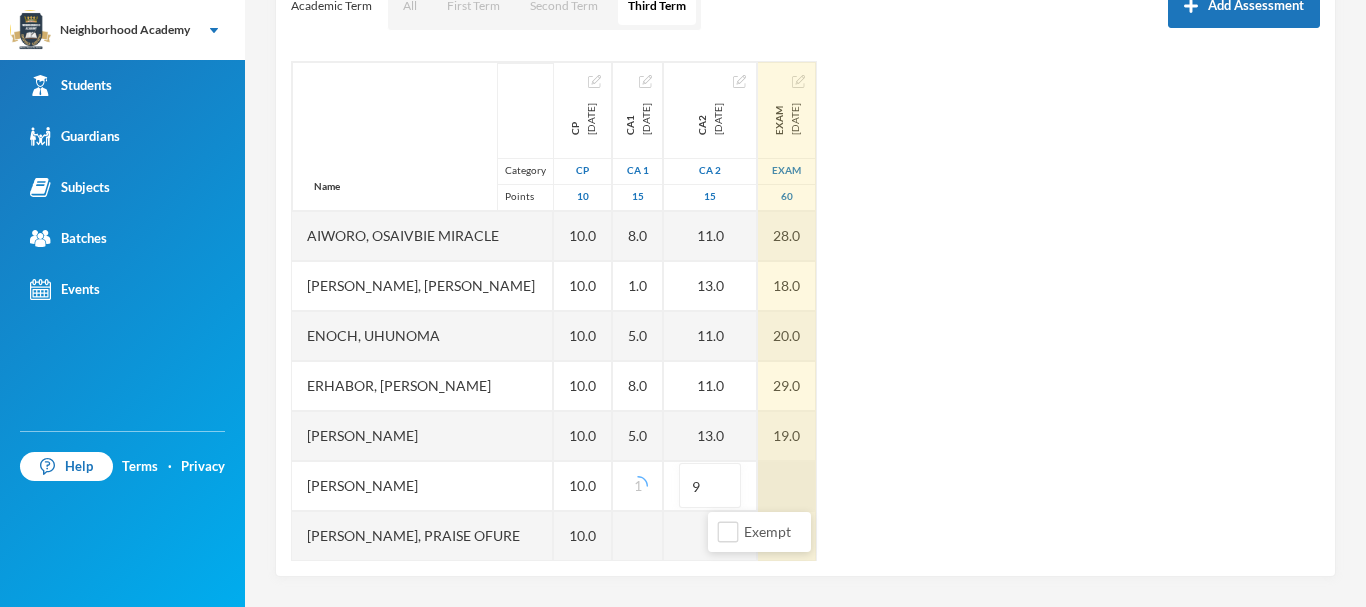 click at bounding box center (787, 486) 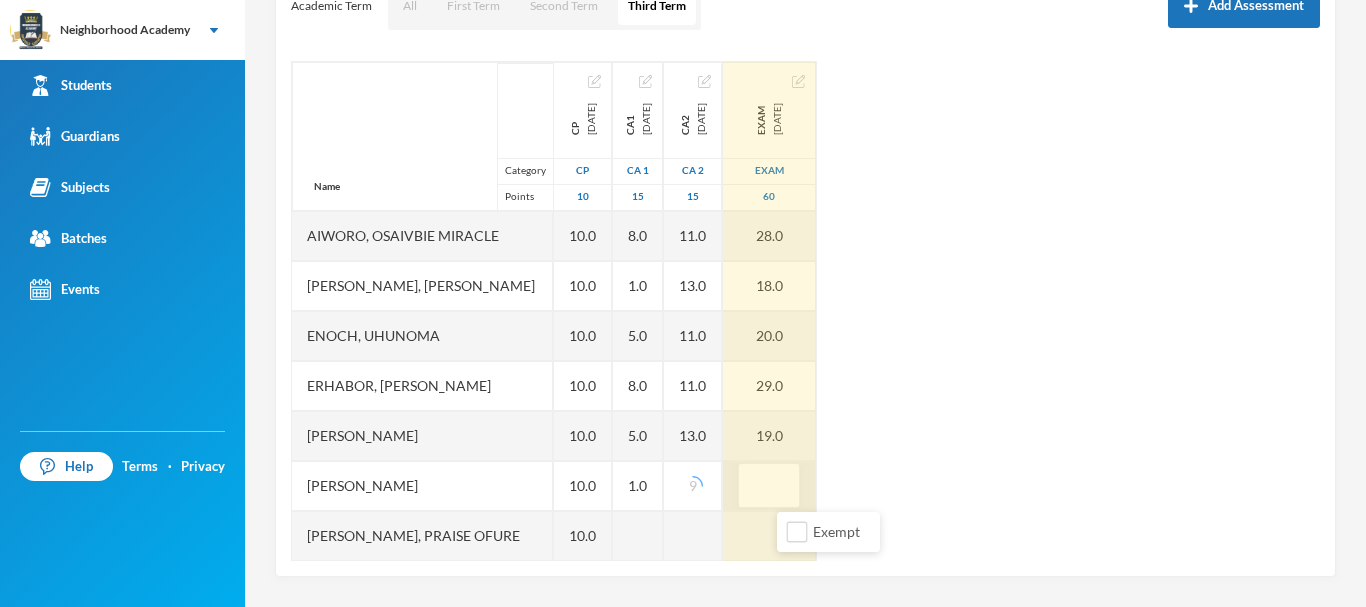 click at bounding box center (769, 486) 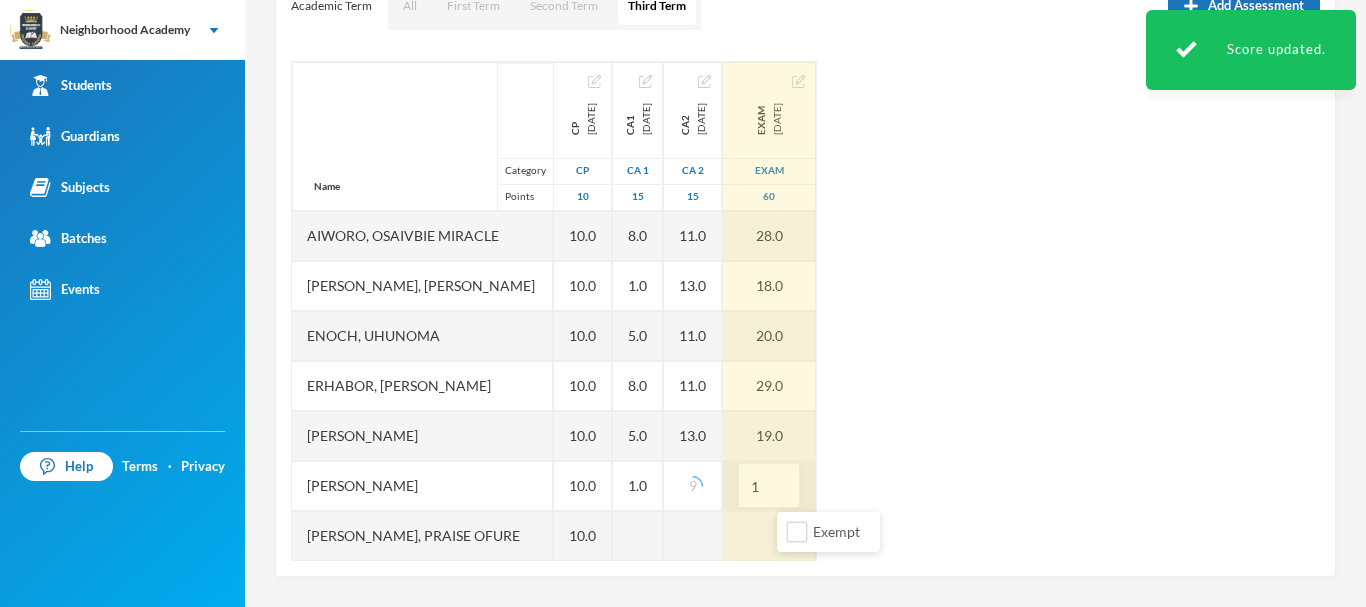 type on "16" 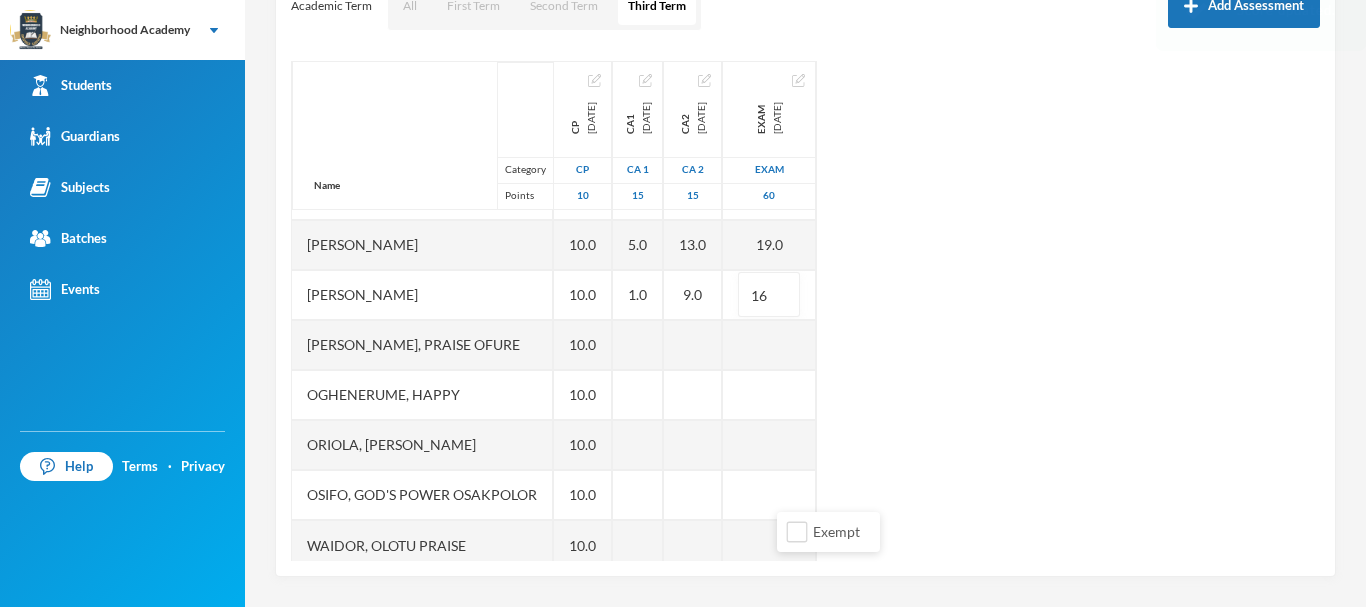 scroll, scrollTop: 201, scrollLeft: 0, axis: vertical 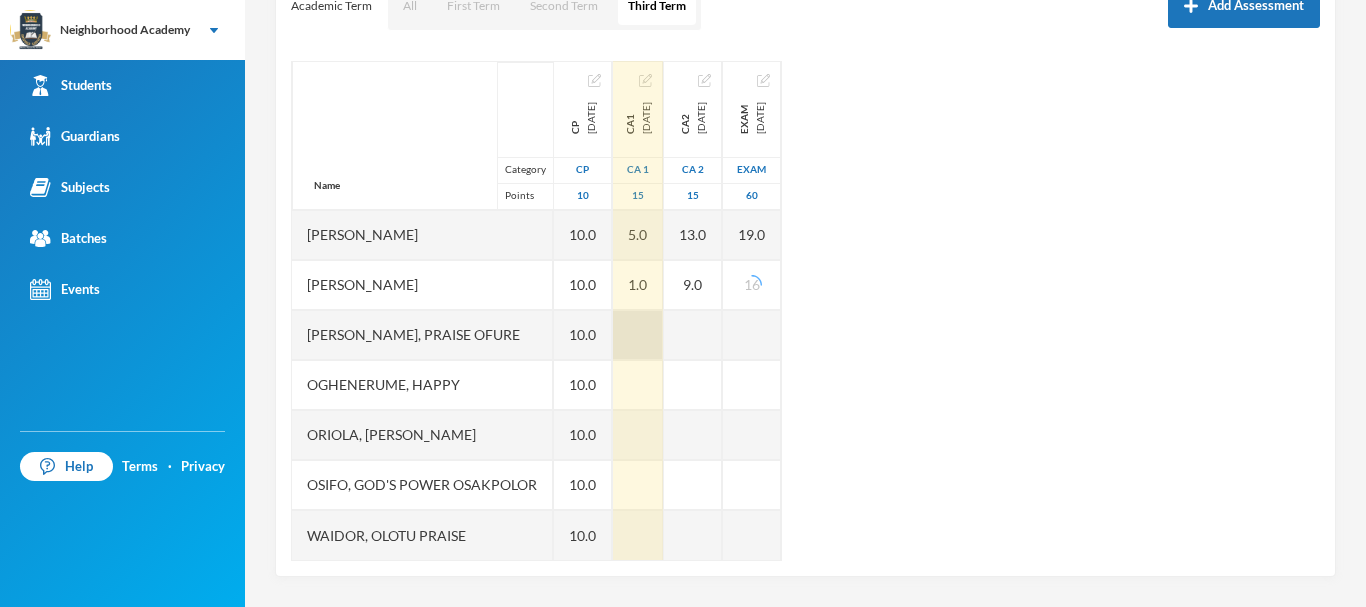 click at bounding box center [638, 335] 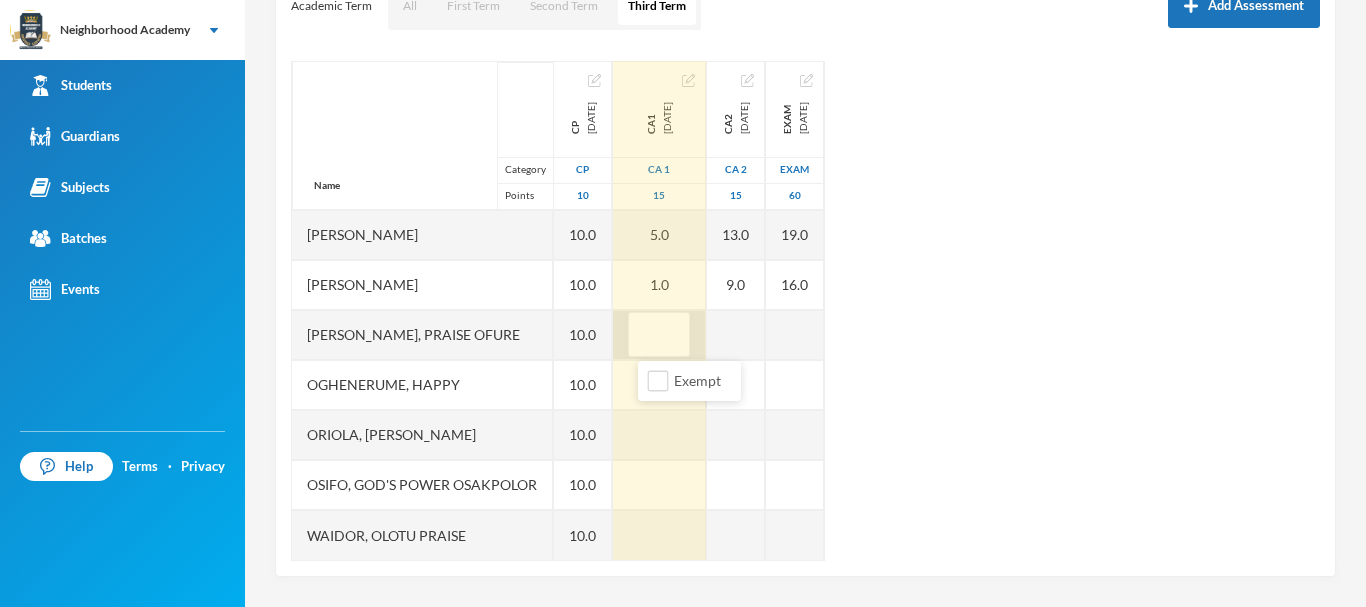 type on "9" 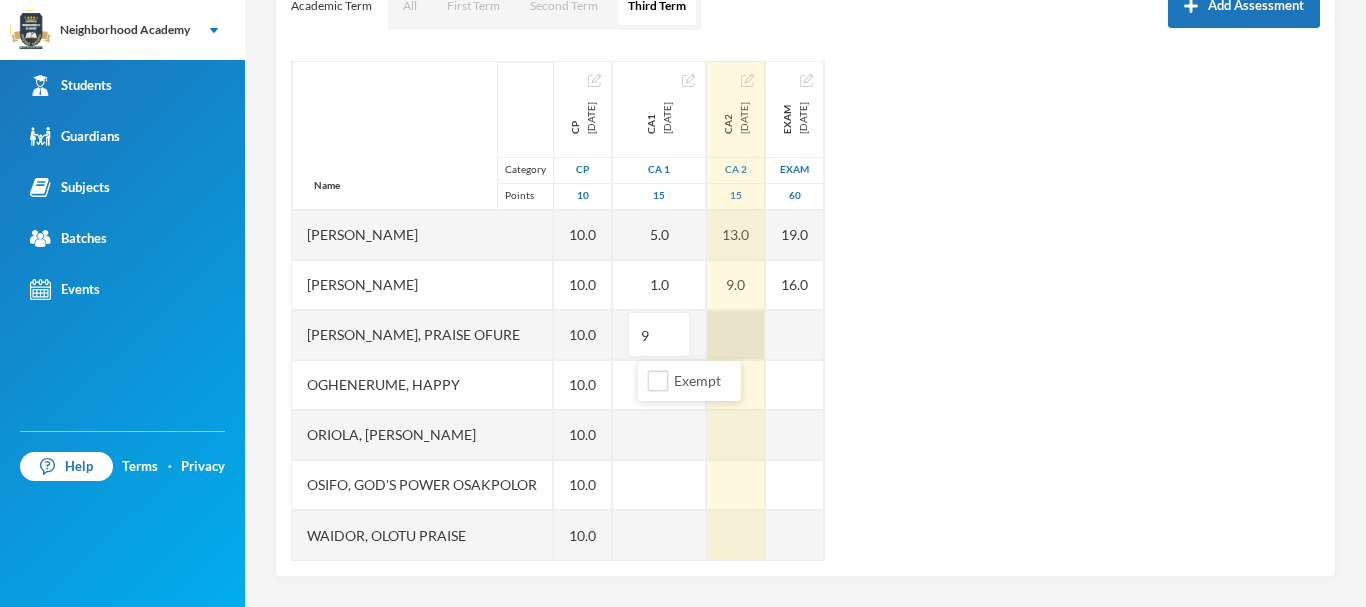 click at bounding box center (736, 335) 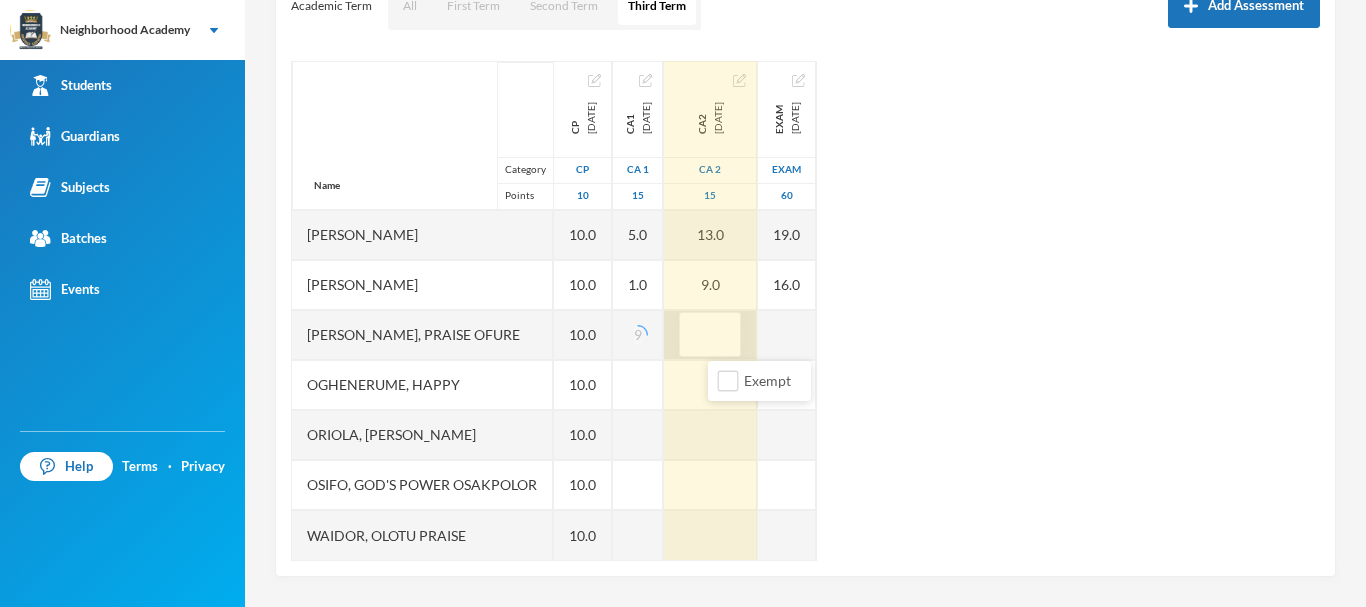 click at bounding box center (710, 335) 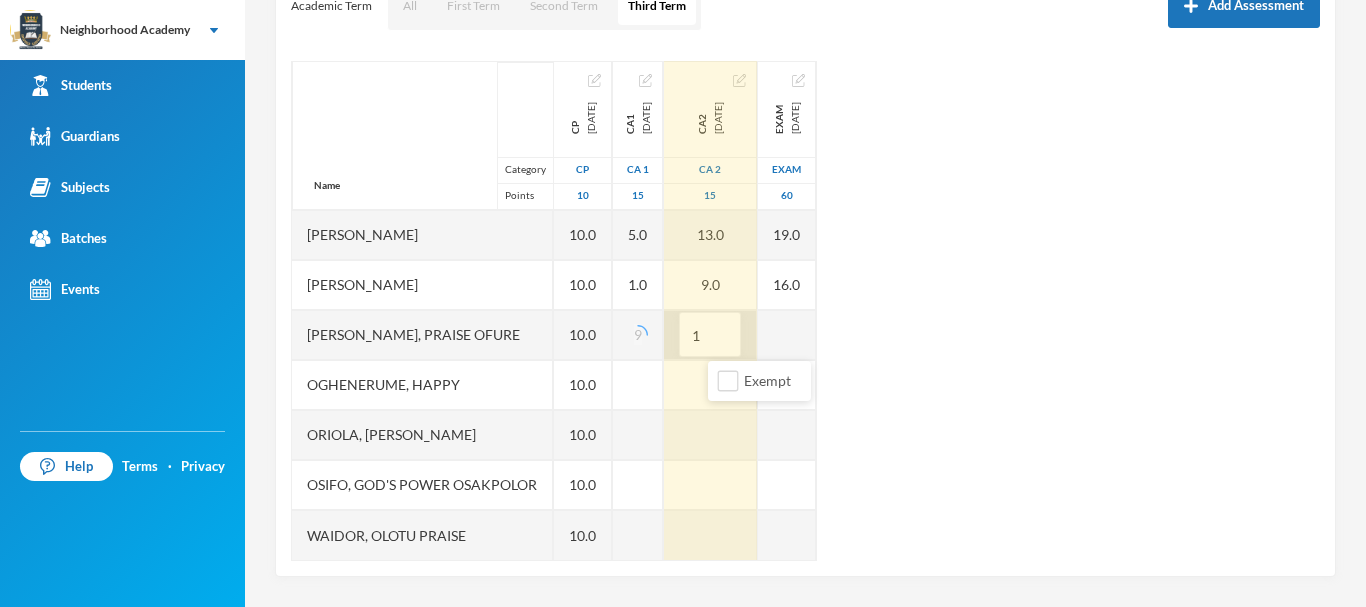 type on "11" 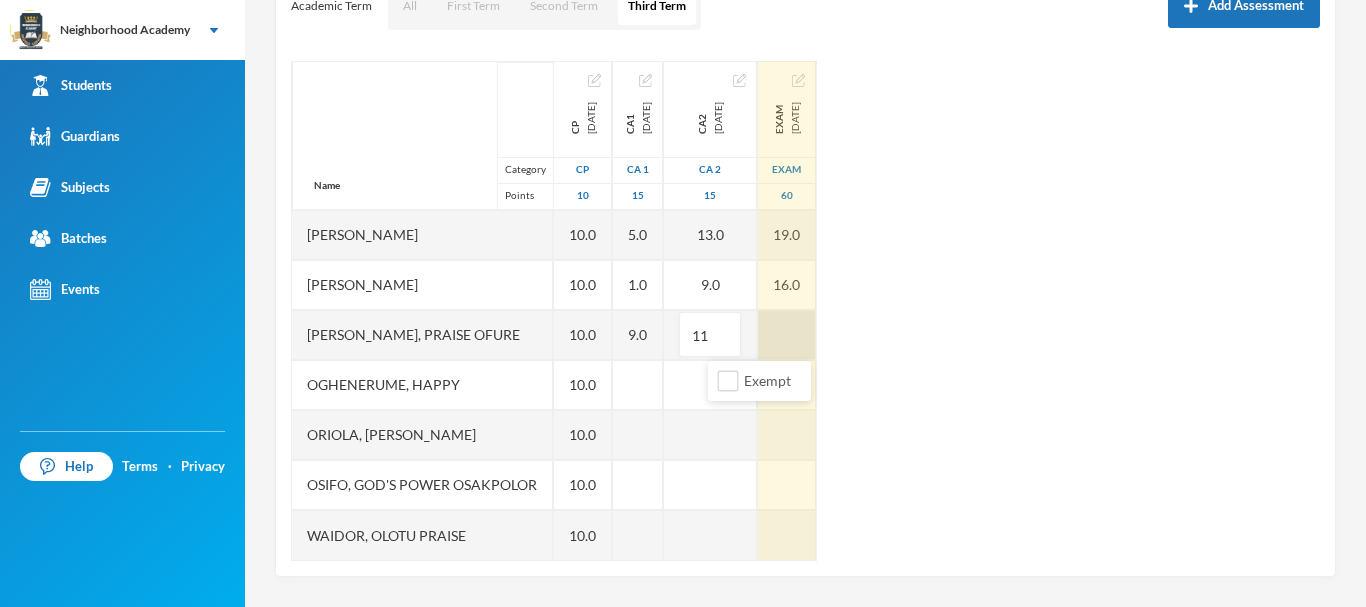 click at bounding box center [787, 335] 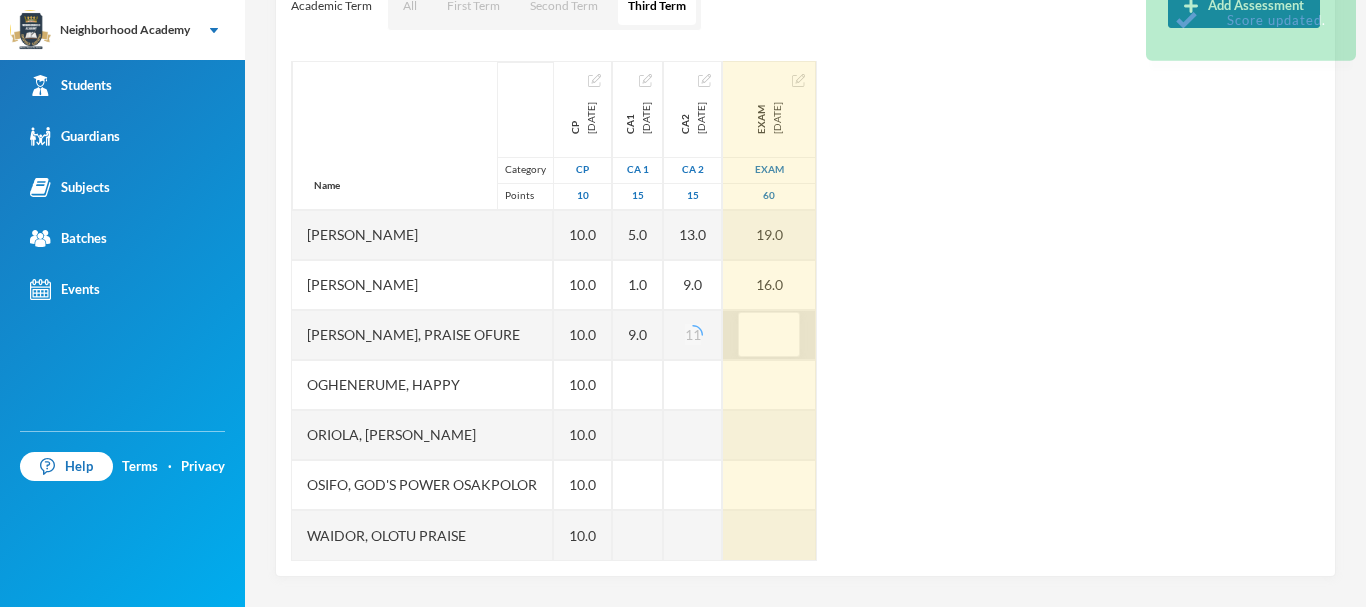 click at bounding box center (769, 335) 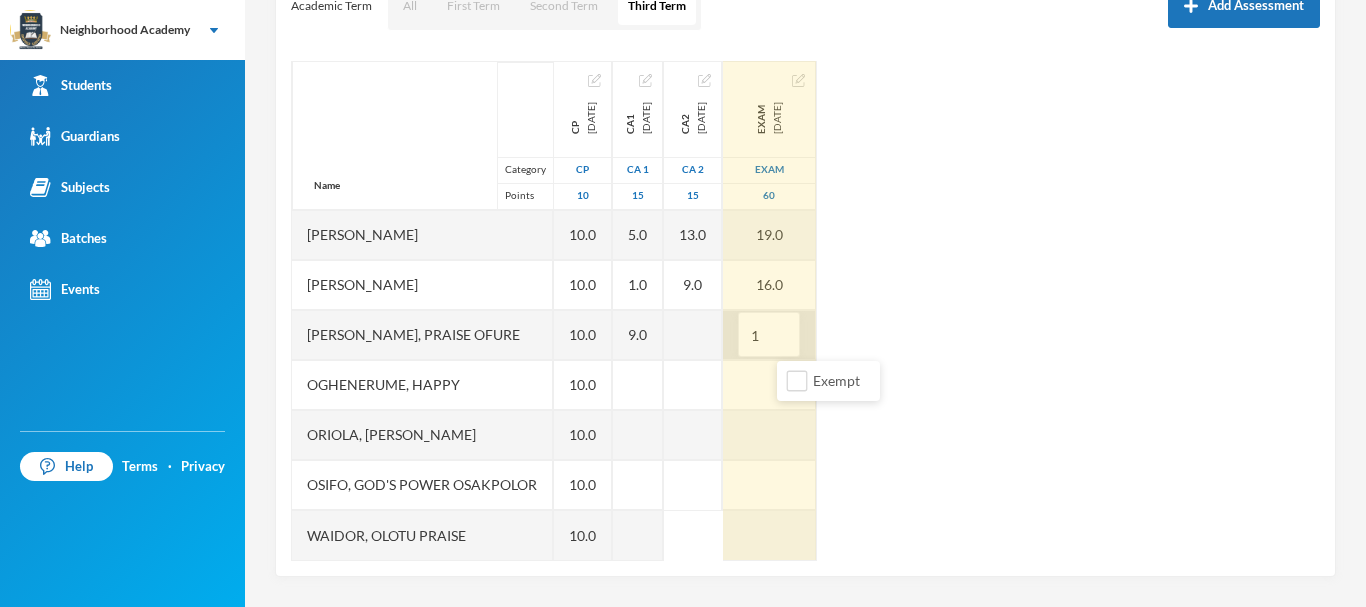 type on "18" 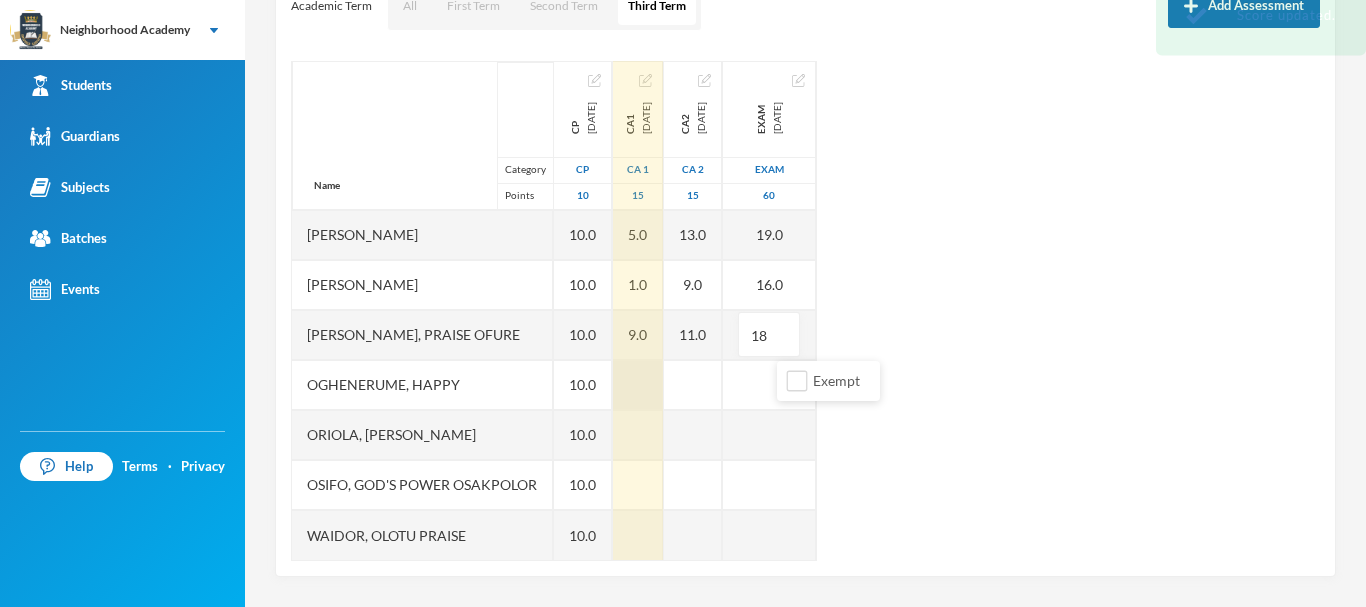 click at bounding box center [638, 385] 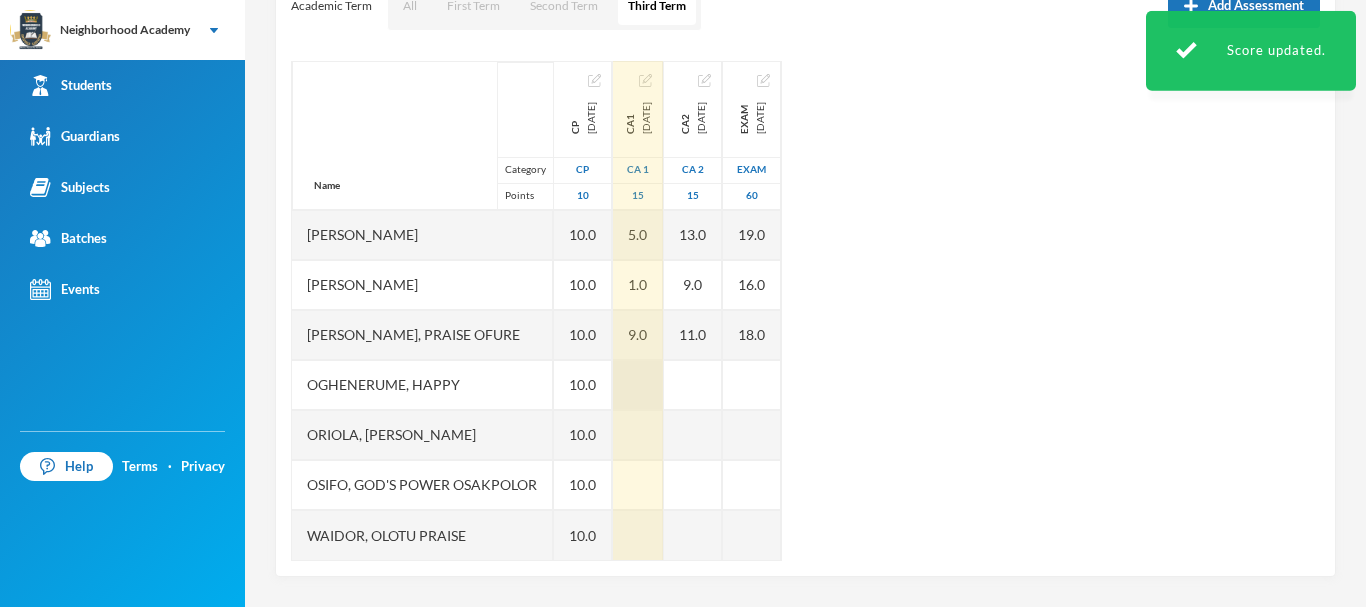 click at bounding box center [638, 385] 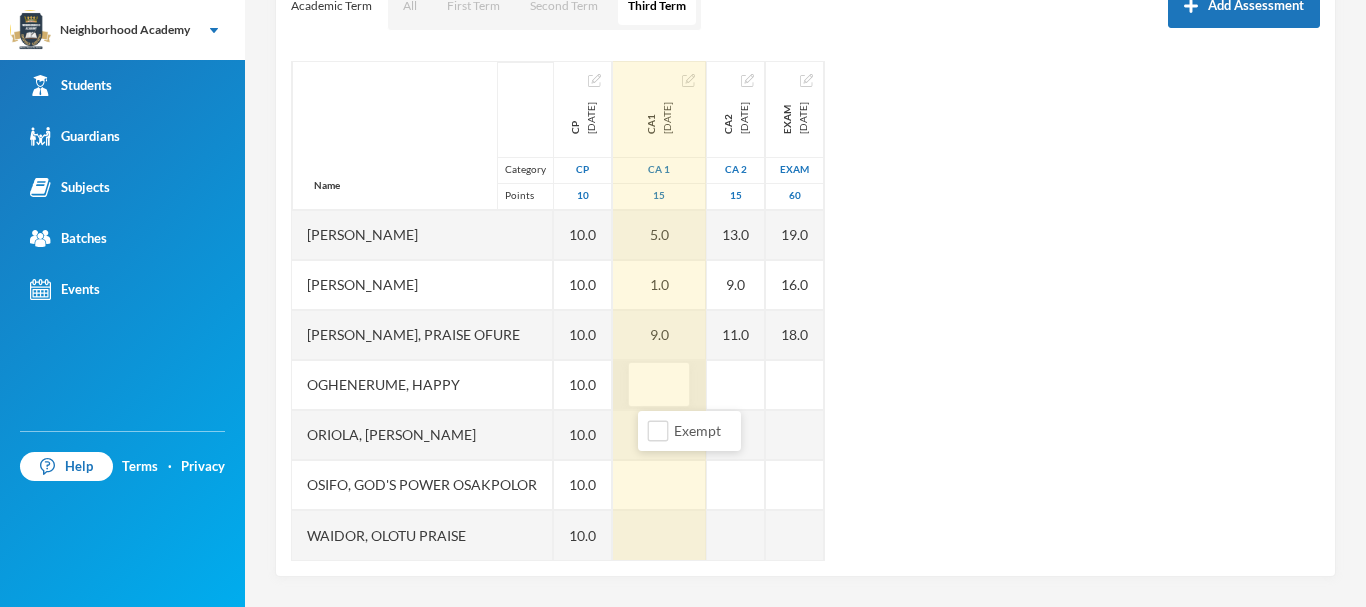 type on "3" 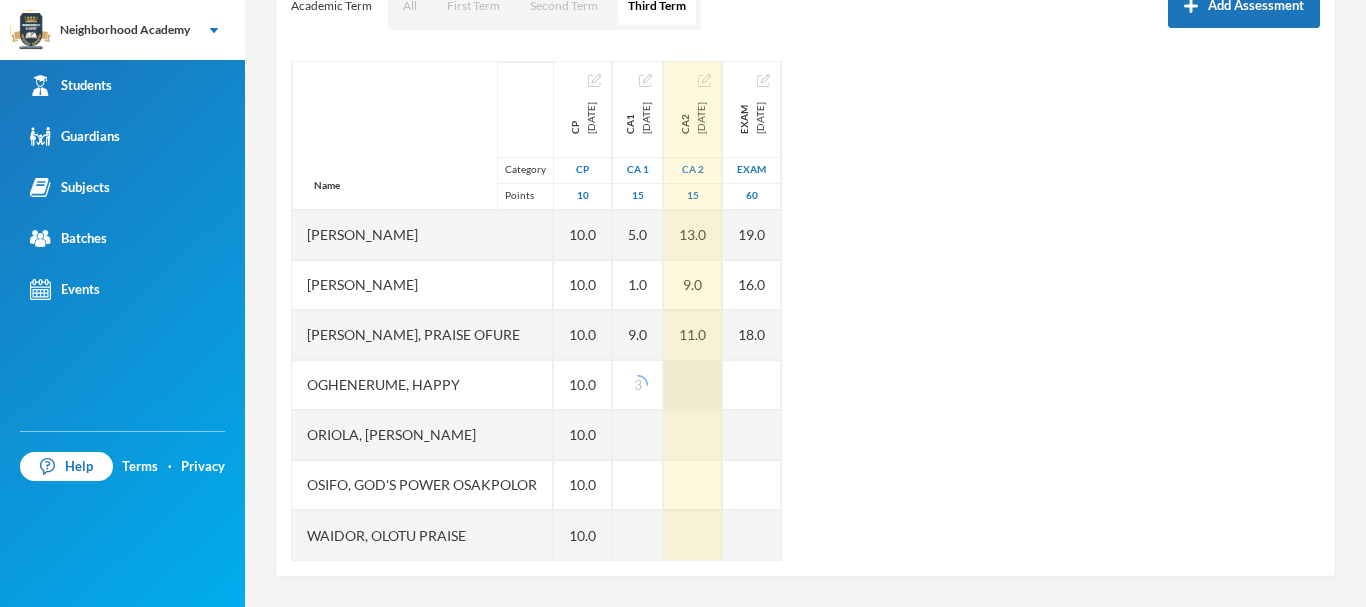 click at bounding box center [693, 385] 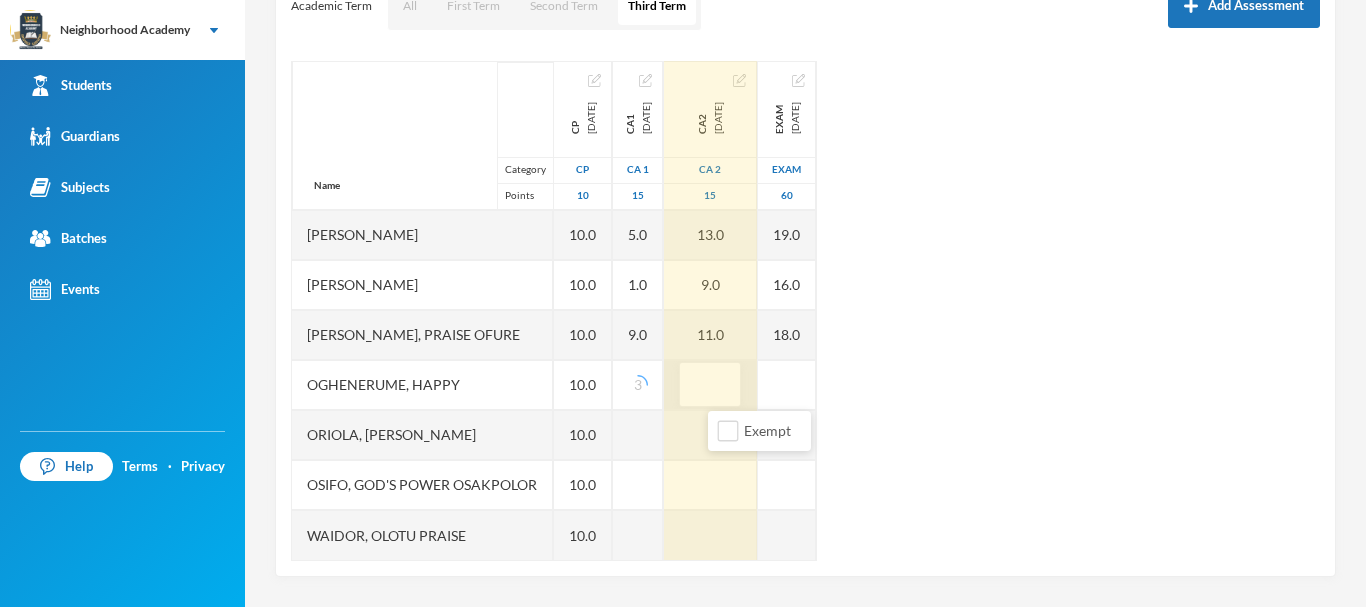 click at bounding box center [710, 385] 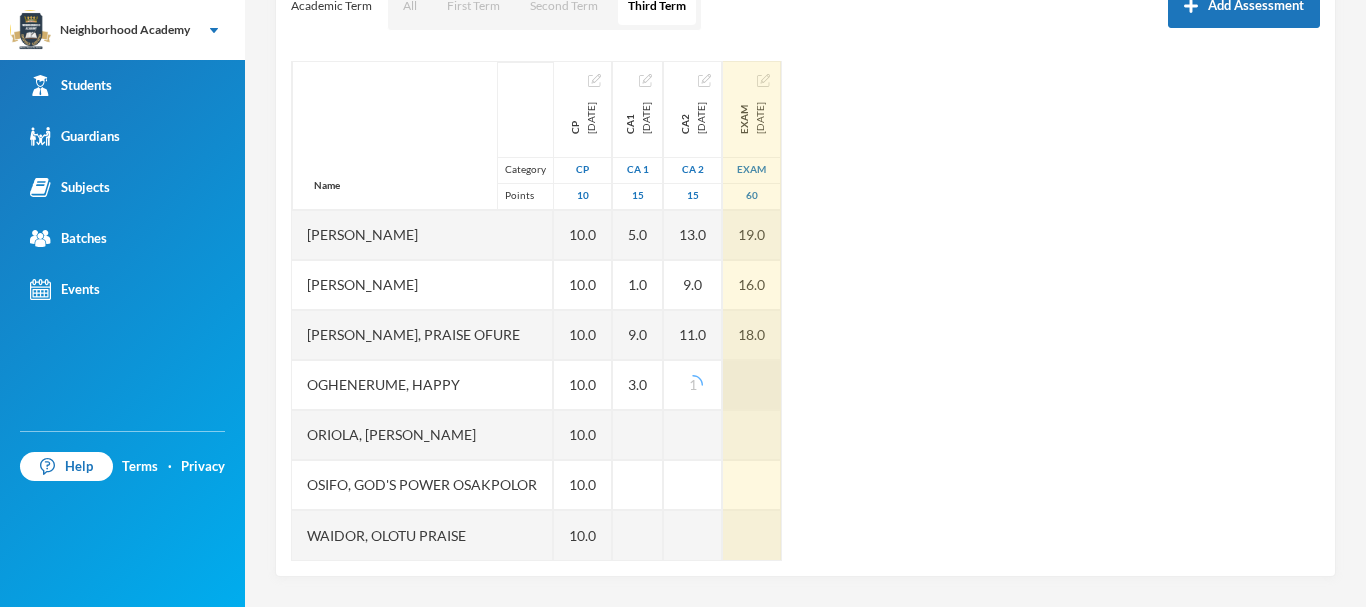 click at bounding box center (752, 385) 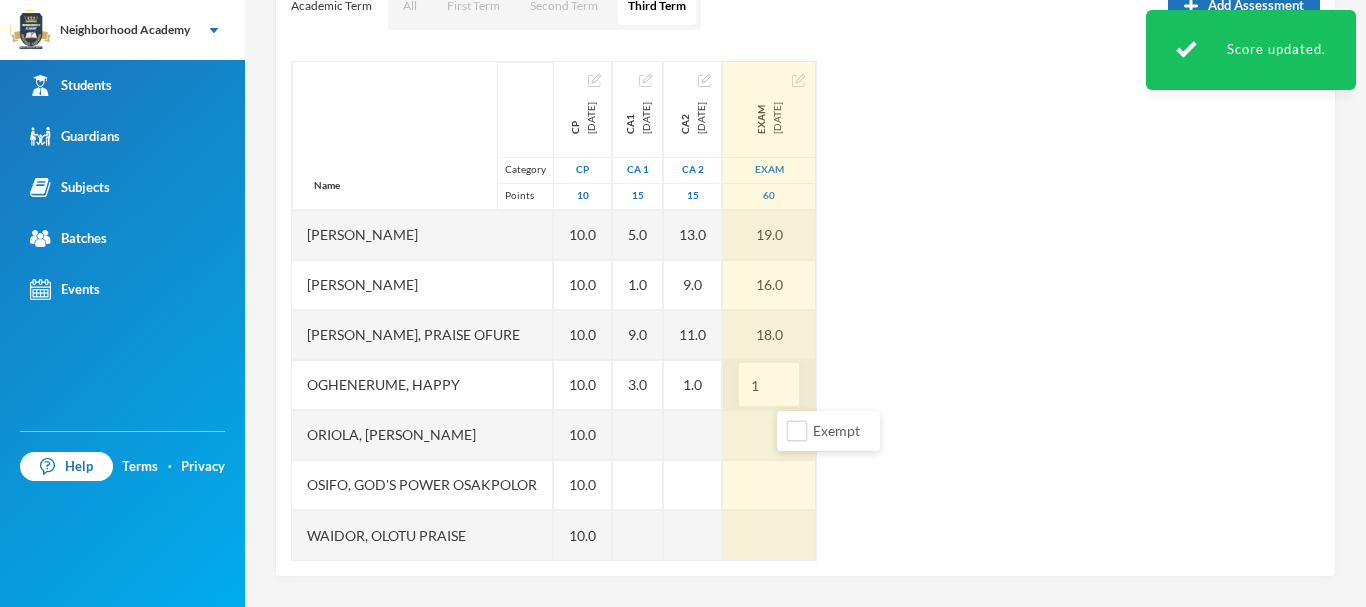 type on "14" 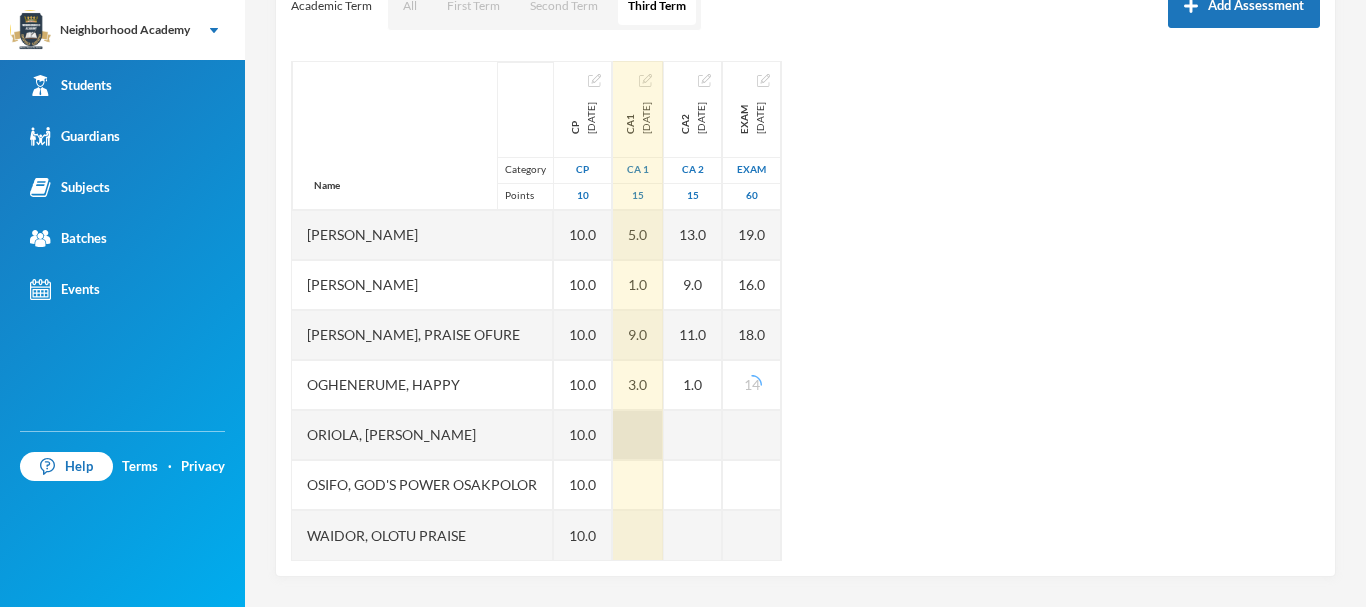 click at bounding box center (638, 435) 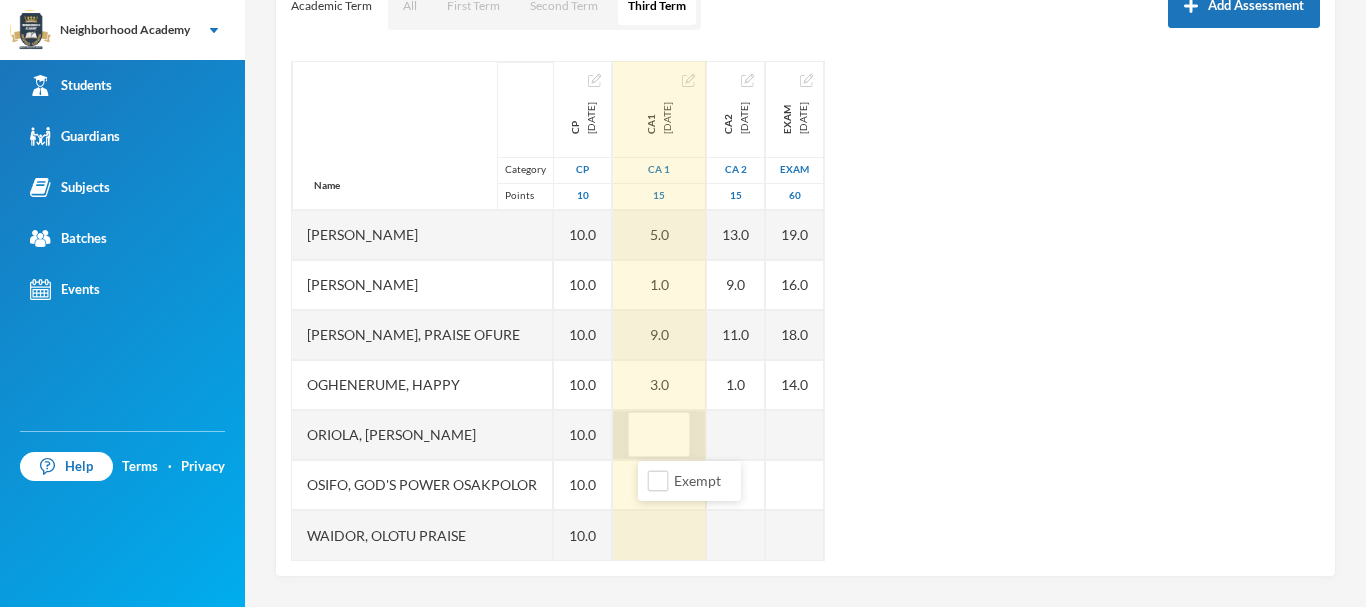 type on "6" 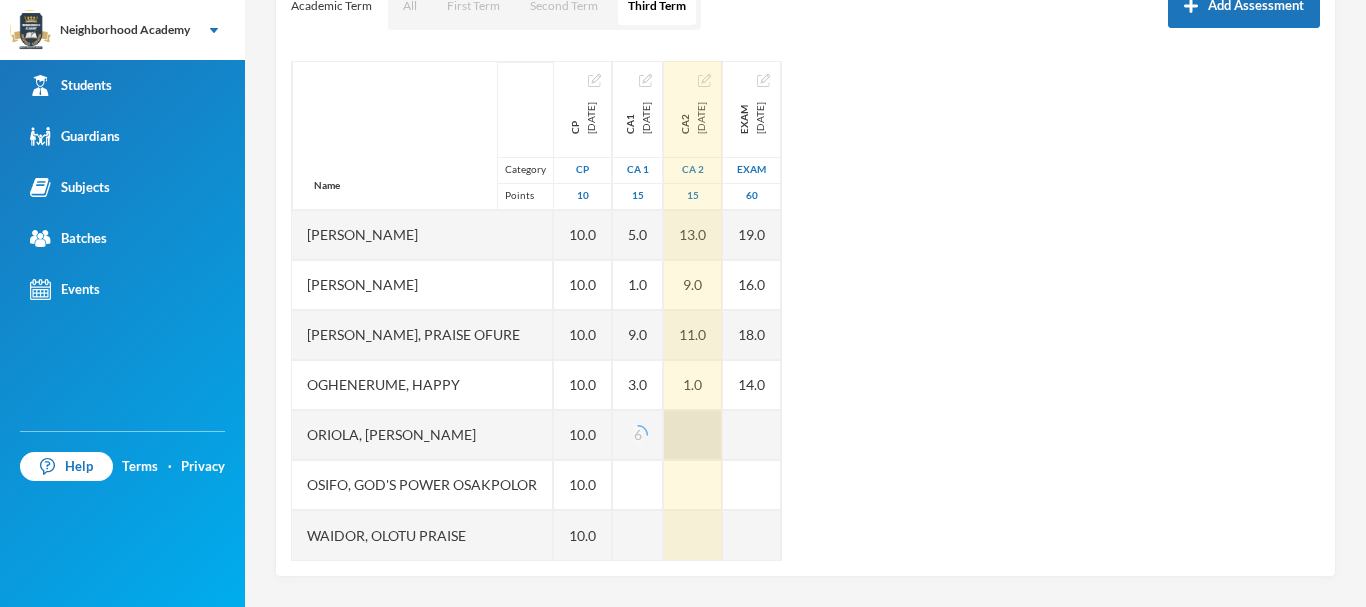 click at bounding box center (693, 435) 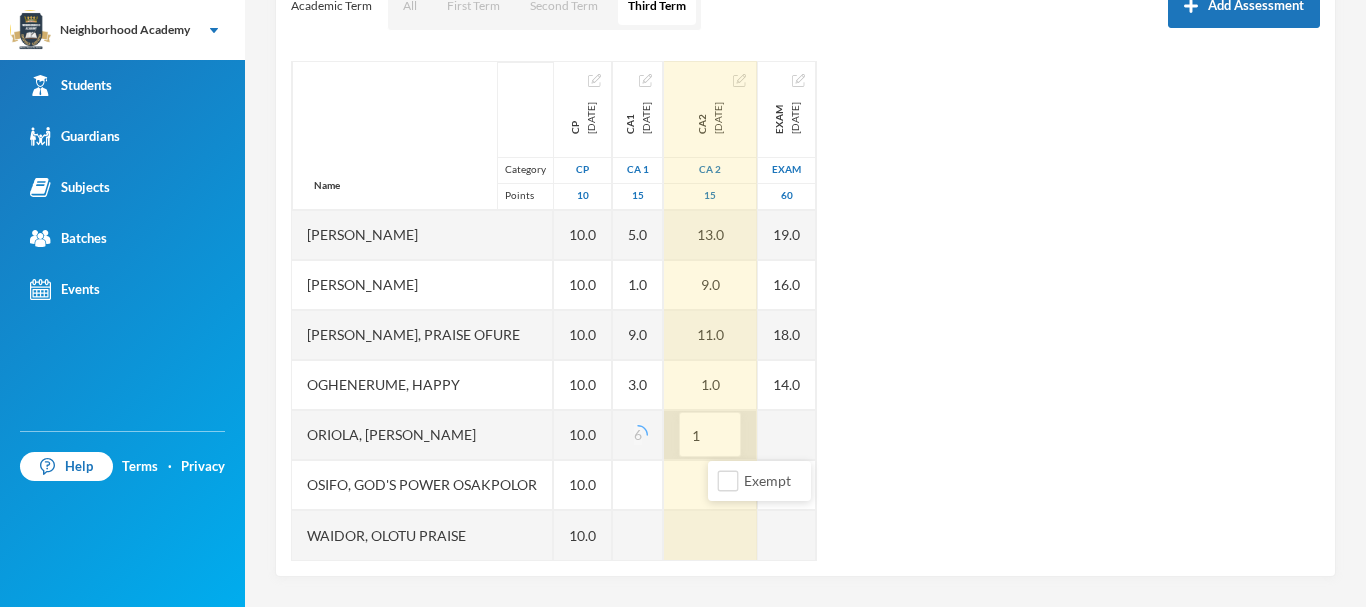 type on "13" 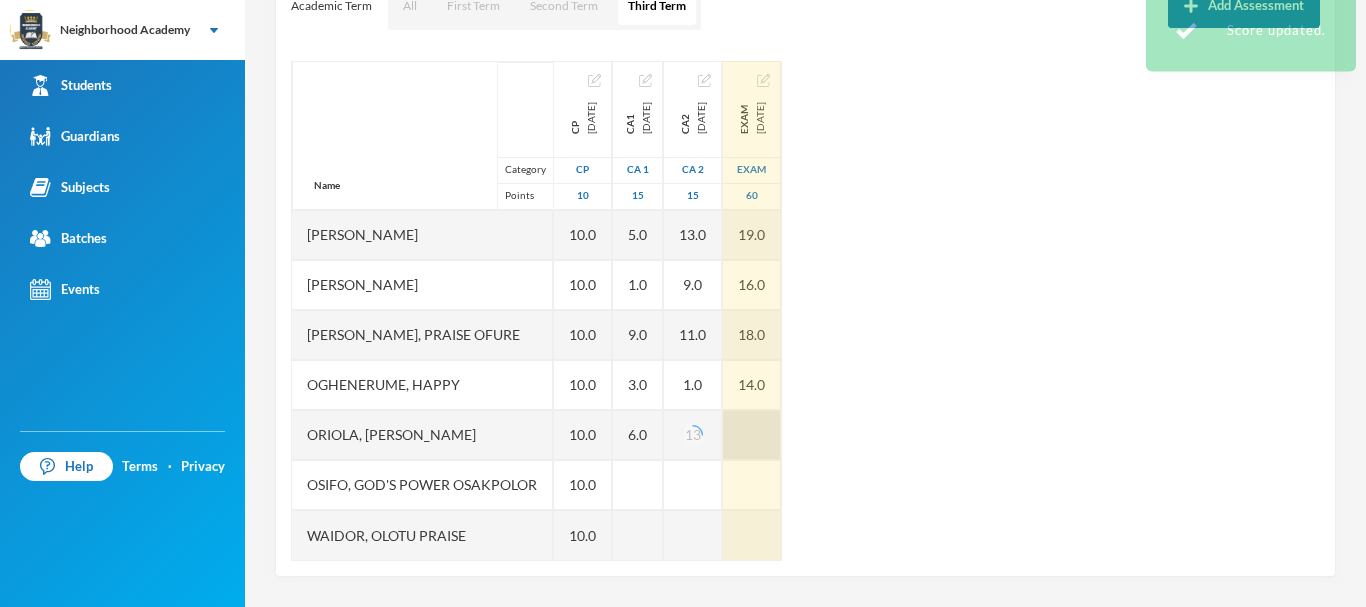 click at bounding box center (752, 435) 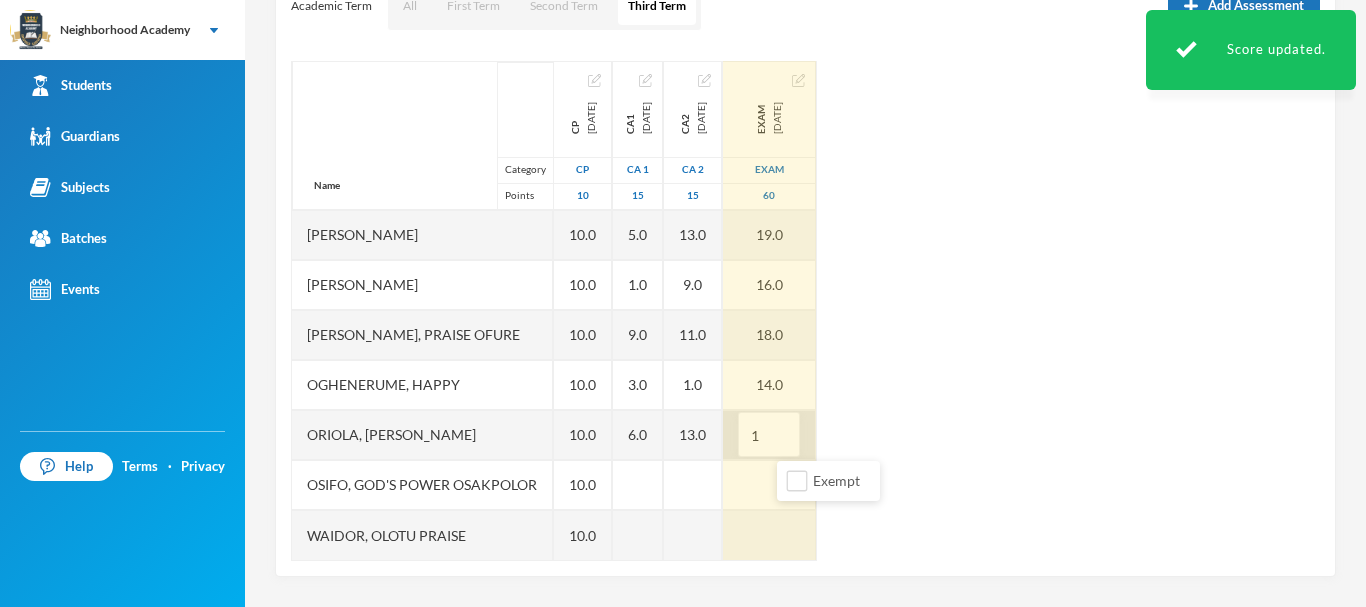type on "14" 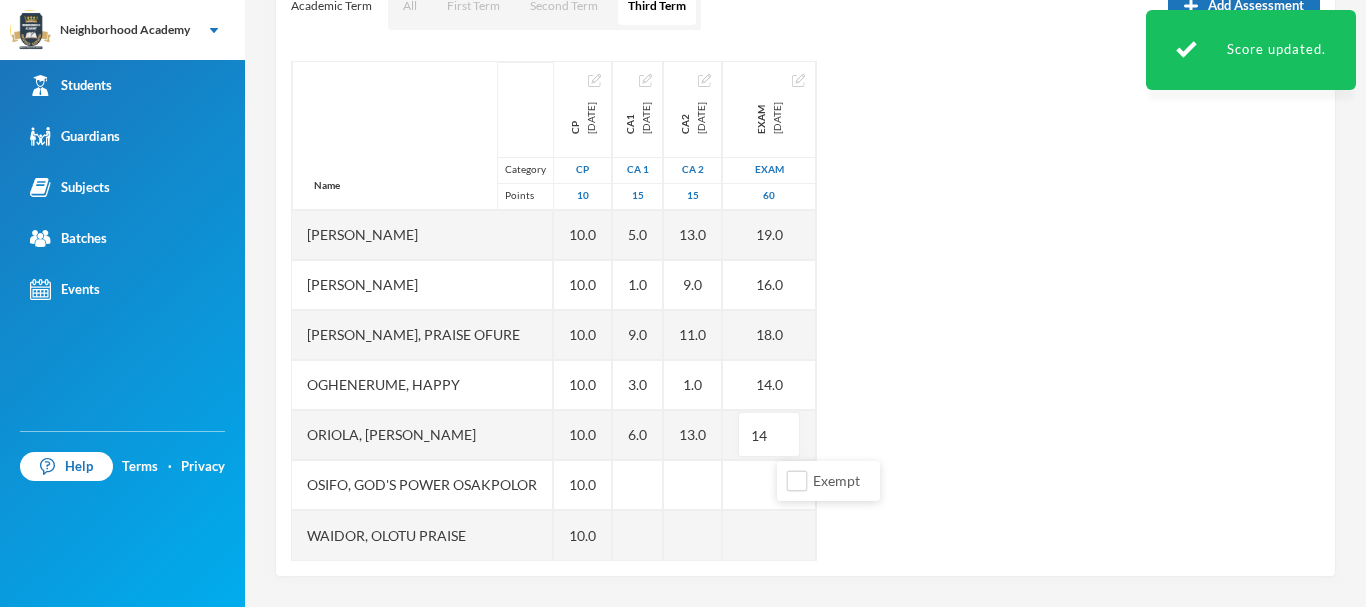 click on "Name   Category Points Aiworo, Osaivbie Miracle Edem, Esther Samson Enoch, Uhunoma Erhabor, Glory Osayamen Idada, Michael Ighalo, Enoch Lawrence, Praise Ofure Oghenerume, Happy Oriola, Precious Ahmed Osifo, God's Power Osakpolor Waidor, Olotu Praise CP 2025-05-30 CP 10 10.0 10.0 10.0 10.0 10.0 10.0 10.0 10.0 10.0 10.0 10.0 CA1 2025-05-30 CA 1 15 8.0 1.0 5.0 8.0 5.0 1.0 9.0 3.0 6.0 CA2 2025-07-07 CA 2 15 11.0 13.0 11.0 11.0 13.0 9.0 11.0 1.0 13.0 Exam 2025-07-30 Exam 60 28.0 18.0 20.0 29.0 19.0 16.0 18.0 14.0 14" at bounding box center [805, 311] 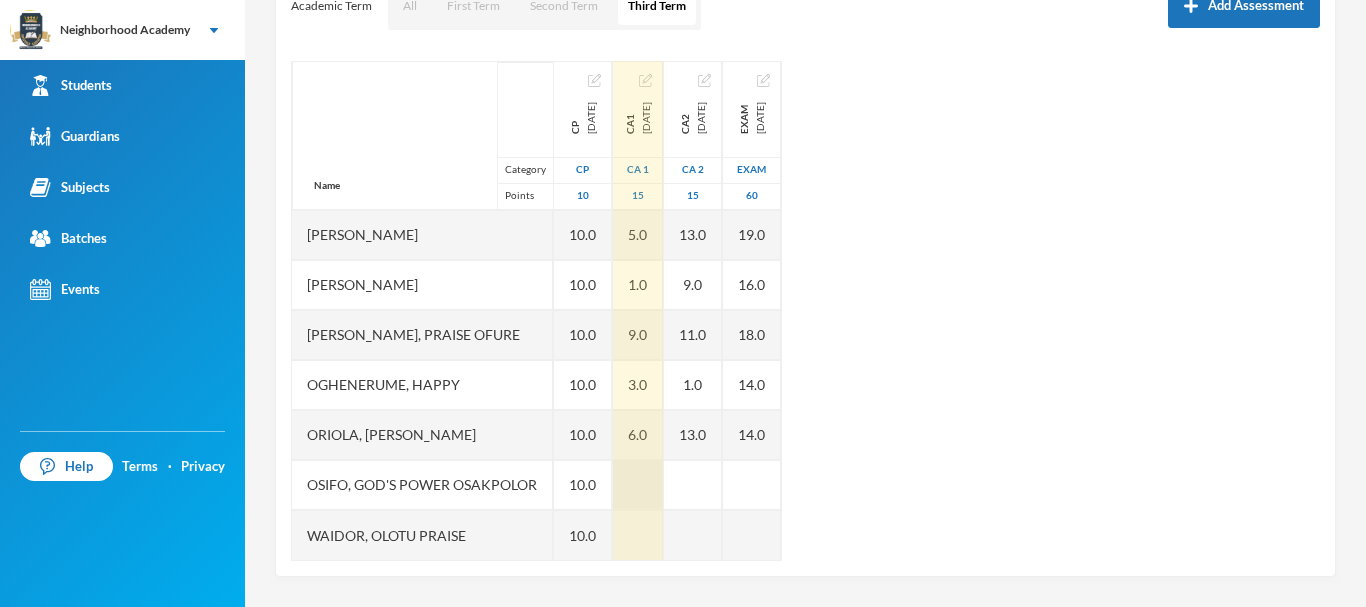 click at bounding box center [638, 485] 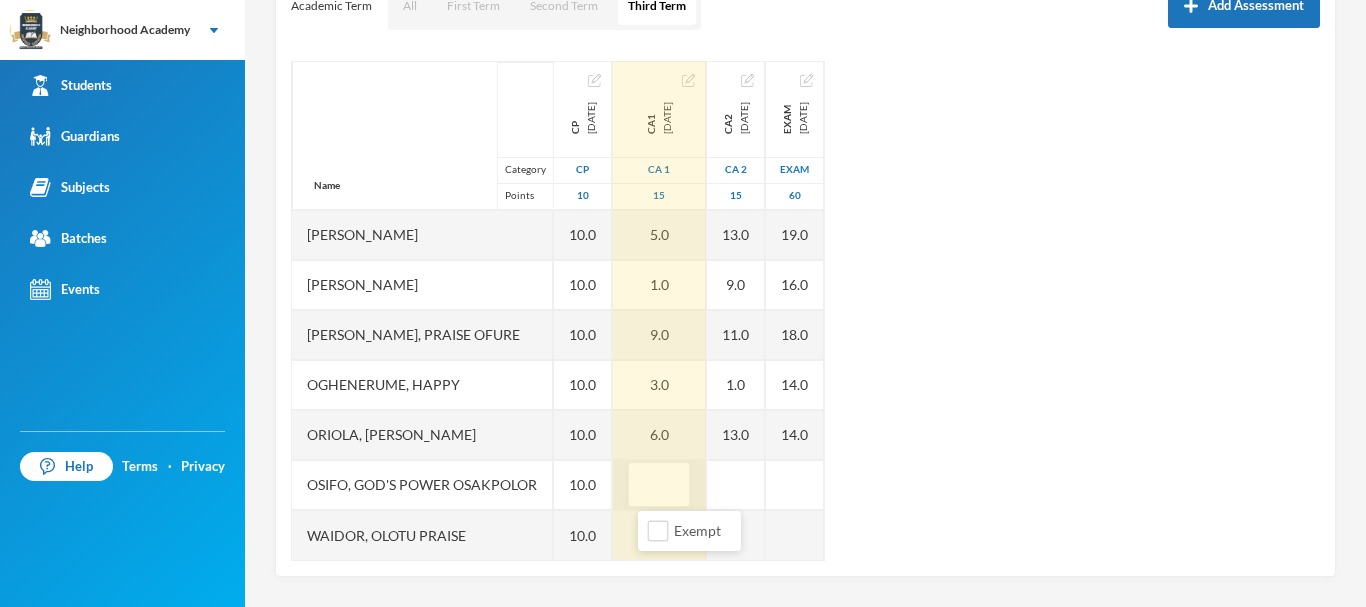 type on "3" 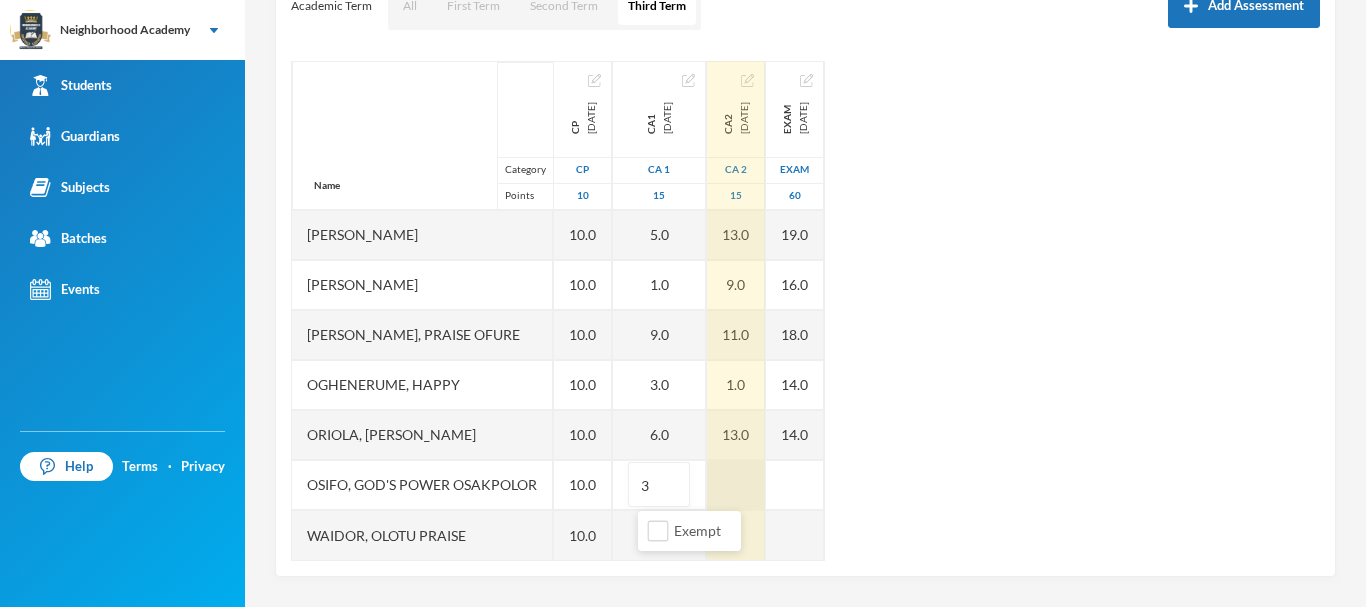 click at bounding box center [736, 485] 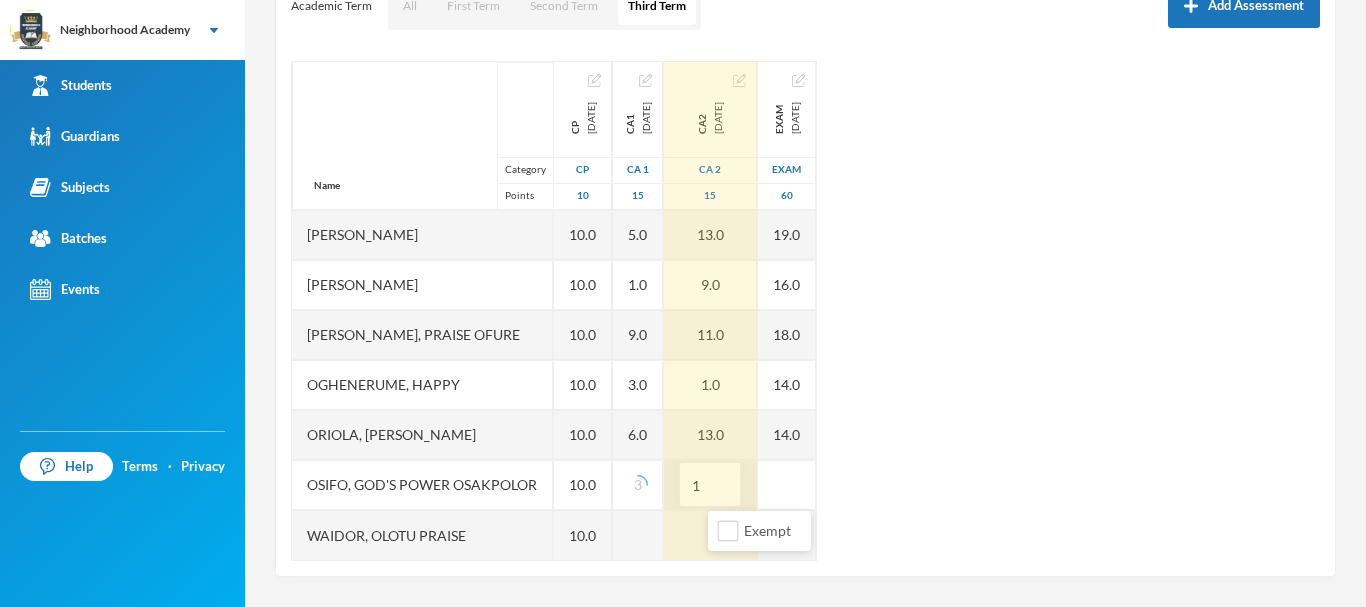 type on "13" 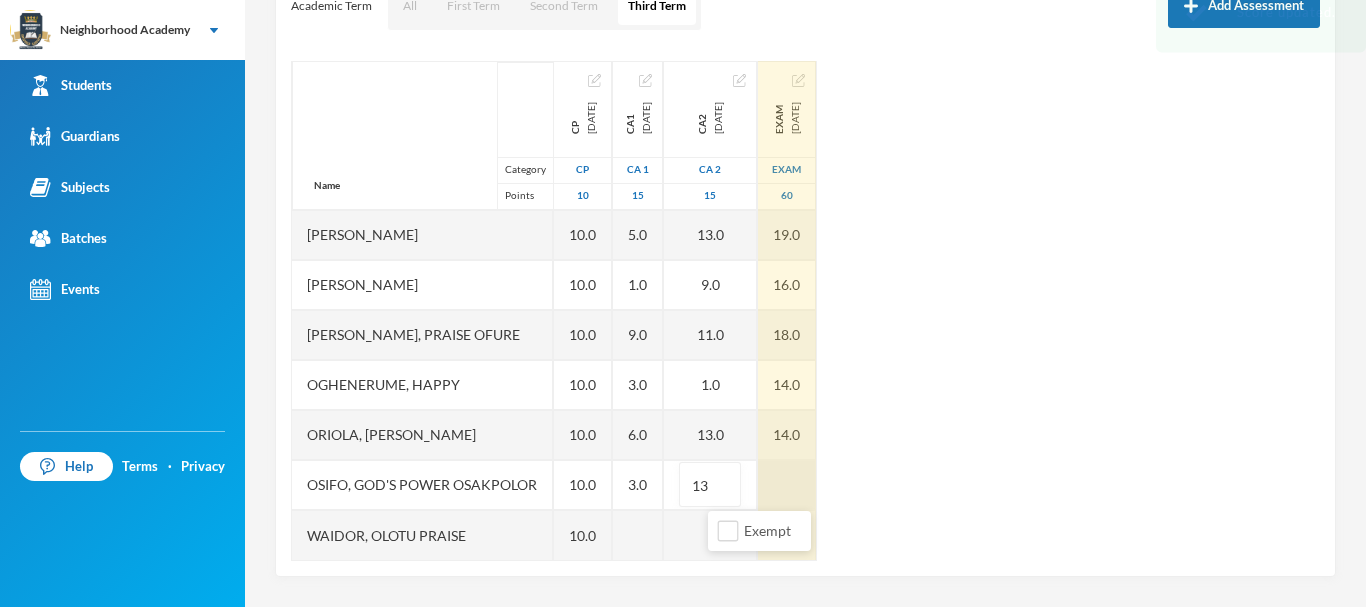 click at bounding box center [787, 485] 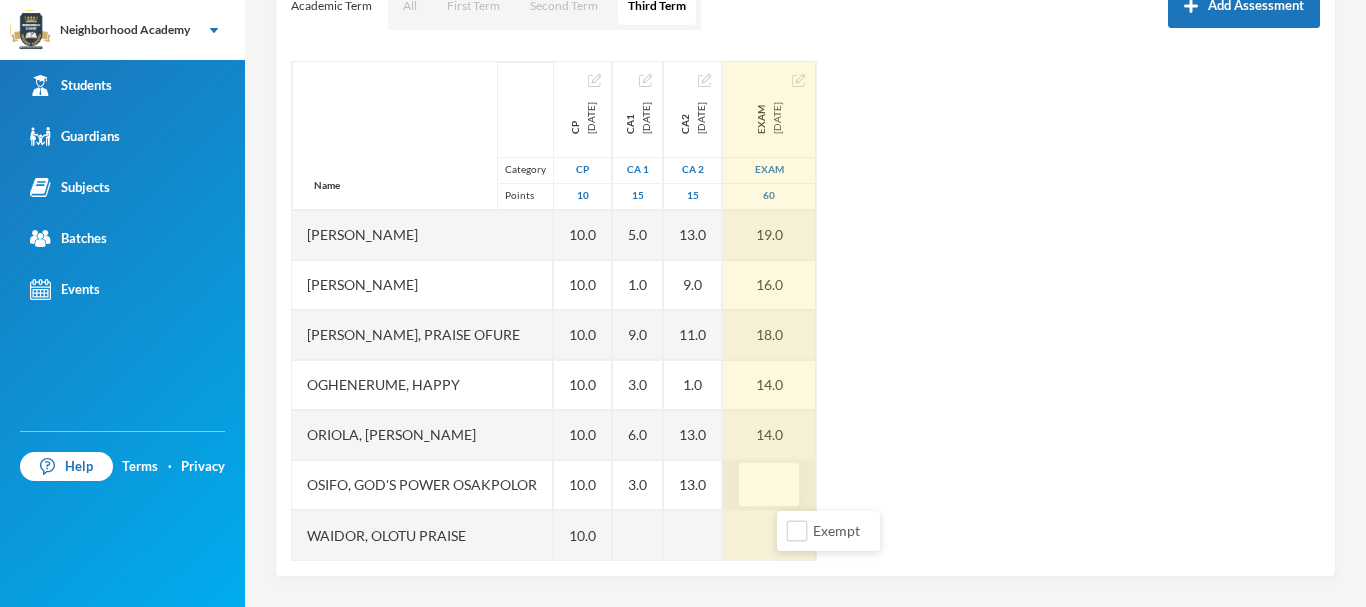 click at bounding box center [769, 485] 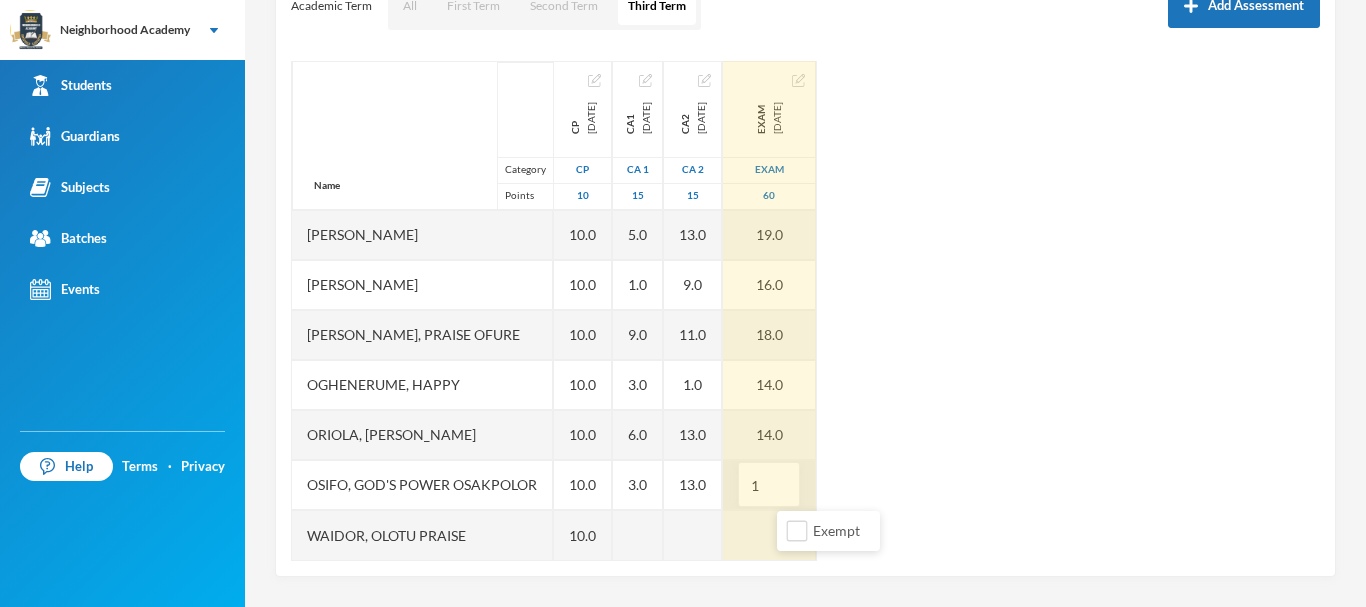 type on "10" 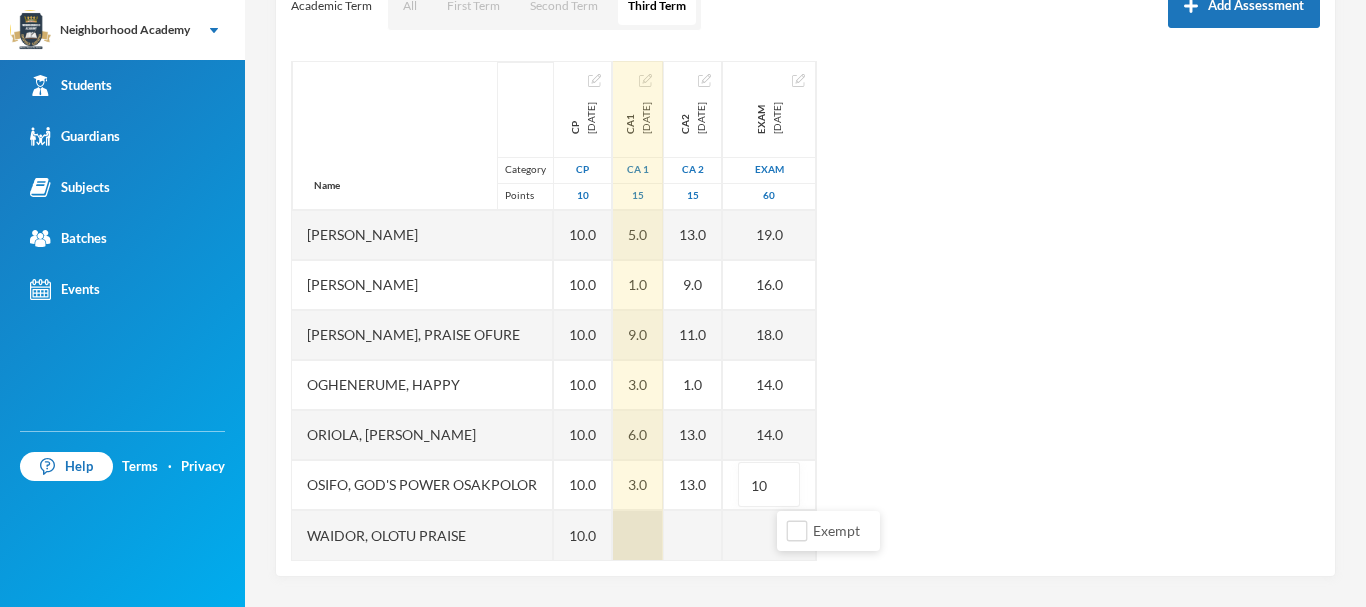 click at bounding box center (638, 535) 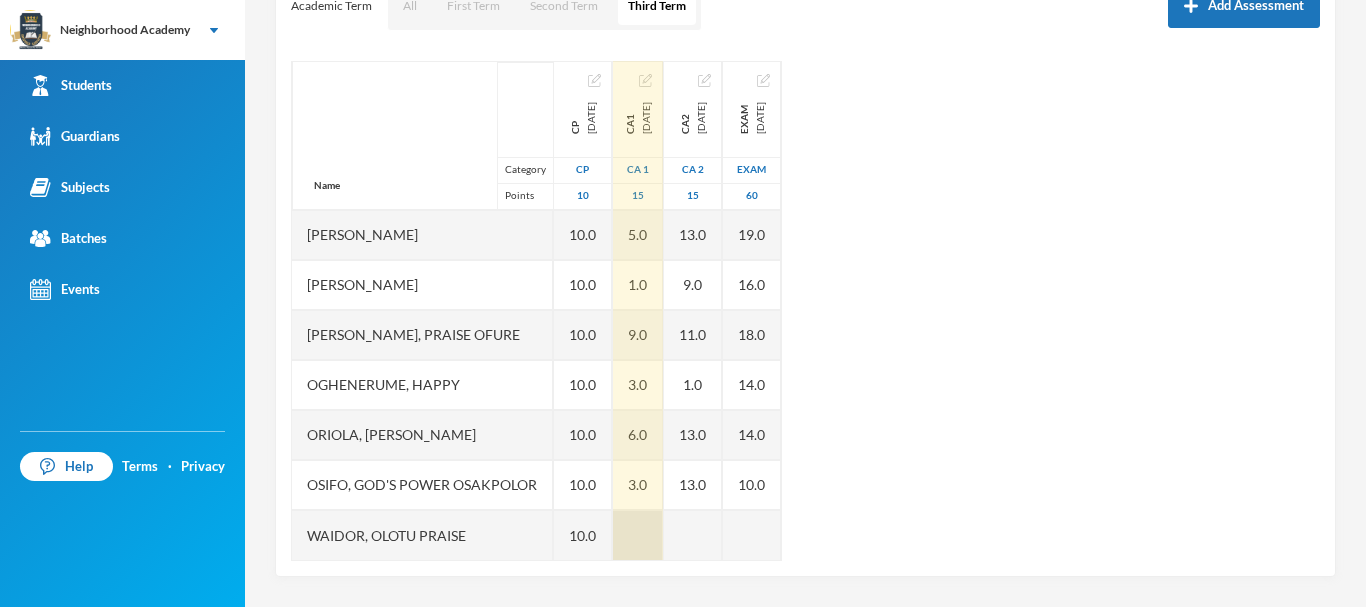 click at bounding box center (638, 535) 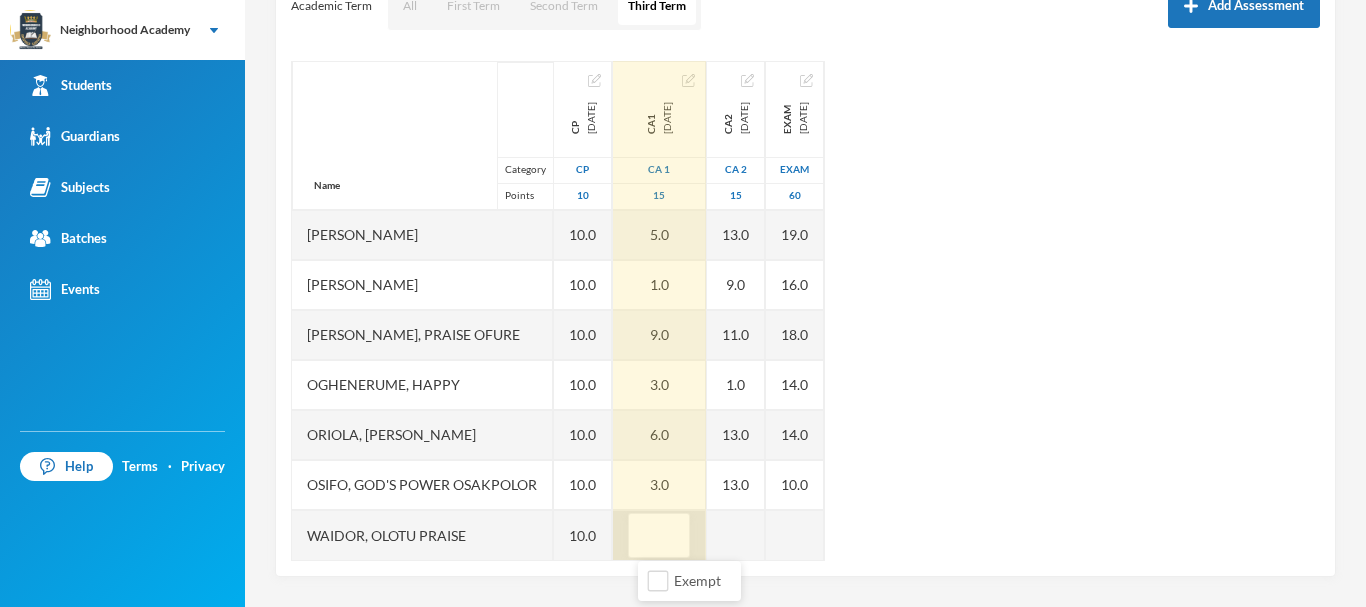 click at bounding box center (659, 536) 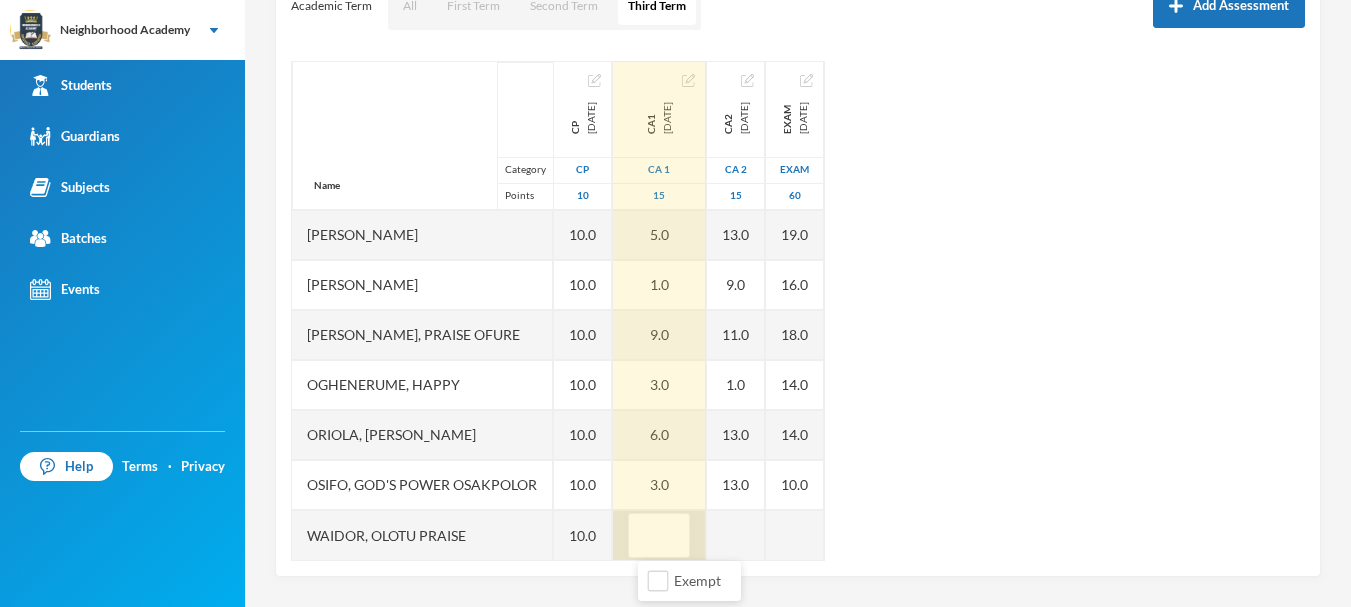 type on "8" 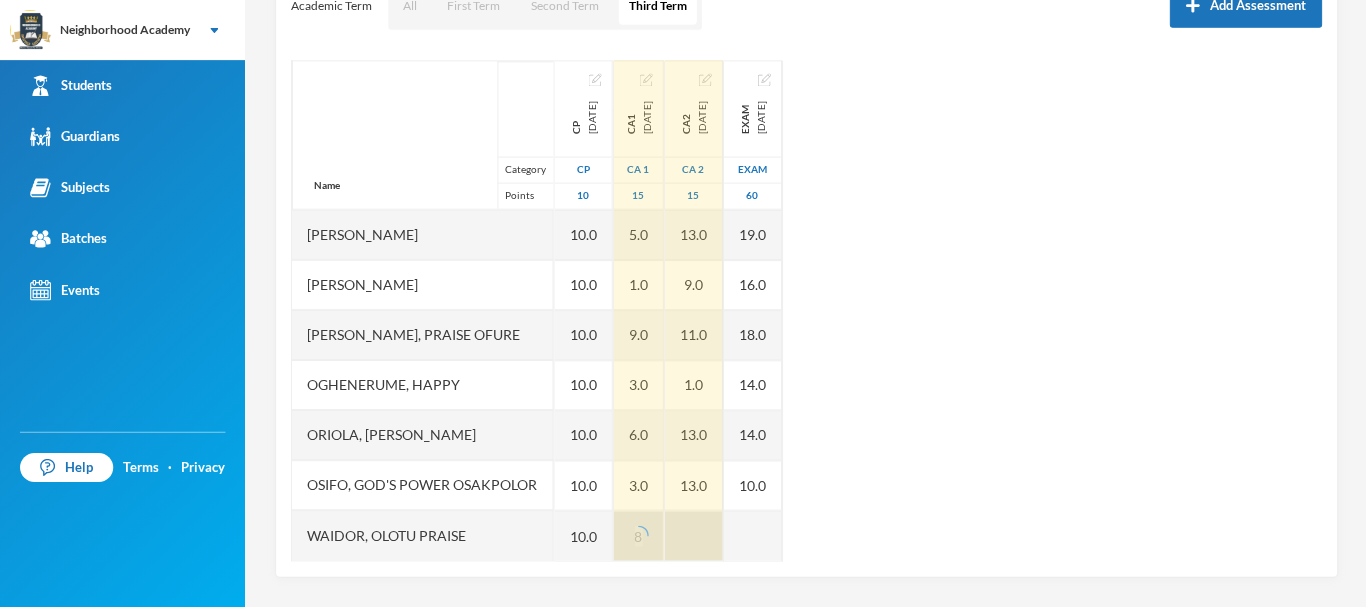 click at bounding box center (693, 535) 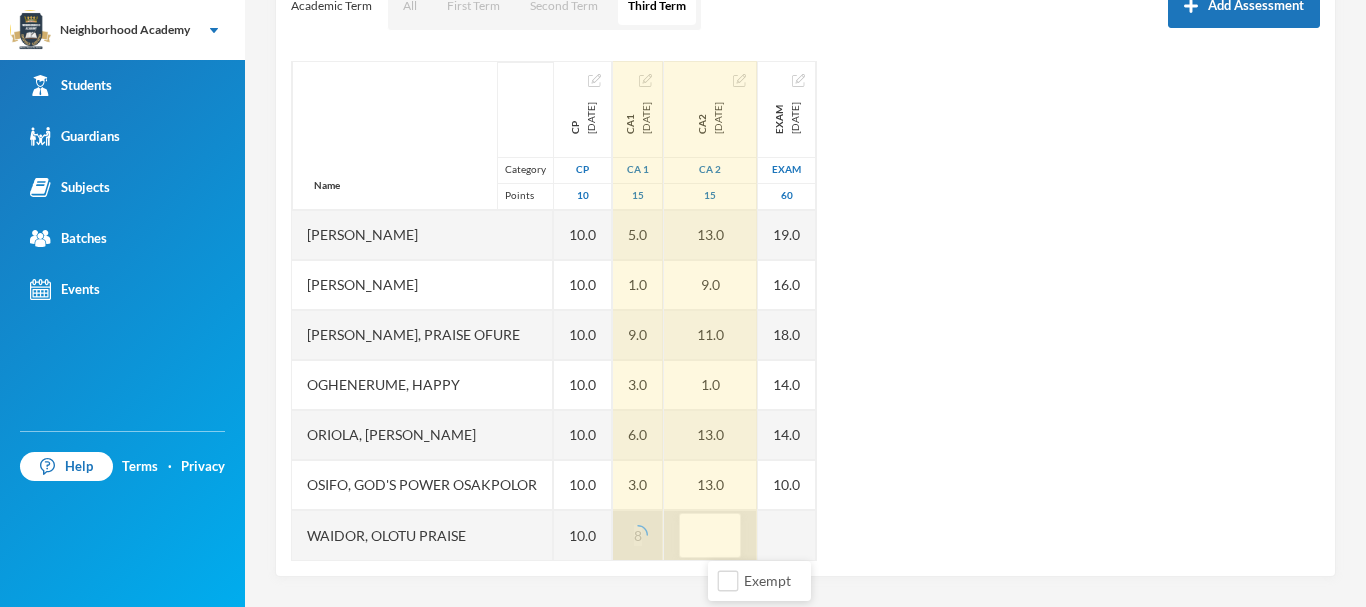 click at bounding box center [710, 536] 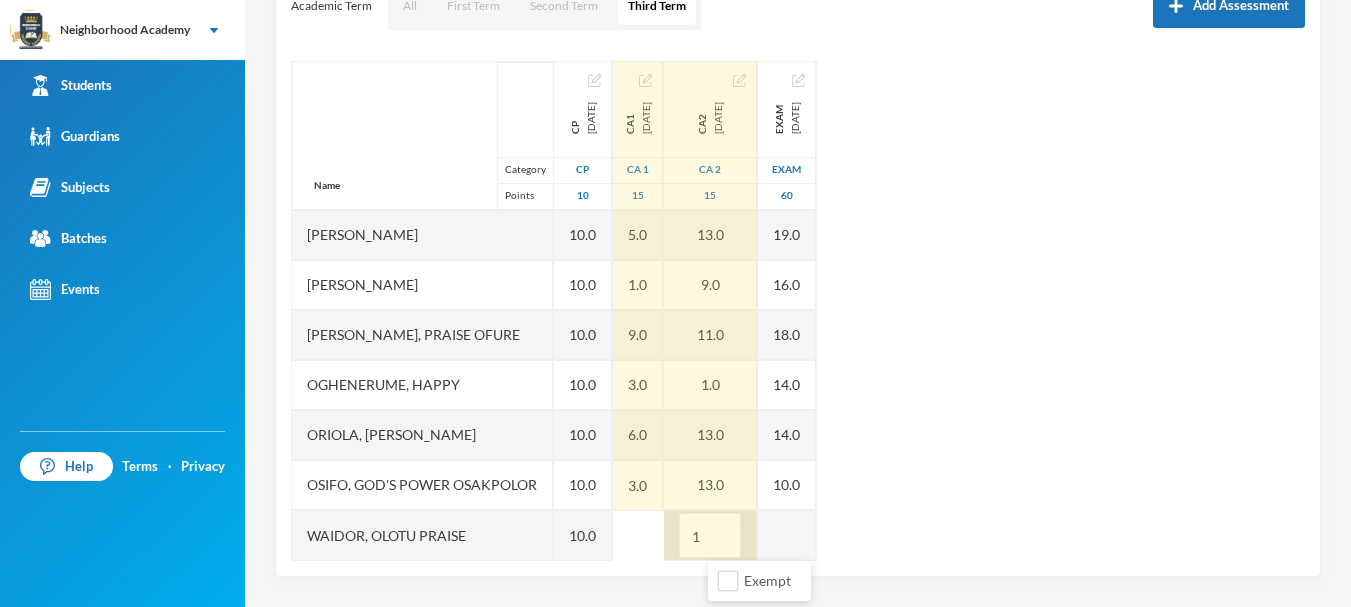 type on "11" 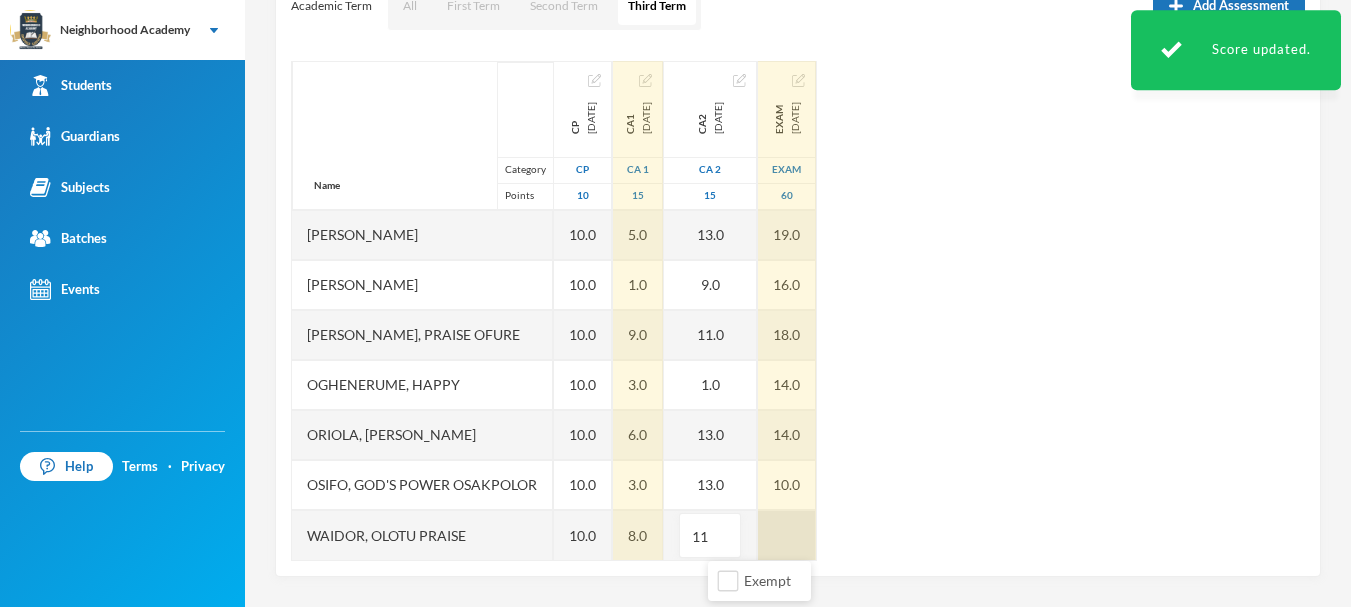 click at bounding box center [787, 535] 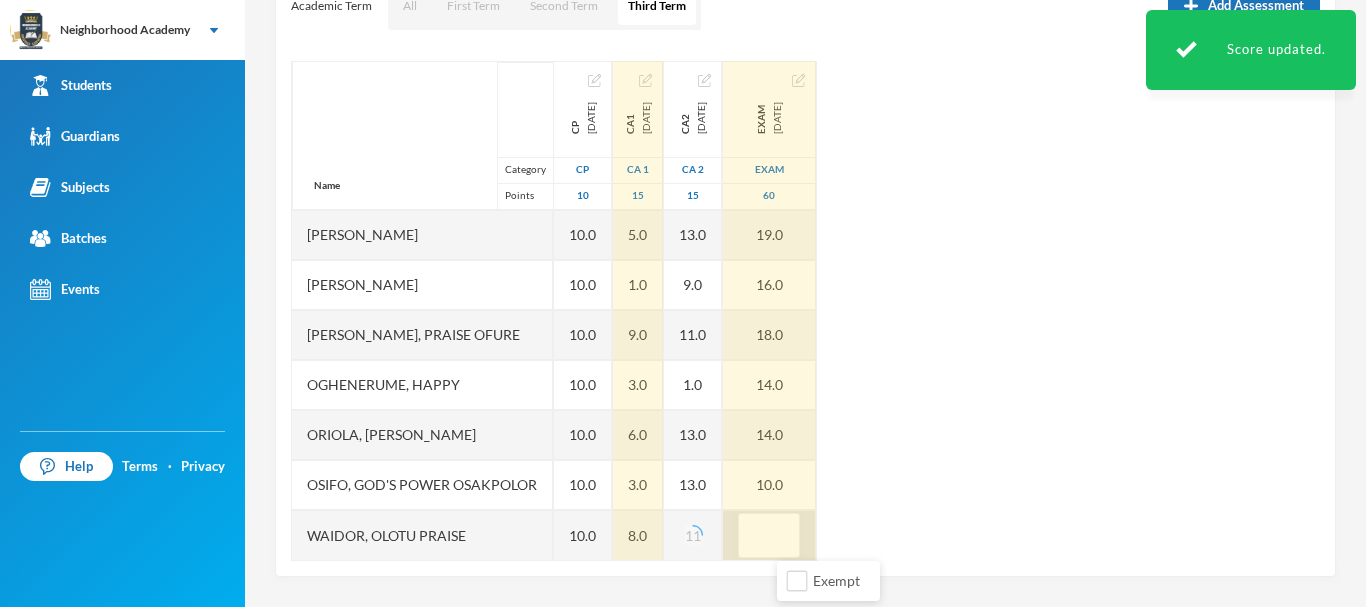 click at bounding box center (769, 536) 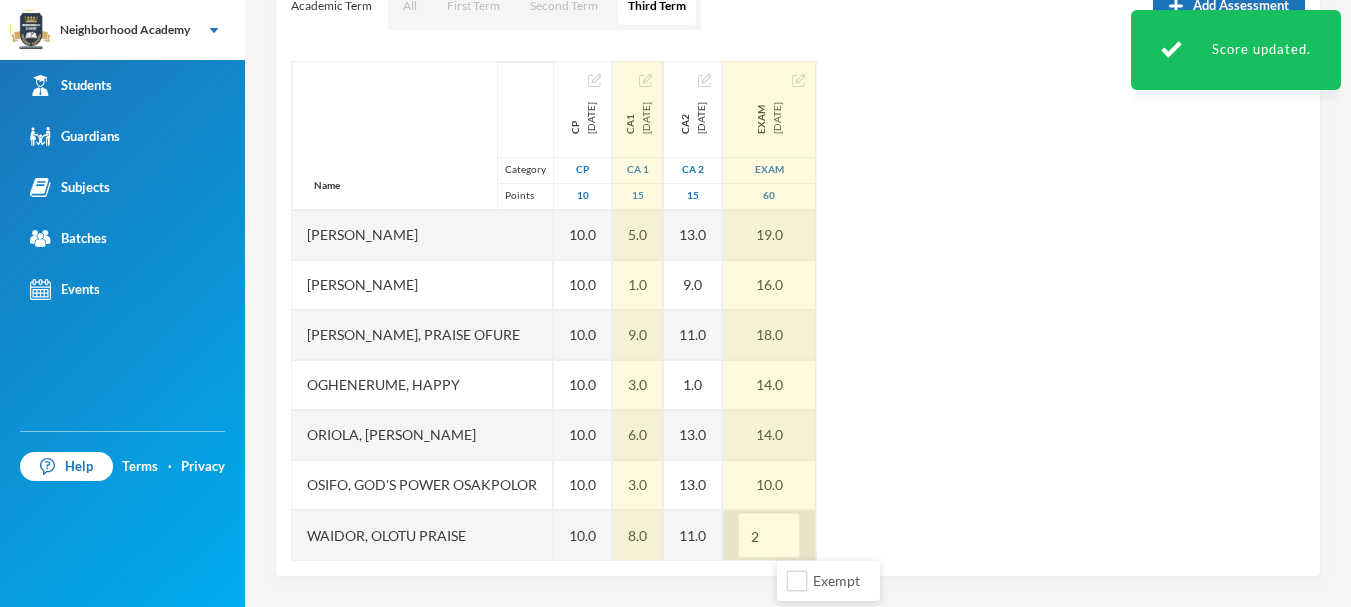 type on "28" 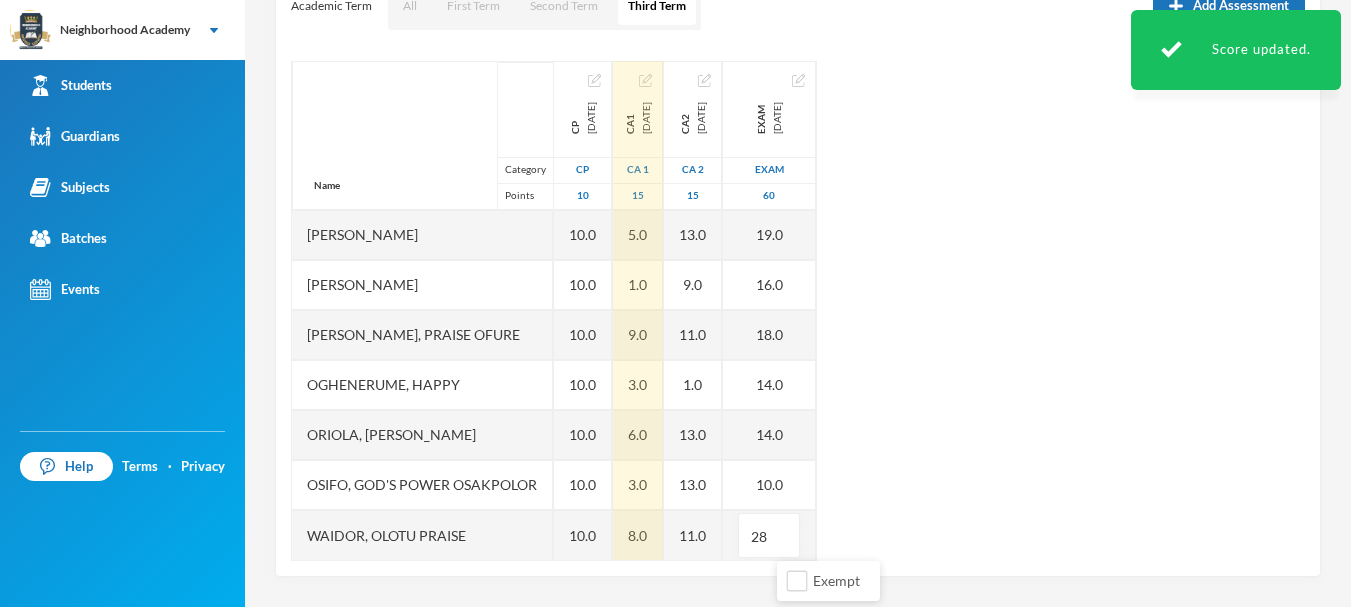 click on "Name   Category Points Aiworo, Osaivbie Miracle Edem, Esther Samson Enoch, Uhunoma Erhabor, Glory Osayamen Idada, Michael Ighalo, Enoch Lawrence, Praise Ofure Oghenerume, Happy Oriola, Precious Ahmed Osifo, God's Power Osakpolor Waidor, Olotu Praise CP 2025-05-30 CP 10 10.0 10.0 10.0 10.0 10.0 10.0 10.0 10.0 10.0 10.0 10.0 CA1 2025-05-30 CA 1 15 8.0 1.0 5.0 8.0 5.0 1.0 9.0 3.0 6.0 3.0 8.0 CA2 2025-07-07 CA 2 15 11.0 13.0 11.0 11.0 13.0 9.0 11.0 1.0 13.0 13.0 11.0 Exam 2025-07-30 Exam 60 28.0 18.0 20.0 29.0 19.0 16.0 18.0 14.0 14.0 10.0 28" at bounding box center [798, 311] 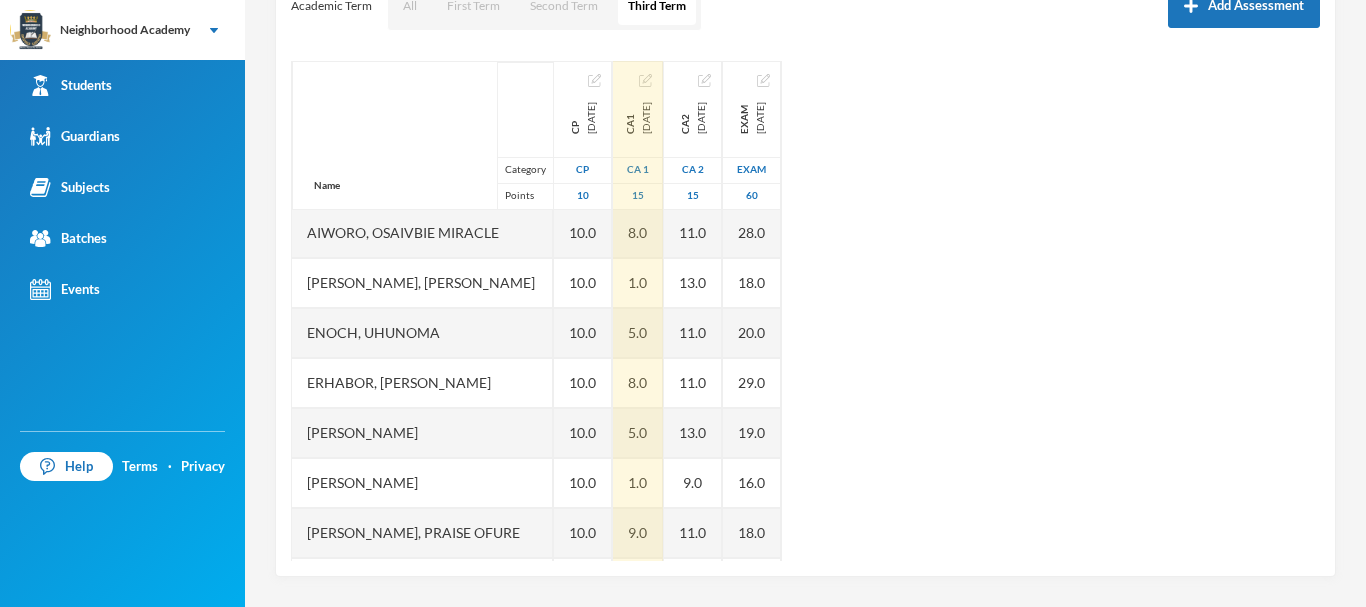 scroll, scrollTop: 0, scrollLeft: 0, axis: both 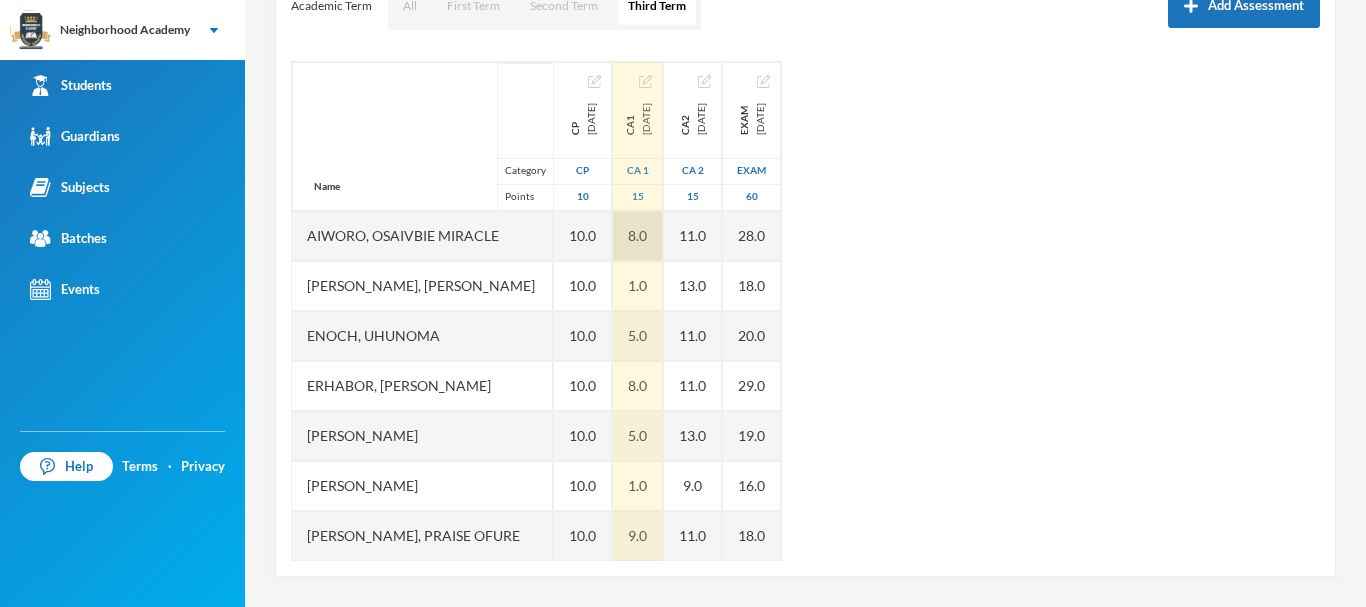 click on "8.0" at bounding box center (638, 236) 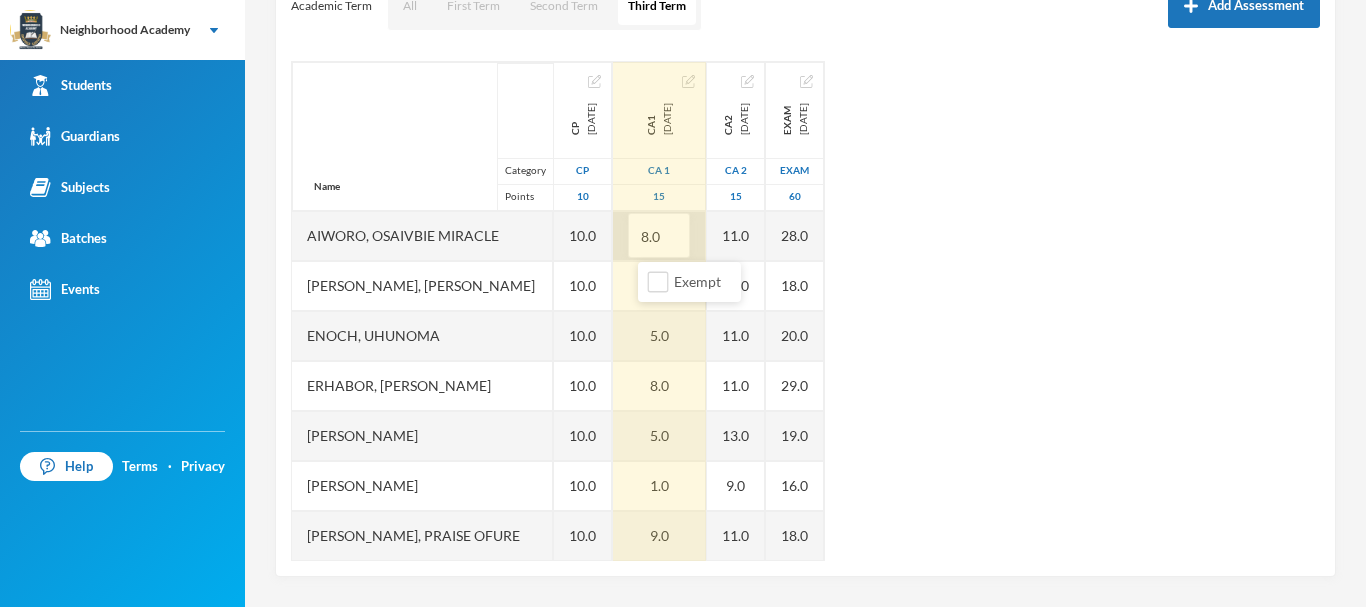 click on "8.0" at bounding box center [659, 236] 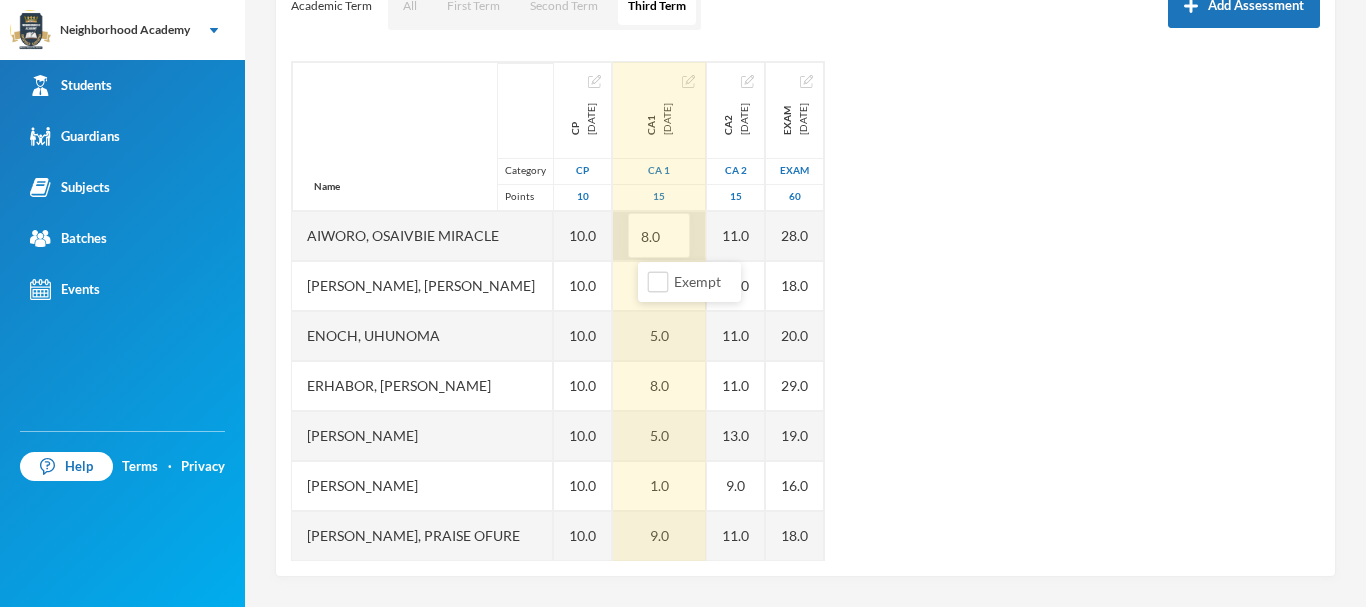 type on "8" 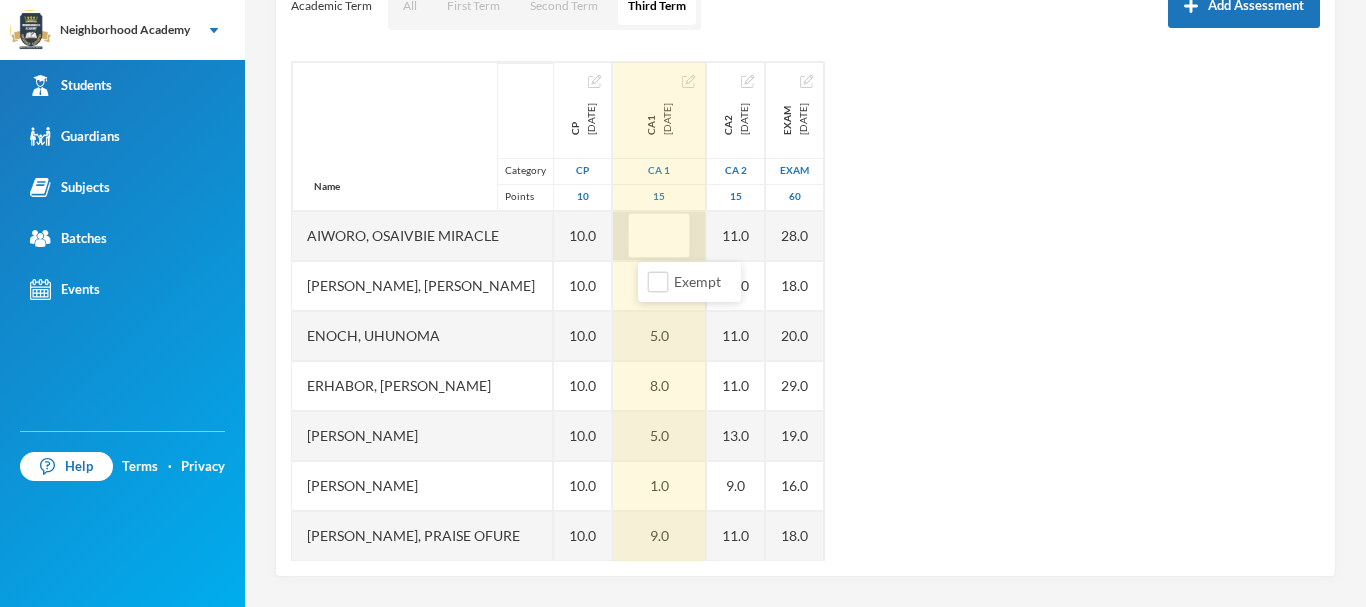 type on "9" 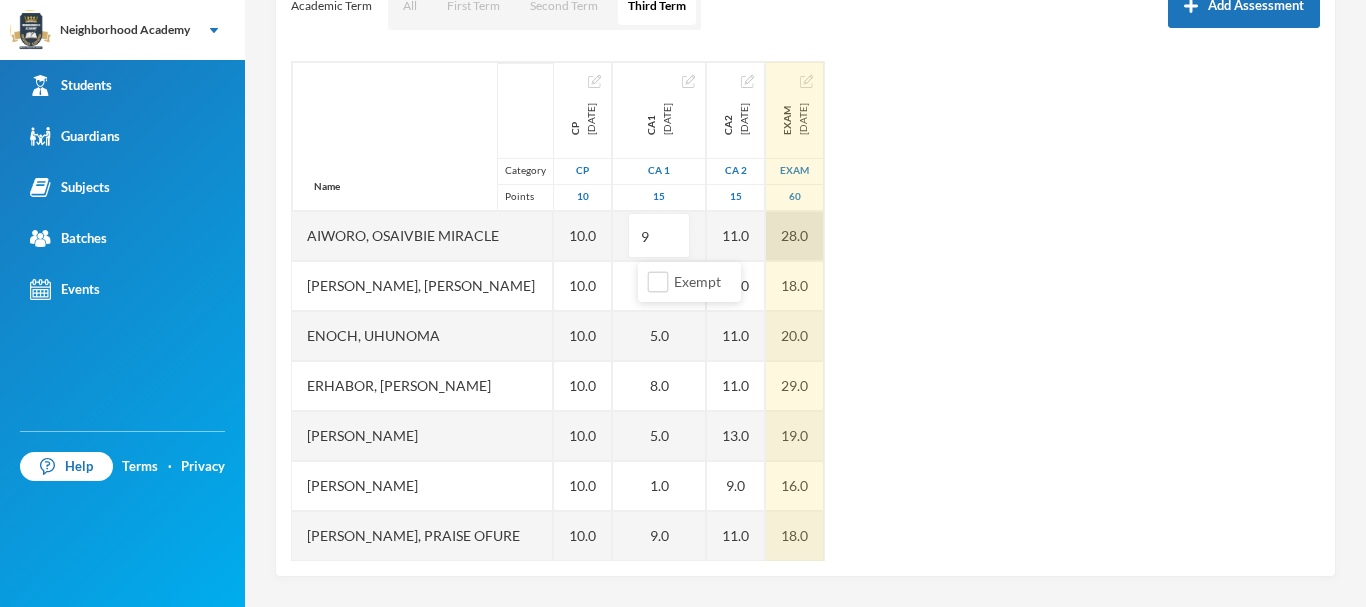 click on "Name   Category Points Aiworo, Osaivbie Miracle Edem, Esther Samson Enoch, Uhunoma Erhabor, Glory Osayamen Idada, Michael Ighalo, Enoch Lawrence, Praise Ofure Oghenerume, Happy Oriola, Precious Ahmed Osifo, God's Power Osakpolor Waidor, Olotu Praise CP 2025-05-30 CP 10 10.0 10.0 10.0 10.0 10.0 10.0 10.0 10.0 10.0 10.0 10.0 CA1 2025-05-30 CA 1 15 9 1.0 5.0 8.0 5.0 1.0 9.0 3.0 6.0 3.0 8.0 CA2 2025-07-07 CA 2 15 11.0 13.0 11.0 11.0 13.0 9.0 11.0 1.0 13.0 13.0 11.0 Exam 2025-07-30 Exam 60 28.0 18.0 20.0 29.0 19.0 16.0 18.0 14.0 14.0 10.0 28.0" at bounding box center (805, 311) 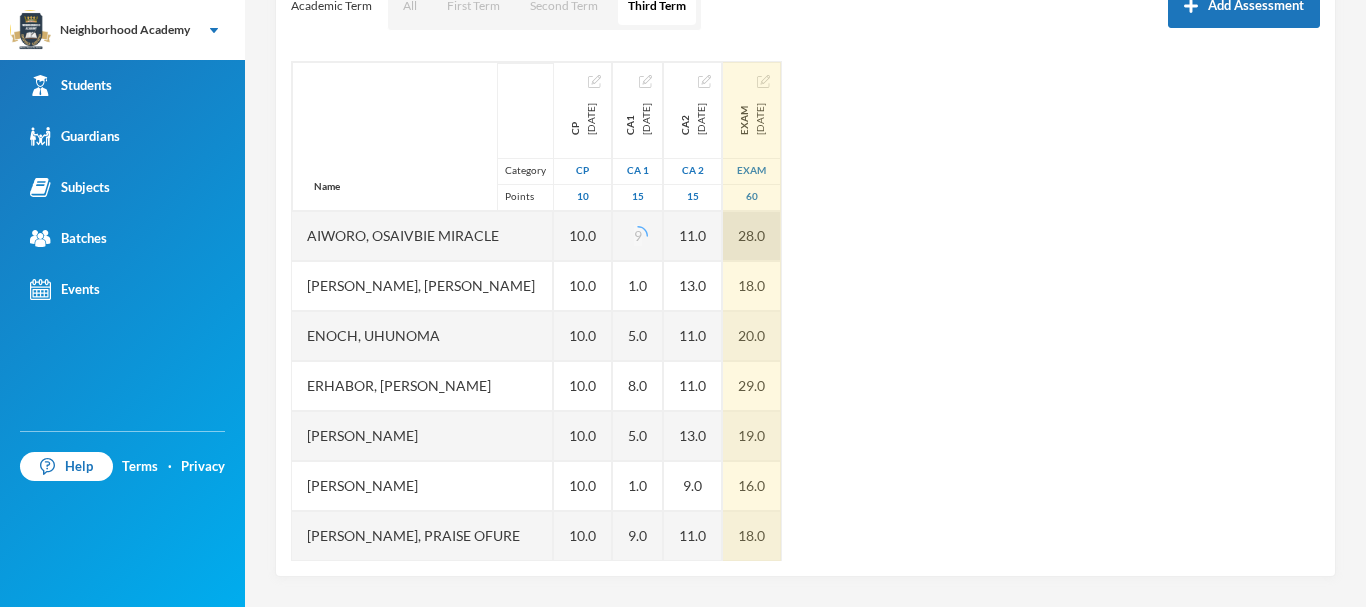 click on "Name   Category Points Aiworo, Osaivbie Miracle Edem, Esther Samson Enoch, Uhunoma Erhabor, Glory Osayamen Idada, Michael Ighalo, Enoch Lawrence, Praise Ofure Oghenerume, Happy Oriola, Precious Ahmed Osifo, God's Power Osakpolor Waidor, Olotu Praise CP 2025-05-30 CP 10 10.0 10.0 10.0 10.0 10.0 10.0 10.0 10.0 10.0 10.0 10.0 CA1 2025-05-30 CA 1 15 9 1.0 5.0 8.0 5.0 1.0 9.0 3.0 6.0 3.0 8.0 CA2 2025-07-07 CA 2 15 11.0 13.0 11.0 11.0 13.0 9.0 11.0 1.0 13.0 13.0 11.0 Exam 2025-07-30 Exam 60 28.0 18.0 20.0 29.0 19.0 16.0 18.0 14.0 14.0 10.0 28.0" at bounding box center [805, 311] 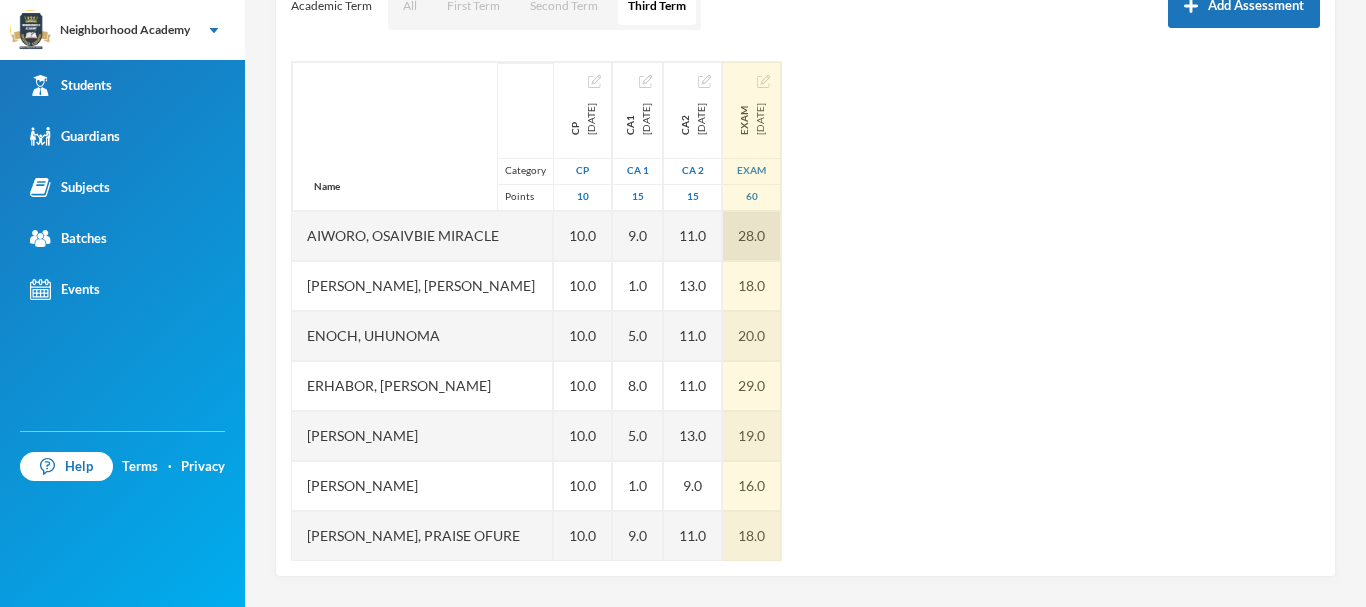 click on "28.0" at bounding box center [752, 236] 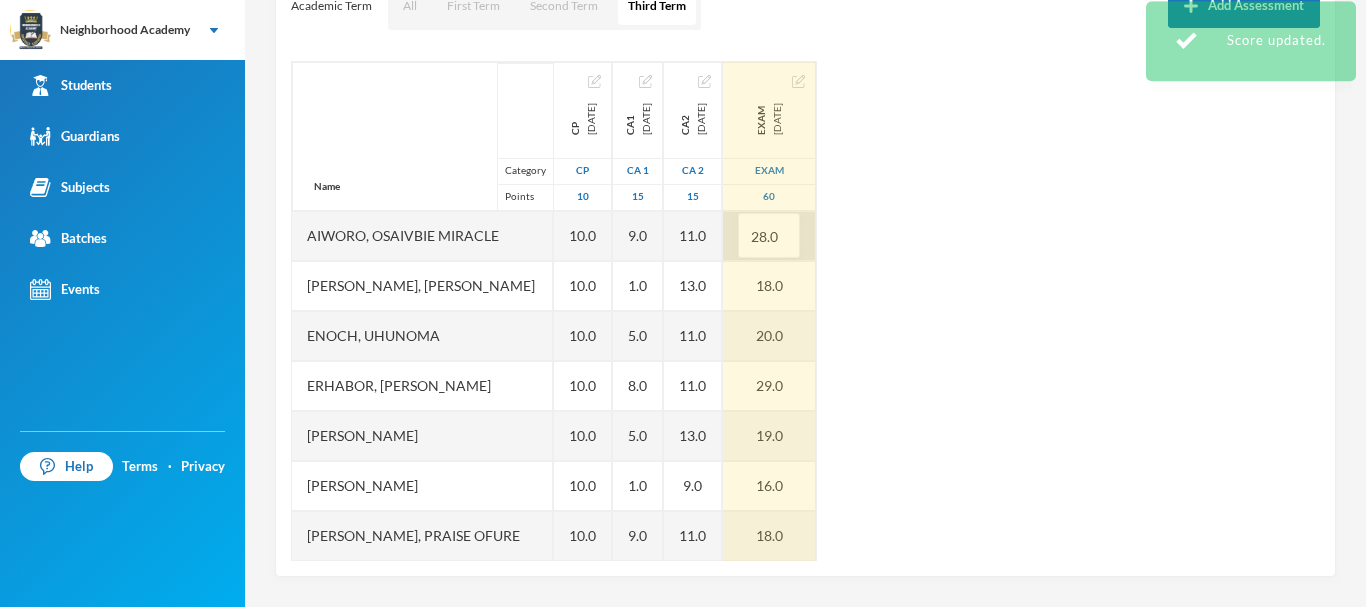 click on "28.0" at bounding box center (769, 236) 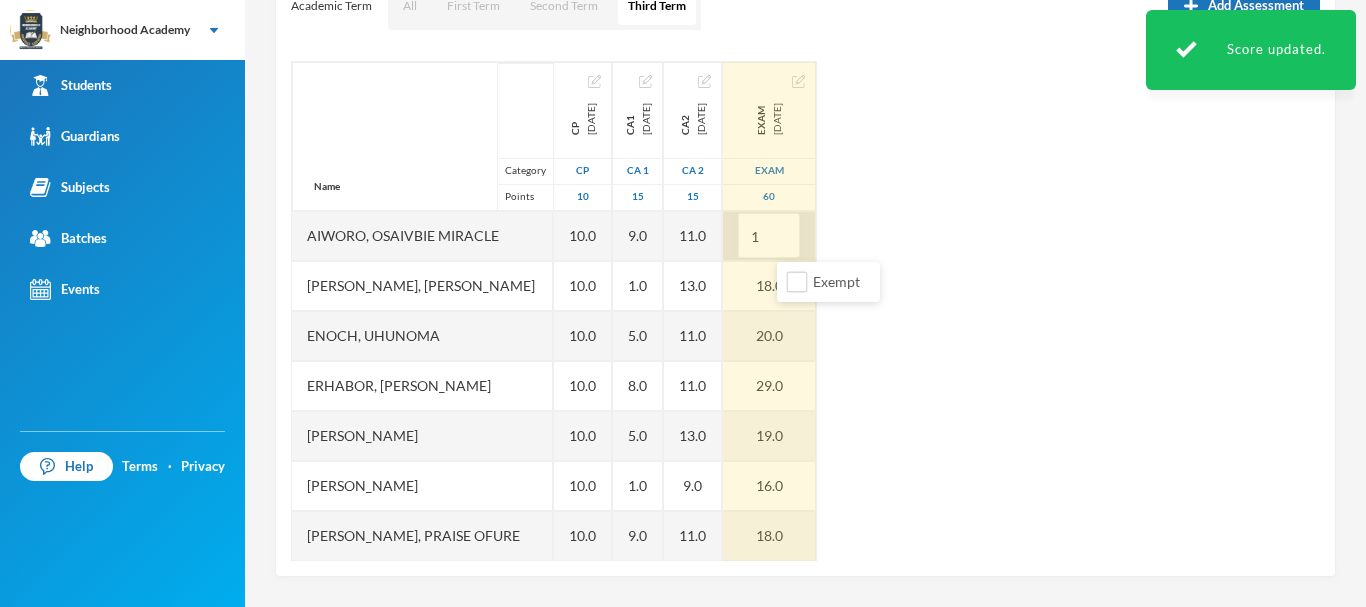 type on "18" 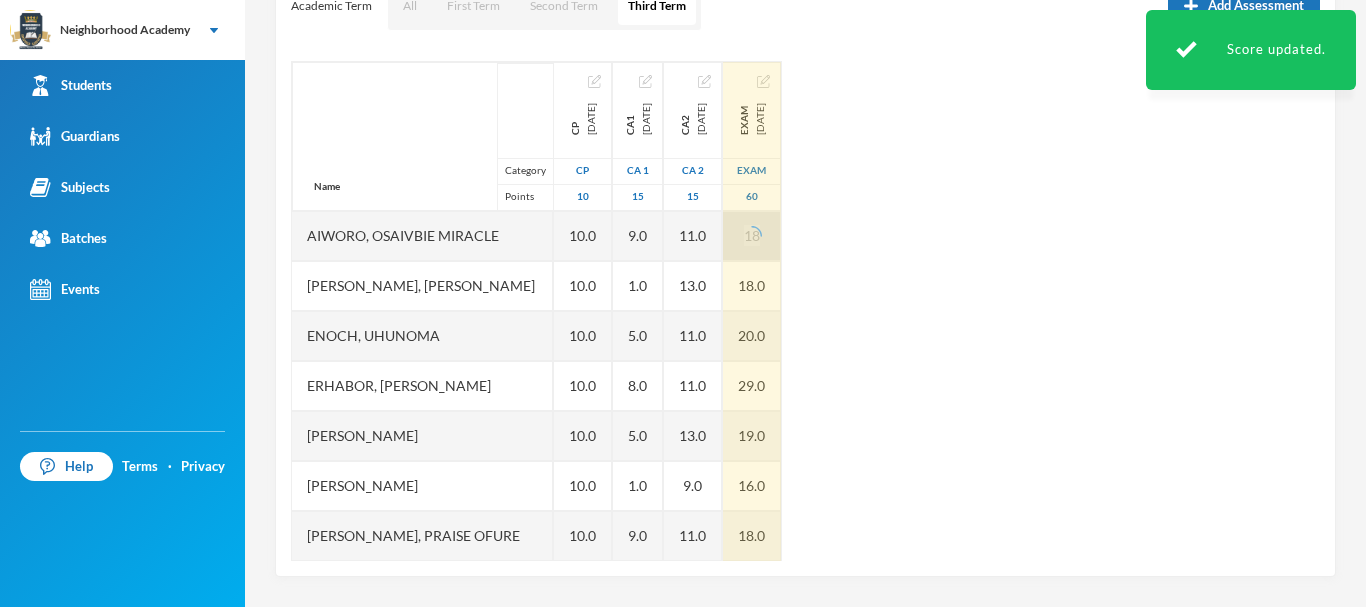 click on "Name   Category Points Aiworo, Osaivbie Miracle Edem, Esther Samson Enoch, Uhunoma Erhabor, Glory Osayamen Idada, Michael Ighalo, Enoch Lawrence, Praise Ofure Oghenerume, Happy Oriola, Precious Ahmed Osifo, God's Power Osakpolor Waidor, Olotu Praise CP 2025-05-30 CP 10 10.0 10.0 10.0 10.0 10.0 10.0 10.0 10.0 10.0 10.0 10.0 CA1 2025-05-30 CA 1 15 9.0 1.0 5.0 8.0 5.0 1.0 9.0 3.0 6.0 3.0 8.0 CA2 2025-07-07 CA 2 15 11.0 13.0 11.0 11.0 13.0 9.0 11.0 1.0 13.0 13.0 11.0 Exam 2025-07-30 Exam 60 18 18.0 20.0 29.0 19.0 16.0 18.0 14.0 14.0 10.0 28.0" at bounding box center (805, 311) 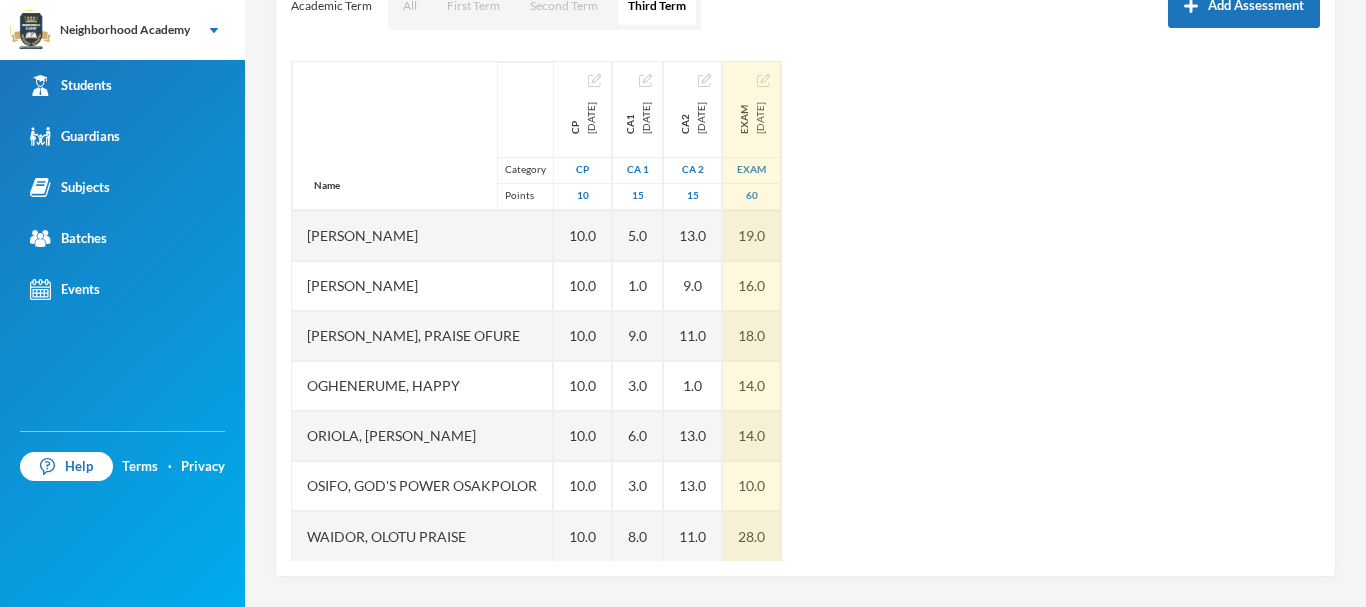 scroll, scrollTop: 201, scrollLeft: 0, axis: vertical 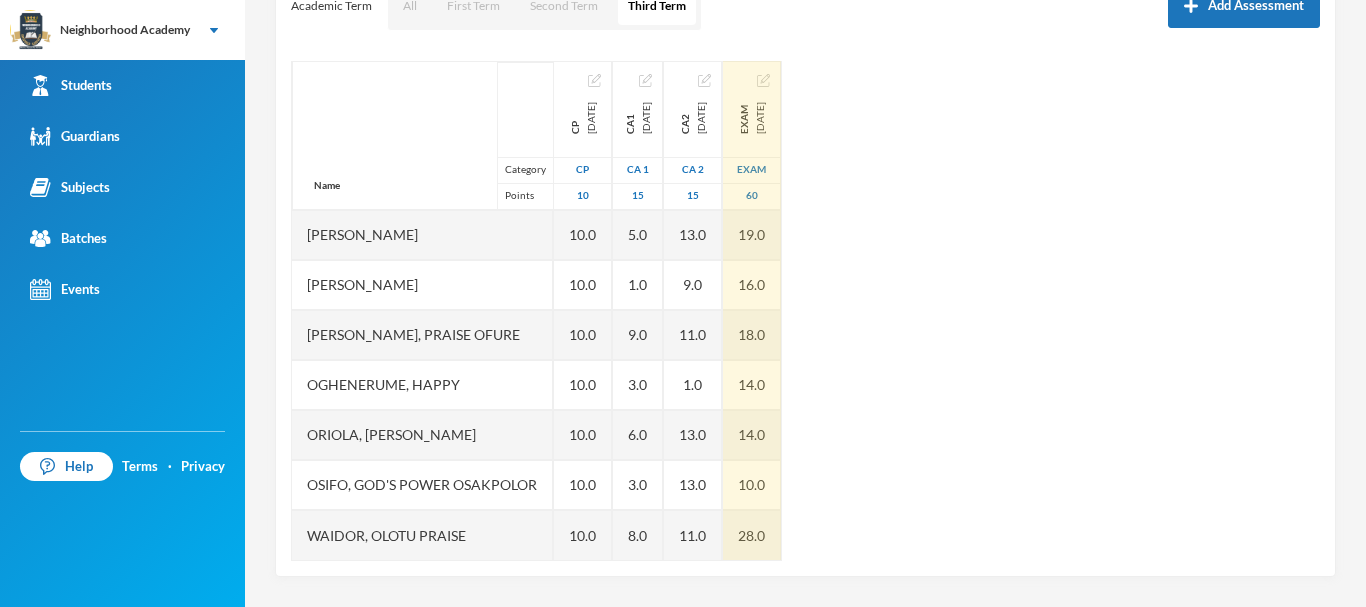 click on "Name   Category Points Aiworo, Osaivbie Miracle Edem, Esther Samson Enoch, Uhunoma Erhabor, Glory Osayamen Idada, Michael Ighalo, Enoch Lawrence, Praise Ofure Oghenerume, Happy Oriola, Precious Ahmed Osifo, God's Power Osakpolor Waidor, Olotu Praise CP 2025-05-30 CP 10 10.0 10.0 10.0 10.0 10.0 10.0 10.0 10.0 10.0 10.0 10.0 CA1 2025-05-30 CA 1 15 9.0 1.0 5.0 8.0 5.0 1.0 9.0 3.0 6.0 3.0 8.0 CA2 2025-07-07 CA 2 15 11.0 13.0 11.0 11.0 13.0 9.0 11.0 1.0 13.0 13.0 11.0 Exam 2025-07-30 Exam 60 18.0 18.0 20.0 29.0 19.0 16.0 18.0 14.0 14.0 10.0 28.0" at bounding box center [805, 311] 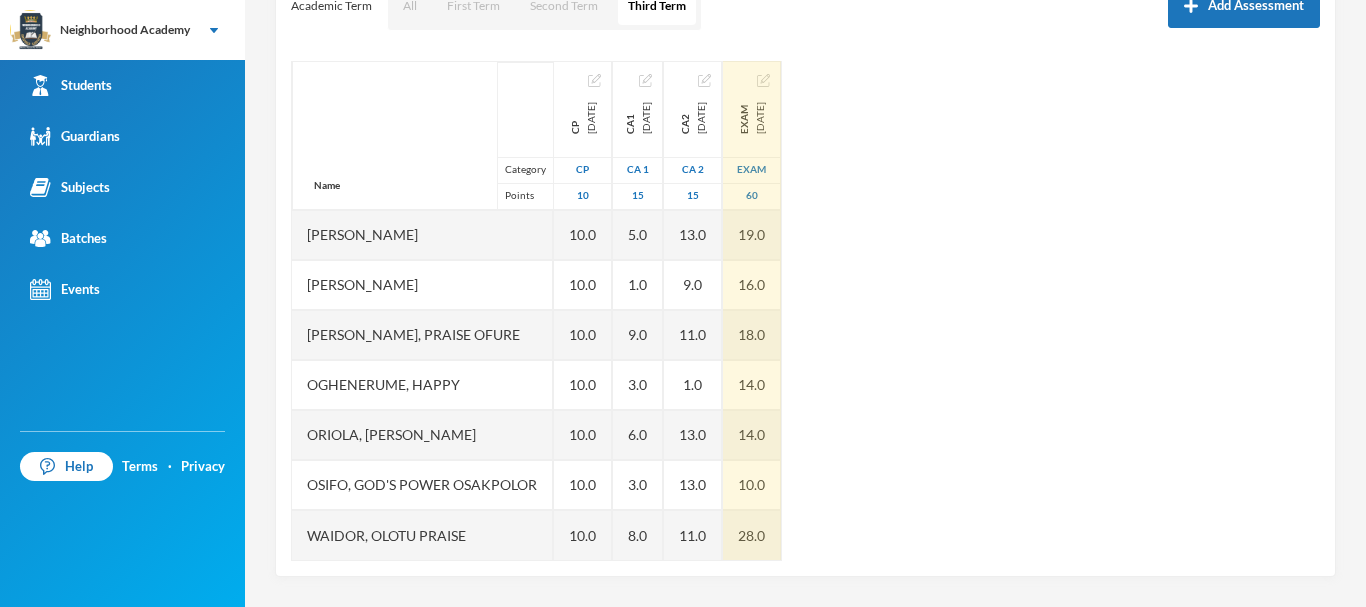 scroll, scrollTop: 0, scrollLeft: 0, axis: both 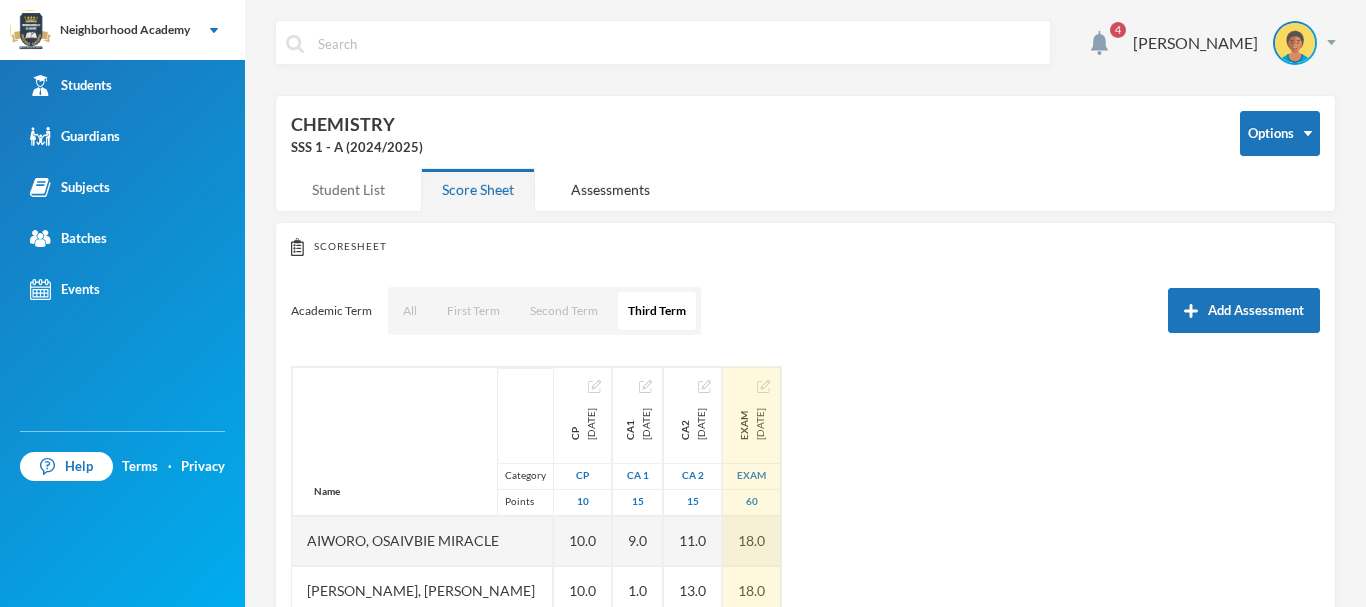 click on "Student List" at bounding box center (348, 189) 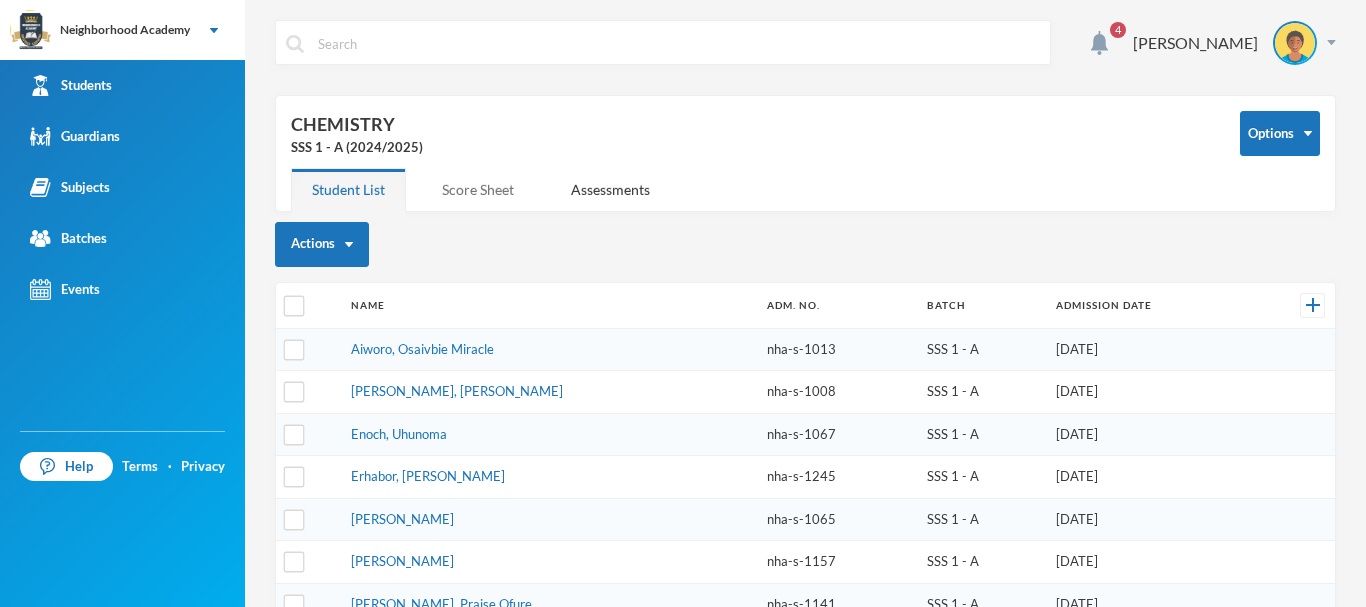 click on "Score Sheet" at bounding box center (478, 189) 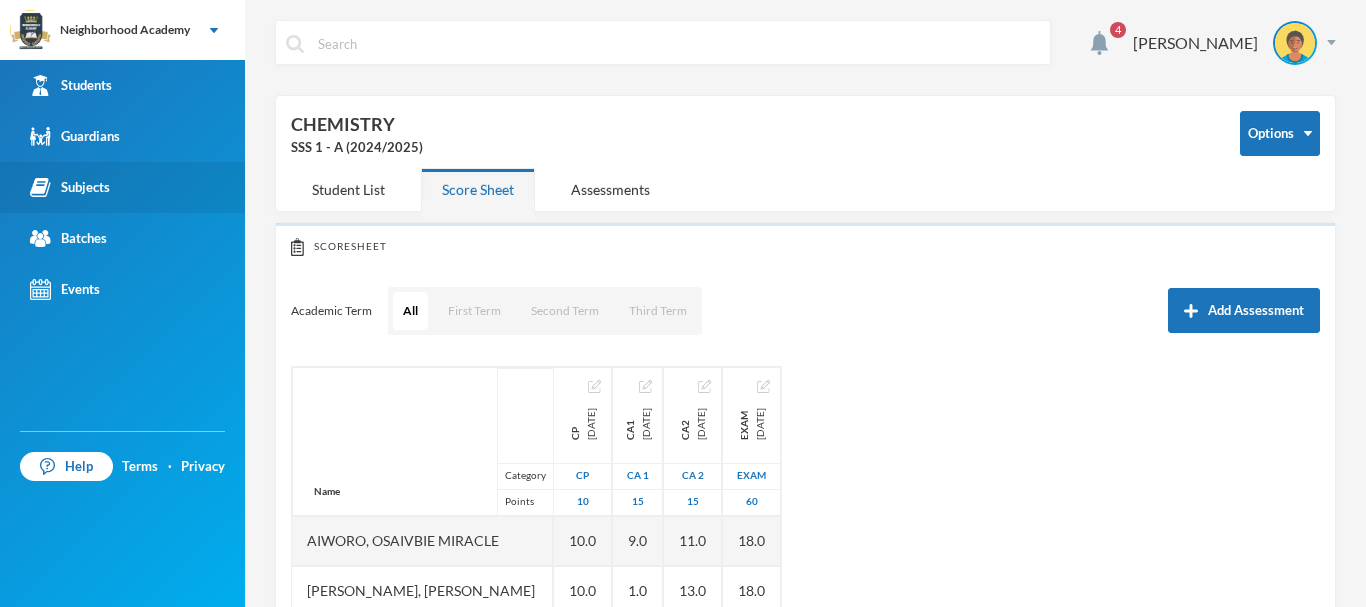 click on "Subjects" at bounding box center (70, 187) 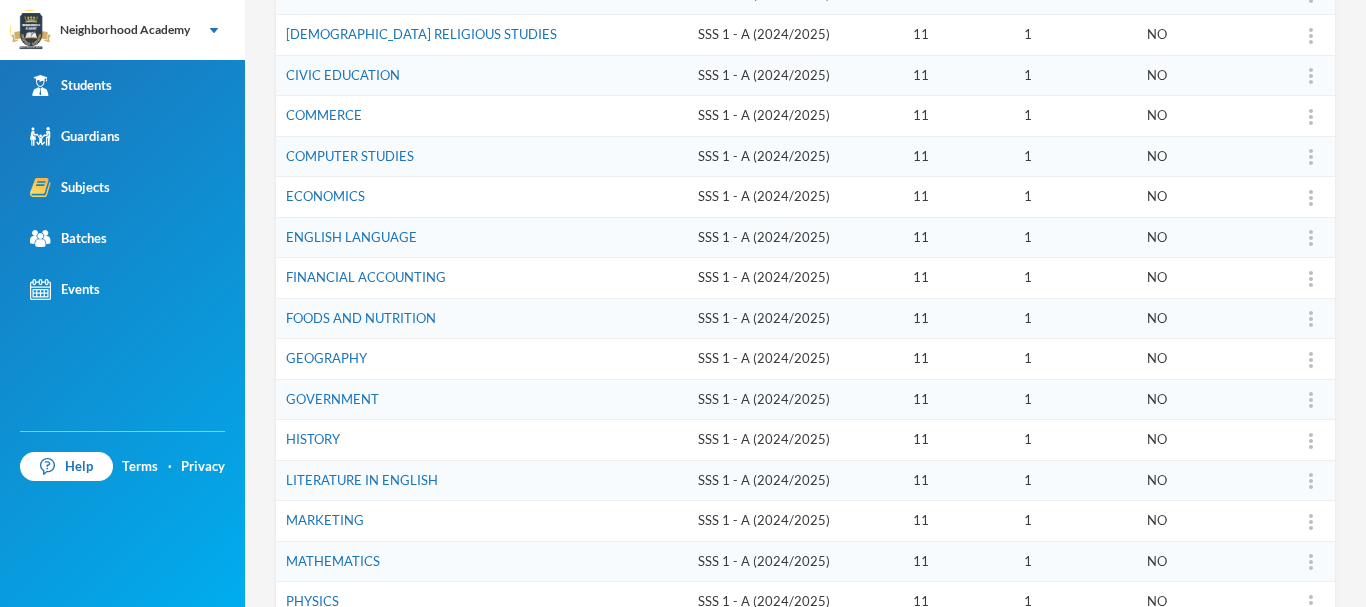scroll, scrollTop: 422, scrollLeft: 0, axis: vertical 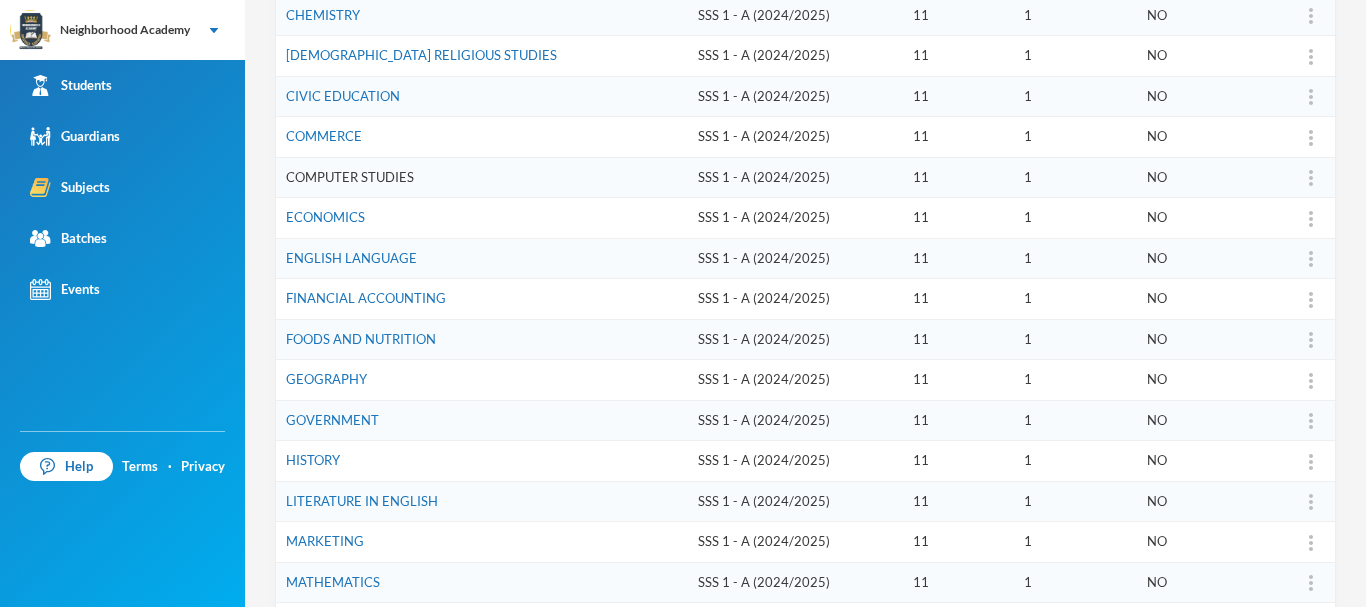 click on "COMPUTER STUDIES" at bounding box center [350, 177] 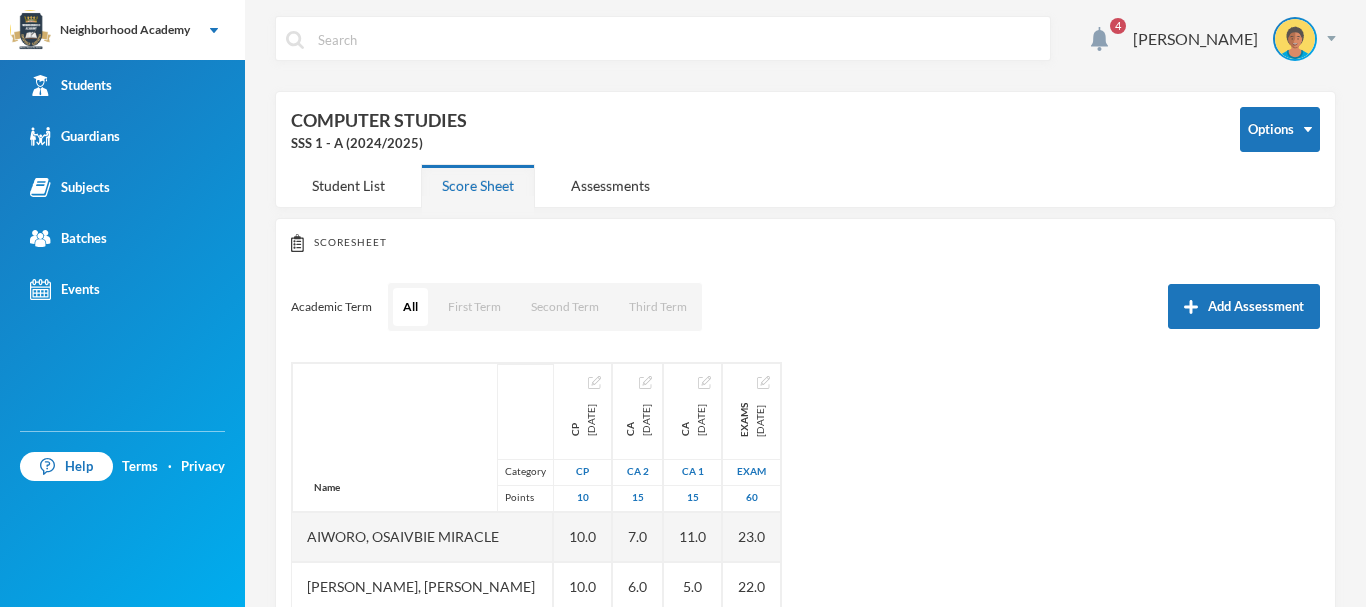 scroll, scrollTop: 0, scrollLeft: 0, axis: both 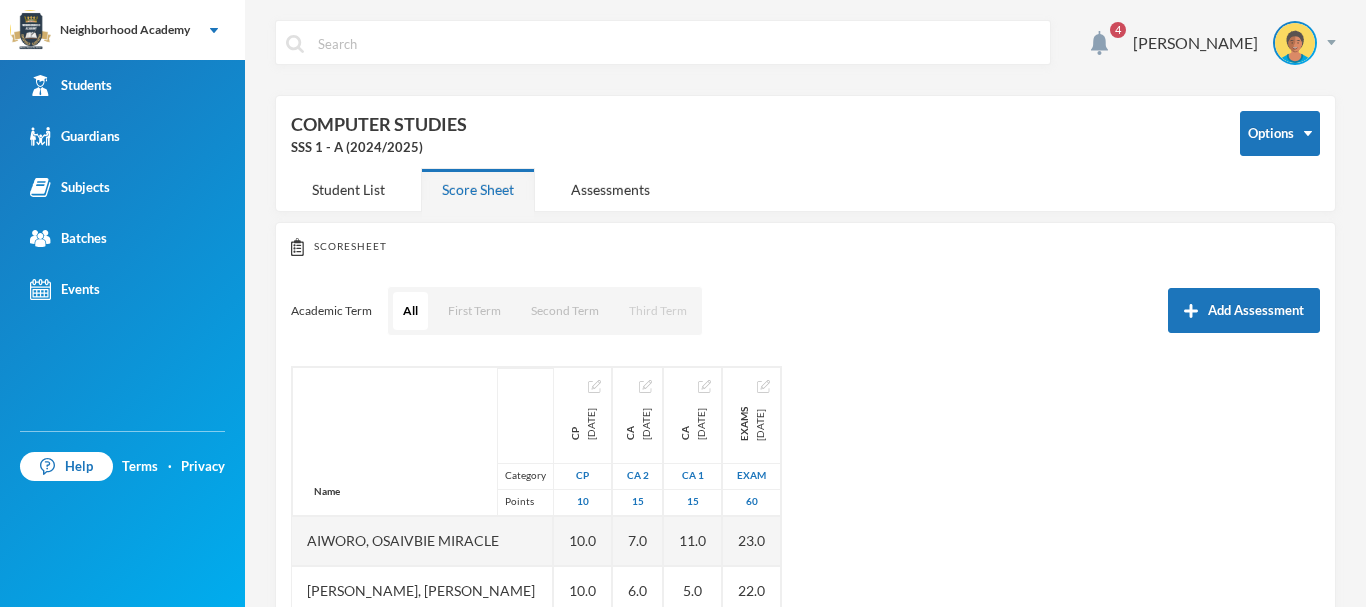 click on "Third Term" at bounding box center (658, 311) 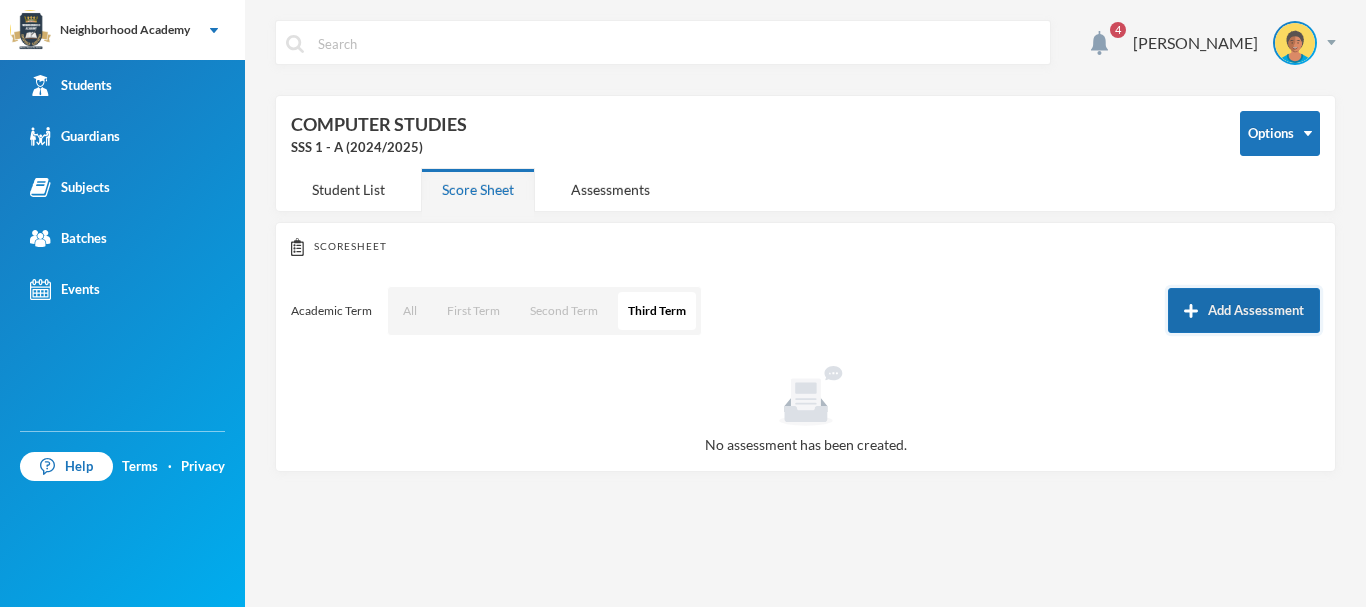 click on "Add Assessment" at bounding box center (1244, 310) 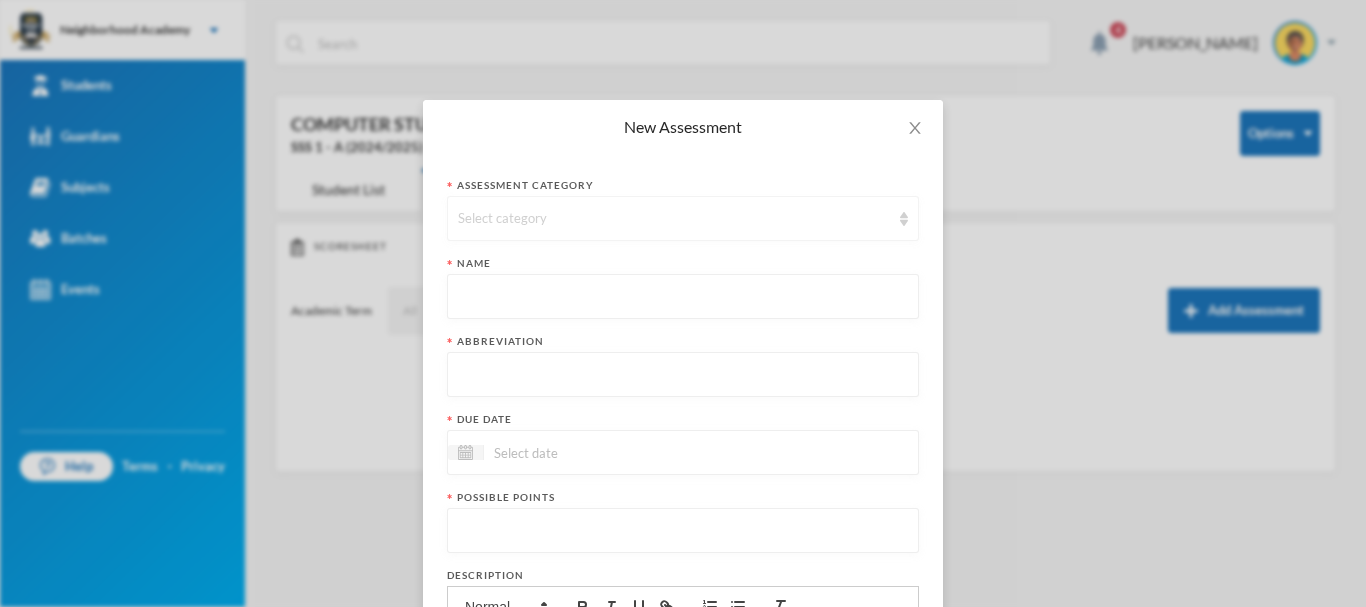 click on "Select category" at bounding box center (674, 219) 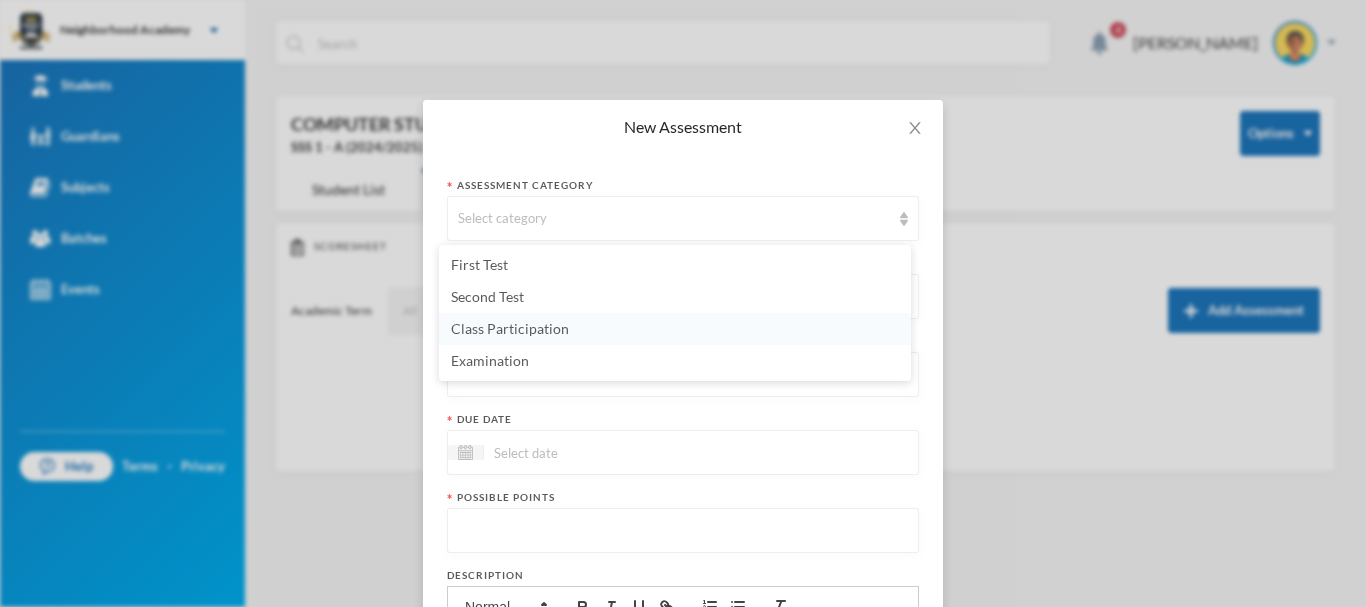 click on "Class Participation" at bounding box center (675, 329) 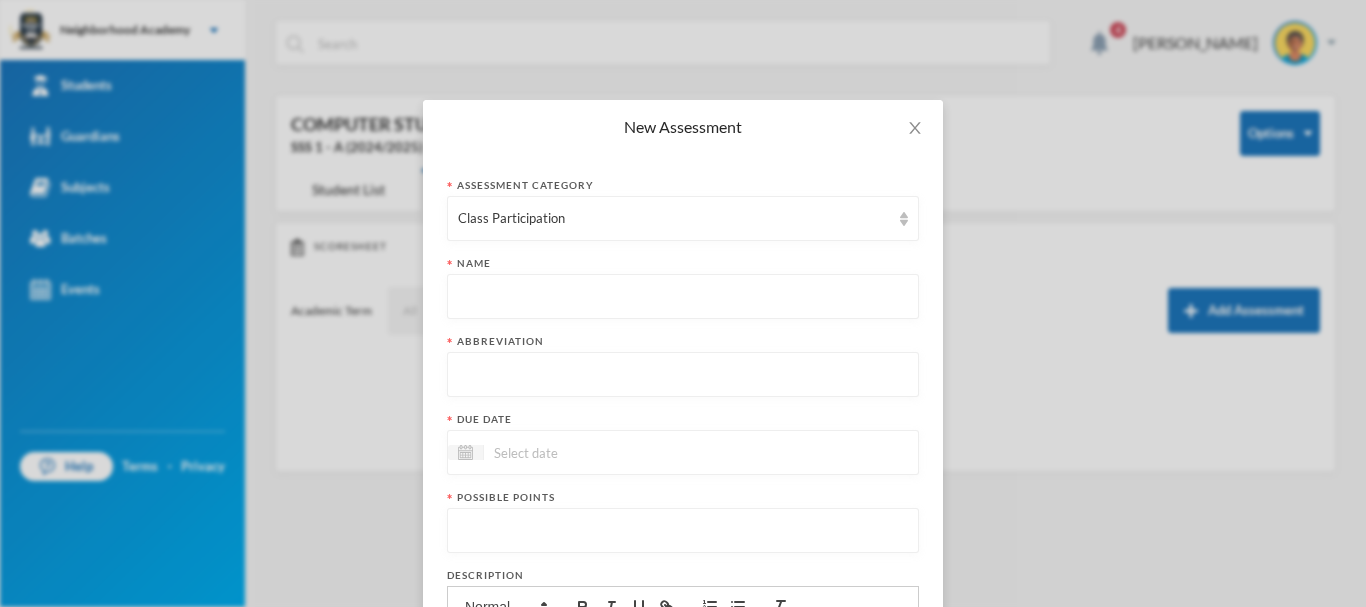 click at bounding box center [683, 297] 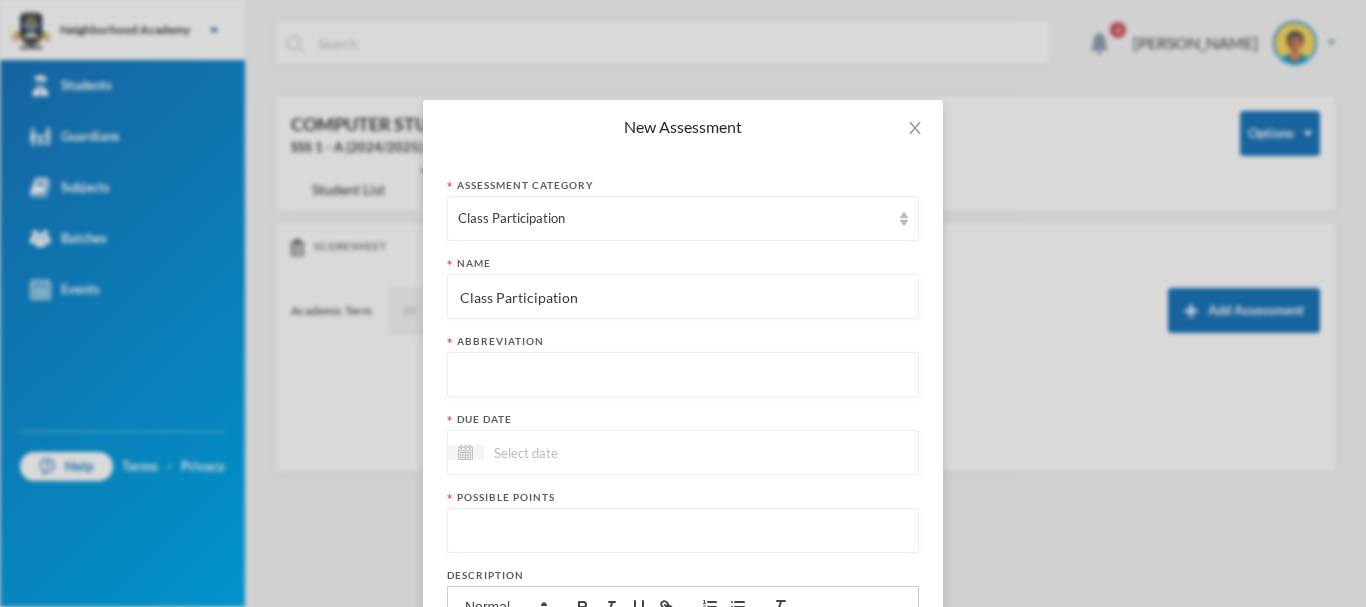 type on "Class Participation" 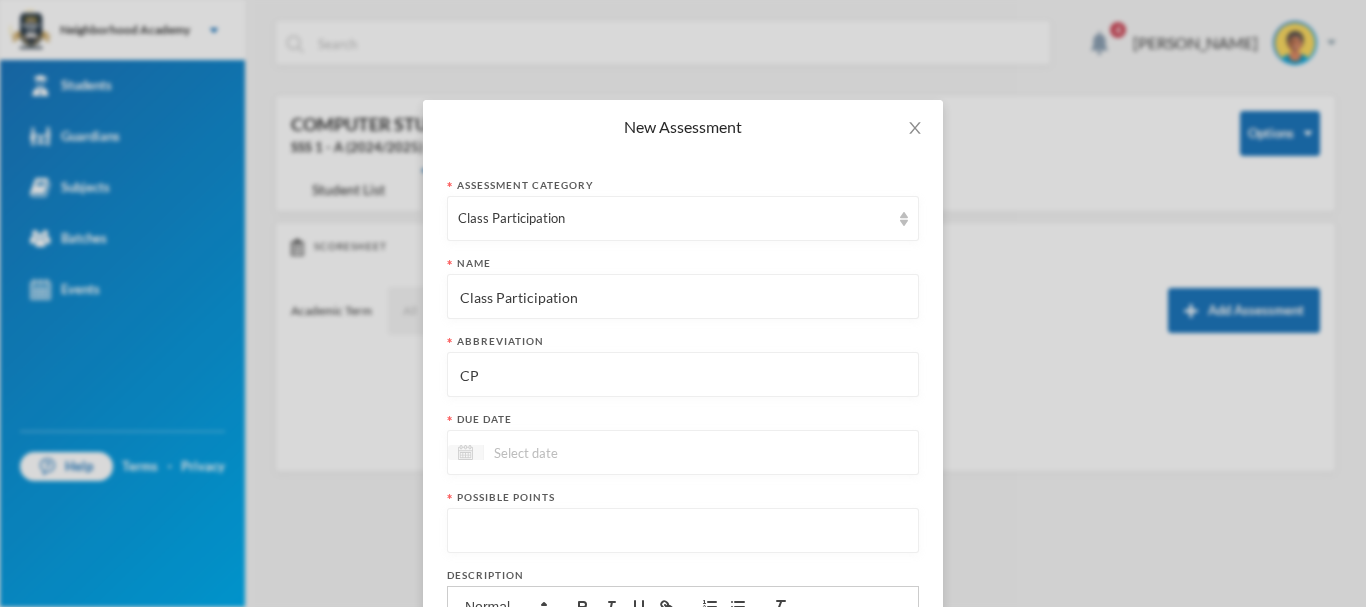 type on "CP" 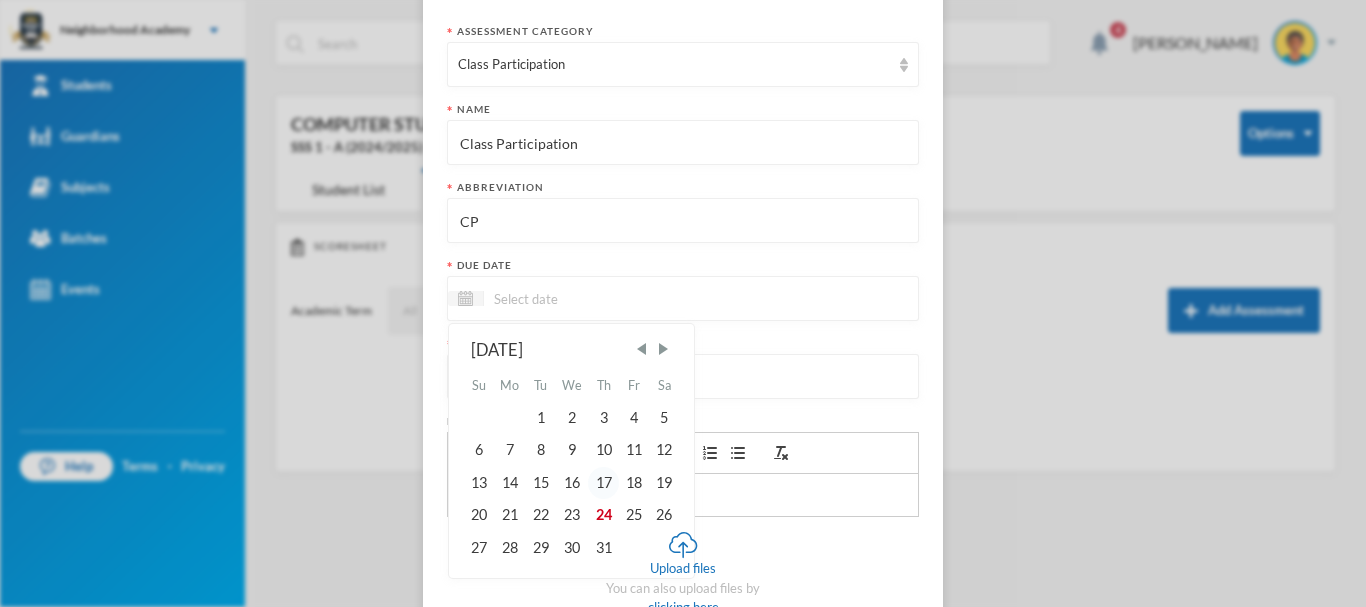 scroll, scrollTop: 200, scrollLeft: 0, axis: vertical 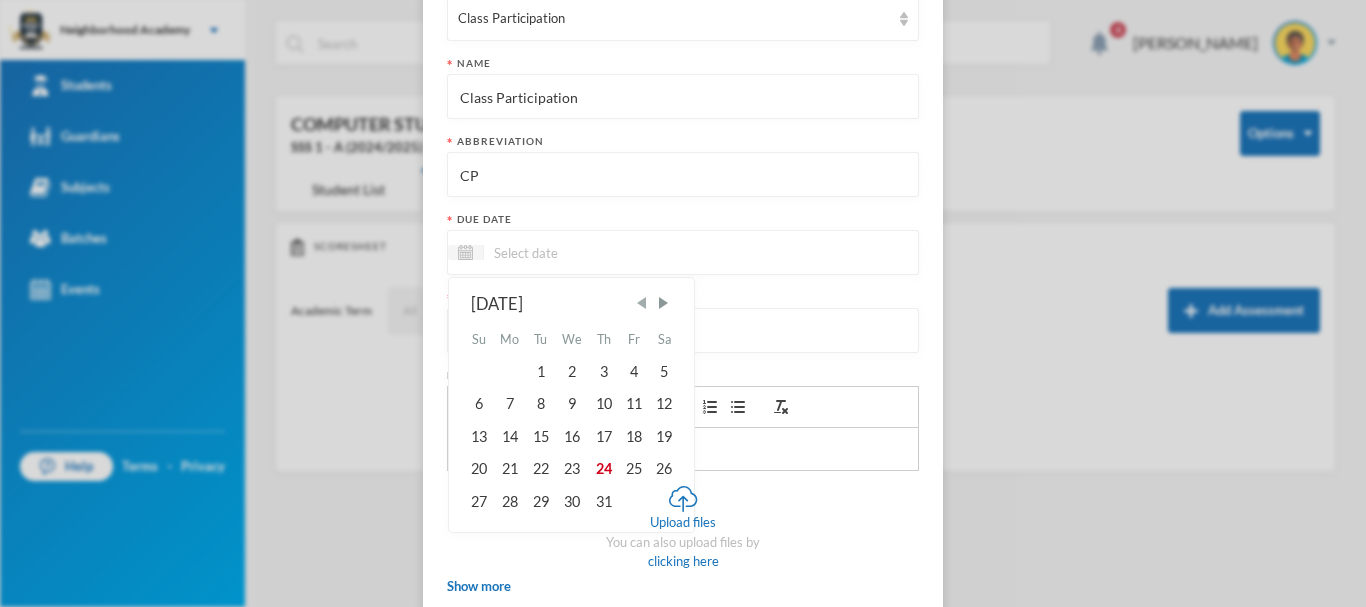 click at bounding box center (642, 303) 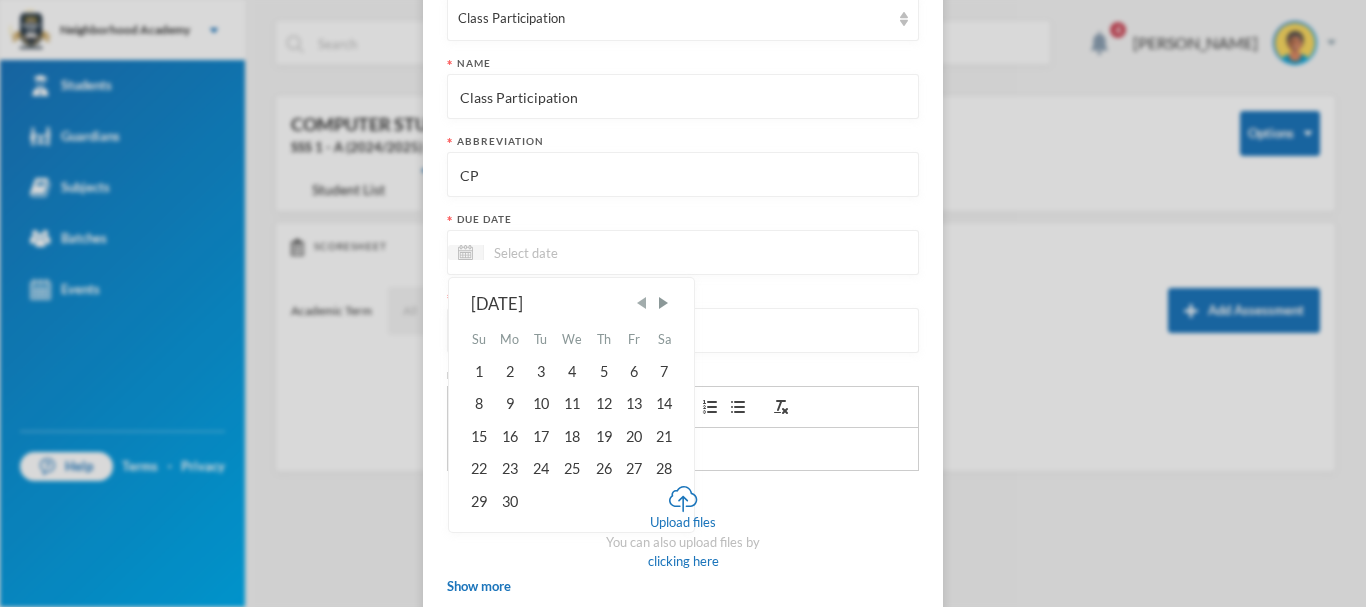 click at bounding box center [642, 303] 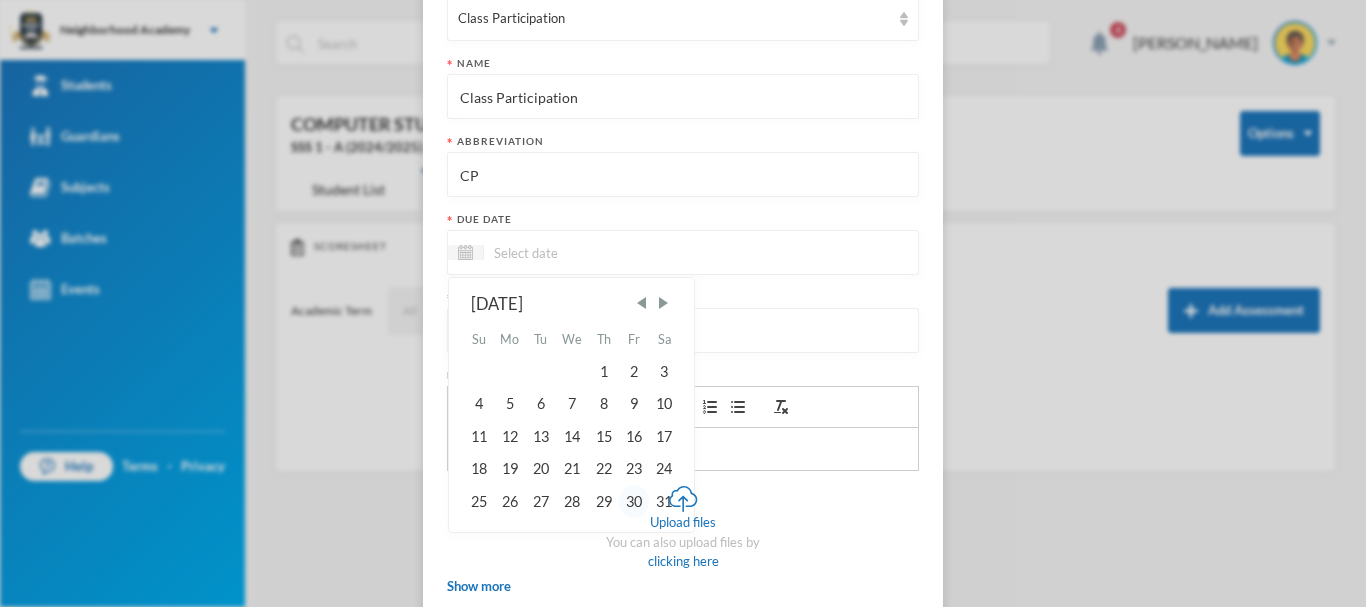 click on "30" at bounding box center (634, 501) 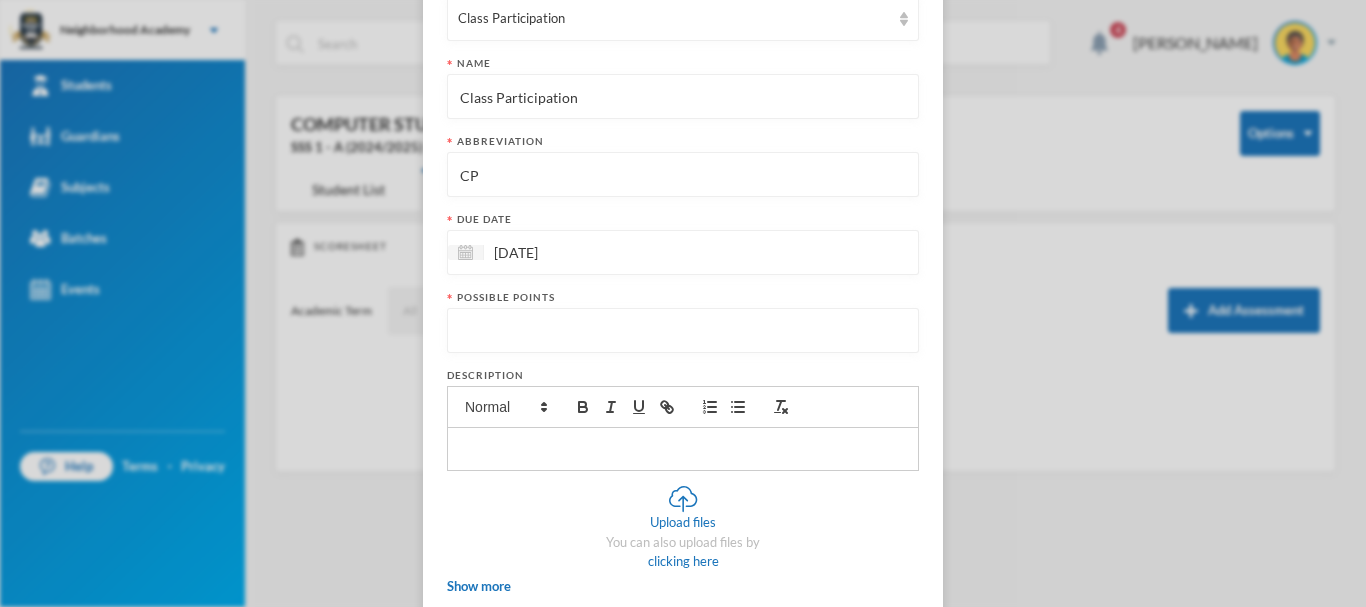 click at bounding box center (683, 331) 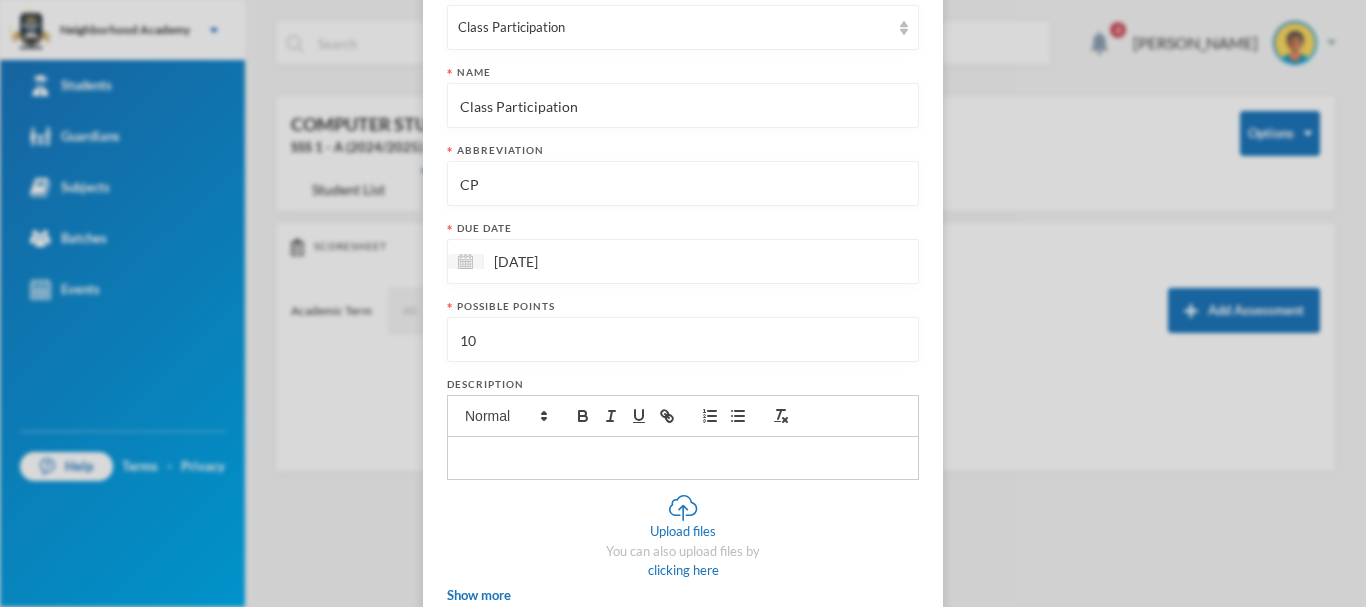 scroll, scrollTop: 312, scrollLeft: 0, axis: vertical 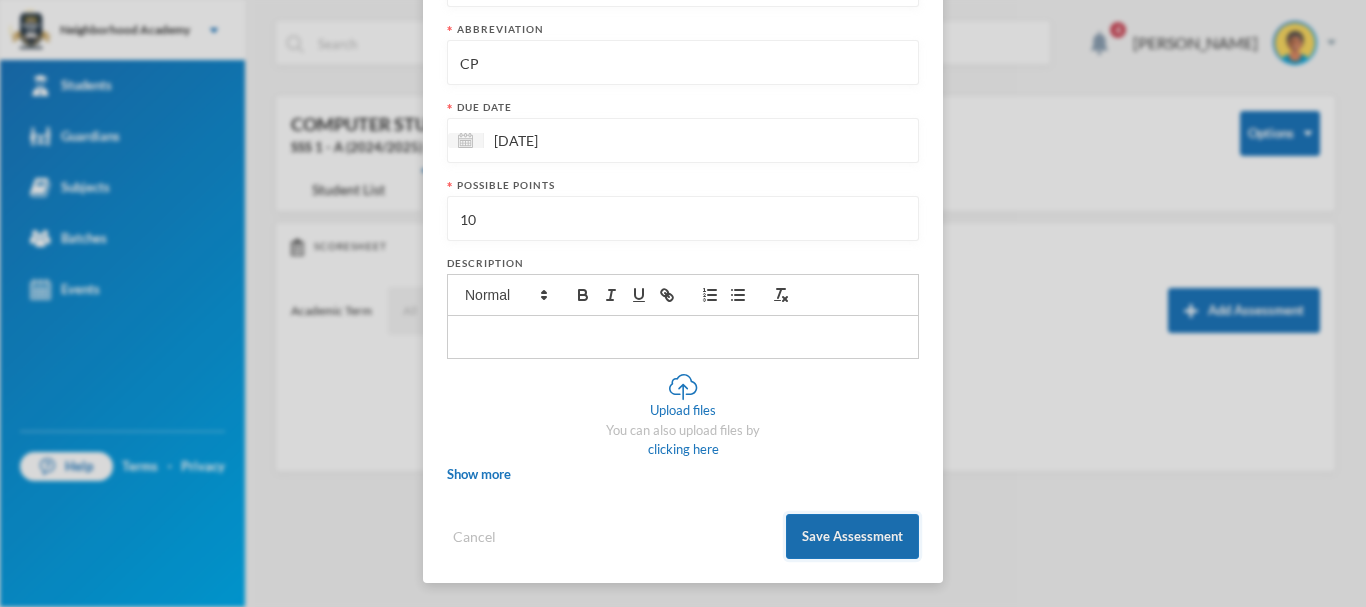 type on "10" 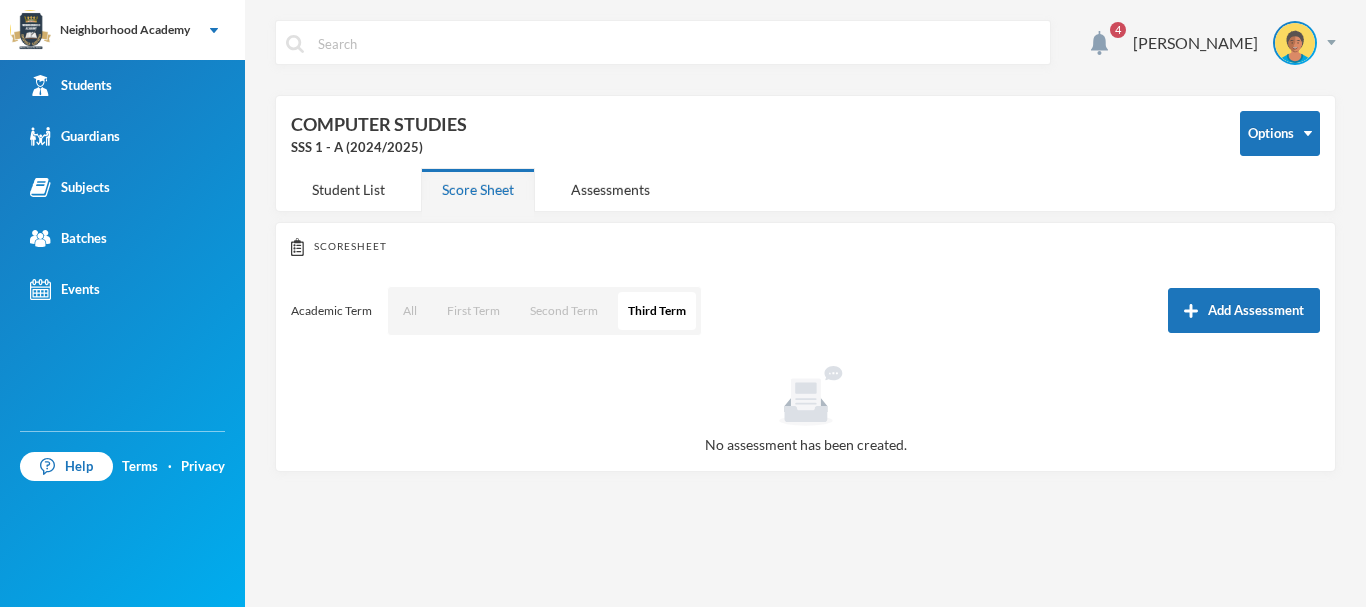 scroll, scrollTop: 212, scrollLeft: 0, axis: vertical 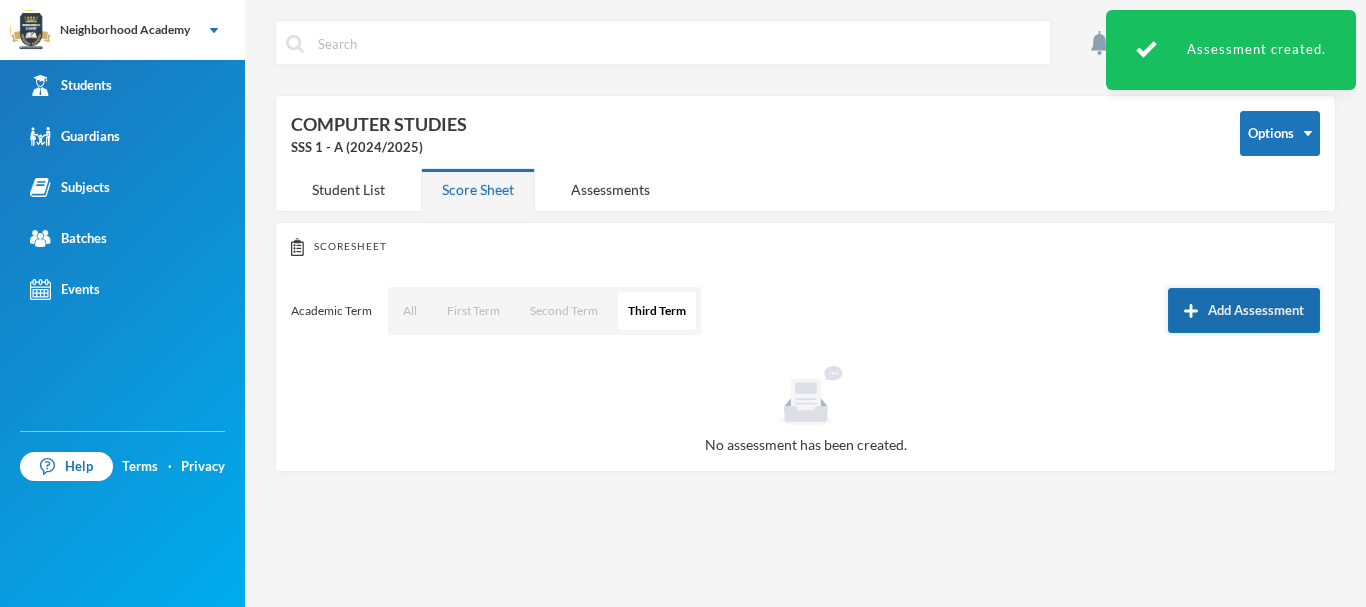 click on "Add Assessment" at bounding box center (1244, 310) 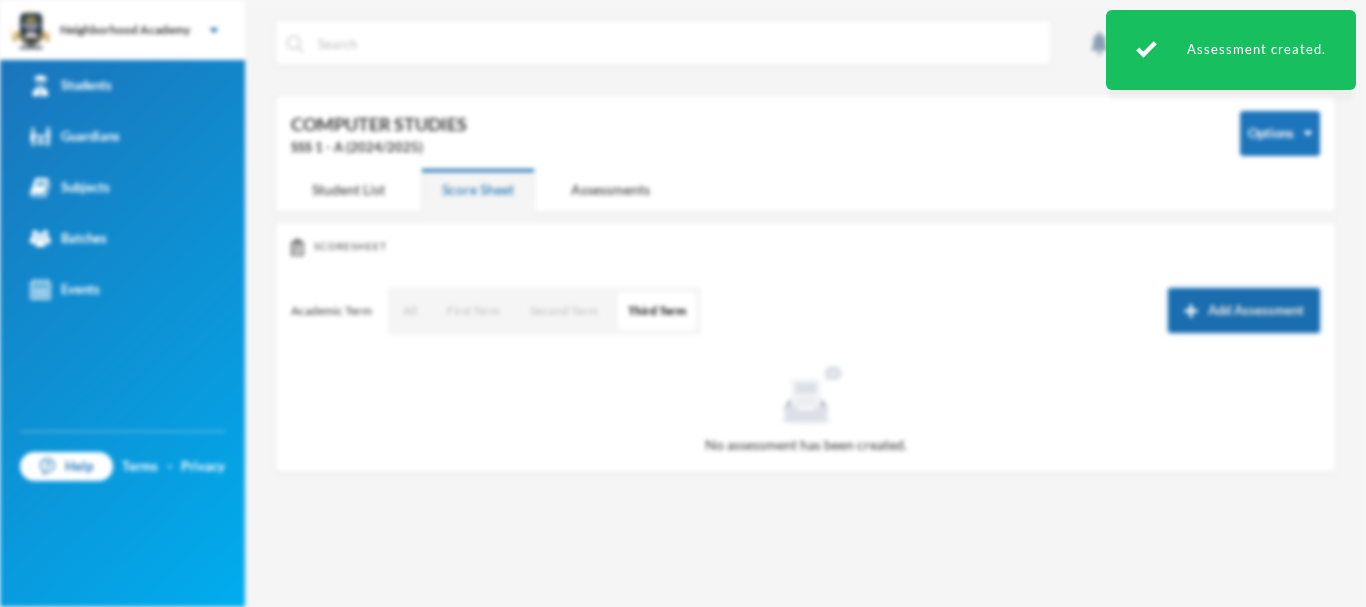 scroll, scrollTop: 0, scrollLeft: 0, axis: both 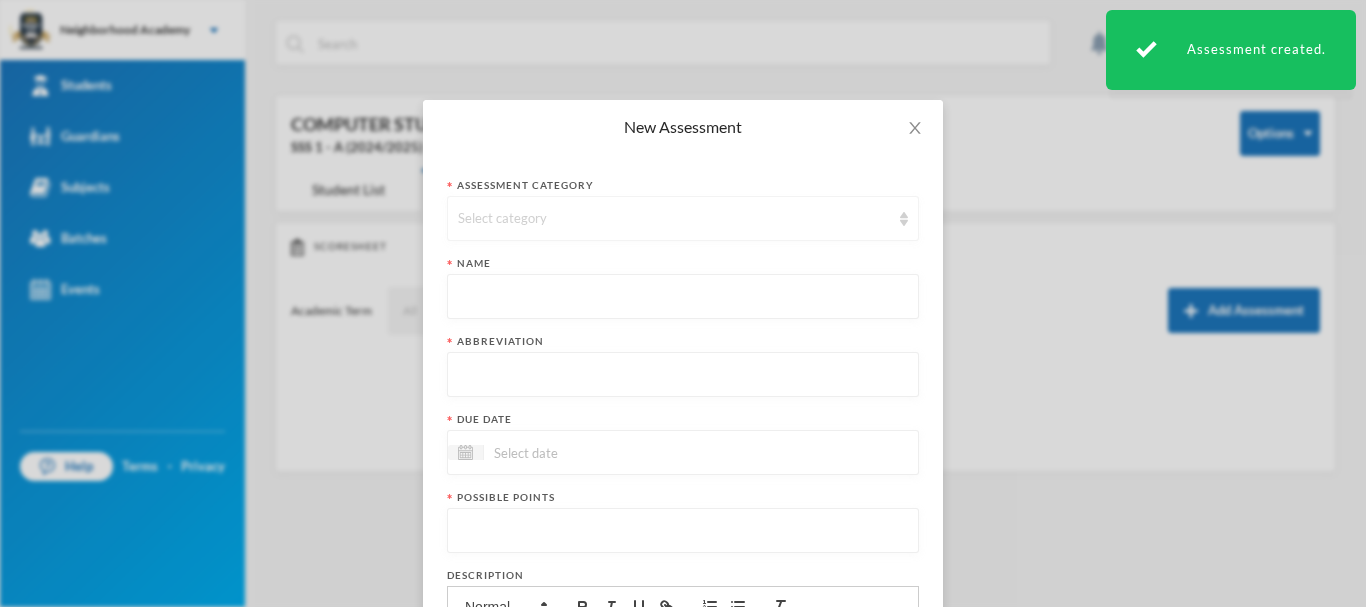 click on "Select category" at bounding box center (683, 218) 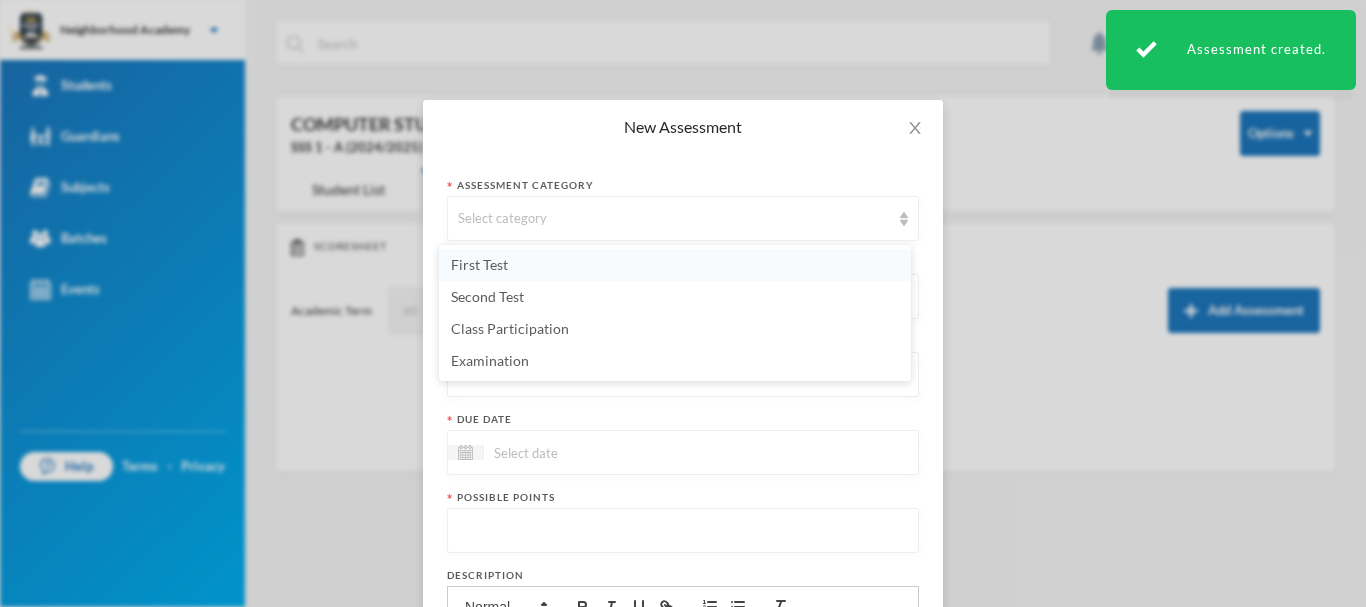 click on "First Test" at bounding box center (675, 265) 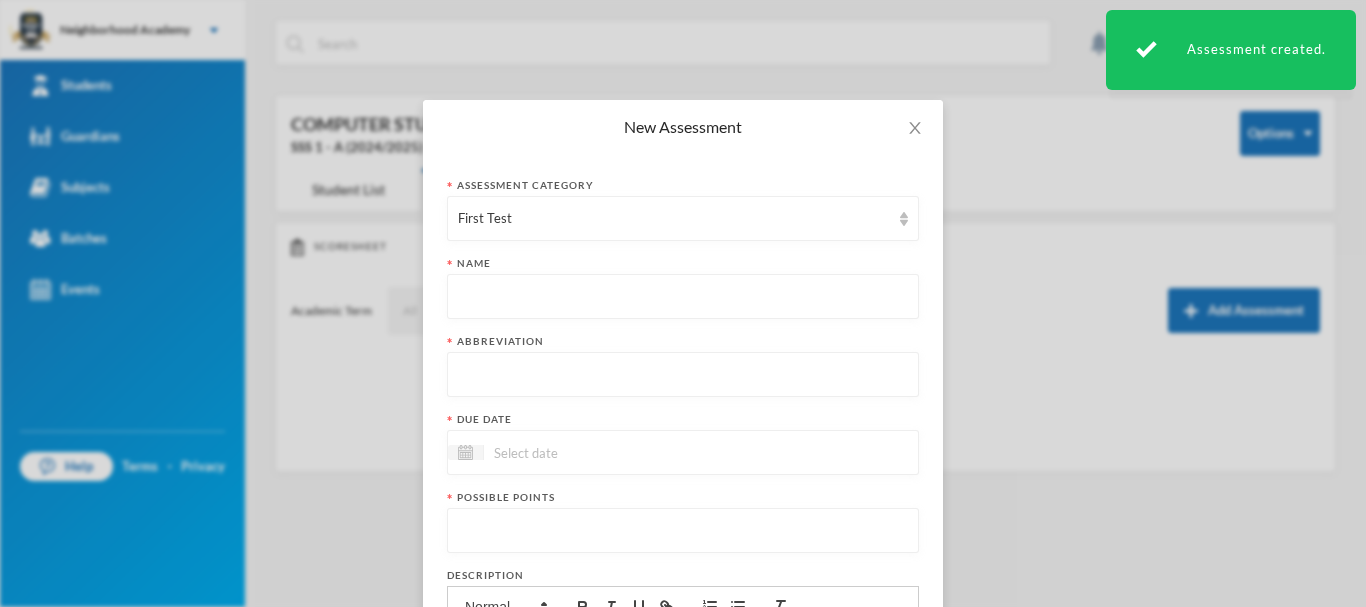 click at bounding box center [683, 297] 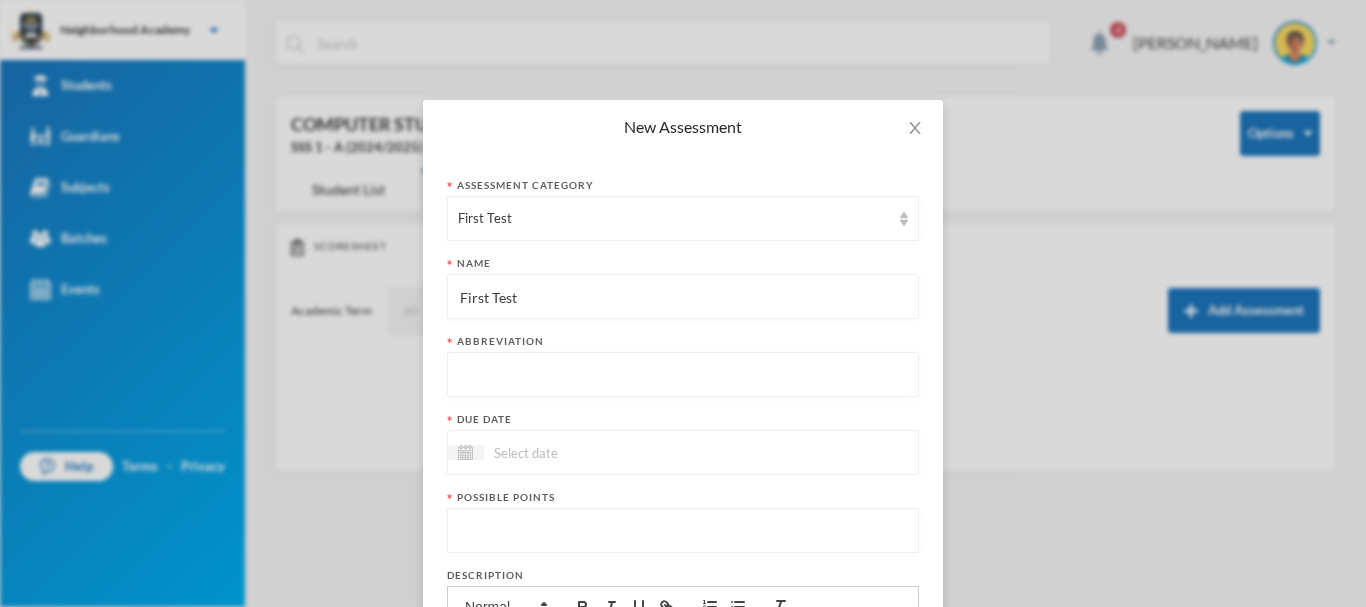 type on "First Test" 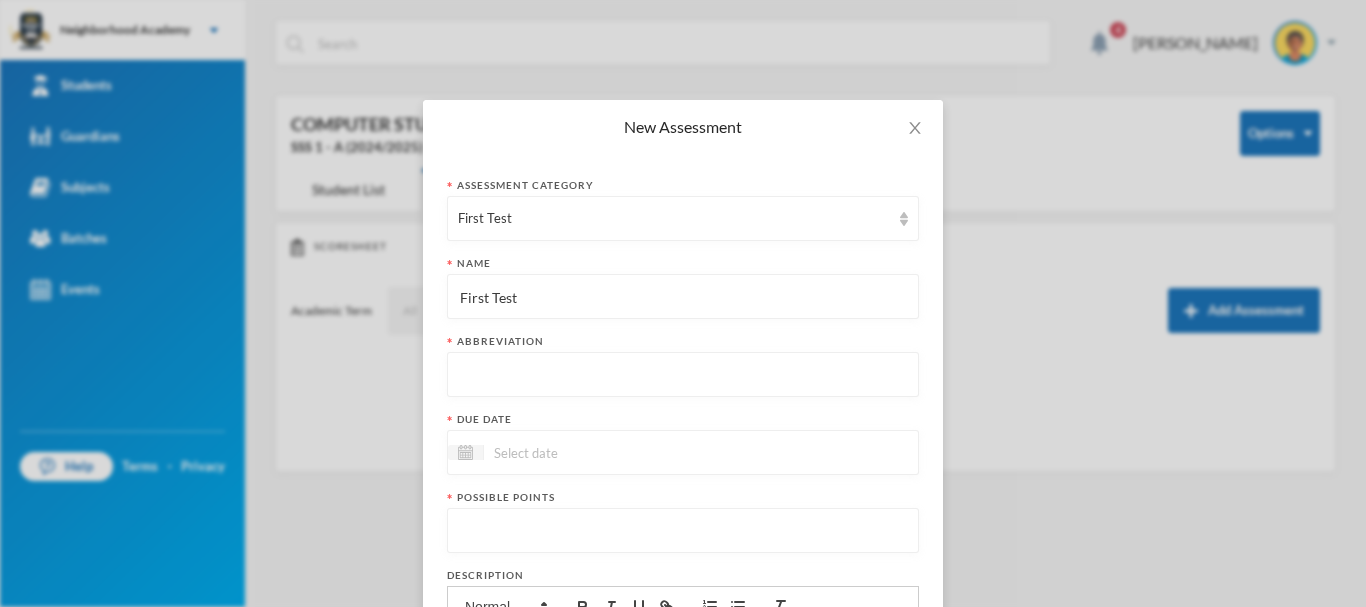 click at bounding box center (683, 375) 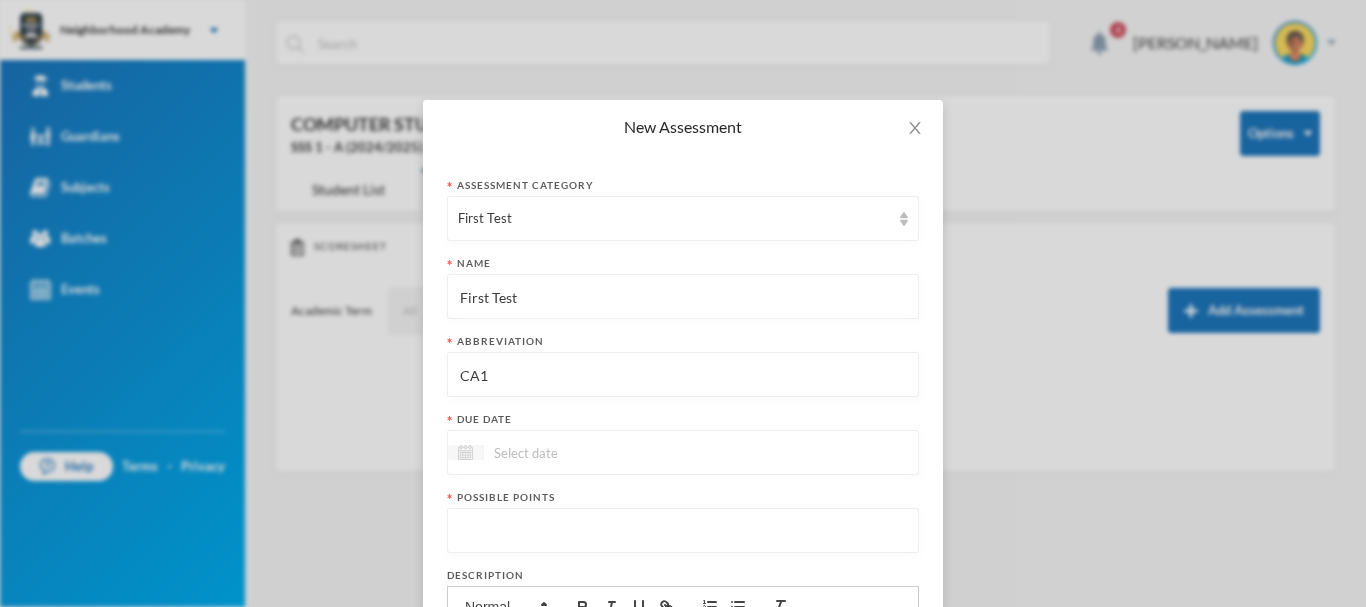 type on "CA1" 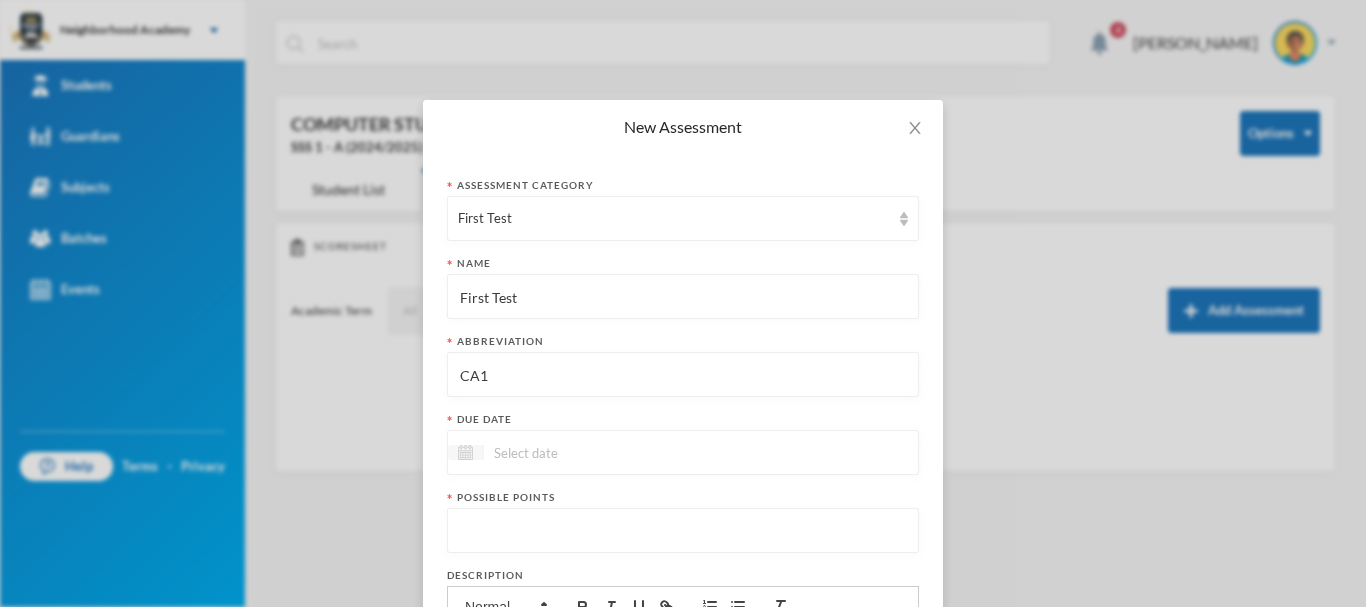 click at bounding box center (466, 452) 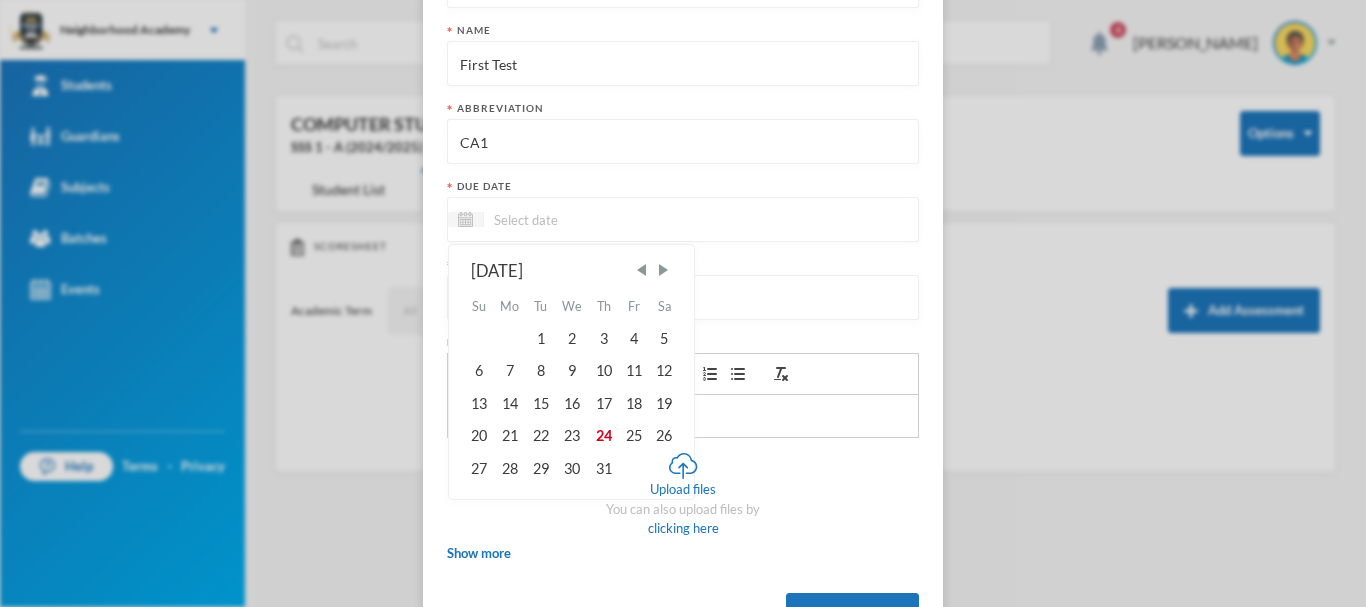 scroll, scrollTop: 300, scrollLeft: 0, axis: vertical 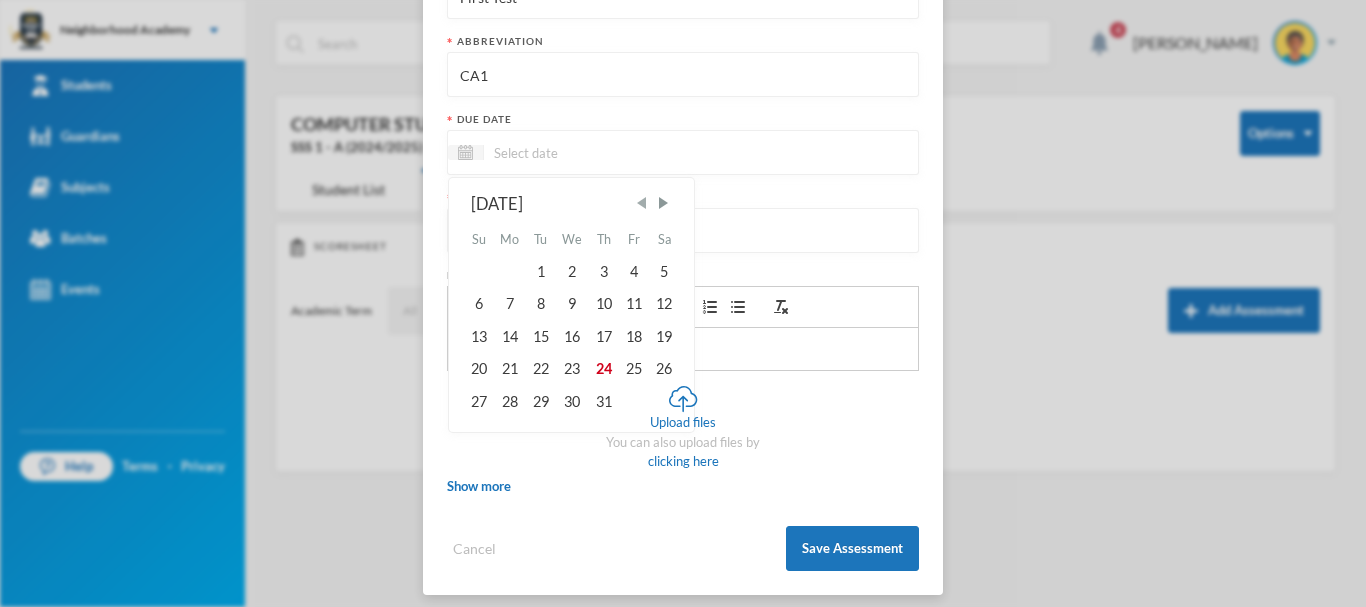 click at bounding box center (642, 203) 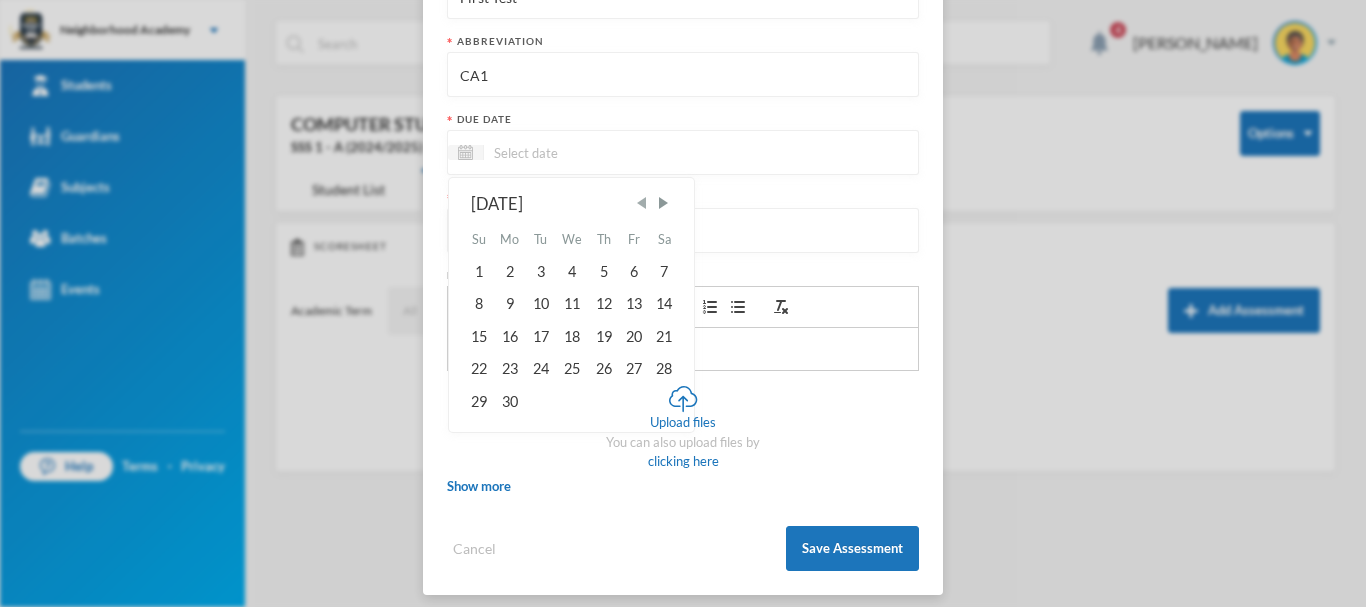 click at bounding box center [642, 203] 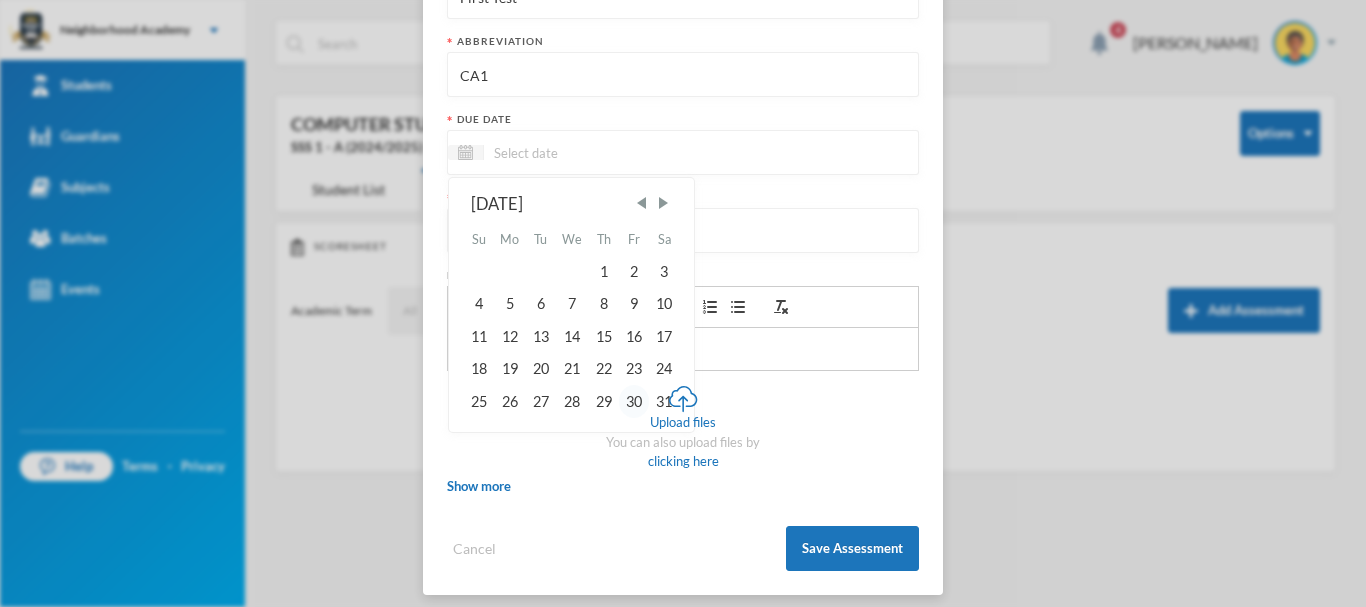 click on "30" at bounding box center [634, 401] 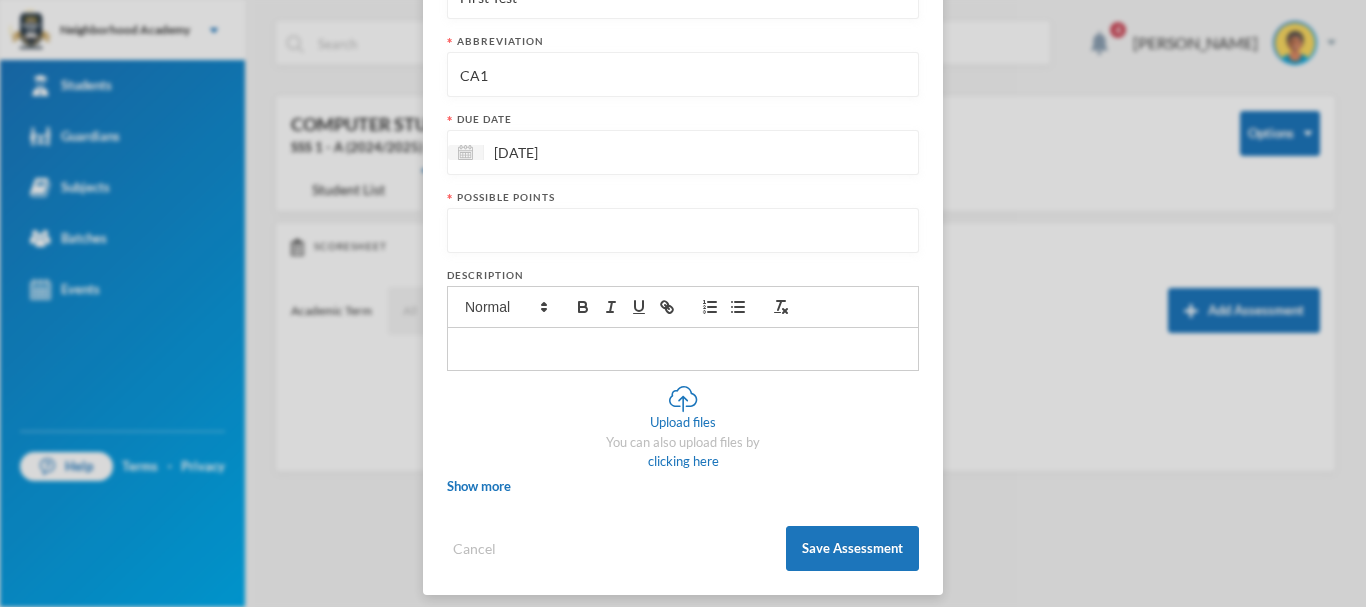 click at bounding box center [683, 231] 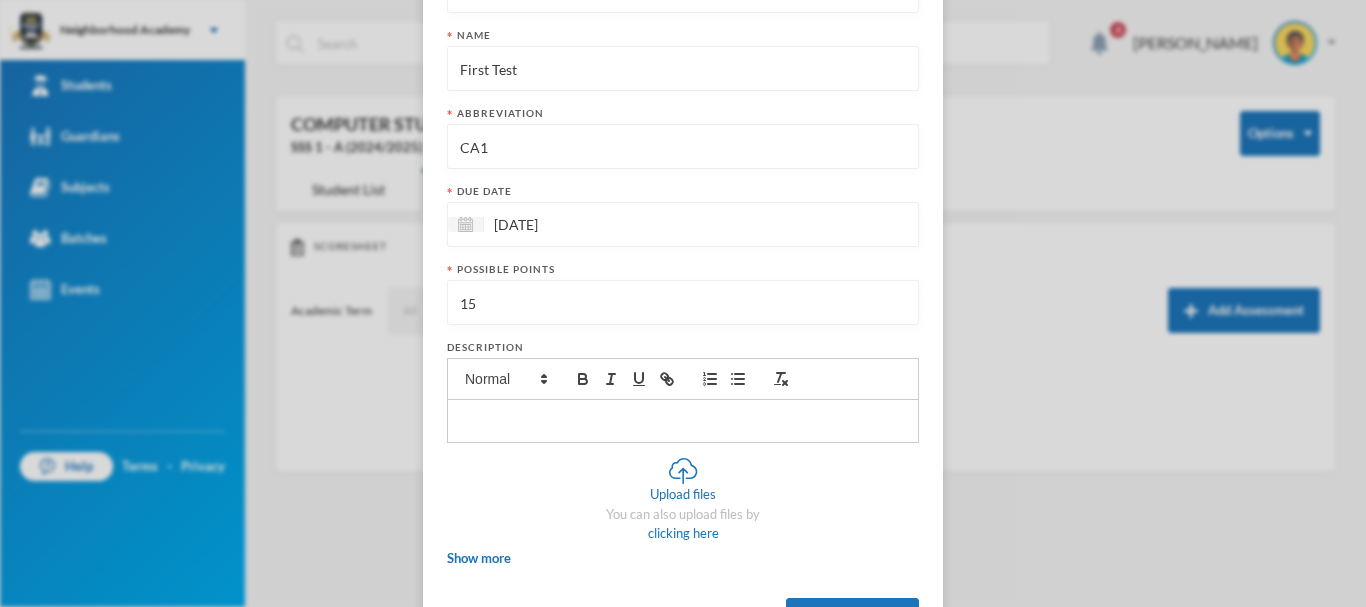 scroll, scrollTop: 312, scrollLeft: 0, axis: vertical 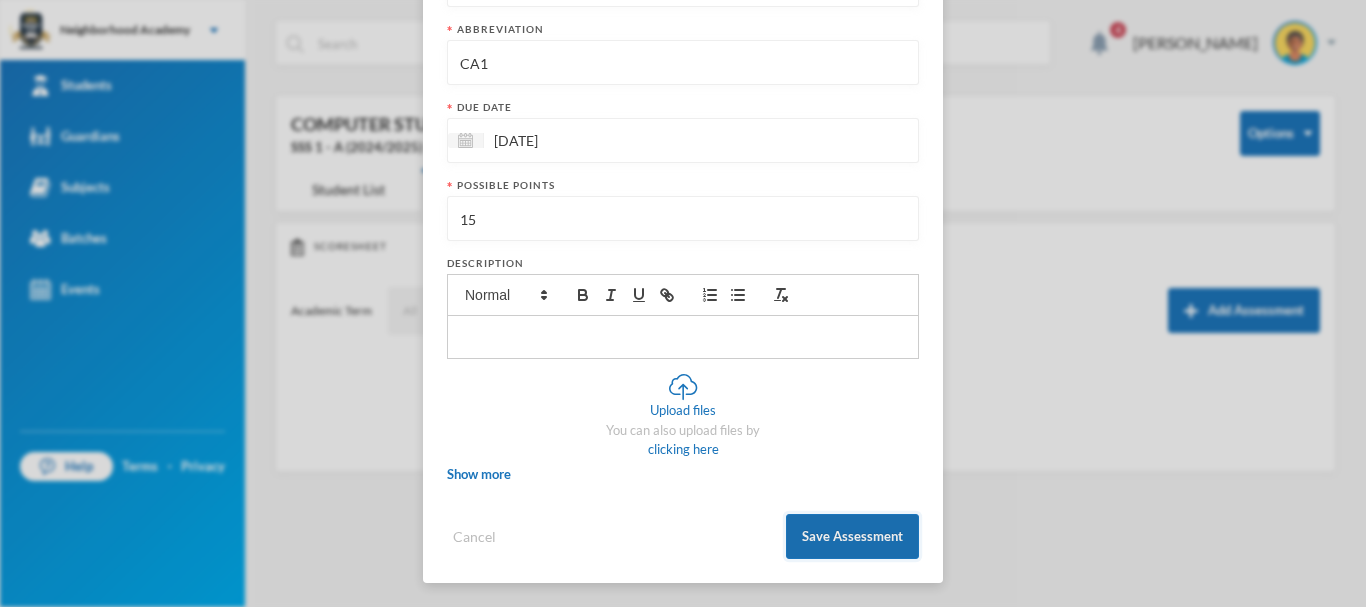 type on "15" 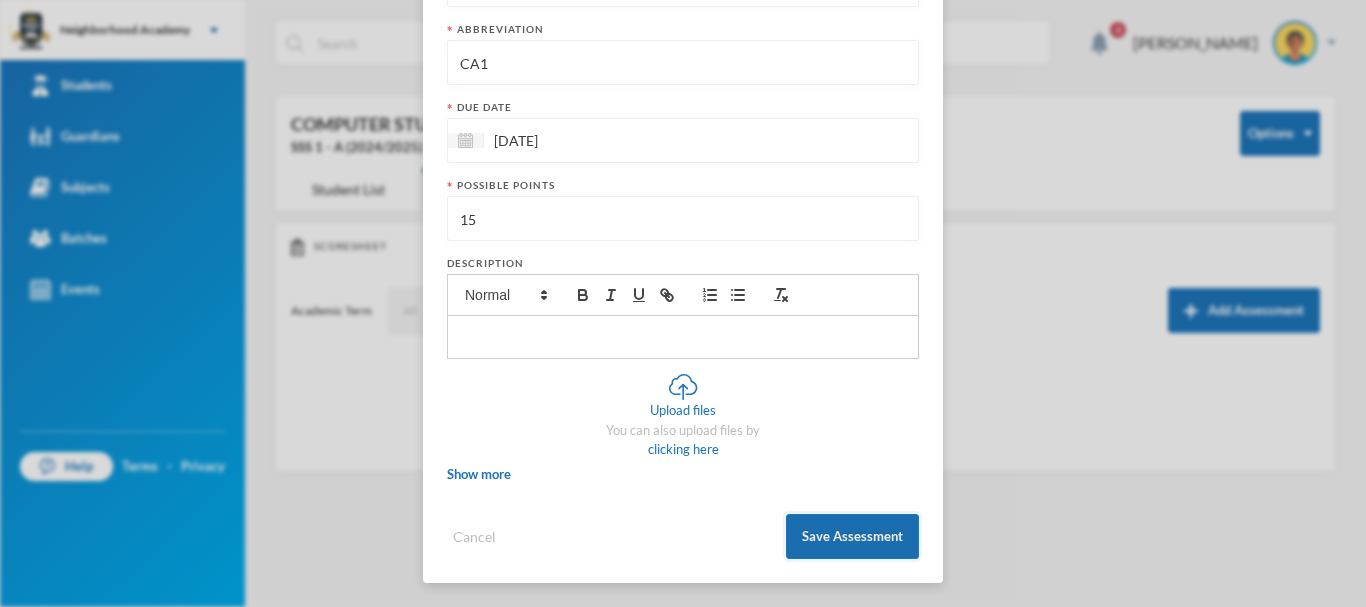 click on "Save Assessment" at bounding box center [852, 536] 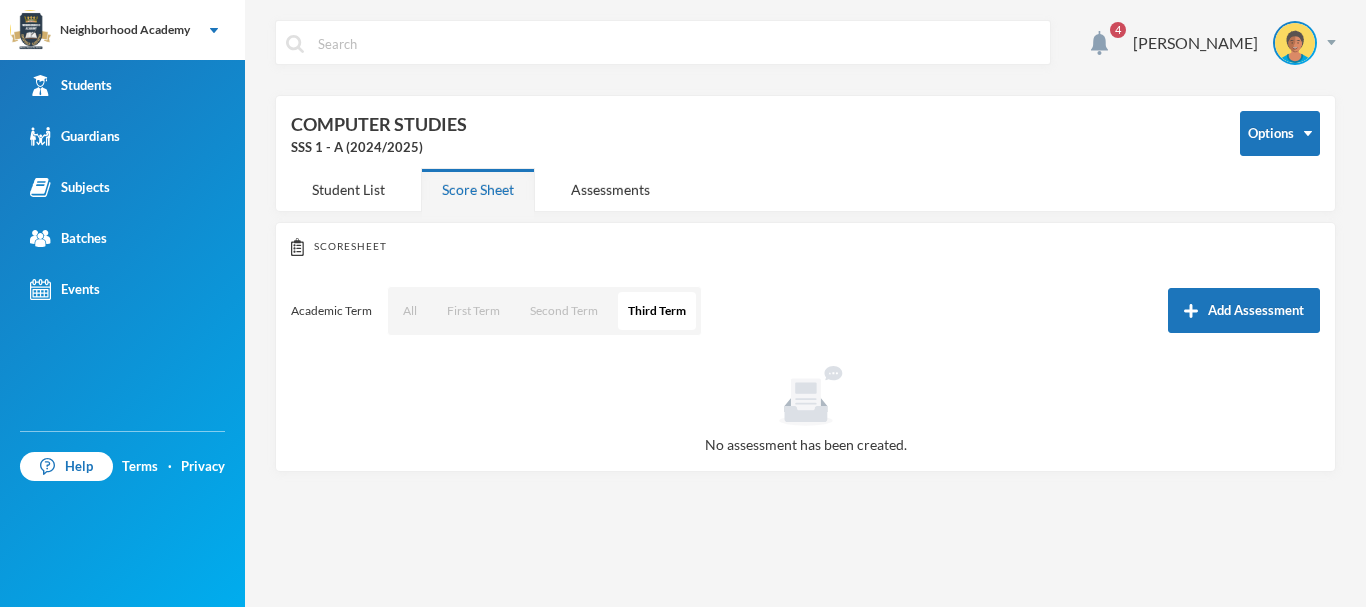 scroll, scrollTop: 212, scrollLeft: 0, axis: vertical 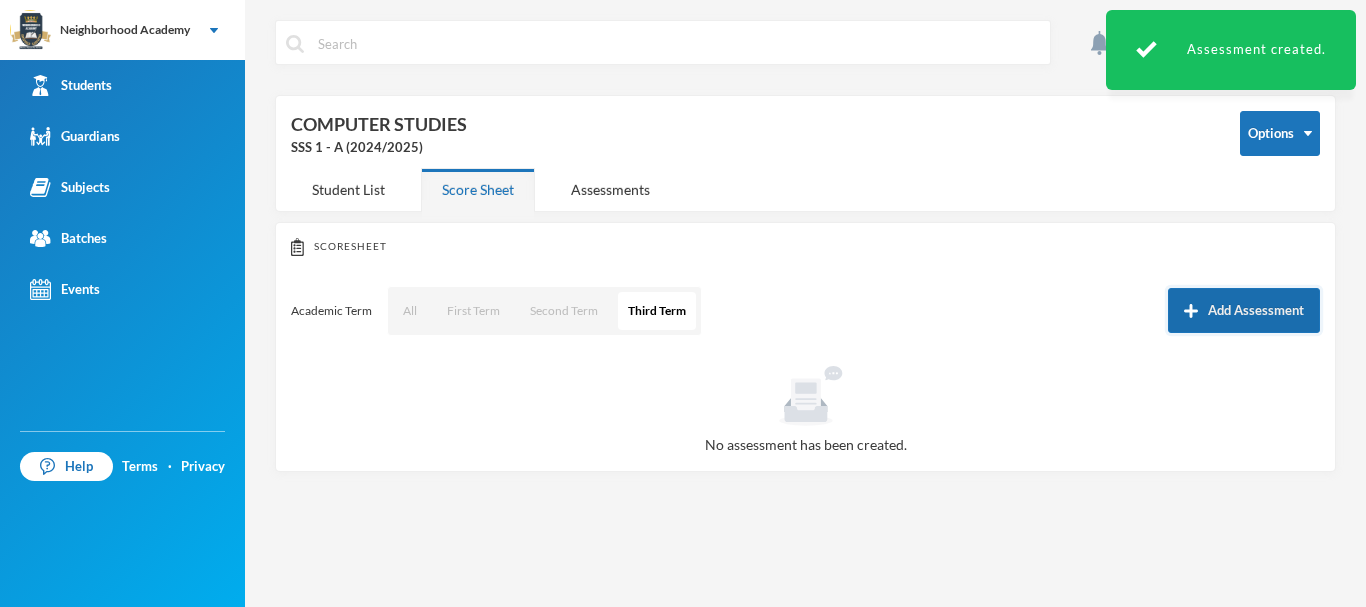click on "Add Assessment" at bounding box center (1244, 310) 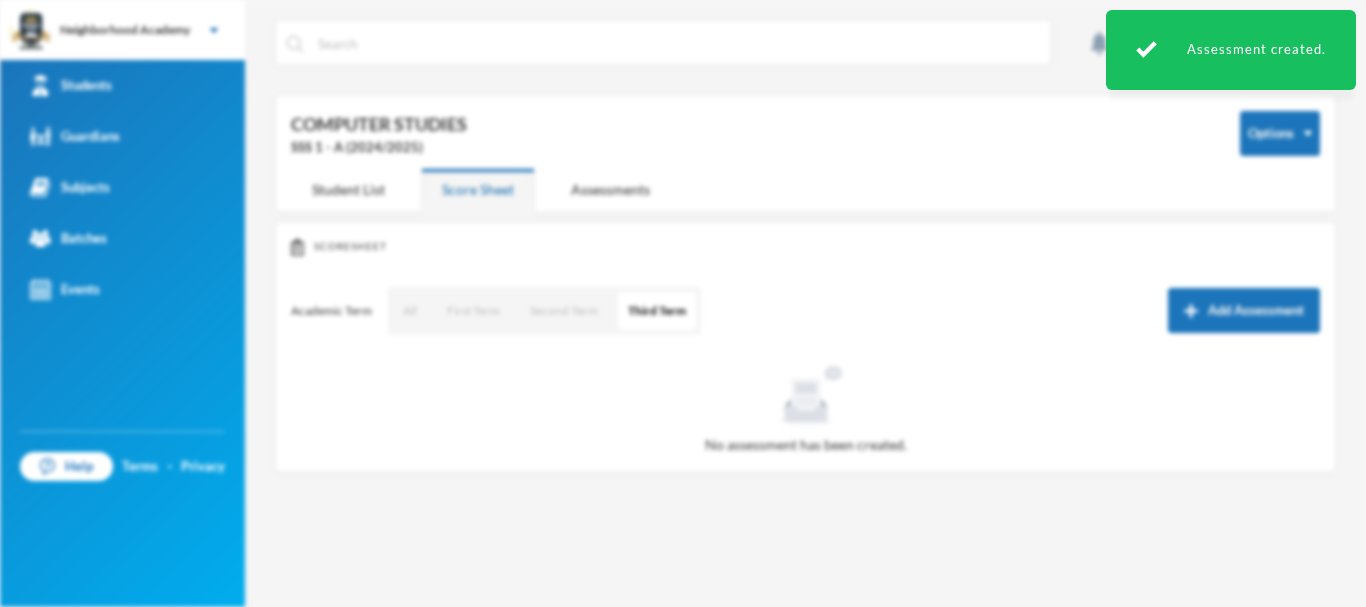 scroll, scrollTop: 0, scrollLeft: 0, axis: both 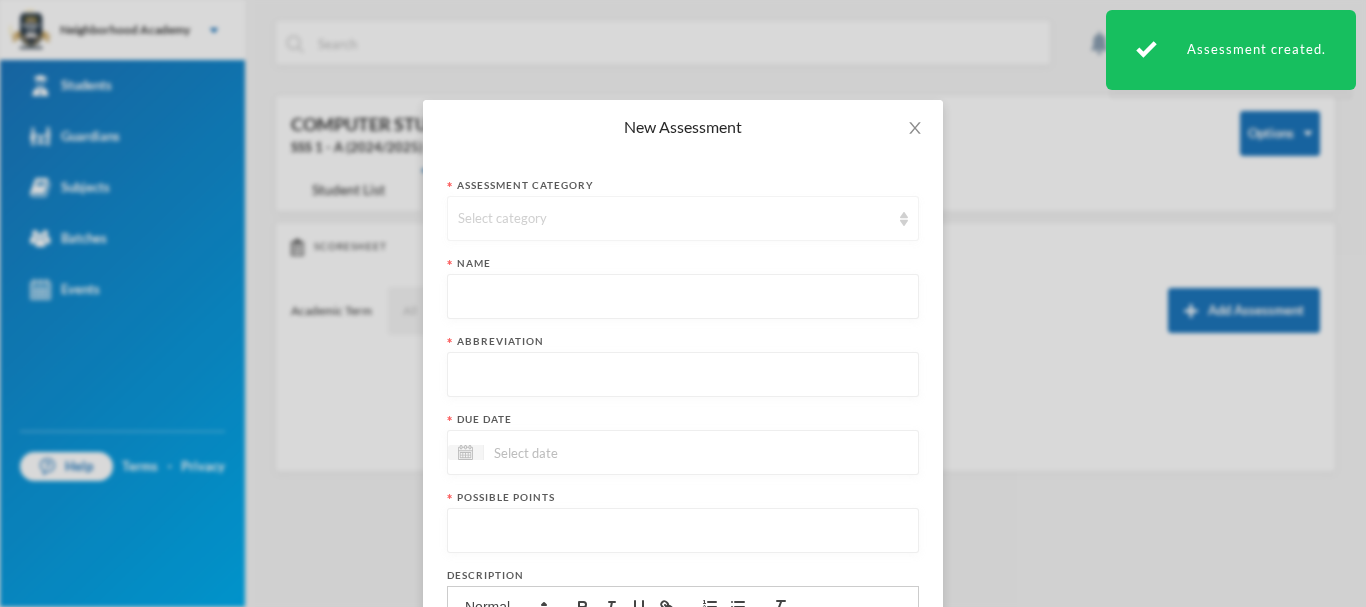 click on "Select category" at bounding box center (674, 219) 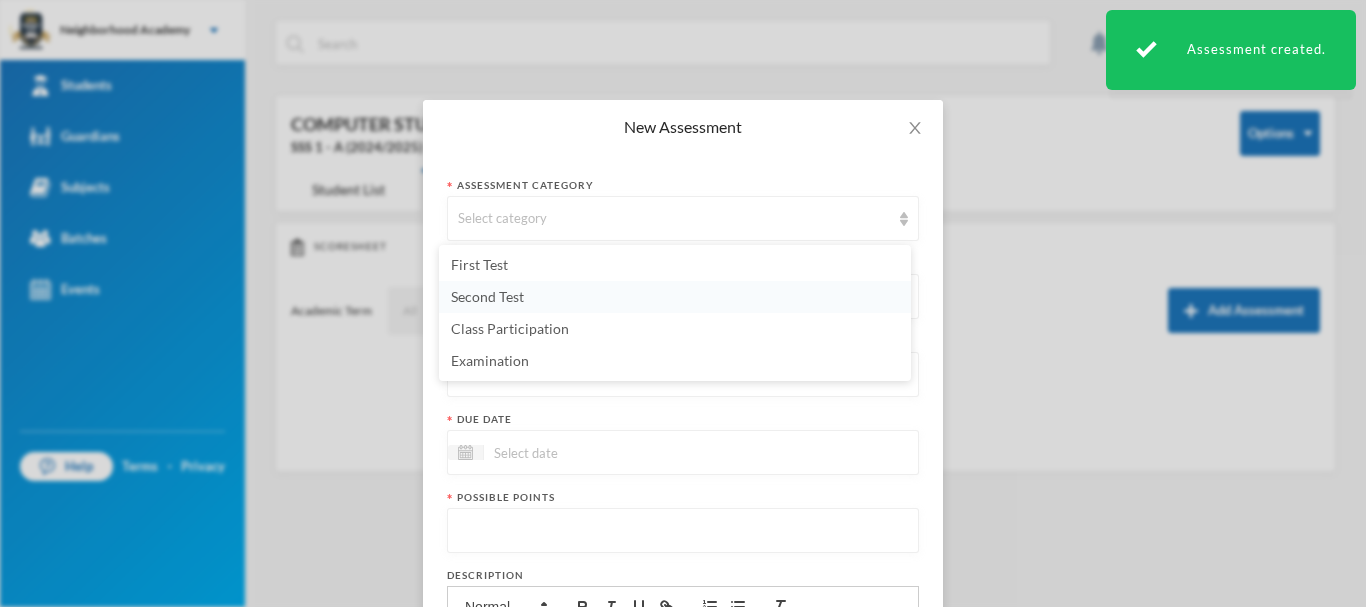 click on "Second Test" at bounding box center [487, 296] 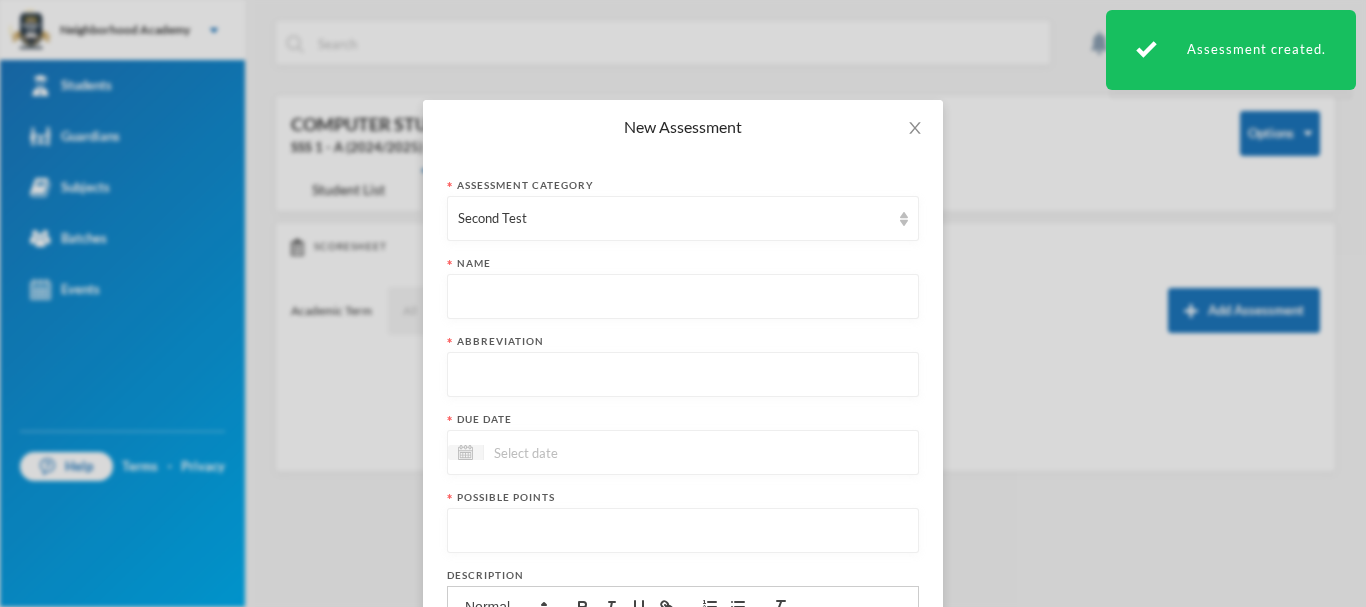 click at bounding box center (683, 297) 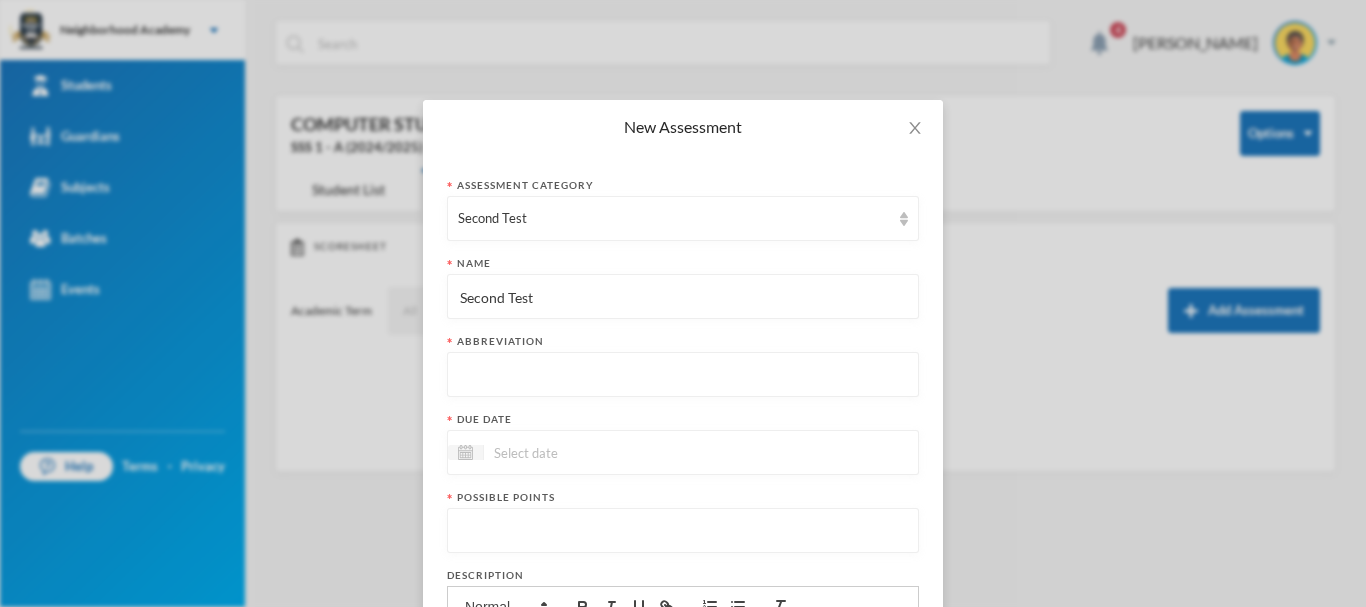 type on "Second Test" 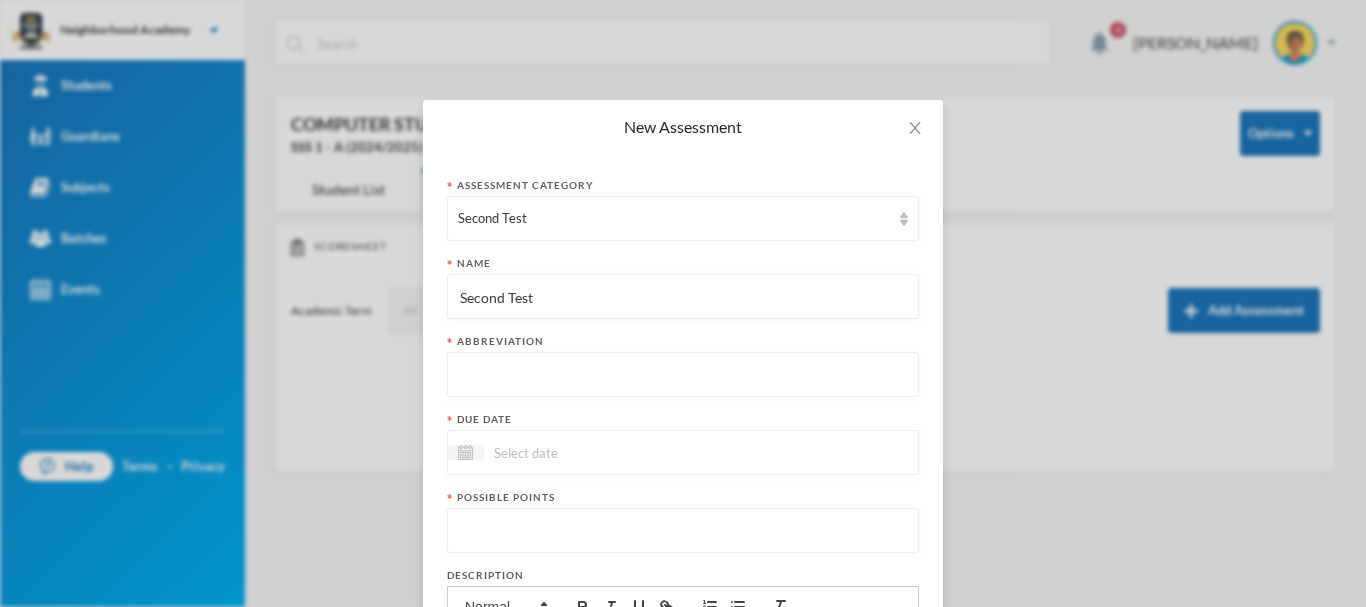 click at bounding box center (683, 375) 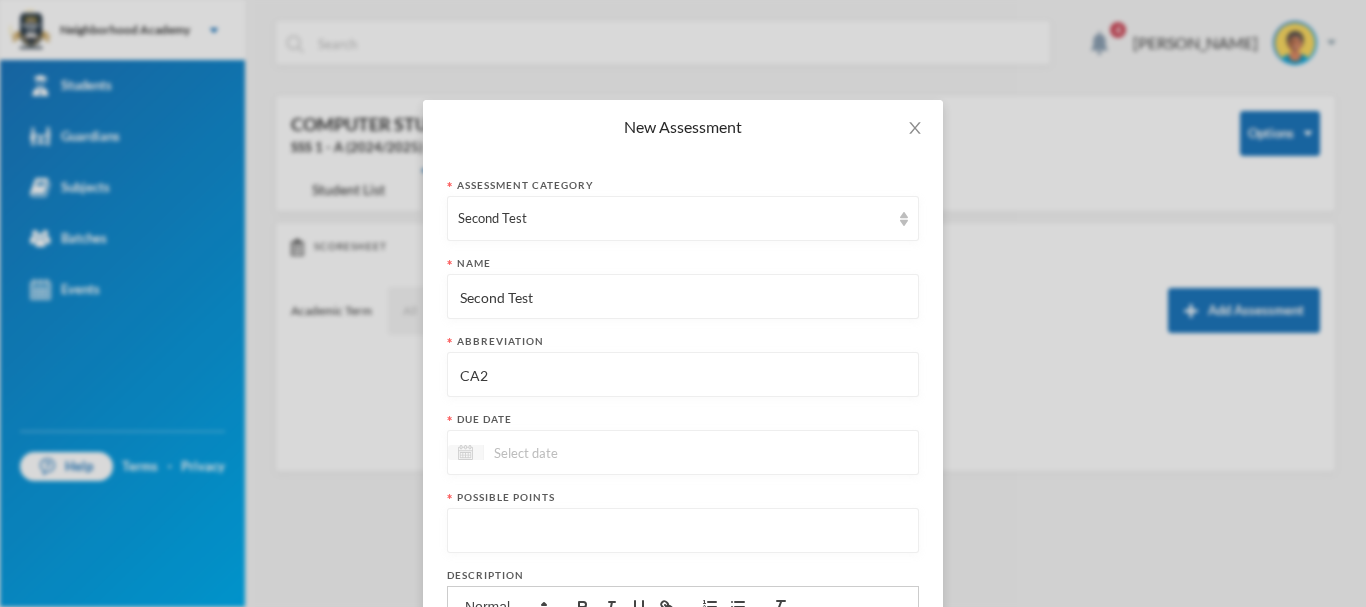 type on "CA2" 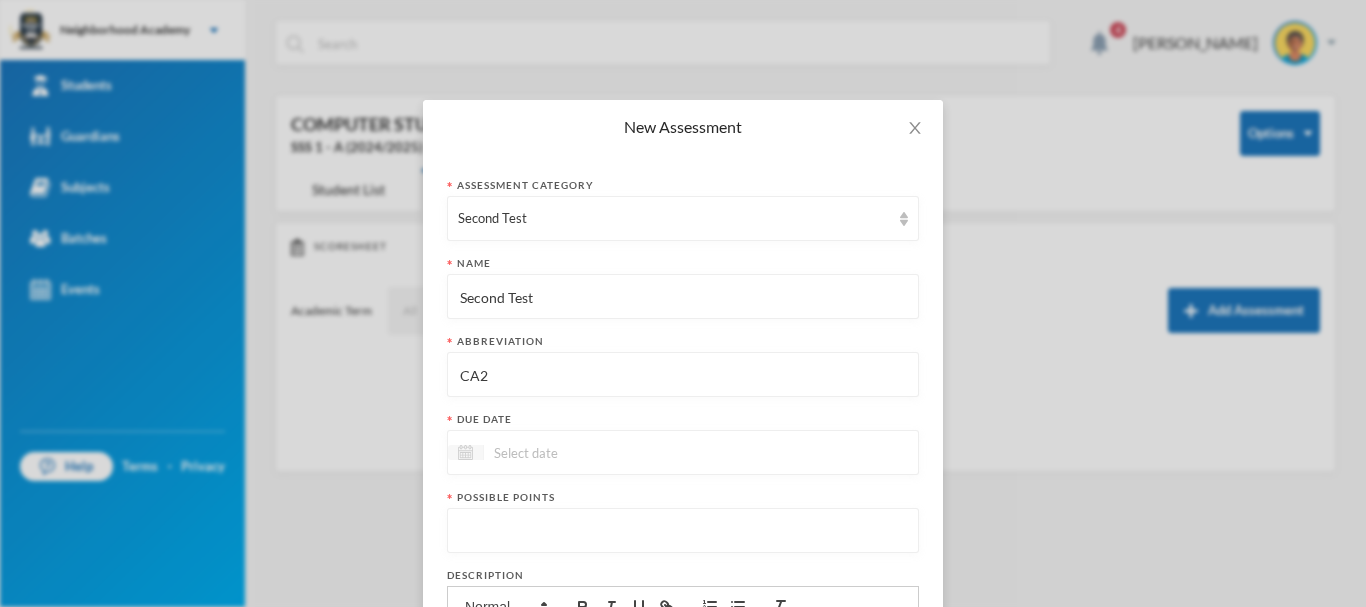 click at bounding box center (466, 452) 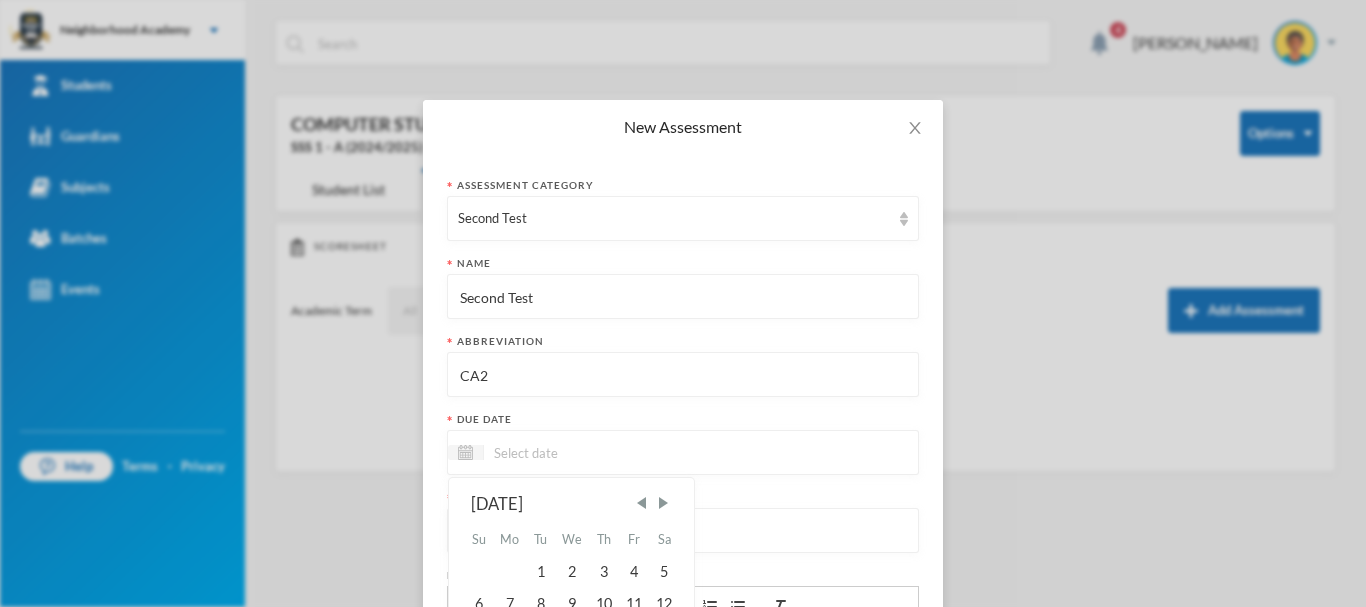 scroll, scrollTop: 200, scrollLeft: 0, axis: vertical 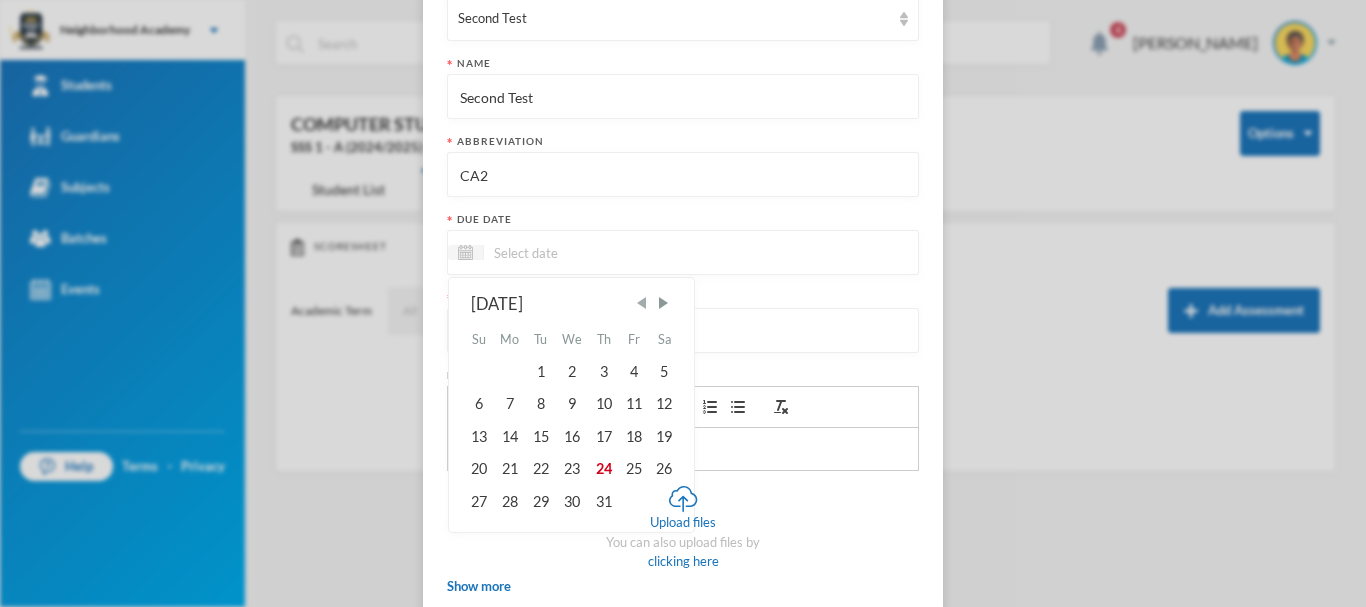 click at bounding box center (642, 303) 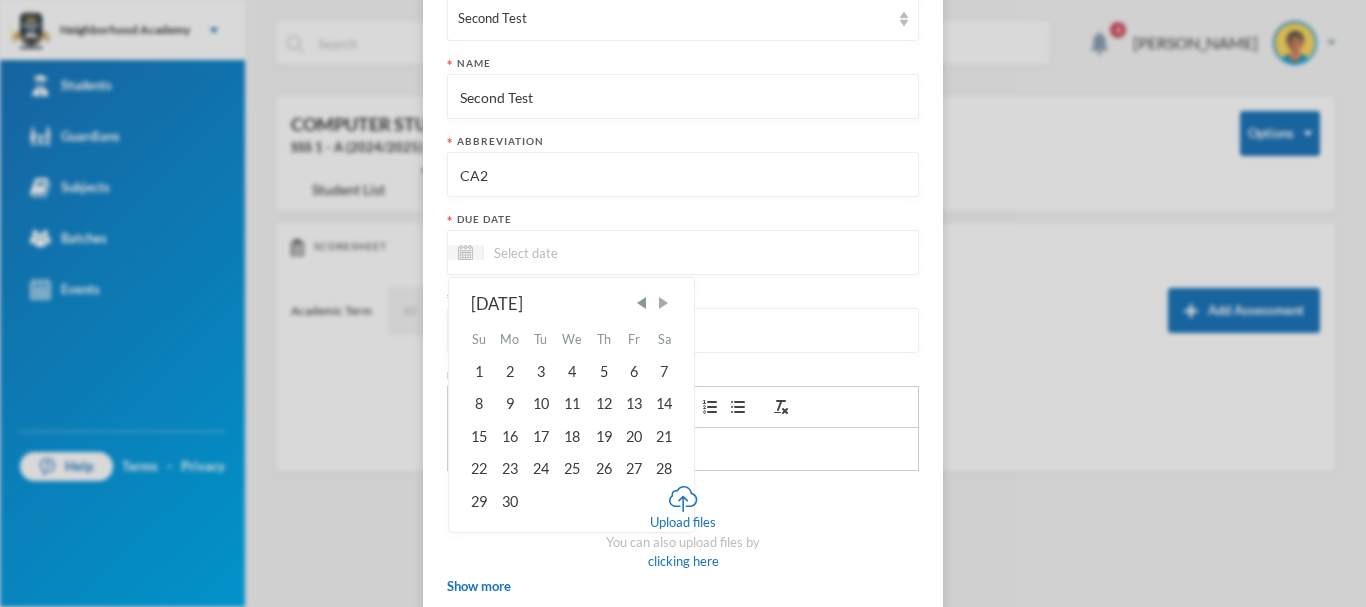 click at bounding box center (663, 303) 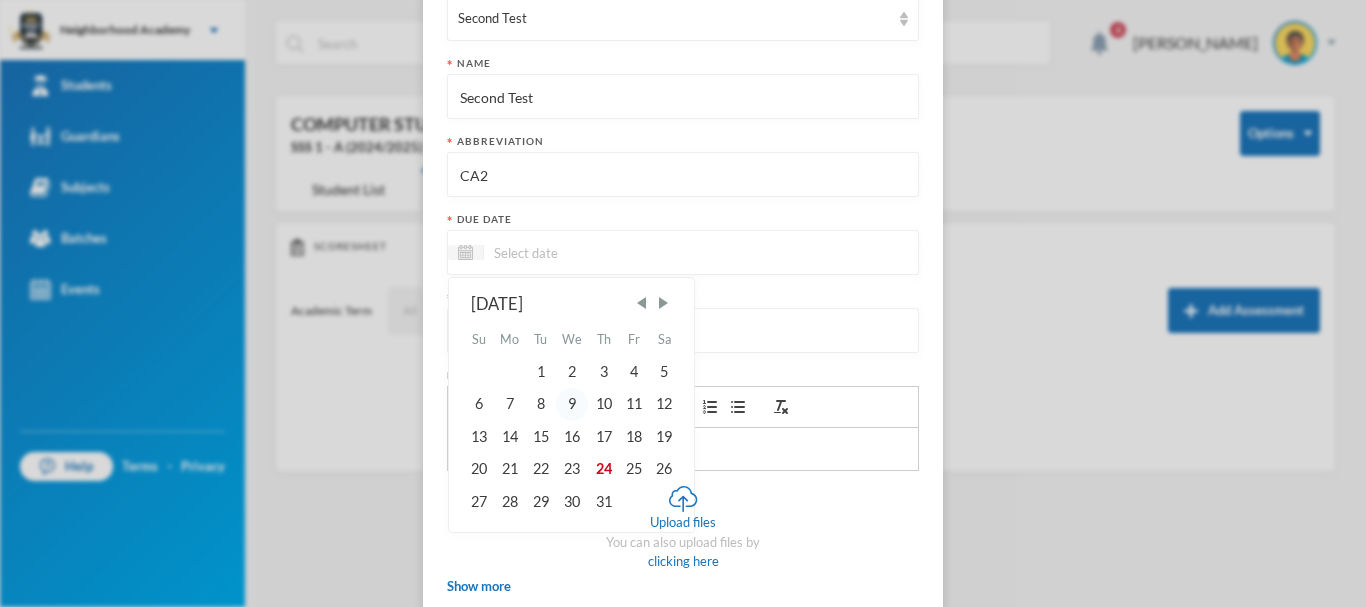 click on "9" at bounding box center [572, 404] 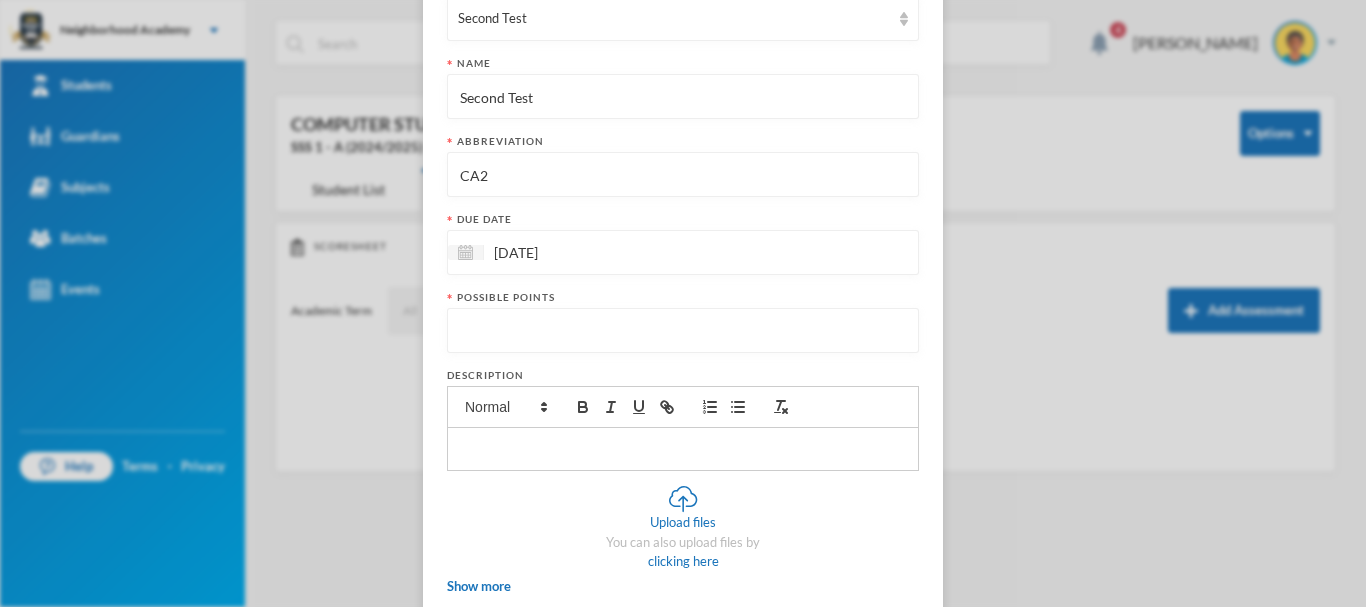 click at bounding box center (683, 331) 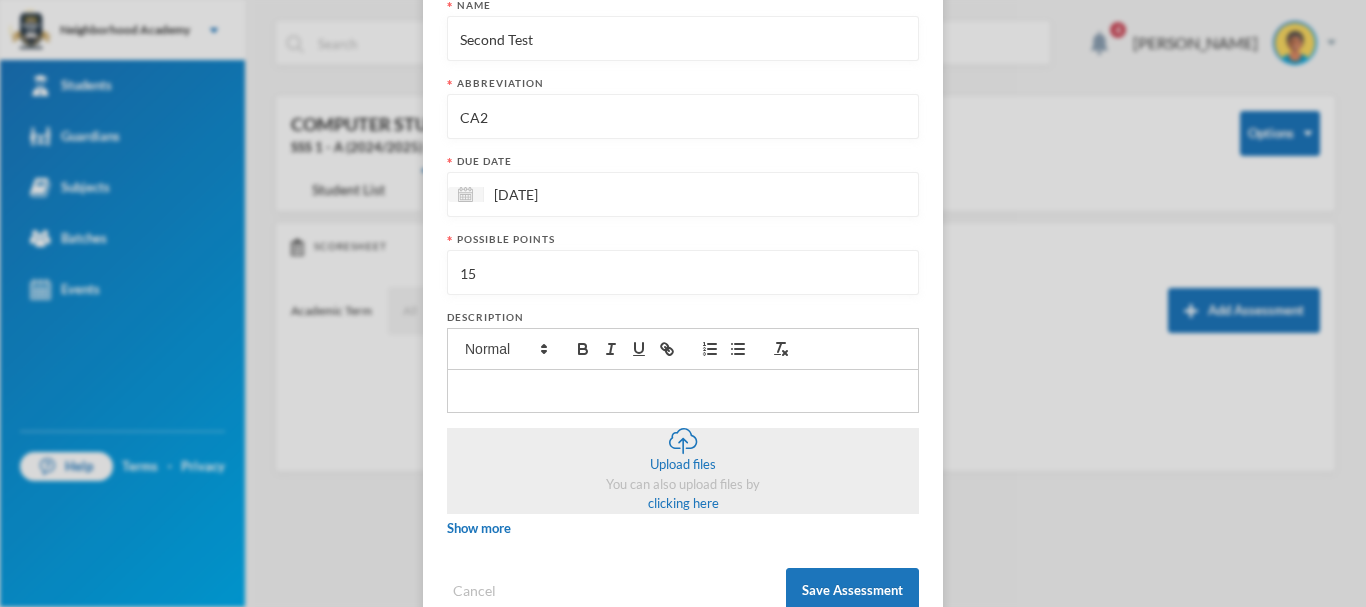 scroll, scrollTop: 312, scrollLeft: 0, axis: vertical 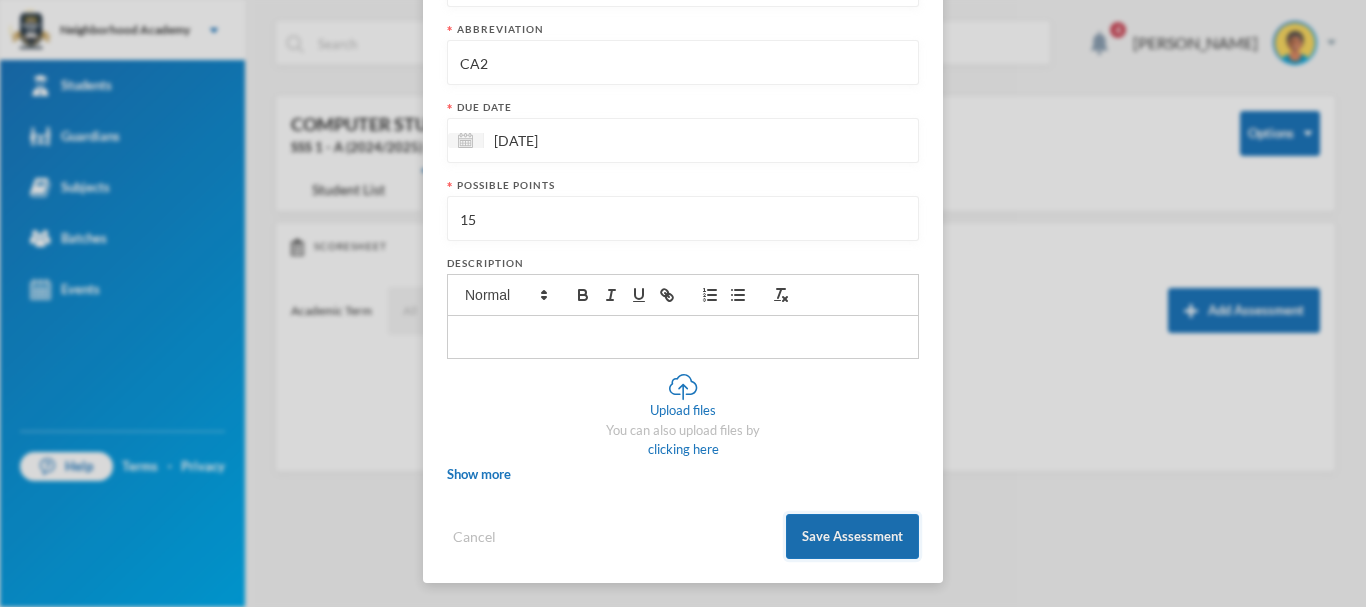type on "15" 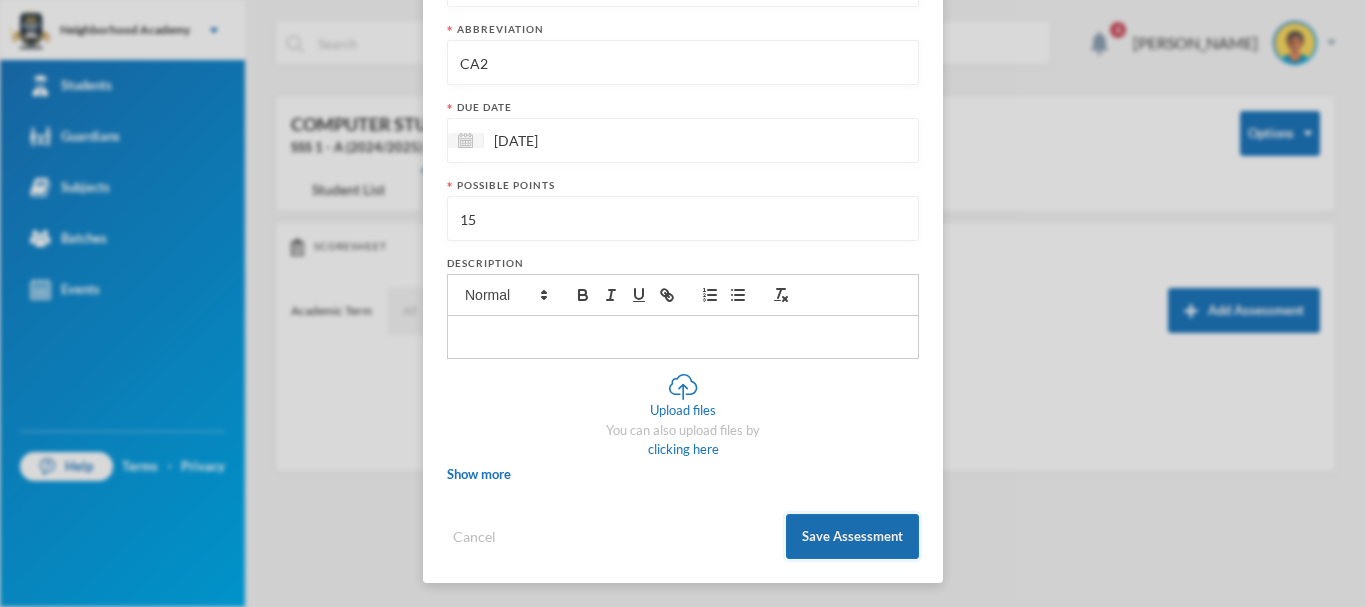 click on "Save Assessment" at bounding box center (852, 536) 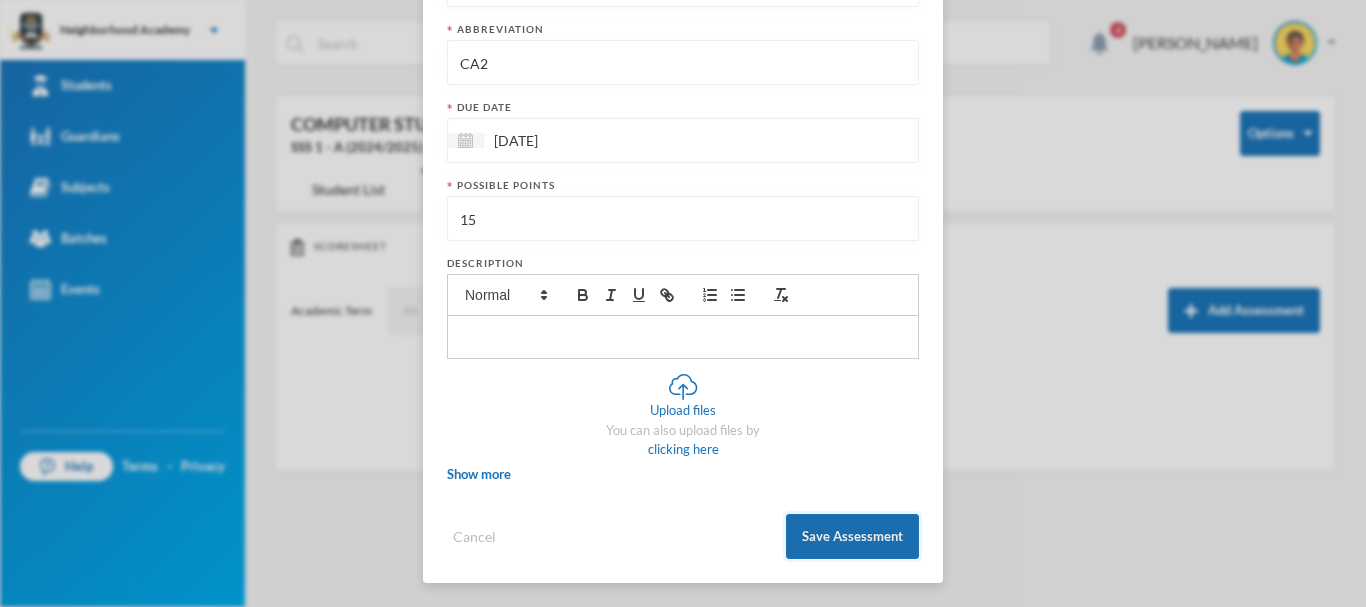 scroll, scrollTop: 212, scrollLeft: 0, axis: vertical 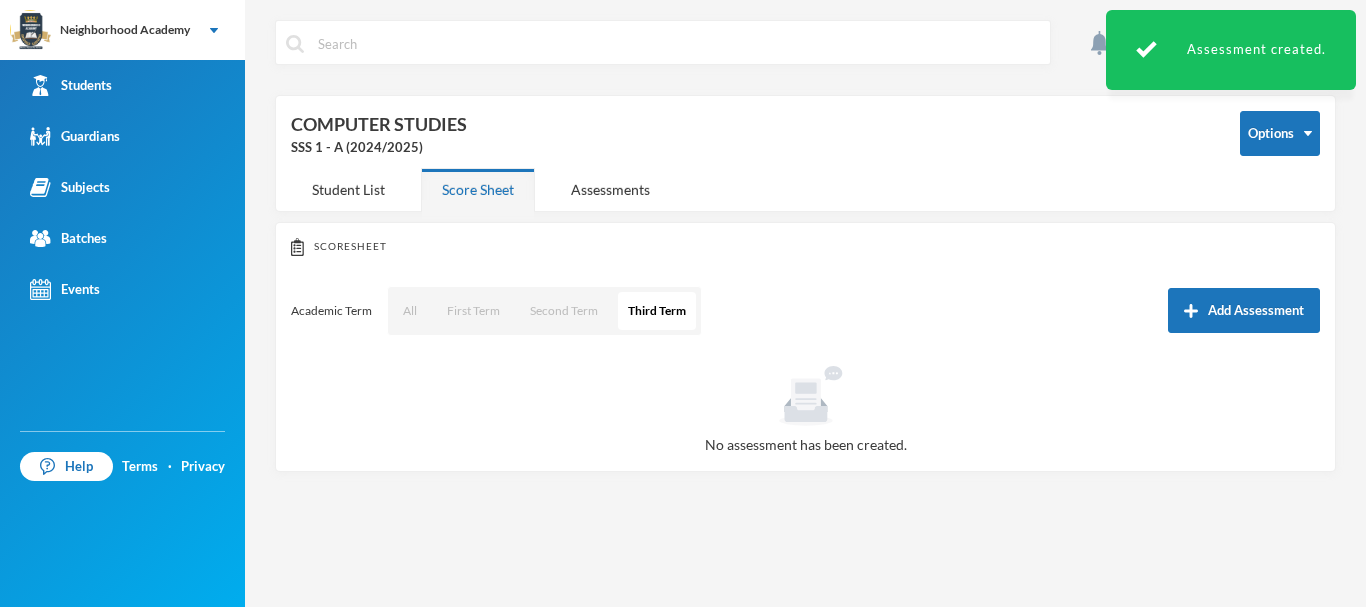 click on "Add Assessment" at bounding box center (1244, 310) 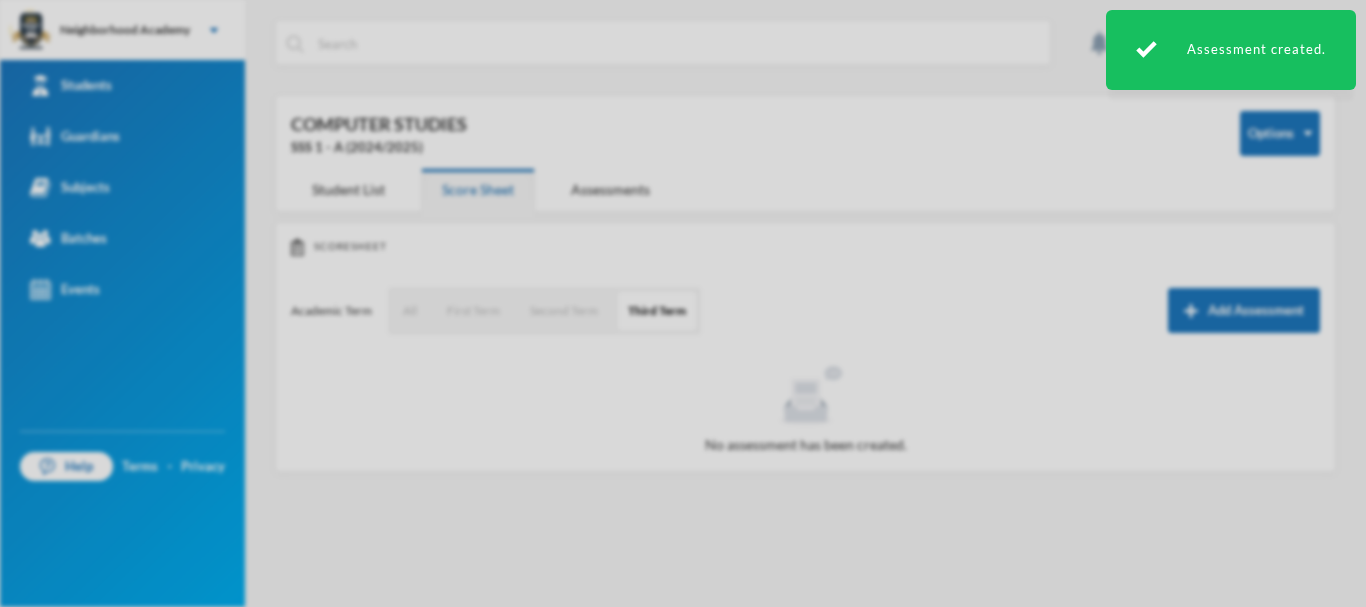 scroll, scrollTop: 0, scrollLeft: 0, axis: both 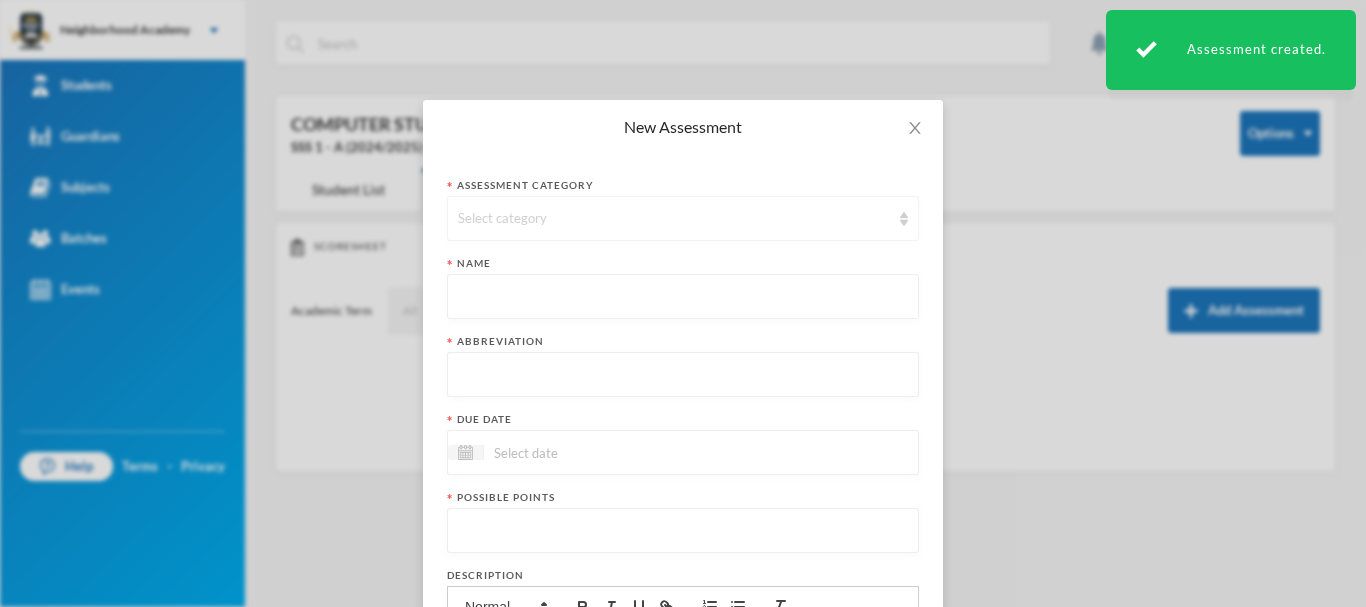 click on "Select category" at bounding box center [674, 219] 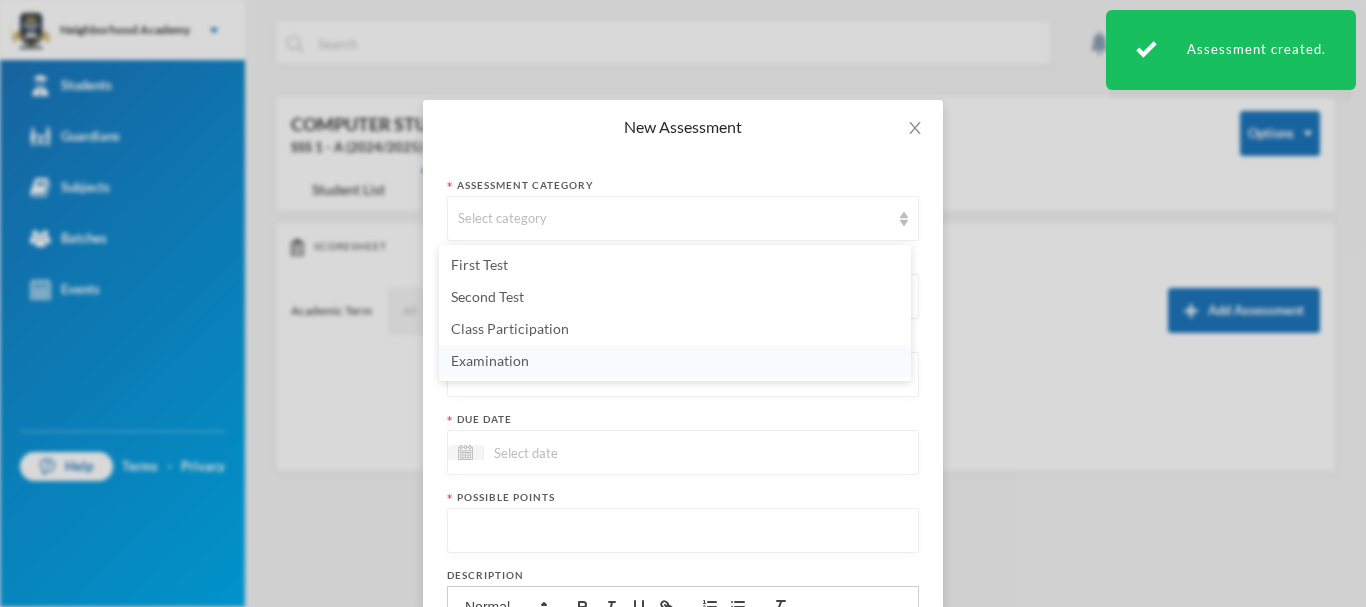 click on "Examination" at bounding box center [675, 361] 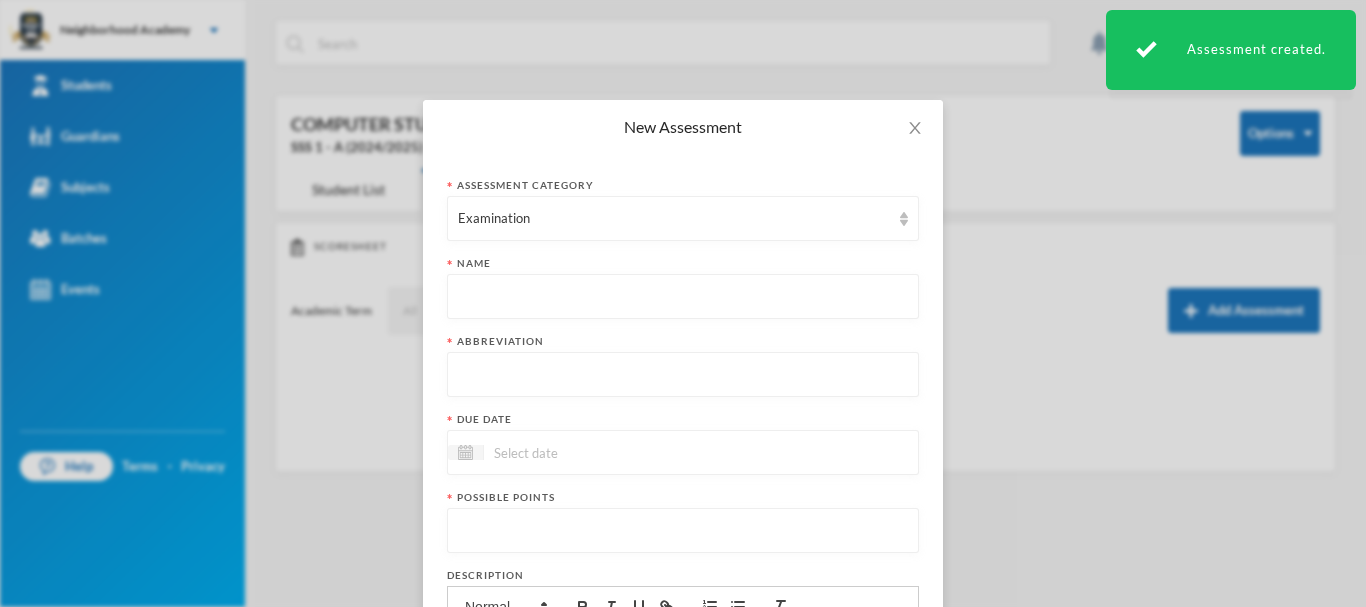 click at bounding box center (683, 297) 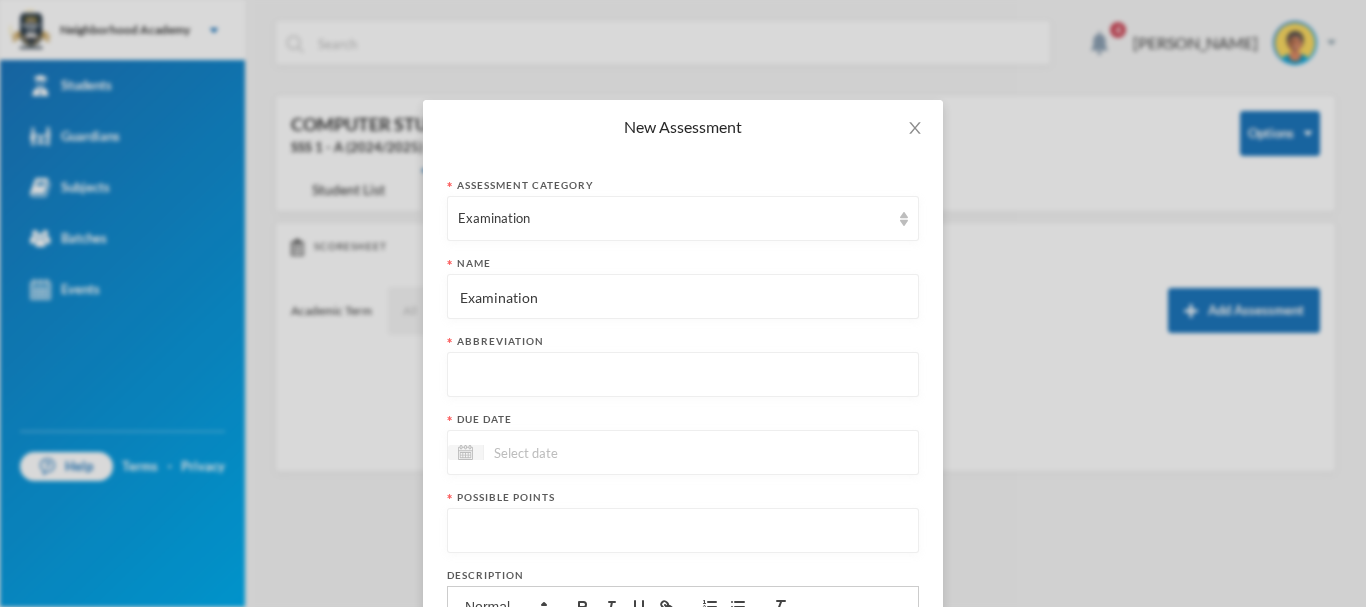 type on "Examination" 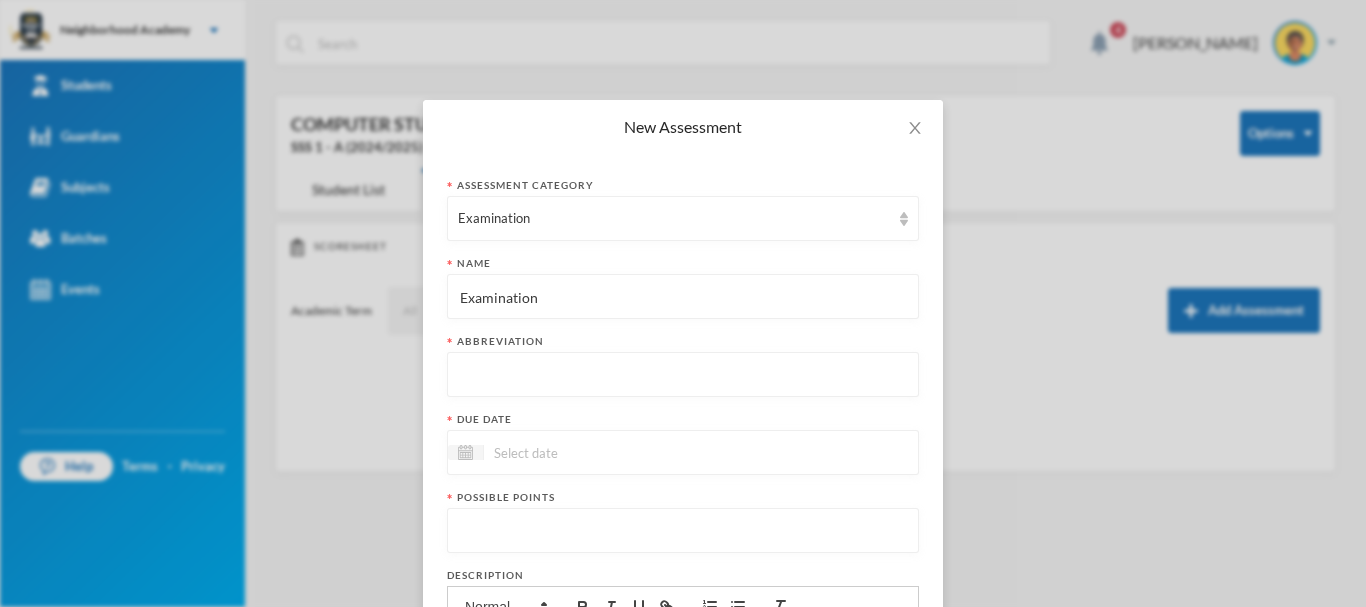 click at bounding box center (683, 375) 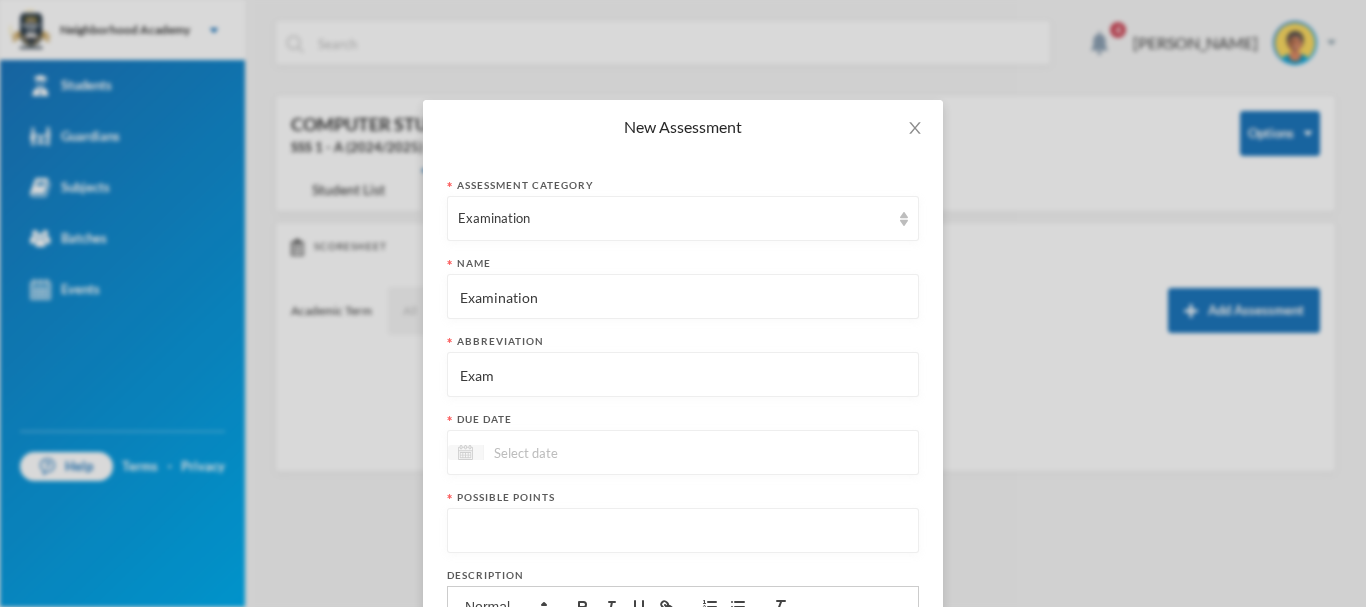 type on "Exam" 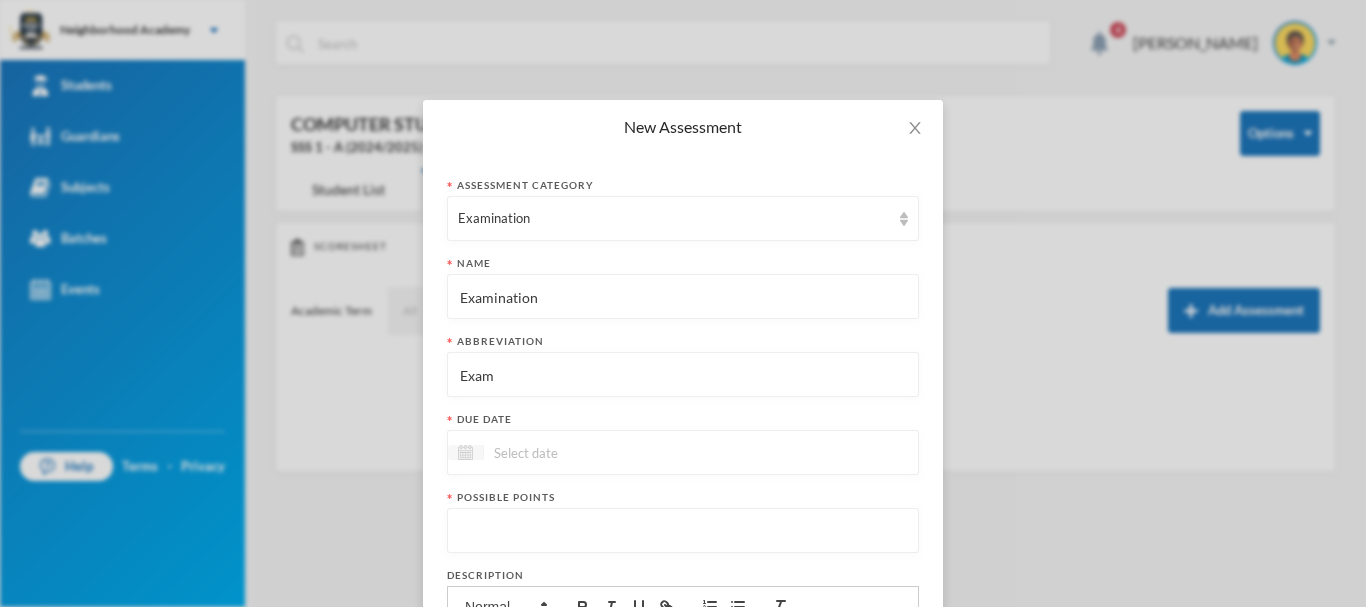 click at bounding box center (465, 452) 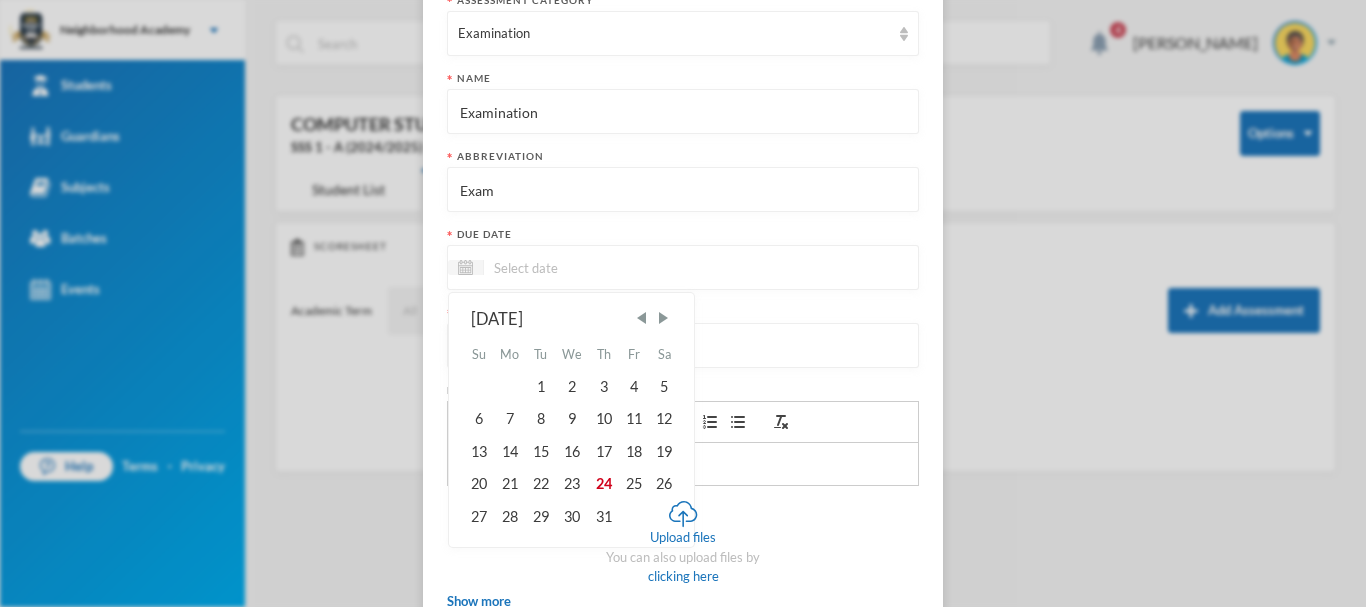 scroll, scrollTop: 200, scrollLeft: 0, axis: vertical 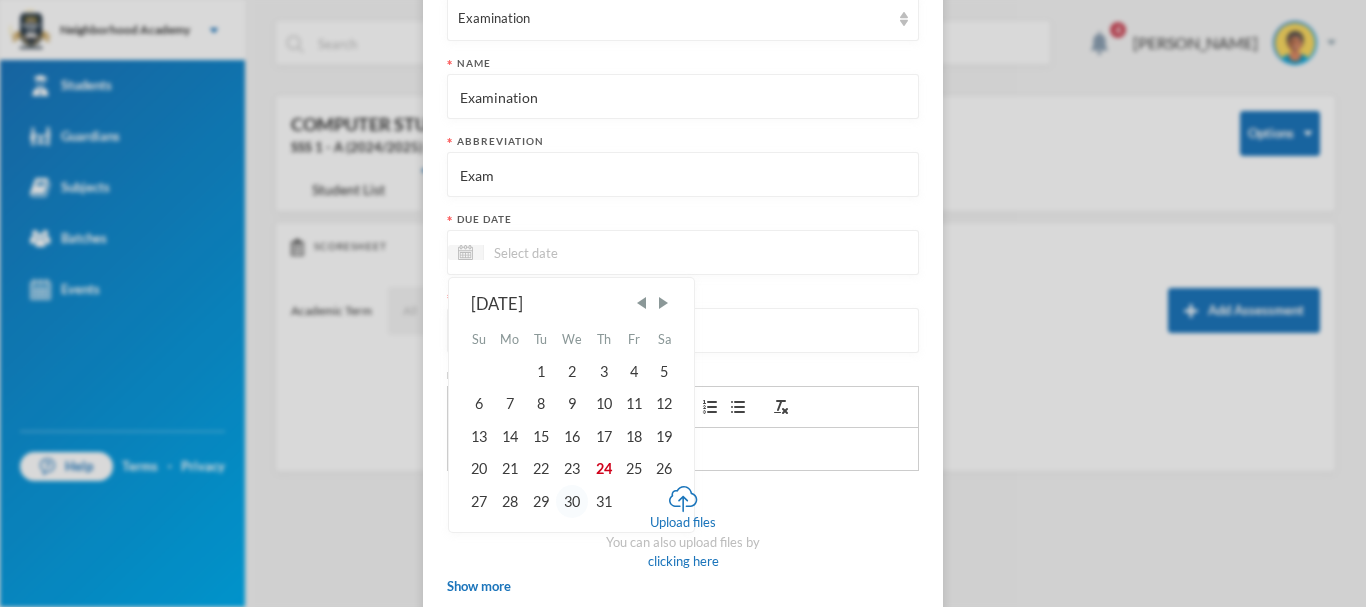 click on "30" at bounding box center [572, 501] 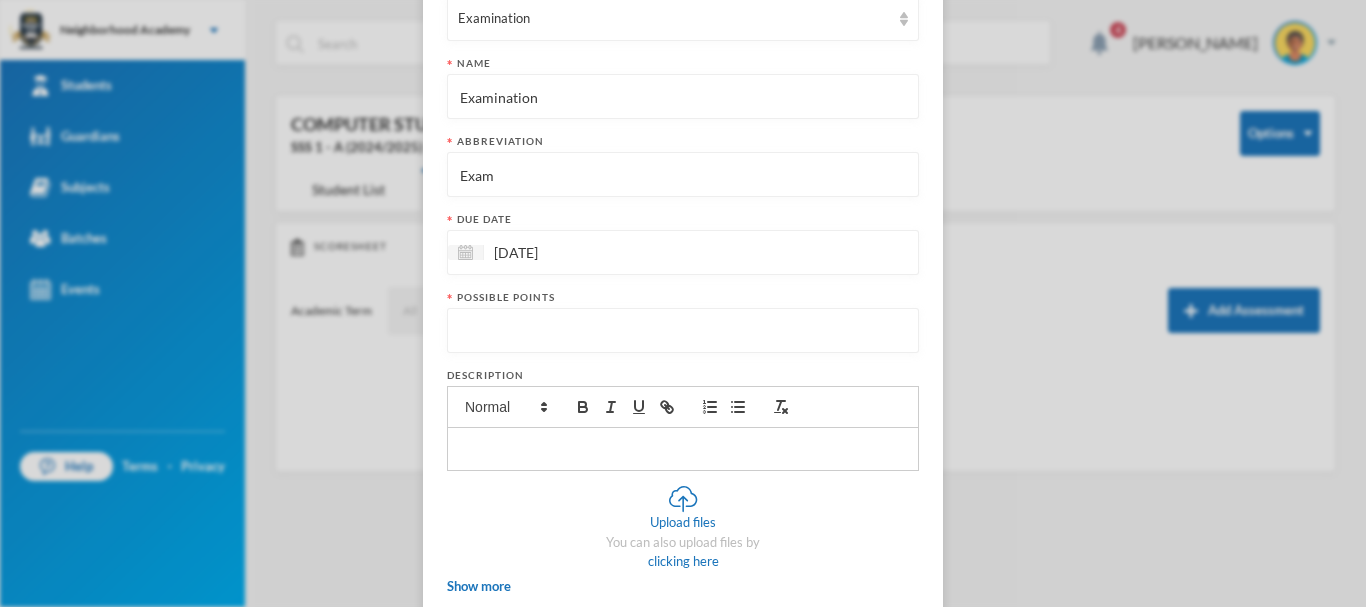 click at bounding box center [683, 331] 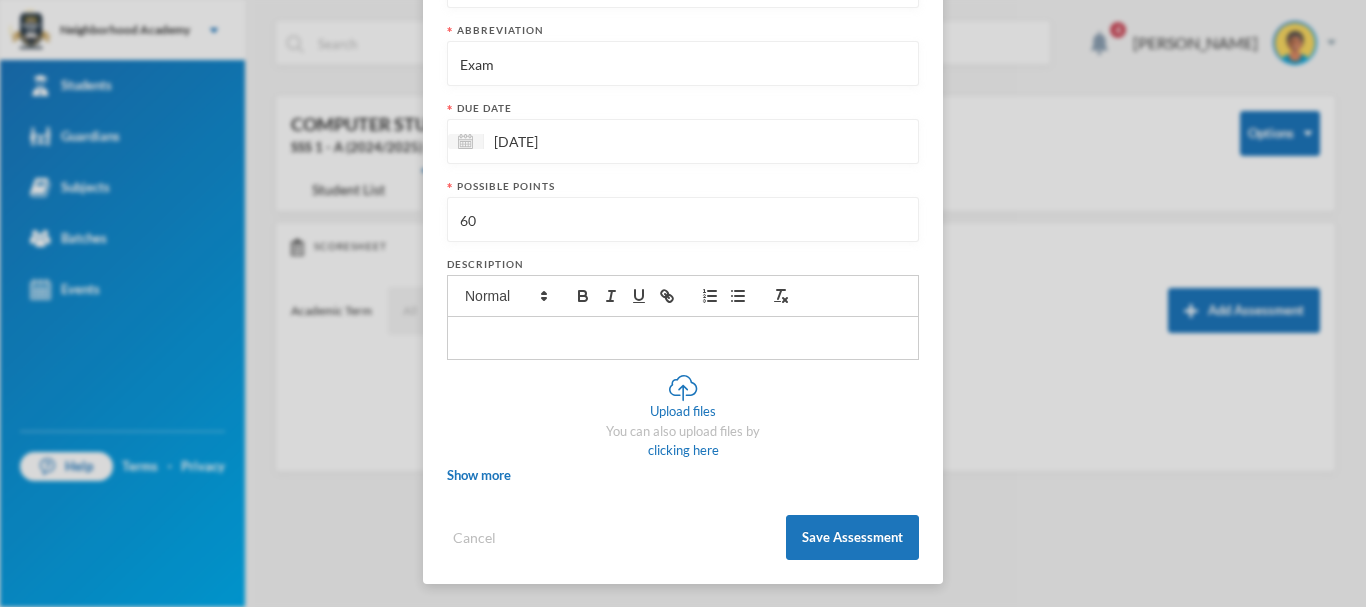 scroll, scrollTop: 312, scrollLeft: 0, axis: vertical 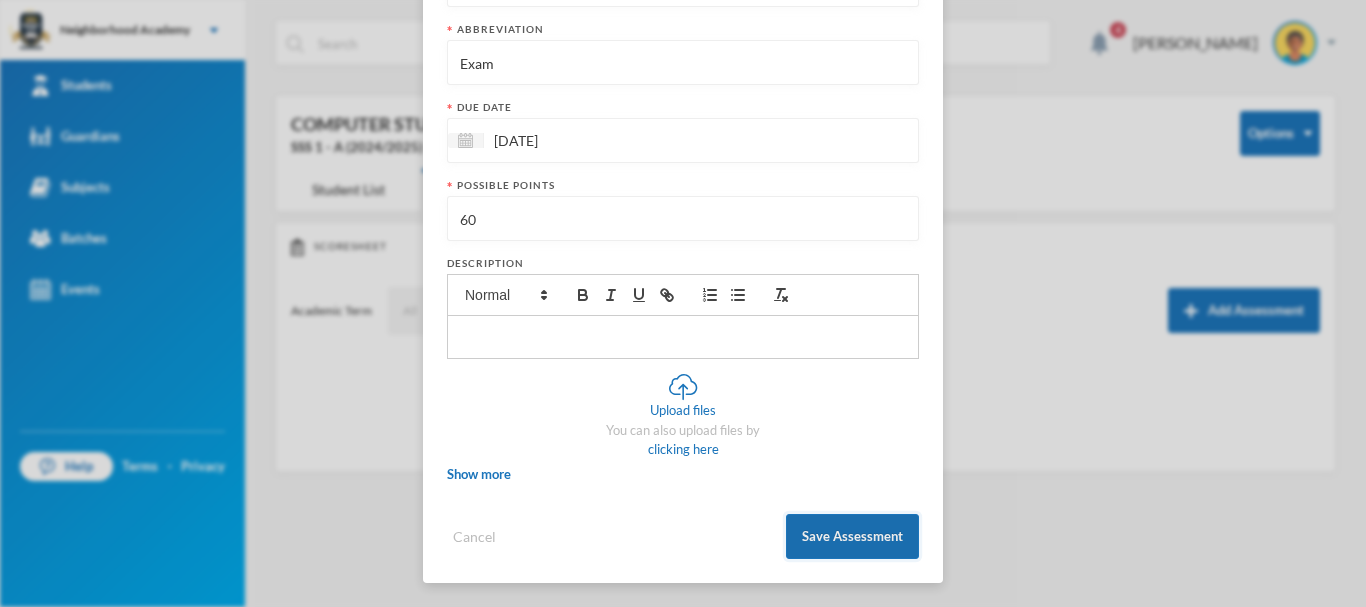 type on "60" 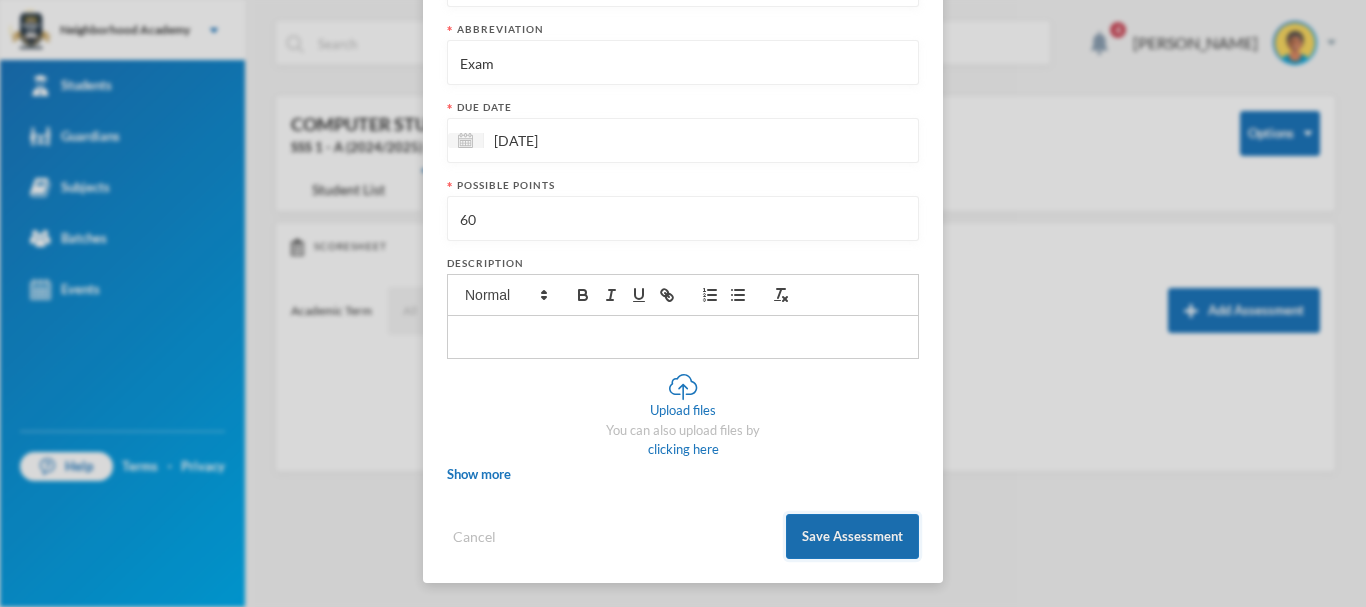 click on "Save Assessment" at bounding box center (852, 536) 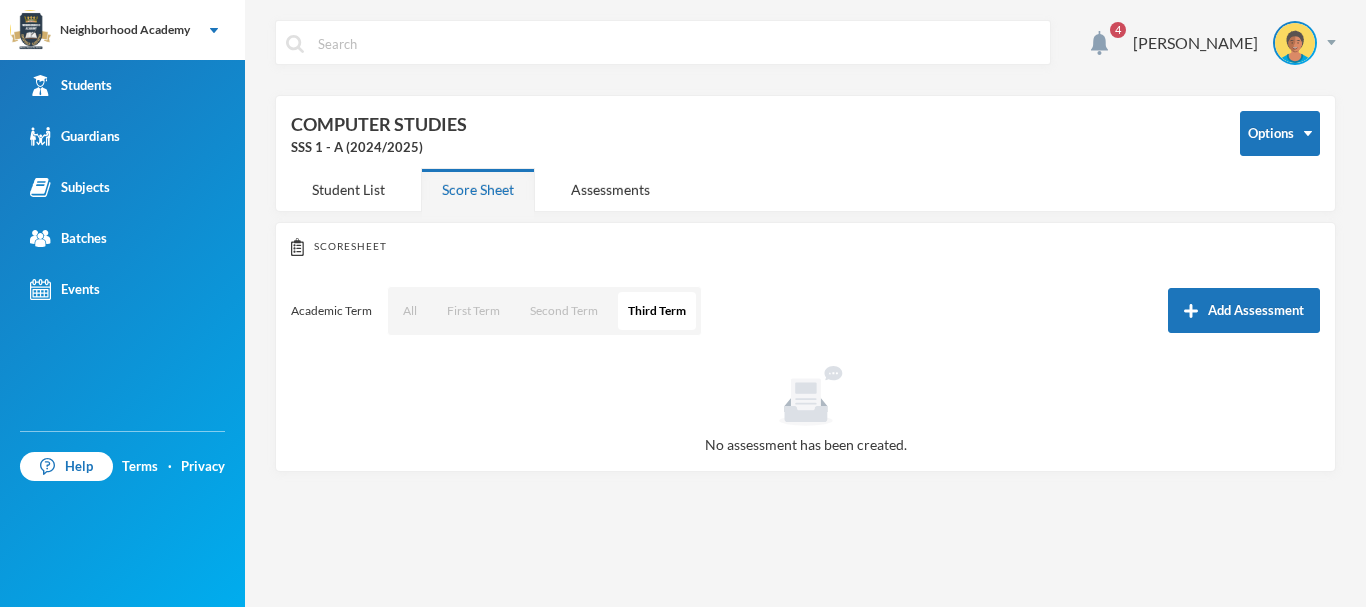 scroll, scrollTop: 212, scrollLeft: 0, axis: vertical 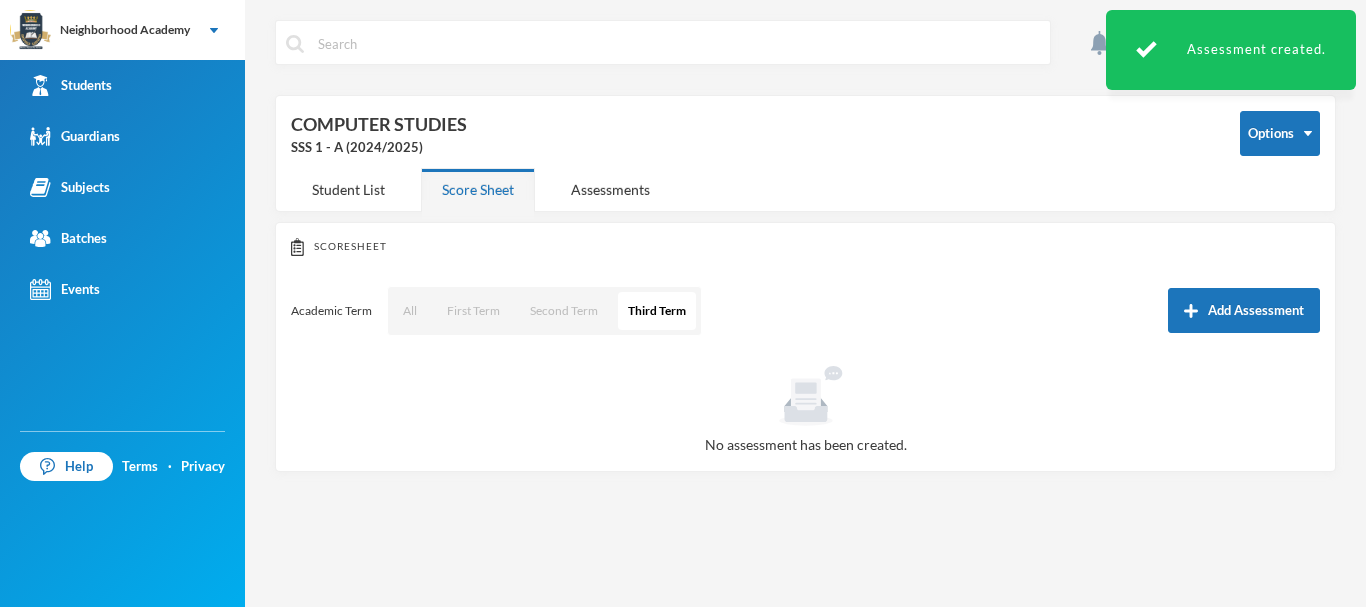 click at bounding box center [805, 396] 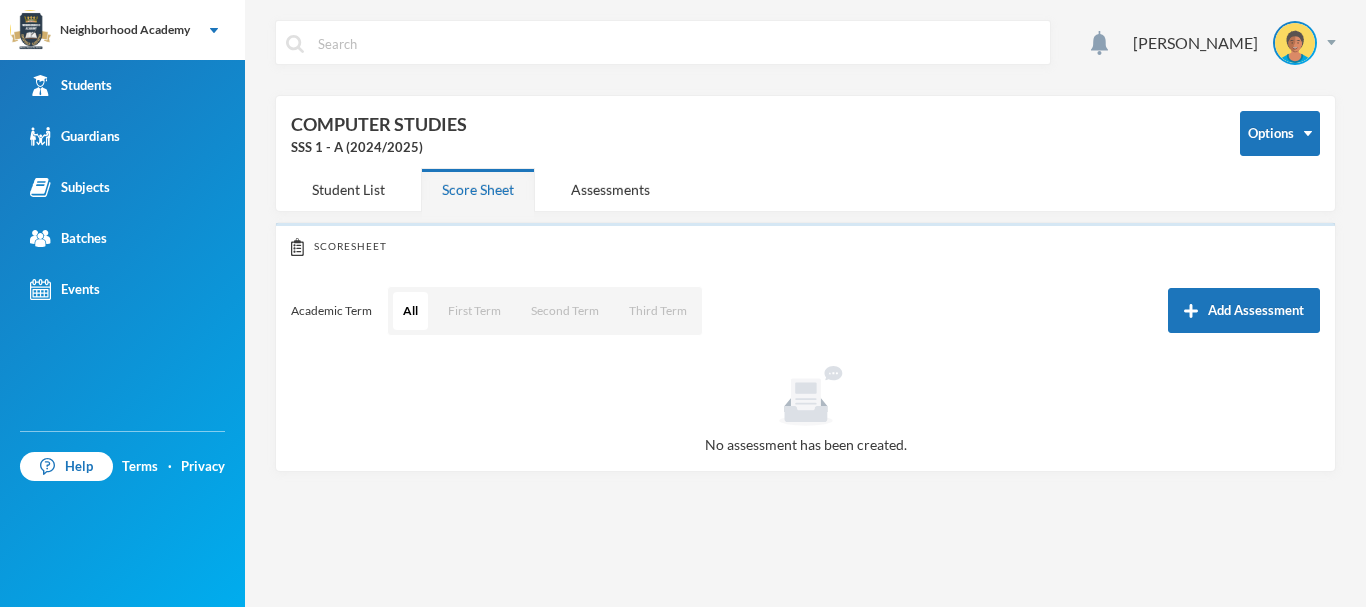 scroll, scrollTop: 0, scrollLeft: 0, axis: both 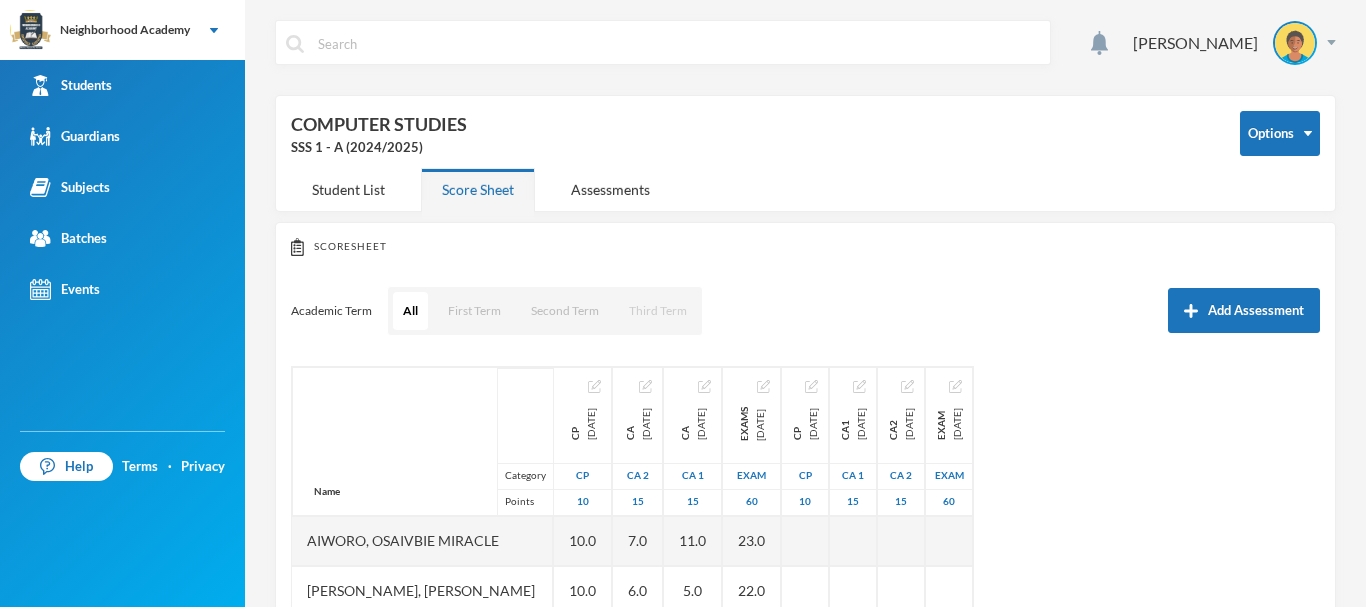 click on "Third Term" at bounding box center (658, 311) 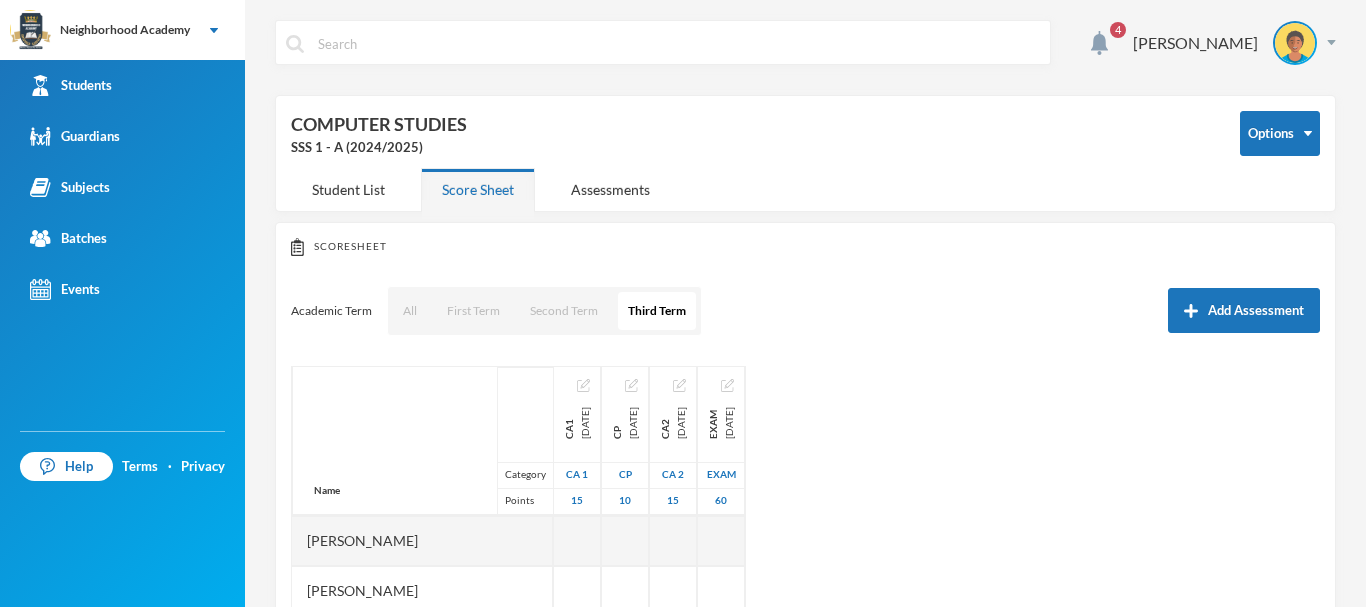 scroll, scrollTop: 0, scrollLeft: 0, axis: both 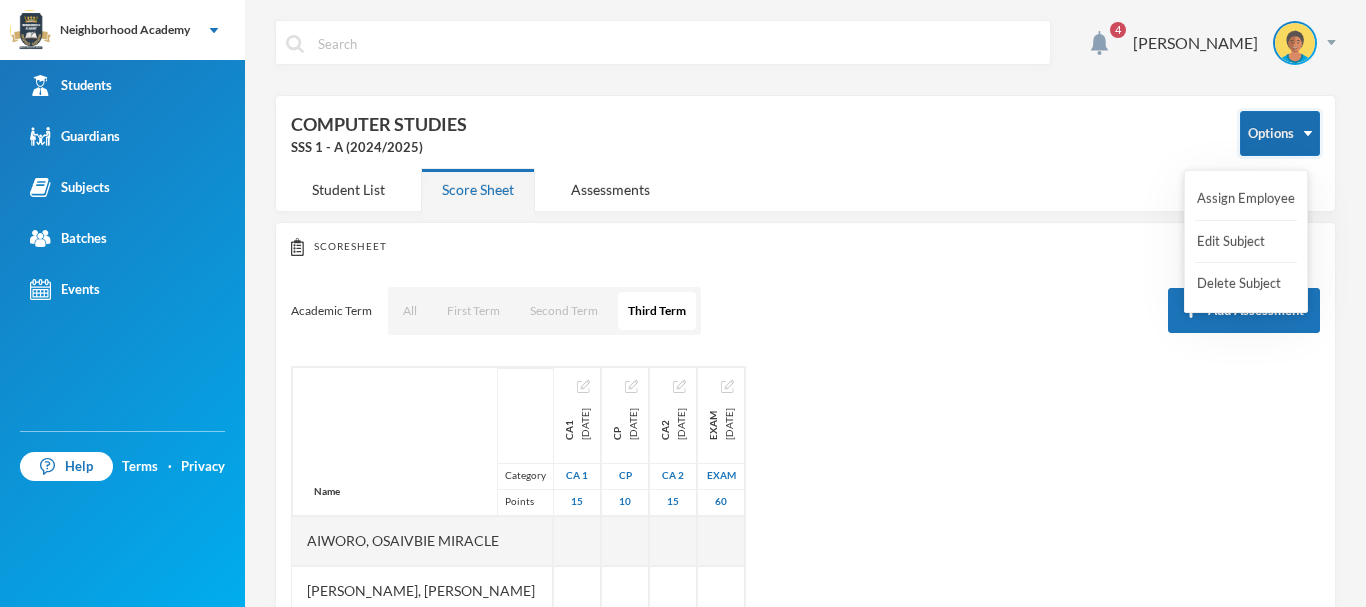 click on "Options" at bounding box center (1280, 133) 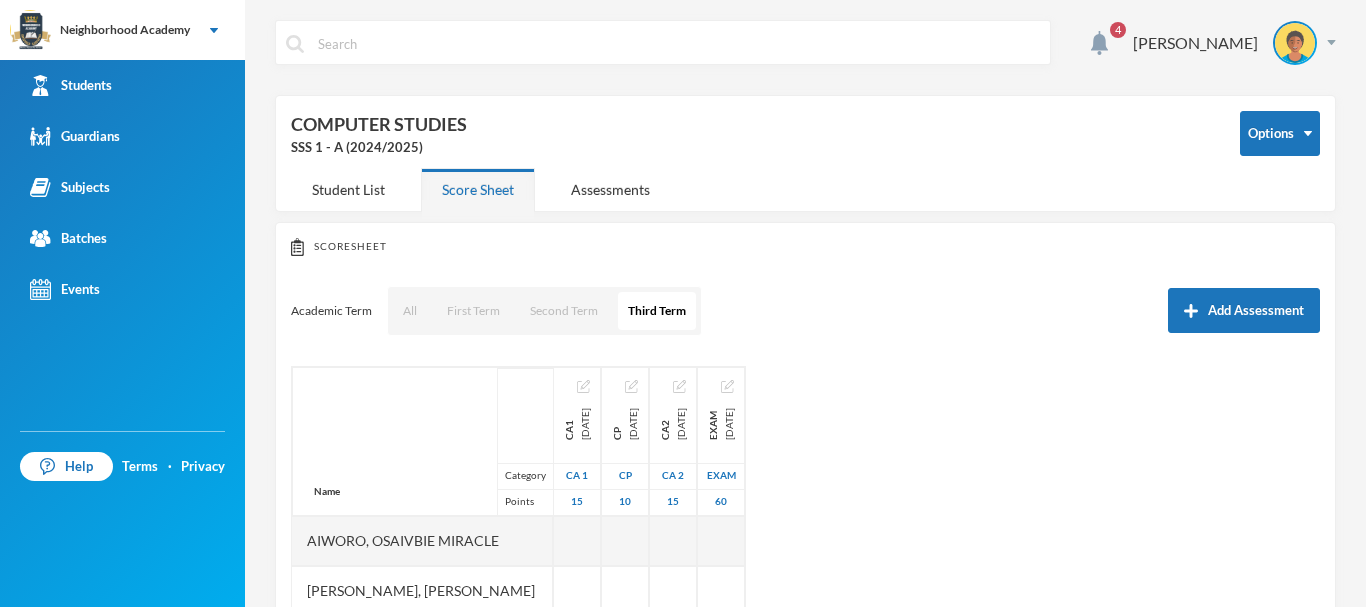 click on "Scoresheet Academic Term All First Term Second Term Third Term Add Assessment Name   Category Points [PERSON_NAME], Osaivbie Miracle [PERSON_NAME] [PERSON_NAME], [PERSON_NAME], [PERSON_NAME], [PERSON_NAME], [PERSON_NAME], Praise Ofure Oghenerume, [PERSON_NAME] [PERSON_NAME], God's Power Osakpolor Waidor, Olotu Praise CA1 [DATE] CA 1 15 CP [DATE] CP 10 CA2 [DATE] CA 2 15 Exam [DATE] Exam 60" at bounding box center [805, 552] 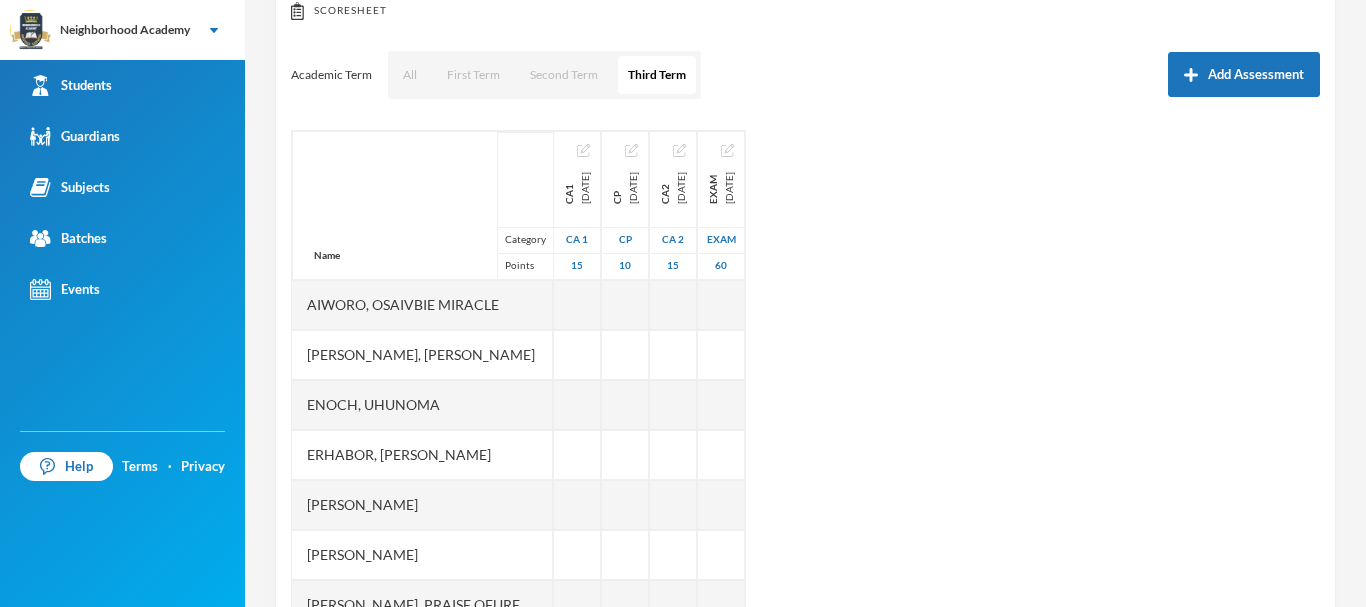 scroll, scrollTop: 305, scrollLeft: 0, axis: vertical 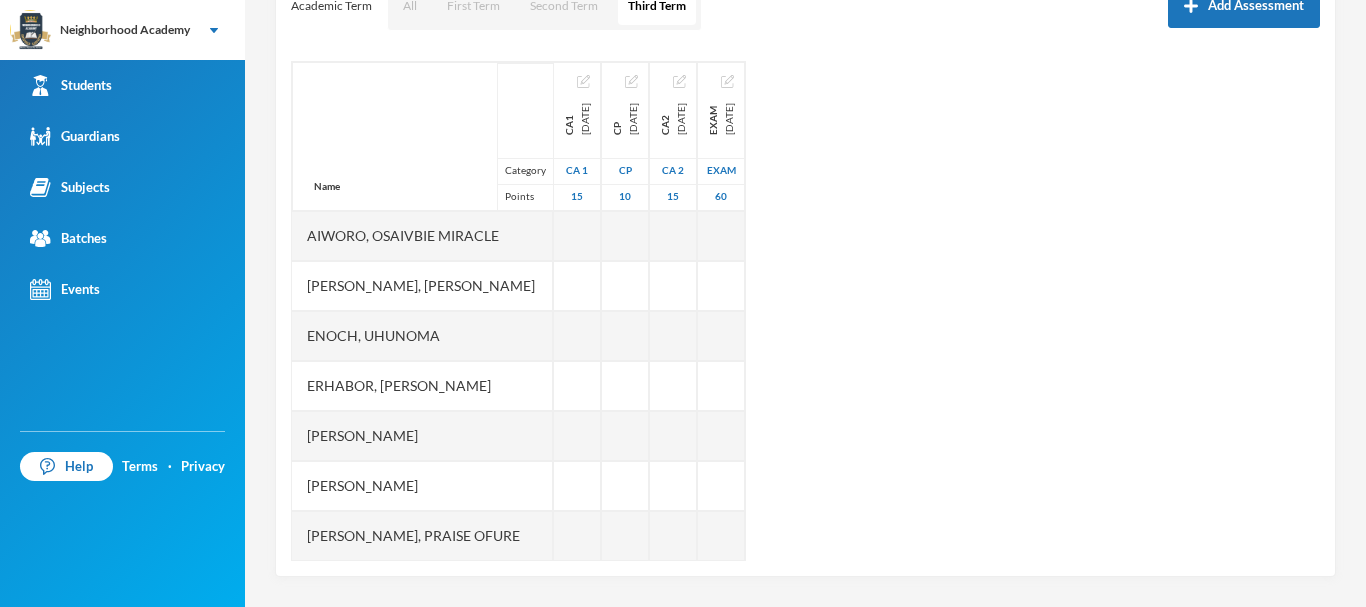 drag, startPoint x: 455, startPoint y: 159, endPoint x: 1041, endPoint y: 220, distance: 589.1664 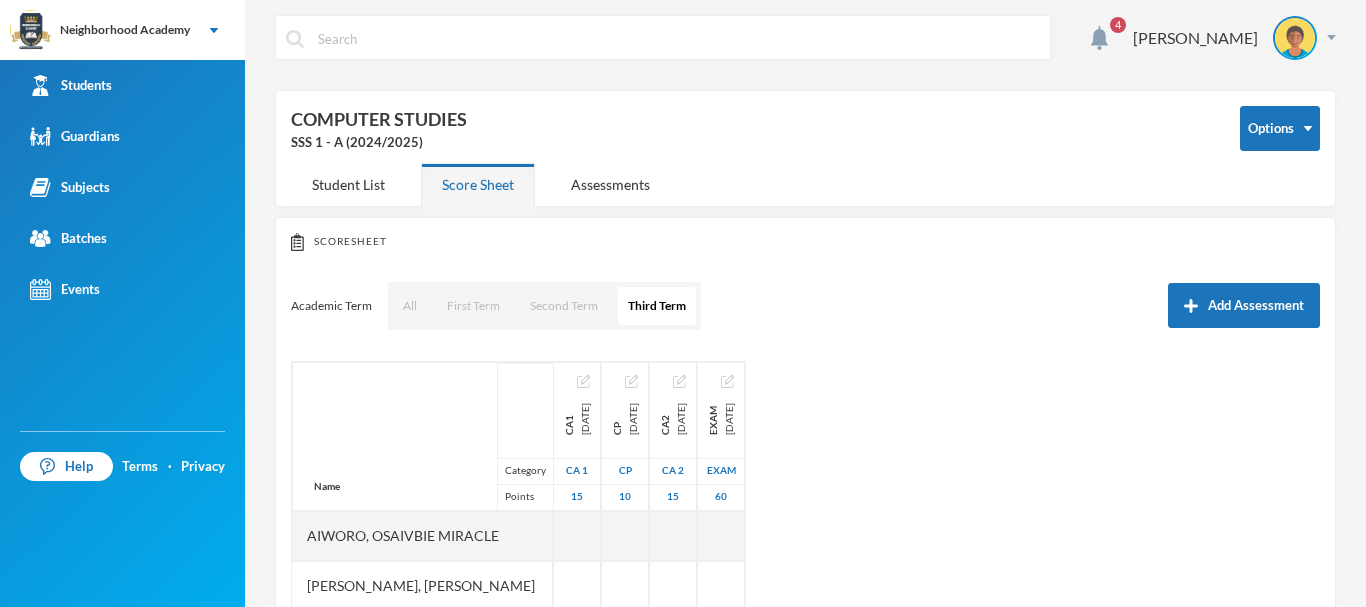 scroll, scrollTop: 105, scrollLeft: 0, axis: vertical 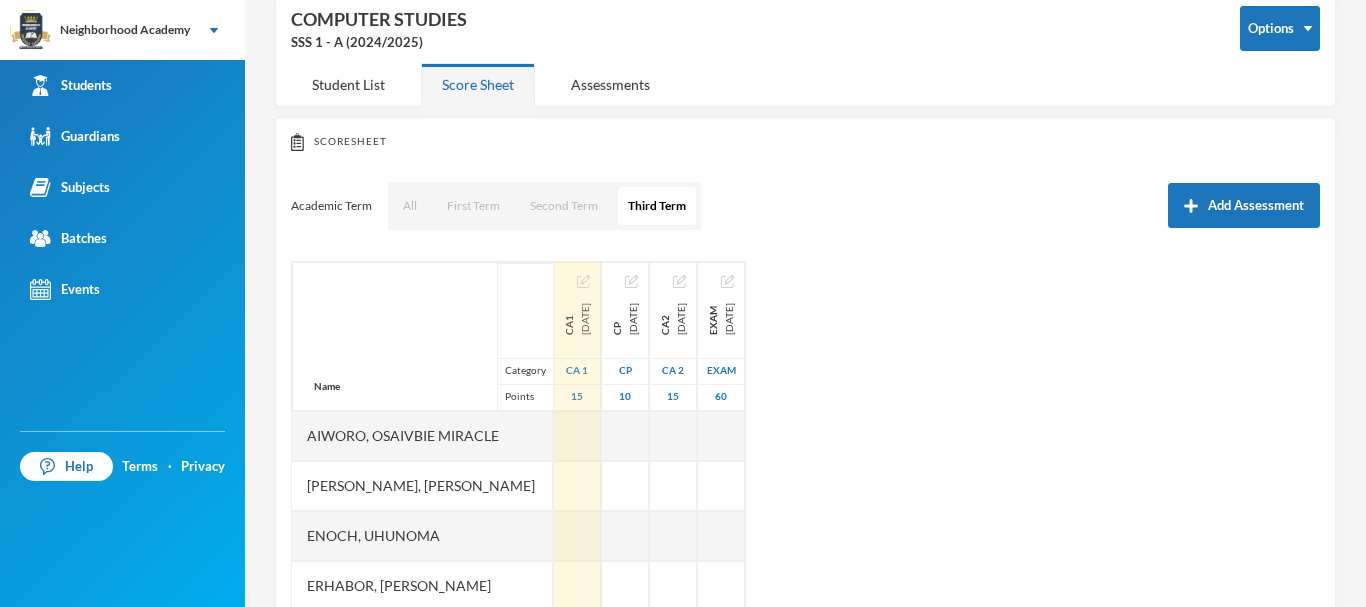 click on "CA 1" at bounding box center [577, 371] 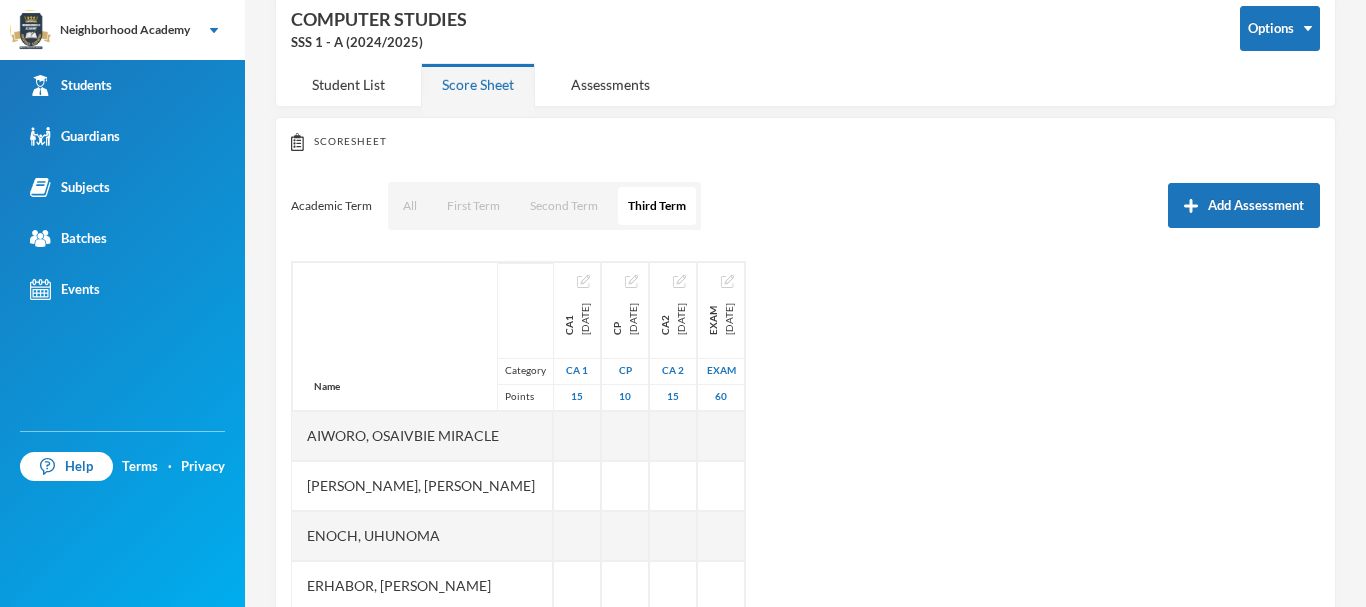 drag, startPoint x: 603, startPoint y: 373, endPoint x: 1073, endPoint y: 369, distance: 470.01703 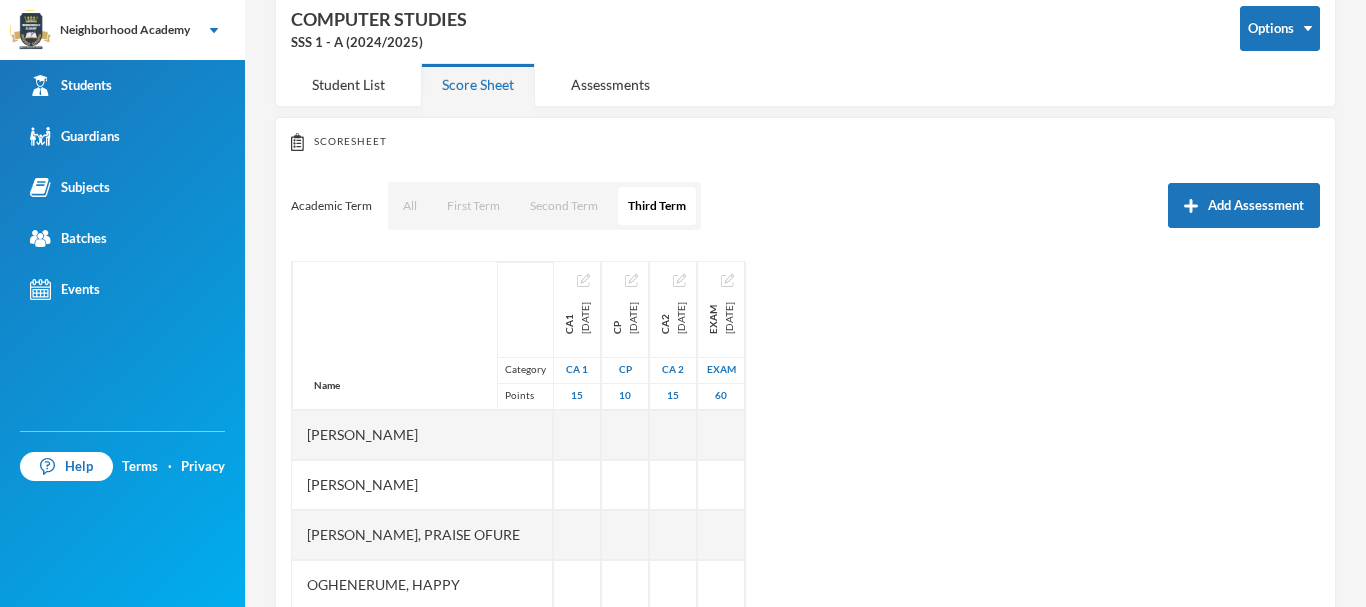 scroll, scrollTop: 0, scrollLeft: 0, axis: both 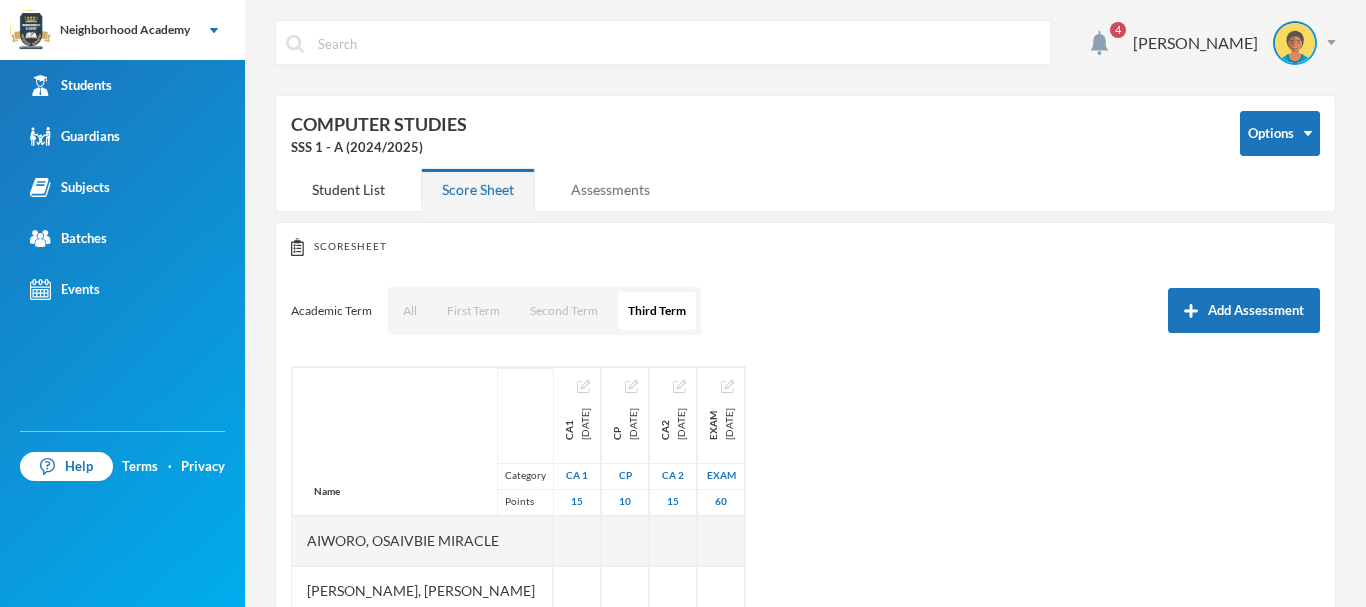 click on "Assessments" at bounding box center [610, 189] 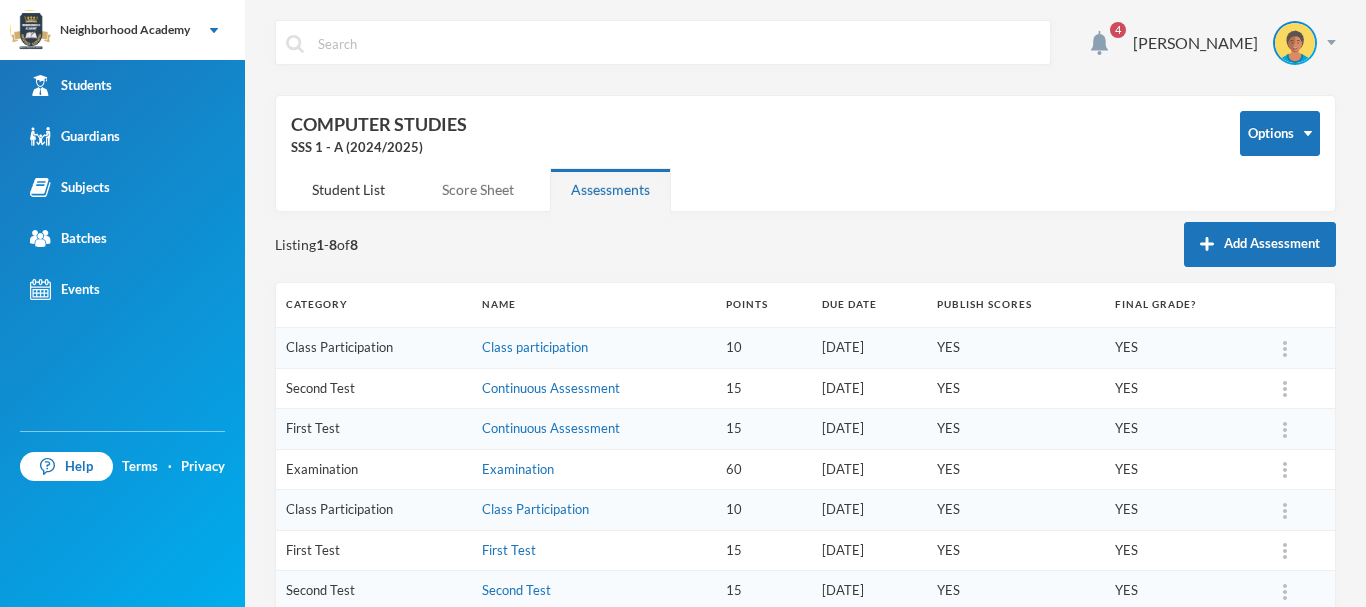 click on "Score Sheet" at bounding box center (478, 189) 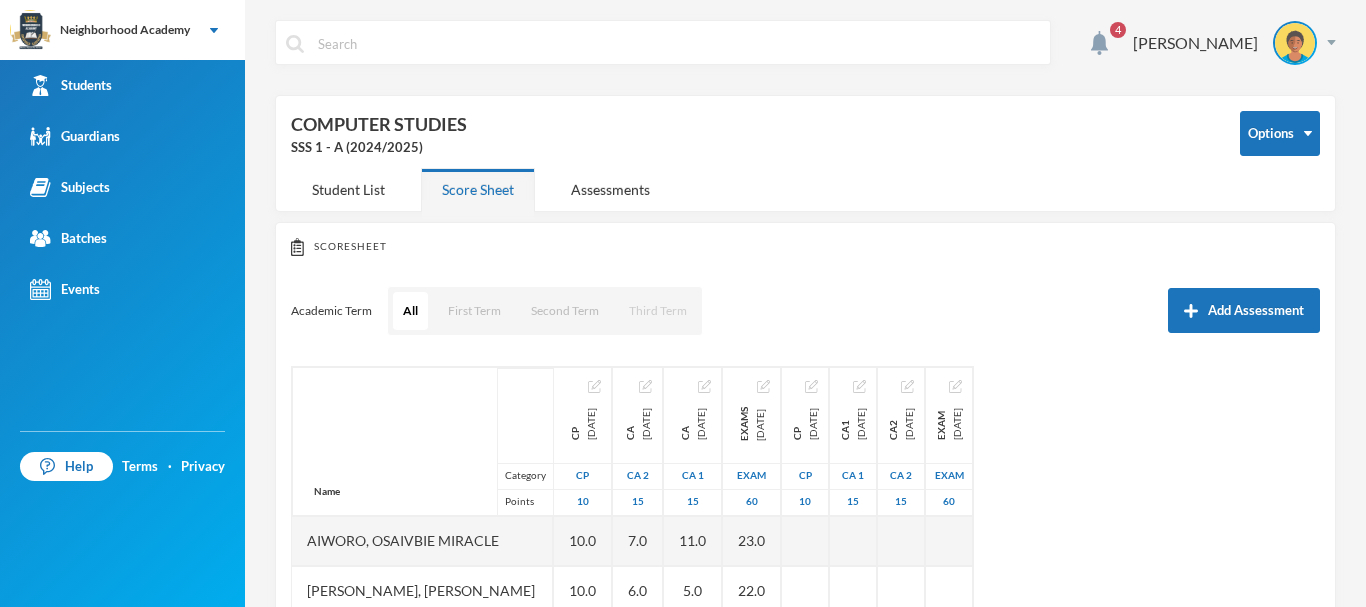 click on "Third Term" at bounding box center [658, 311] 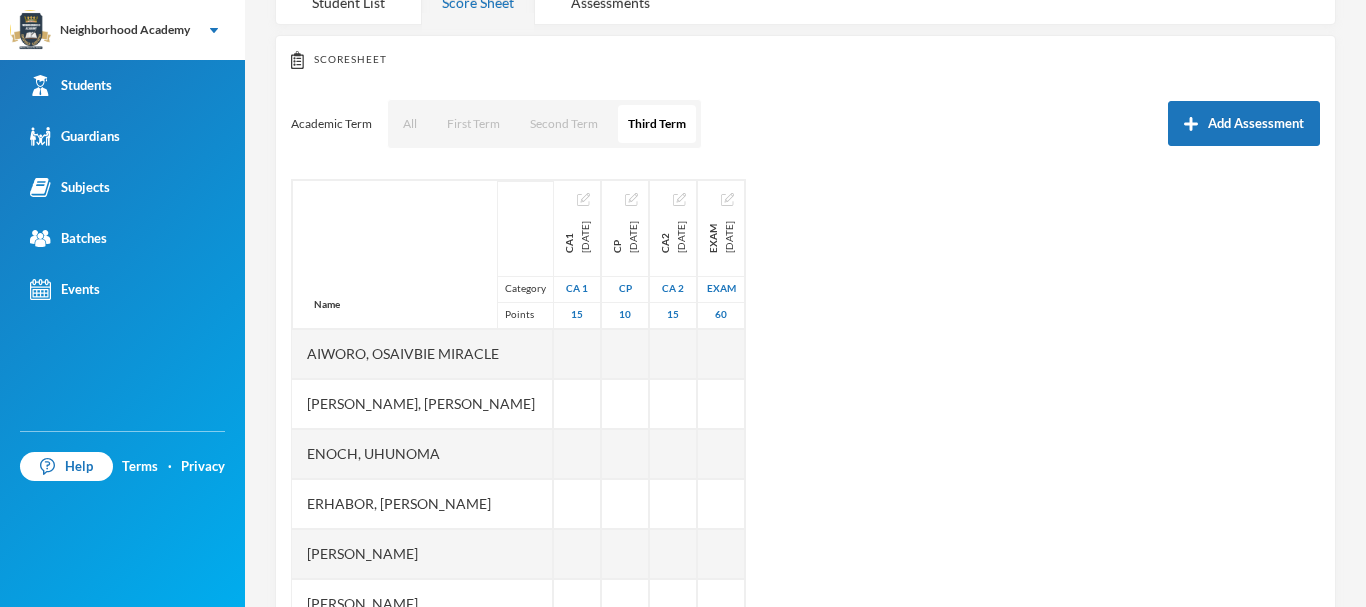 scroll, scrollTop: 300, scrollLeft: 0, axis: vertical 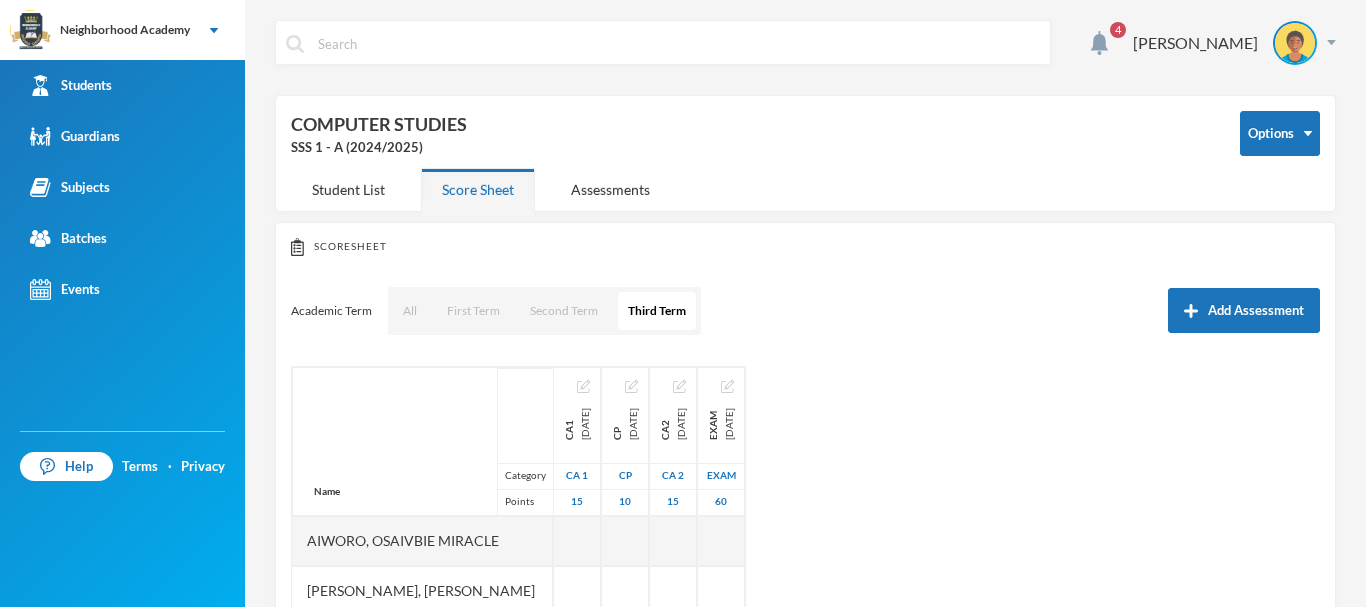 drag, startPoint x: 1020, startPoint y: 388, endPoint x: 937, endPoint y: 252, distance: 159.3267 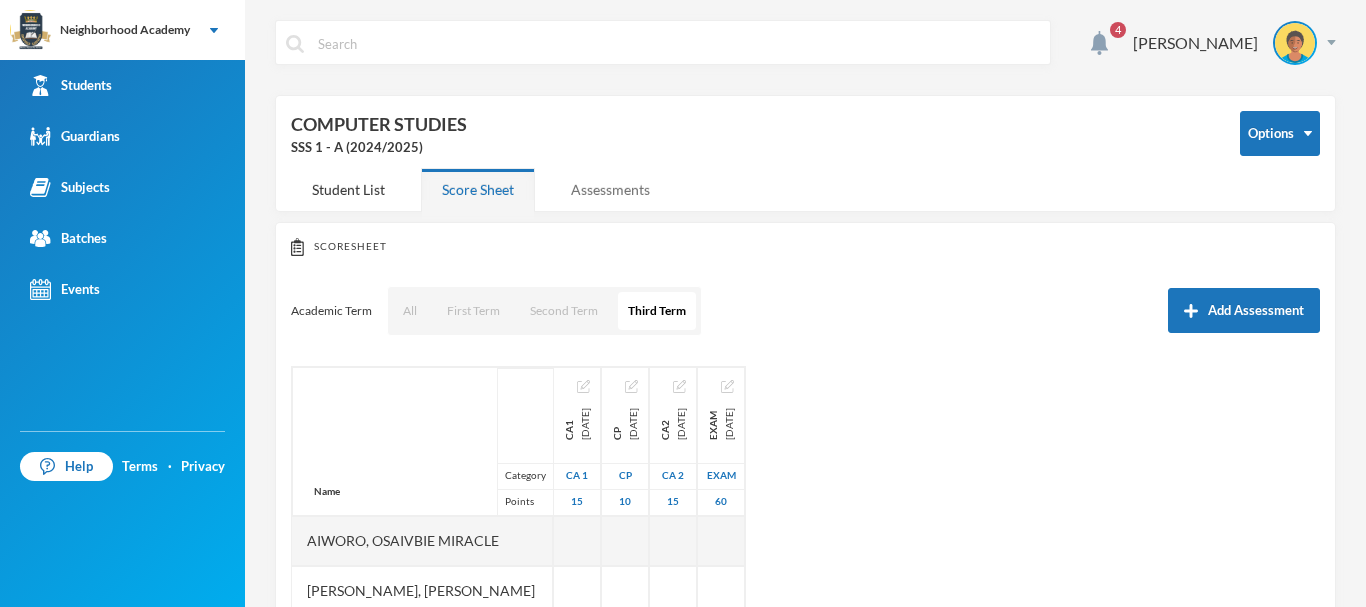 click on "Assessments" at bounding box center (610, 189) 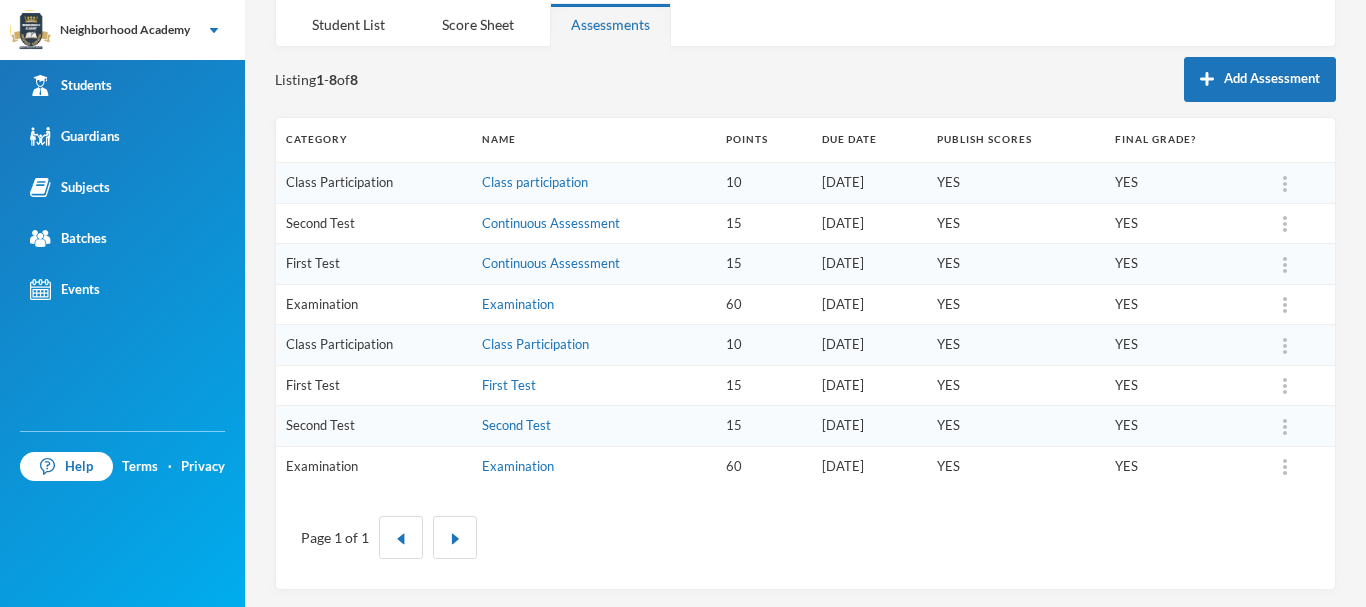scroll, scrollTop: 168, scrollLeft: 0, axis: vertical 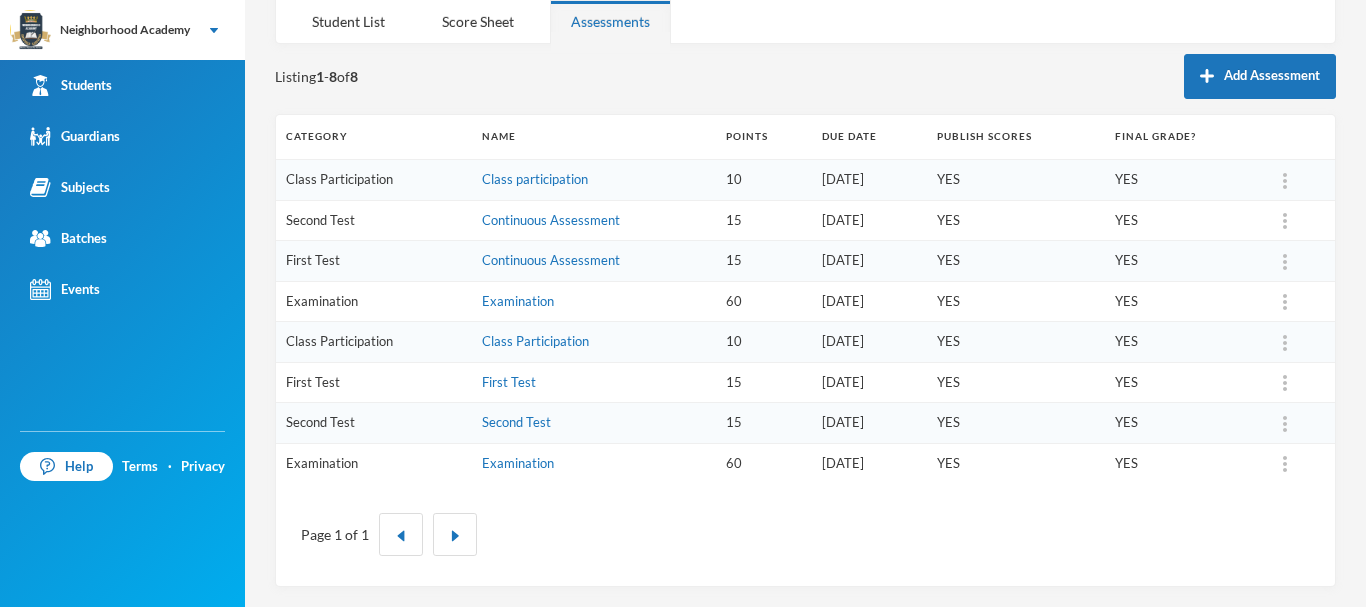 click on "Page 1 of 1" at bounding box center (805, 534) 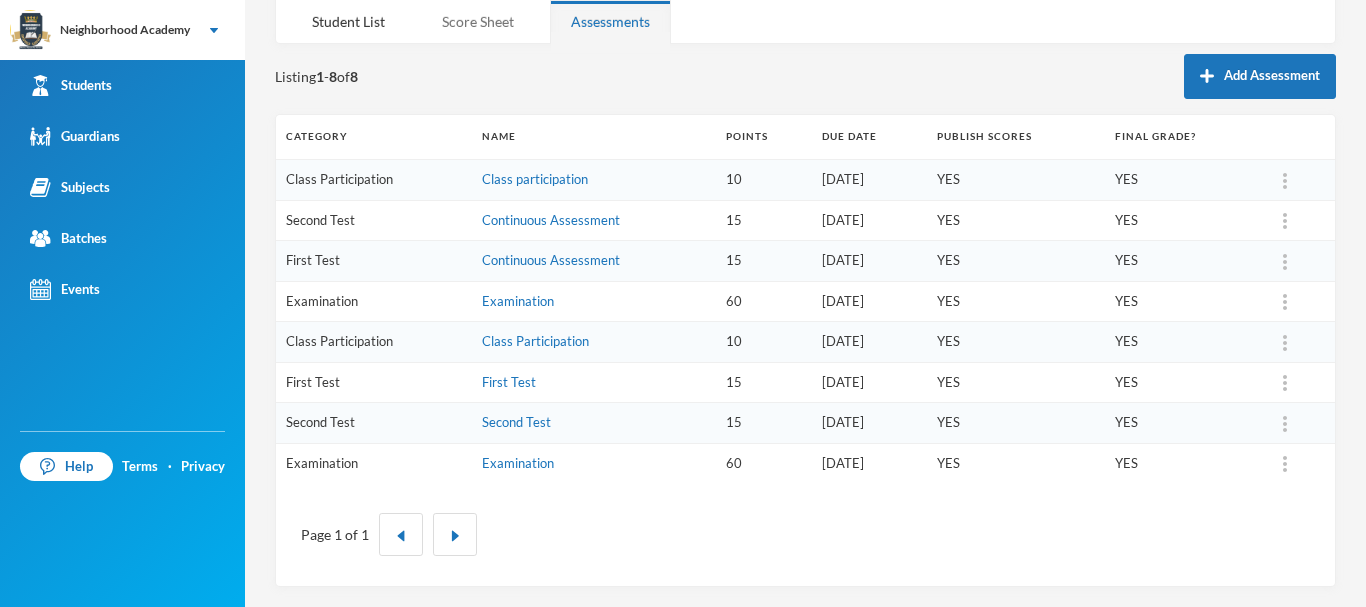 click on "Score Sheet" at bounding box center (478, 21) 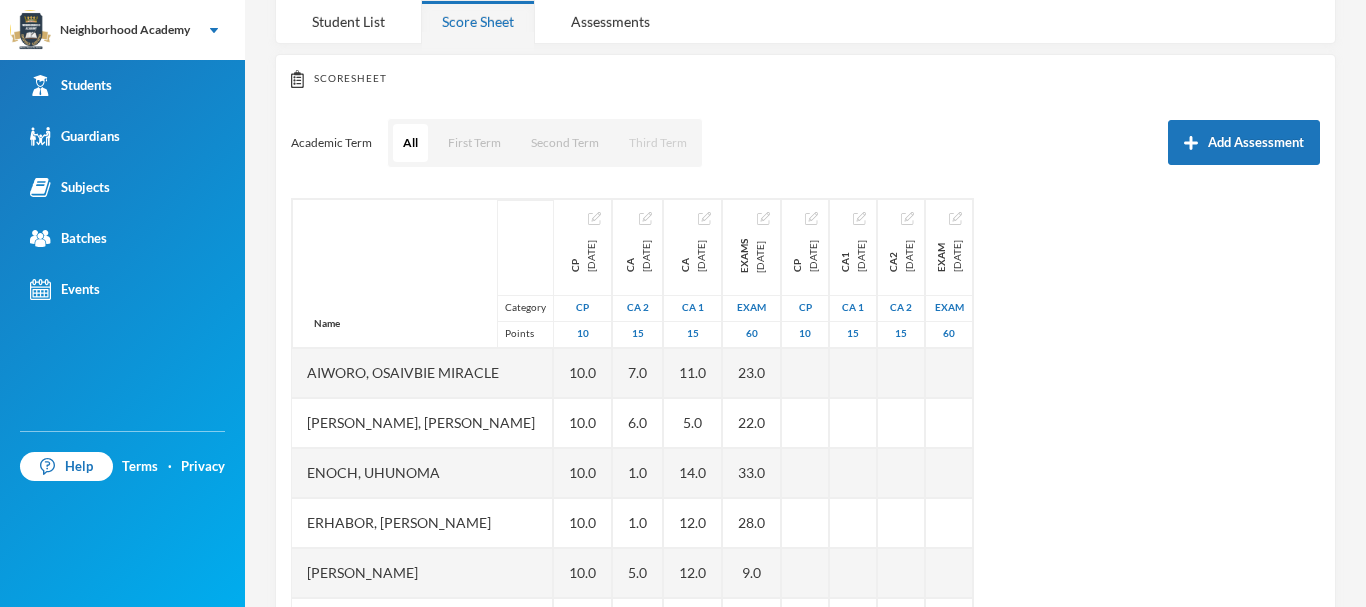 click on "Third Term" at bounding box center [658, 143] 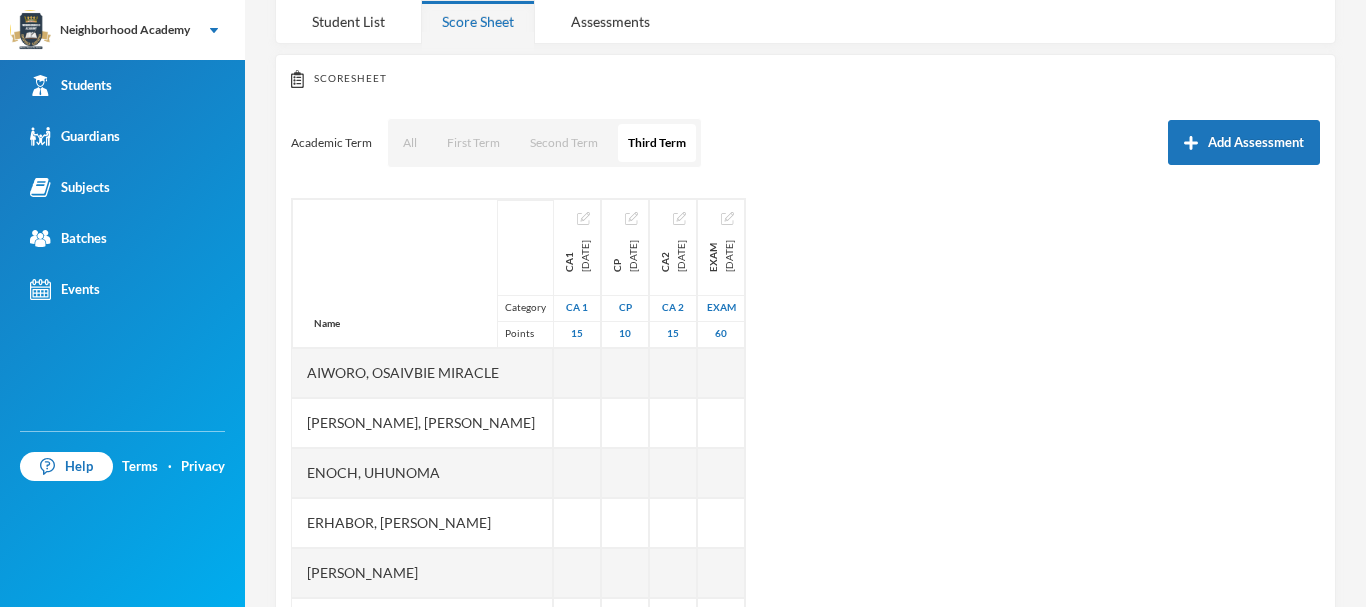 click on "Name   Category Points [PERSON_NAME], [PERSON_NAME] [PERSON_NAME] [PERSON_NAME], [PERSON_NAME], [PERSON_NAME], [PERSON_NAME], [PERSON_NAME], Praise Ofure Oghenerume, [PERSON_NAME] [PERSON_NAME], God's Power Osakpolor Waidor, Olotu Praise CA1 [DATE] CA 1 15 CP [DATE] CP 10 CA2 [DATE] CA 2 15 Exam [DATE] Exam 60" at bounding box center [805, 448] 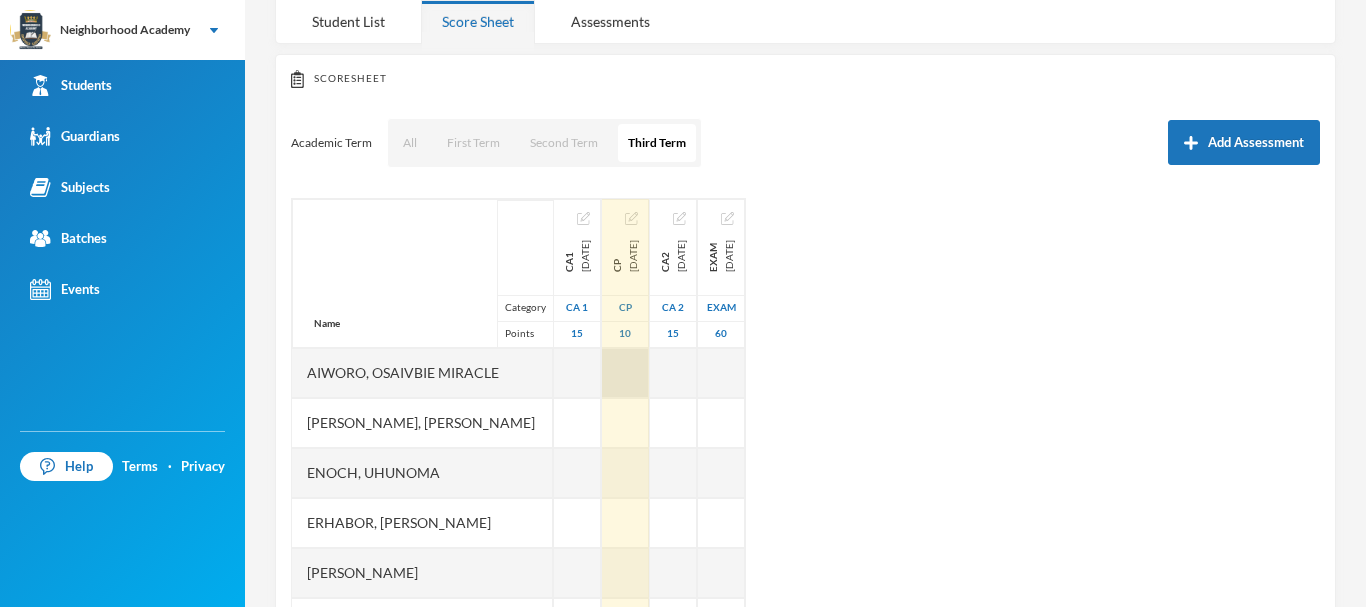 click at bounding box center [625, 373] 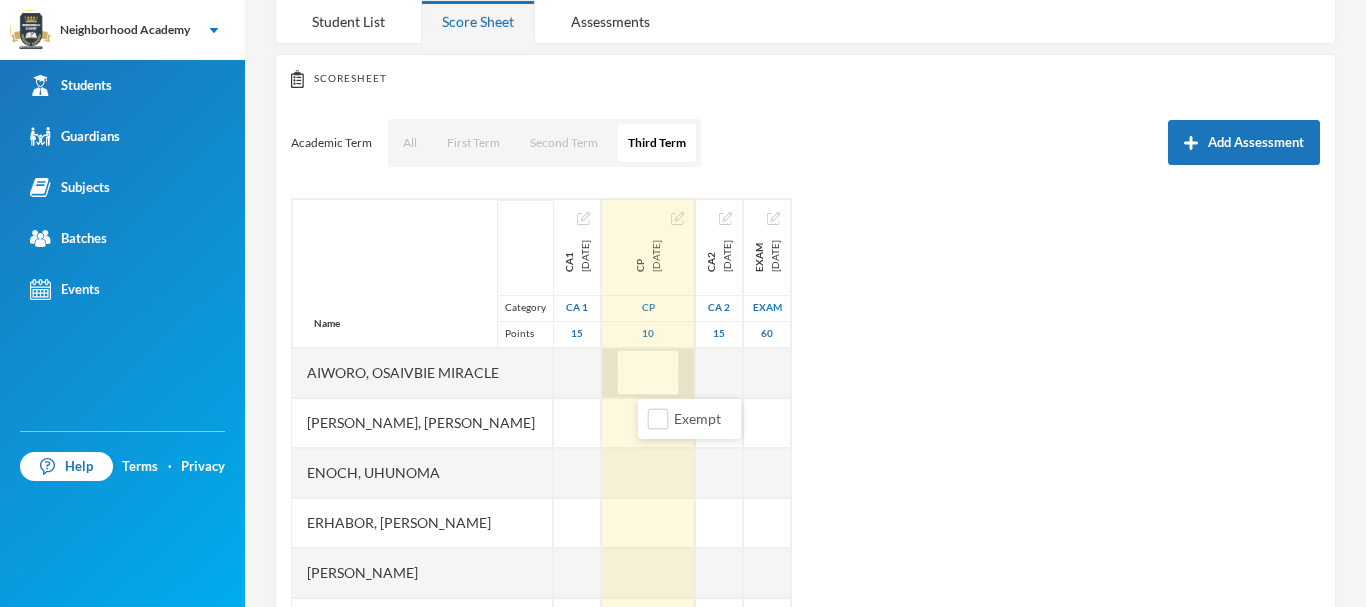 click at bounding box center (648, 373) 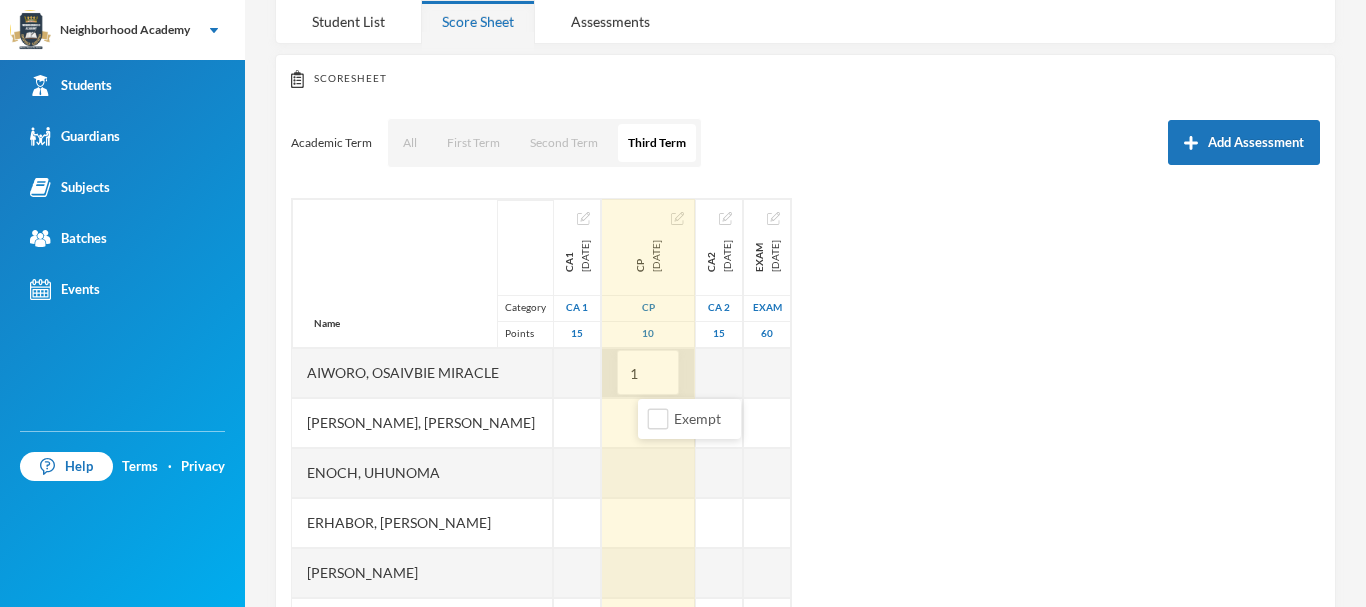 type on "10" 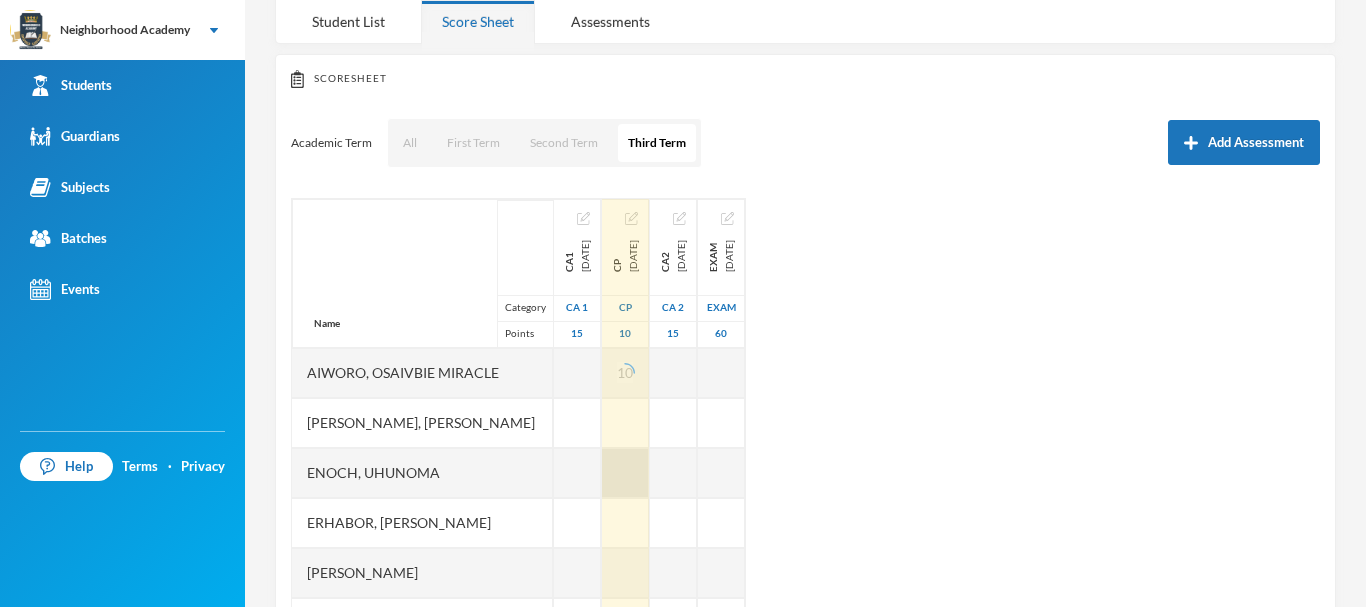 click at bounding box center [625, 473] 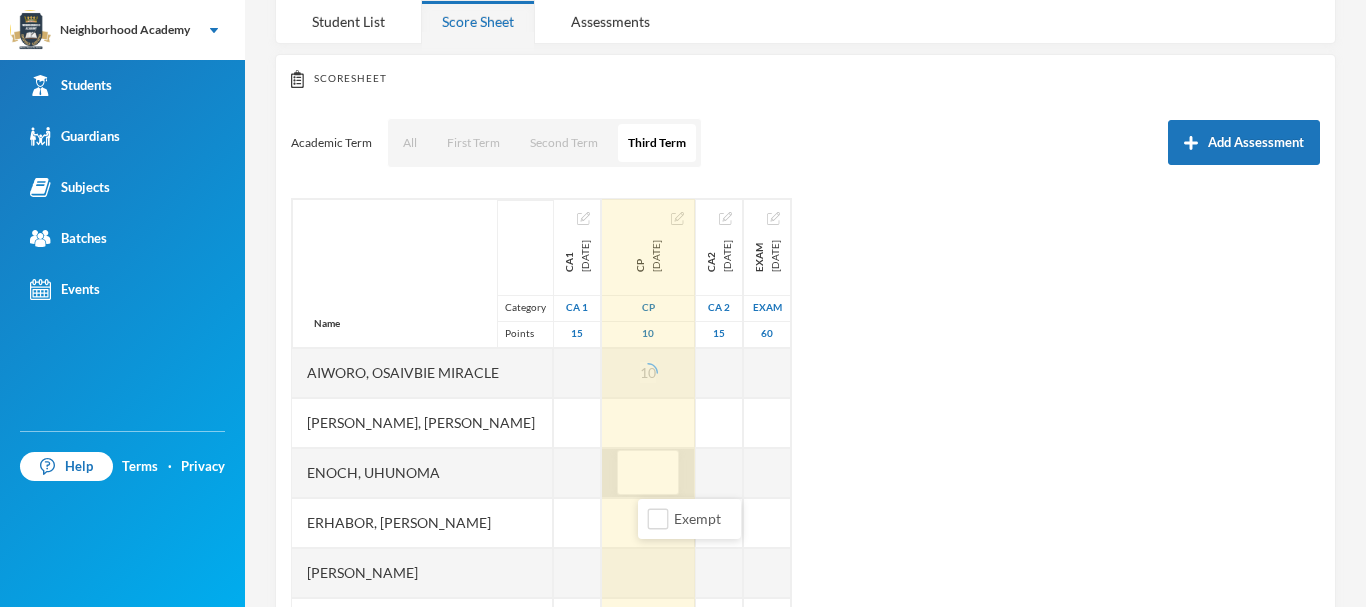 click at bounding box center [648, 473] 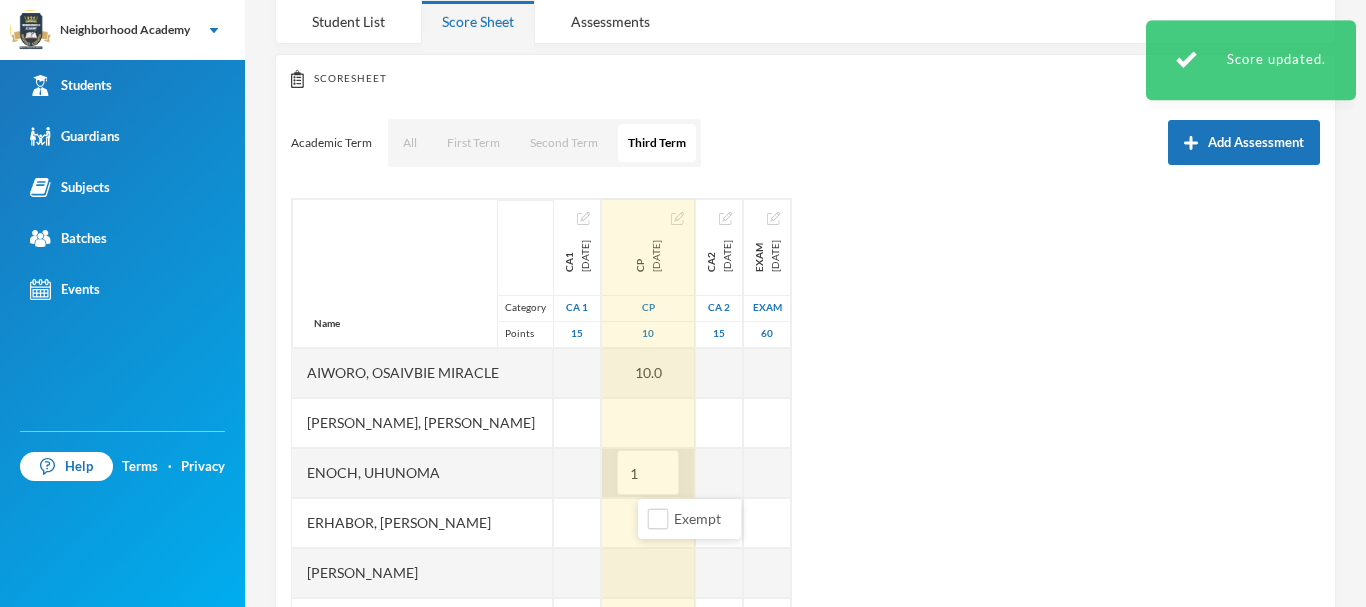 type on "10" 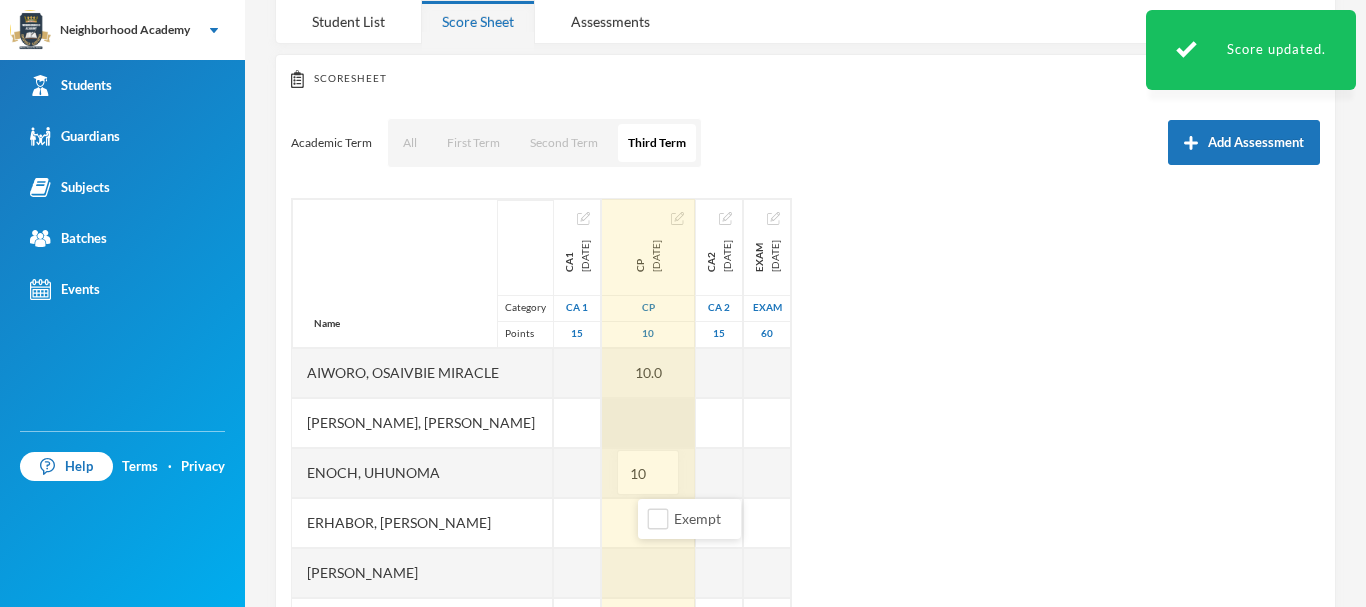 click at bounding box center (648, 423) 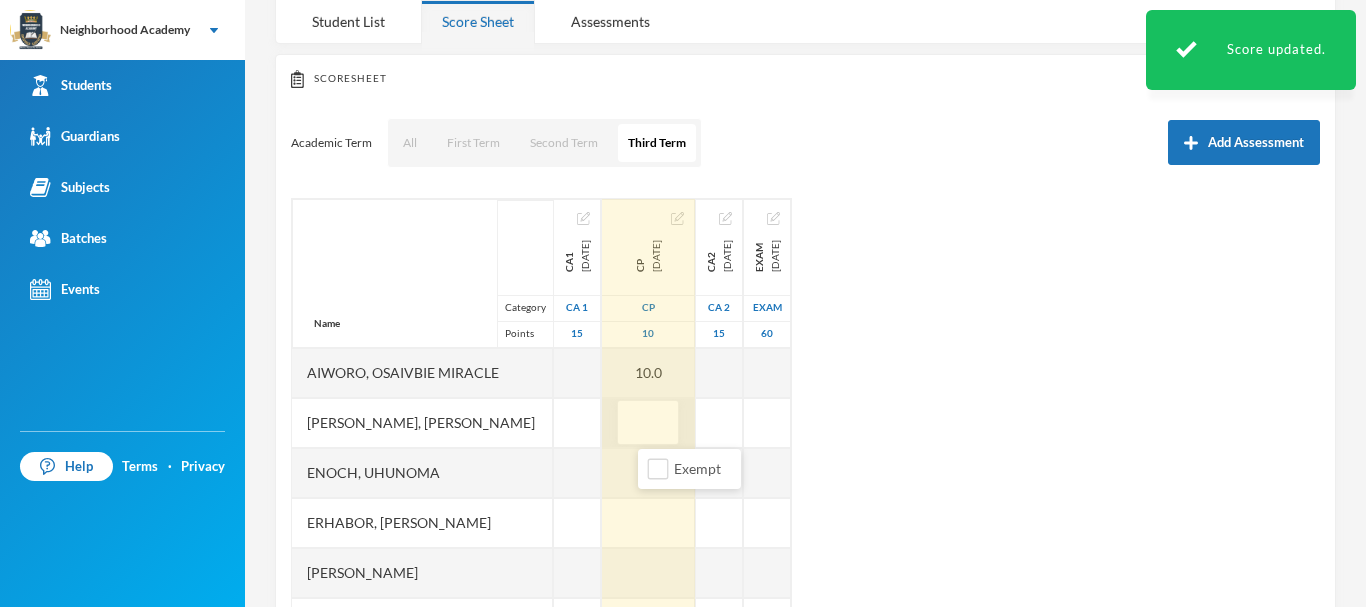 click at bounding box center (648, 423) 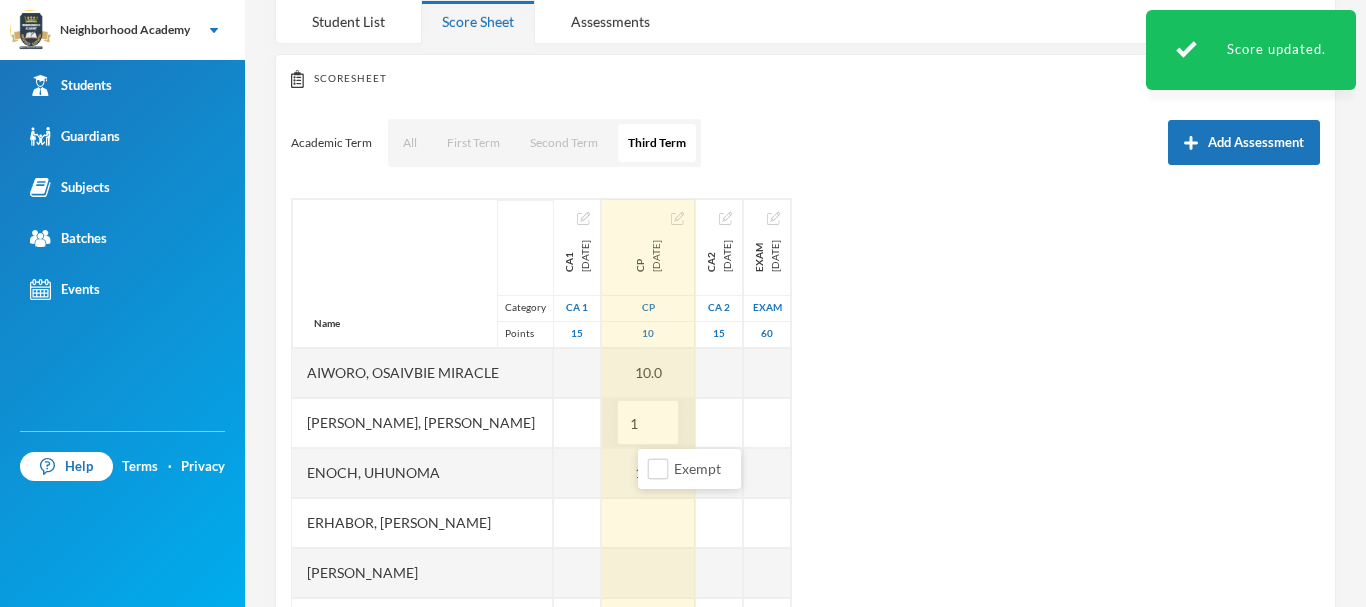 type on "10" 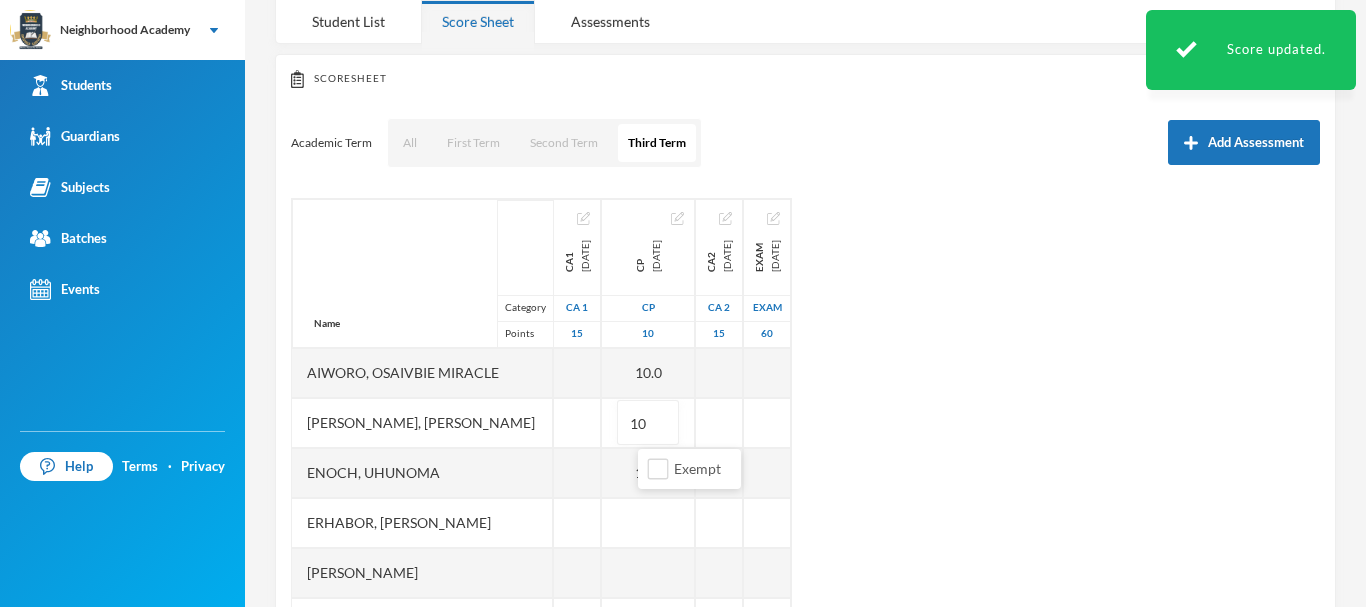 click on "Name   Category Points [PERSON_NAME], Osaivbie Miracle [PERSON_NAME] [PERSON_NAME], [PERSON_NAME], [PERSON_NAME], [PERSON_NAME], [PERSON_NAME], Praise Ofure Oghenerume, [PERSON_NAME] [PERSON_NAME], God's Power Osakpolor Waidor, Olotu Praise CA1 [DATE] CA 1 15 CP [DATE] CP 10 10.0 10 10.0 CA2 [DATE] CA 2 15 Exam [DATE] Exam 60" at bounding box center (805, 448) 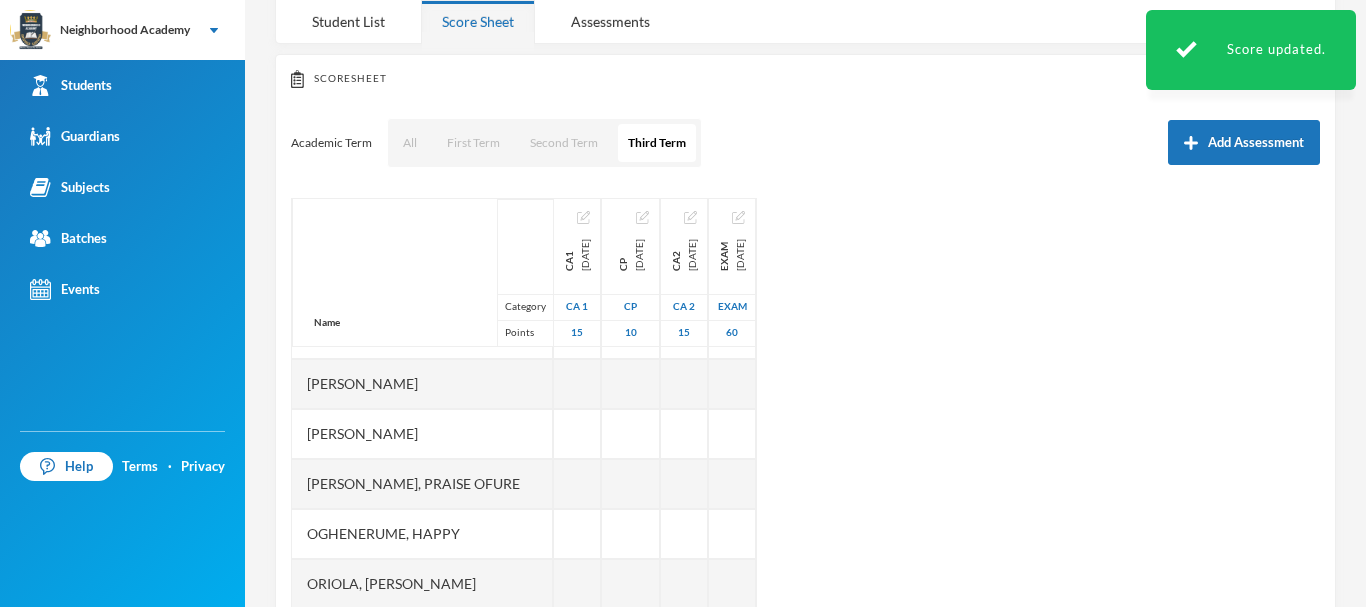 scroll, scrollTop: 201, scrollLeft: 0, axis: vertical 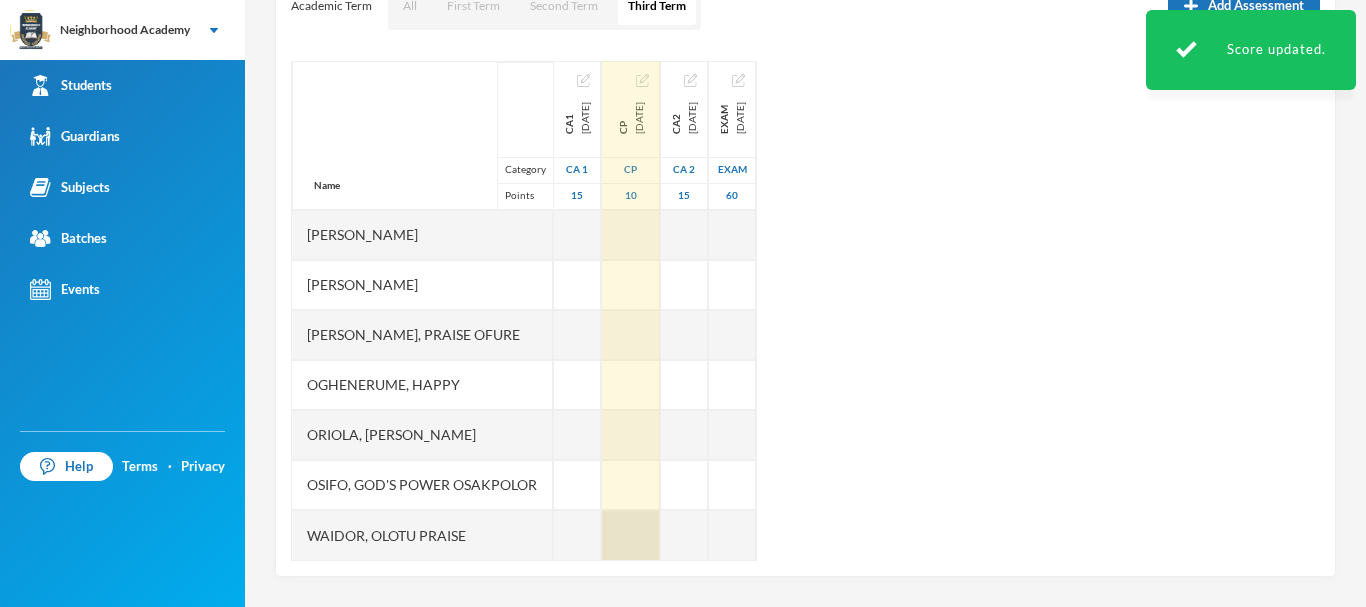 click at bounding box center [631, 535] 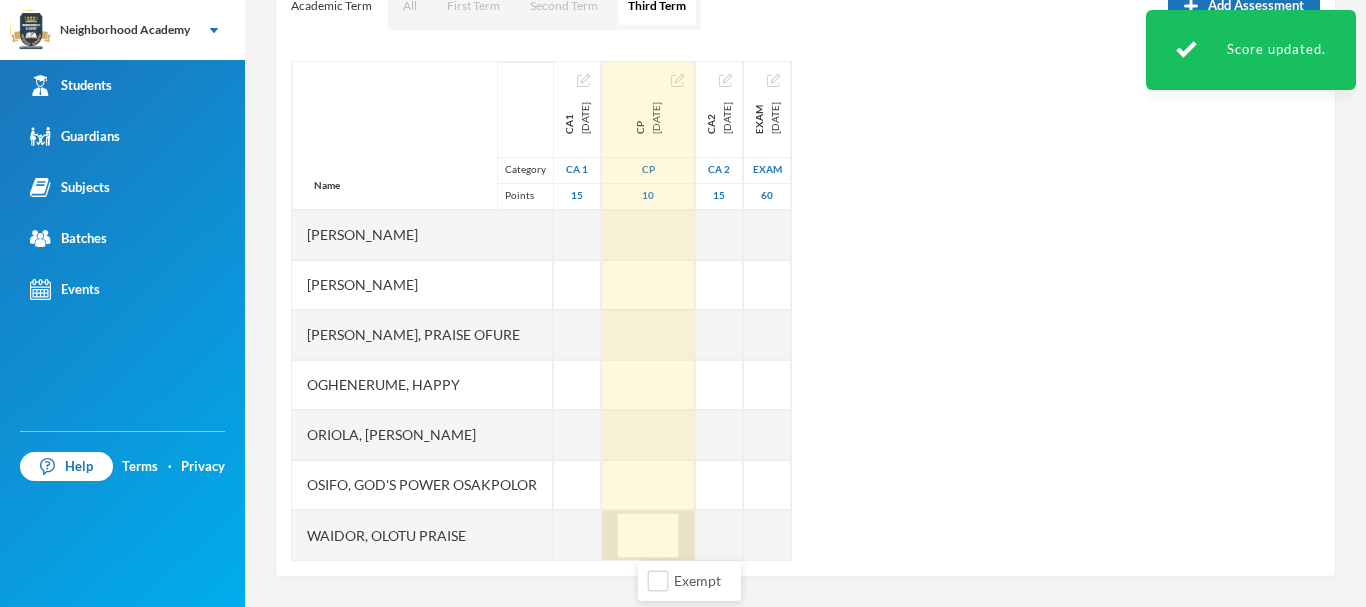 click at bounding box center (648, 536) 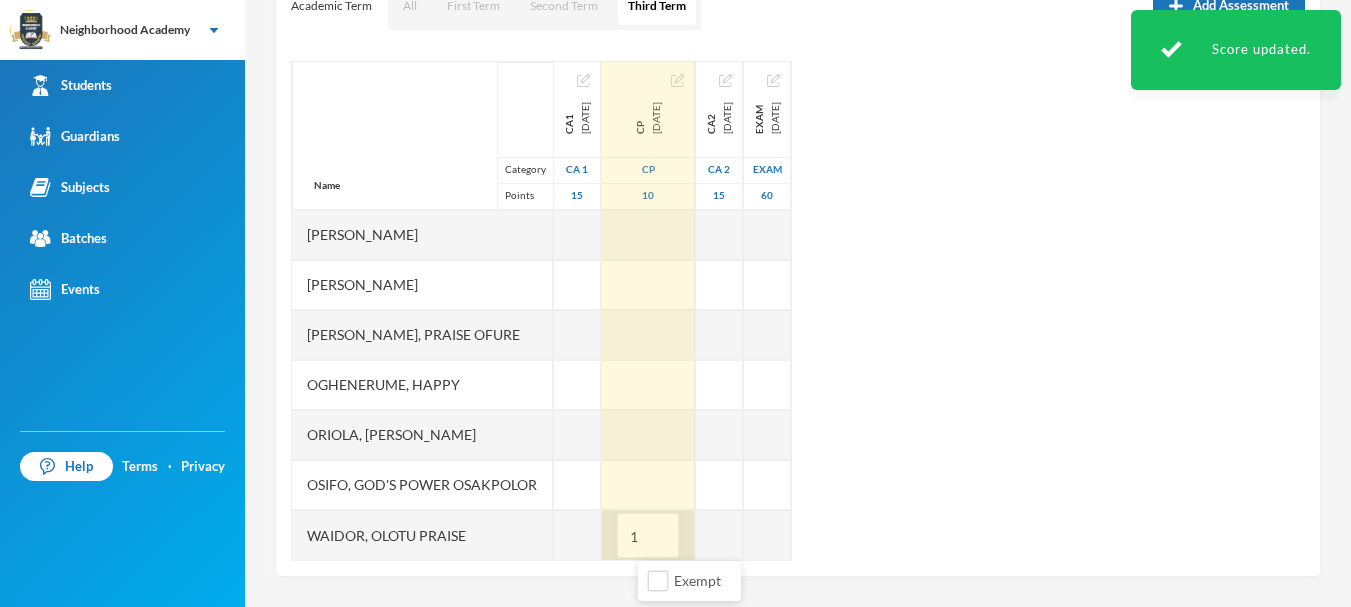 type on "10" 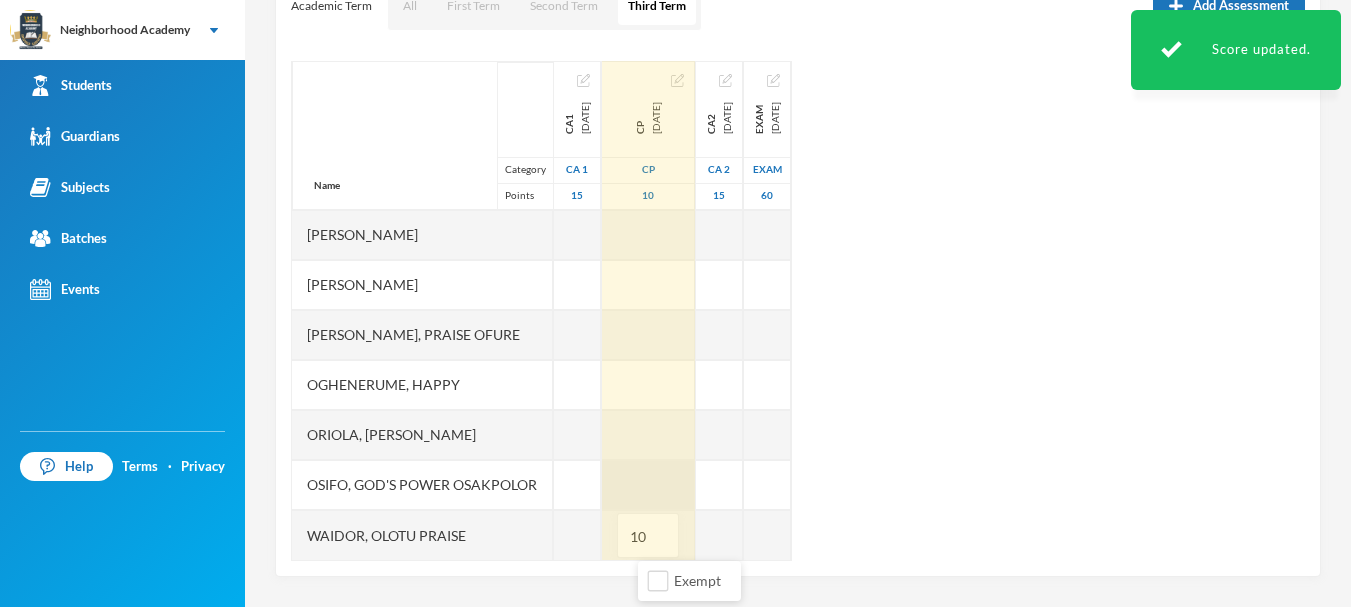 click at bounding box center (648, 485) 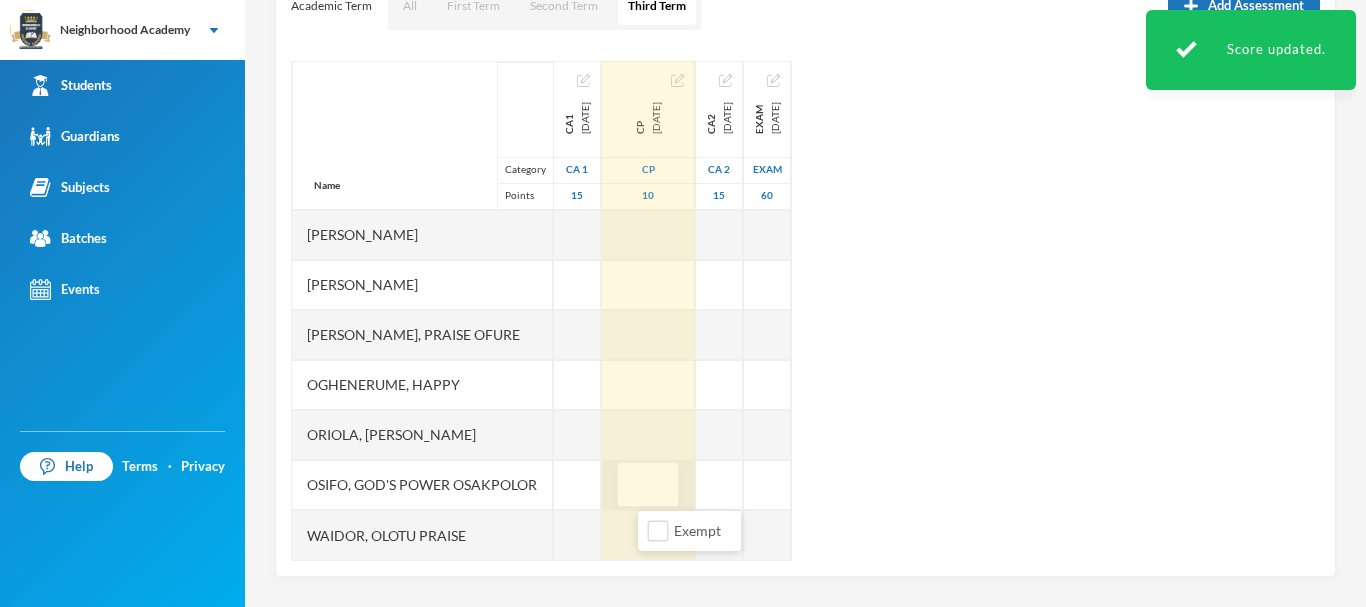 click at bounding box center (648, 485) 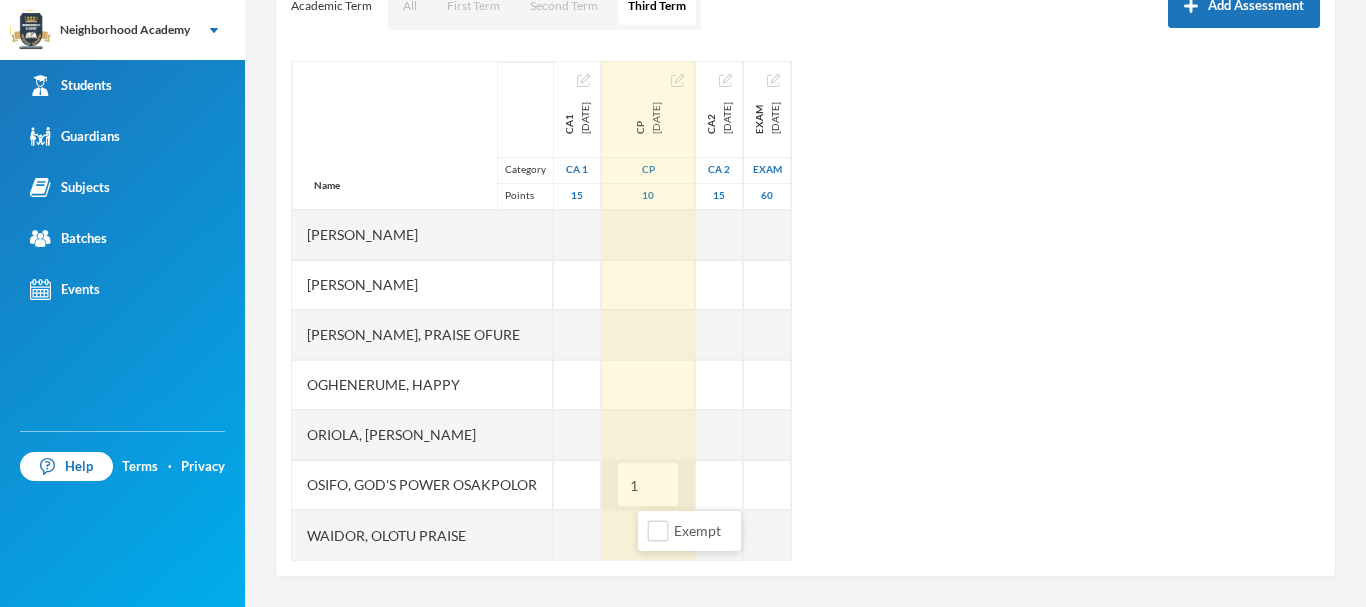type on "10" 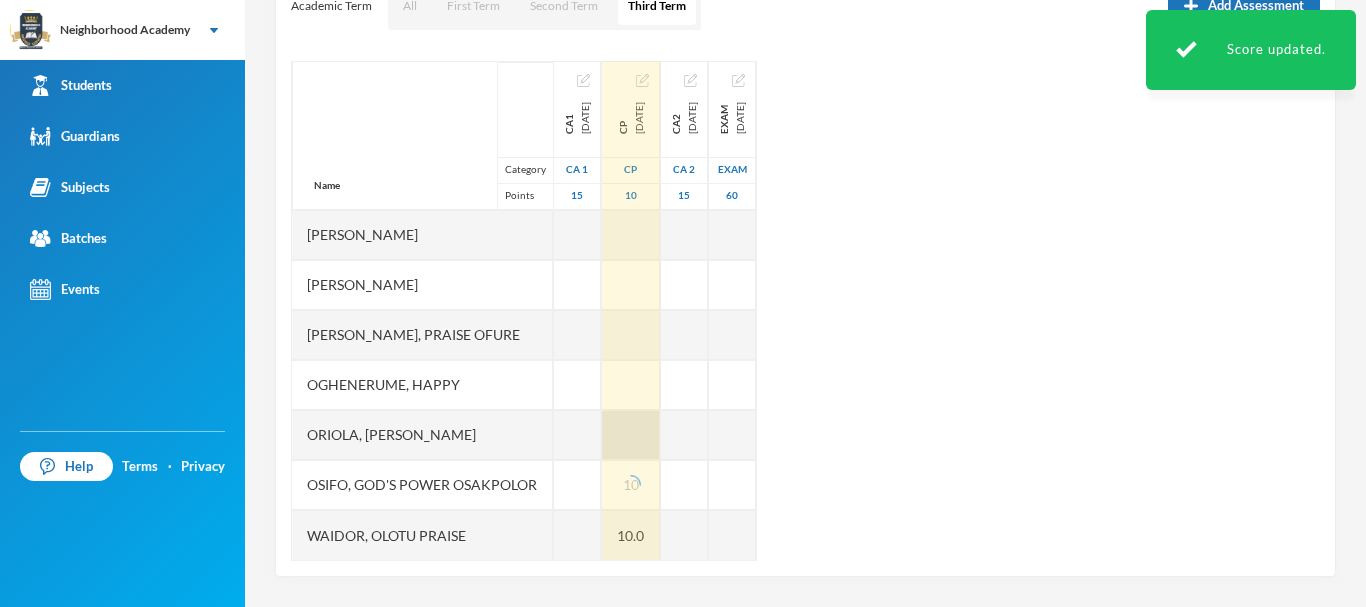 click at bounding box center [631, 435] 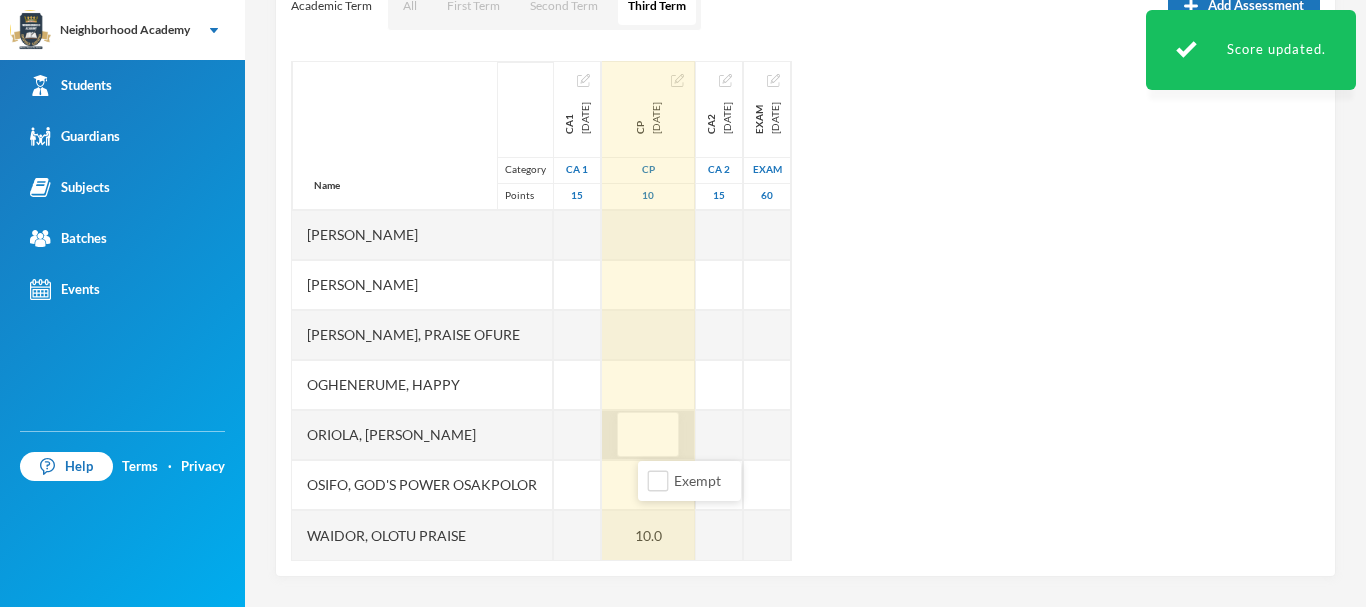 click at bounding box center [648, 435] 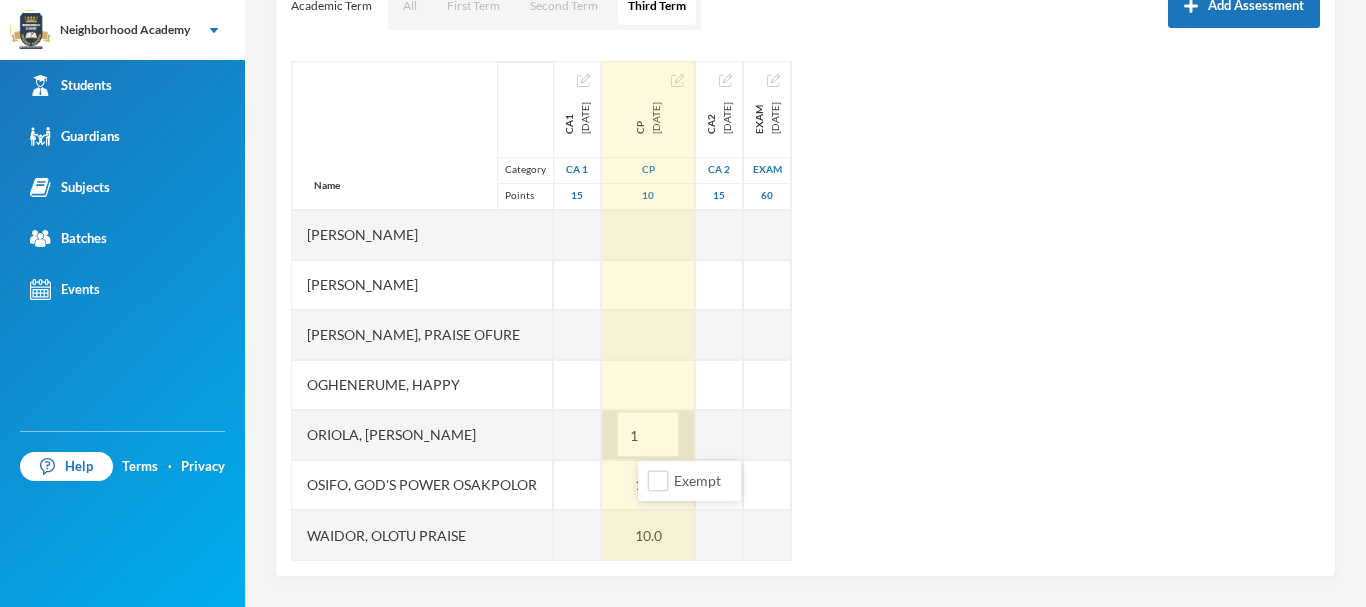 type on "10" 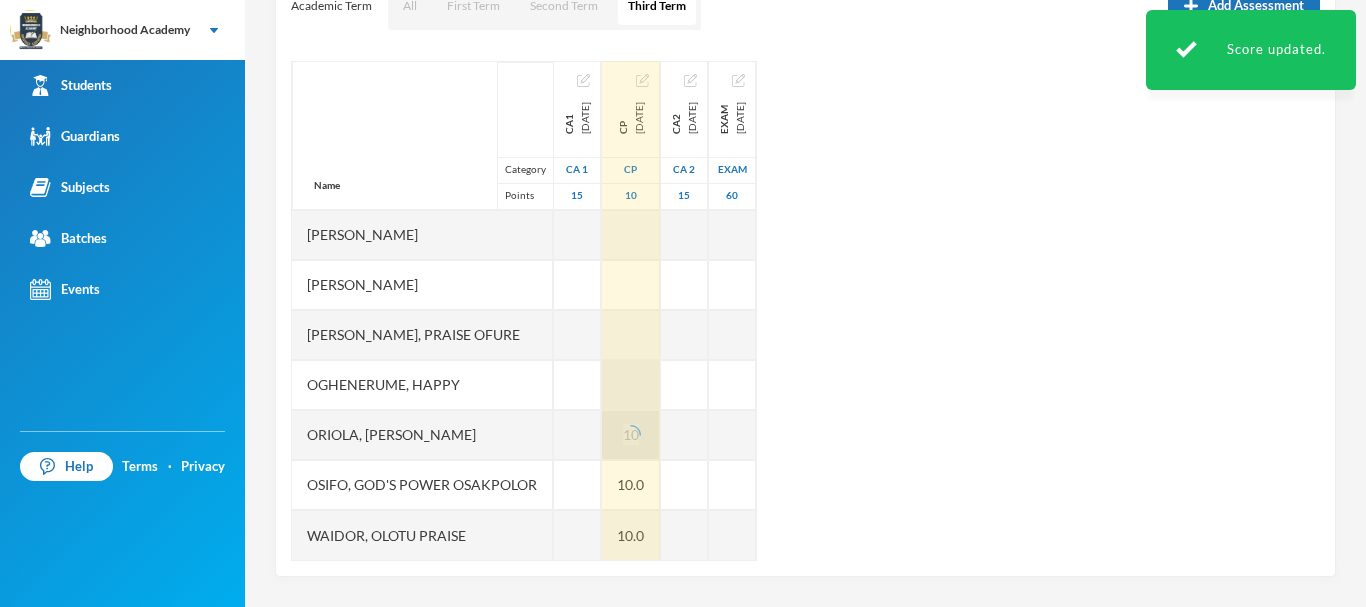 click at bounding box center [631, 385] 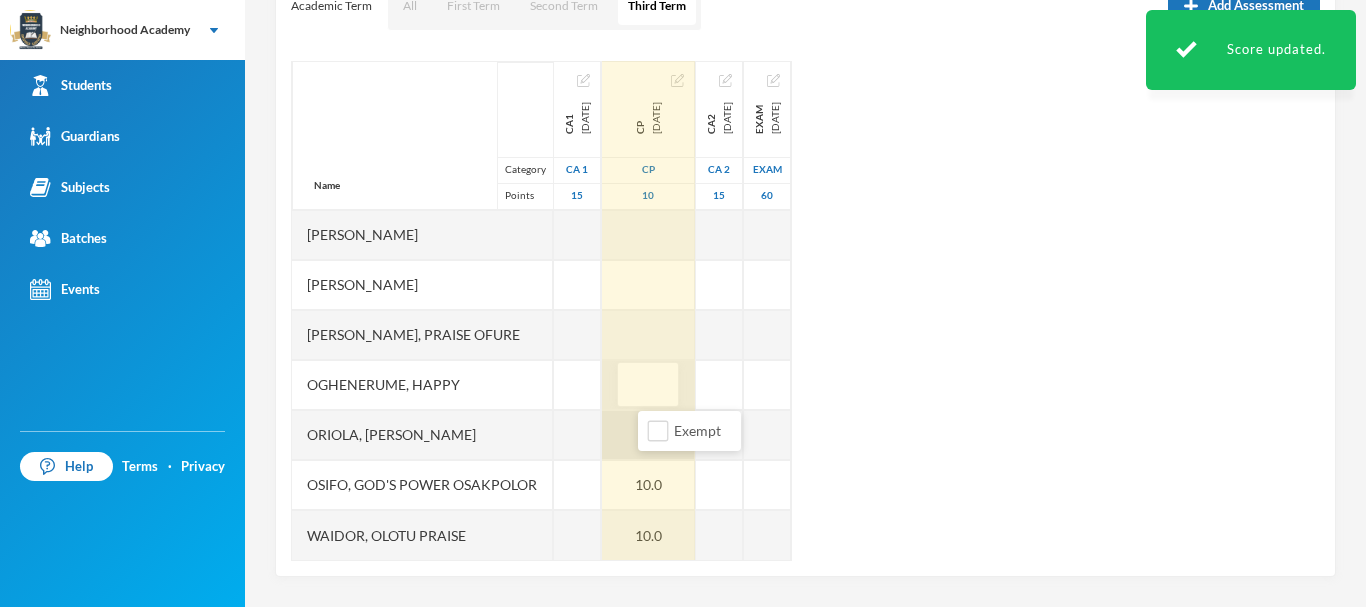 click at bounding box center (648, 385) 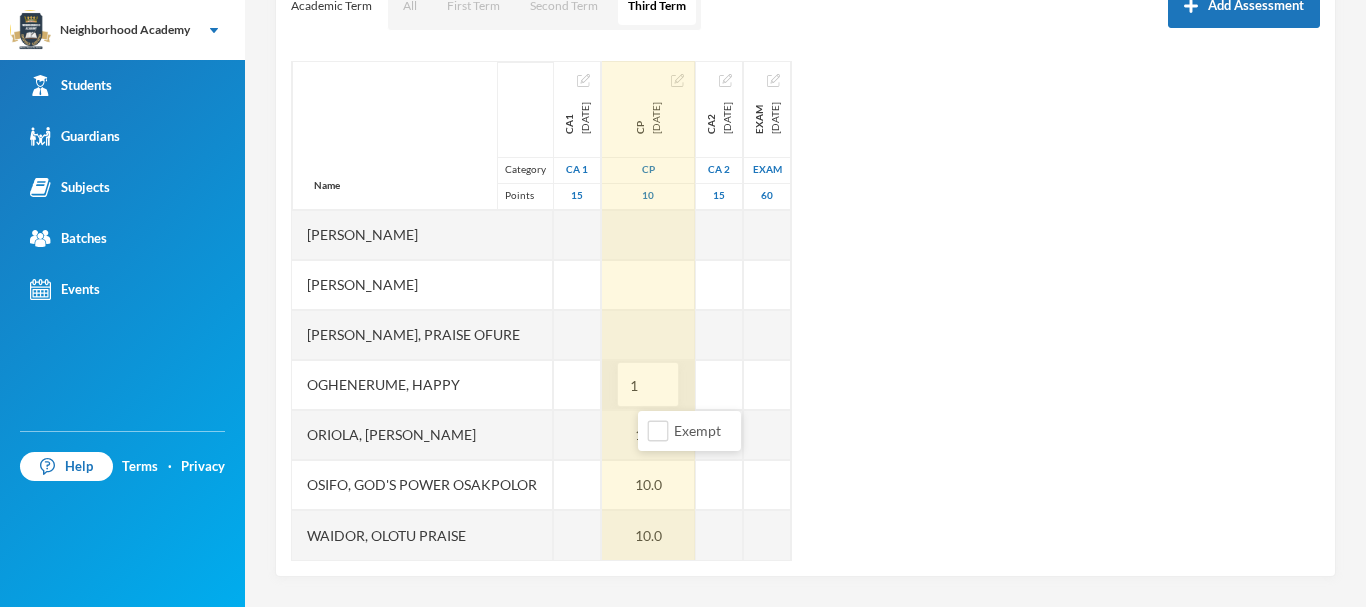 type on "10" 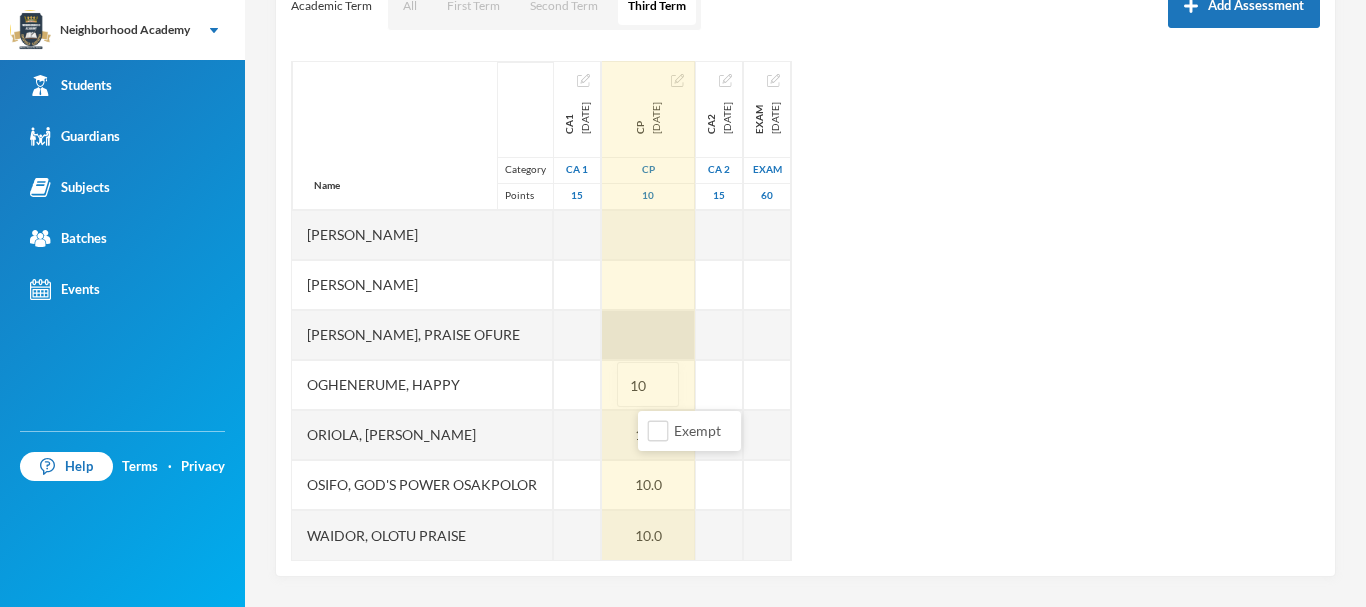 click at bounding box center (648, 335) 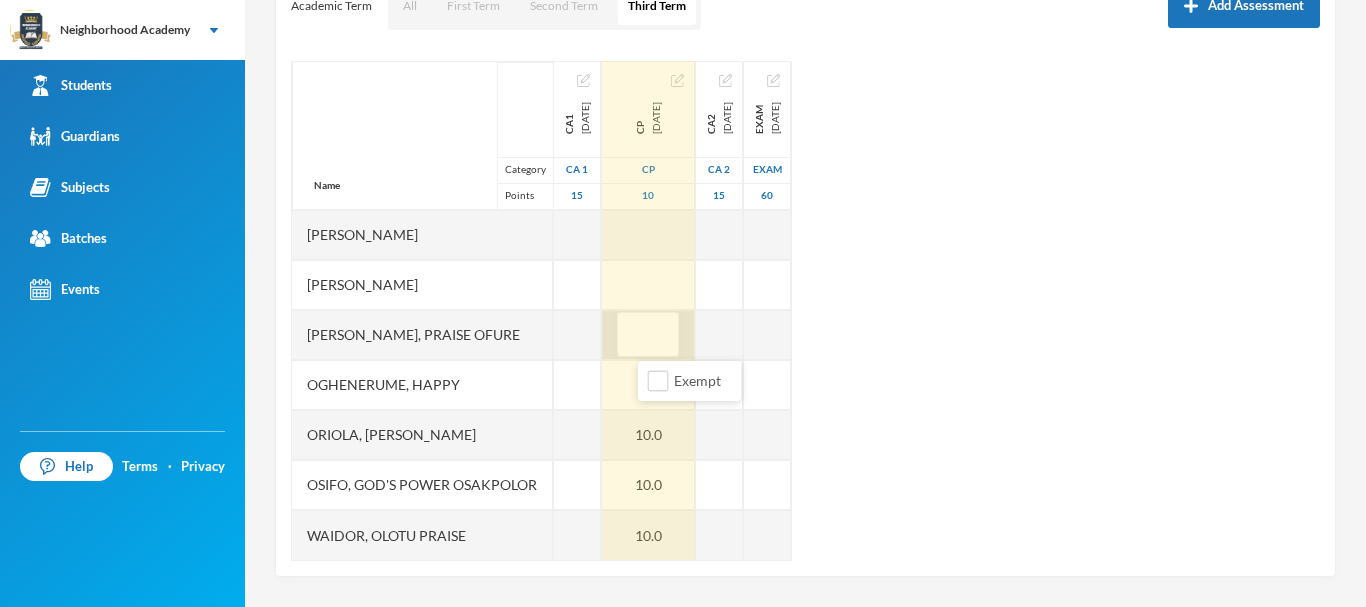 click at bounding box center (648, 335) 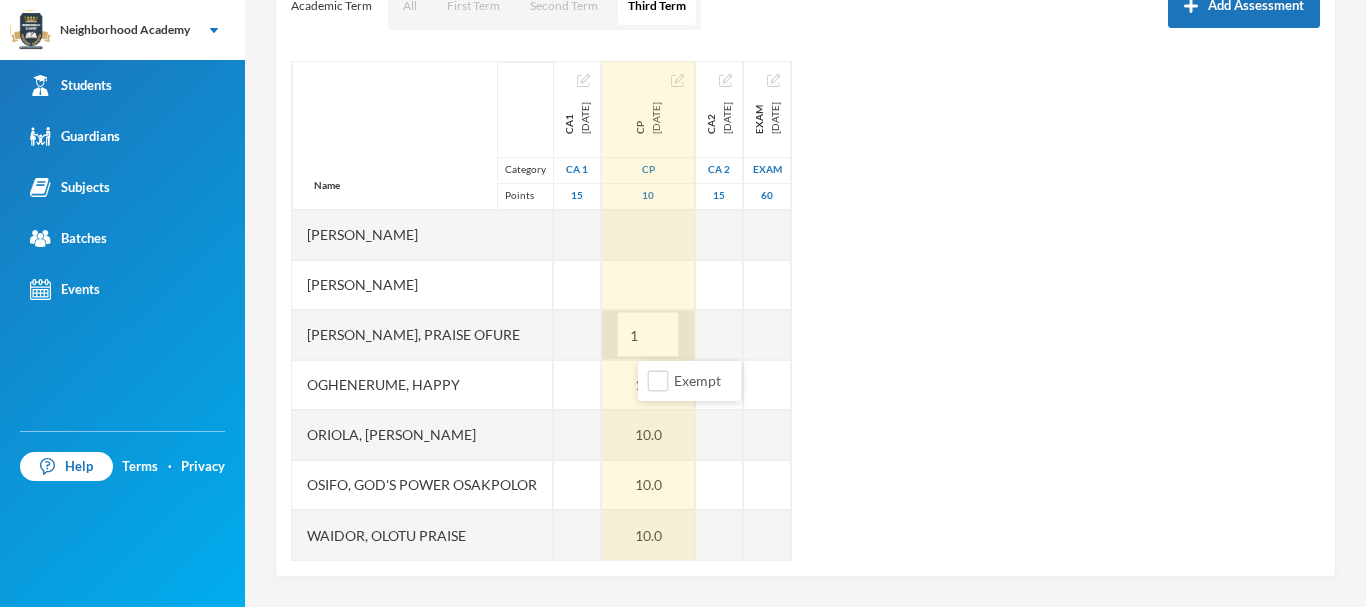 type on "10" 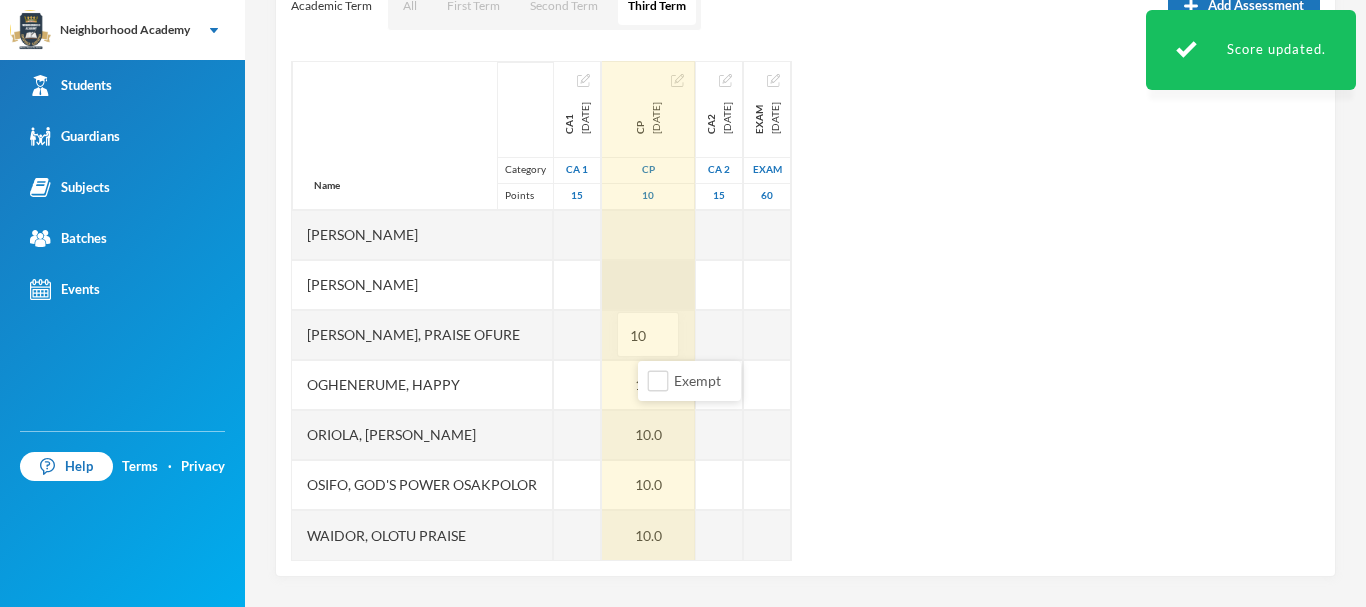 click at bounding box center (648, 285) 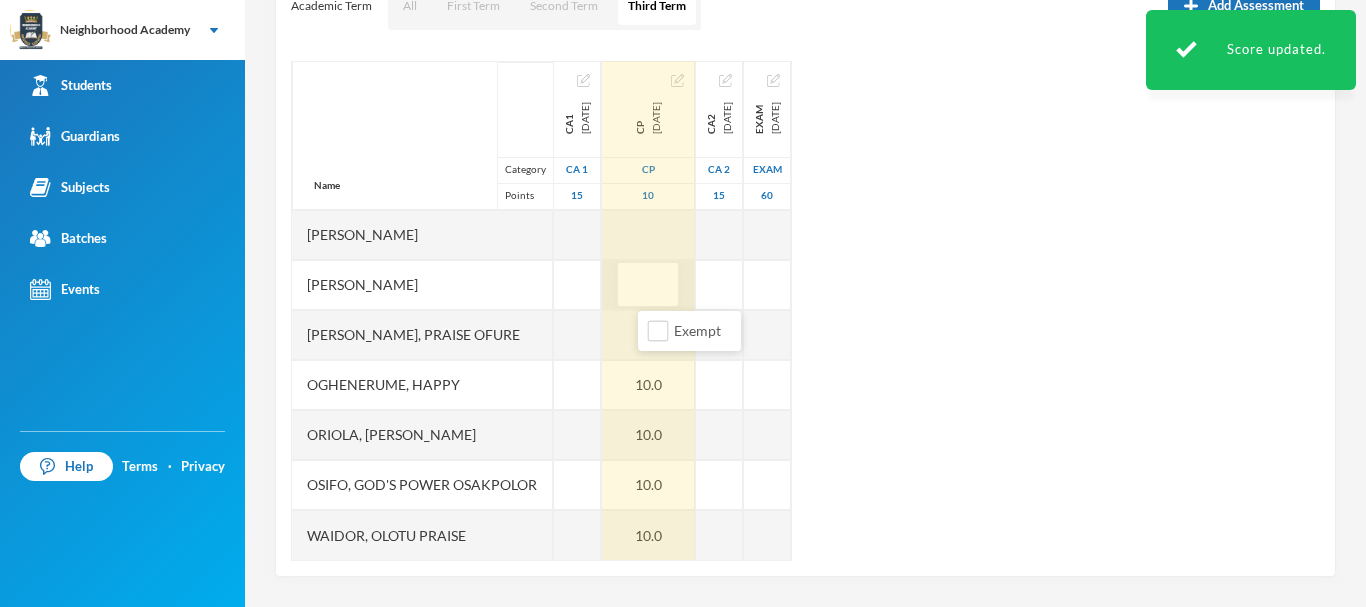 click at bounding box center (648, 285) 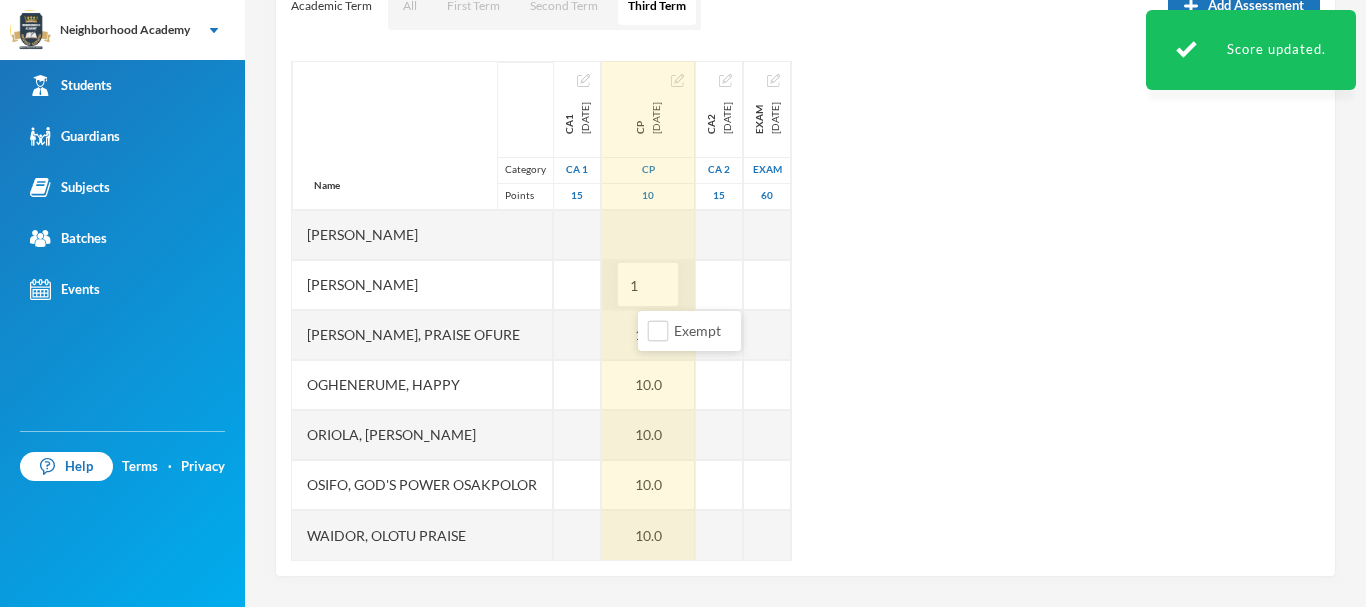 type on "10" 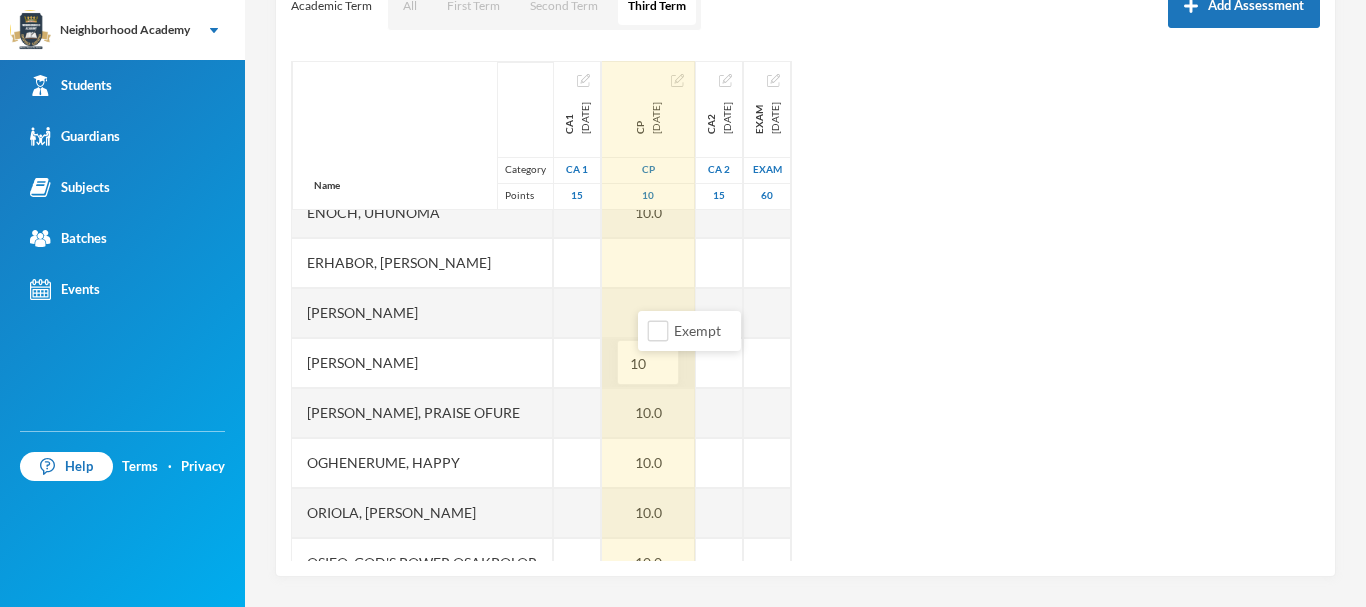 scroll, scrollTop: 101, scrollLeft: 0, axis: vertical 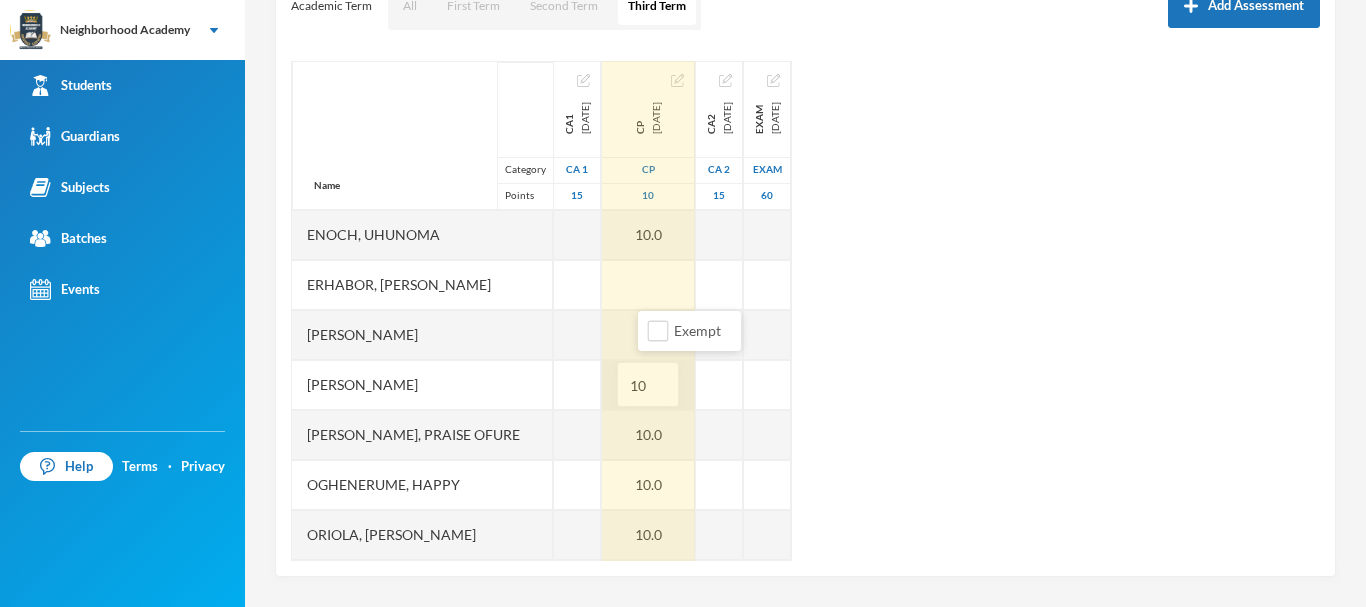 click at bounding box center [648, 285] 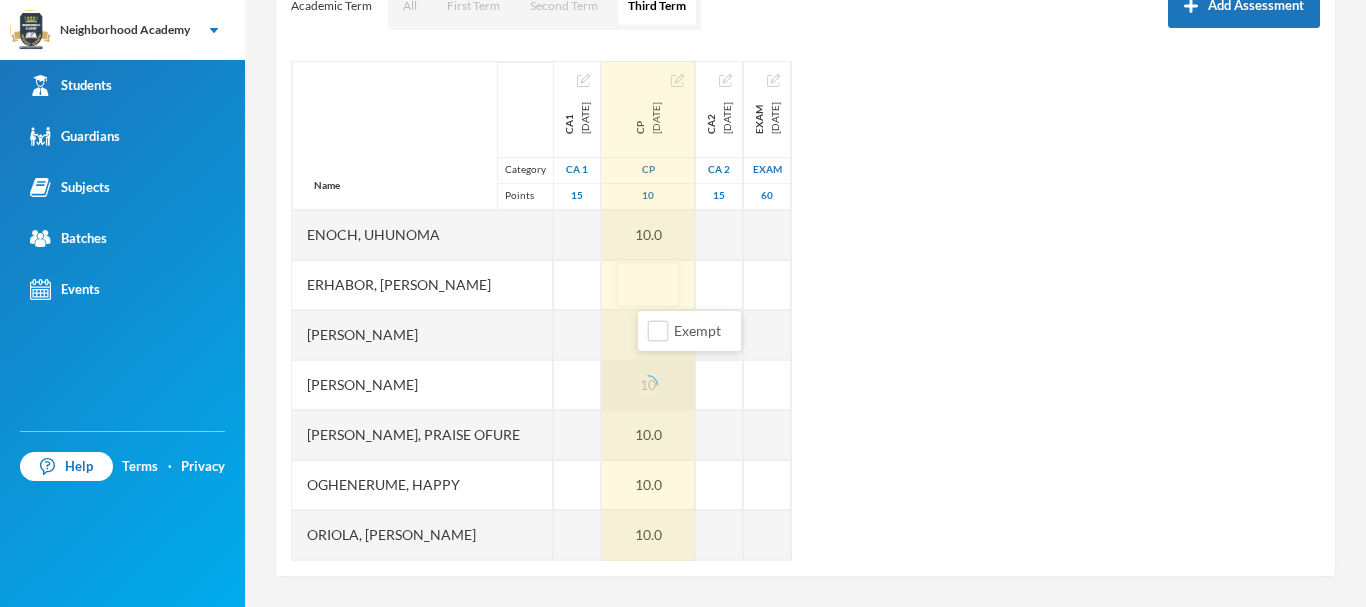 click at bounding box center [648, 285] 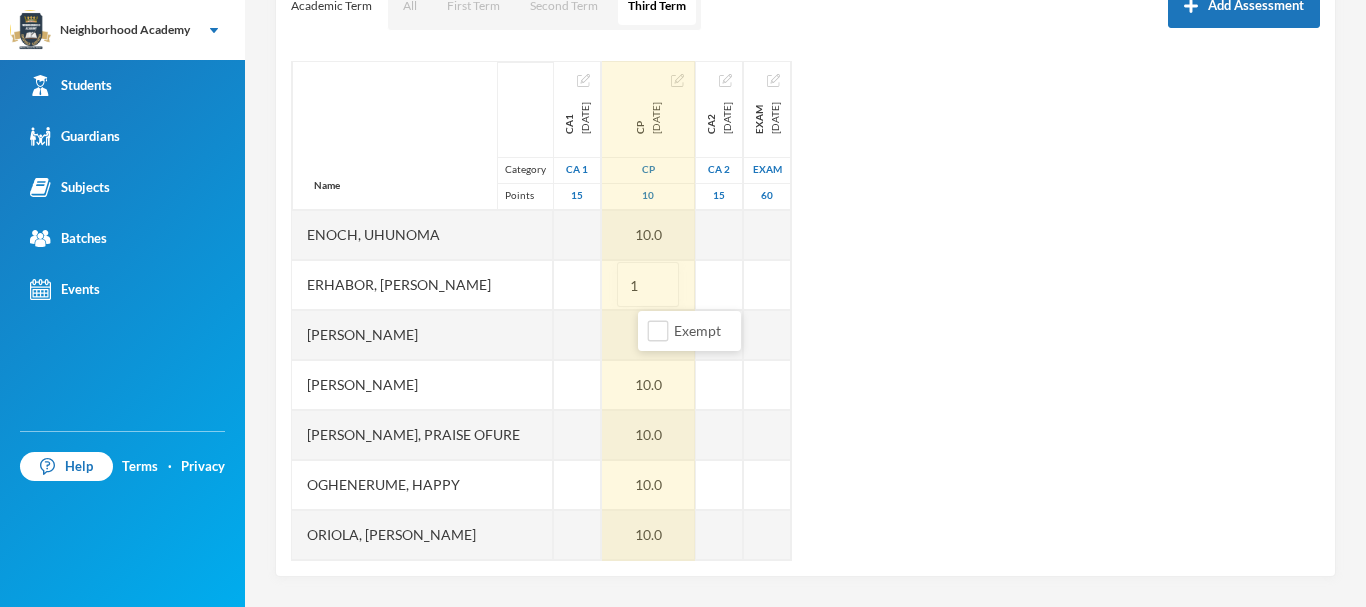 type on "10" 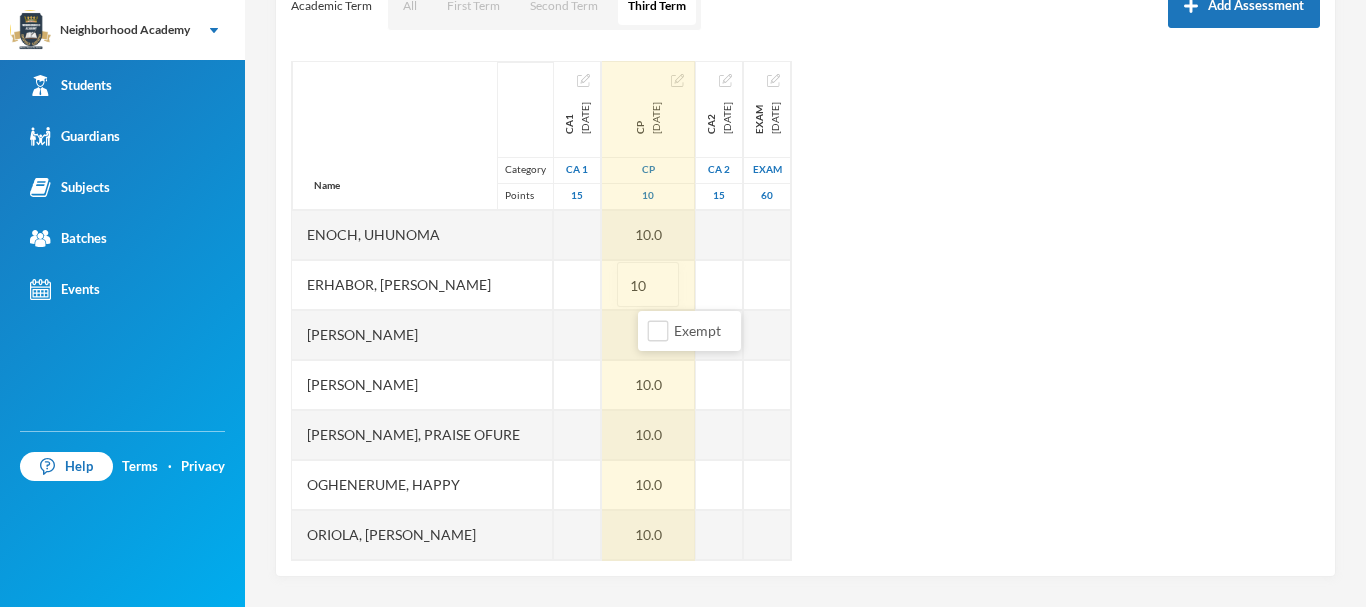 click on "Name   Category Points [PERSON_NAME] [PERSON_NAME] [PERSON_NAME], [PERSON_NAME], [PERSON_NAME], [PERSON_NAME], [PERSON_NAME], Praise Ofure Oghenerume, [PERSON_NAME] [PERSON_NAME], God's Power Osakpolor Waidor, Olotu Praise CA1 [DATE] CA 1 15 CP [DATE] CP 10 10.0 10.0 10.0 10 10.0 10.0 10.0 10.0 10.0 10.0 CA2 [DATE] CA 2 15 Exam [DATE] Exam 60" at bounding box center (805, 311) 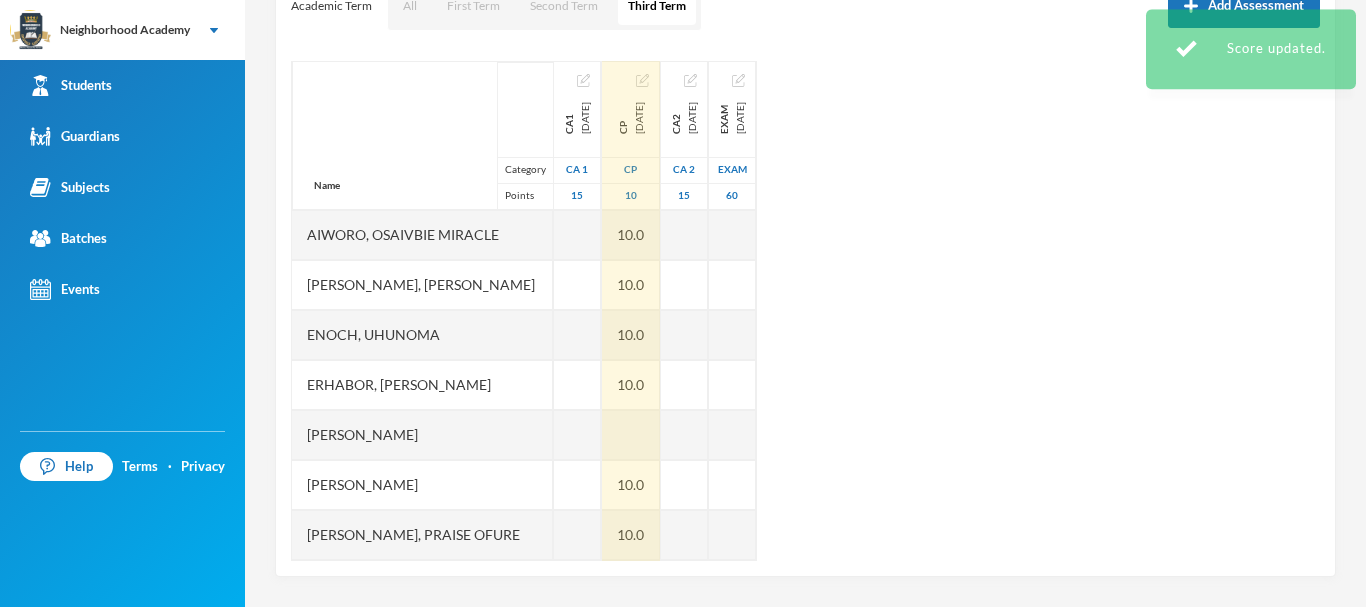 scroll, scrollTop: 0, scrollLeft: 0, axis: both 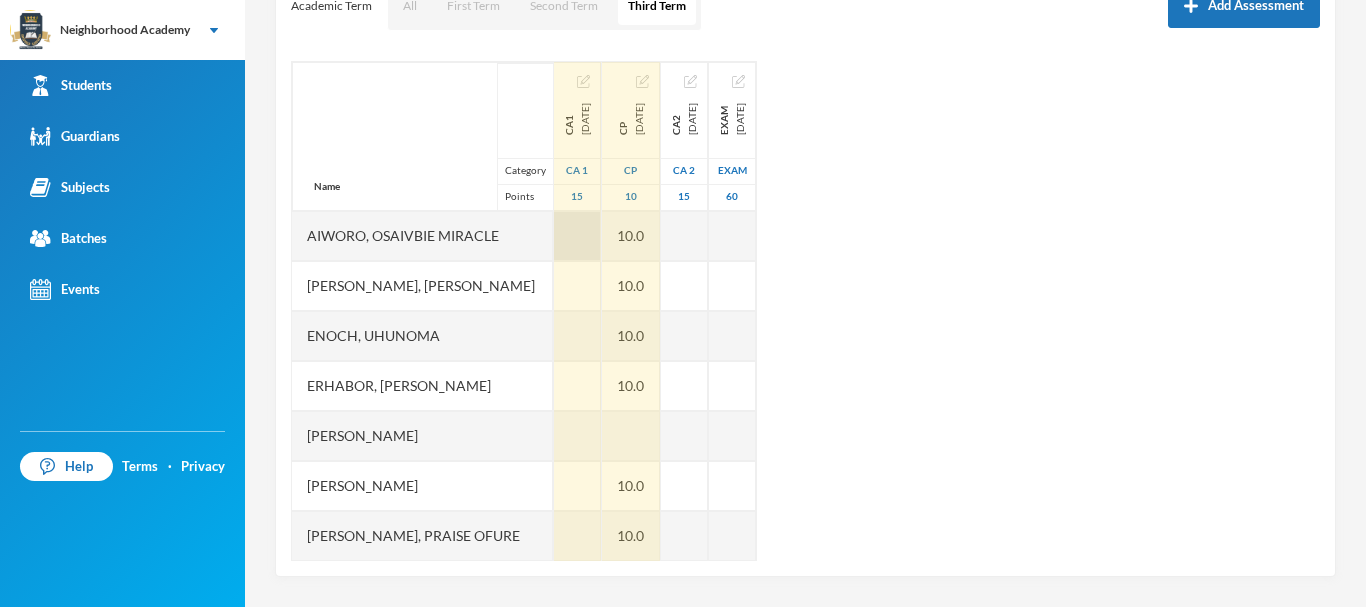 click at bounding box center (577, 236) 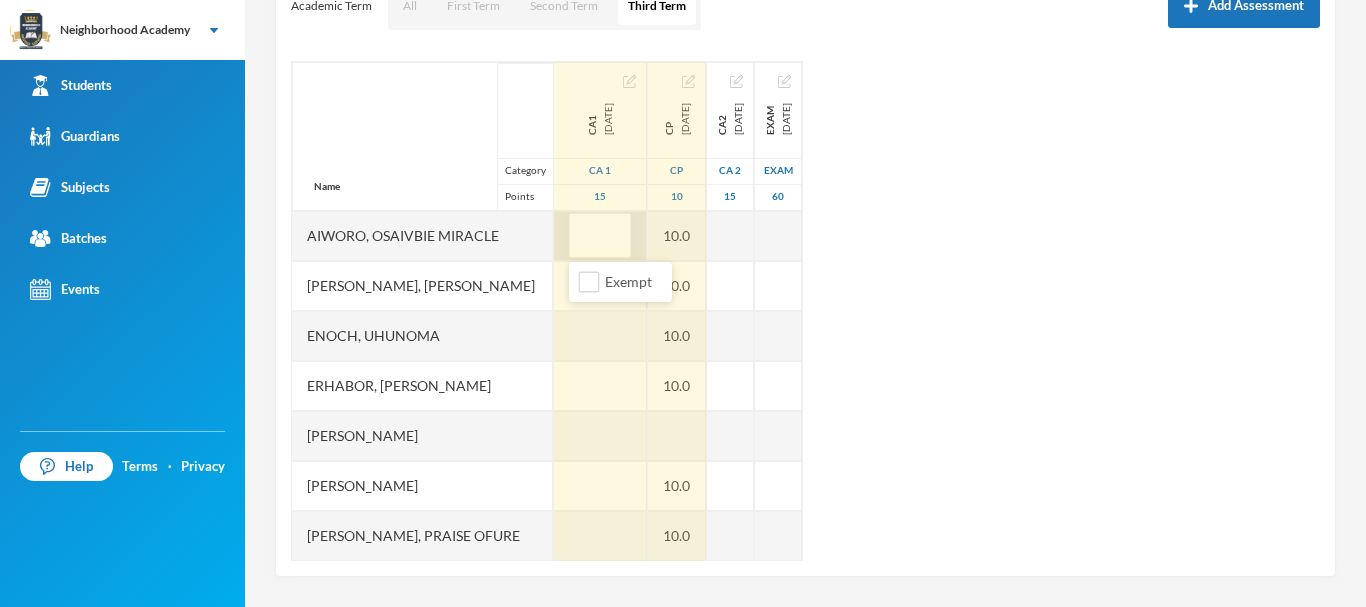 click at bounding box center (600, 236) 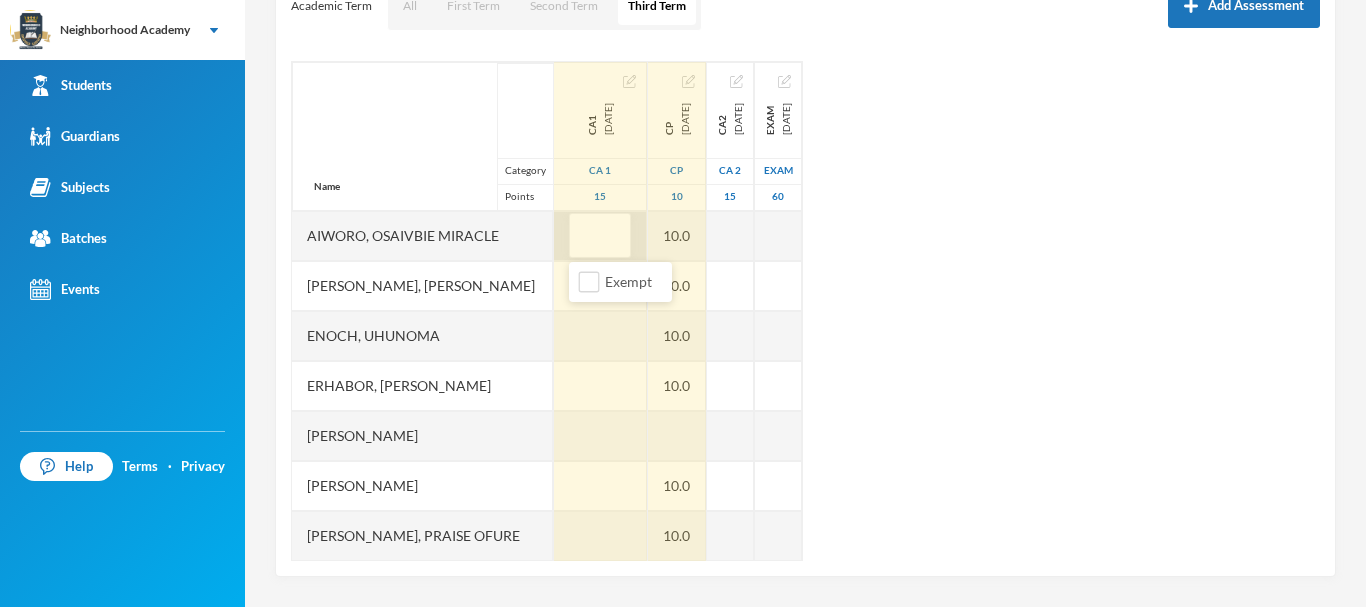 type on "5" 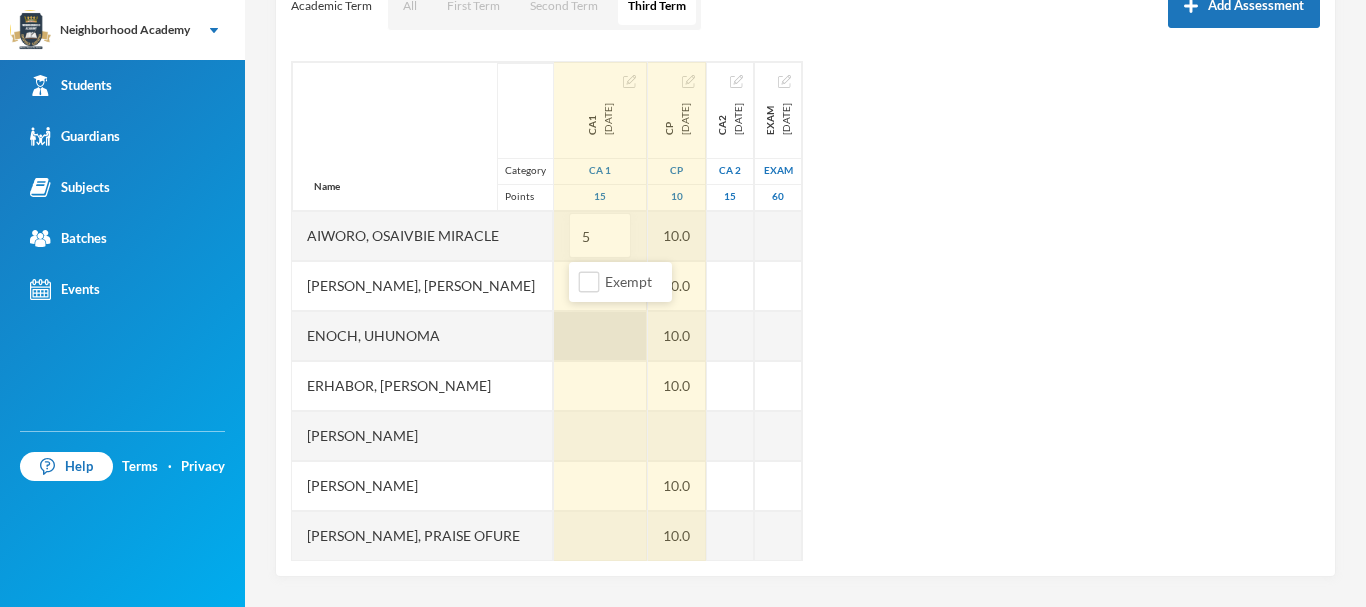 click at bounding box center [600, 336] 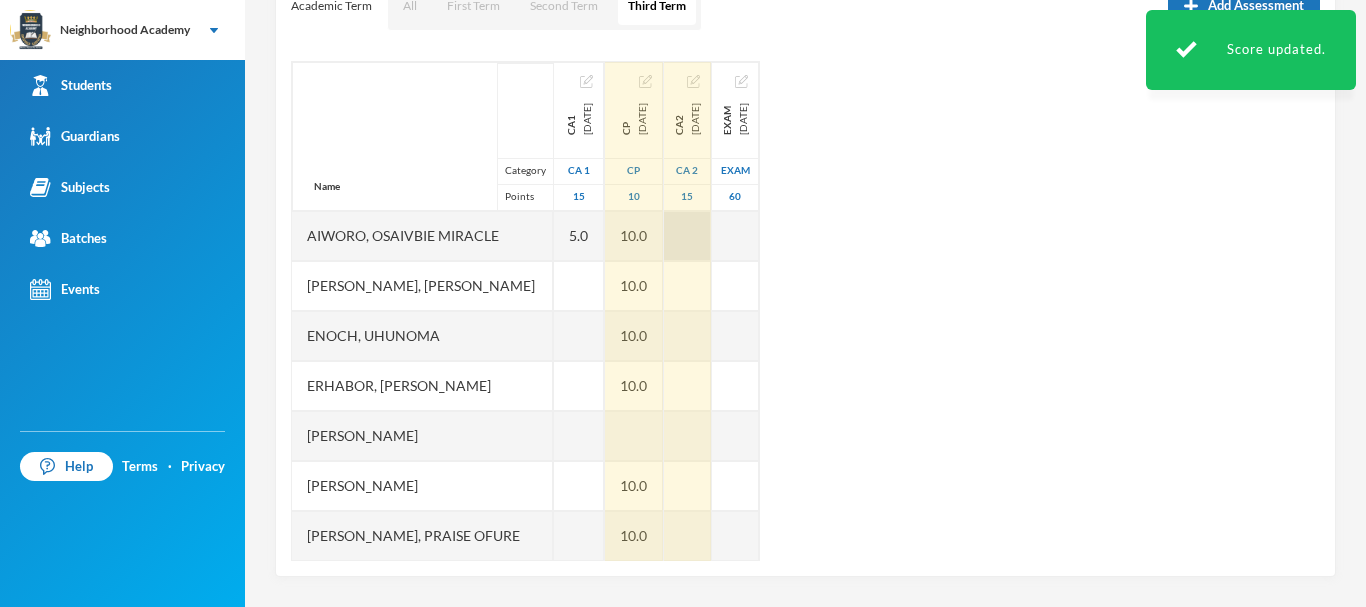 click at bounding box center [687, 236] 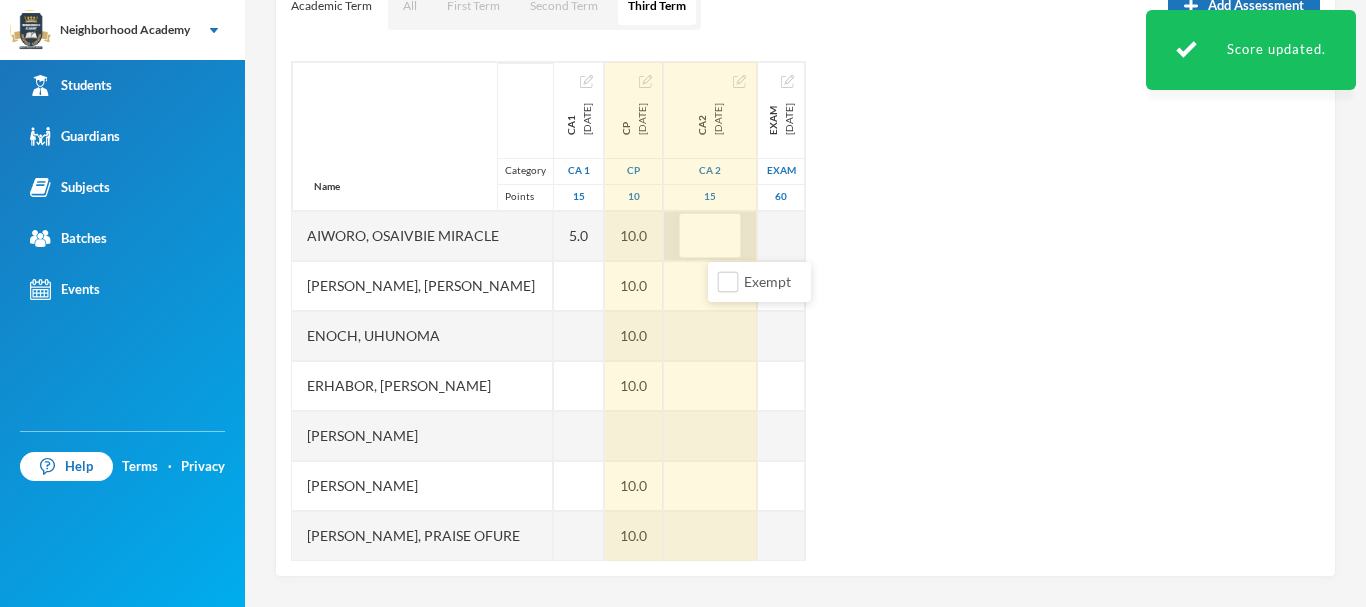 click at bounding box center (710, 236) 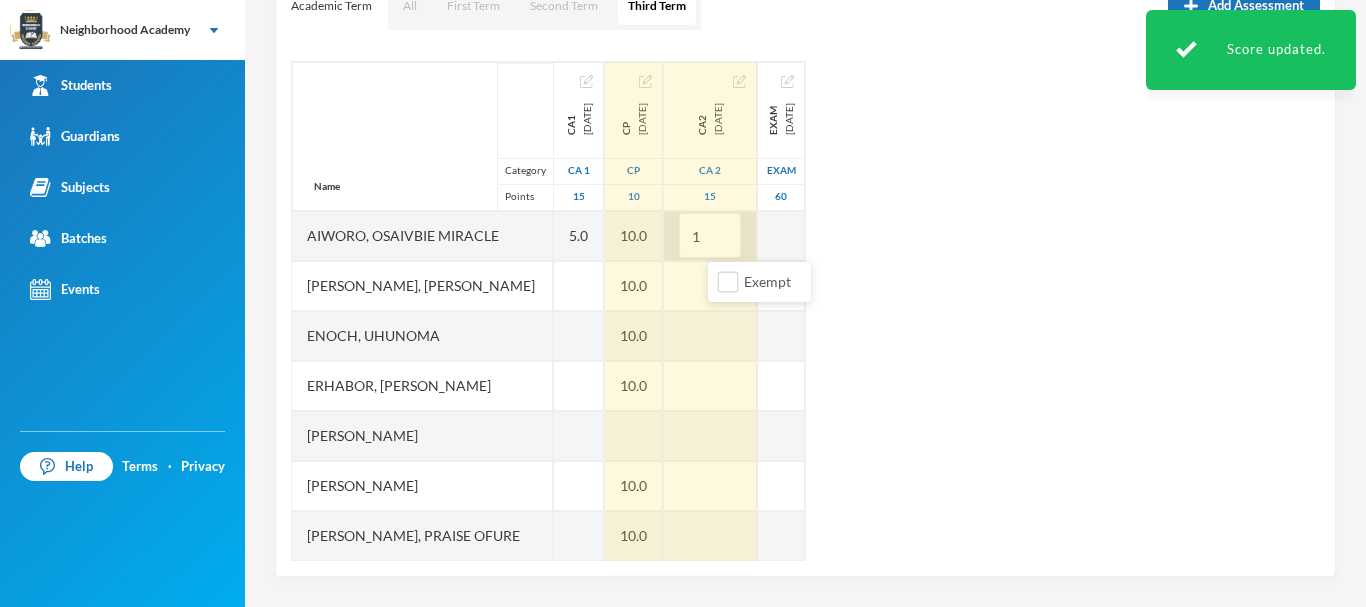type on "15" 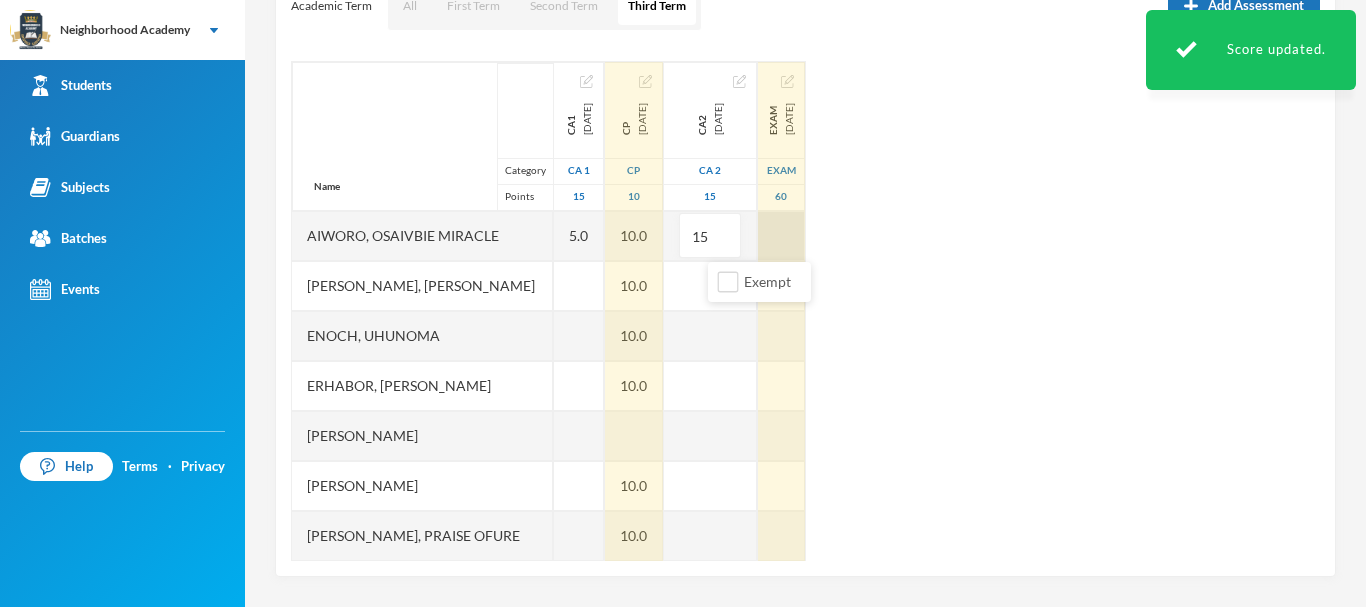 click at bounding box center (781, 236) 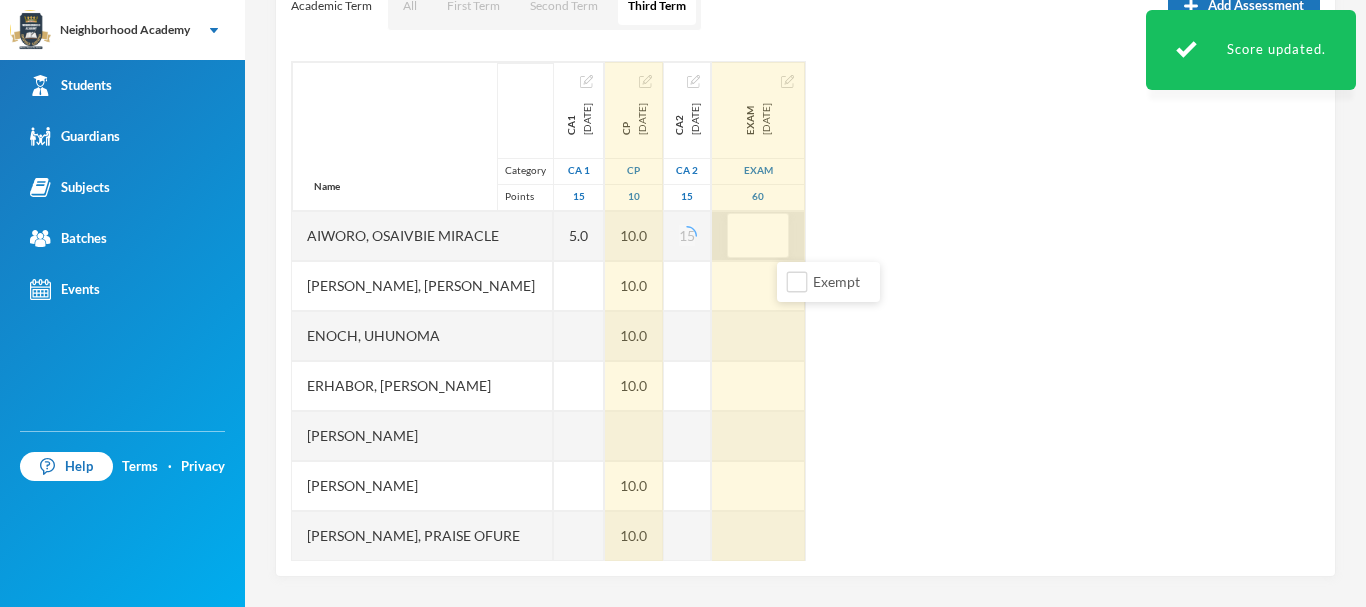 click at bounding box center (758, 236) 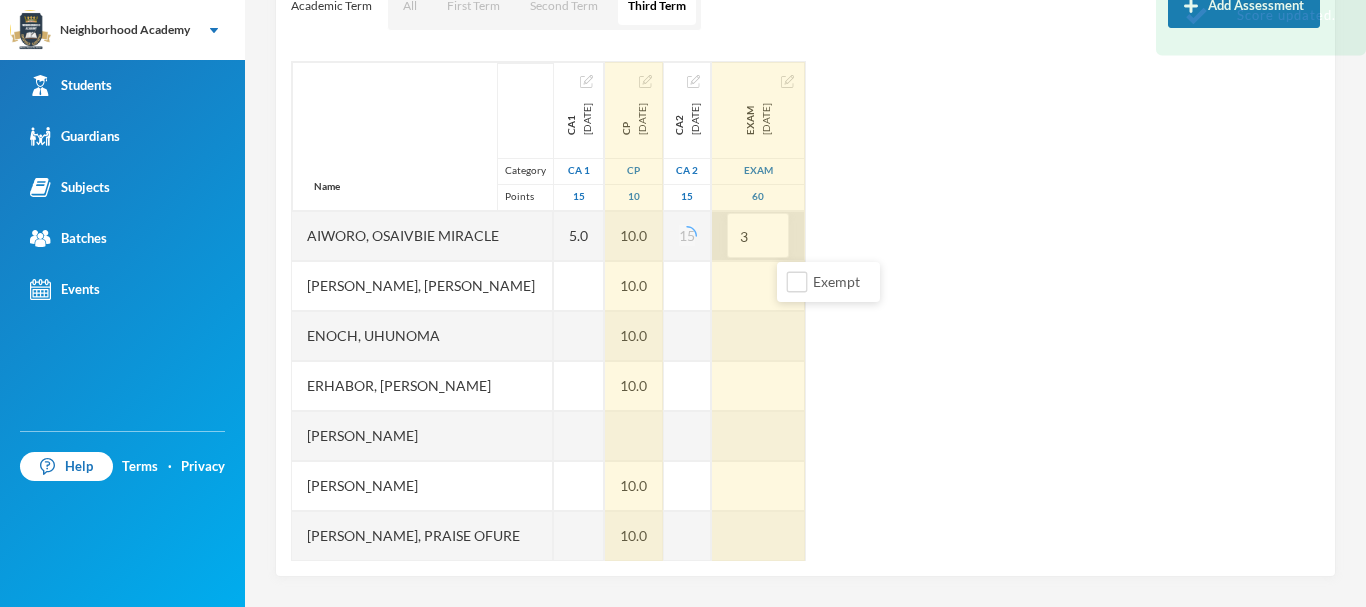 type on "34" 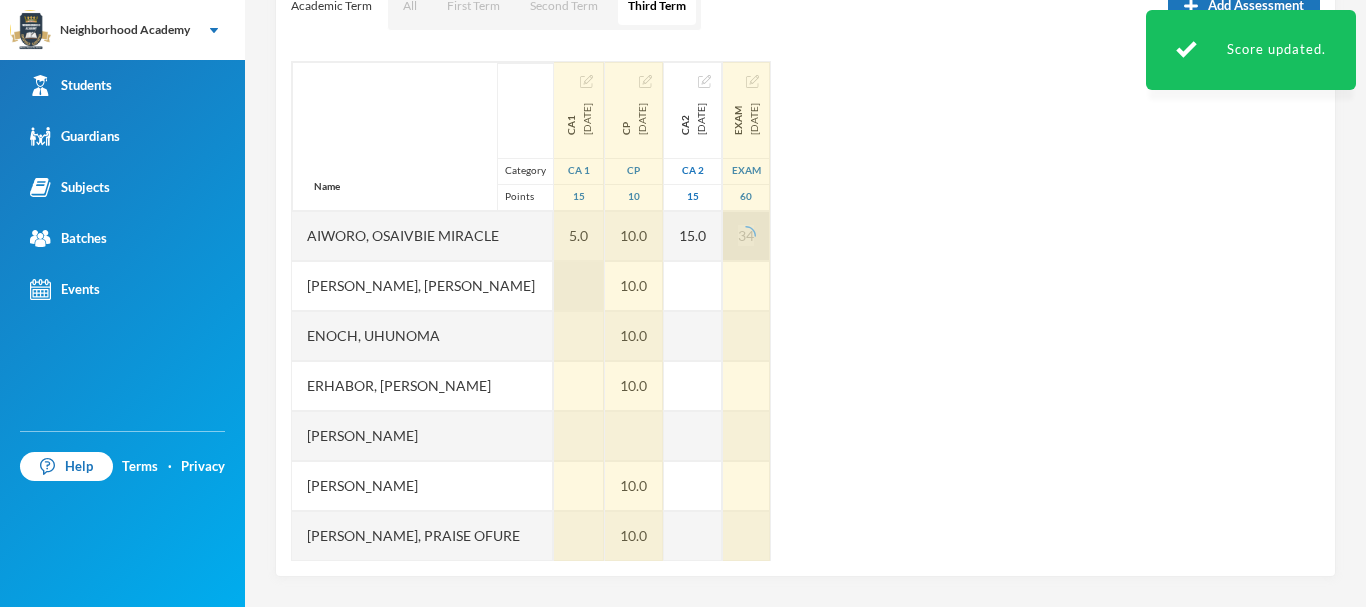 click at bounding box center [579, 286] 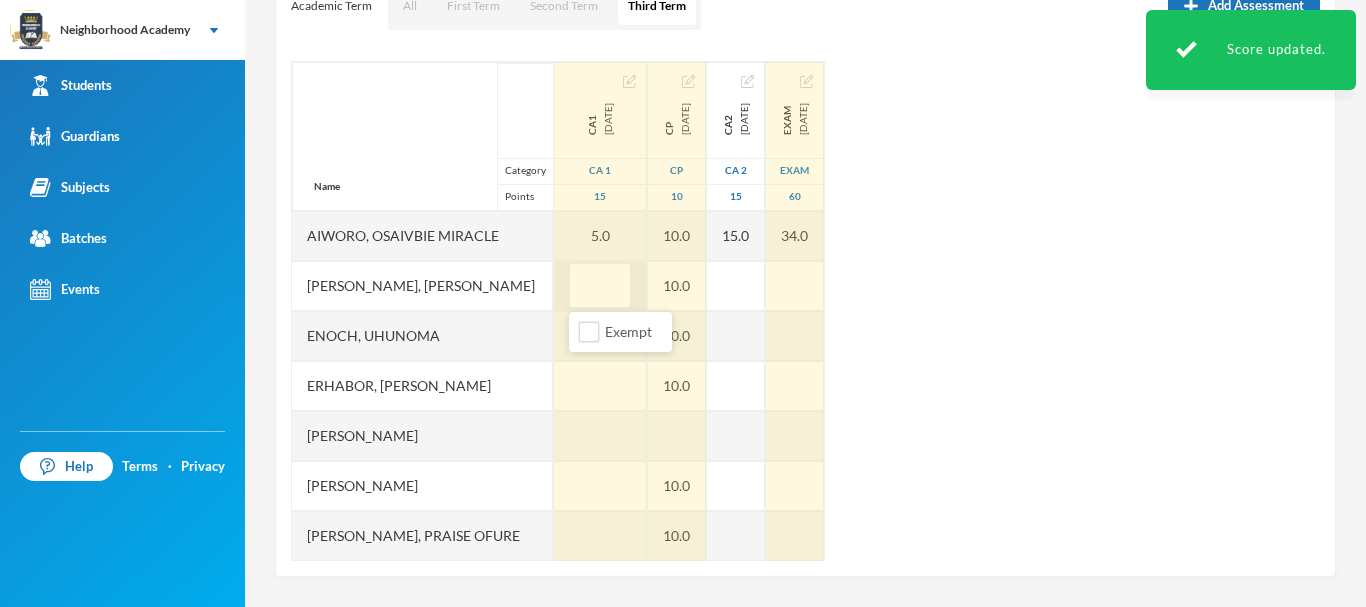 type on "5" 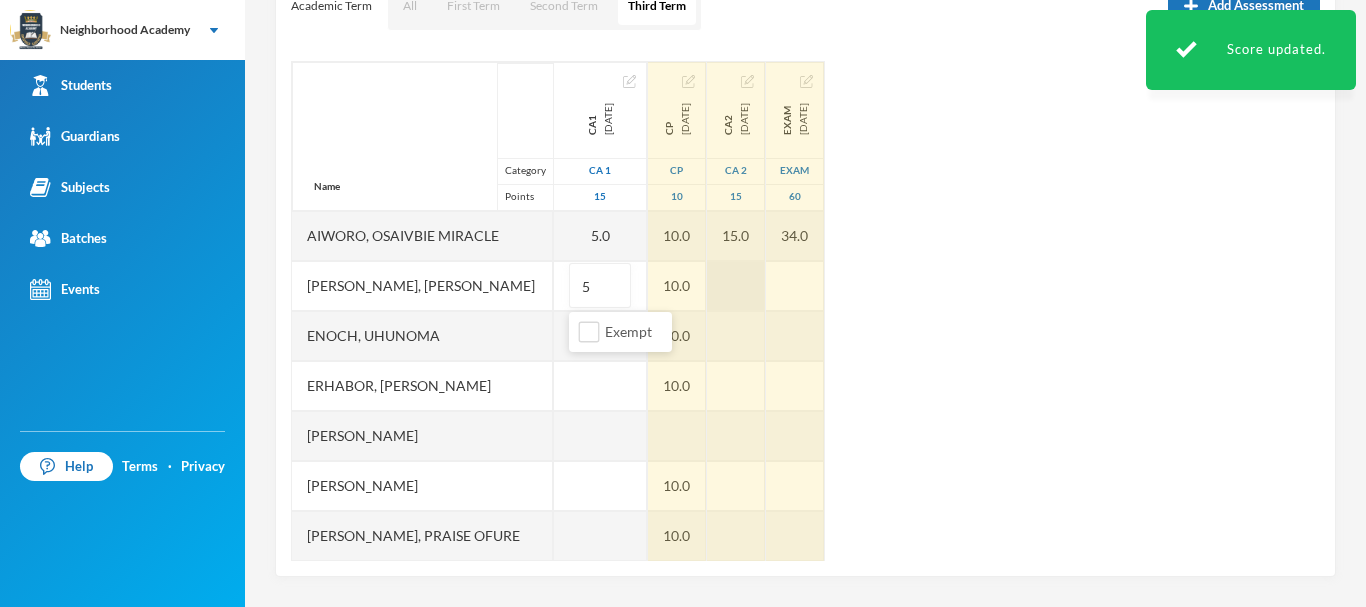 click at bounding box center (736, 286) 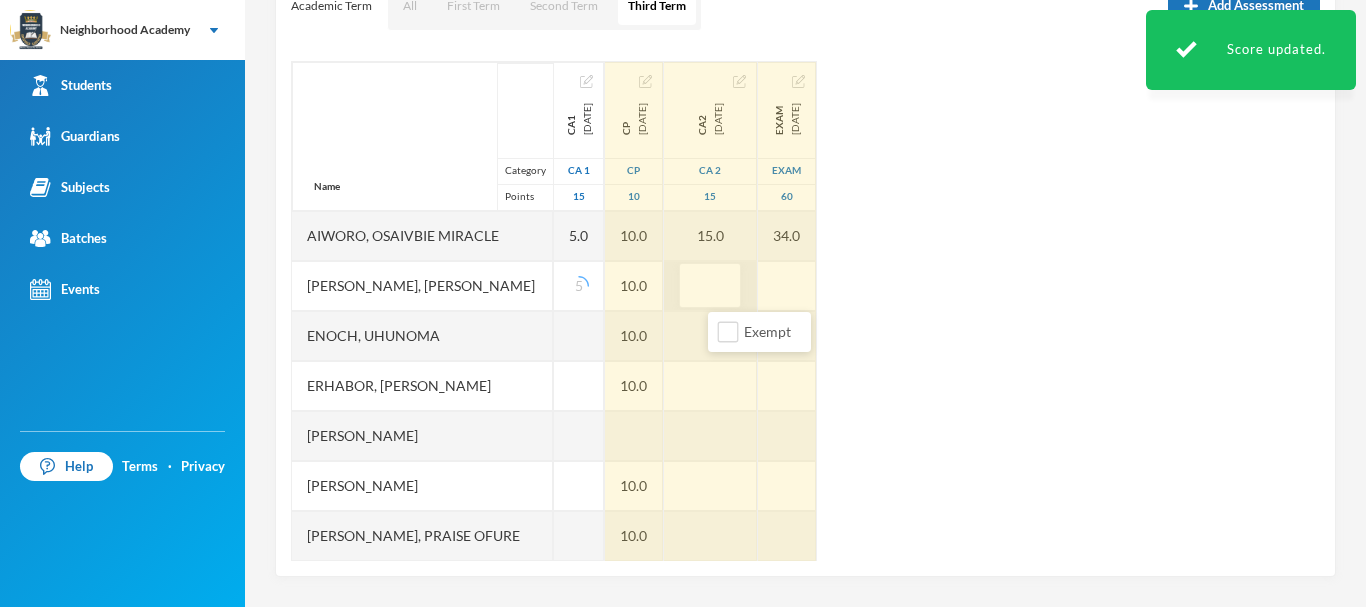 click at bounding box center [710, 286] 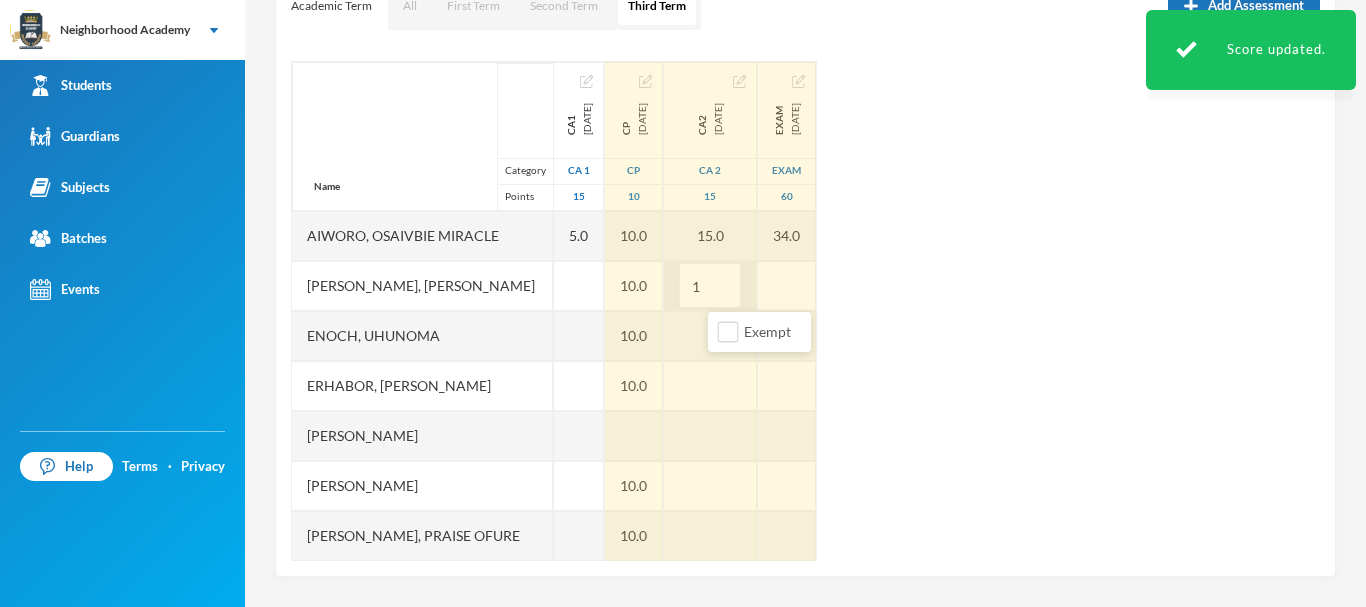 type on "15" 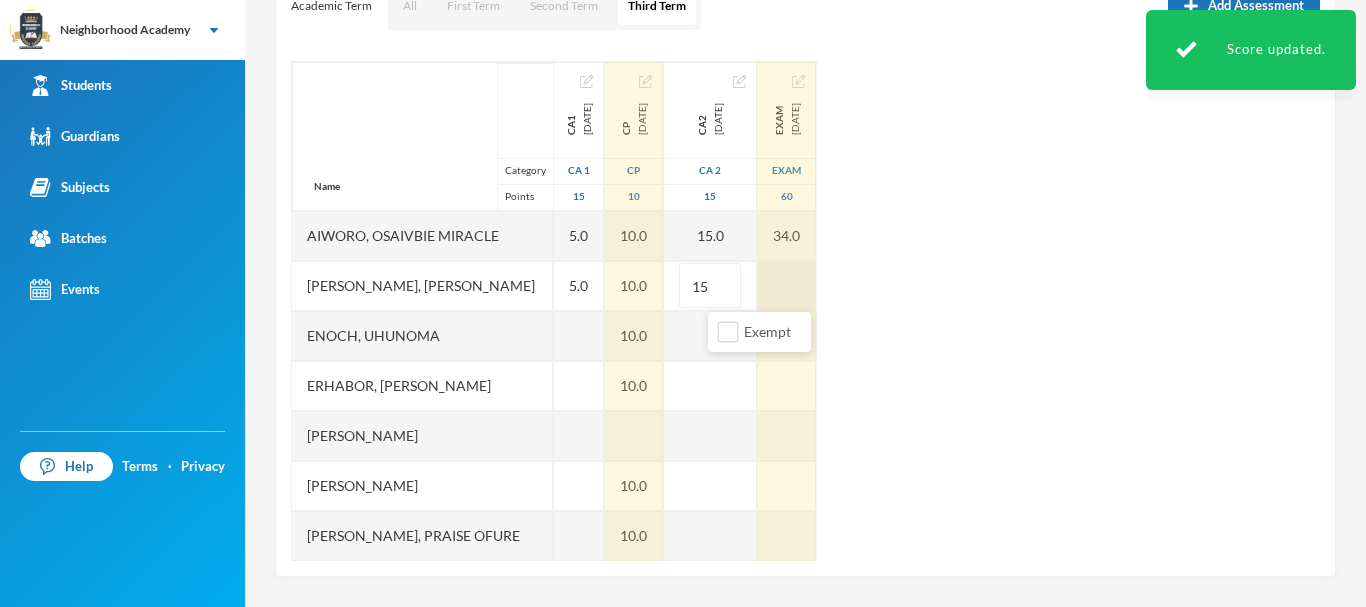 click at bounding box center (787, 286) 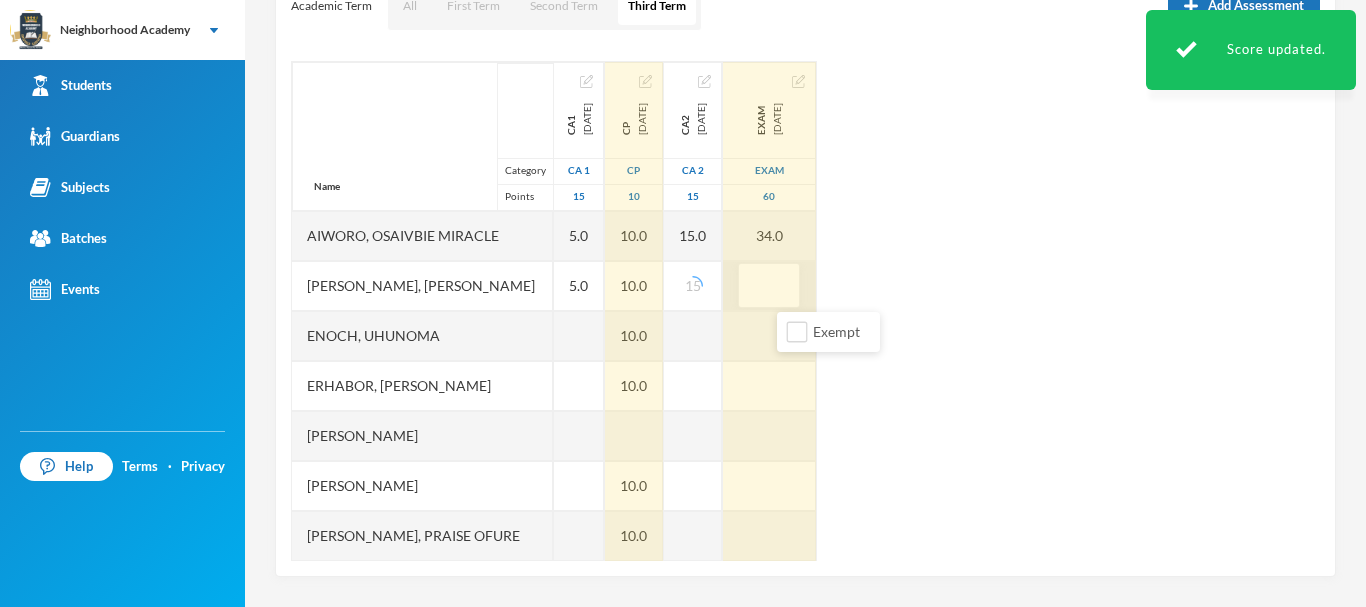 click at bounding box center (769, 286) 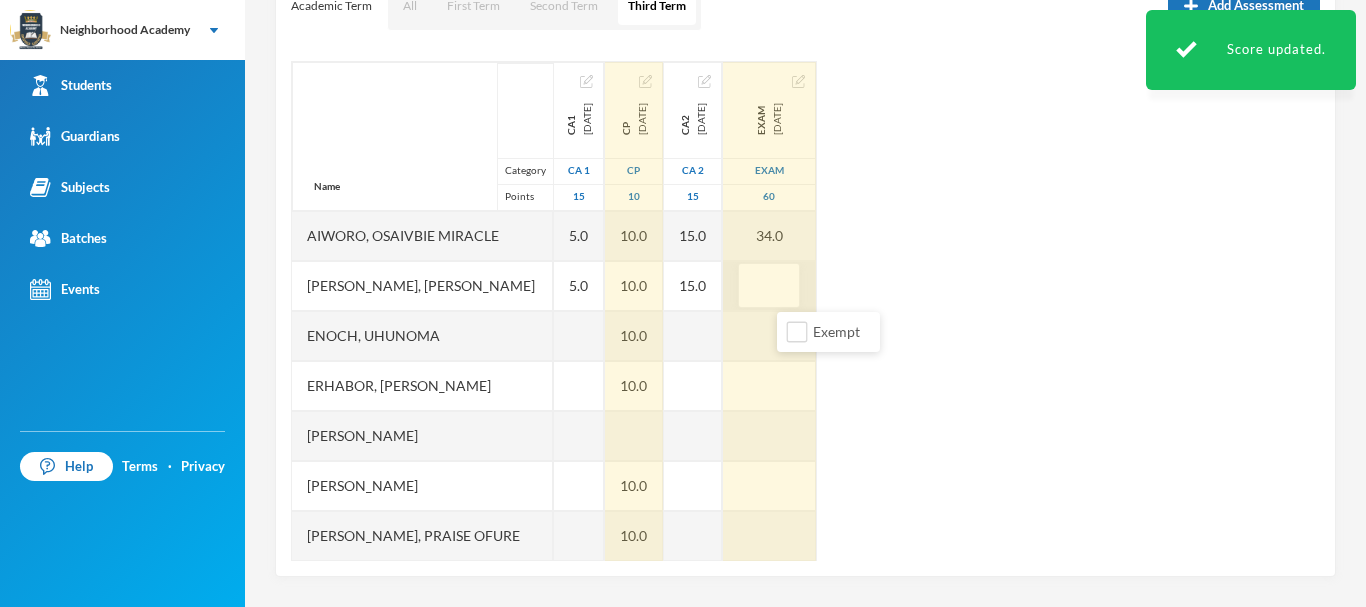 type on "9" 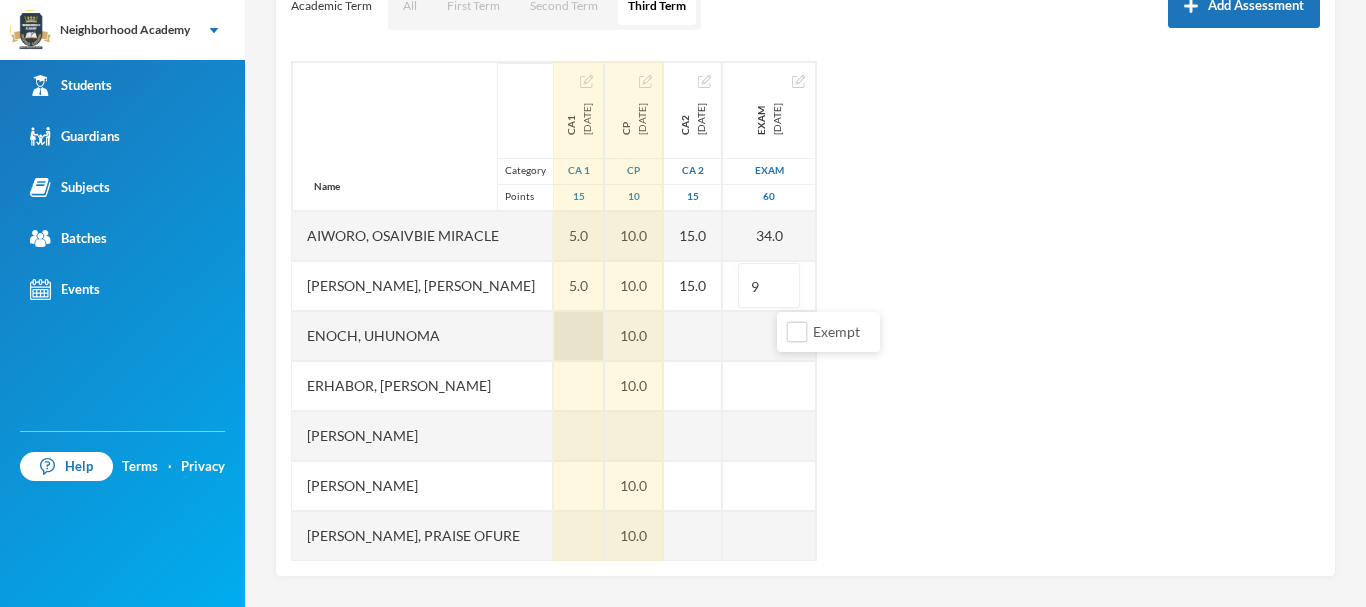 click at bounding box center (579, 336) 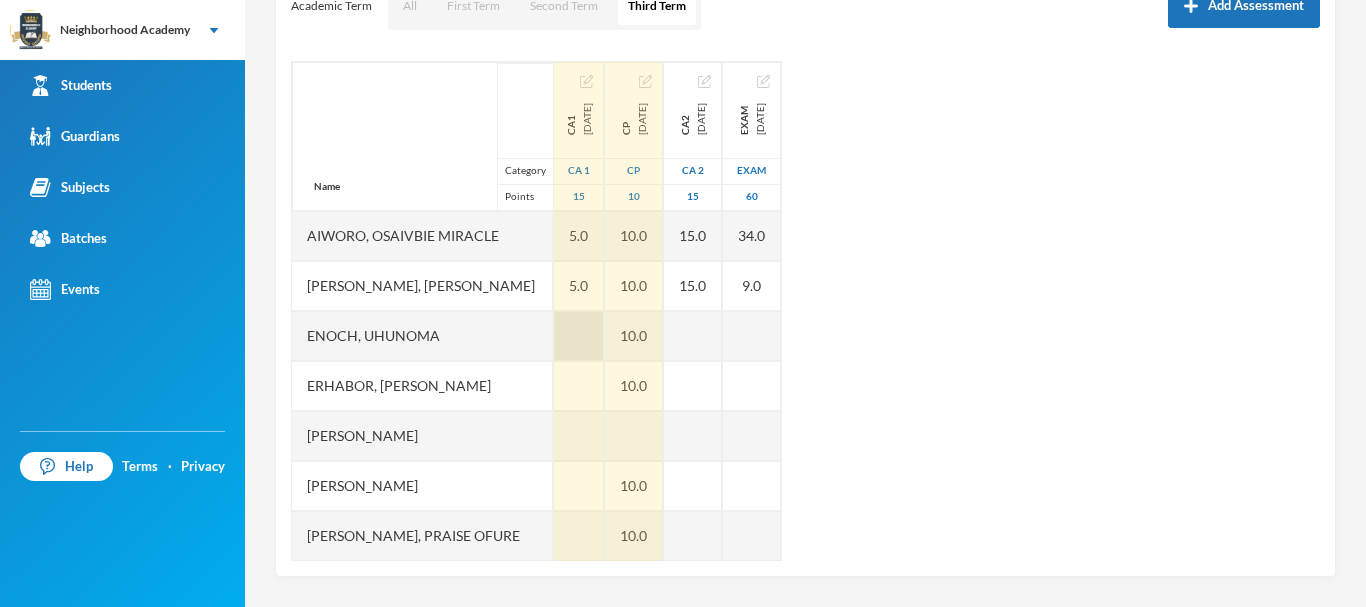 click at bounding box center (579, 336) 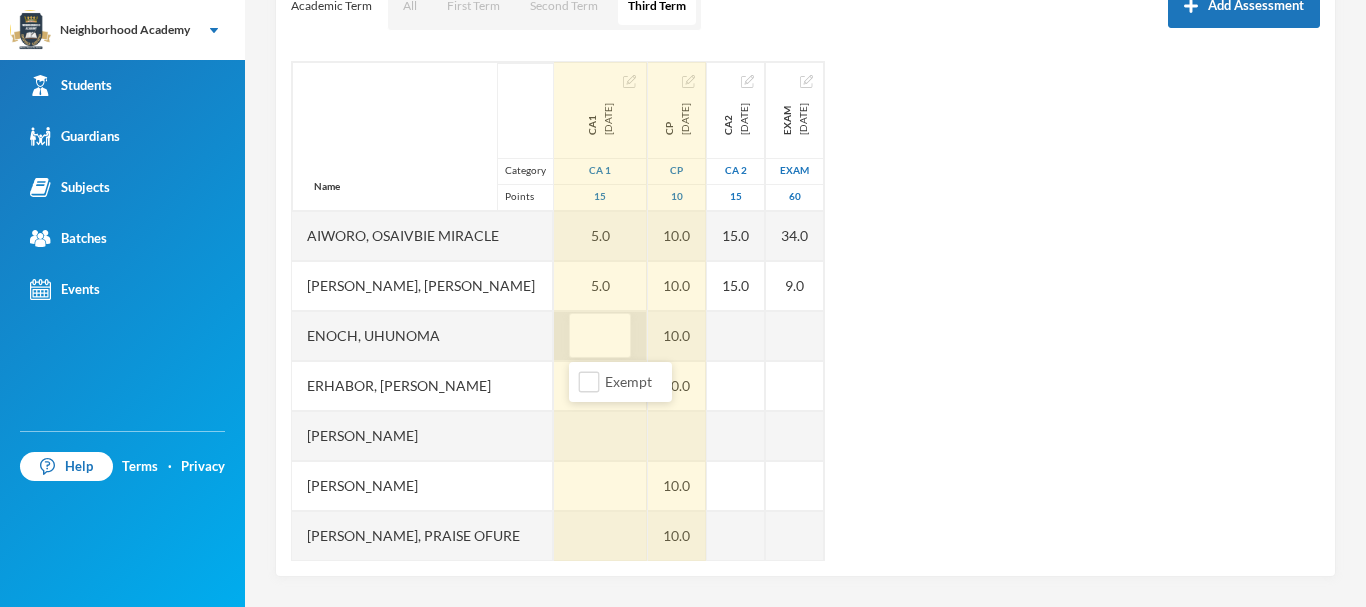 click at bounding box center [600, 336] 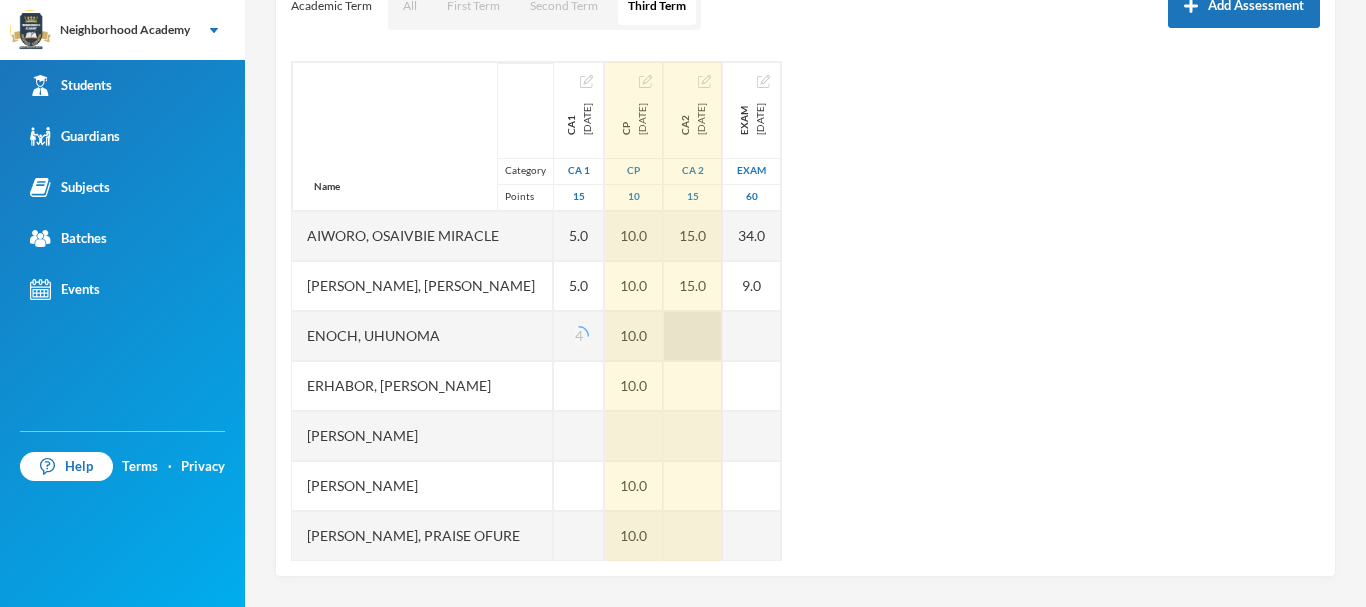 click at bounding box center [693, 336] 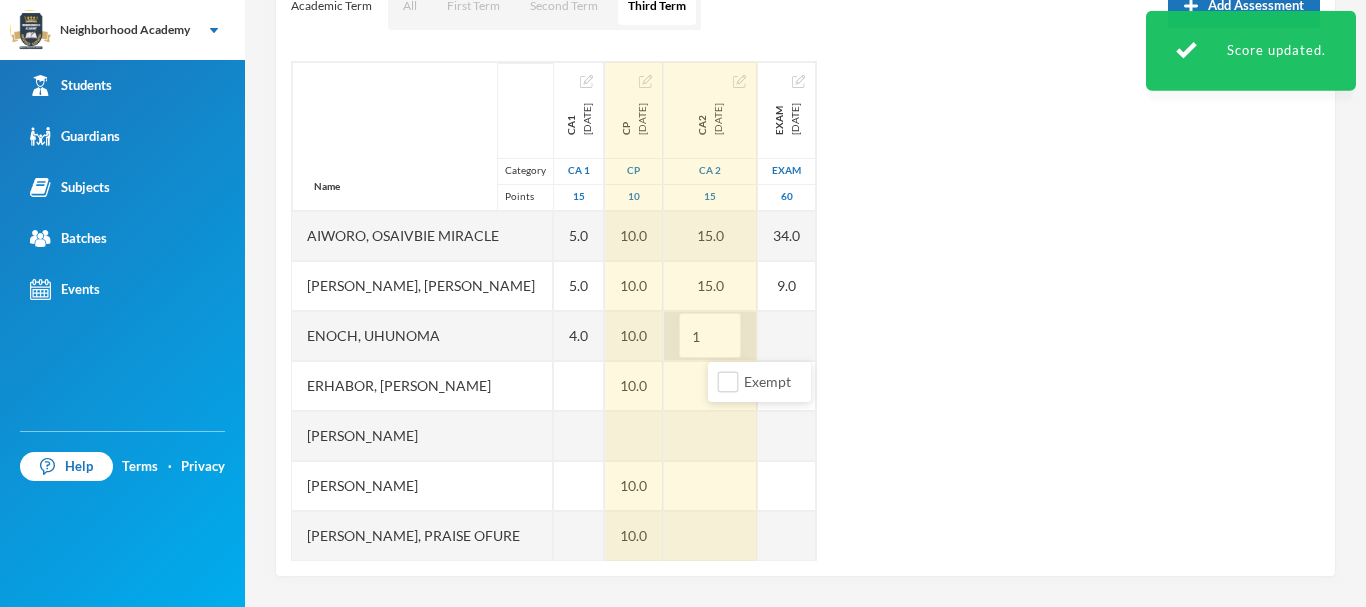 type on "15" 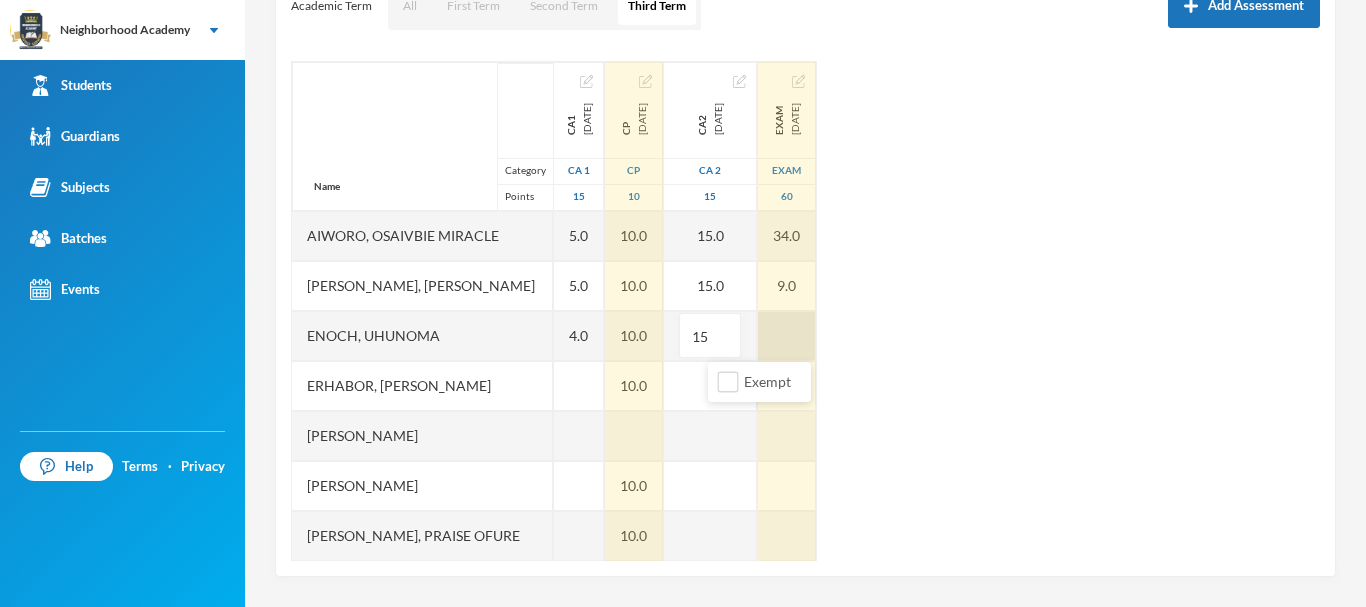 click at bounding box center [787, 336] 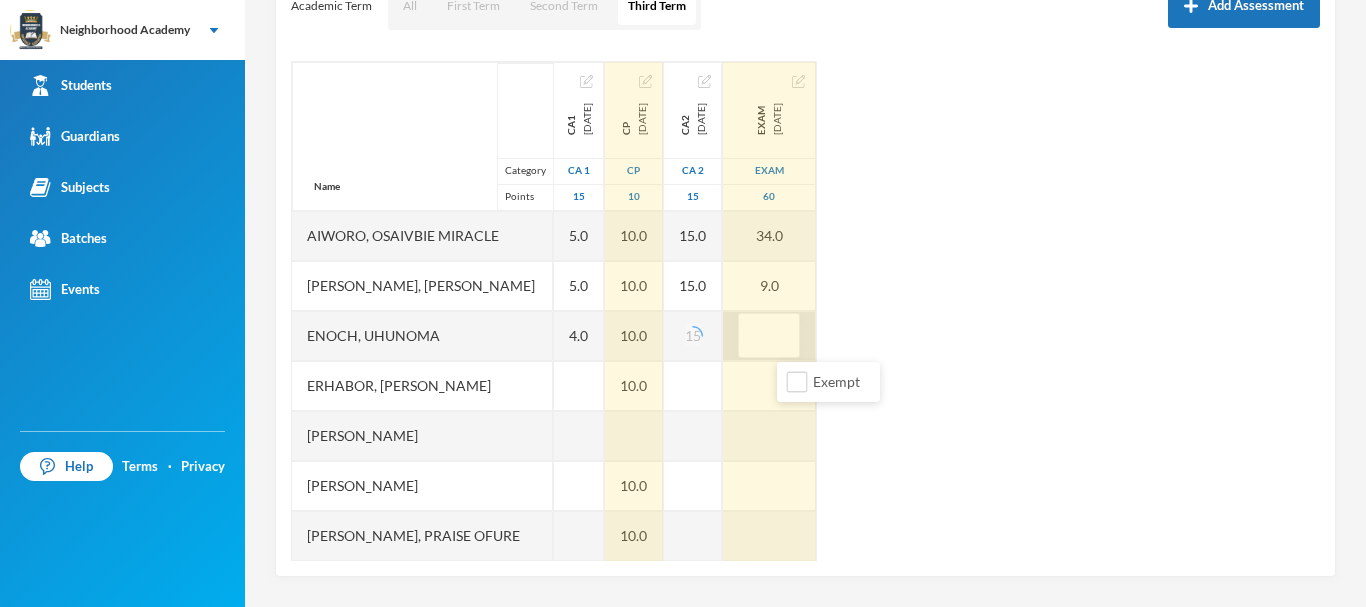 click at bounding box center [769, 336] 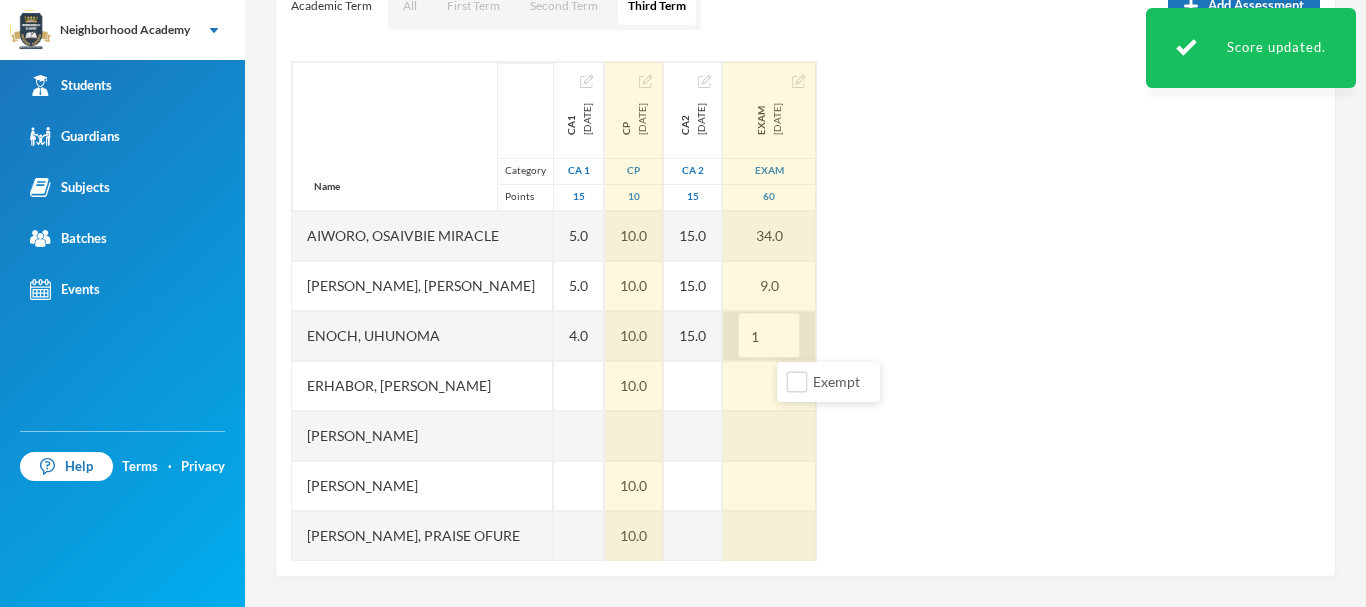 type on "19" 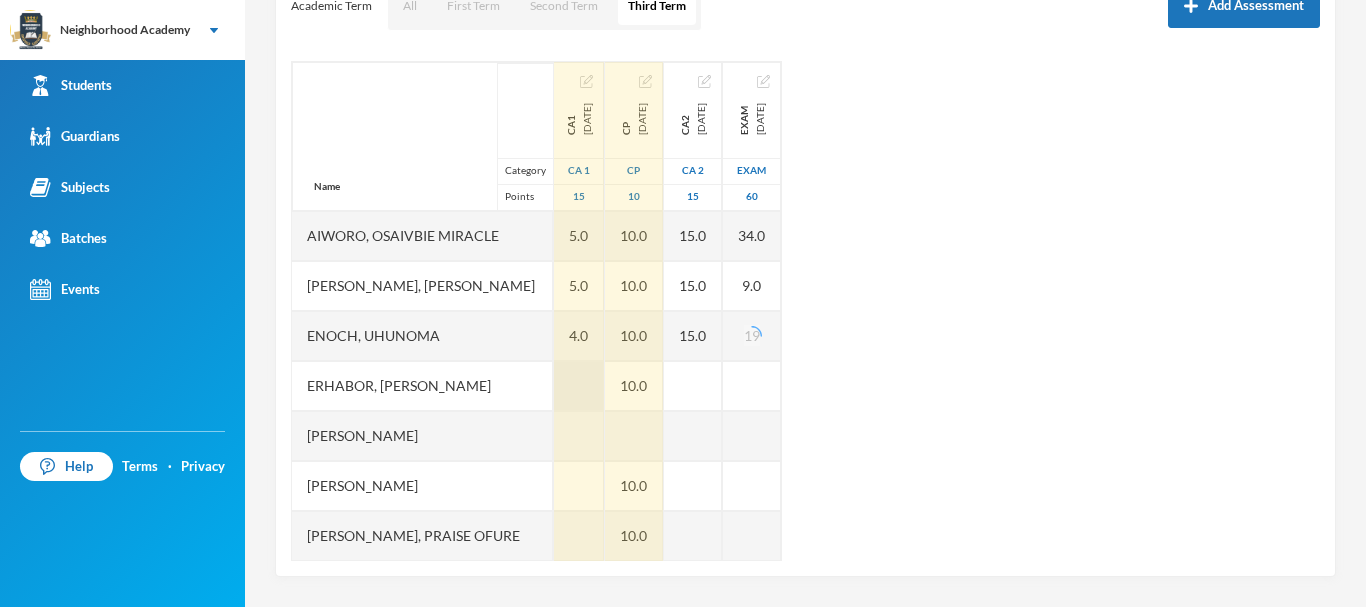 click at bounding box center [579, 386] 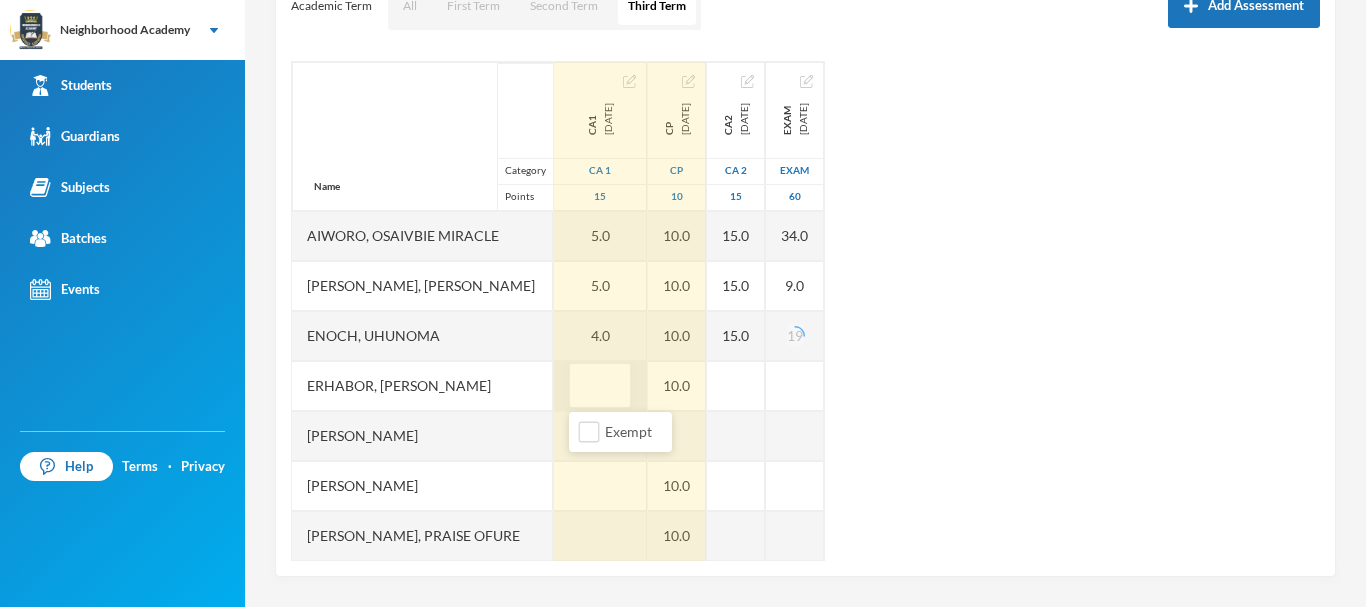 click at bounding box center [600, 386] 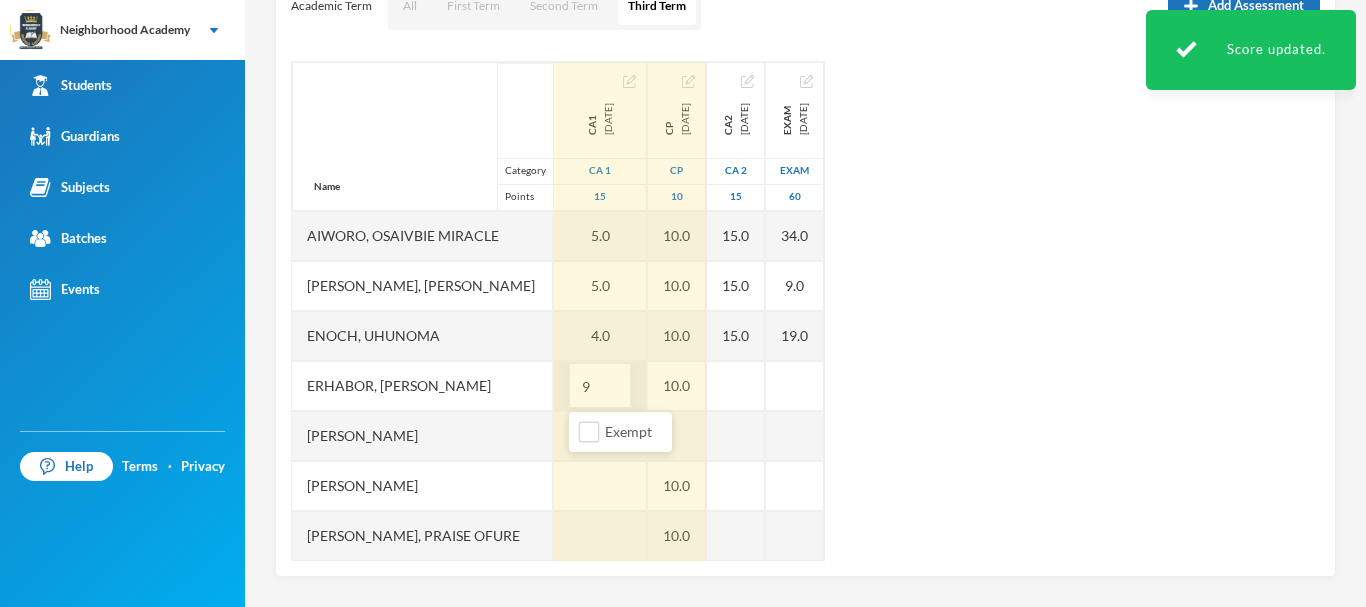 type on "9" 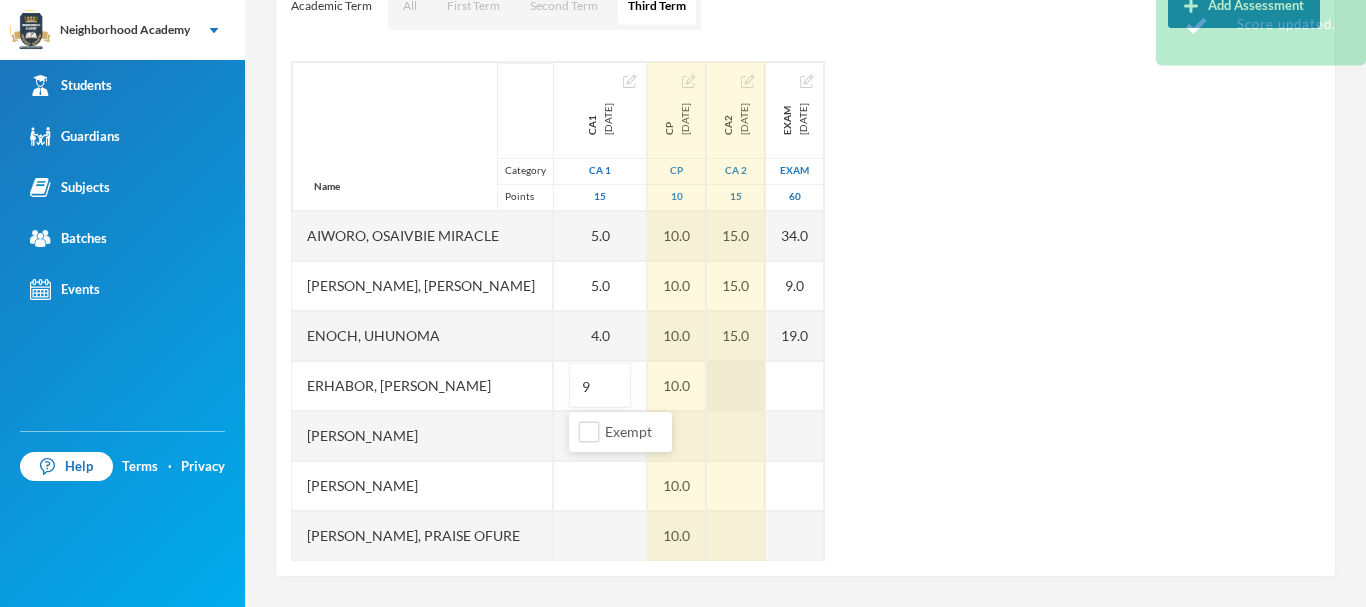 click at bounding box center (736, 386) 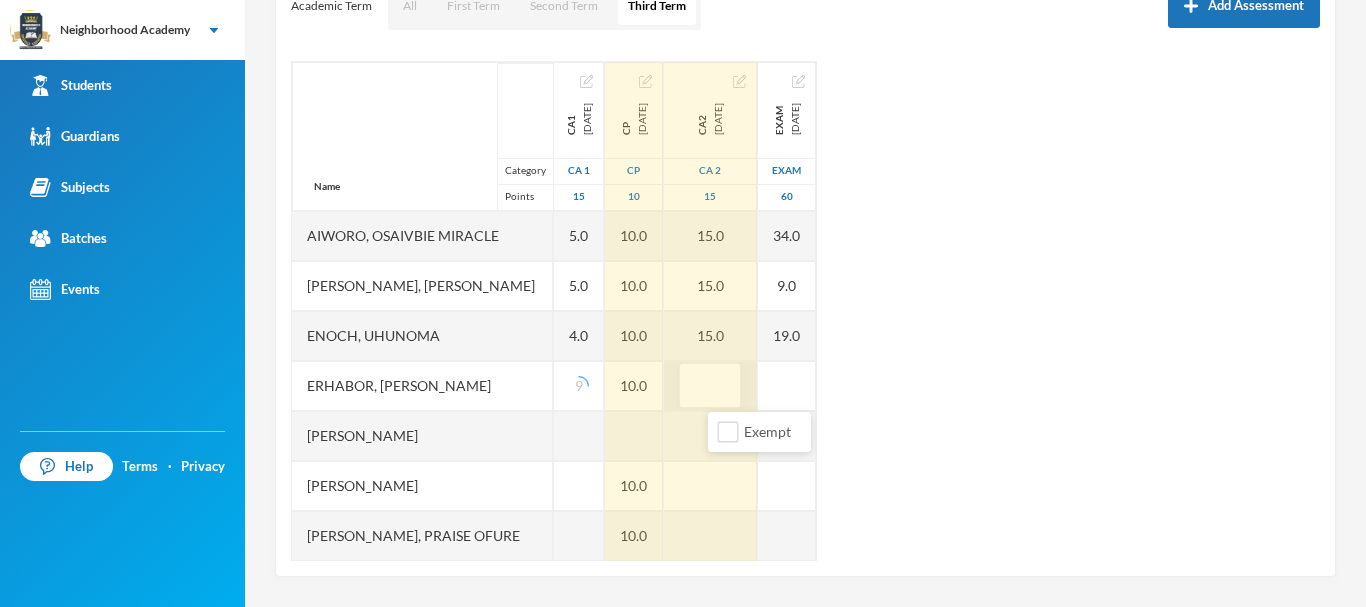 click at bounding box center [710, 386] 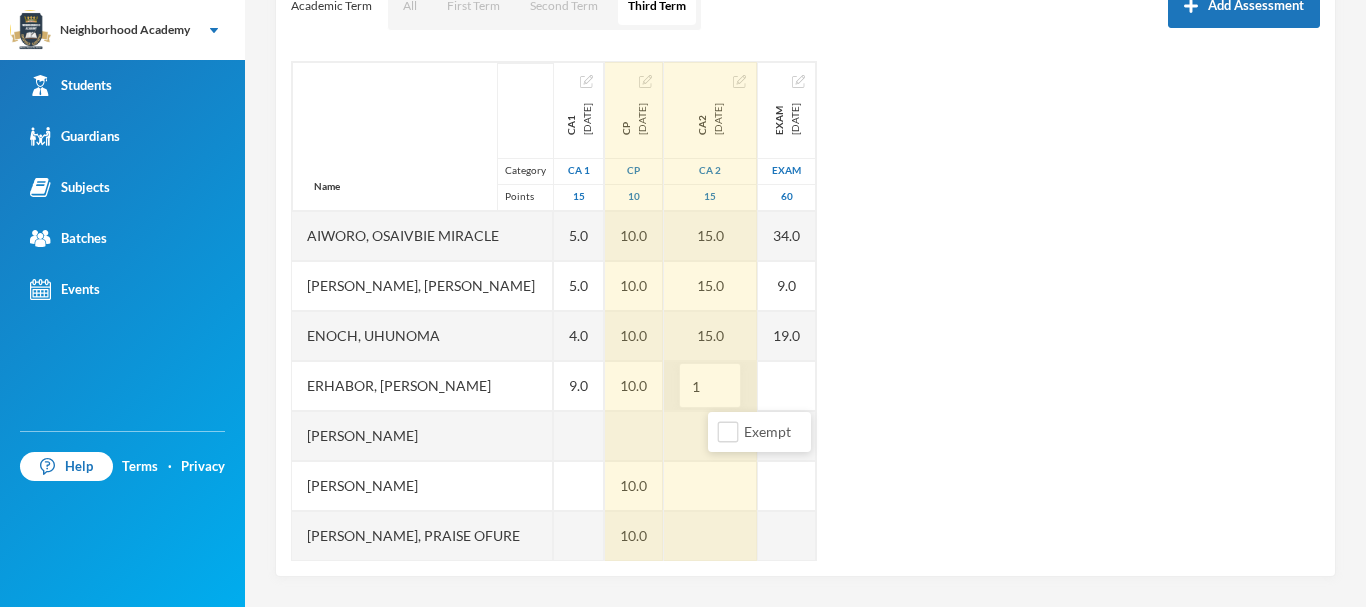 type on "15" 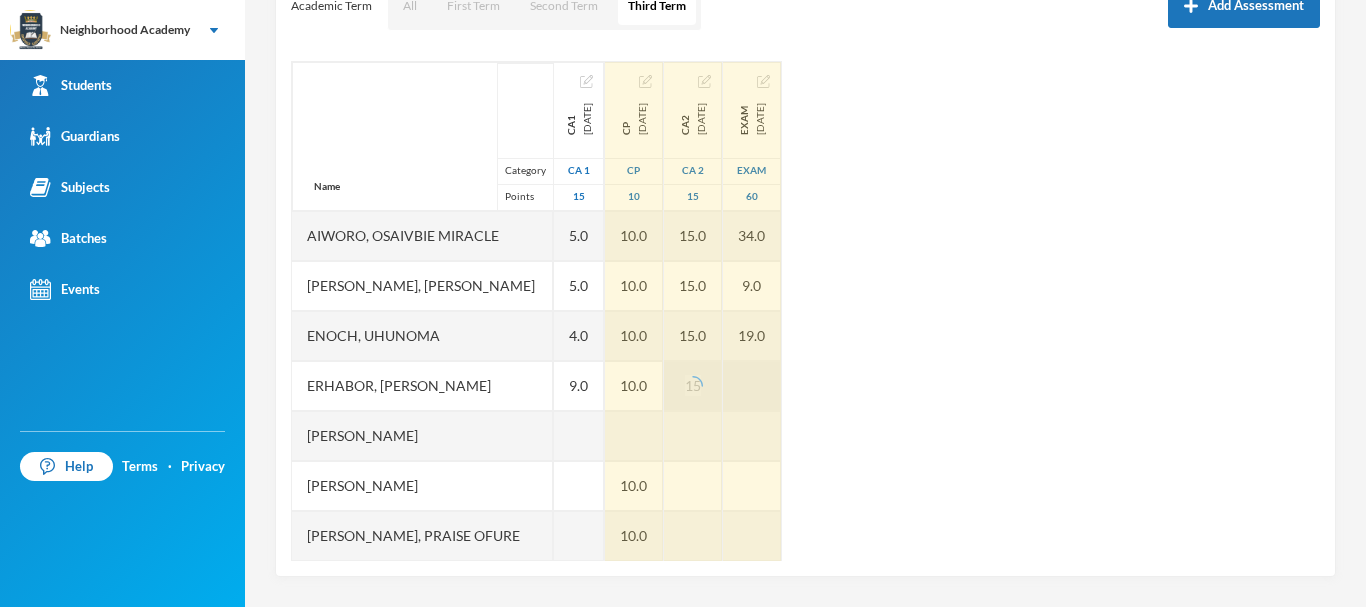 click on "Name   Category Points [PERSON_NAME], [PERSON_NAME] [PERSON_NAME] [PERSON_NAME], [PERSON_NAME], [PERSON_NAME], [PERSON_NAME], [PERSON_NAME], Praise Ofure Oghenerume, [PERSON_NAME] [PERSON_NAME], God's Power Osakpolor Waidor, Olotu Praise CA1 [DATE] CA 1 15 5.0 5.0 4.0 9.0 CP [DATE] CP 10 10.0 10.0 10.0 10.0 10.0 10.0 10.0 10.0 10.0 10.0 CA2 [DATE] CA 2 15 15.0 15.0 15.0 15 Exam [DATE] Exam 60 34.0 9.0 19.0" at bounding box center (805, 311) 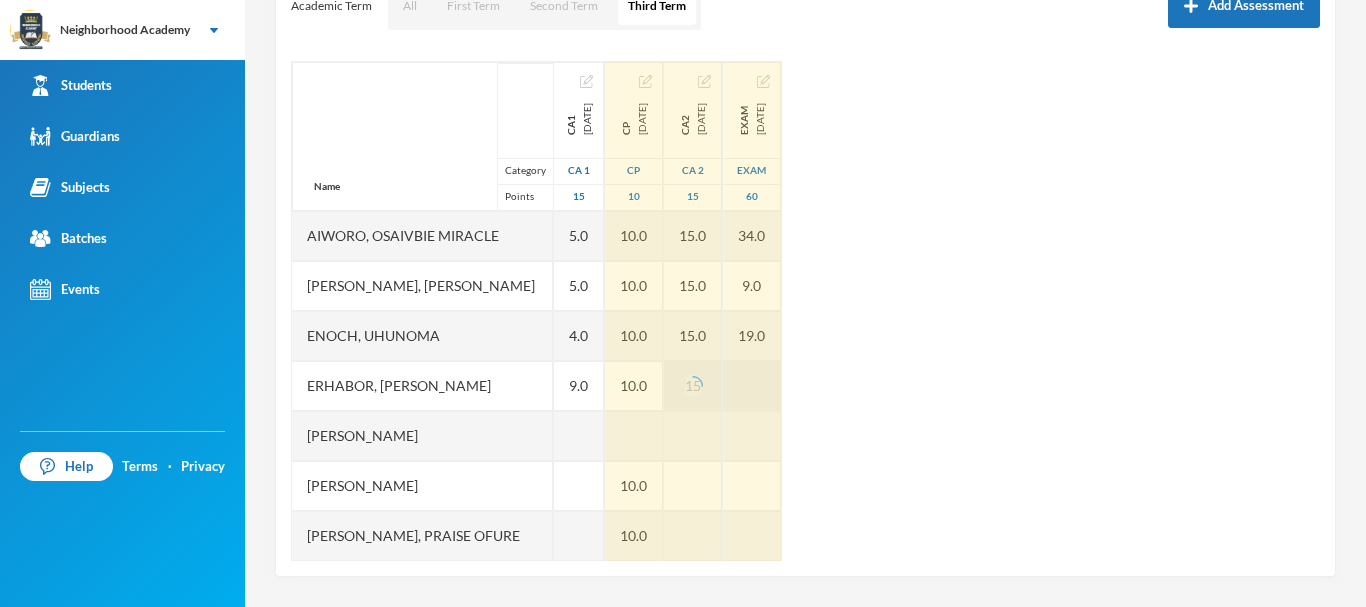 click at bounding box center [752, 386] 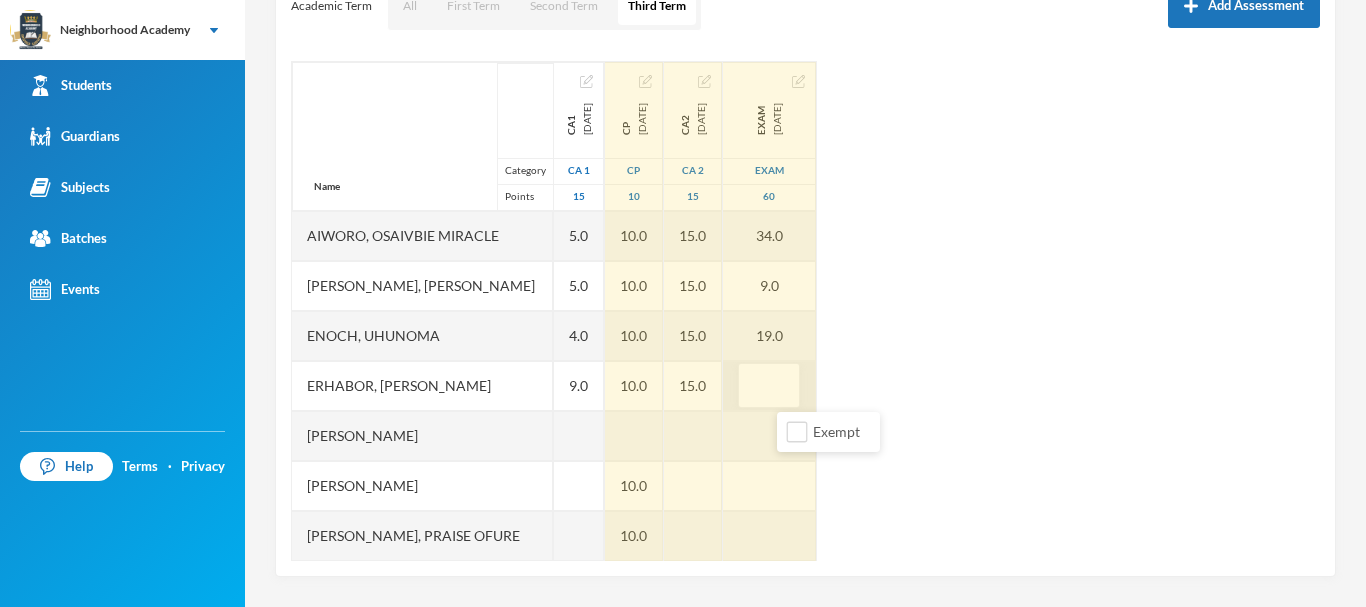 type on "4" 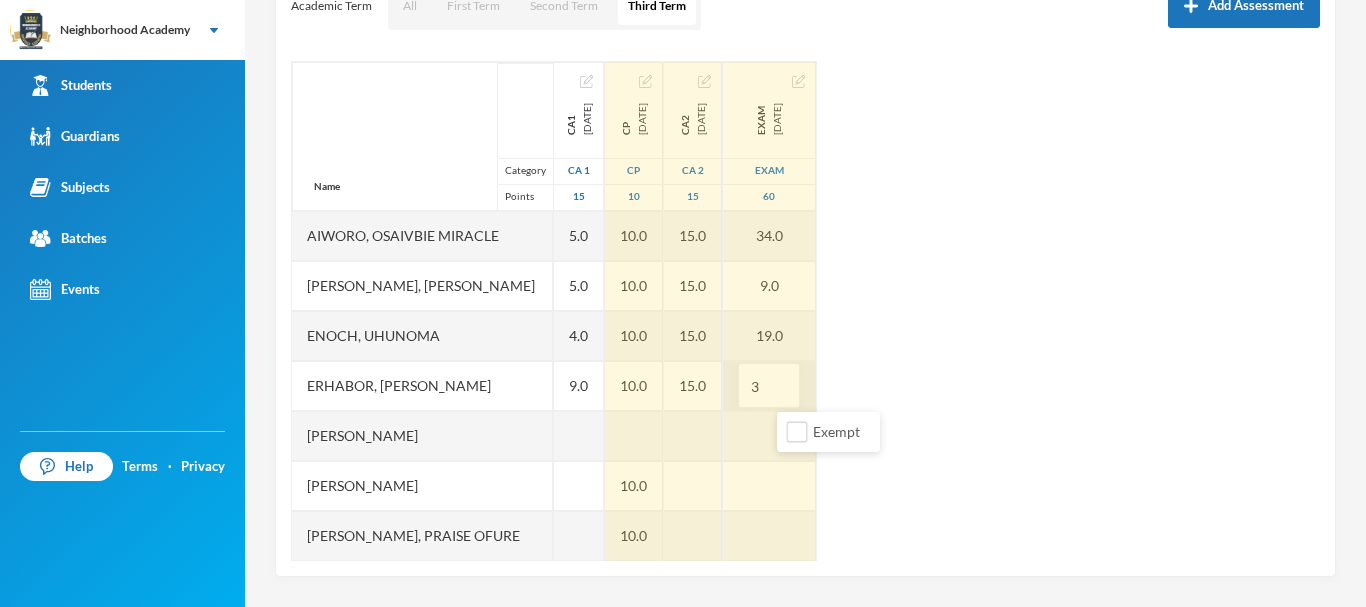 type on "35" 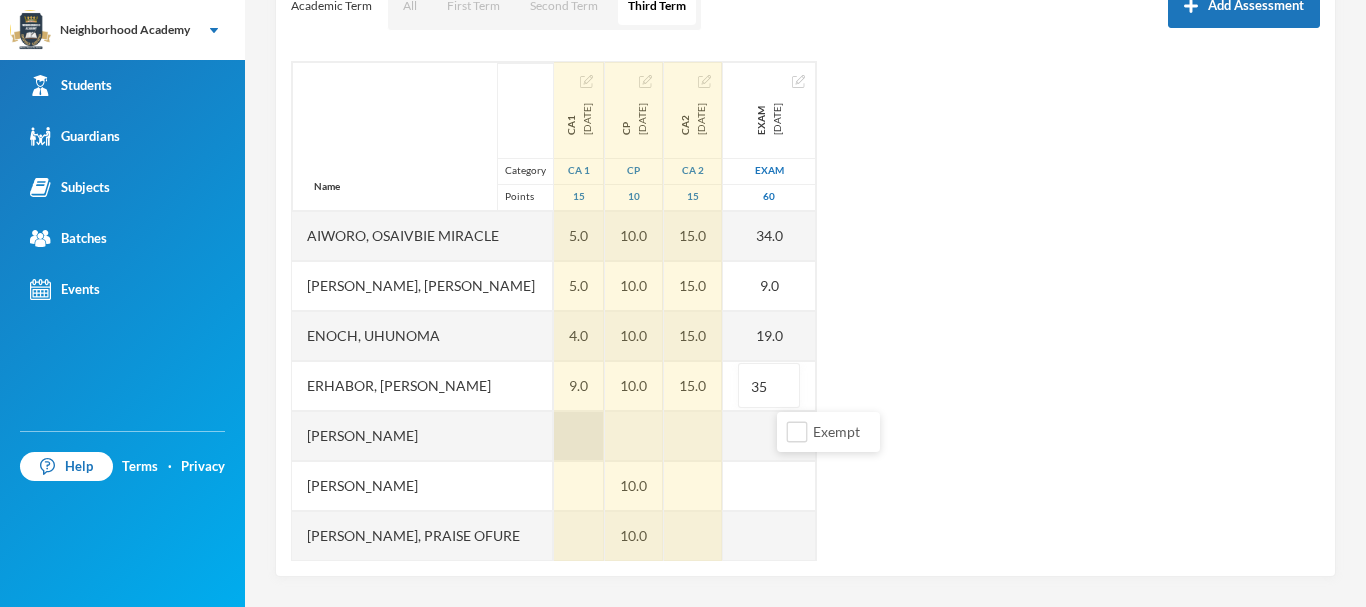 click at bounding box center (579, 436) 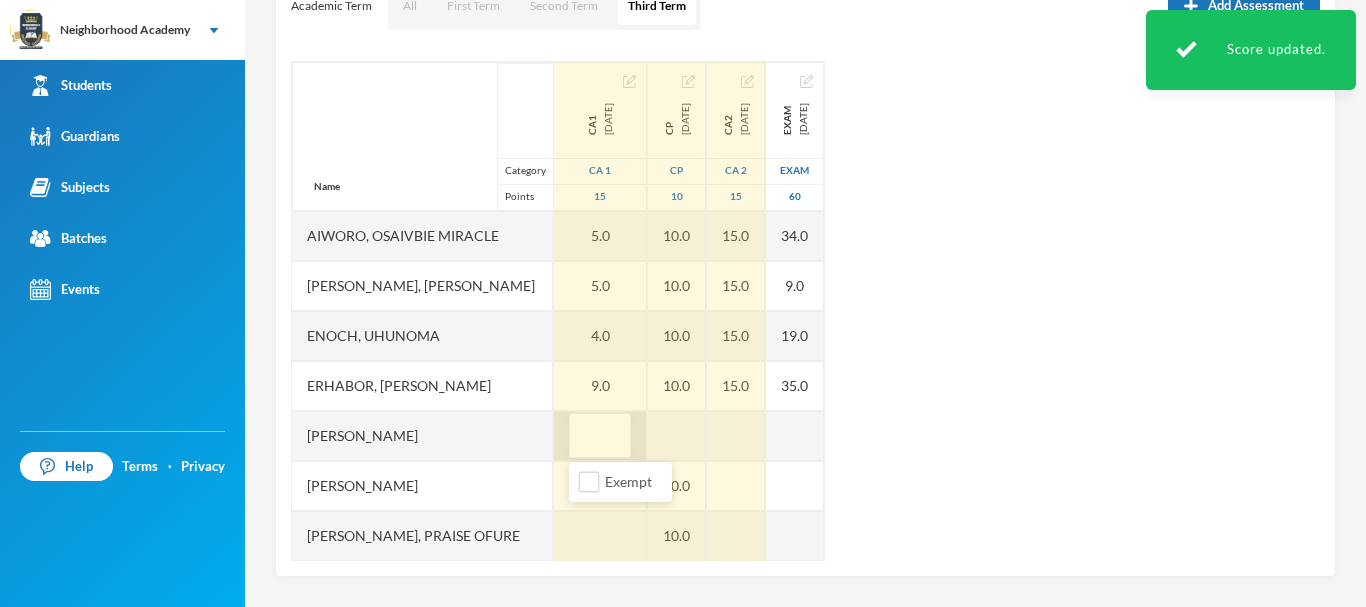 type on "3" 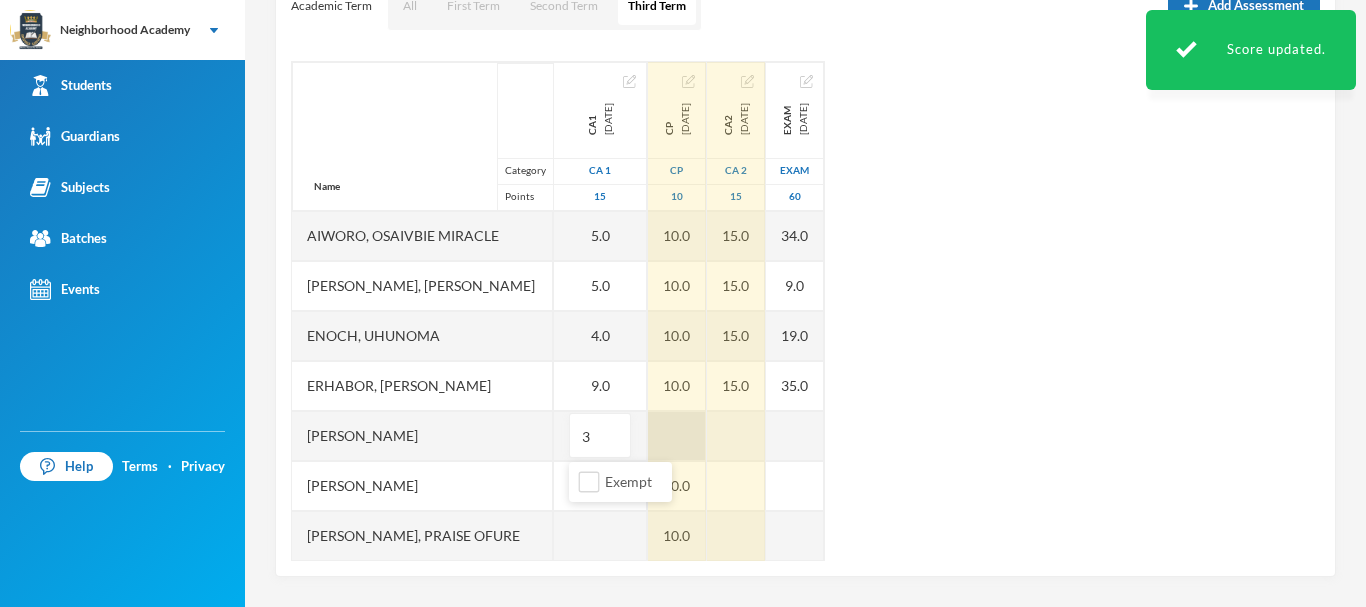 click at bounding box center (677, 436) 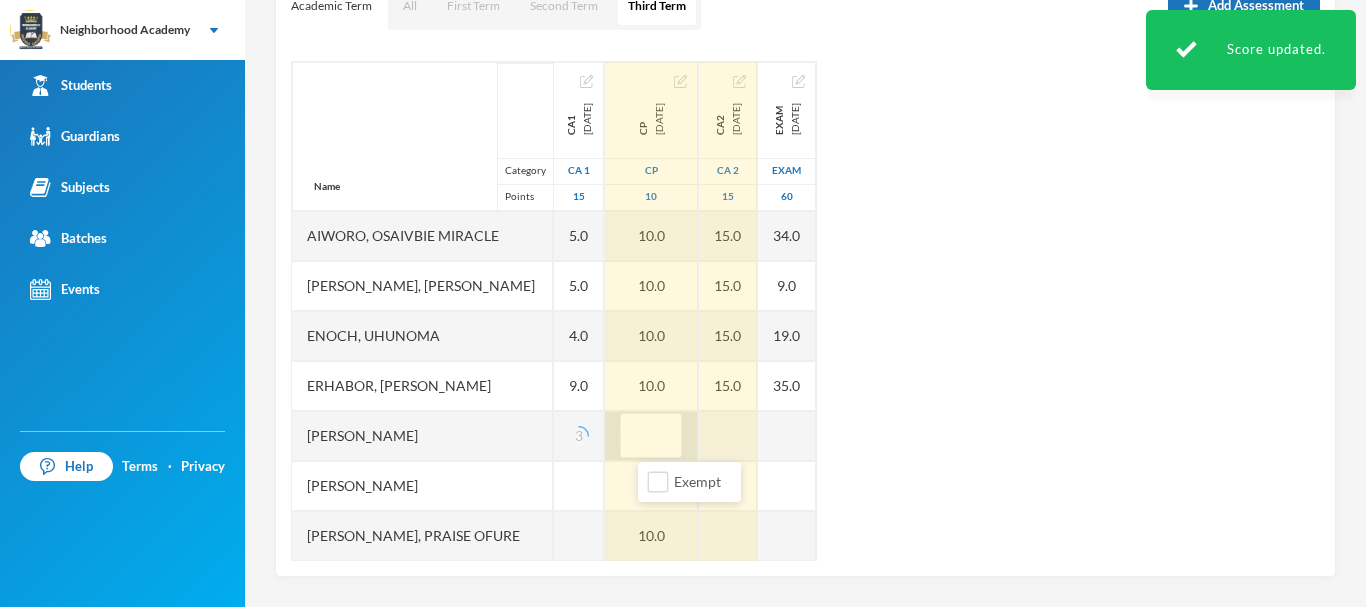 click at bounding box center (651, 436) 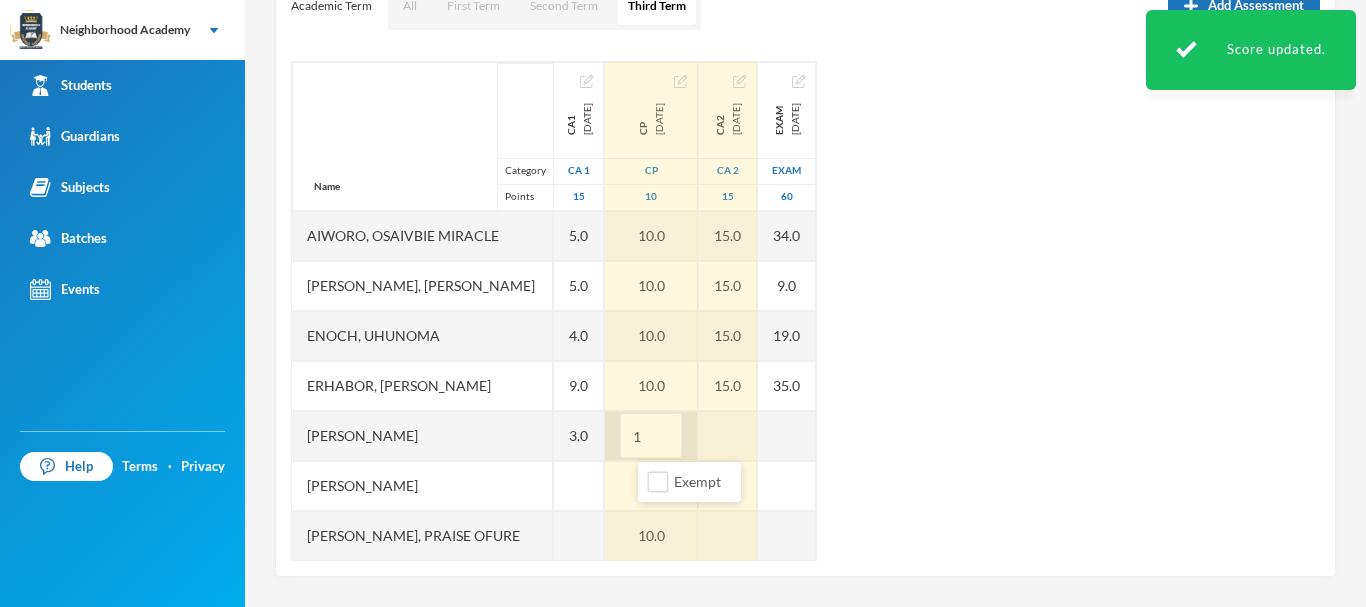 type on "15" 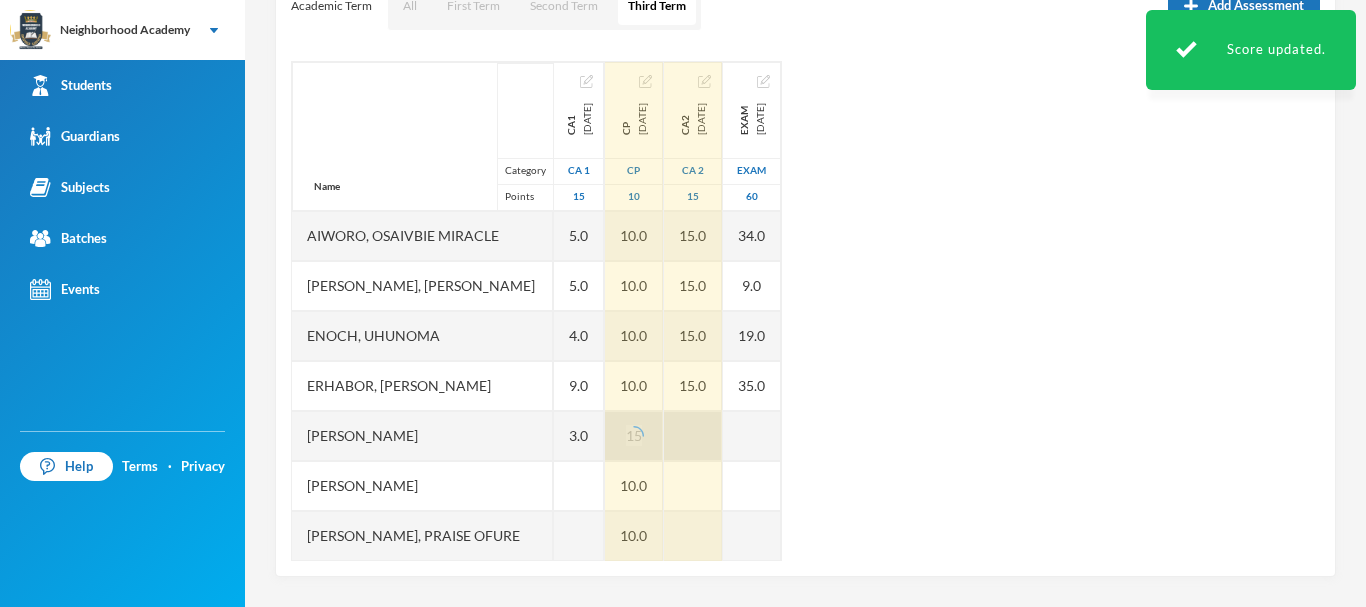 click at bounding box center [693, 436] 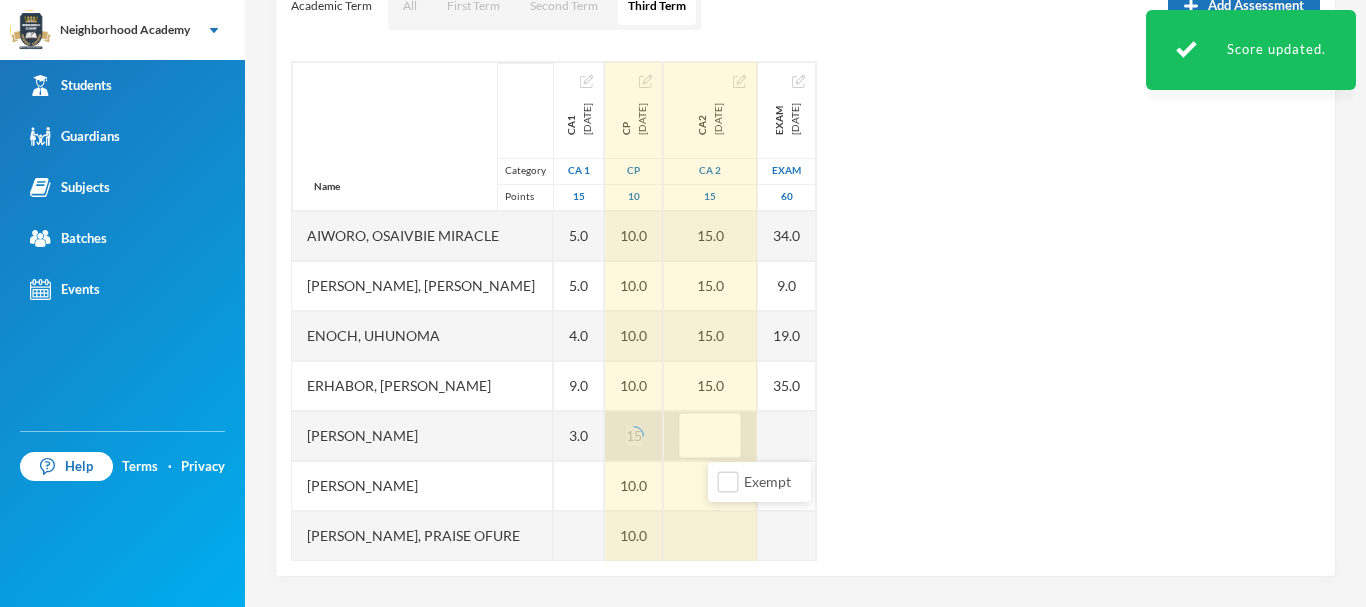 click at bounding box center [710, 436] 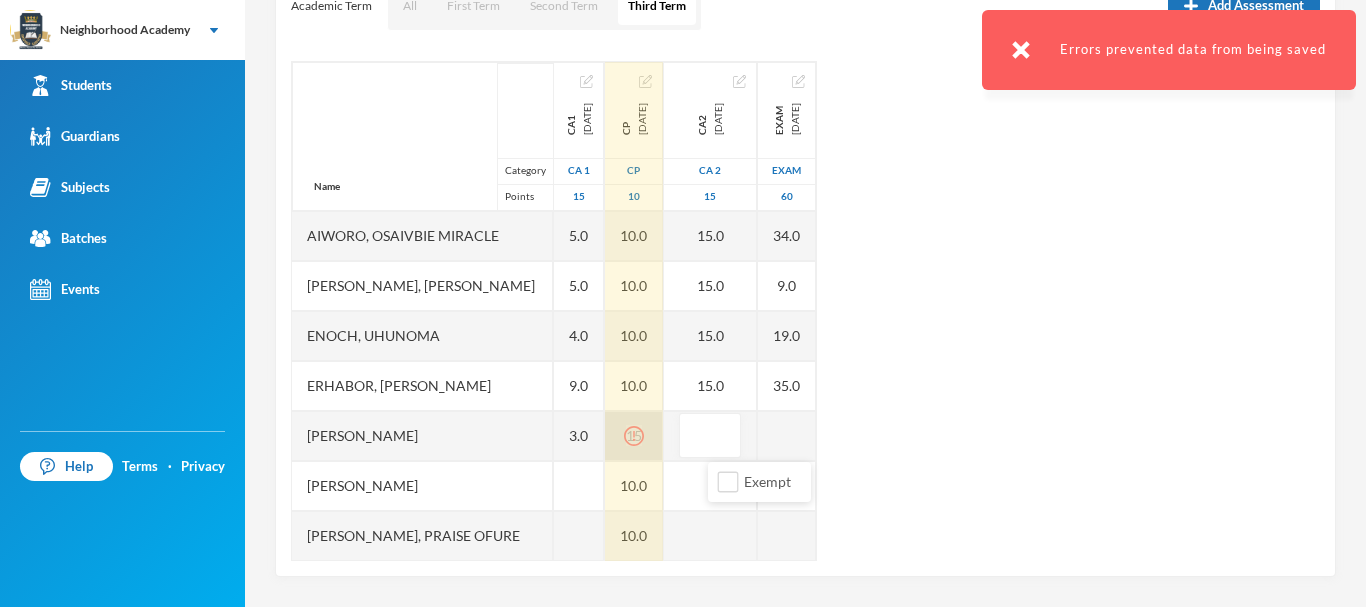 click on "15" at bounding box center [634, 436] 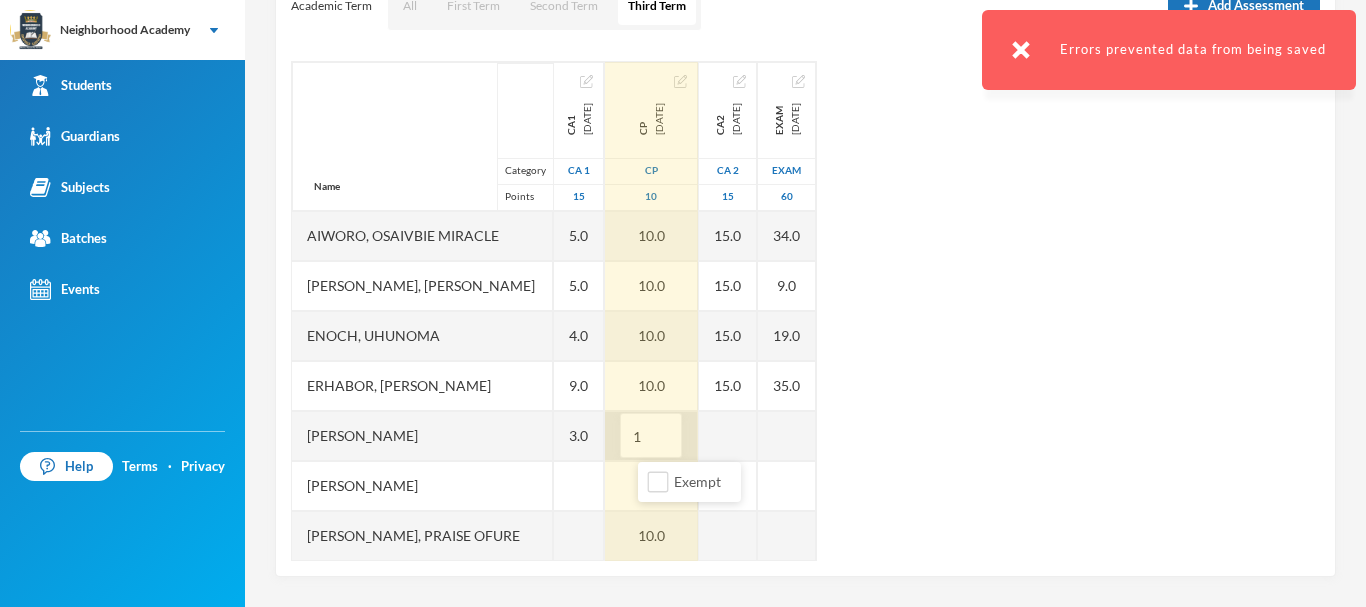 type on "10" 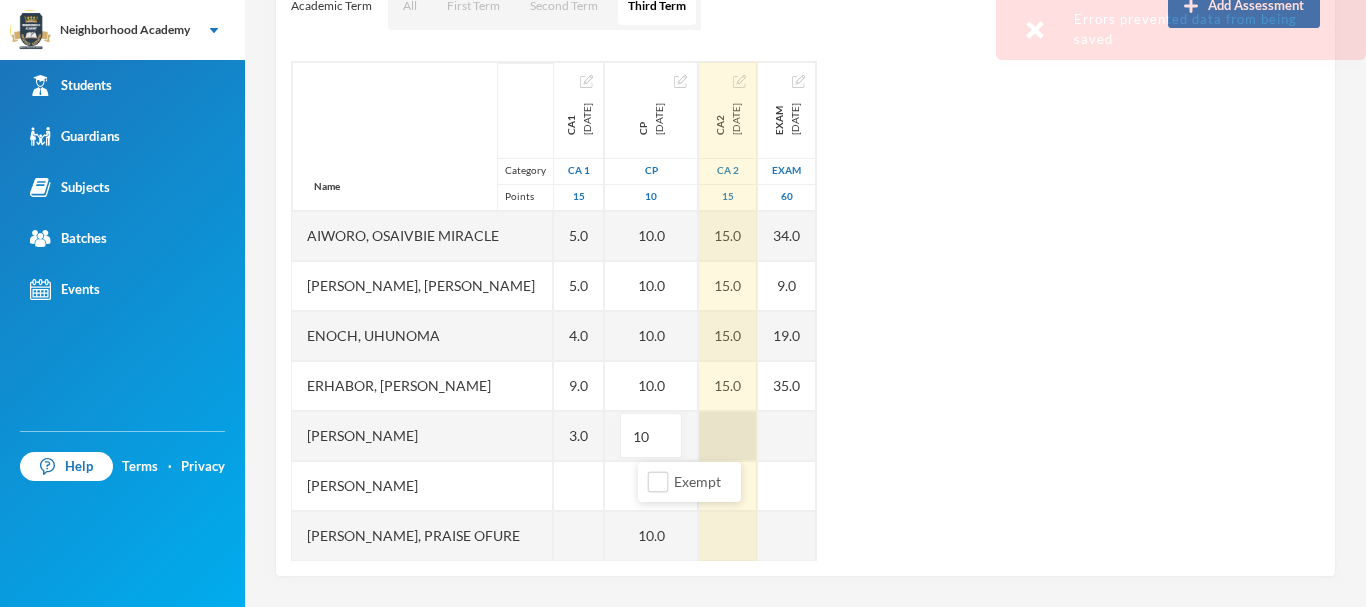 click at bounding box center [728, 436] 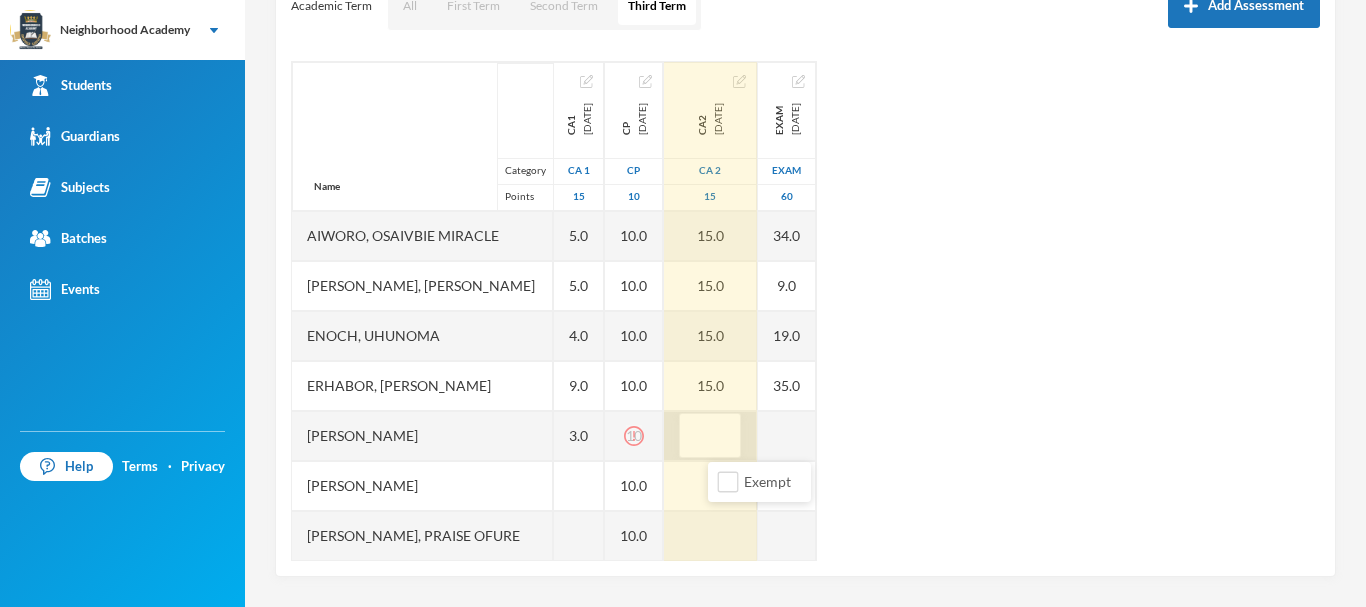 click at bounding box center [710, 436] 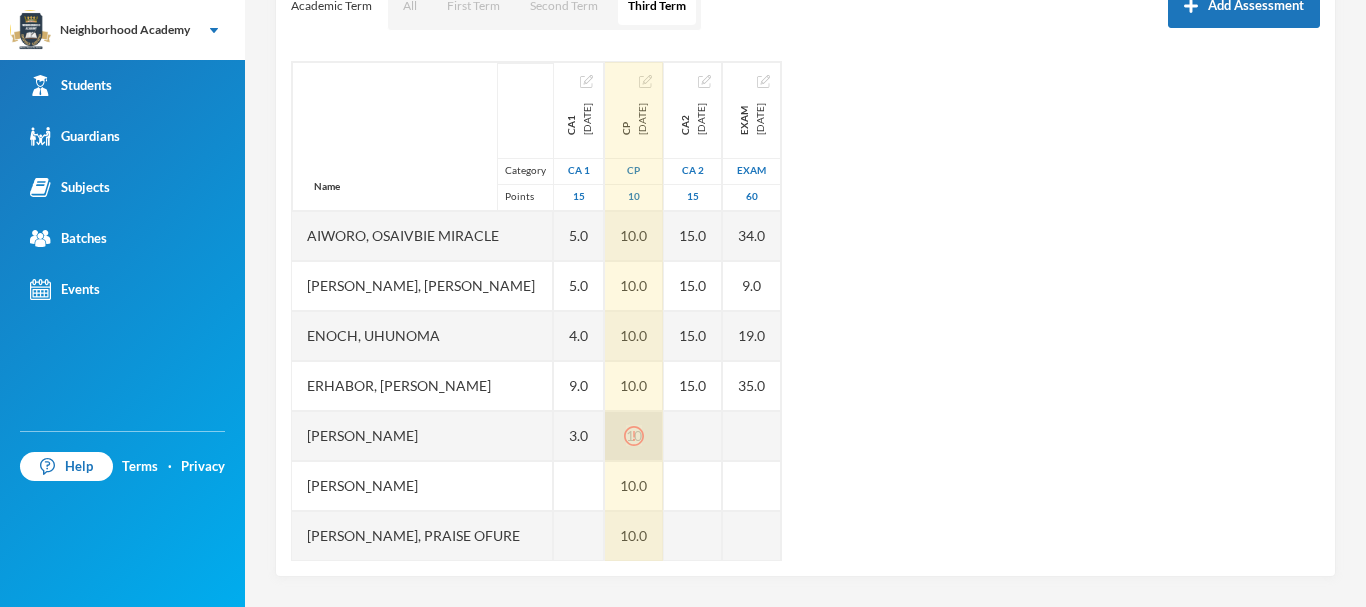click on "10" at bounding box center (634, 436) 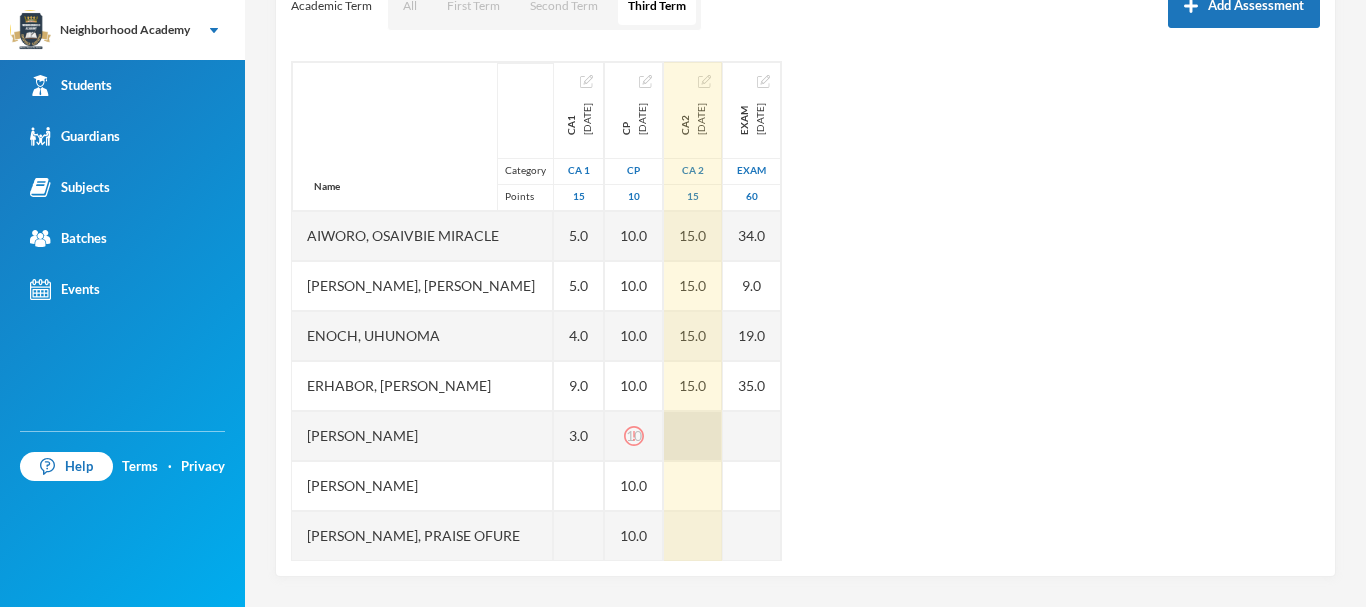 click at bounding box center (693, 436) 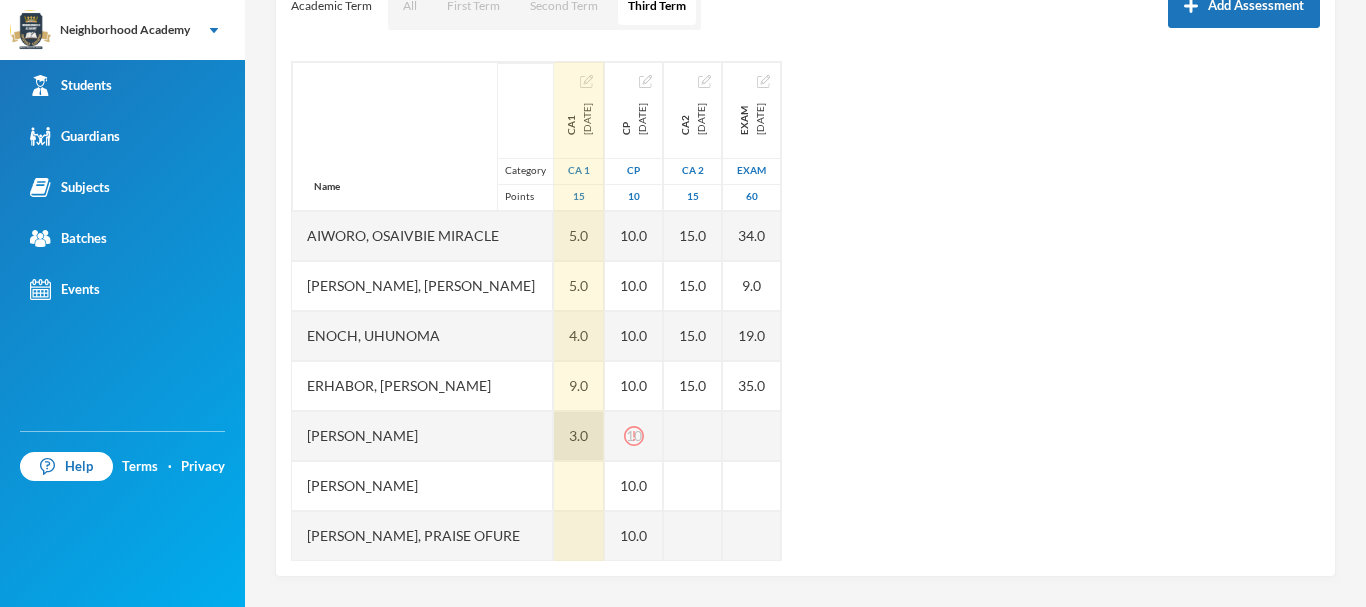 click on "3.0" at bounding box center [579, 436] 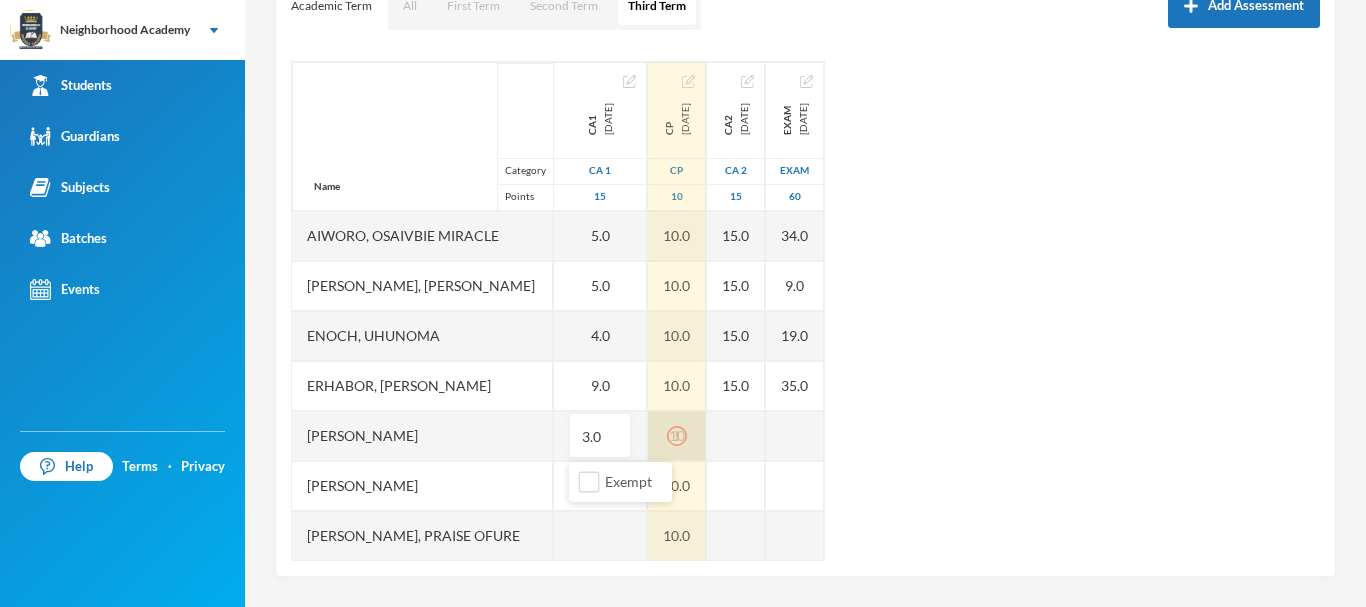 click on "10" at bounding box center [677, 436] 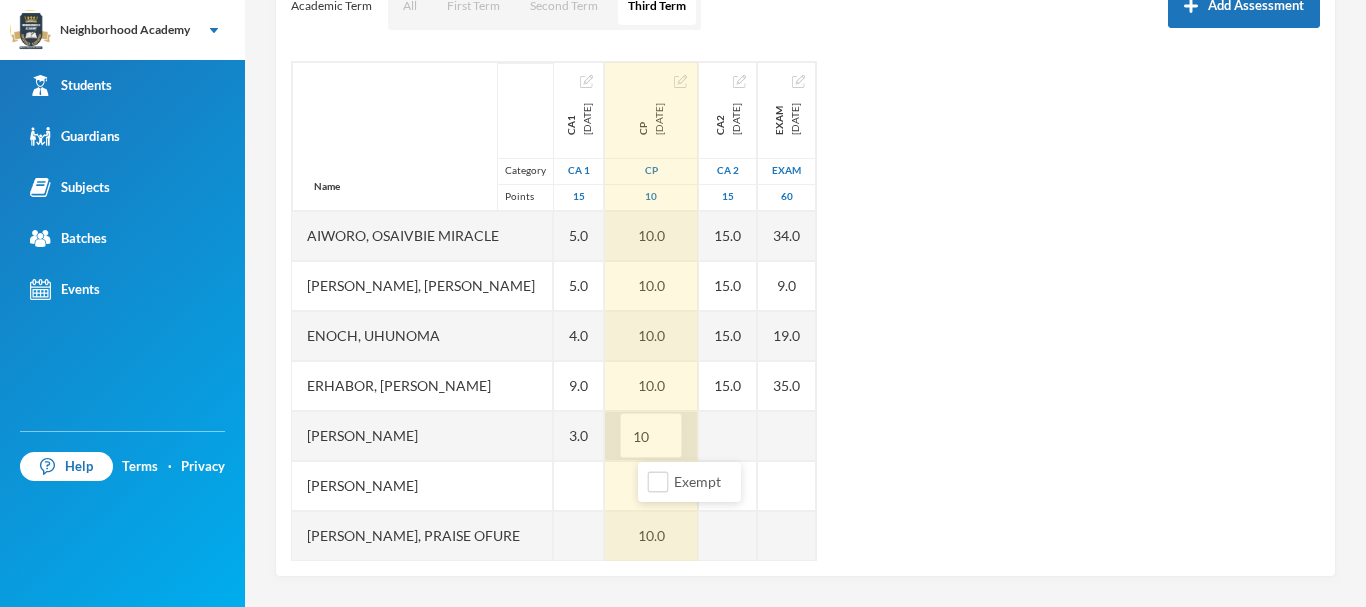 click on "10" at bounding box center [651, 436] 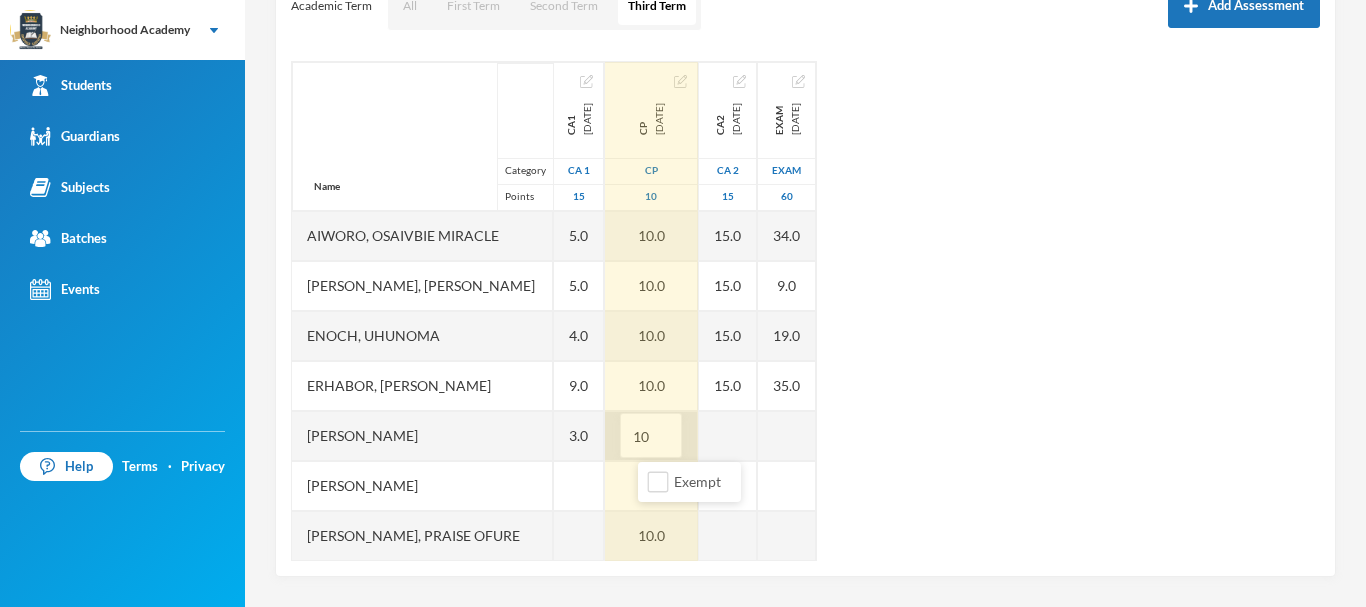 type 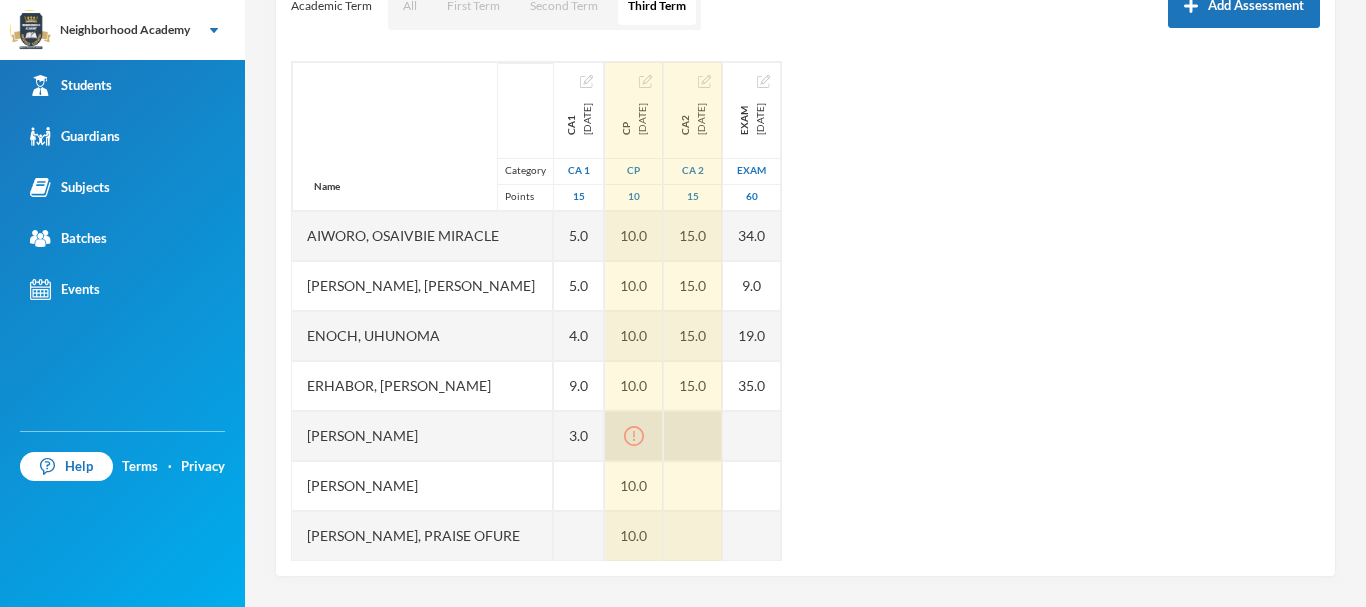 click at bounding box center (693, 436) 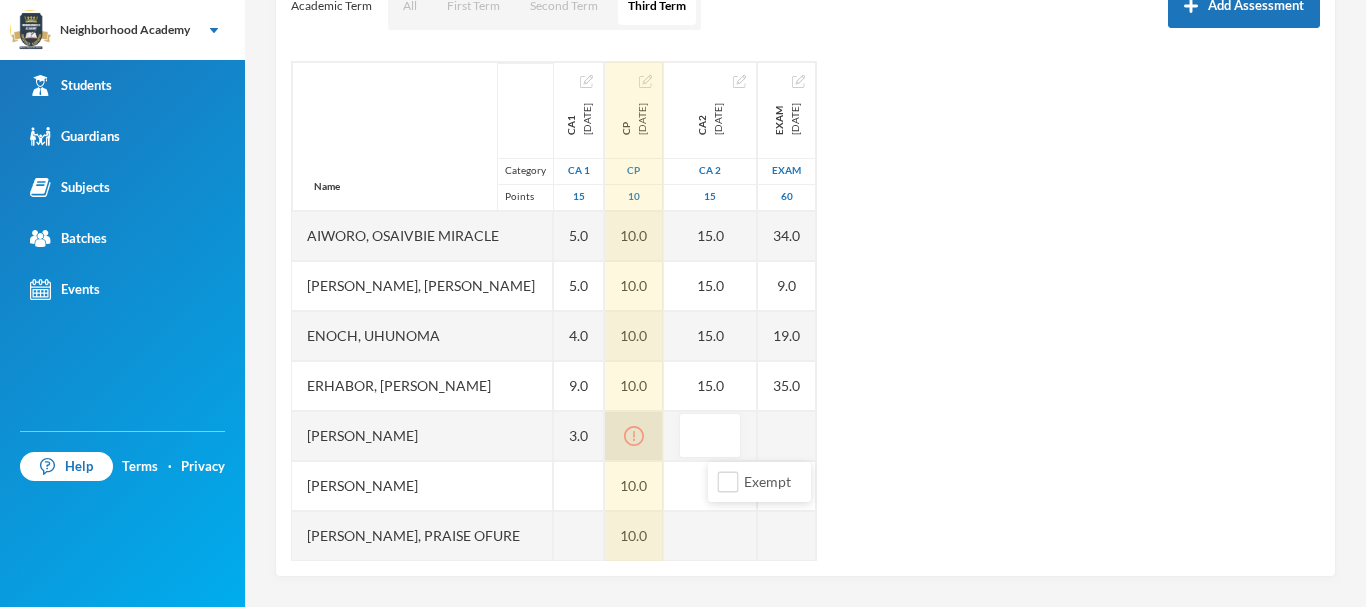 scroll, scrollTop: 205, scrollLeft: 0, axis: vertical 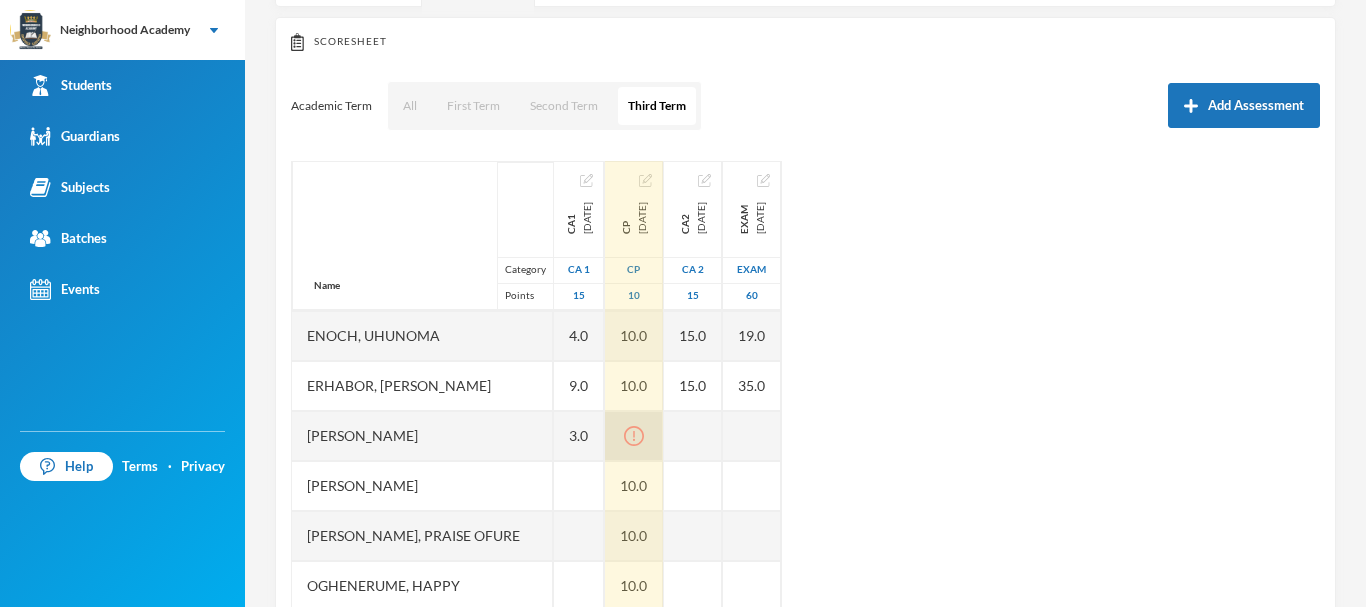 click 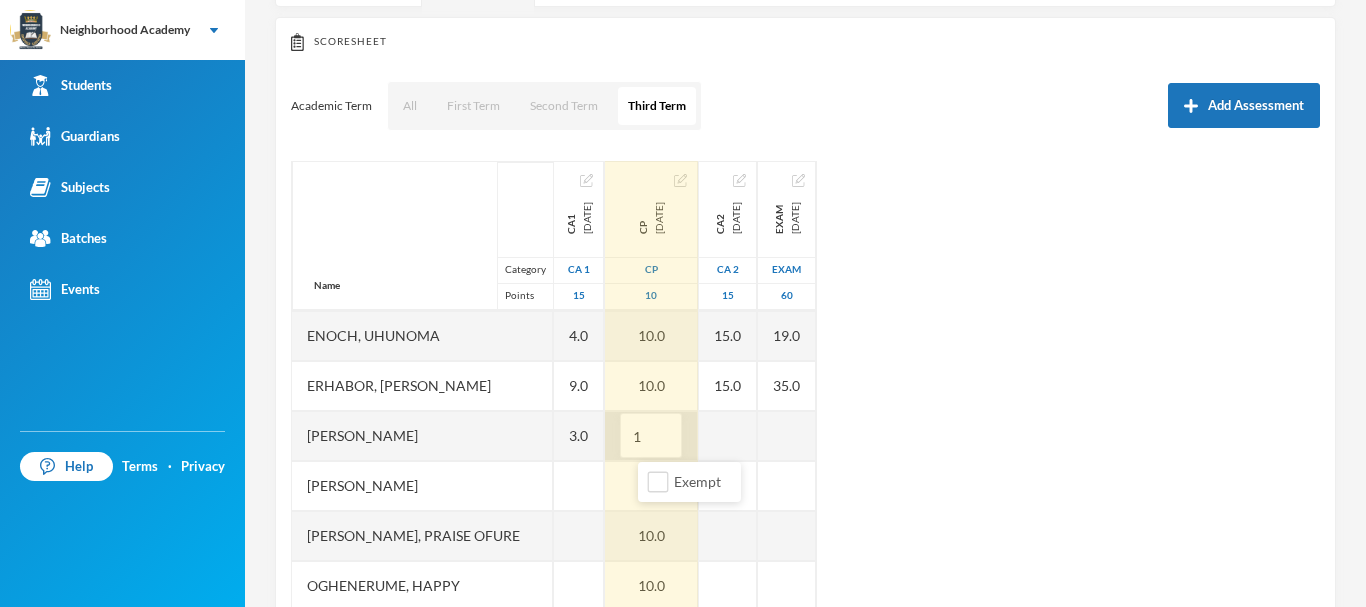 type on "10" 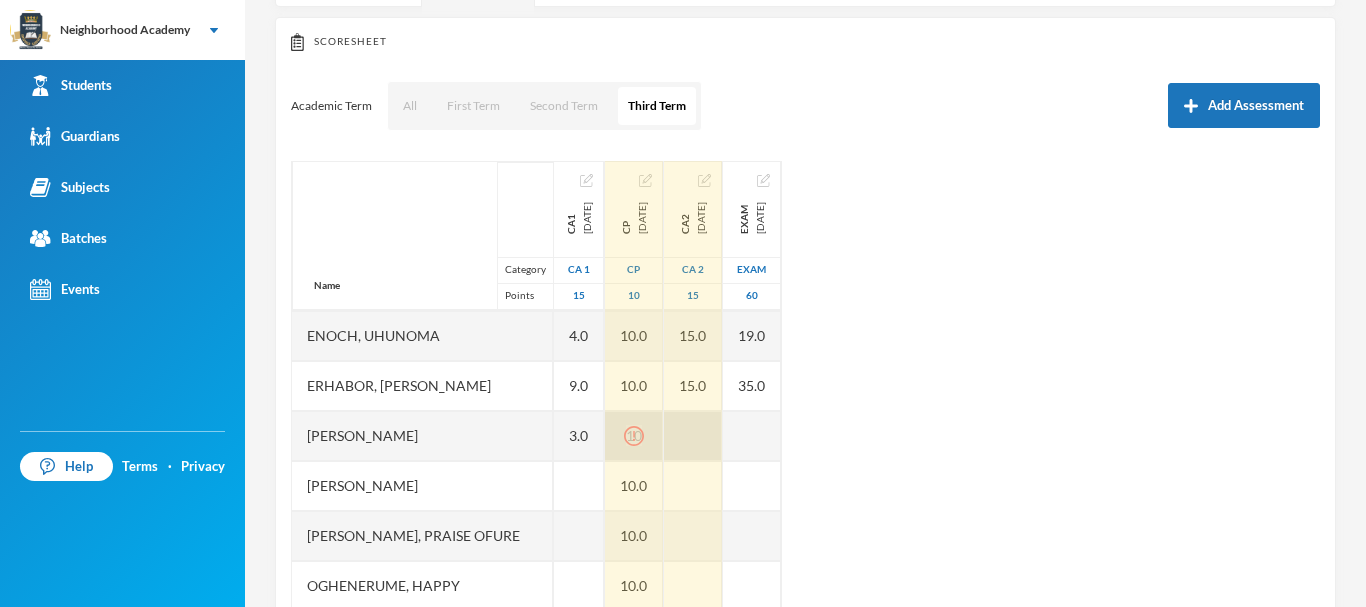 click at bounding box center (693, 436) 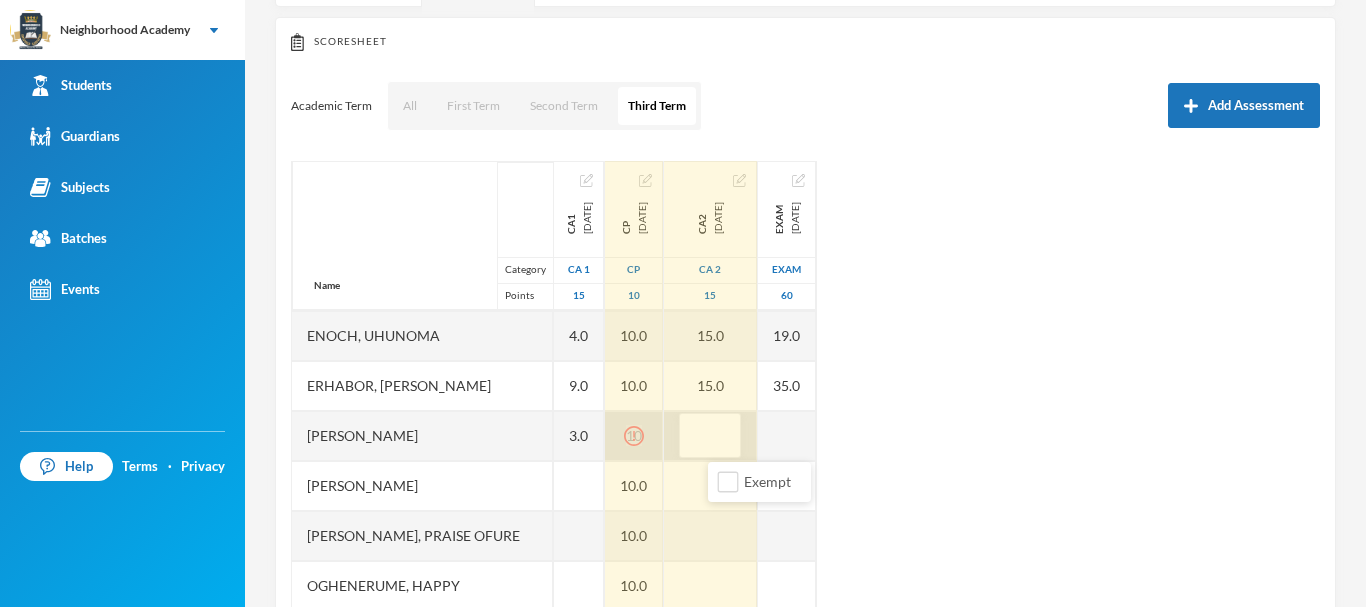 click at bounding box center [710, 436] 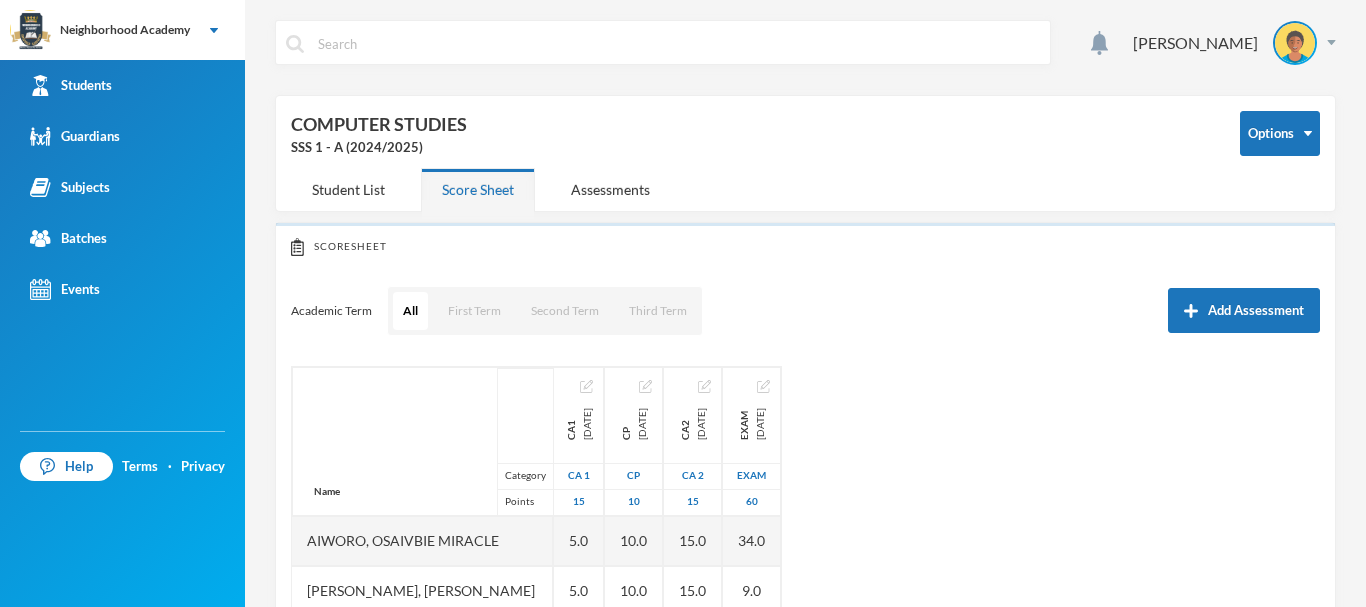 scroll, scrollTop: 0, scrollLeft: 0, axis: both 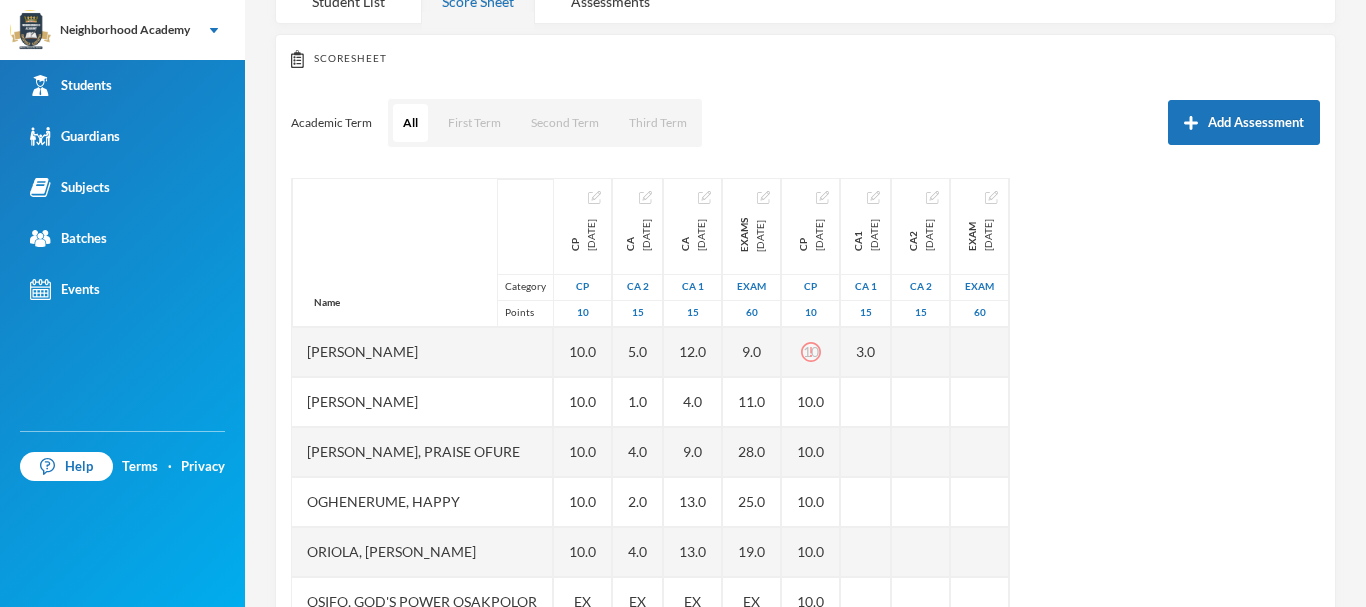 click on "4 George Isaac Options COMPUTER STUDIES SSS 1 - A (2024/2025) Student List Score Sheet Assessments  Scoresheet Academic Term All First Term Second Term Third Term Add Assessment Name   Category Points Aiworo, Osaivbie Miracle Edem, Esther Samson Enoch, Uhunoma Erhabor, Glory Osayamen Idada, Michael Ighalo, Enoch Lawrence, Praise Ofure Oghenerume, Happy Oriola, Precious Ahmed Osifo, God's Power Osakpolor Waidor, Olotu Praise CP 2025-02-13 CP 10 10.0 10.0 10.0 10.0 10.0 10.0 10.0 10.0 10.0 EX 10.0 CA 2025-02-13 CA 2 15 7.0 6.0 1.0 1.0 5.0 1.0 4.0 2.0 4.0 EX 7.0 CA 2025-02-14 CA 1 15 11.0 5.0 14.0 12.0 12.0 4.0 9.0 13.0 13.0 EX 11.0 Exams 2025-03-20 Exam 60 23.0 22.0 33.0 28.0 9.0 11.0 28.0 25.0 19.0 EX 34.0 CP 2025-05-30 CP 10 10.0 10.0 10.0 10.0 10 10.0 10.0 10.0 10.0 10.0 10.0 CA1 2025-05-30 CA 1 15 5.0 5.0 4.0 9.0 3.0 CA2 2025-07-09 CA 2 15 15.0 15.0 15.0 15.0 Exam 2025-07-30 Exam 60 34.0 9.0 19.0 35.0" at bounding box center [805, 303] 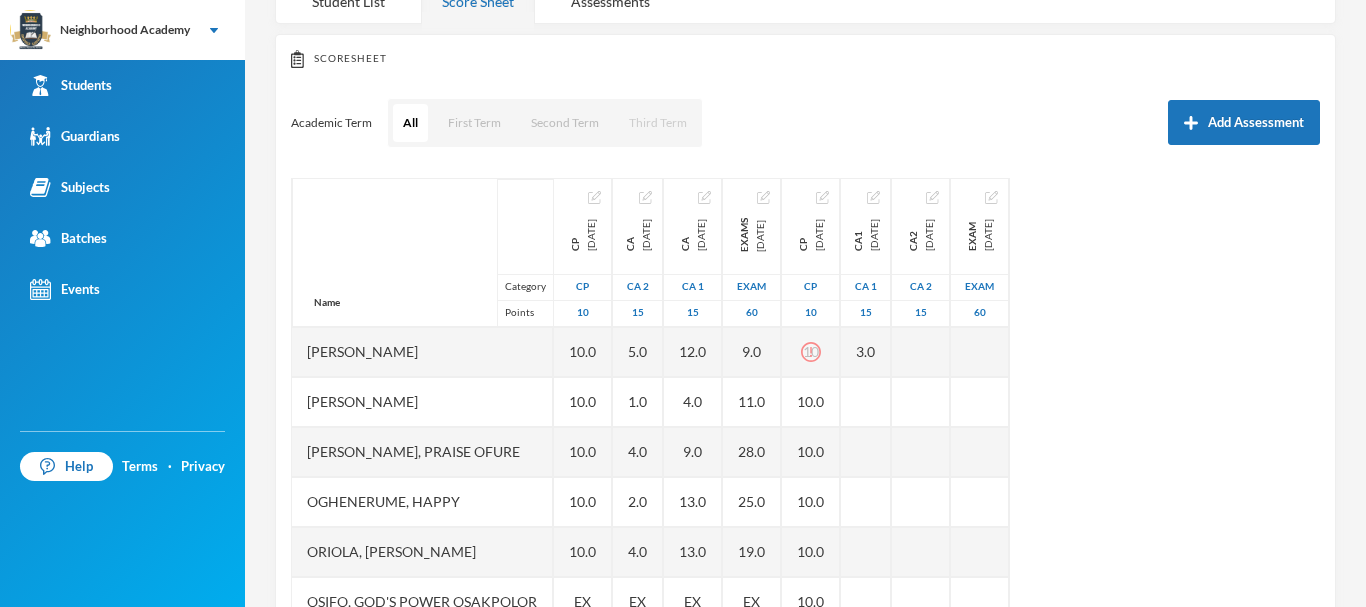 click on "Third Term" at bounding box center [658, 123] 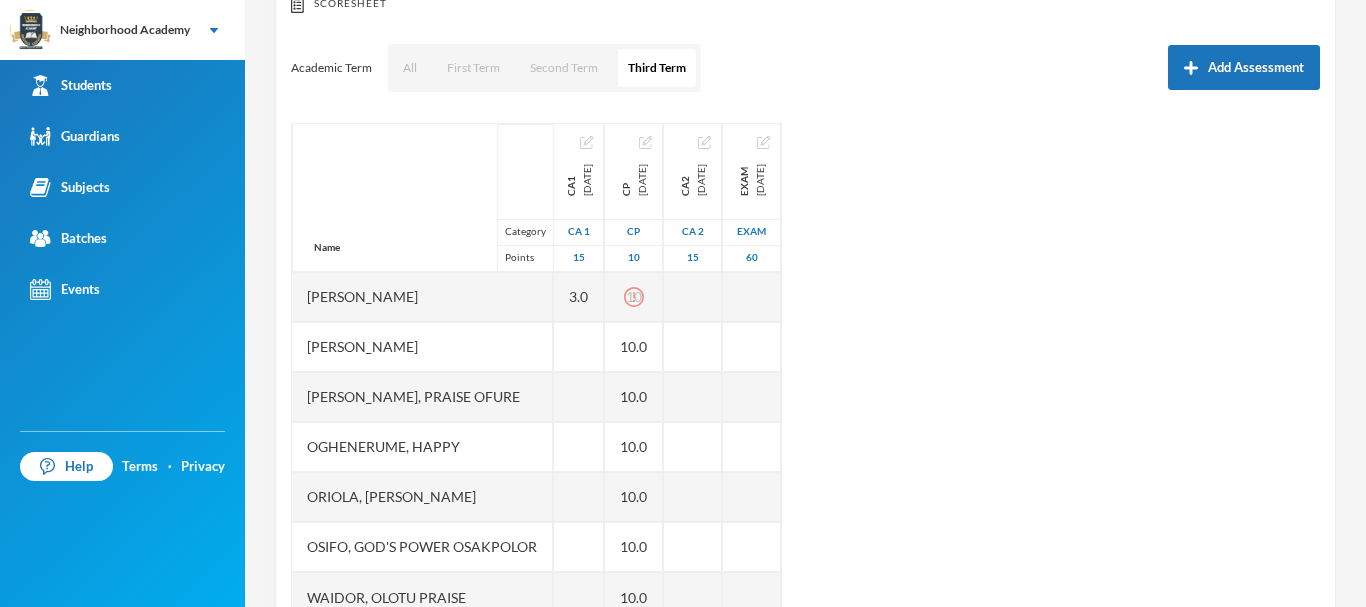 scroll, scrollTop: 305, scrollLeft: 0, axis: vertical 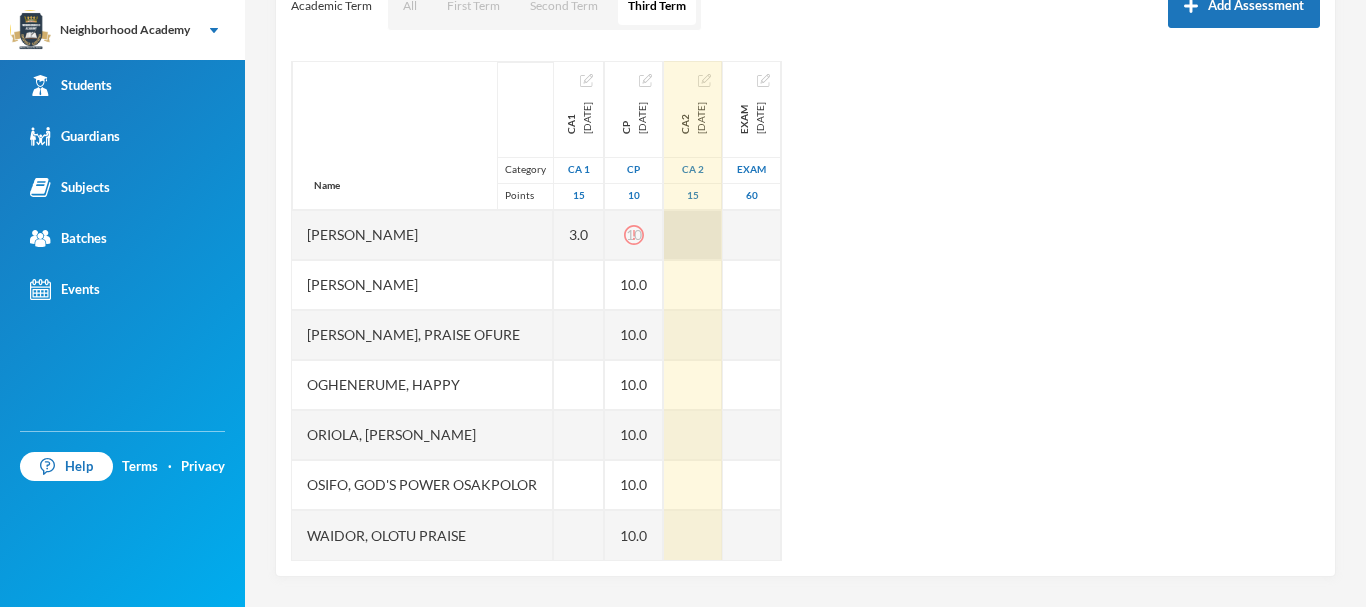 click at bounding box center (693, 235) 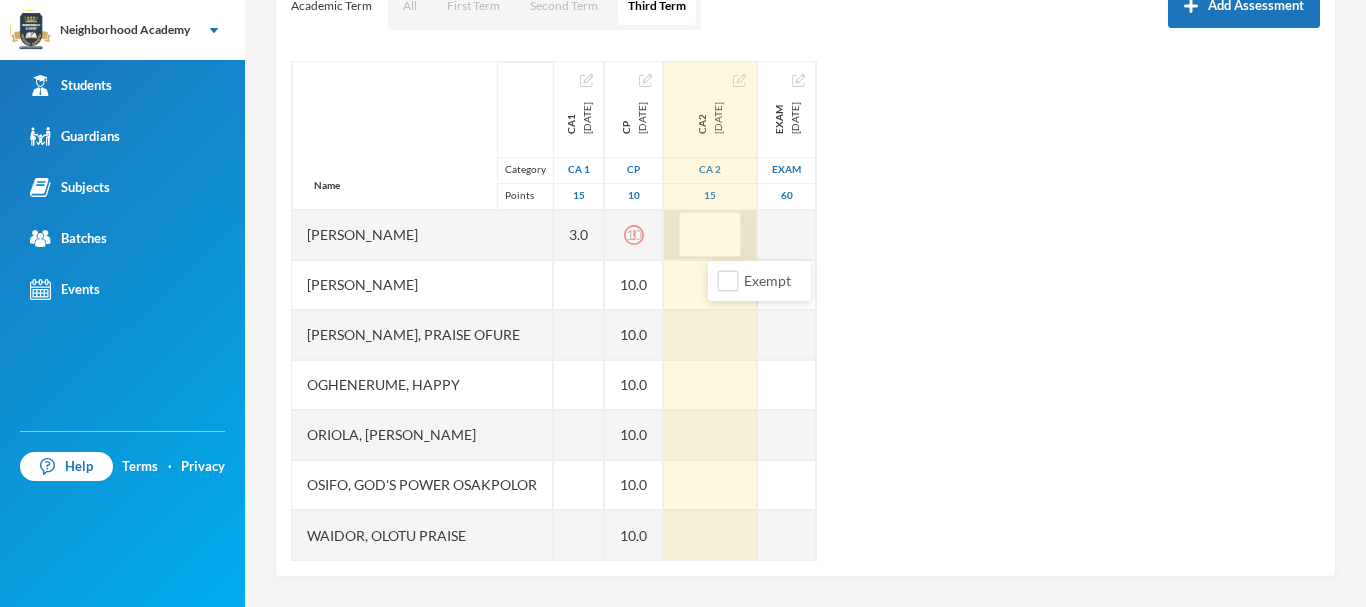 click at bounding box center (710, 235) 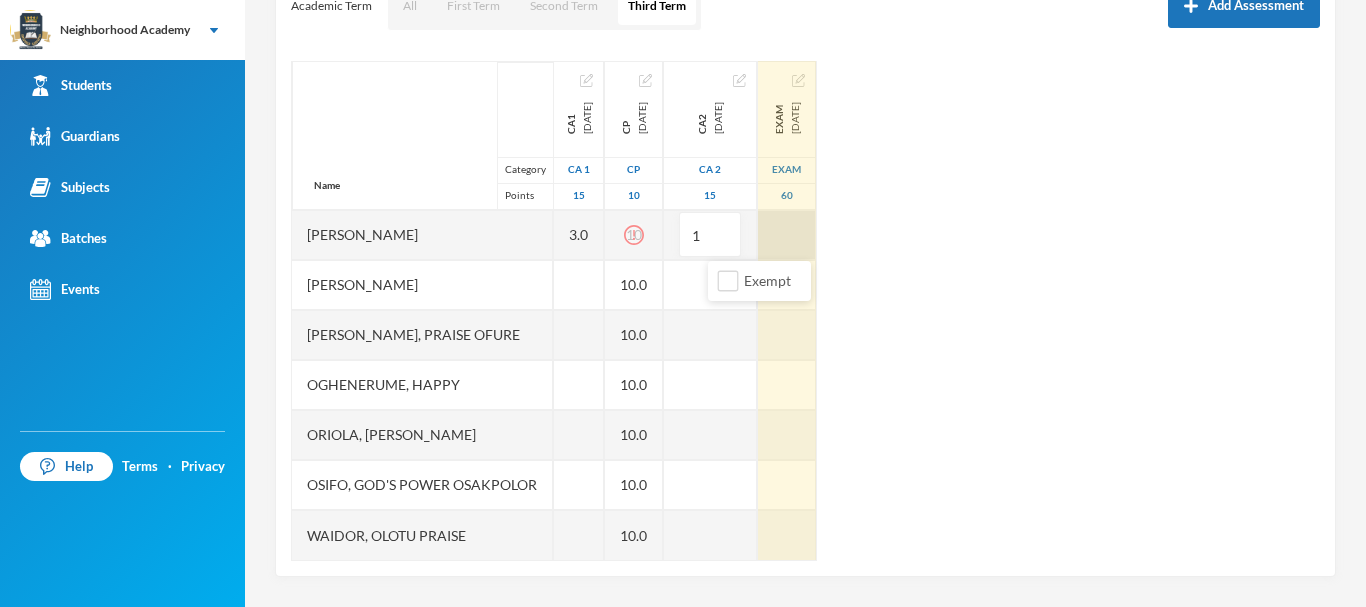type on "15" 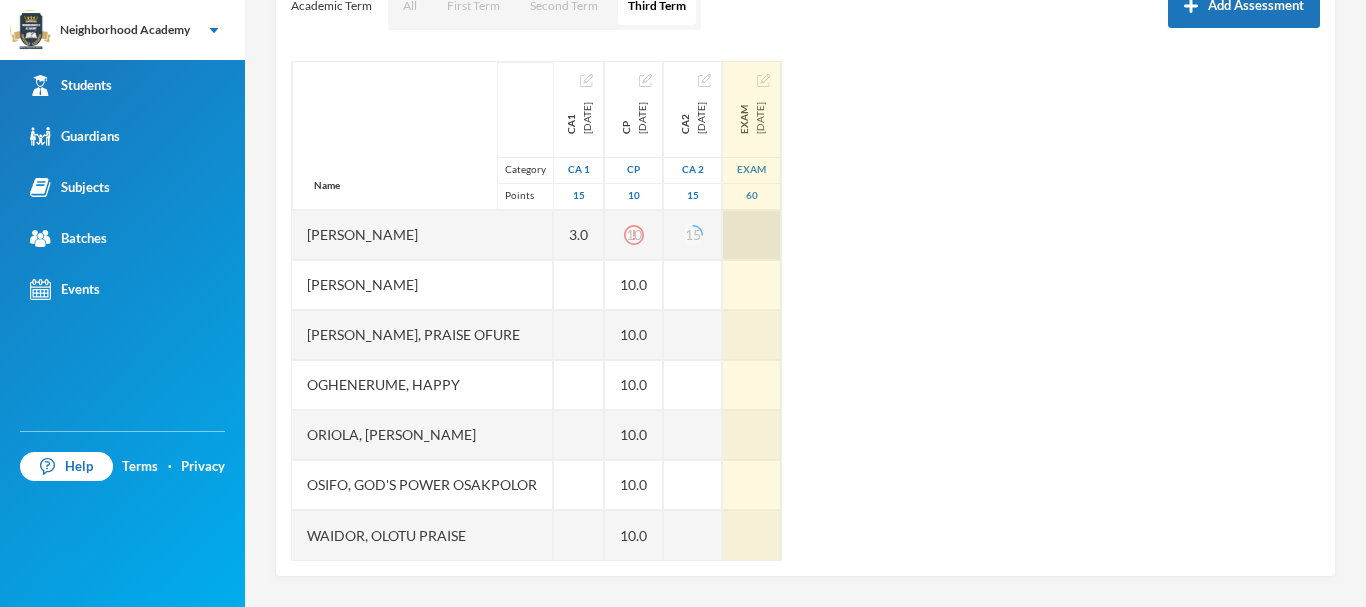 click on "Exam 2025-07-30 Exam 60 34.0 9.0 19.0 35.0" at bounding box center (752, 210) 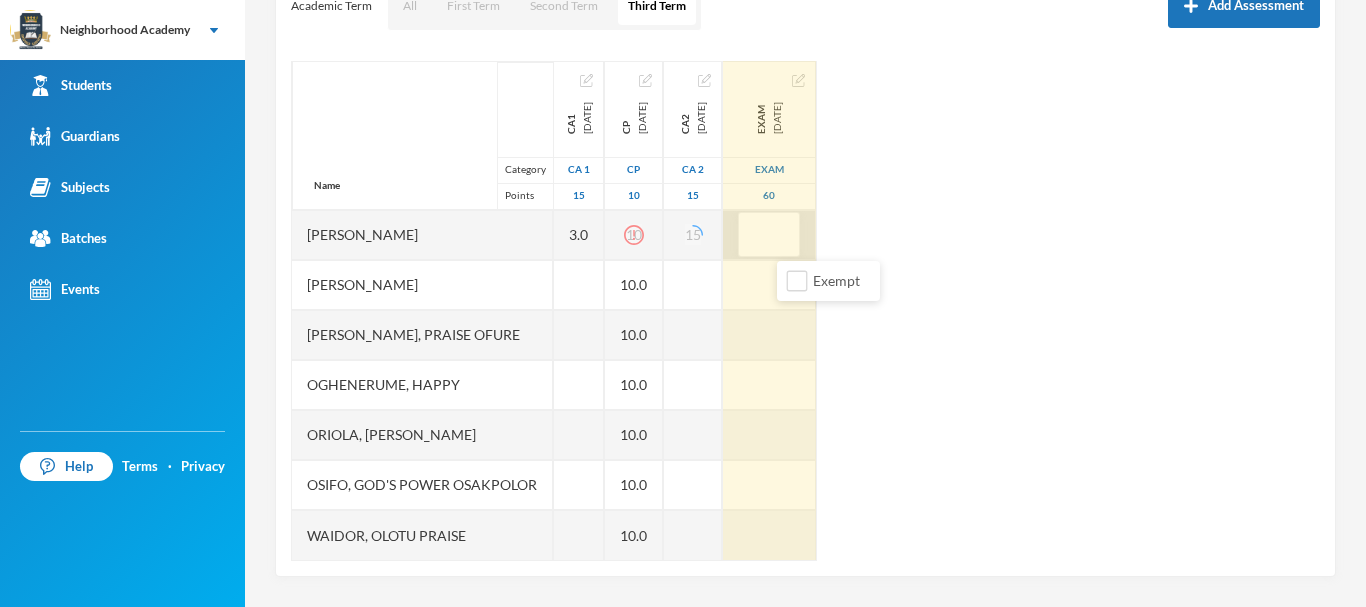 click at bounding box center [769, 235] 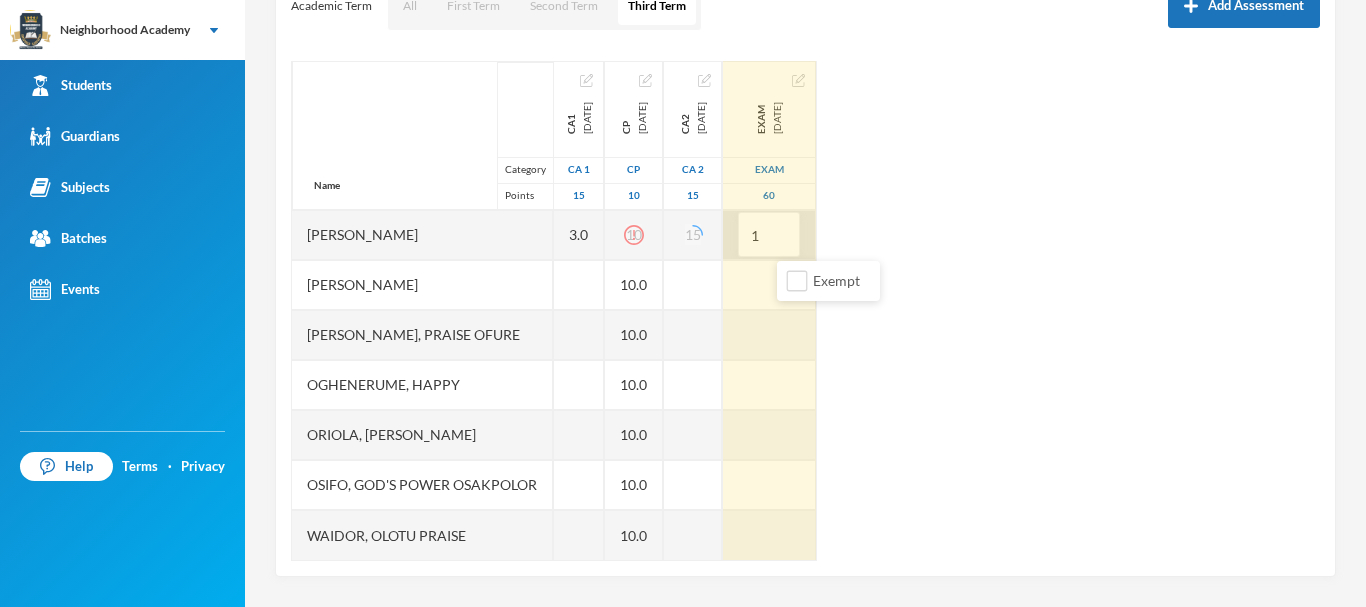 type on "18" 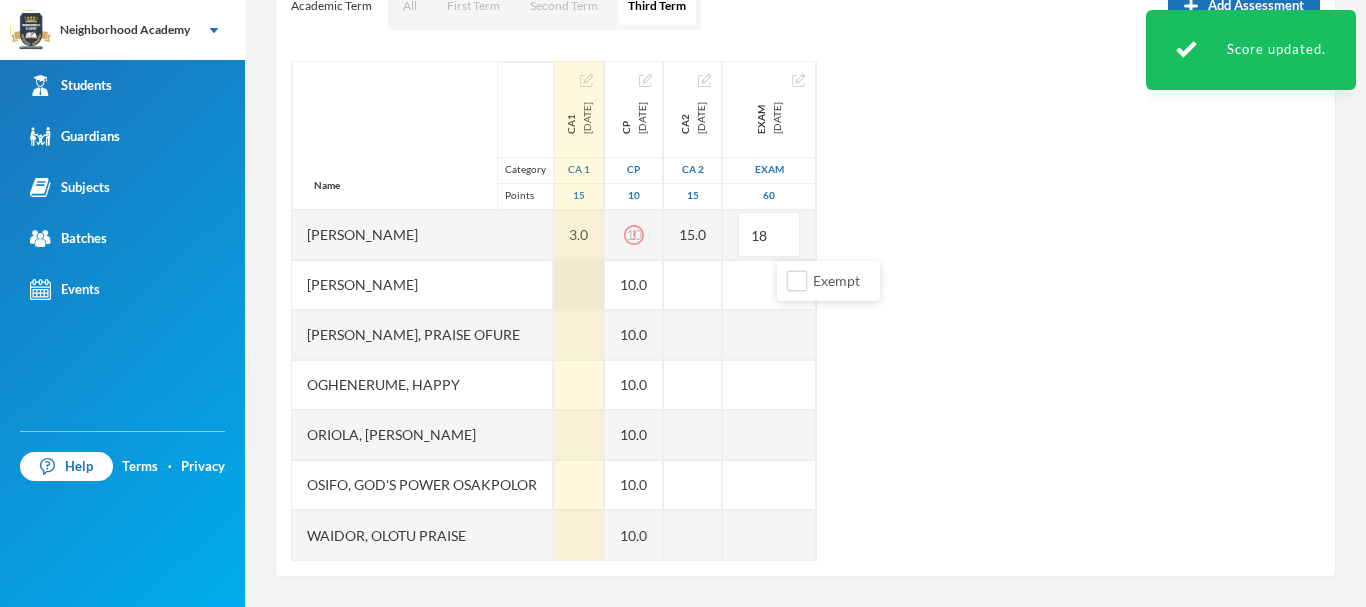 click at bounding box center (579, 285) 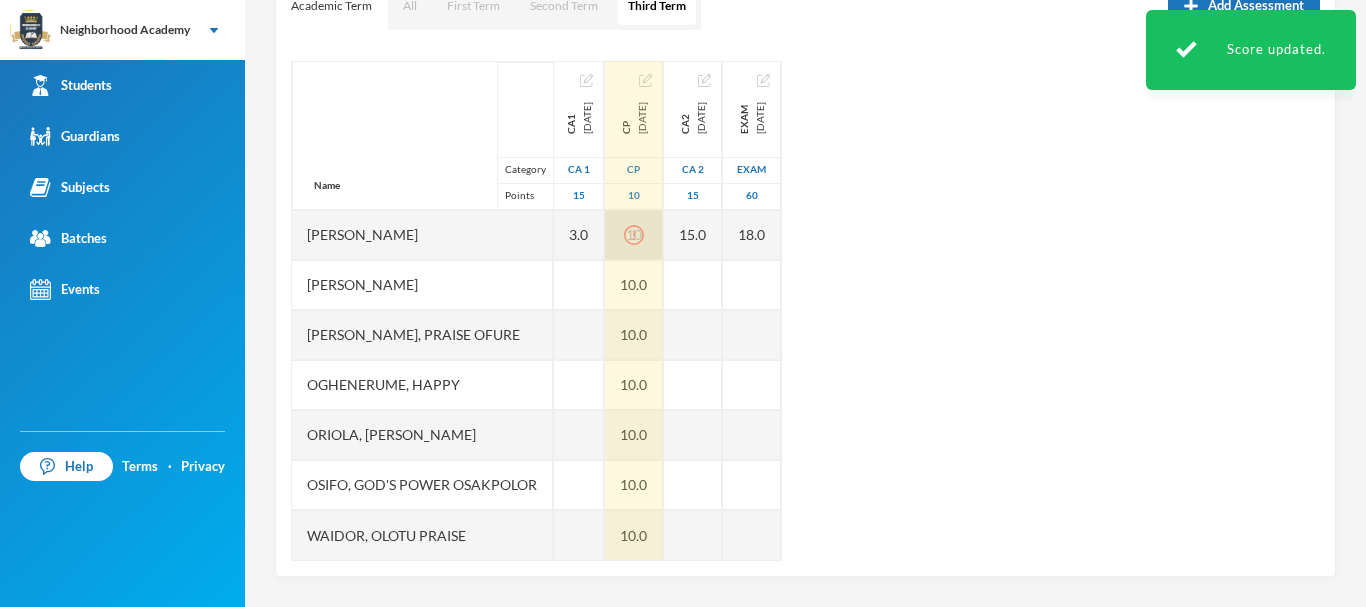 click on "10" at bounding box center [634, 235] 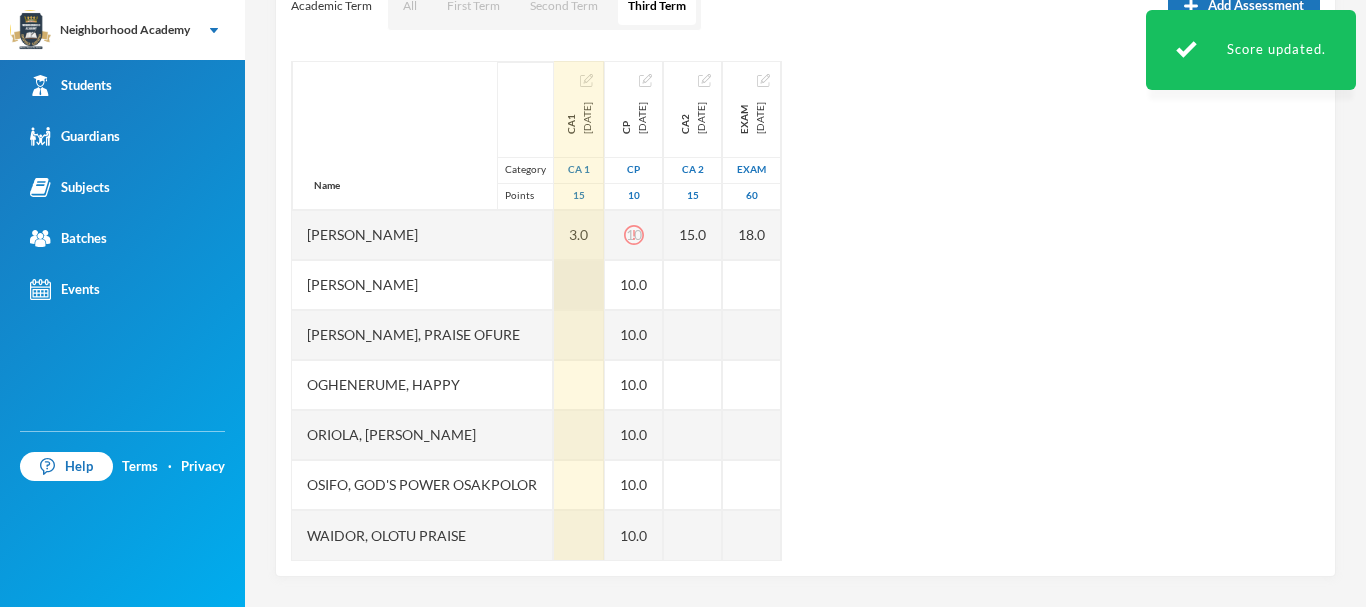 click at bounding box center [579, 285] 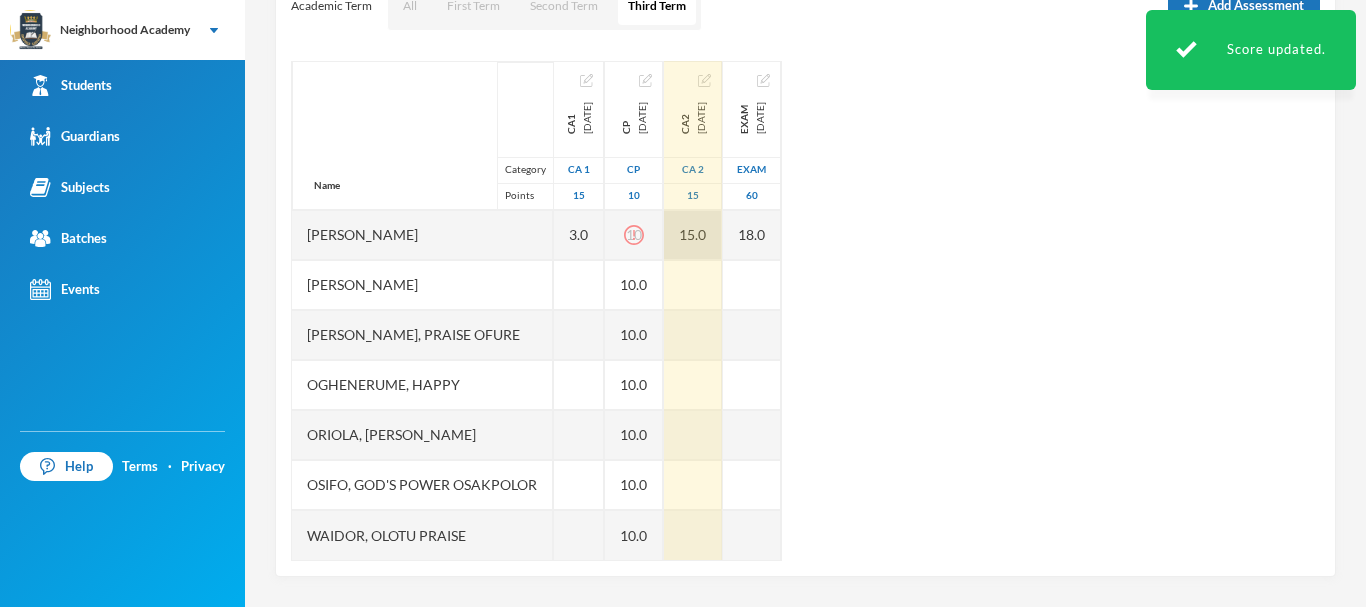 drag, startPoint x: 1110, startPoint y: 184, endPoint x: 745, endPoint y: 225, distance: 367.29553 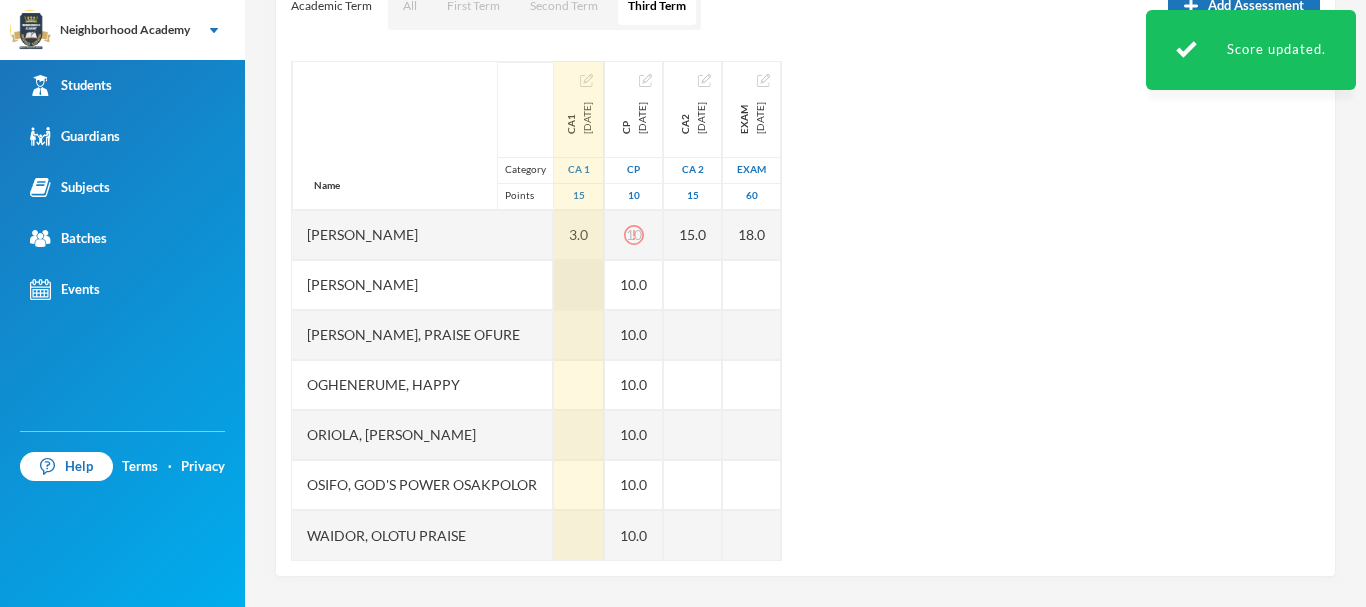click at bounding box center (579, 285) 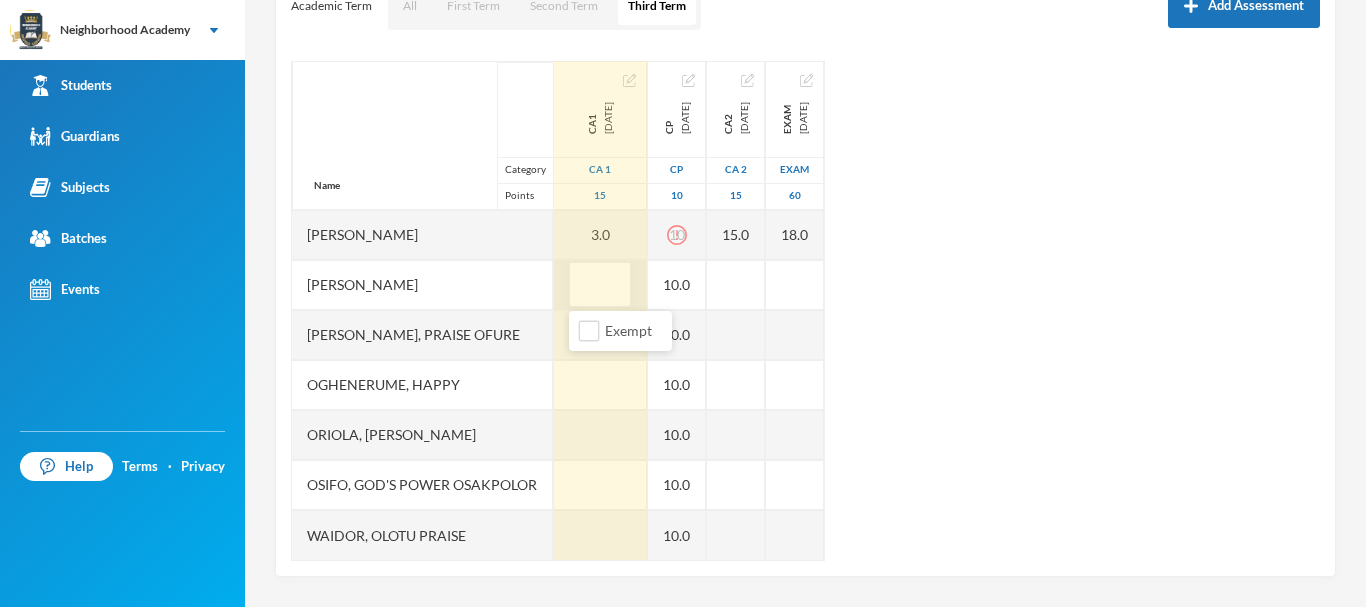 type on "3" 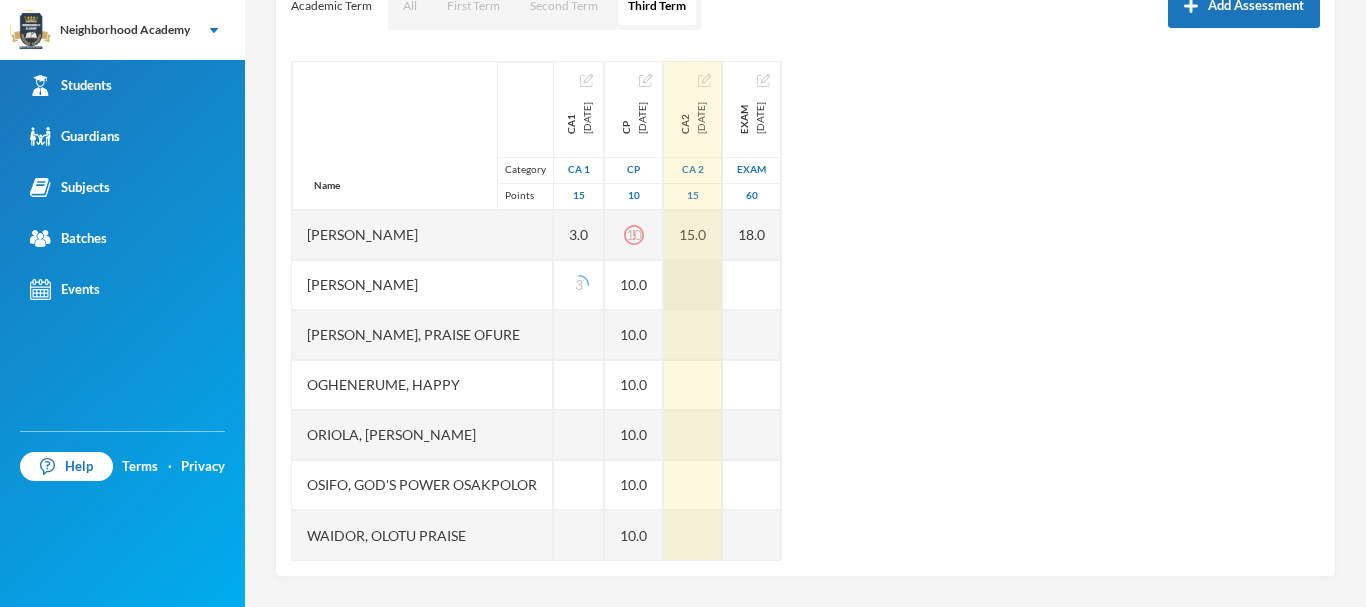click at bounding box center (693, 285) 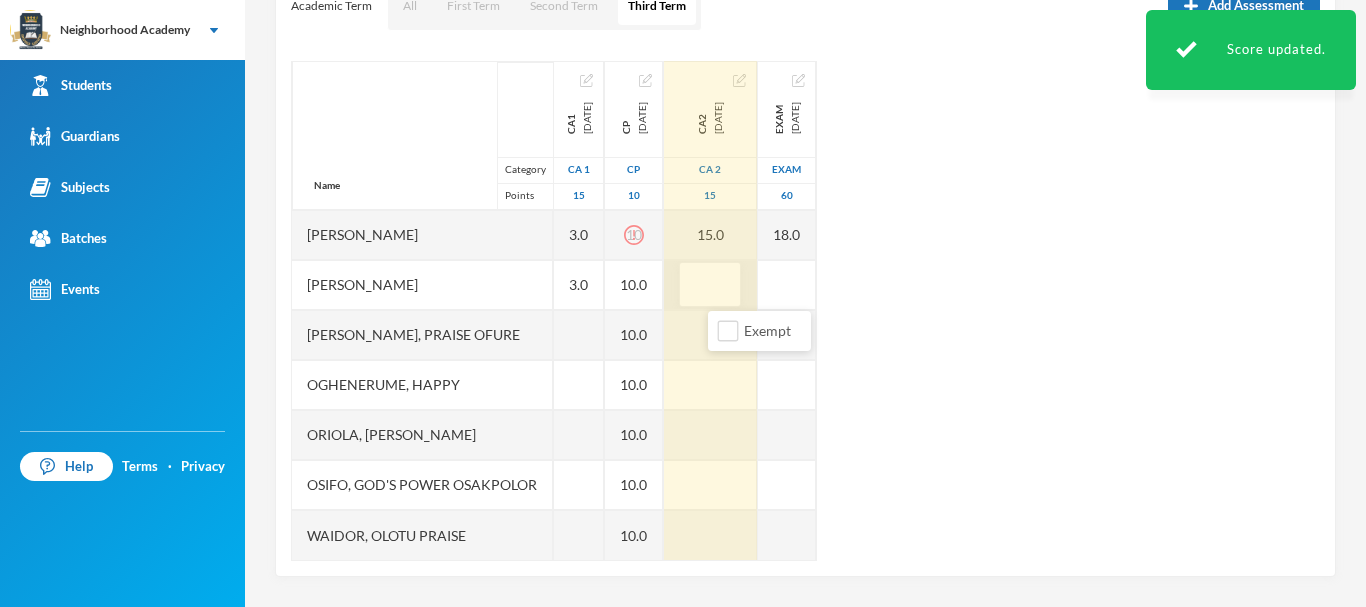 type on "1" 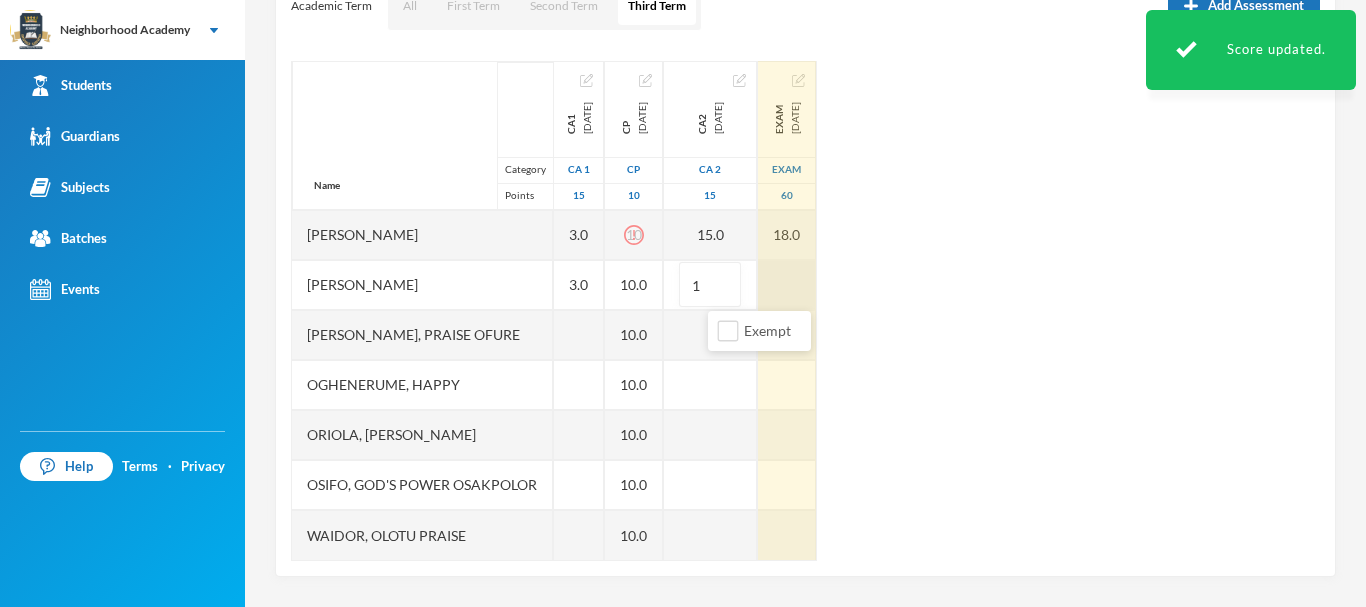 click at bounding box center (787, 285) 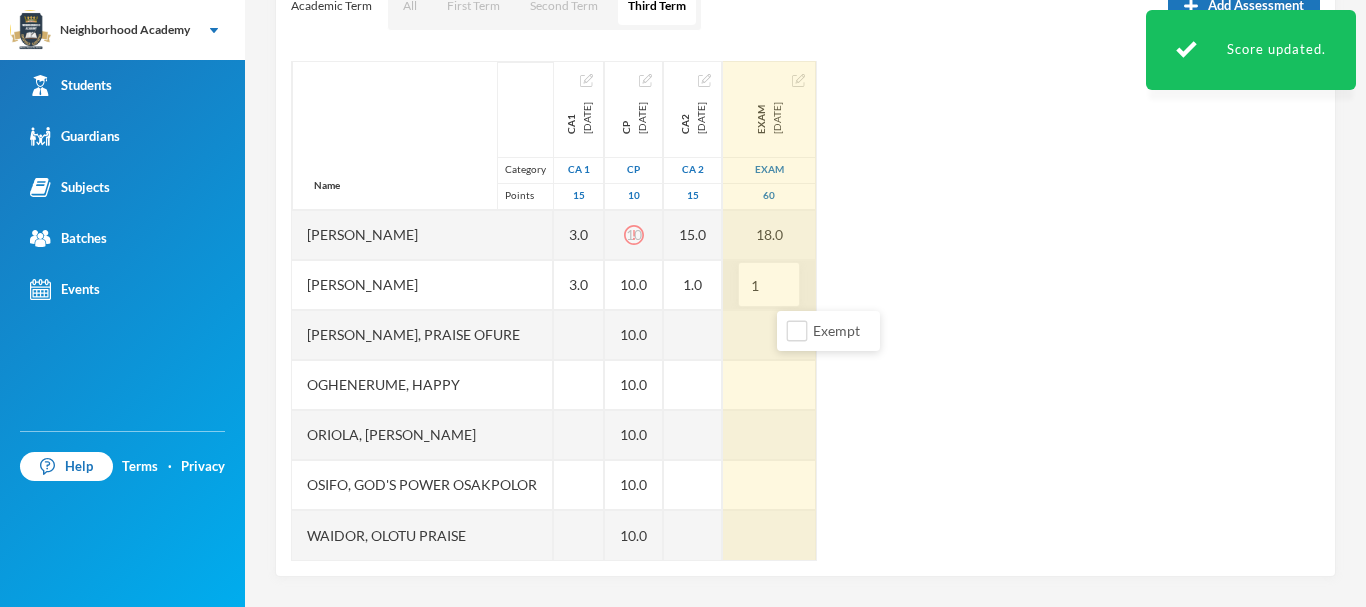 type on "18" 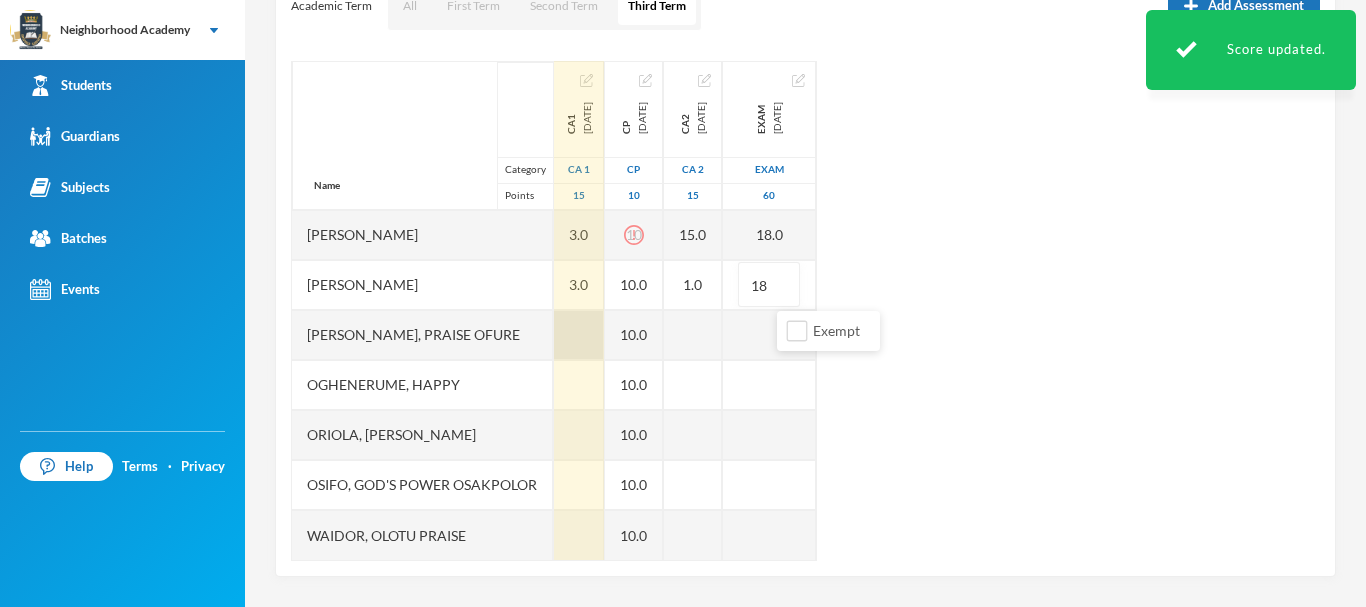 click at bounding box center (579, 335) 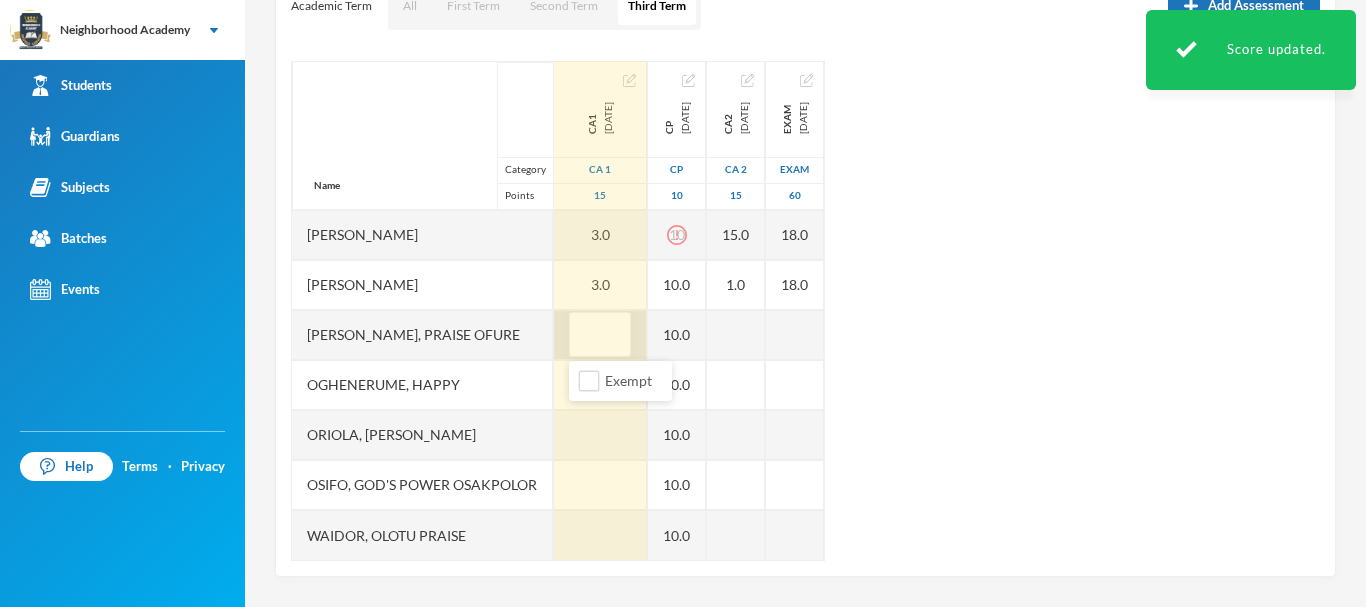 type on "4" 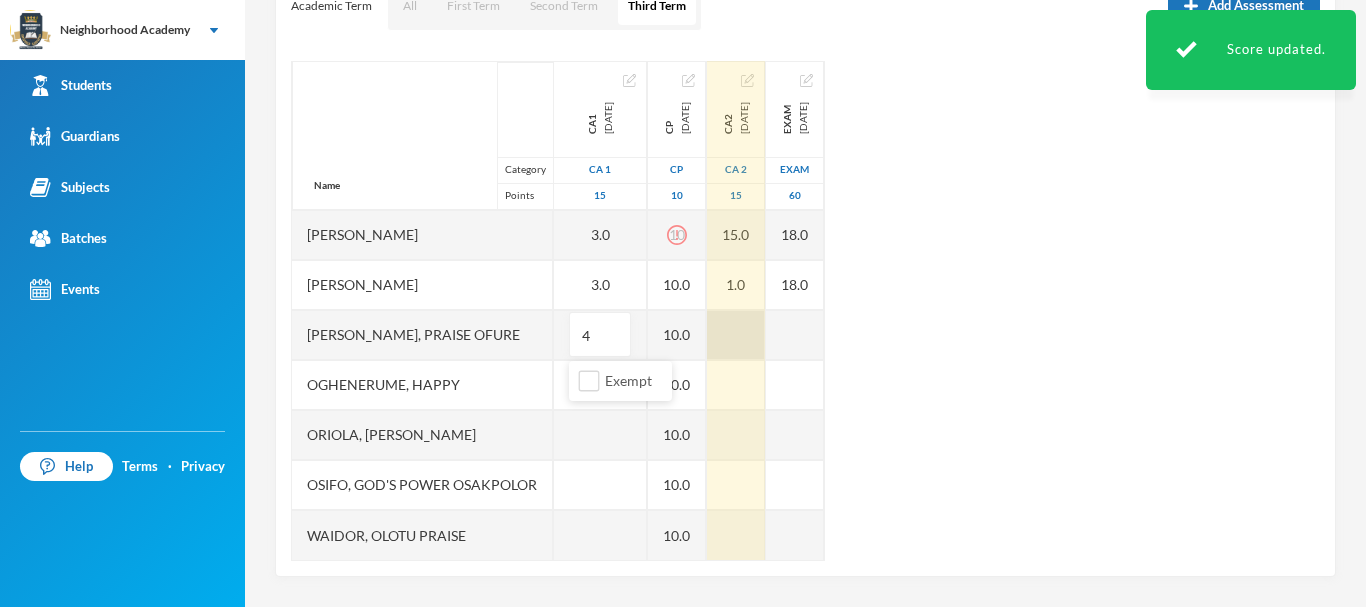 click at bounding box center [736, 335] 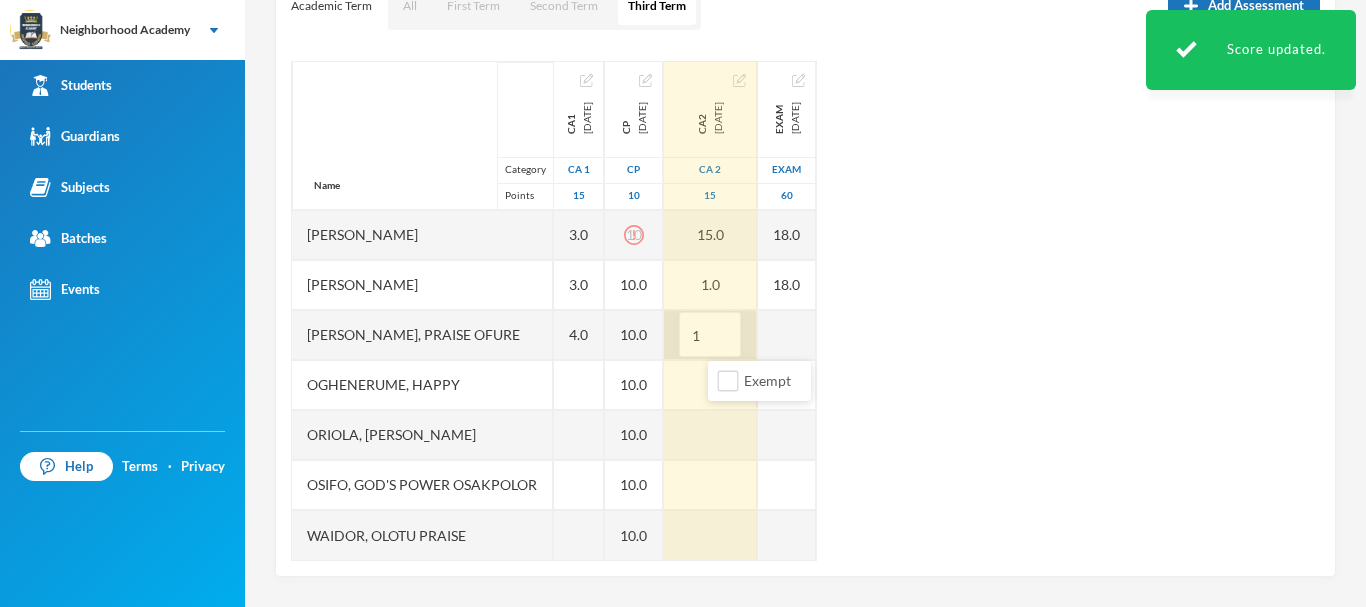type on "15" 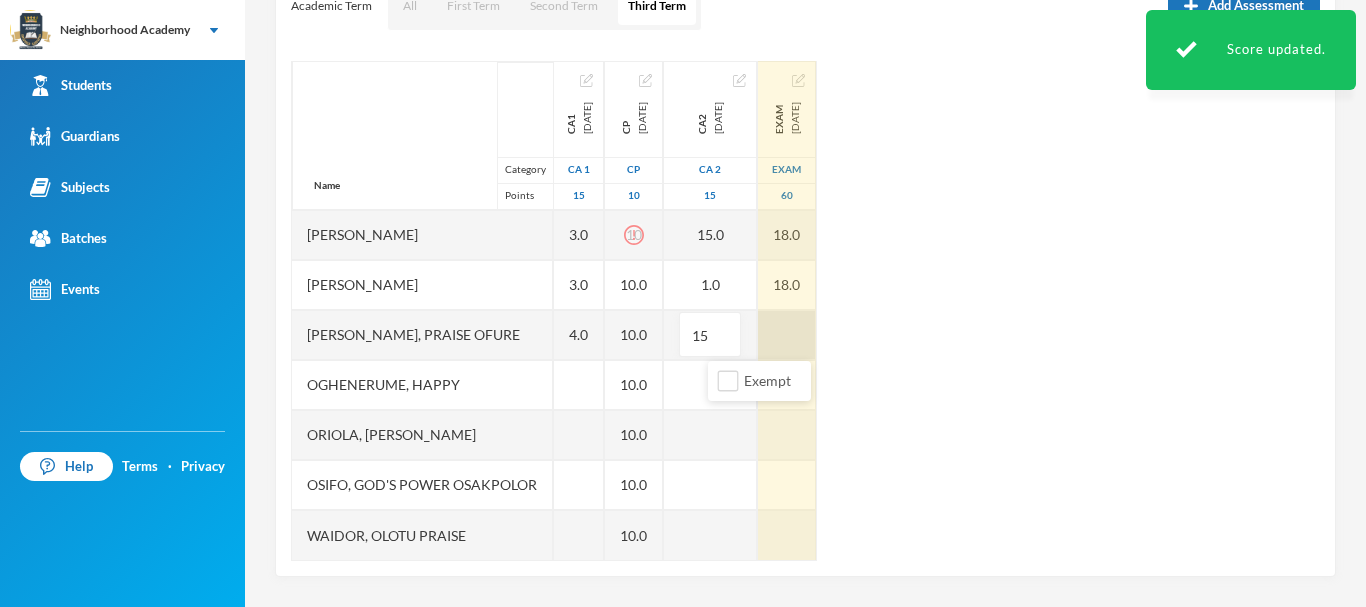 click at bounding box center (787, 335) 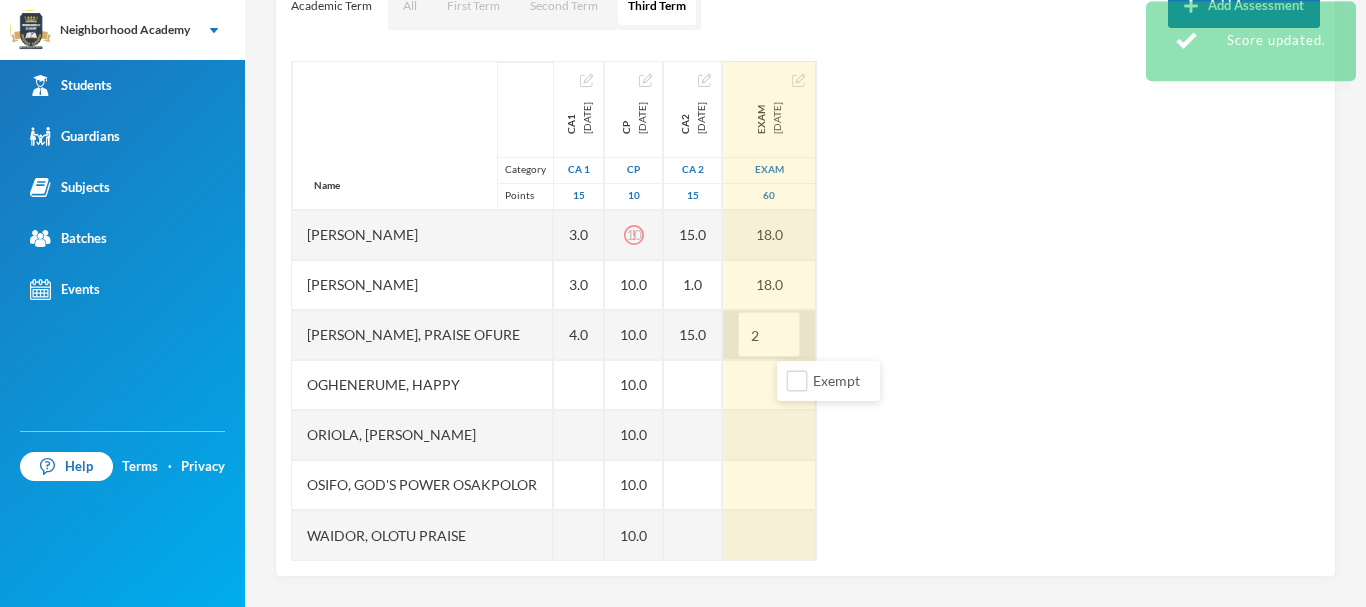 type on "29" 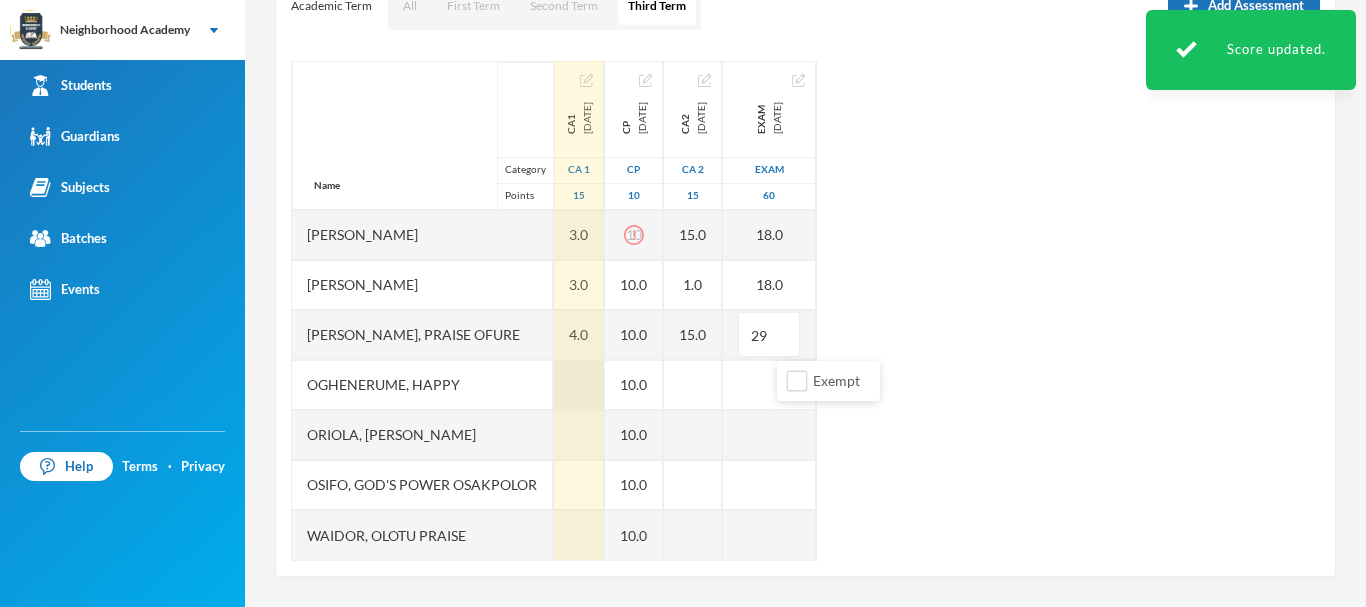click at bounding box center (579, 385) 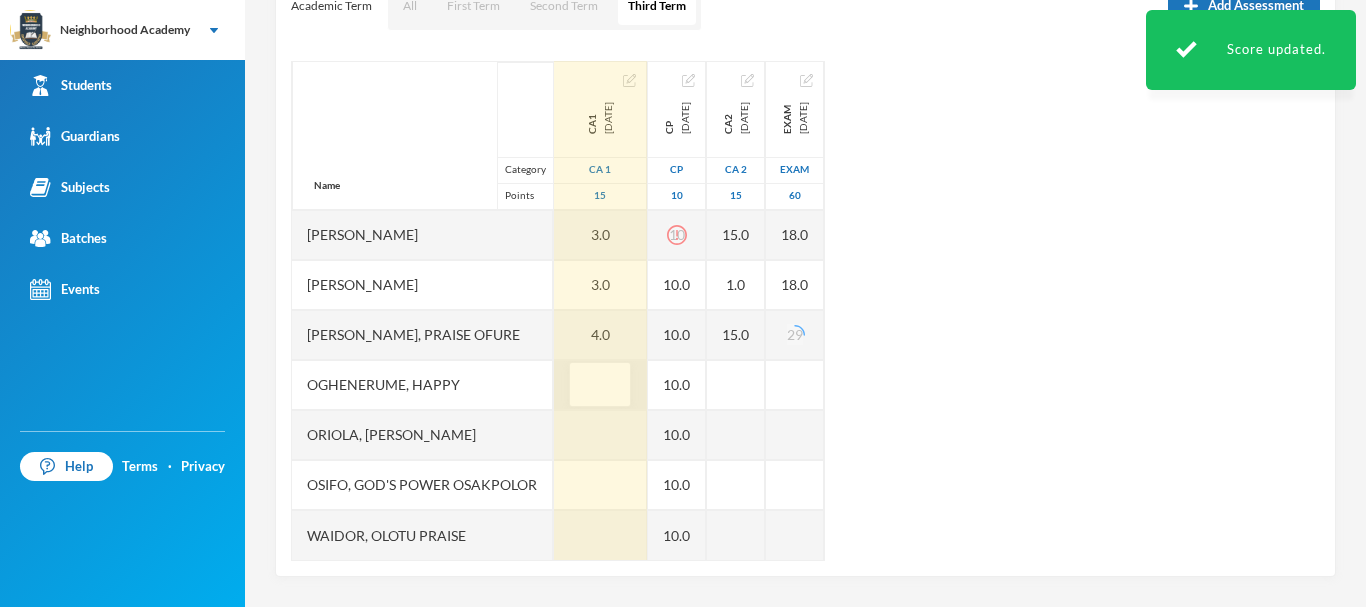click at bounding box center (600, 385) 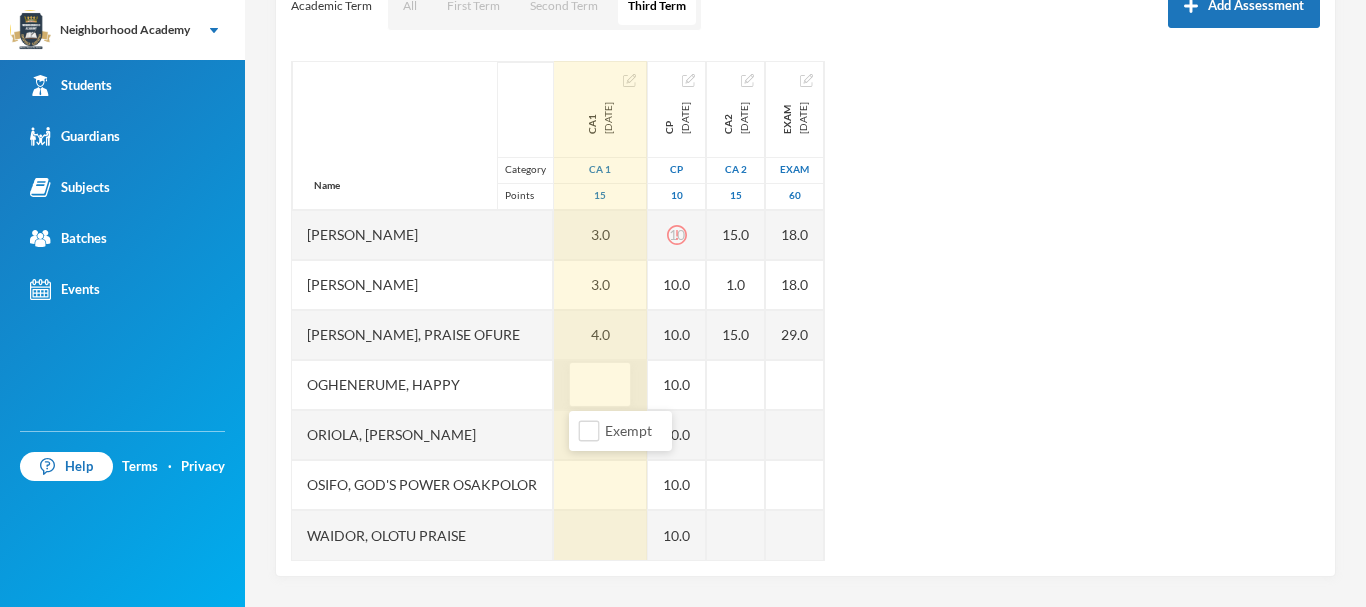 type on "4" 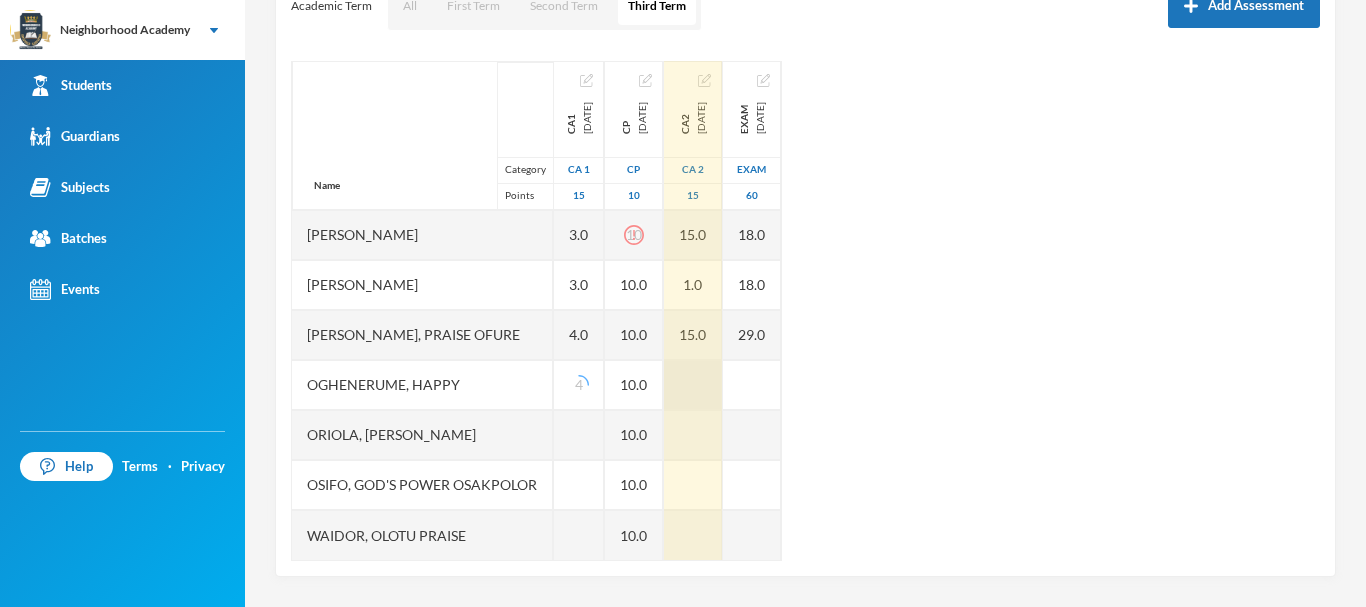 click at bounding box center [693, 385] 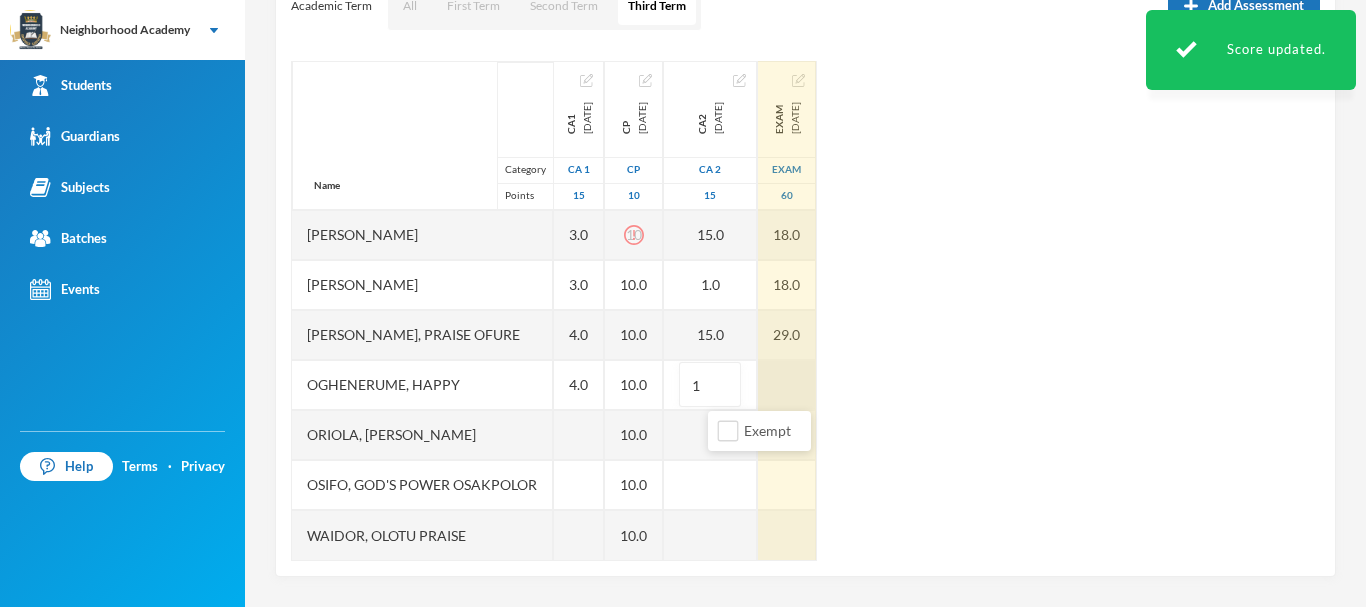click at bounding box center [787, 385] 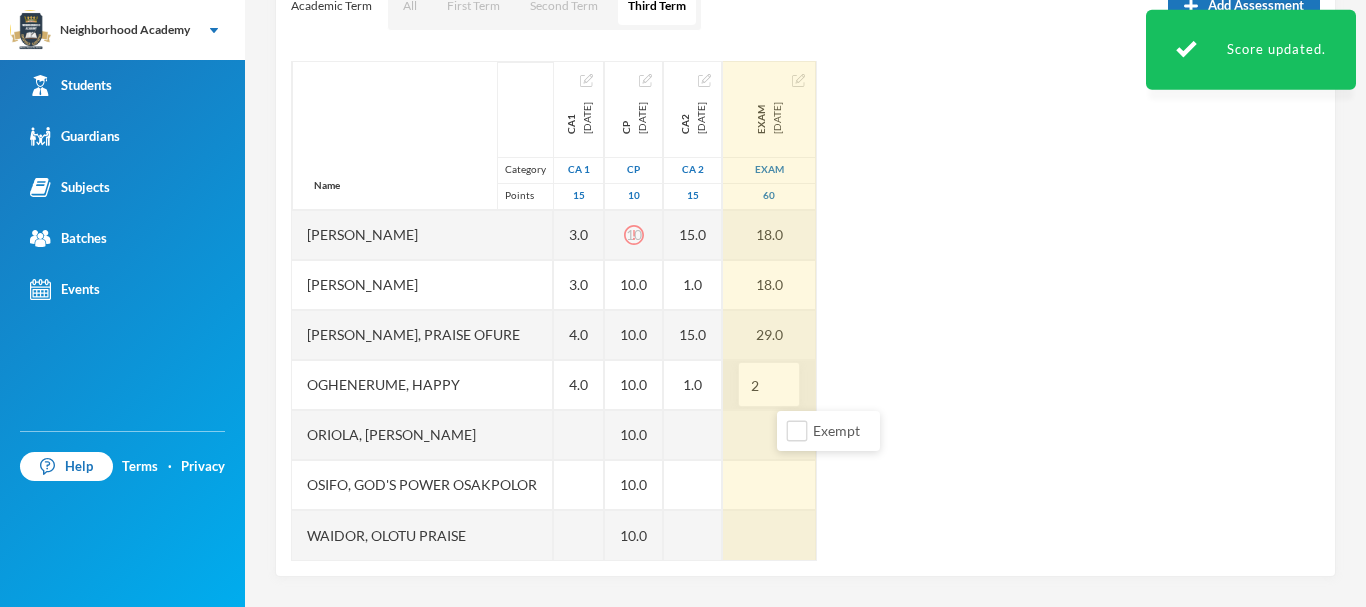 type on "27" 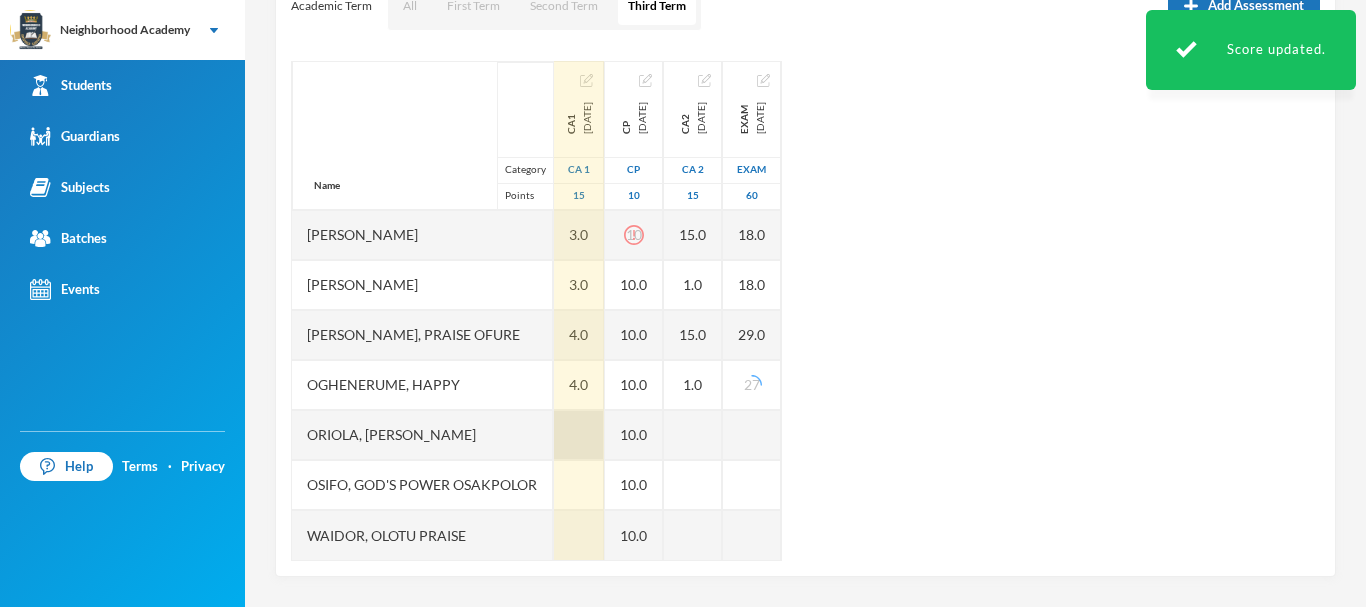 click at bounding box center [579, 435] 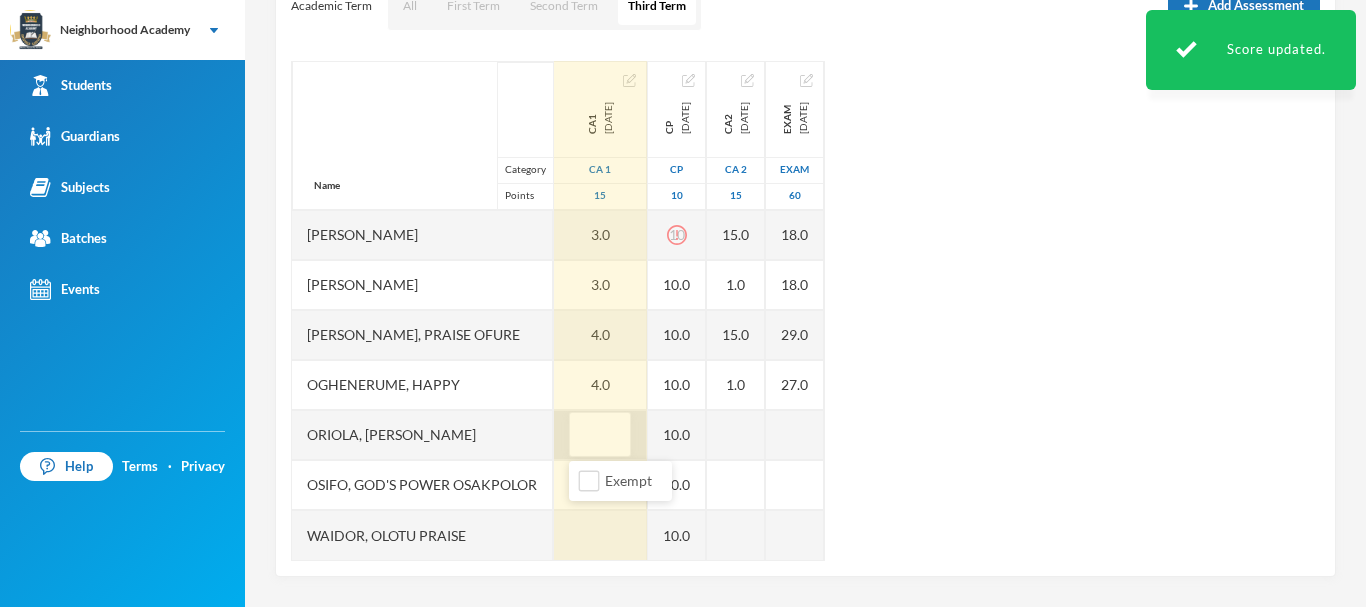 type on "5" 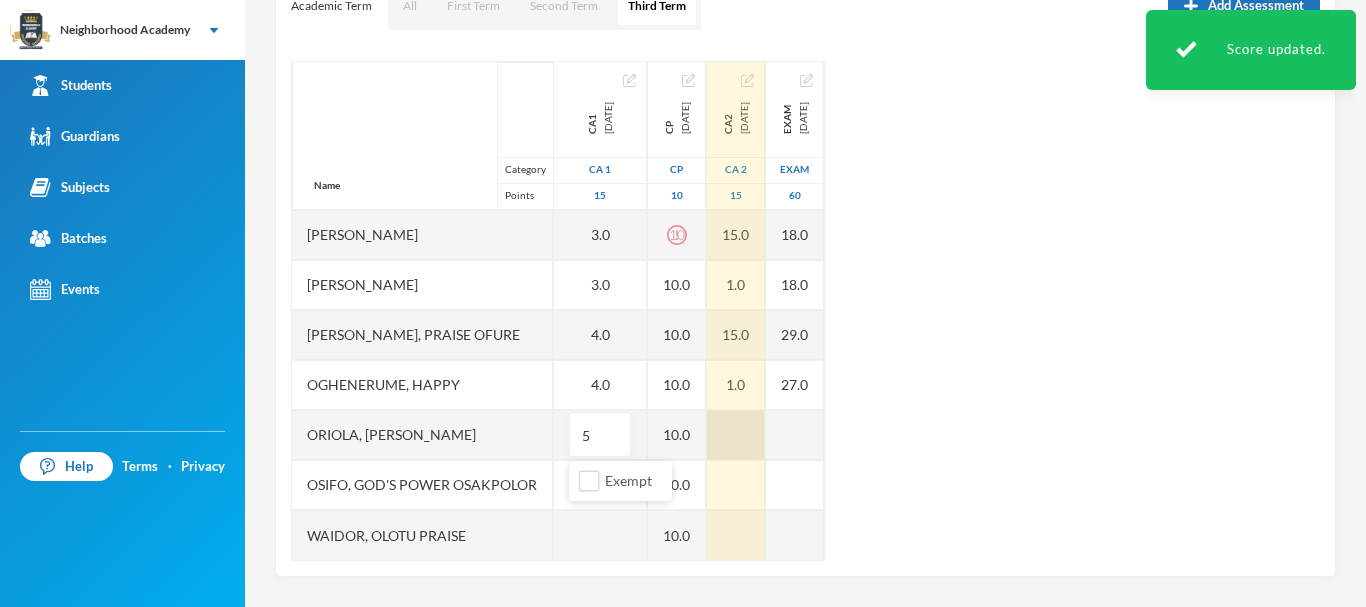 click at bounding box center (736, 435) 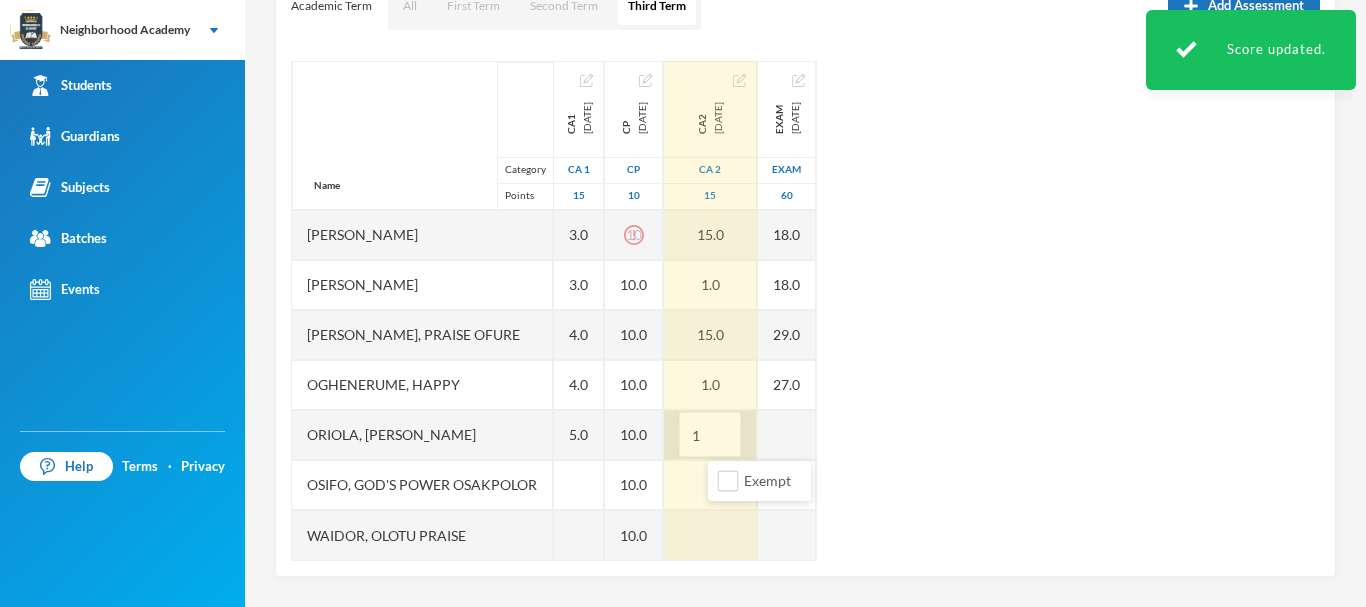 type on "15" 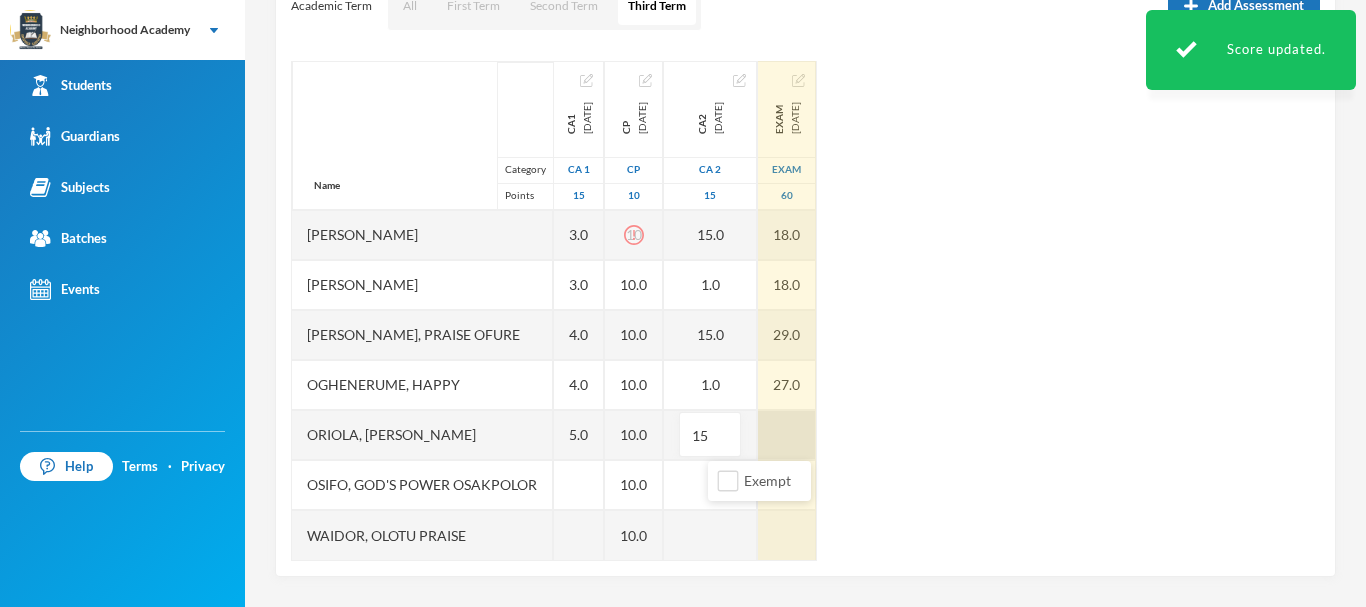 click at bounding box center [787, 435] 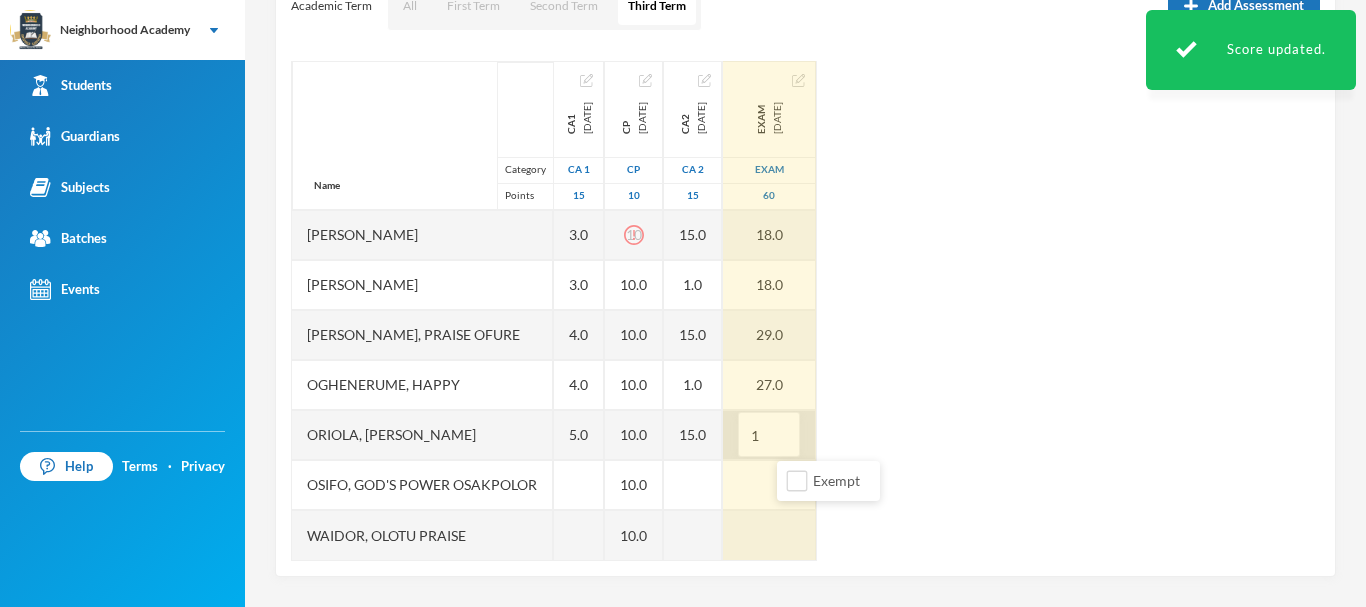 type on "11" 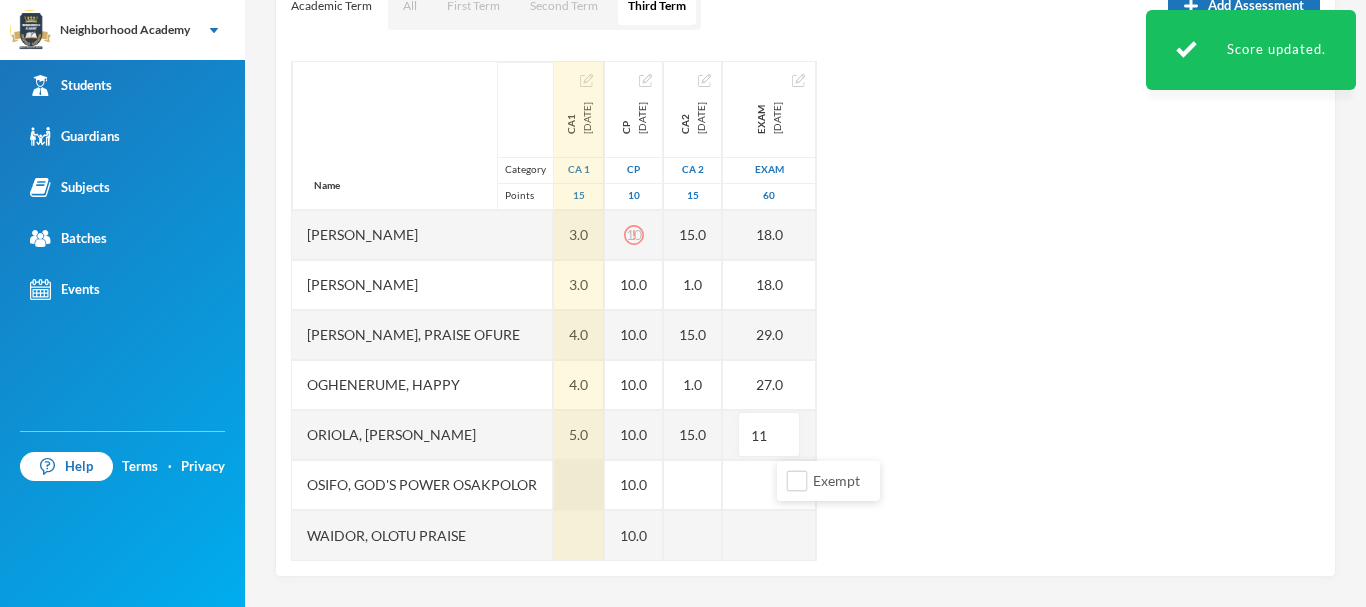 click at bounding box center (579, 485) 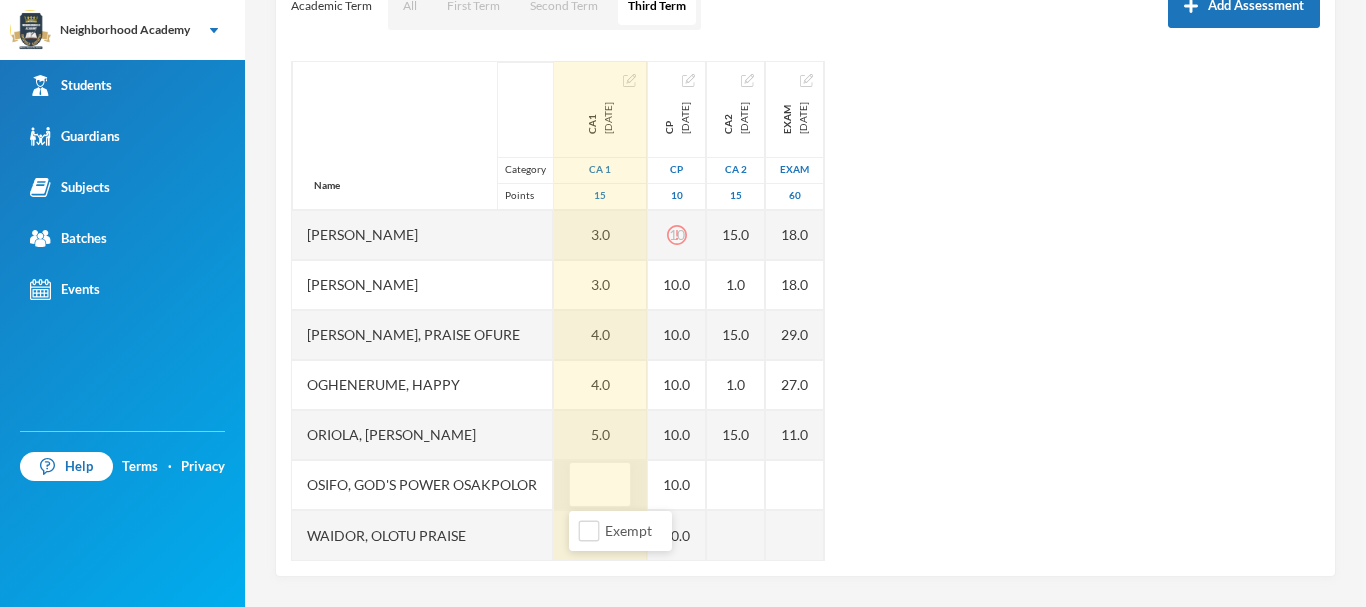 type on "4" 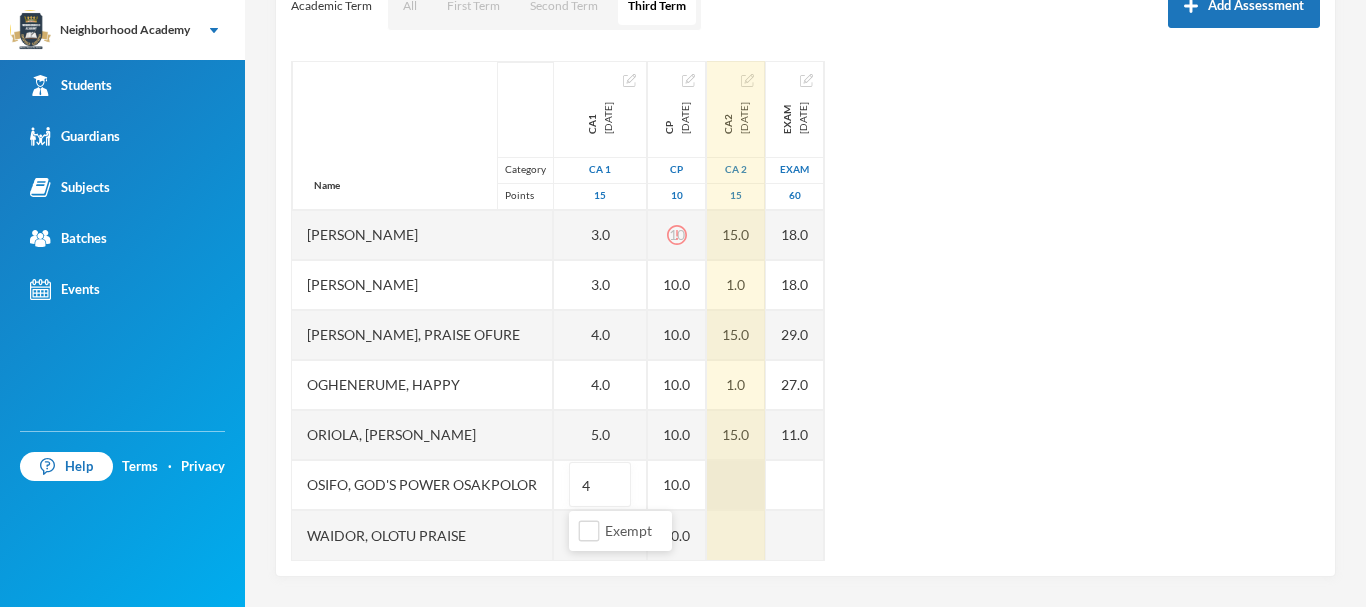 click at bounding box center (736, 485) 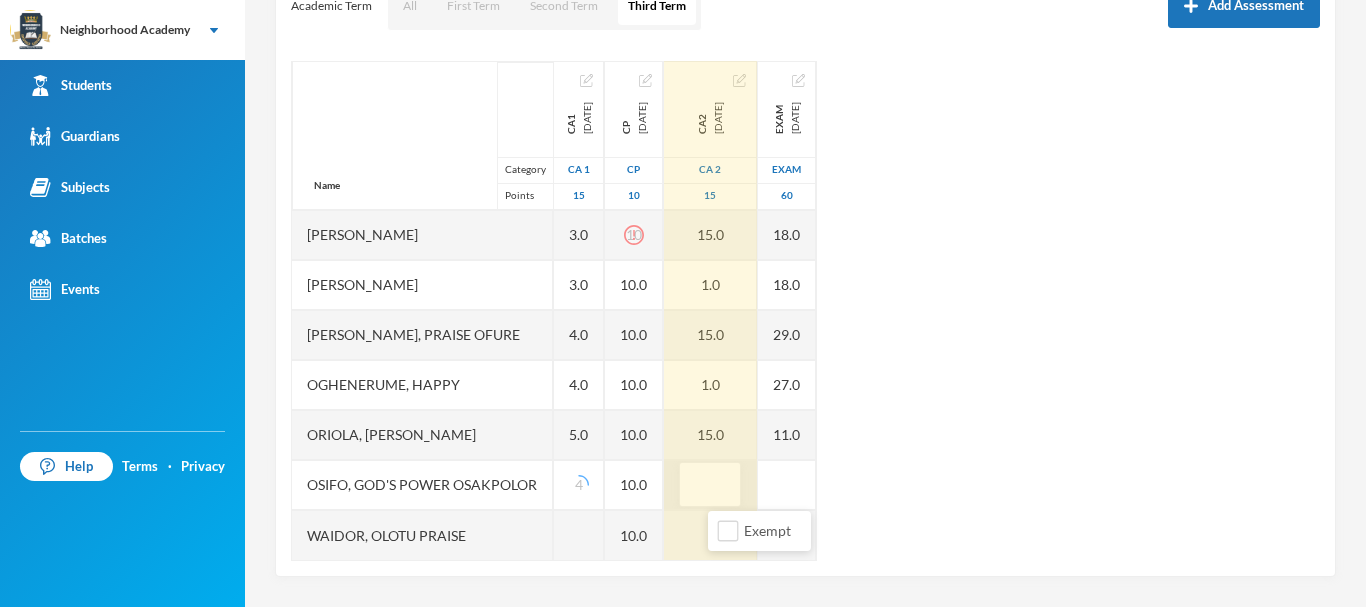 type on "1" 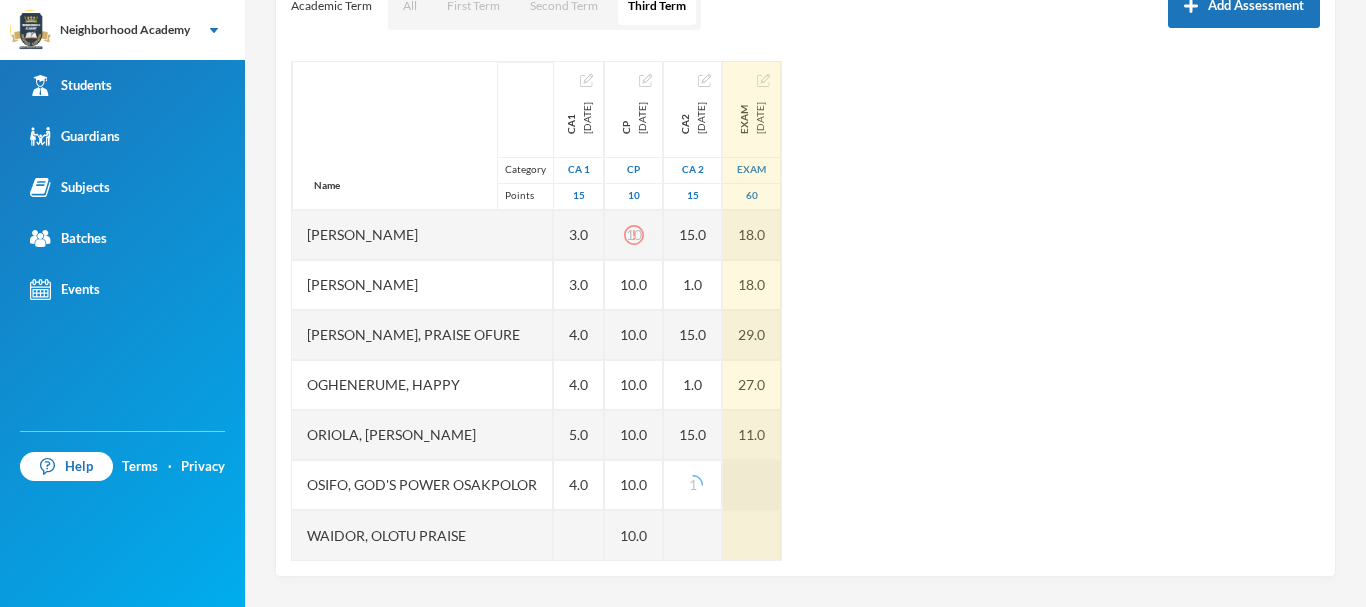 click at bounding box center (752, 485) 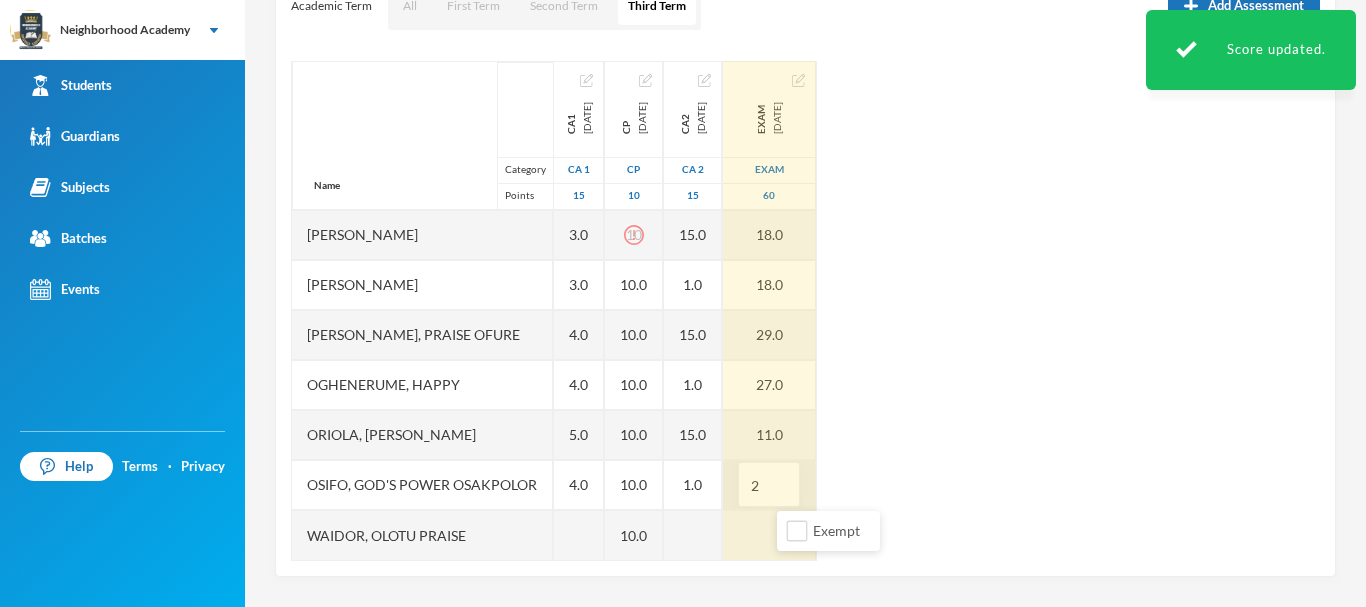 type on "20" 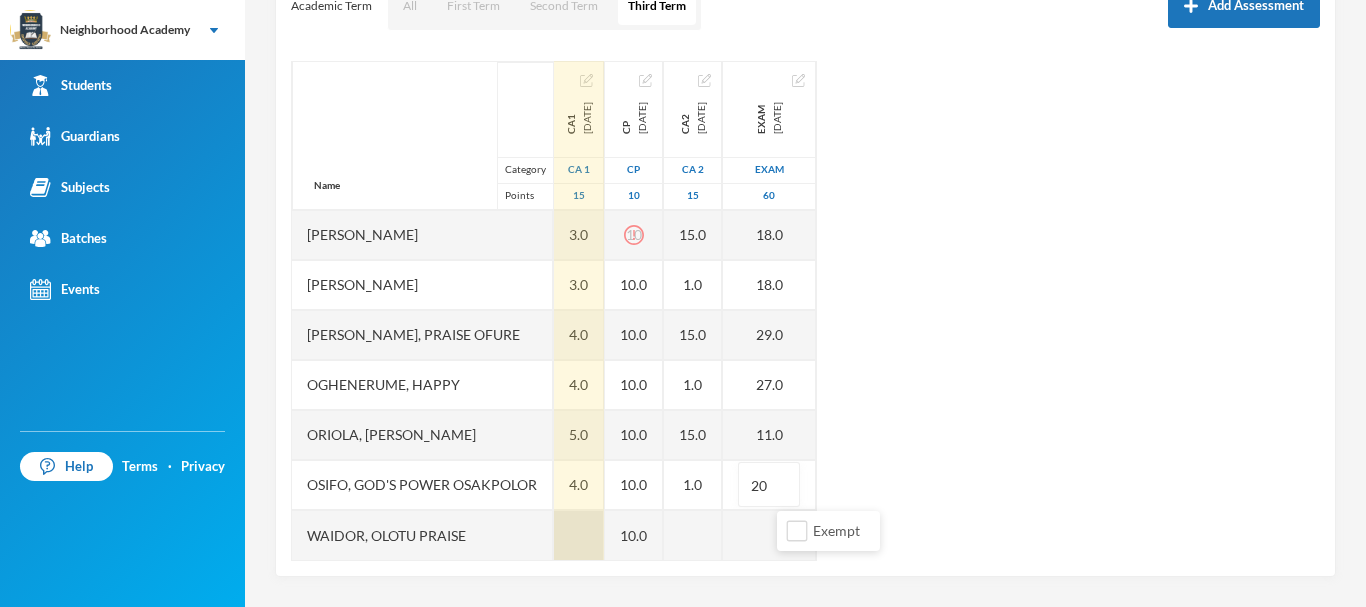 click at bounding box center (579, 535) 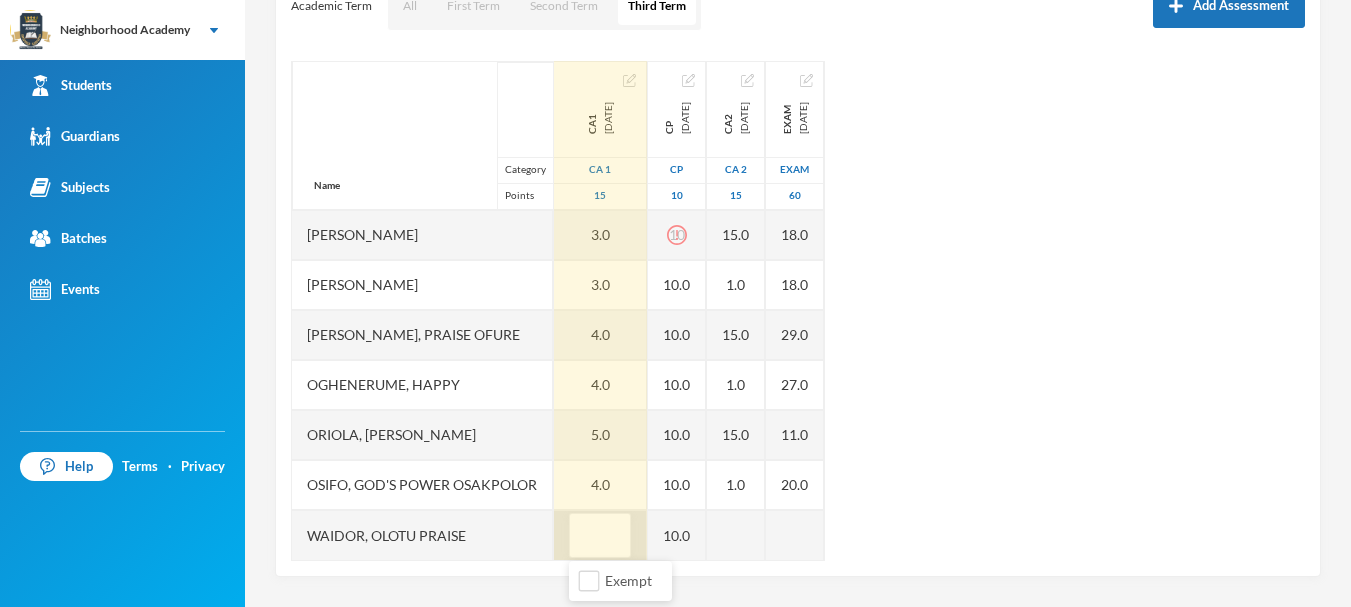 type on "6" 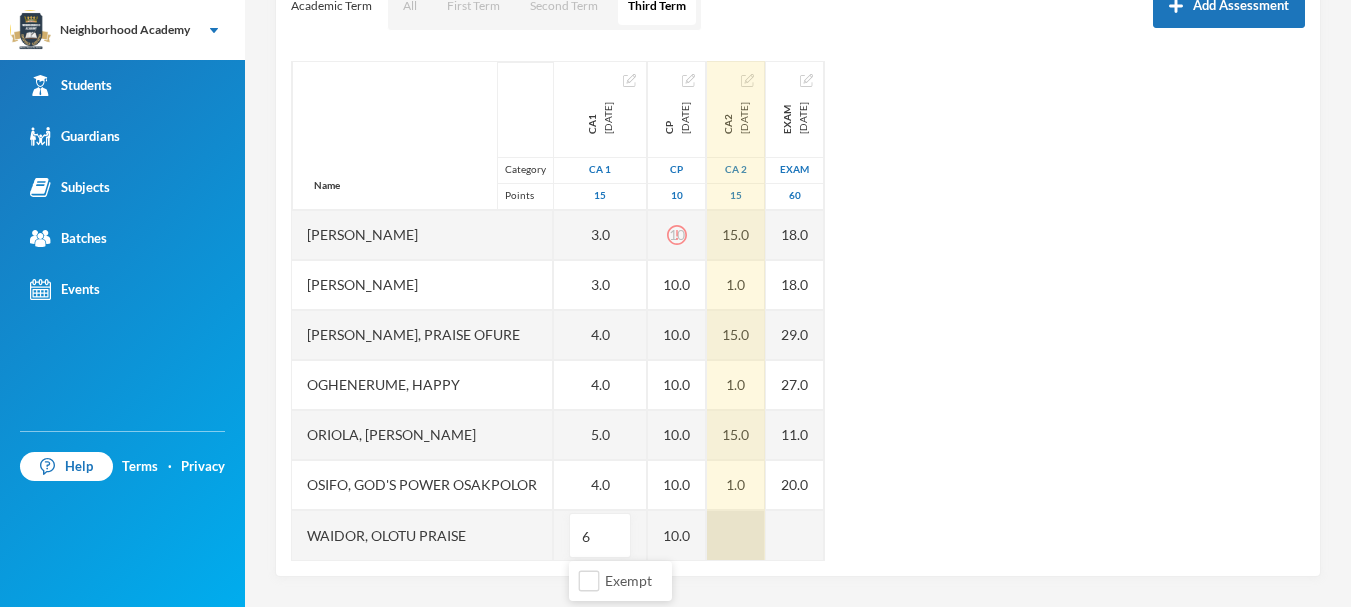 click at bounding box center (736, 535) 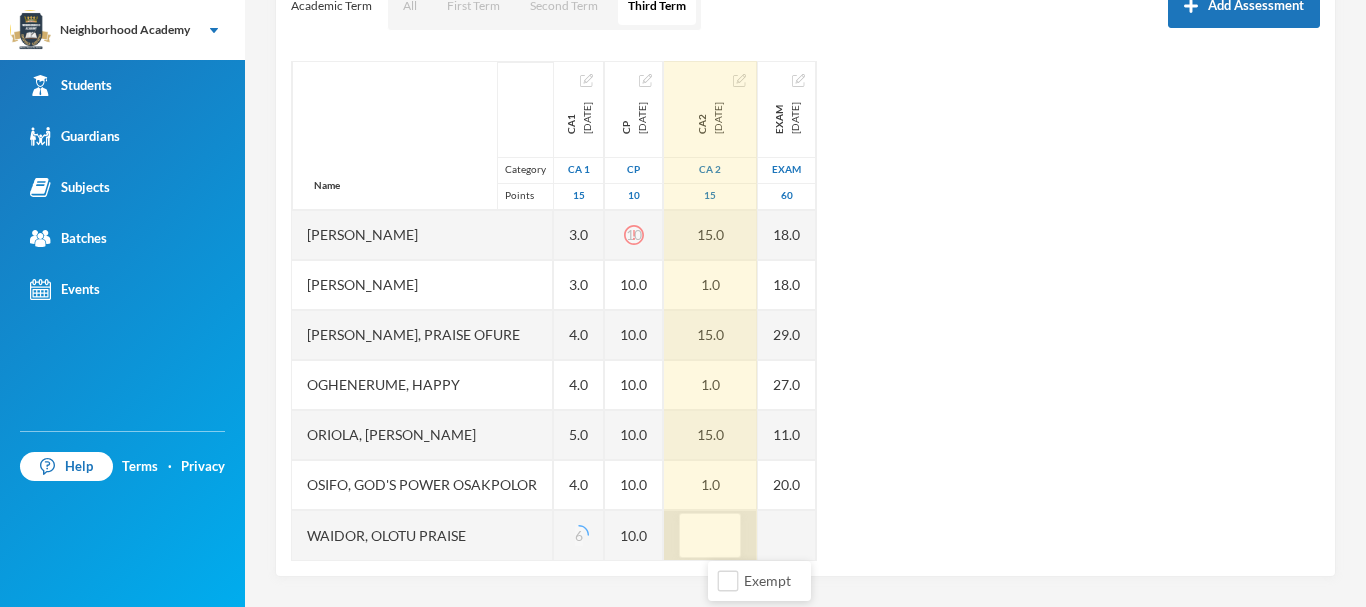 type on "1" 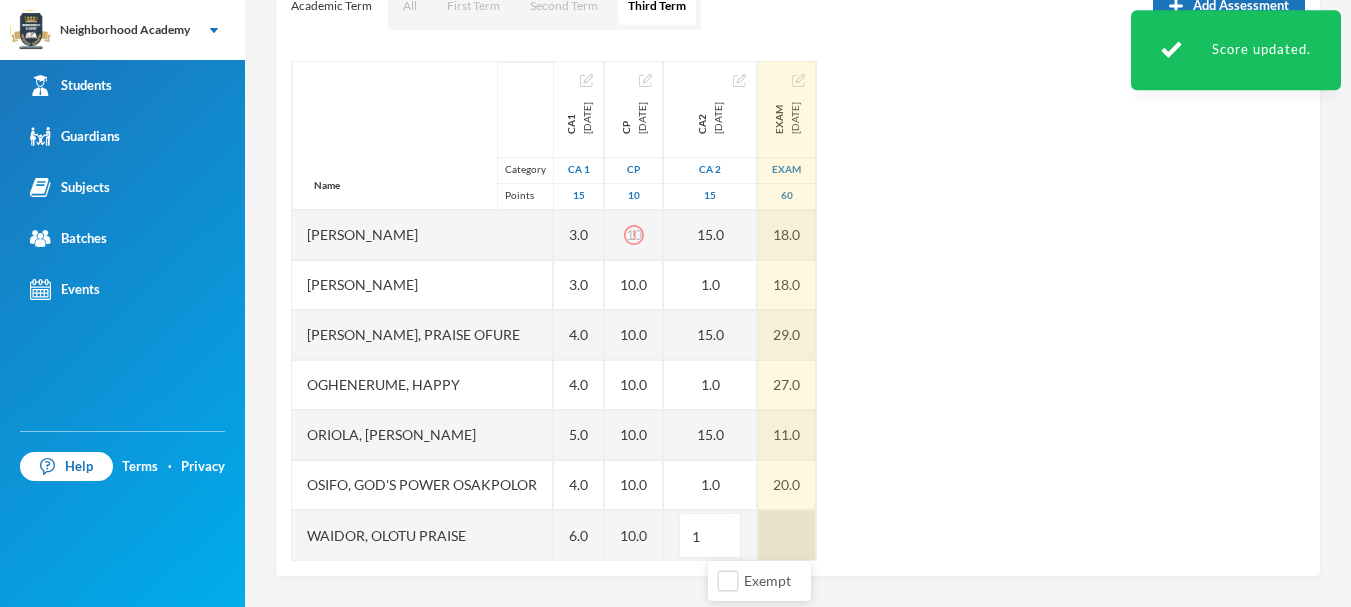 click at bounding box center (787, 535) 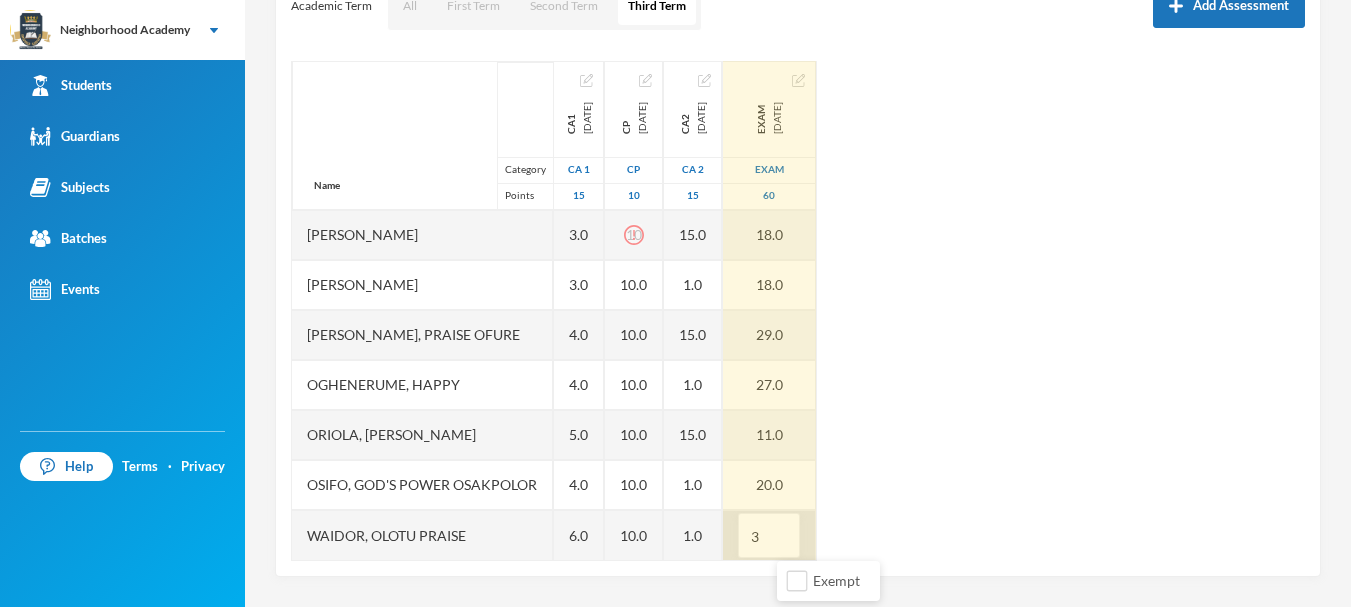 type on "33" 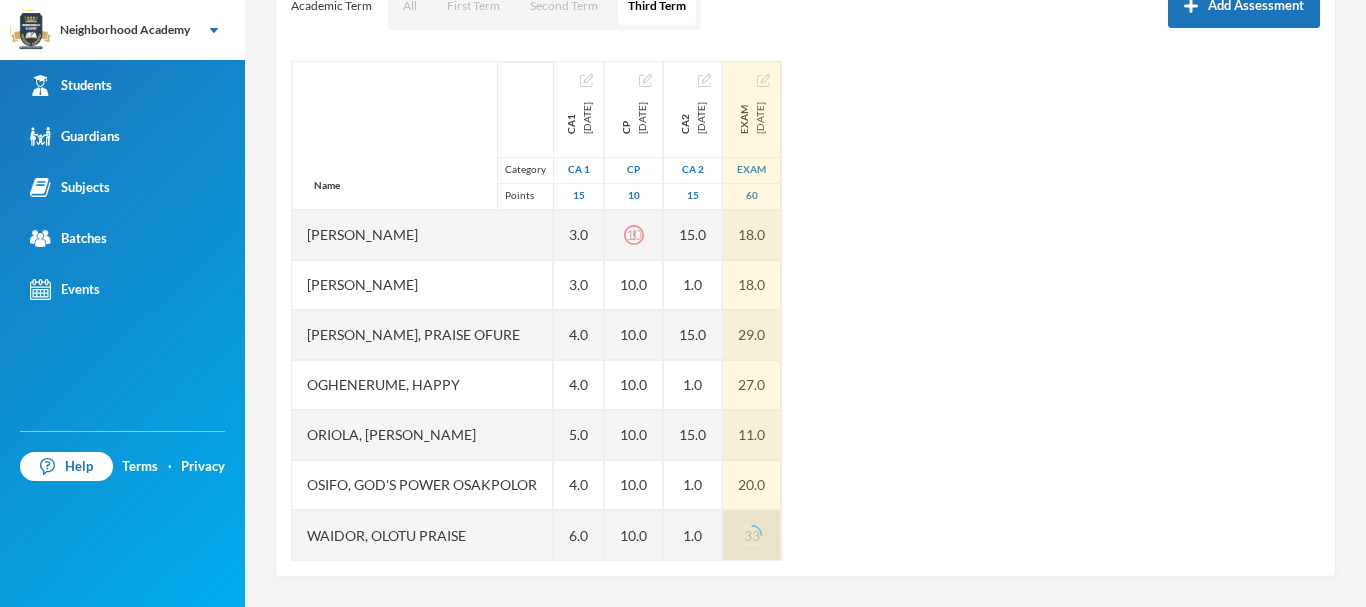 click on "Name   Category Points Aiworo, Osaivbie Miracle Edem, Esther Samson Enoch, Uhunoma Erhabor, Glory Osayamen Idada, Michael Ighalo, Enoch Lawrence, Praise Ofure Oghenerume, Happy Oriola, Precious Ahmed Osifo, God's Power Osakpolor Waidor, Olotu Praise CA1 2025-05-30 CA 1 15 5.0 5.0 4.0 9.0 3.0 3.0 4.0 4.0 5.0 4.0 6.0 CP 2025-05-30 CP 10 10.0 10.0 10.0 10.0 10 10.0 10.0 10.0 10.0 10.0 10.0 CA2 2025-07-09 CA 2 15 15.0 15.0 15.0 15.0 15.0 1.0 15.0 1.0 15.0 1.0 1.0 Exam 2025-07-30 Exam 60 34.0 9.0 19.0 35.0 18.0 18.0 29.0 27.0 11.0 20.0 33" at bounding box center [805, 311] 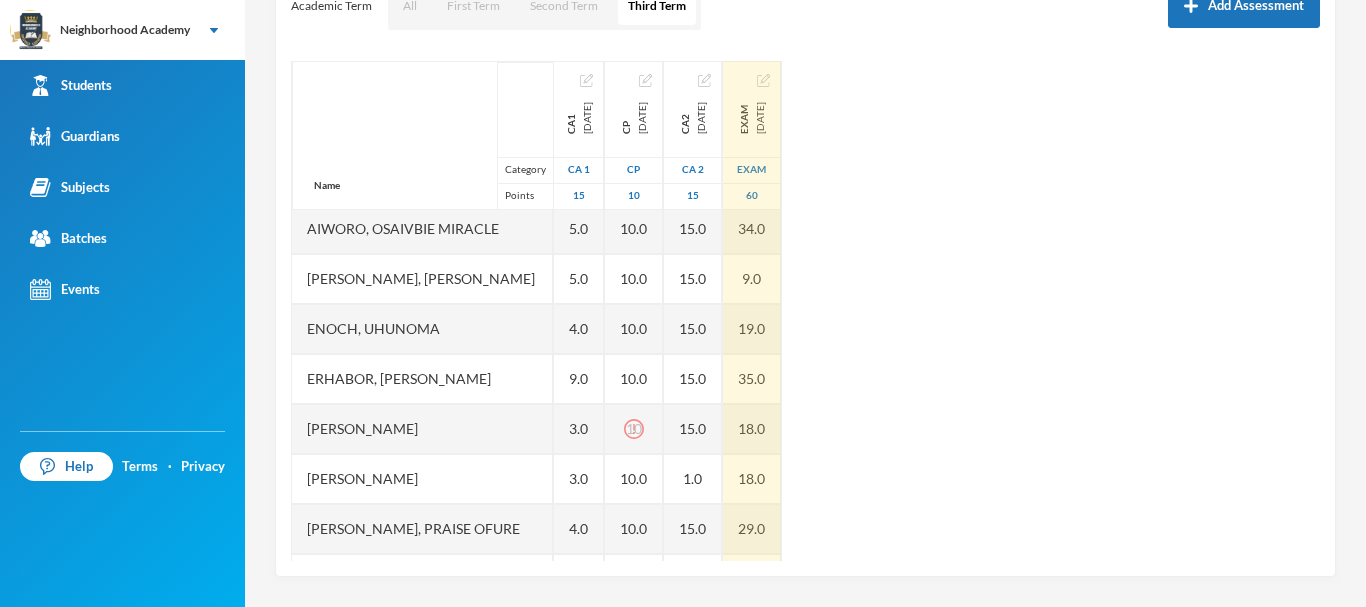 scroll, scrollTop: 0, scrollLeft: 0, axis: both 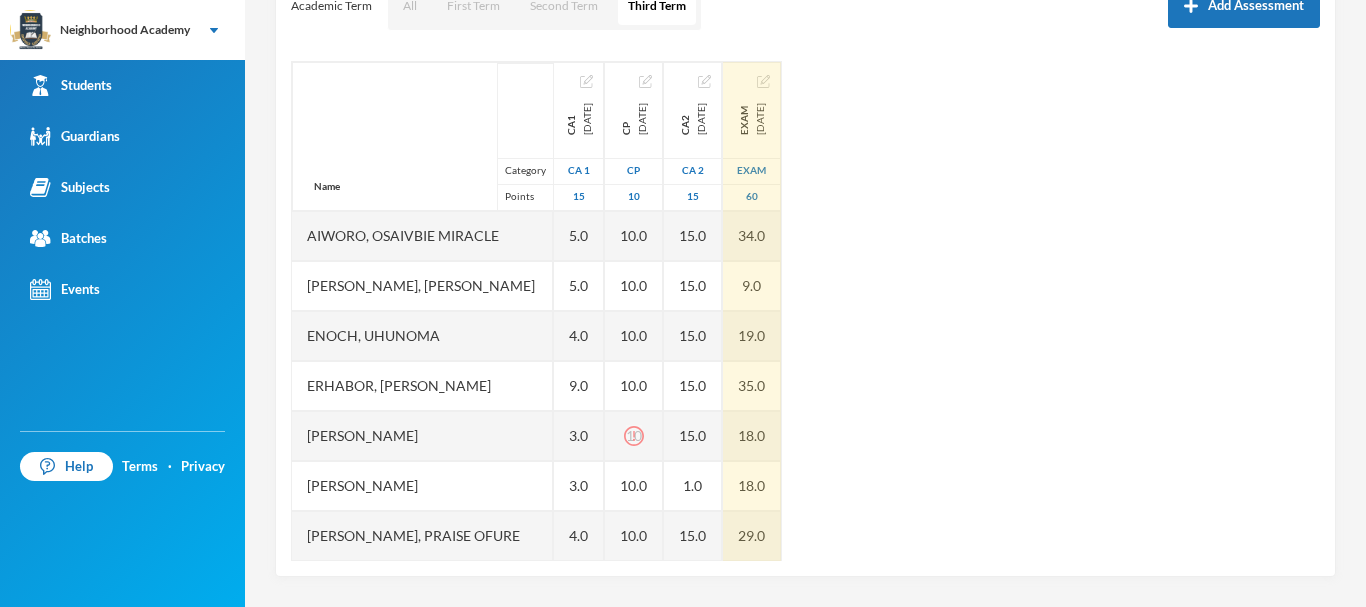 drag, startPoint x: 1004, startPoint y: 489, endPoint x: 1004, endPoint y: 470, distance: 19 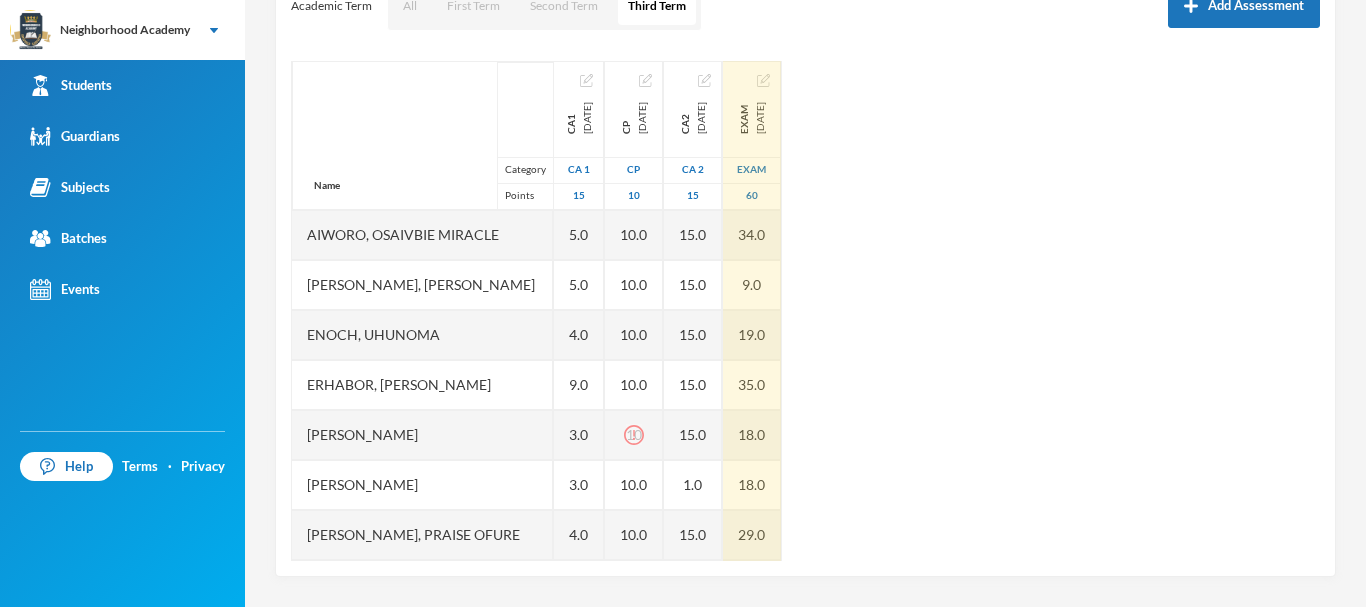scroll, scrollTop: 0, scrollLeft: 0, axis: both 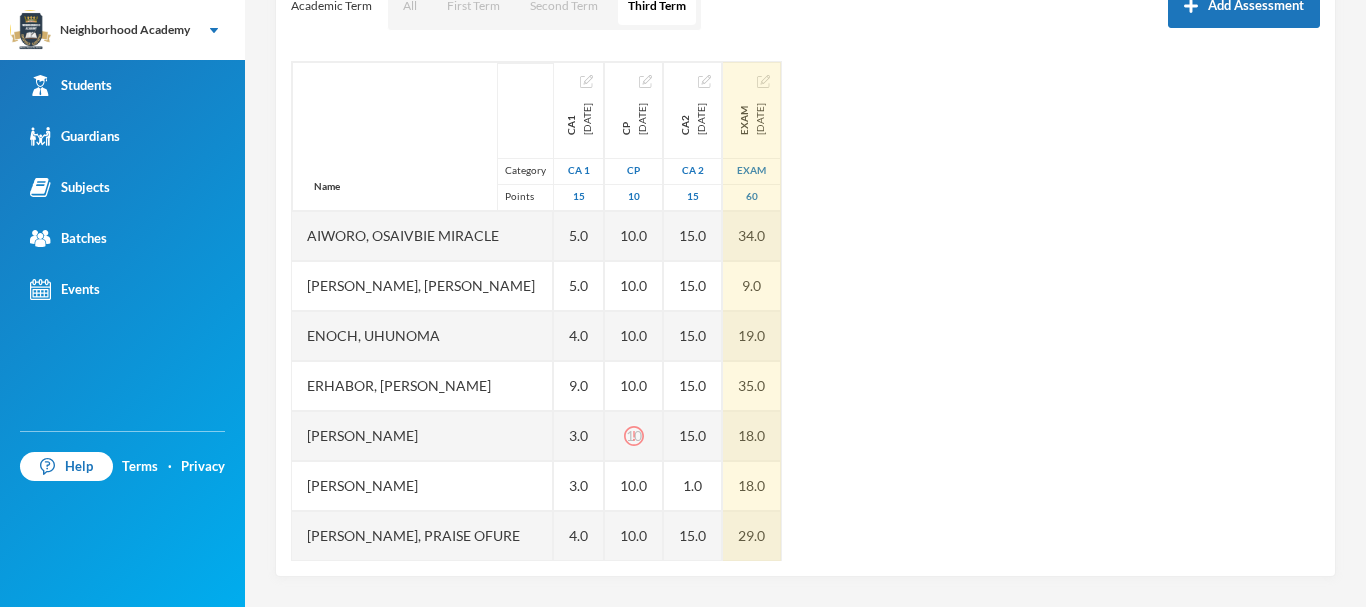 click on "Name   Category Points Aiworo, Osaivbie Miracle Edem, Esther Samson Enoch, Uhunoma Erhabor, Glory Osayamen Idada, Michael Ighalo, Enoch Lawrence, Praise Ofure Oghenerume, Happy Oriola, Precious Ahmed Osifo, God's Power Osakpolor Waidor, Olotu Praise CA1 2025-05-30 CA 1 15 5.0 5.0 4.0 9.0 3.0 3.0 4.0 4.0 5.0 4.0 6.0 CP 2025-05-30 CP 10 10.0 10.0 10.0 10.0 10 10.0 10.0 10.0 10.0 10.0 10.0 CA2 2025-07-09 CA 2 15 15.0 15.0 15.0 15.0 15.0 1.0 15.0 1.0 15.0 1.0 1.0 Exam 2025-07-30 Exam 60 34.0 9.0 19.0 35.0 18.0 18.0 29.0 27.0 11.0 20.0 33.0" at bounding box center [805, 311] 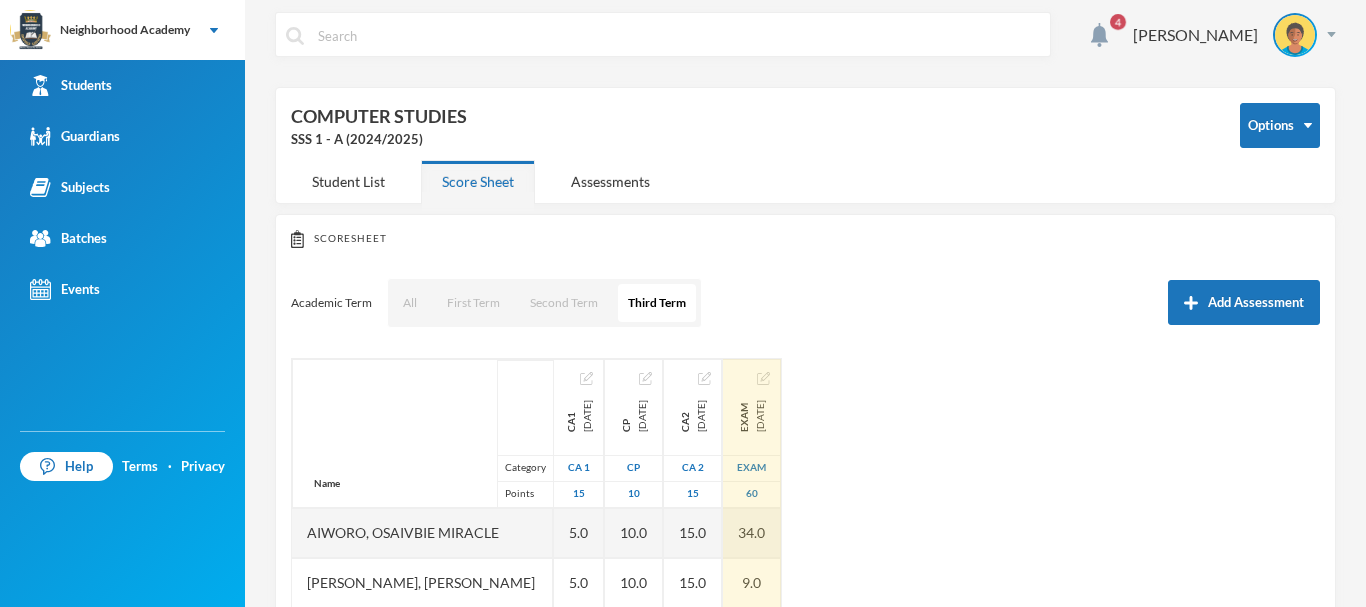 scroll, scrollTop: 0, scrollLeft: 0, axis: both 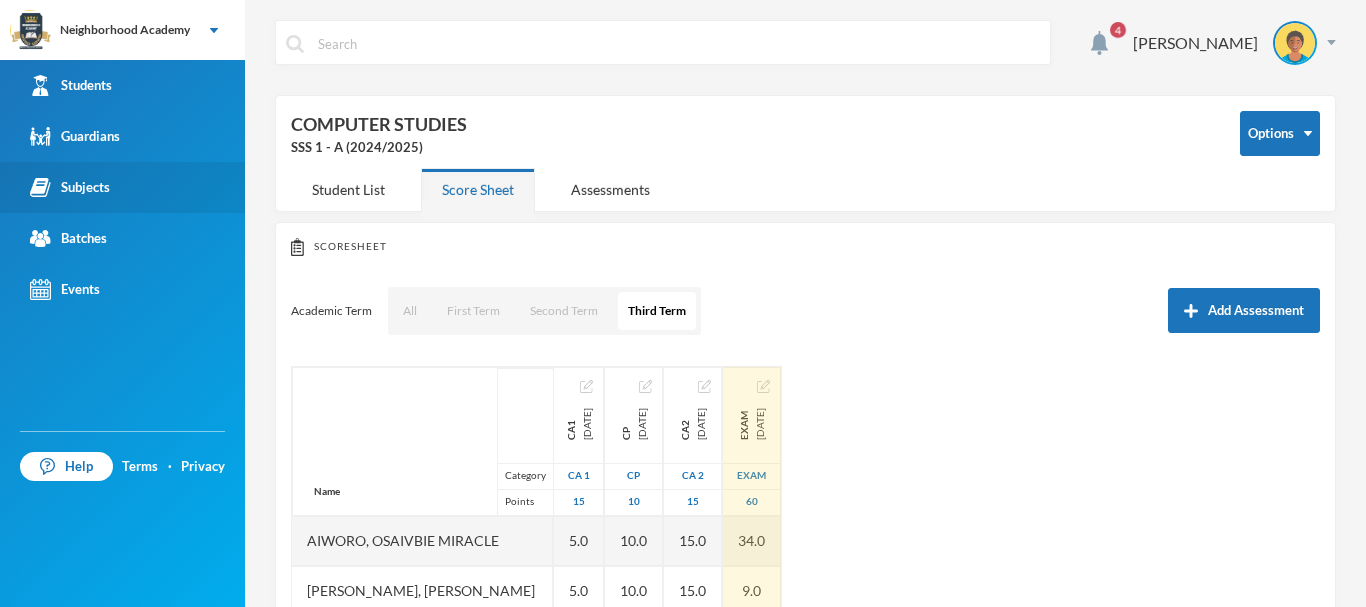 click on "Subjects" at bounding box center (70, 187) 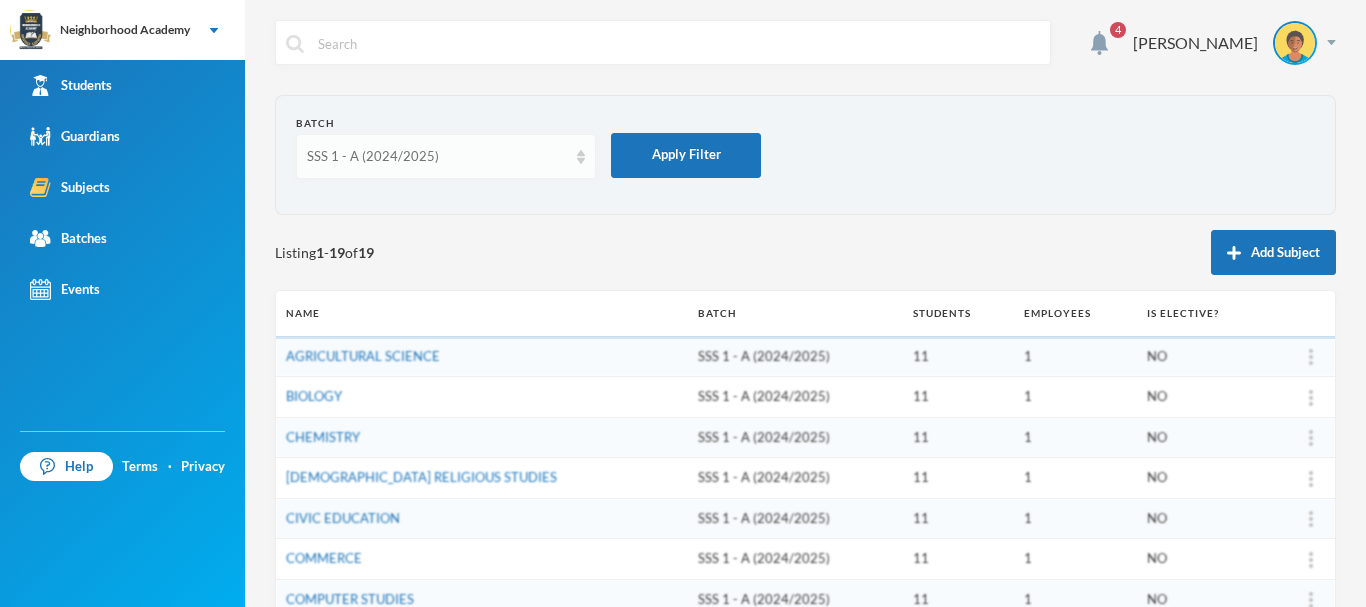 click on "SSS 1 - A (2024/2025)" at bounding box center (446, 156) 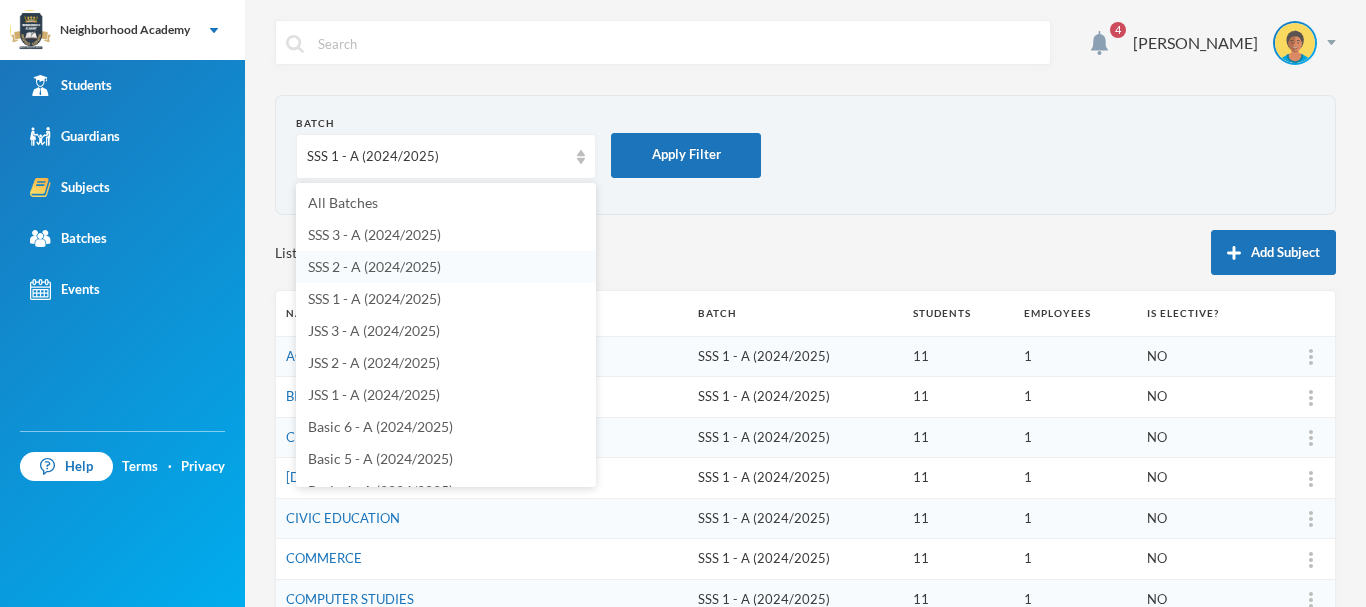 click on "SSS 2 - A (2024/2025)" at bounding box center [446, 267] 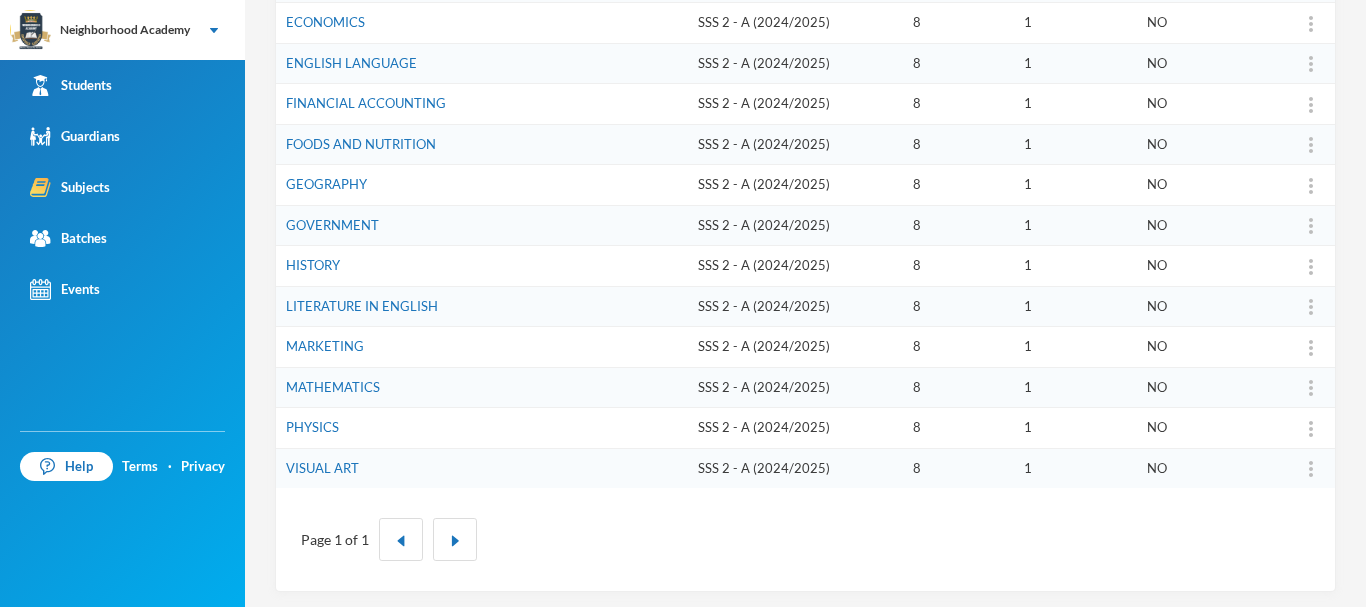 scroll, scrollTop: 622, scrollLeft: 0, axis: vertical 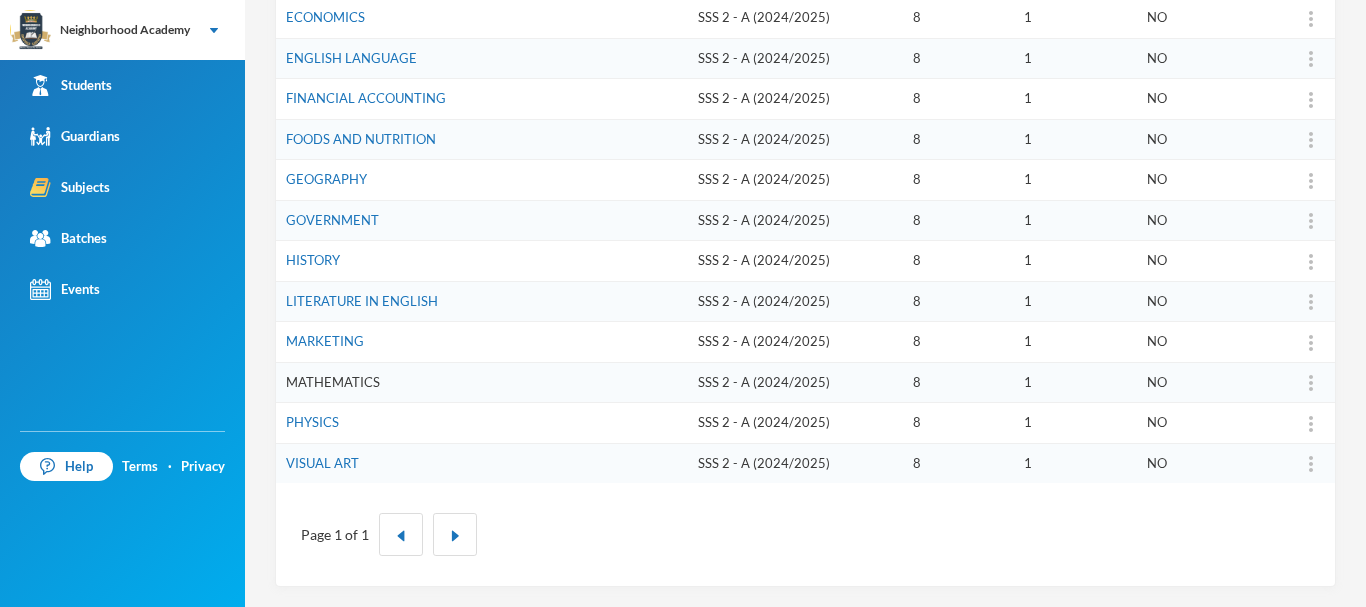 click on "MATHEMATICS" at bounding box center [333, 382] 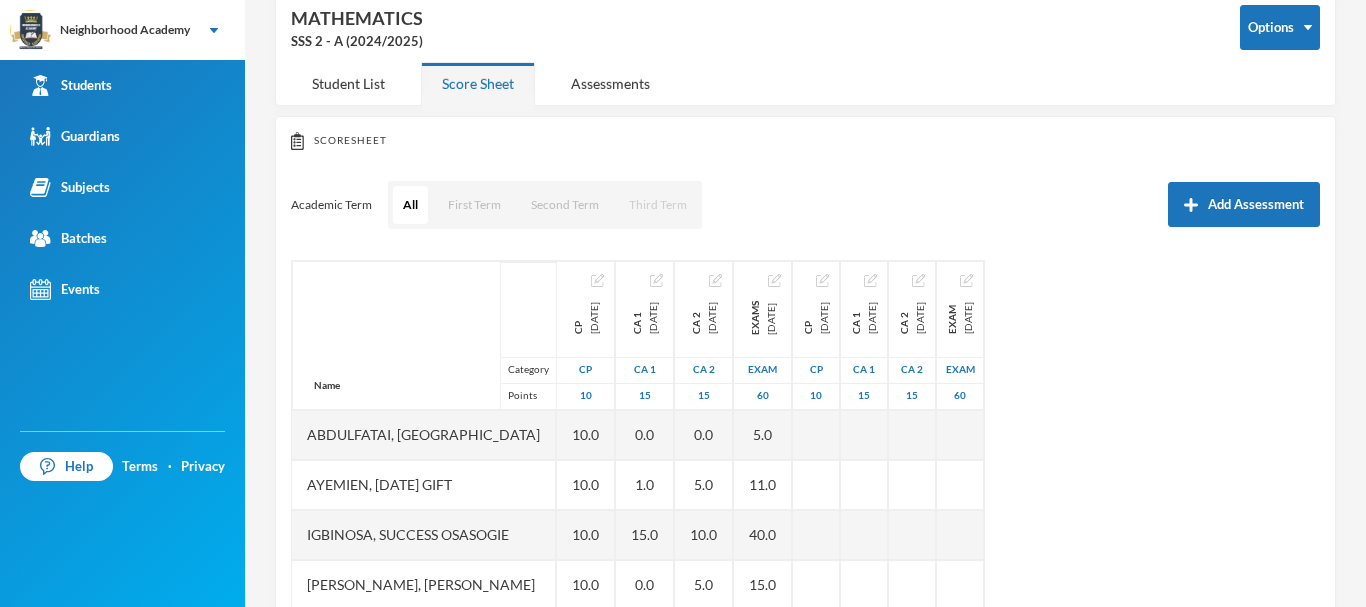 click on "Third Term" at bounding box center (658, 205) 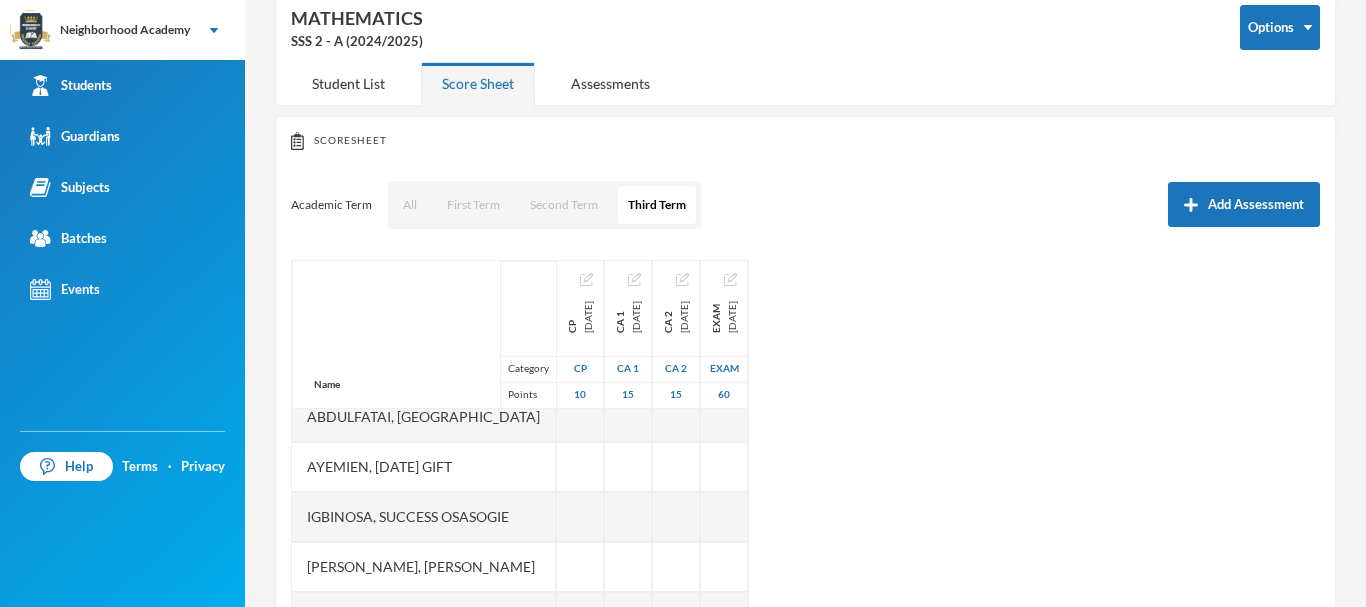 scroll, scrollTop: 0, scrollLeft: 0, axis: both 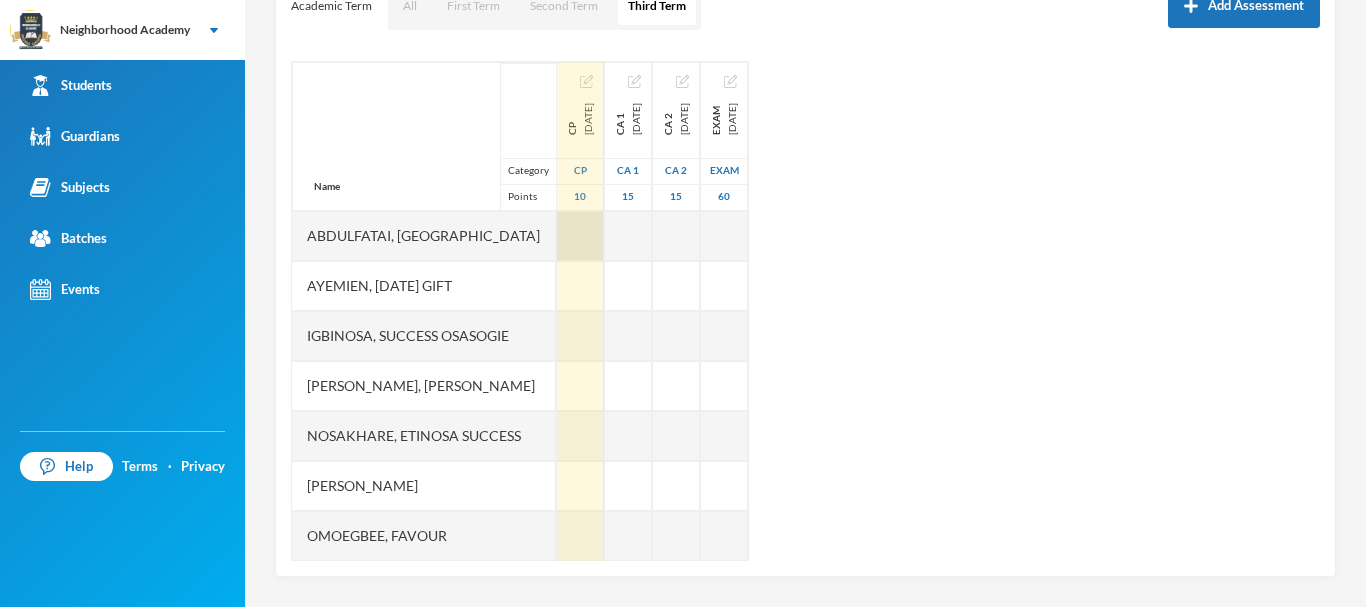 click at bounding box center [580, 236] 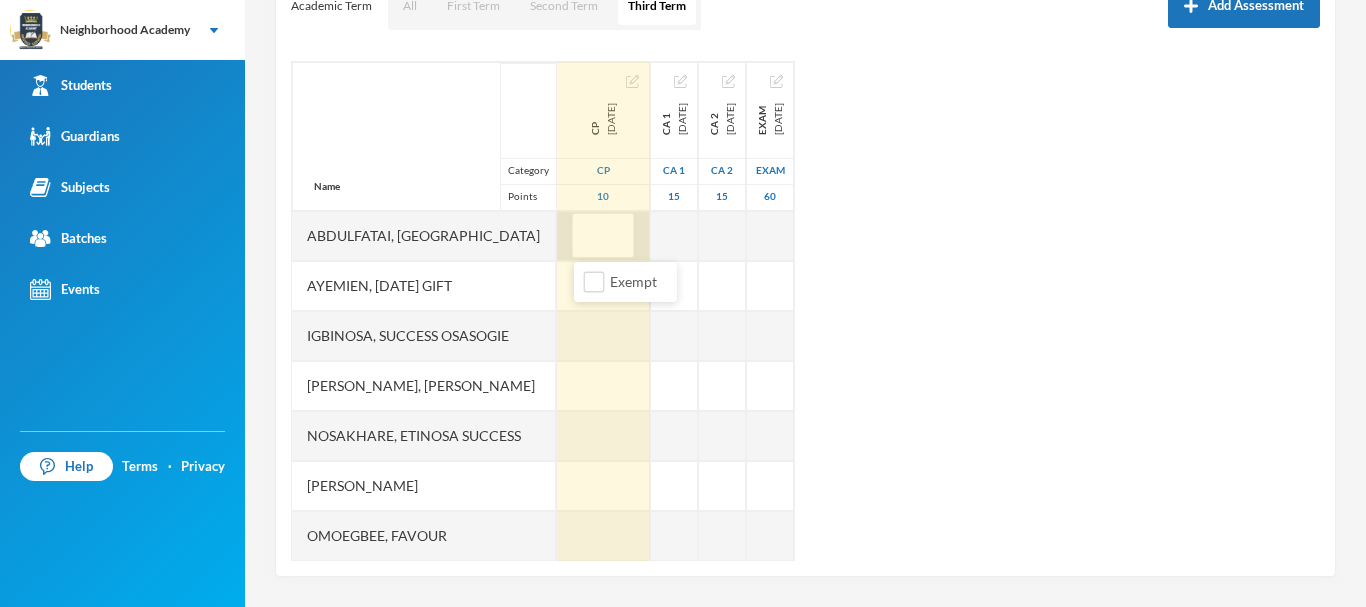 click at bounding box center [603, 236] 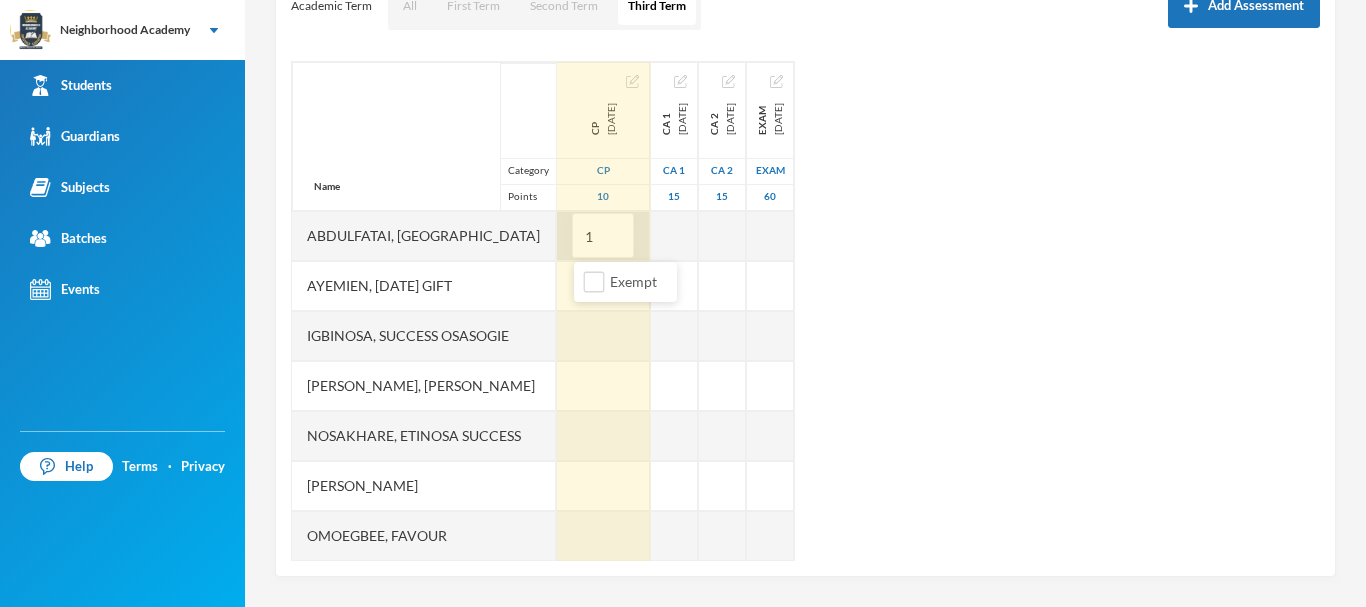 type on "10" 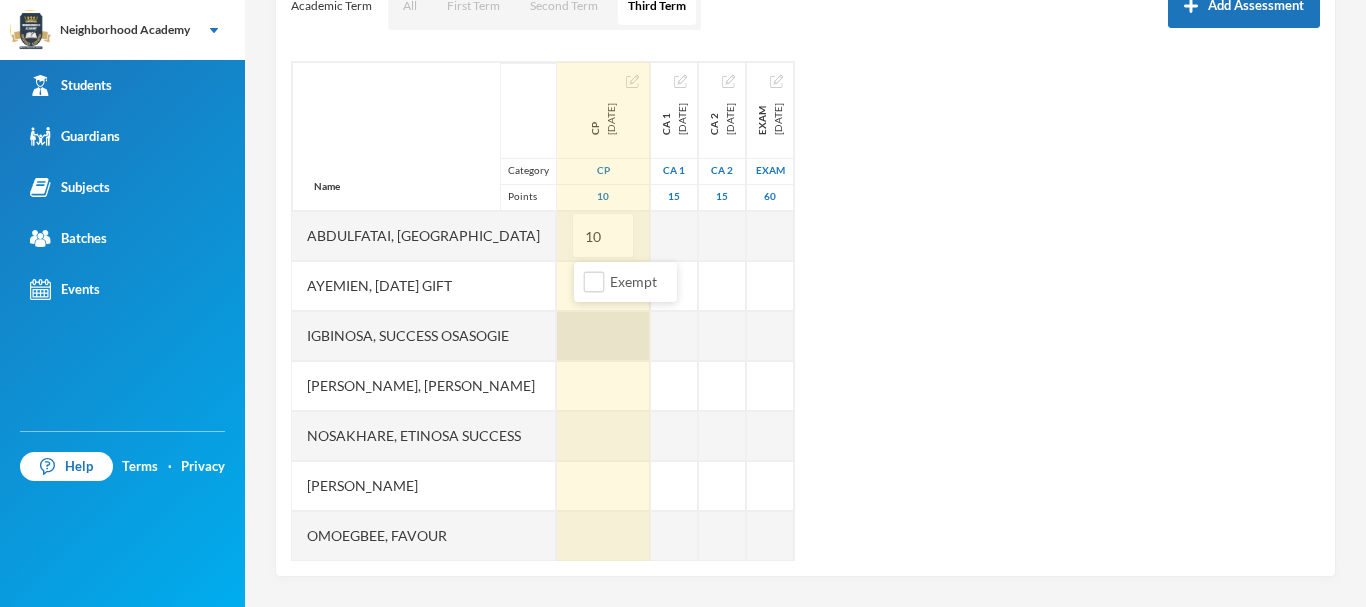 click at bounding box center (603, 336) 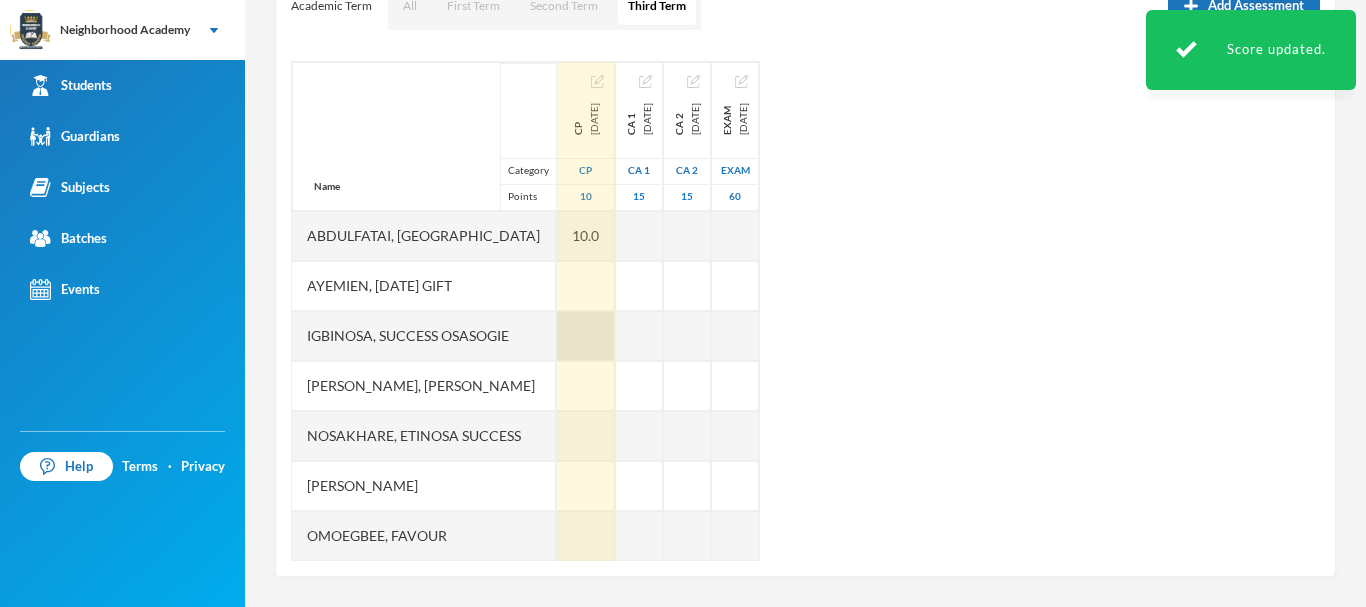 click at bounding box center [586, 336] 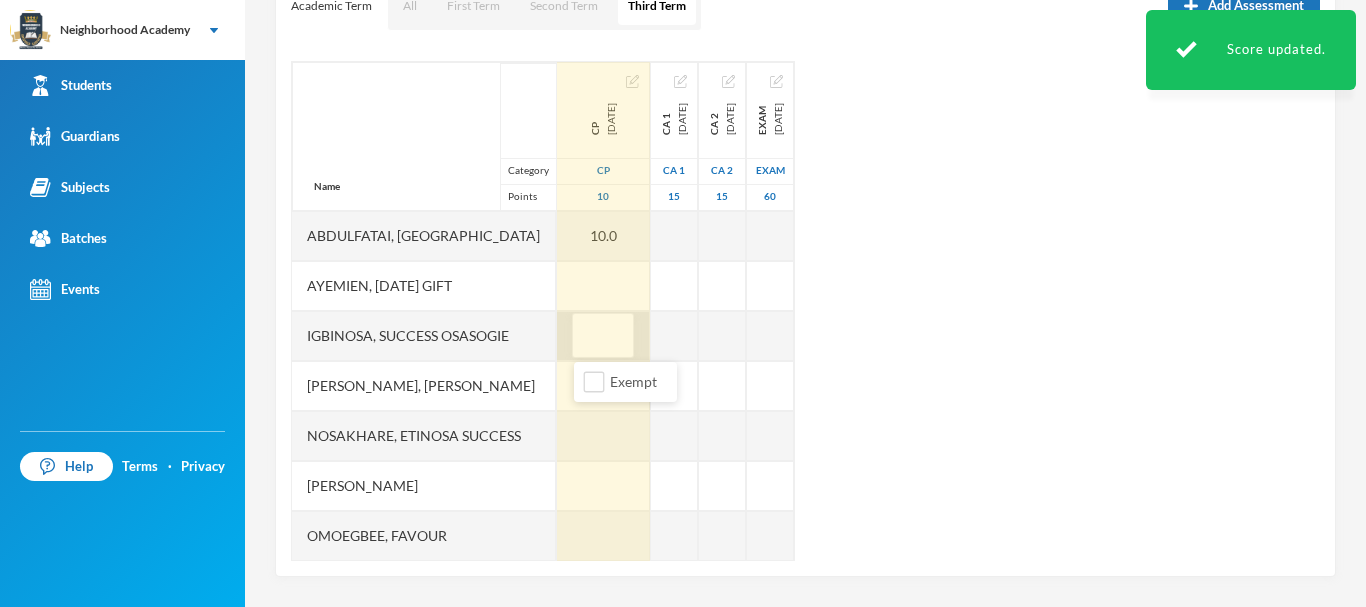 click at bounding box center (603, 336) 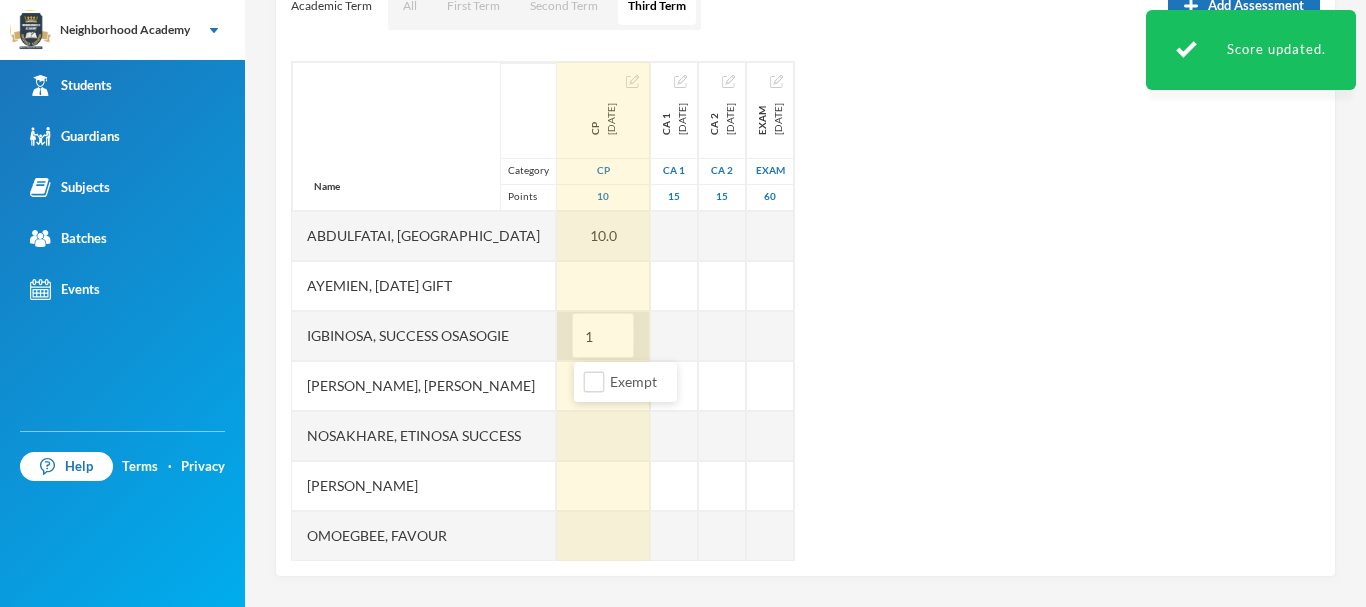 type on "10" 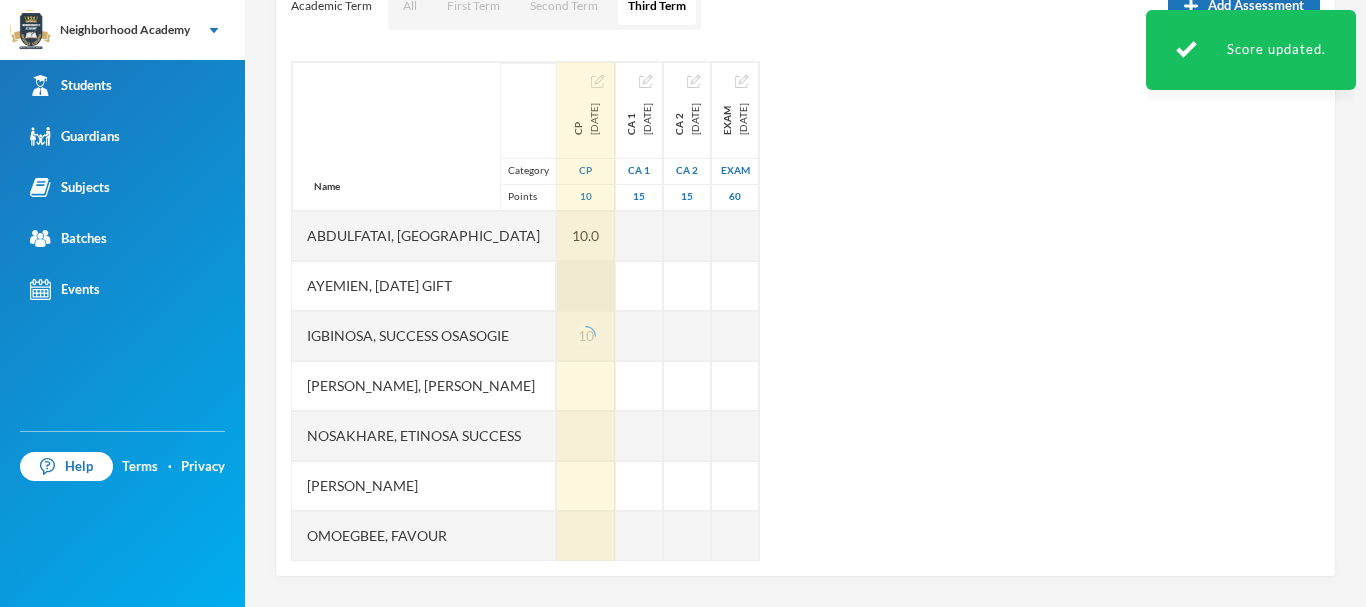 click at bounding box center [586, 286] 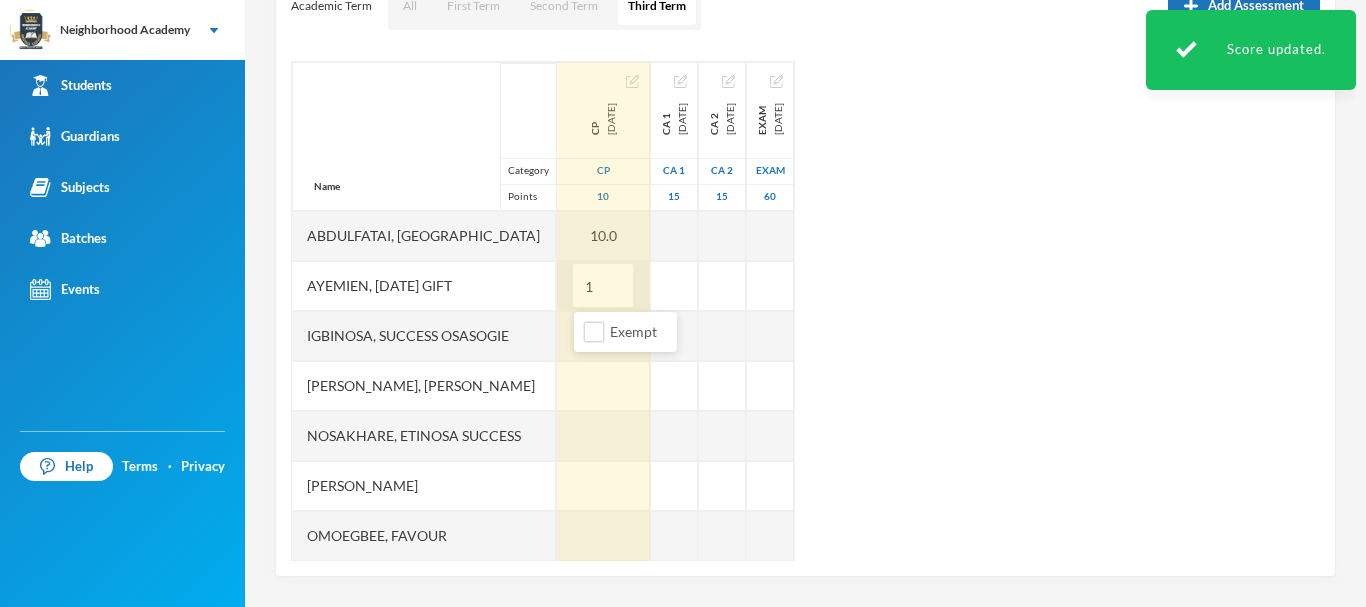 type on "10" 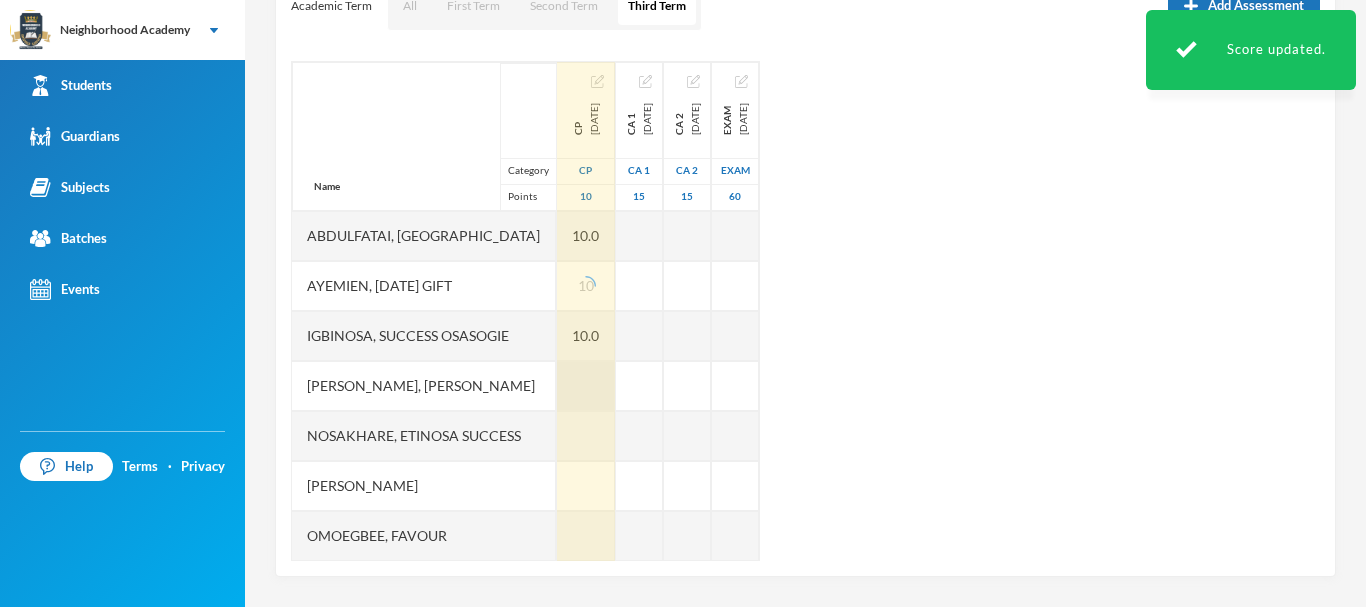 click at bounding box center (586, 386) 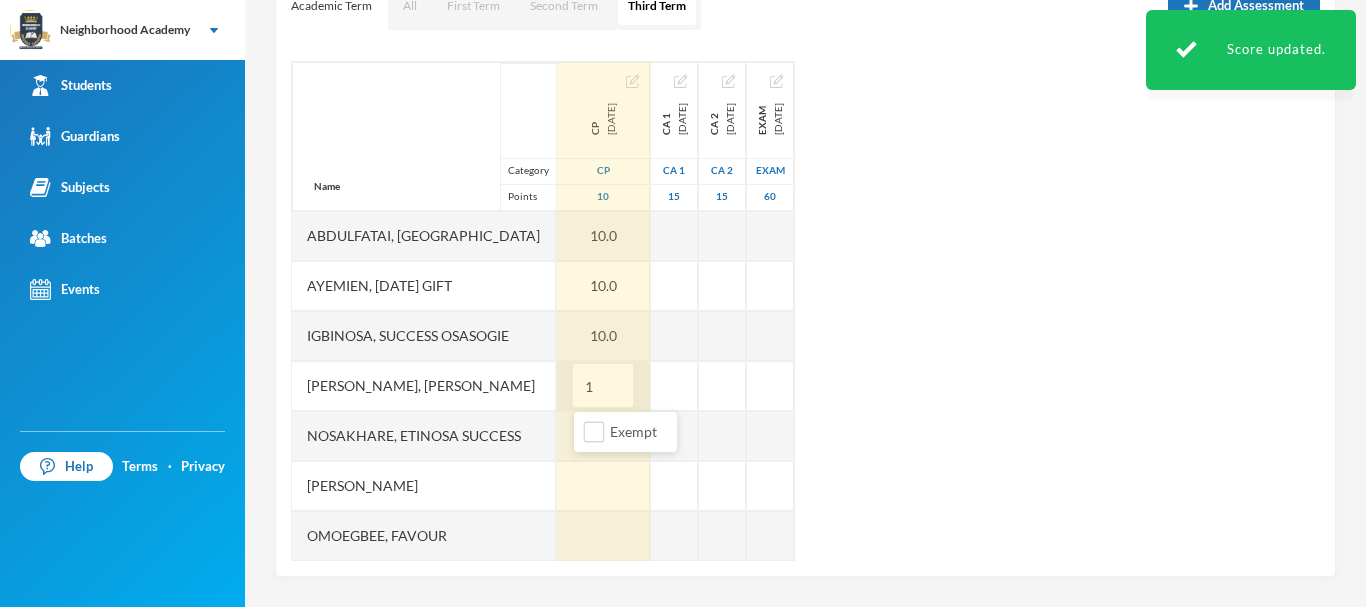 type on "10" 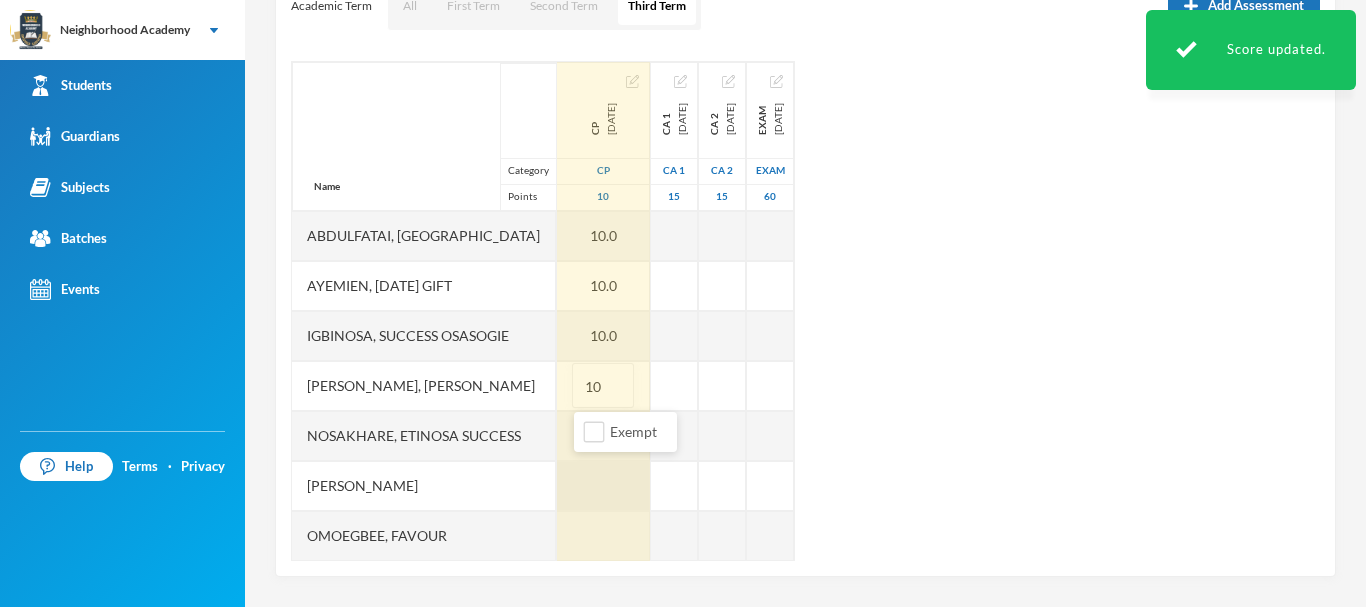 click at bounding box center [603, 486] 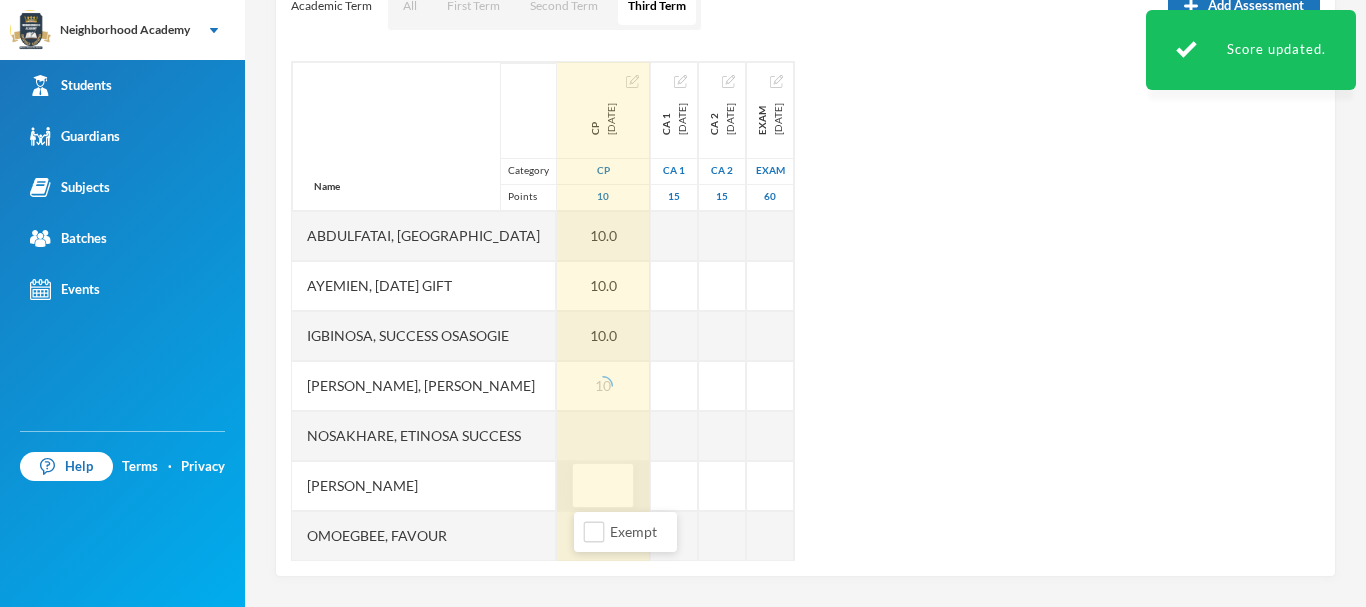 click at bounding box center [603, 486] 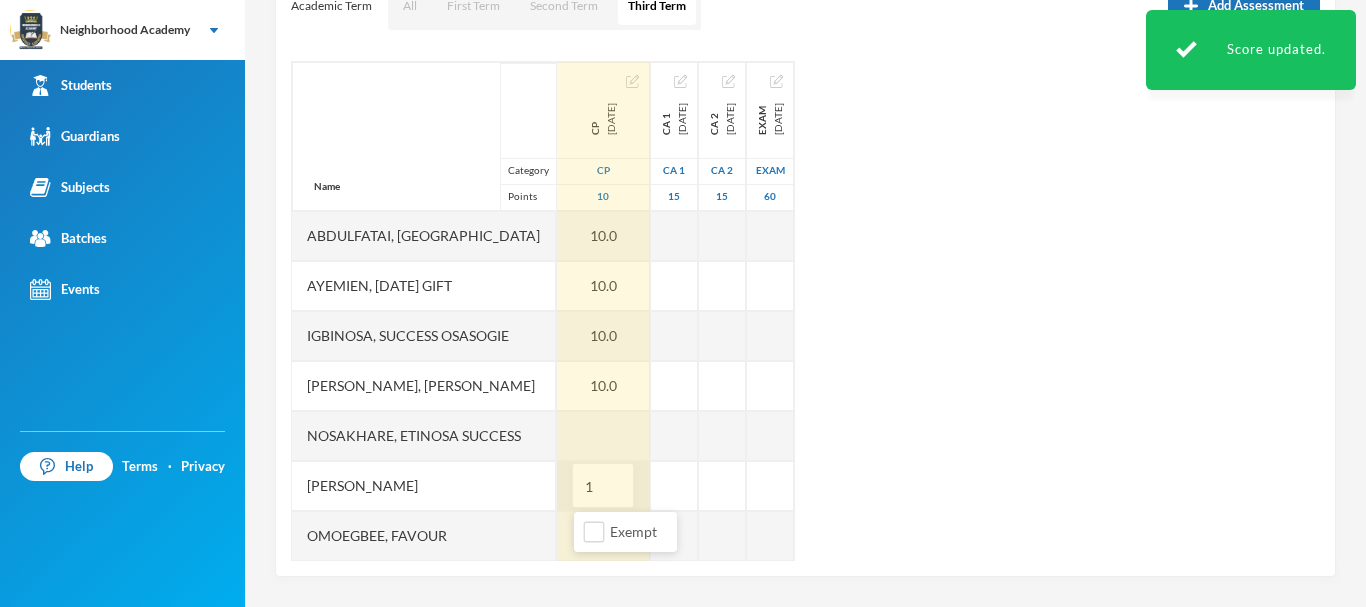 type on "10" 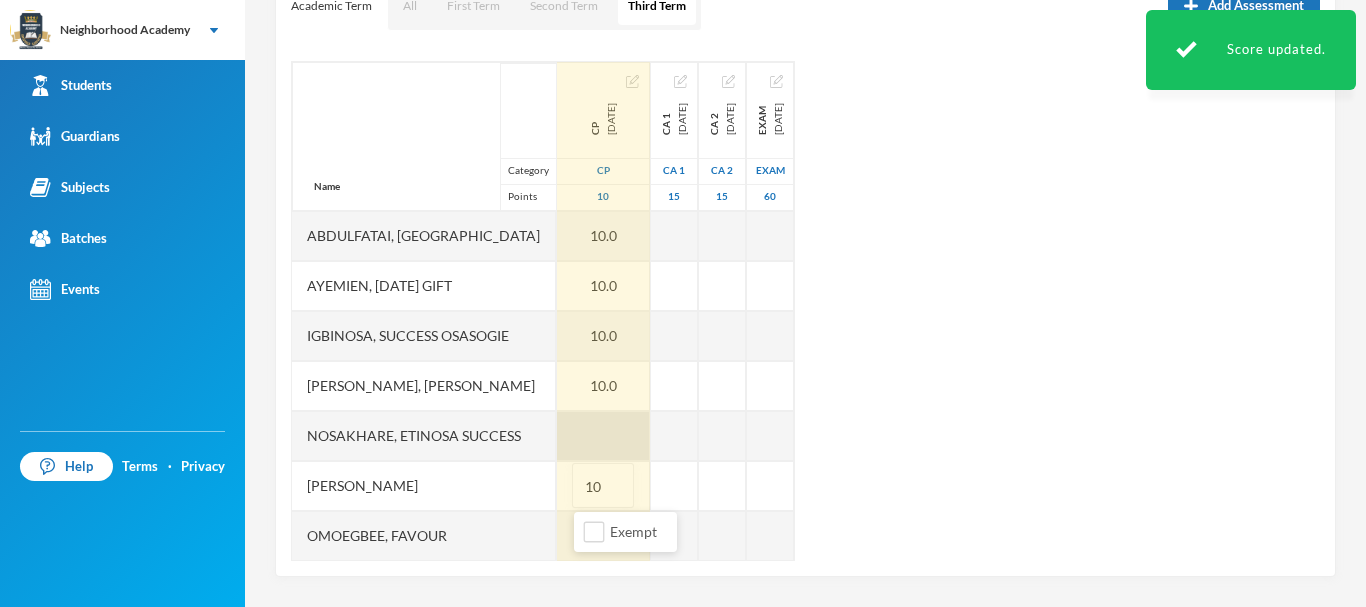 click at bounding box center (603, 436) 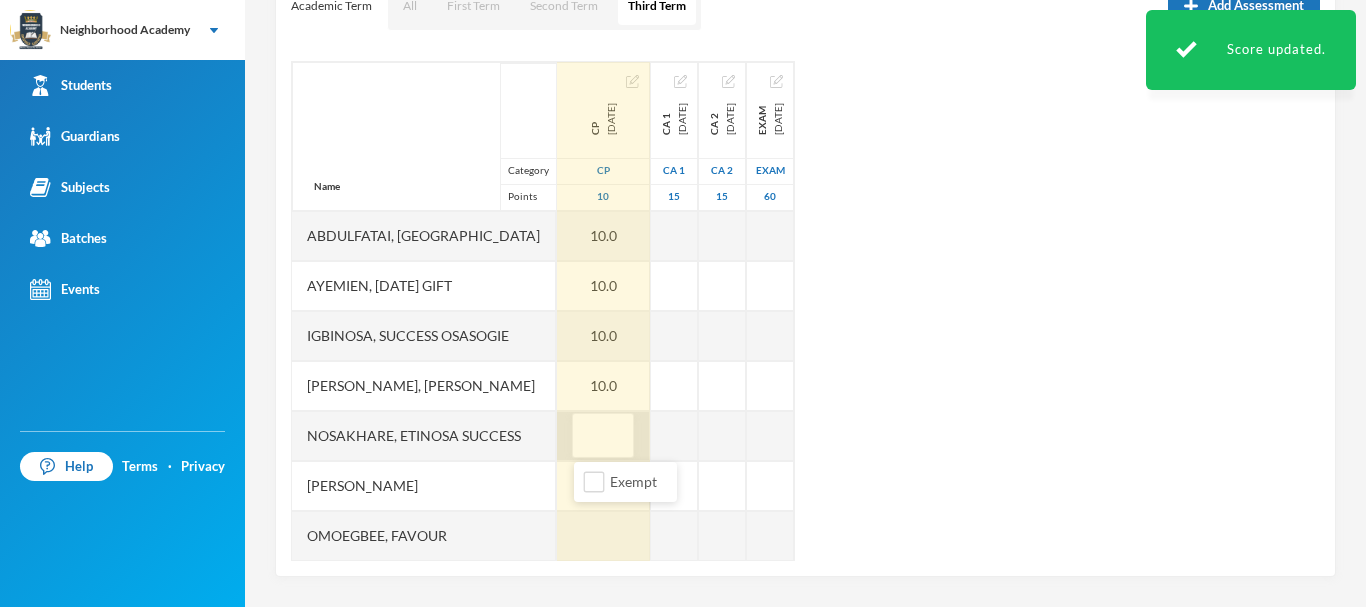 click at bounding box center (603, 436) 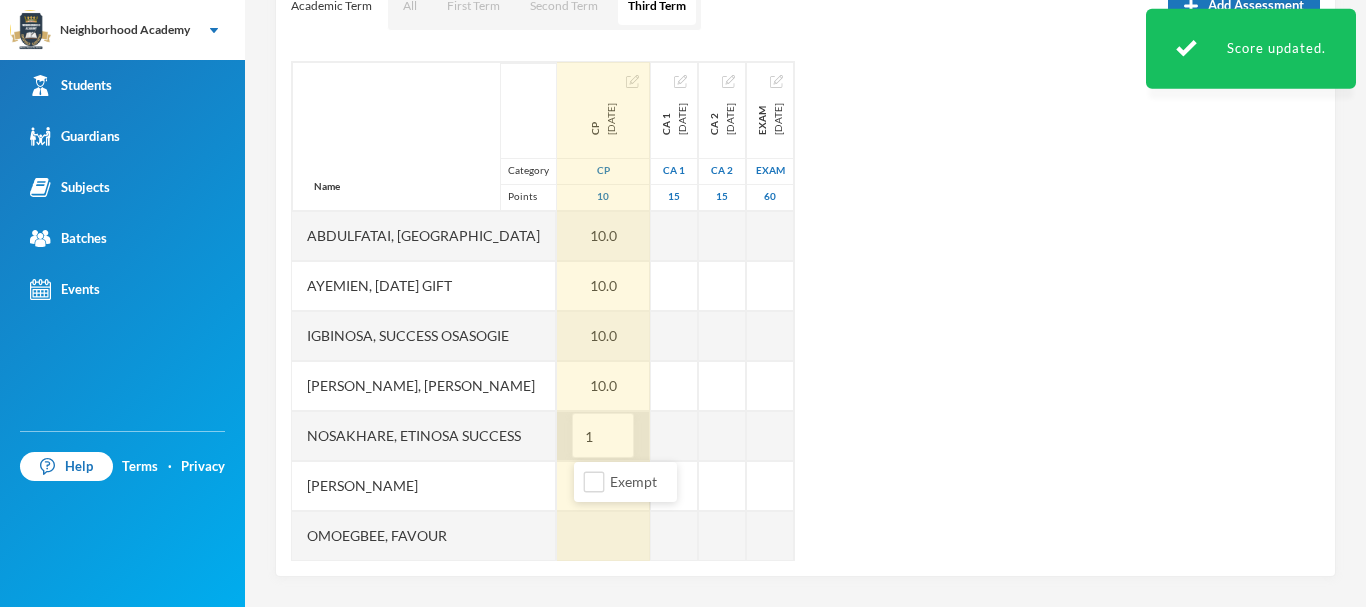 type on "10" 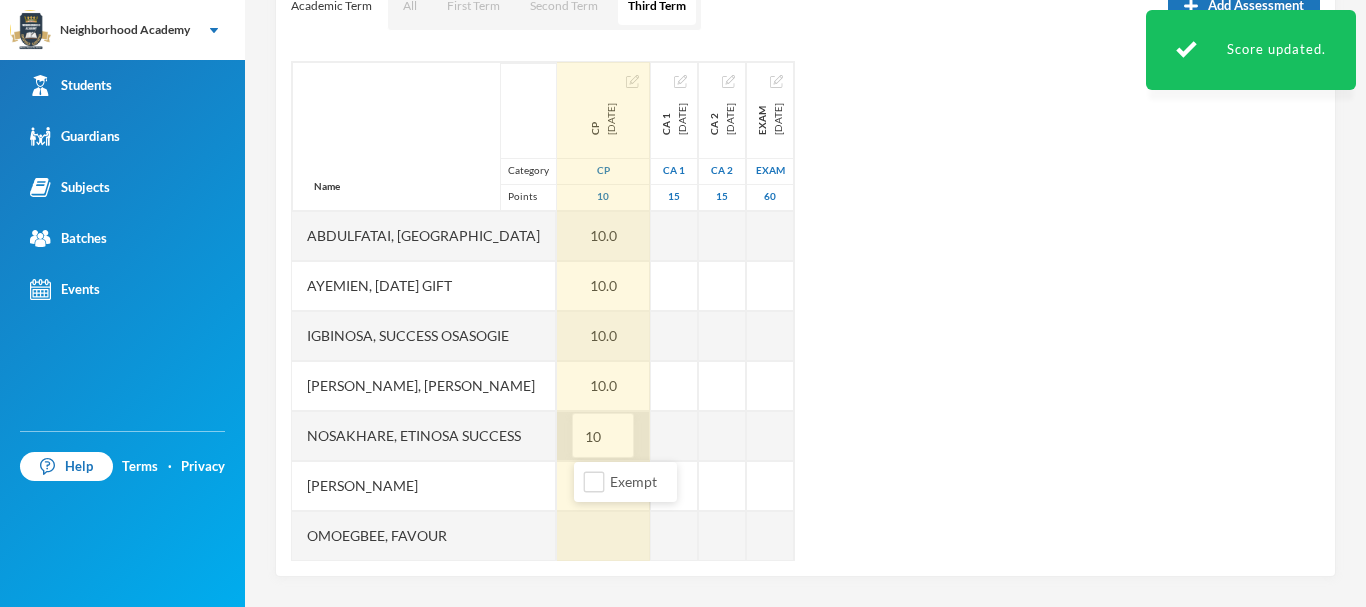 scroll, scrollTop: 51, scrollLeft: 0, axis: vertical 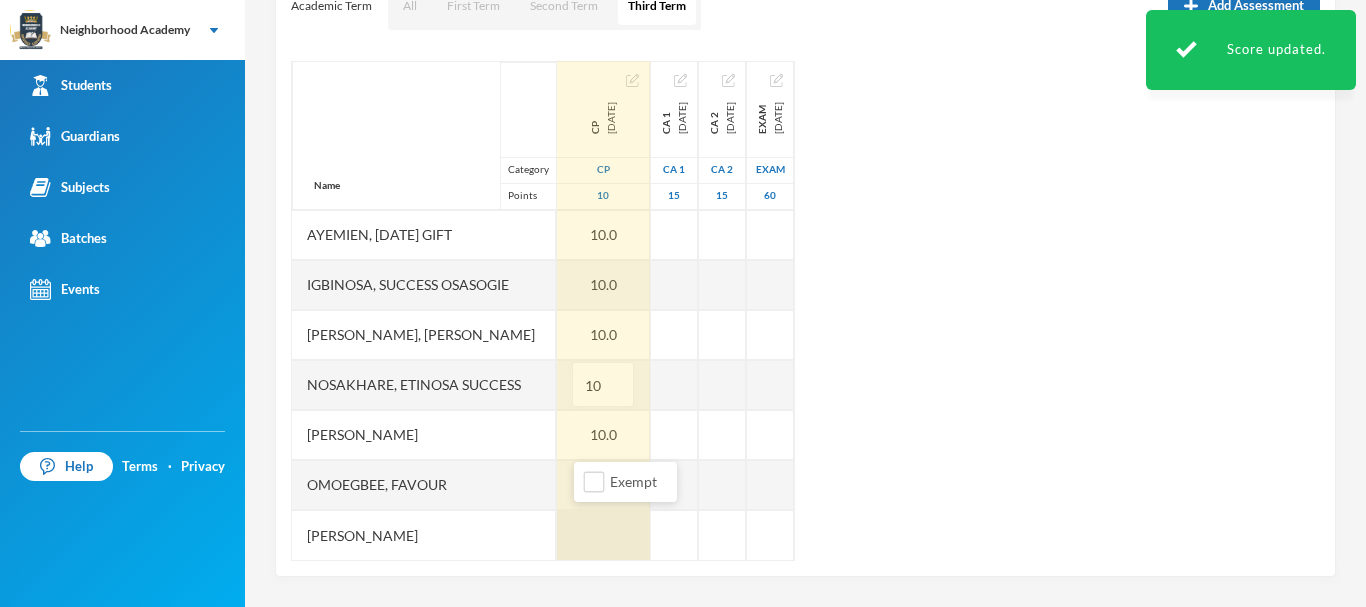 click at bounding box center (603, 535) 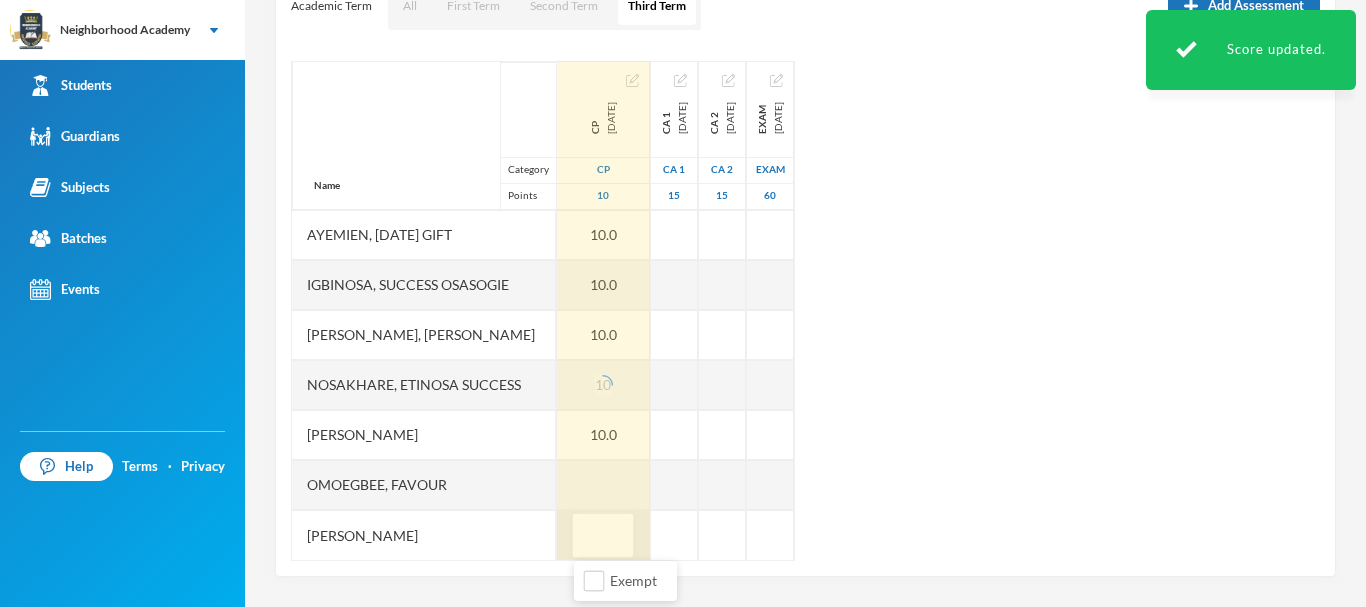 click at bounding box center [603, 536] 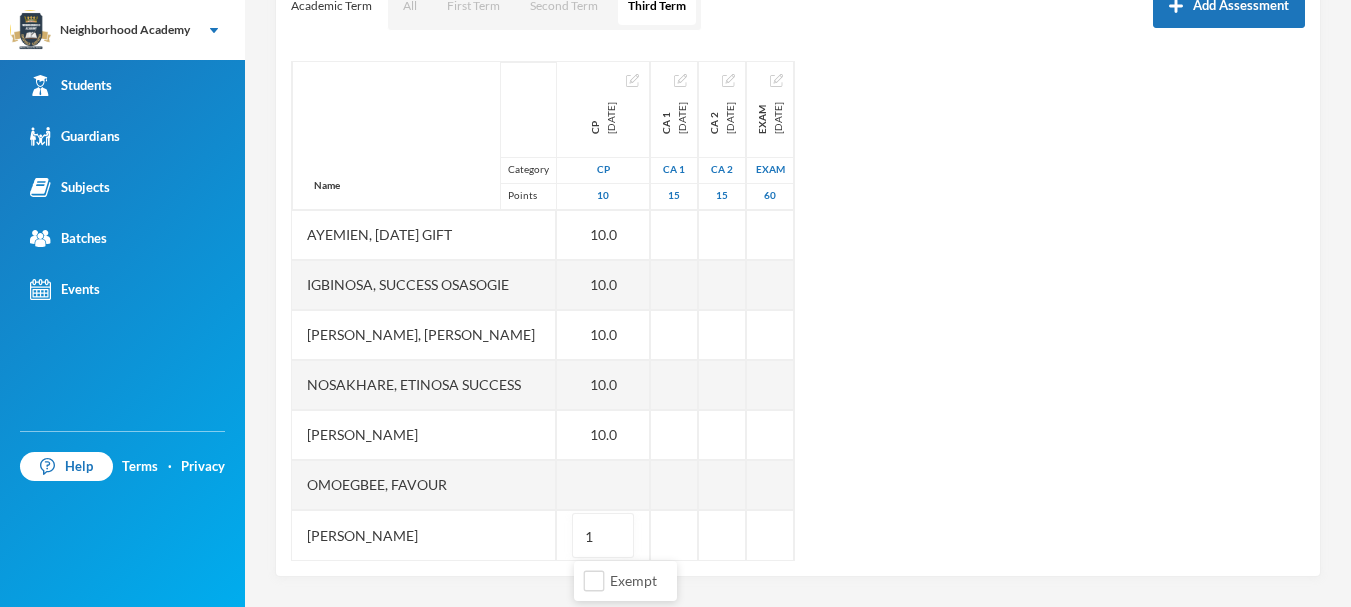type on "10" 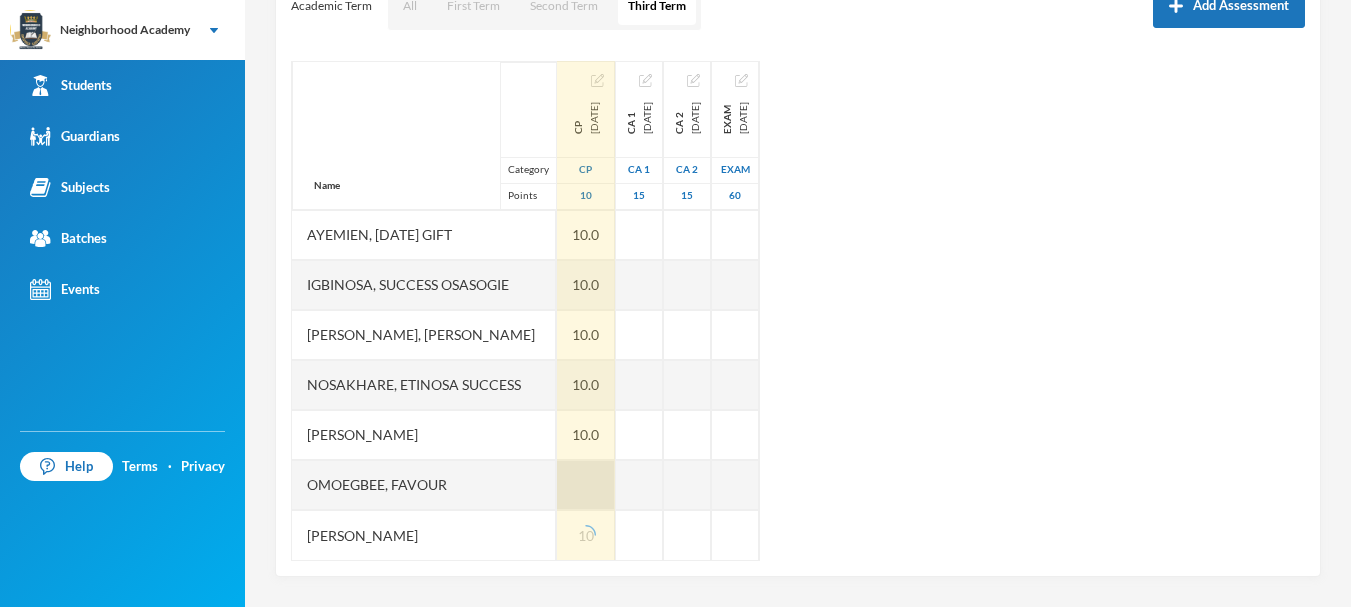 click at bounding box center (586, 485) 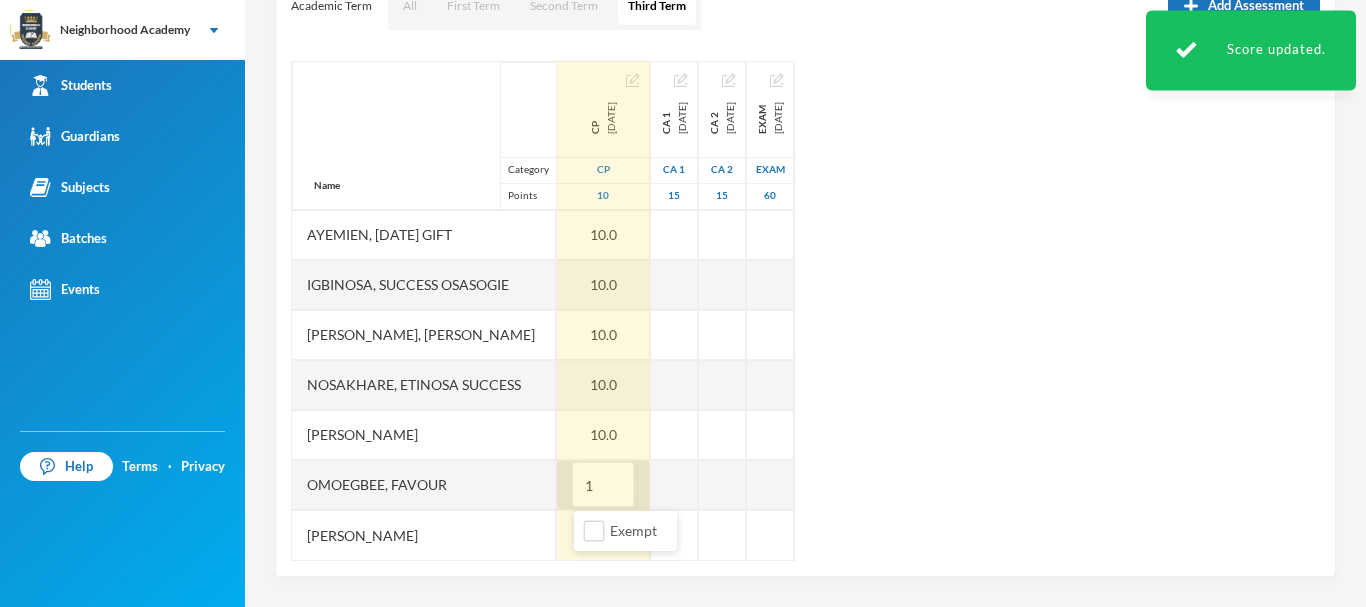 type on "10" 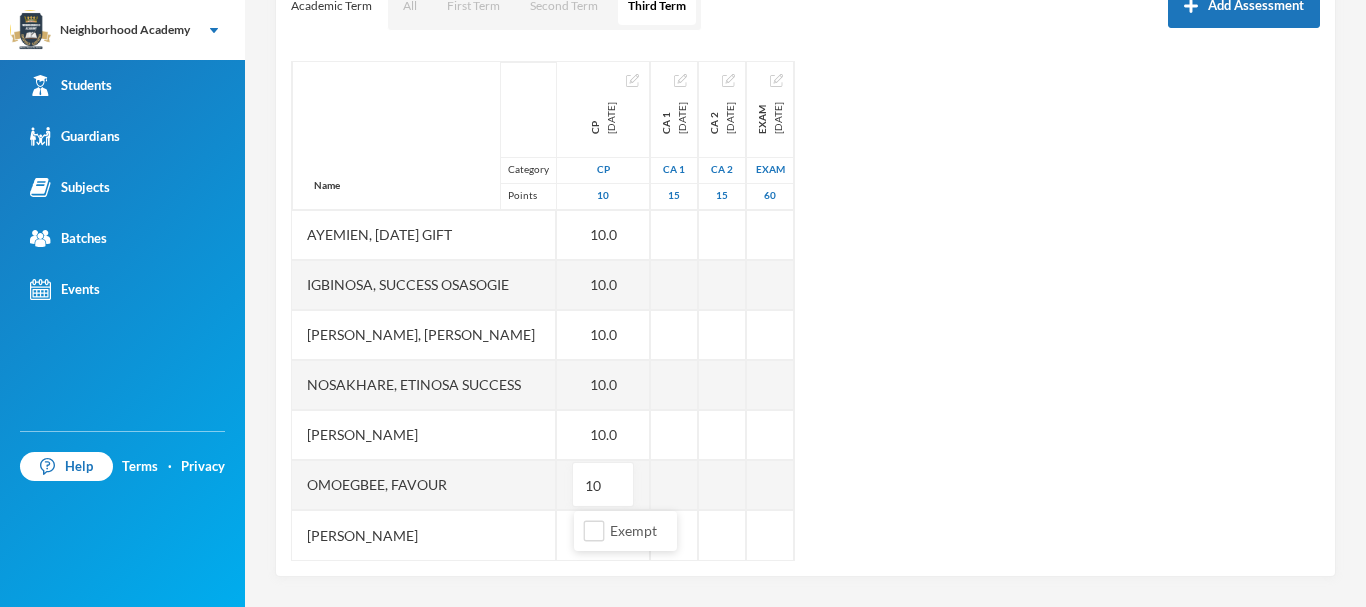 click on "Name   Category Points Abdulfatai, Abibah Ayemien, Monday Gift Igbinosa, Success Osasogie Nomwengho, Osaivbie Jennifer Nosakhare, Etinosa Success Obinna, Melody Omoegbee, Favour Yusuf, Christian Ayomiposi CP 2025-05-30 CP 10 10.0 10.0 10.0 10.0 10.0 10.0 10 10.0 CA 1 2025-05-30 CA 1 15 CA 2 2025-07-09 CA 2 15 Exam 2025-07-30 Exam 60" at bounding box center [805, 311] 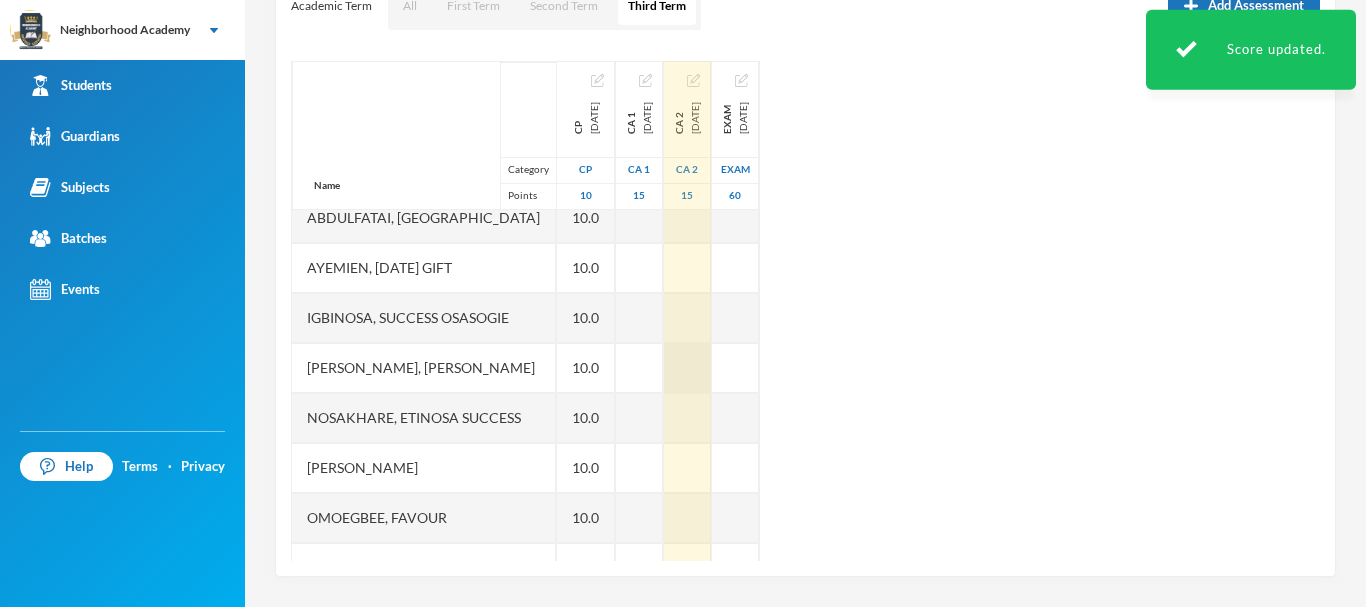 scroll, scrollTop: 0, scrollLeft: 0, axis: both 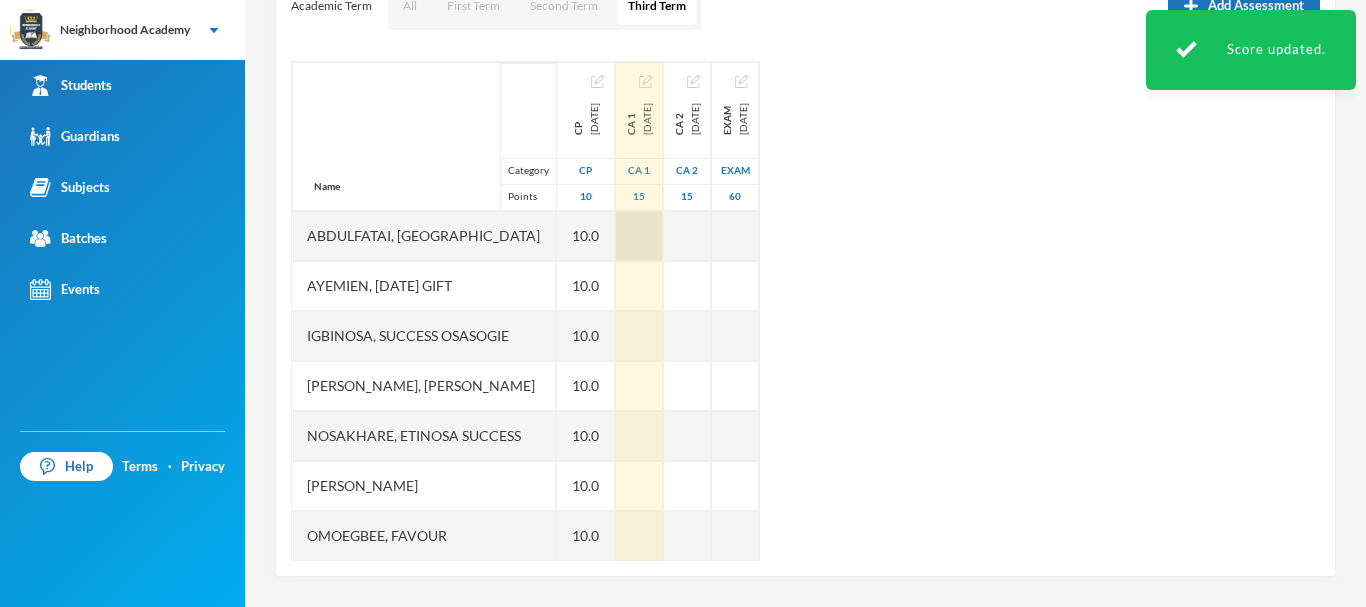 click at bounding box center [639, 236] 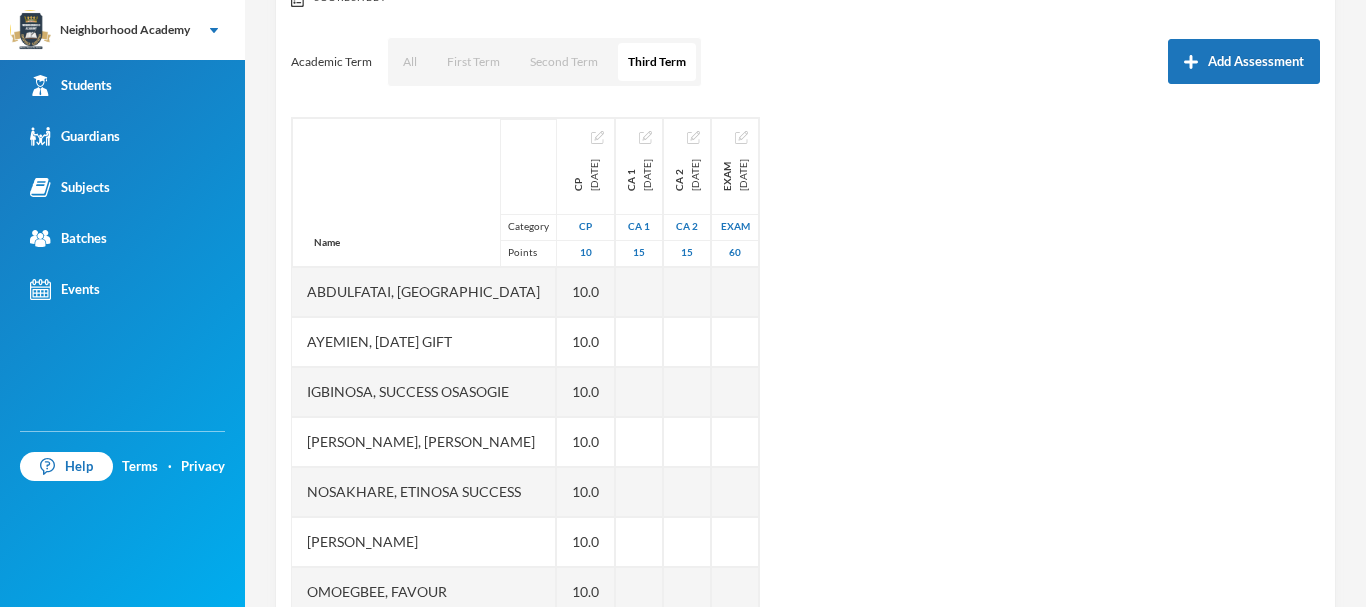 scroll, scrollTop: 300, scrollLeft: 0, axis: vertical 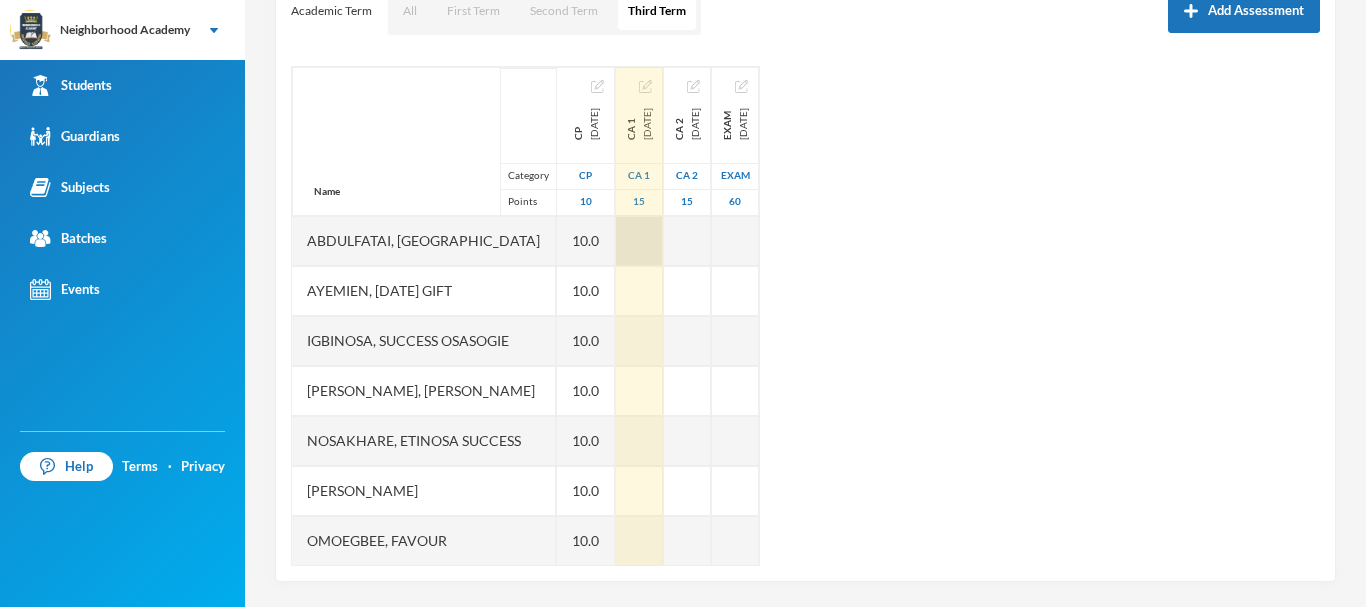 click at bounding box center (639, 241) 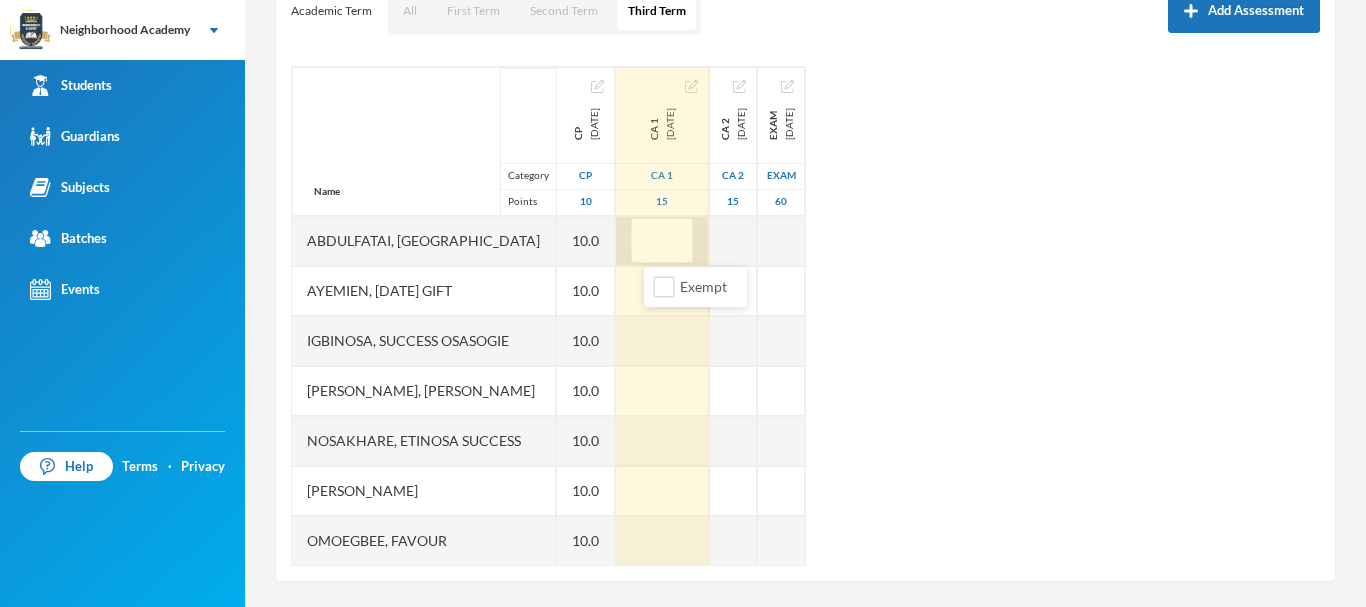 click at bounding box center (662, 241) 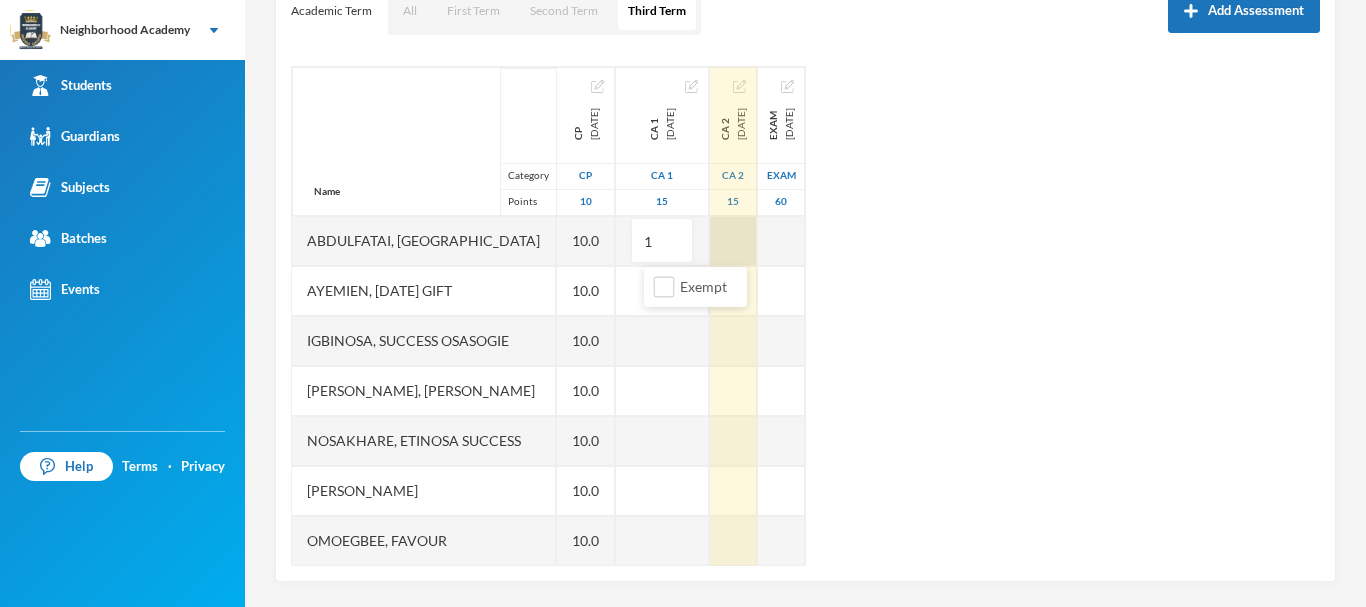 click at bounding box center [733, 241] 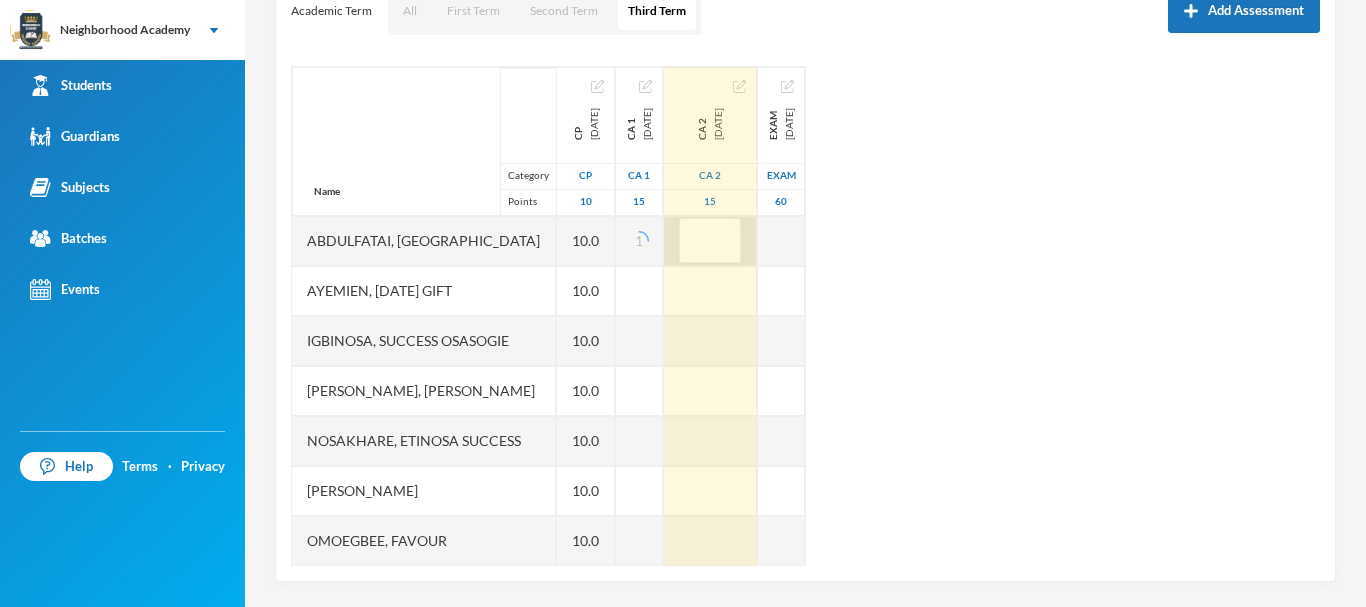 click at bounding box center (710, 241) 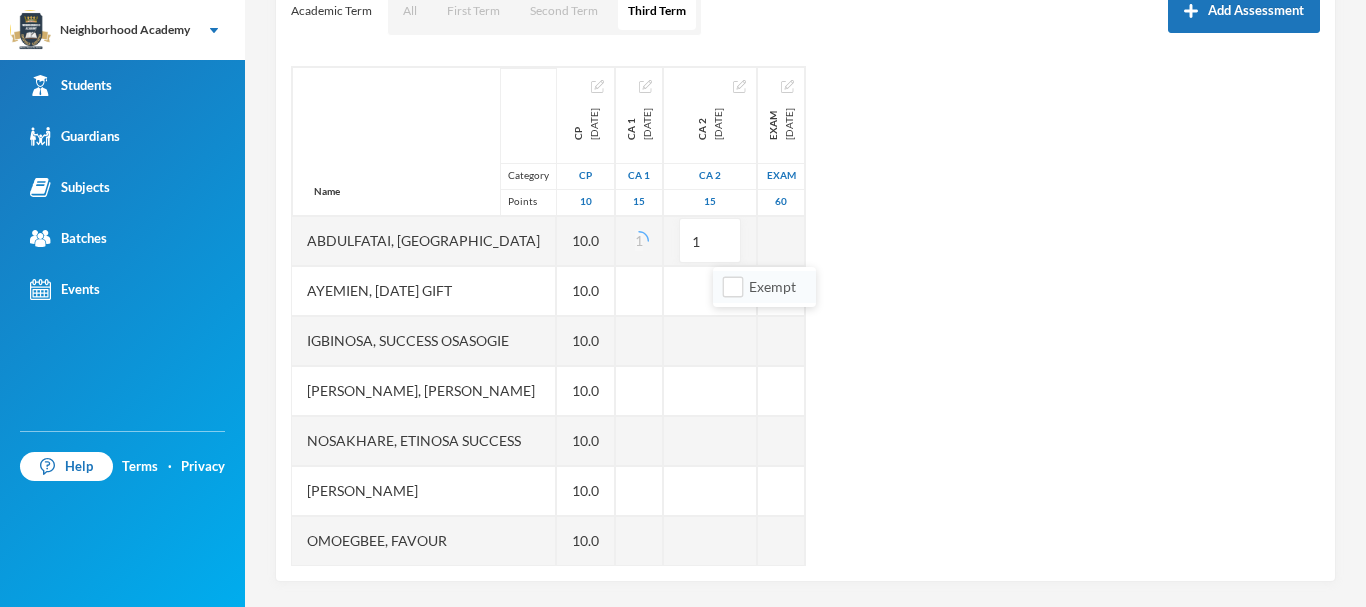 type on "12" 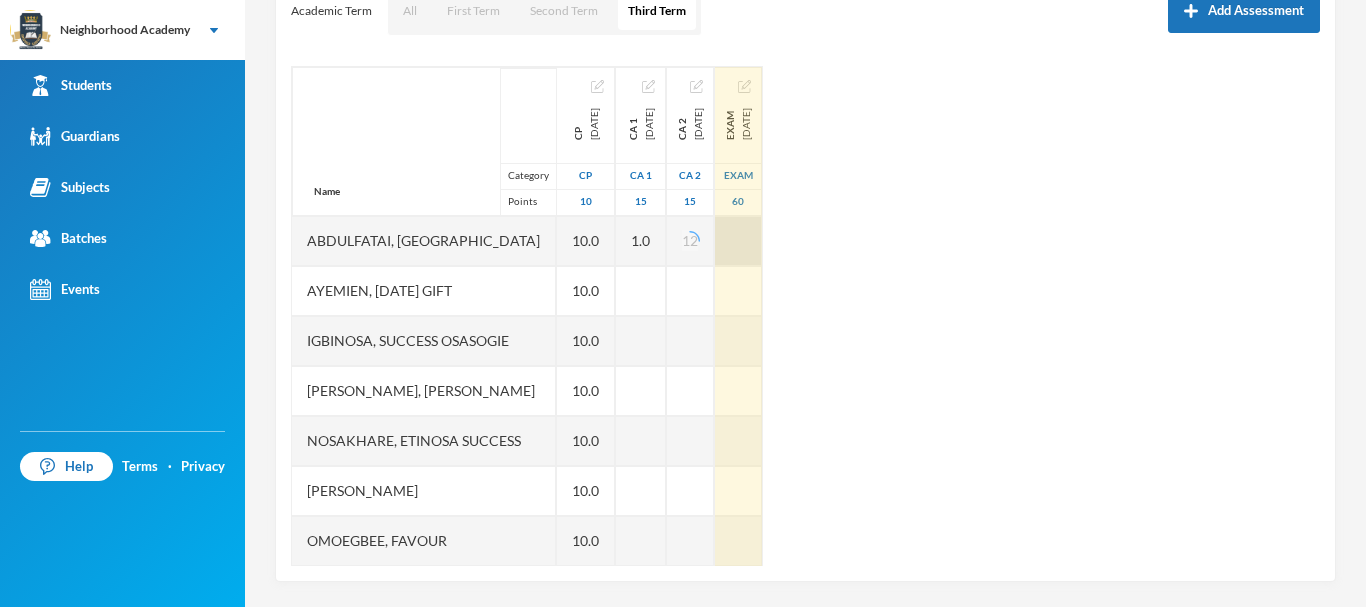 click at bounding box center (738, 241) 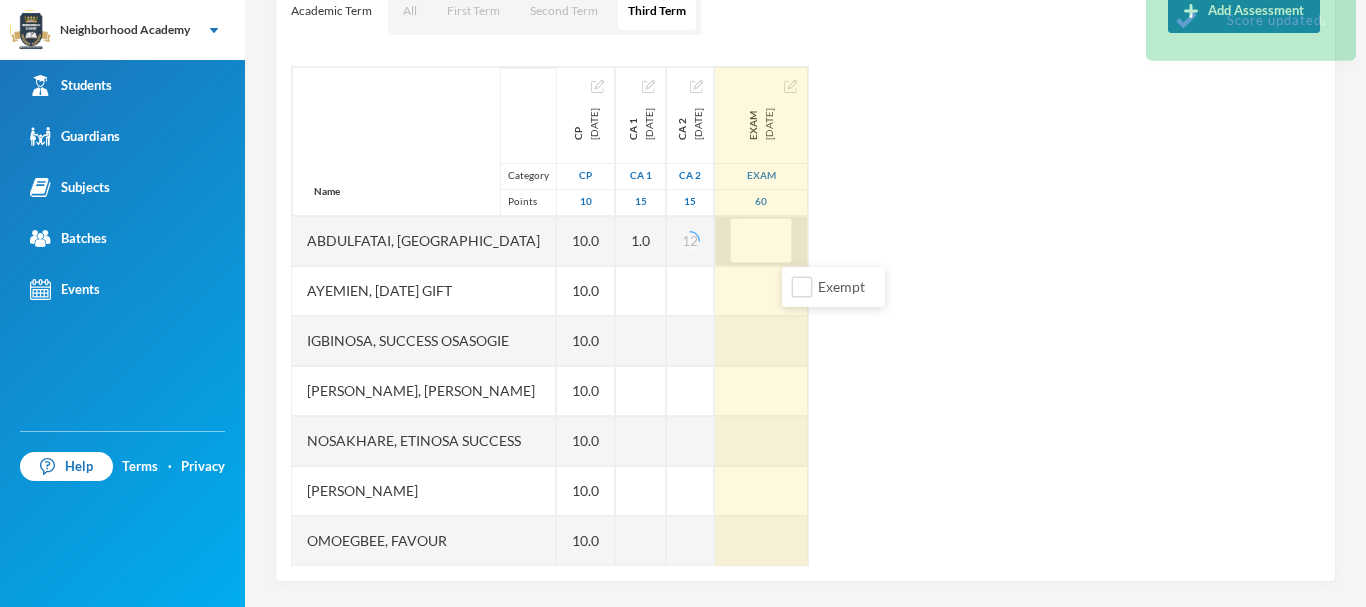 click at bounding box center [761, 241] 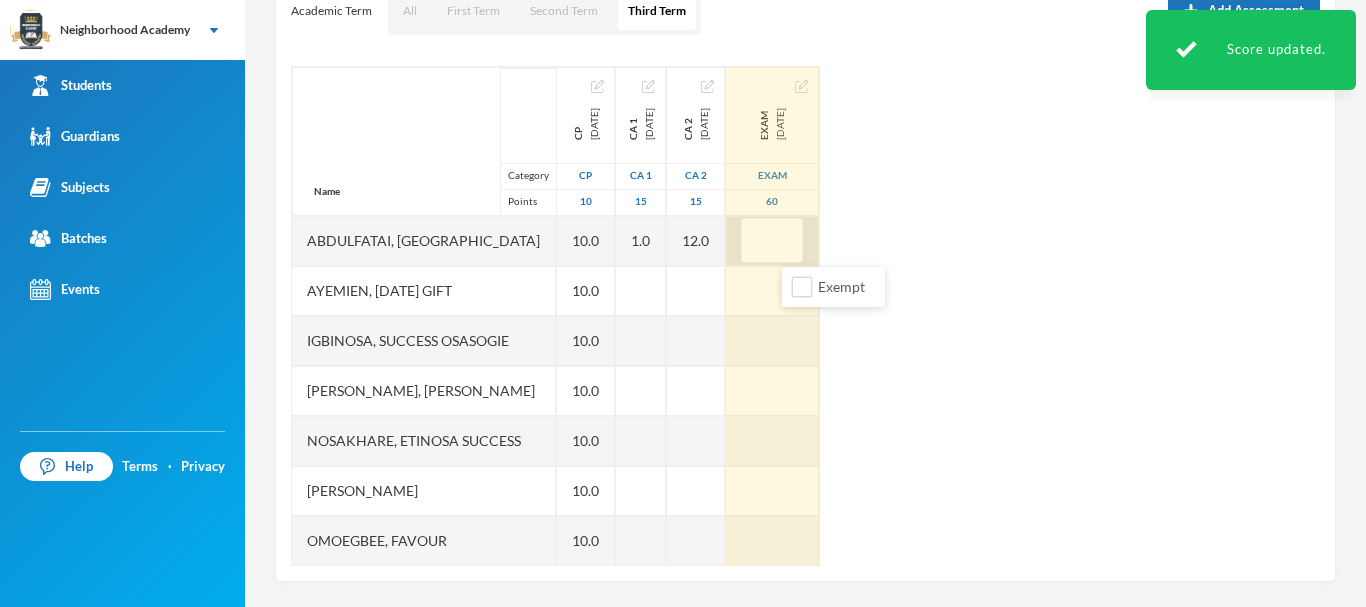 type on "9" 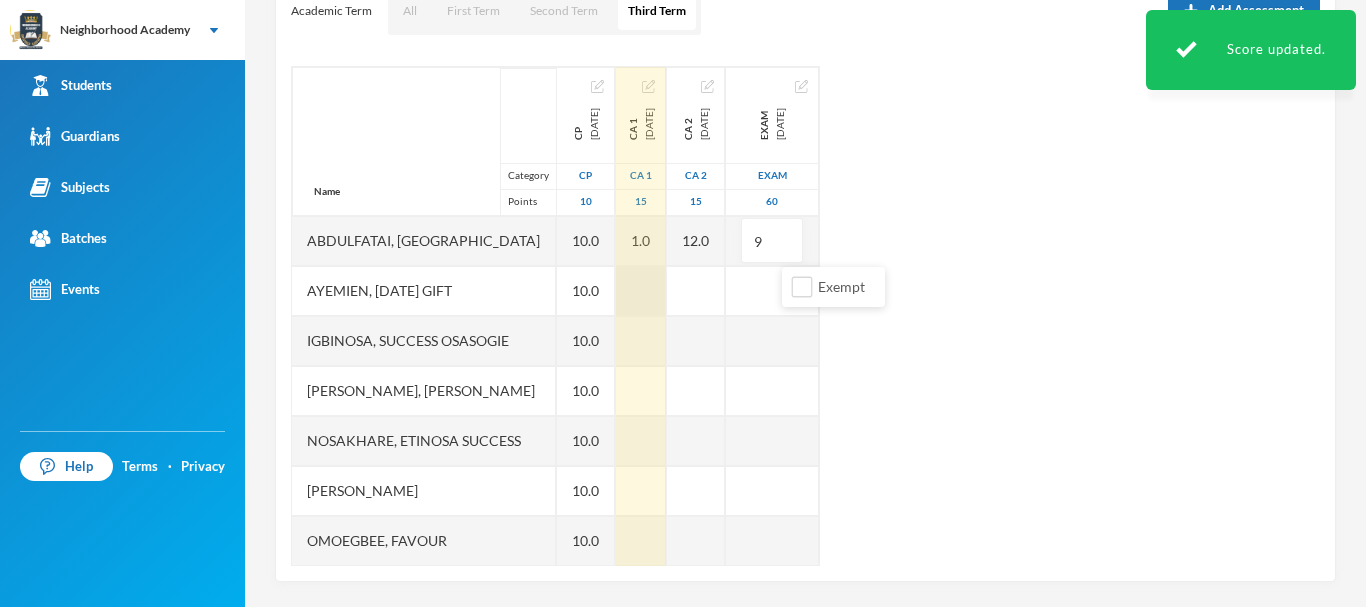 click at bounding box center (641, 291) 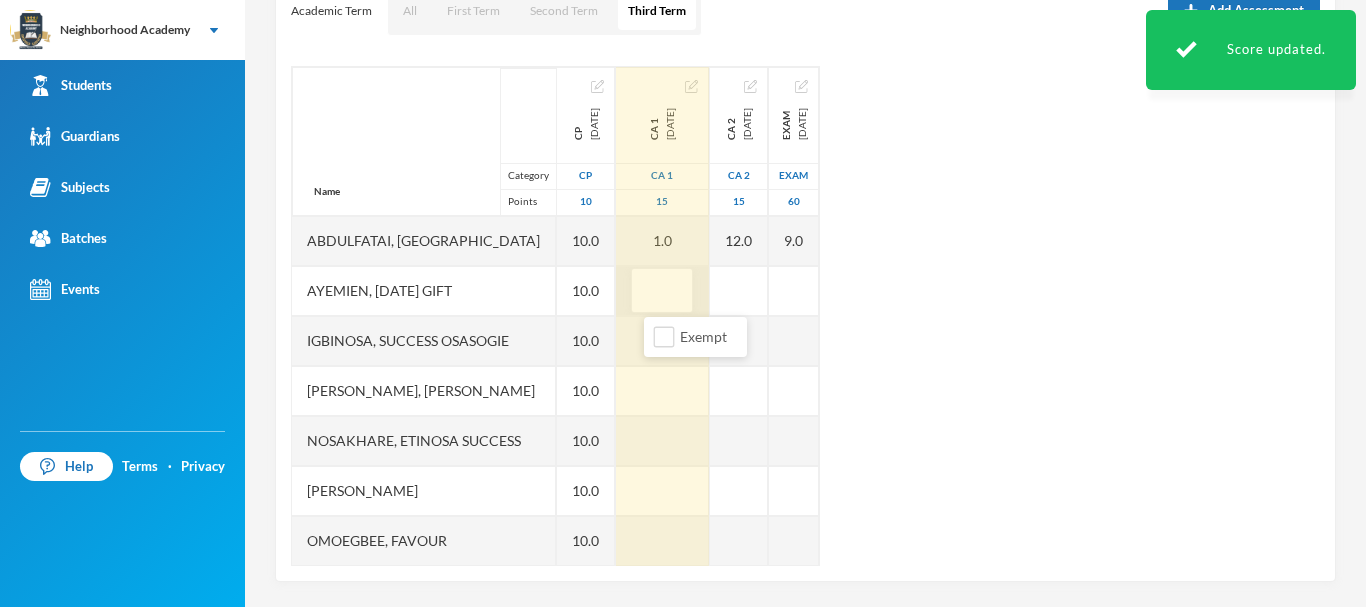 type on "0" 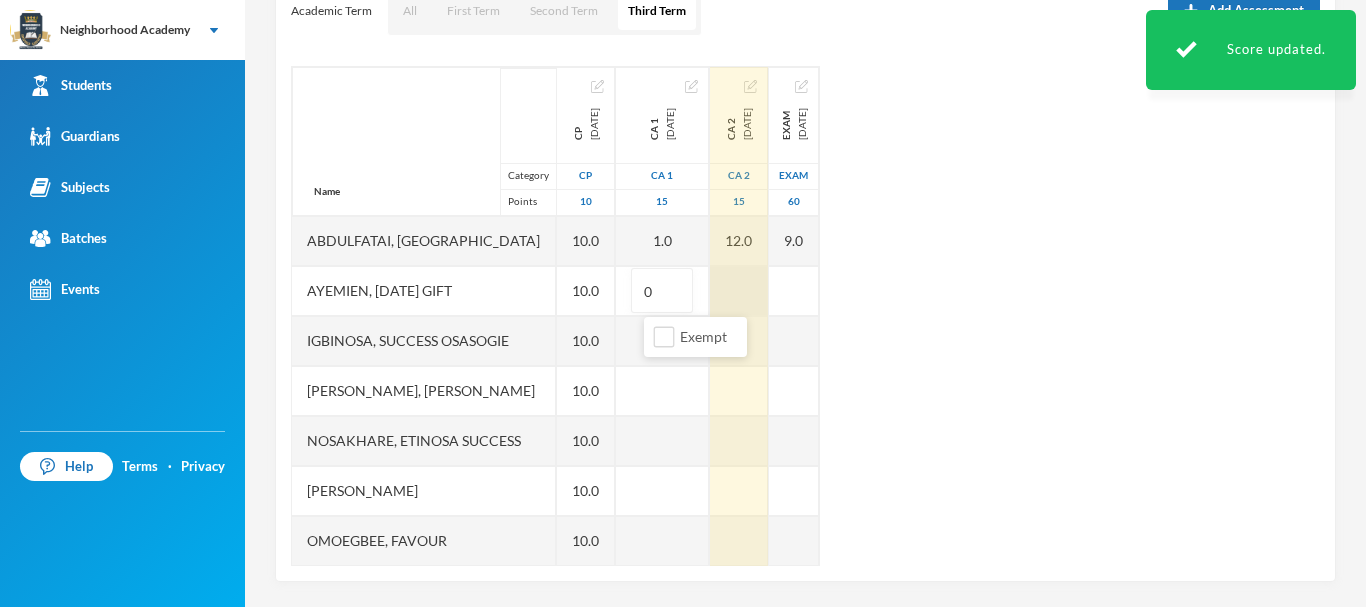 click at bounding box center (739, 291) 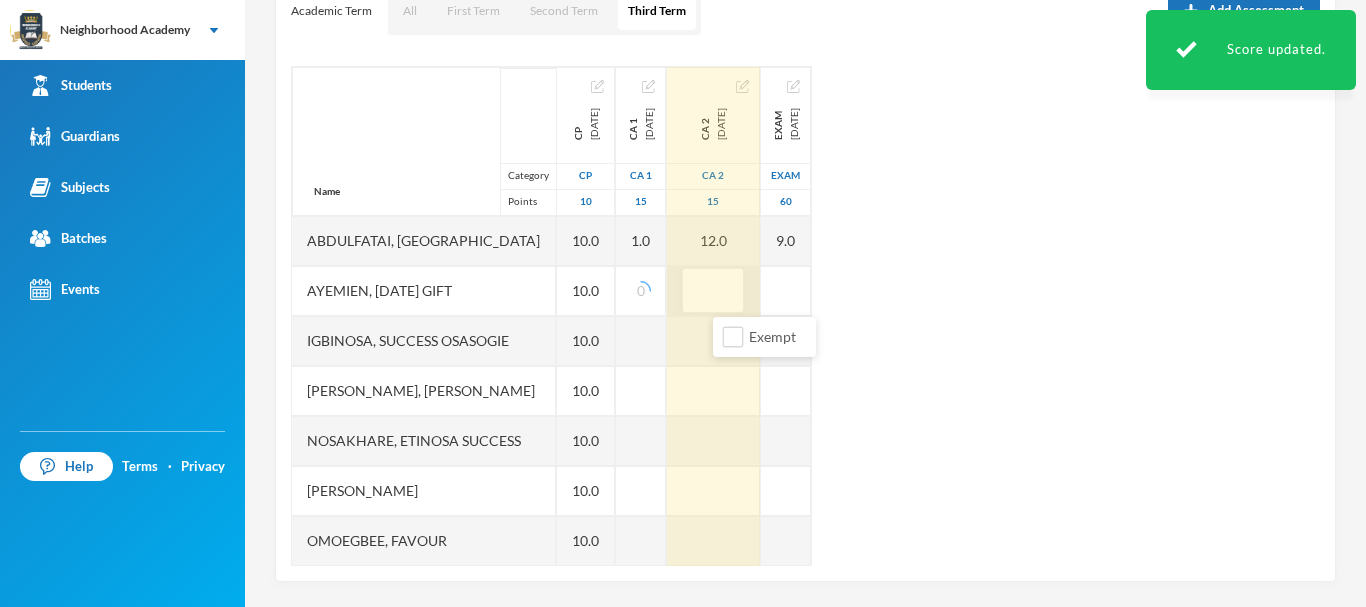 click at bounding box center (713, 291) 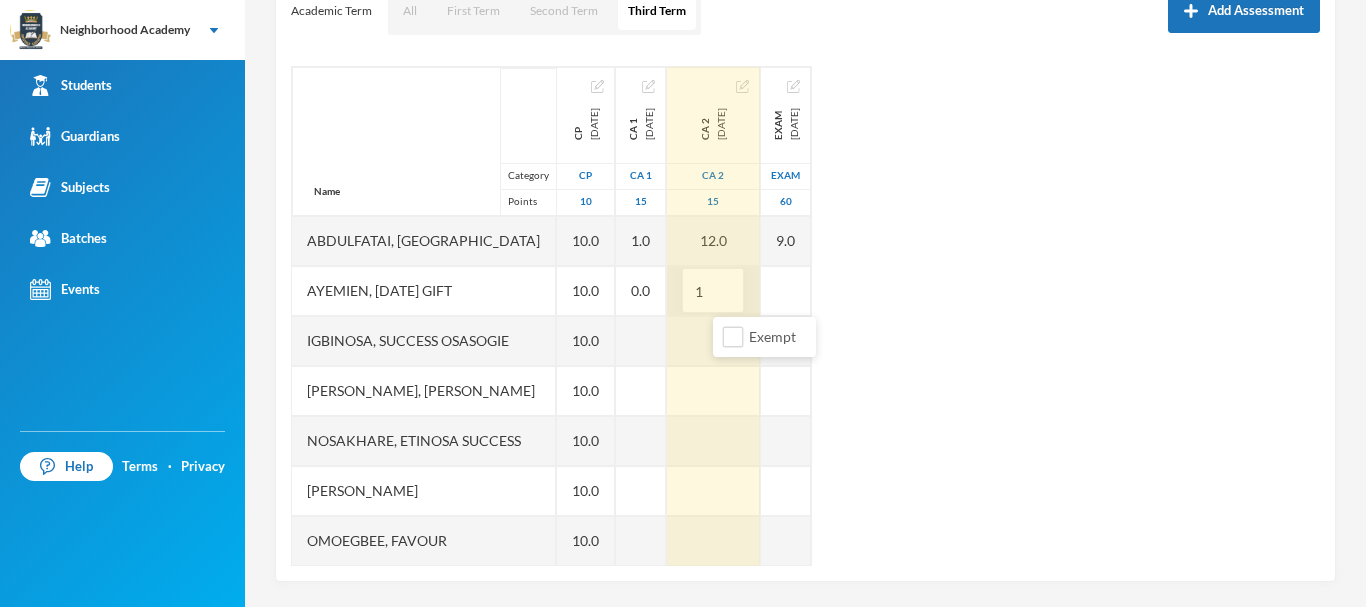 type on "12" 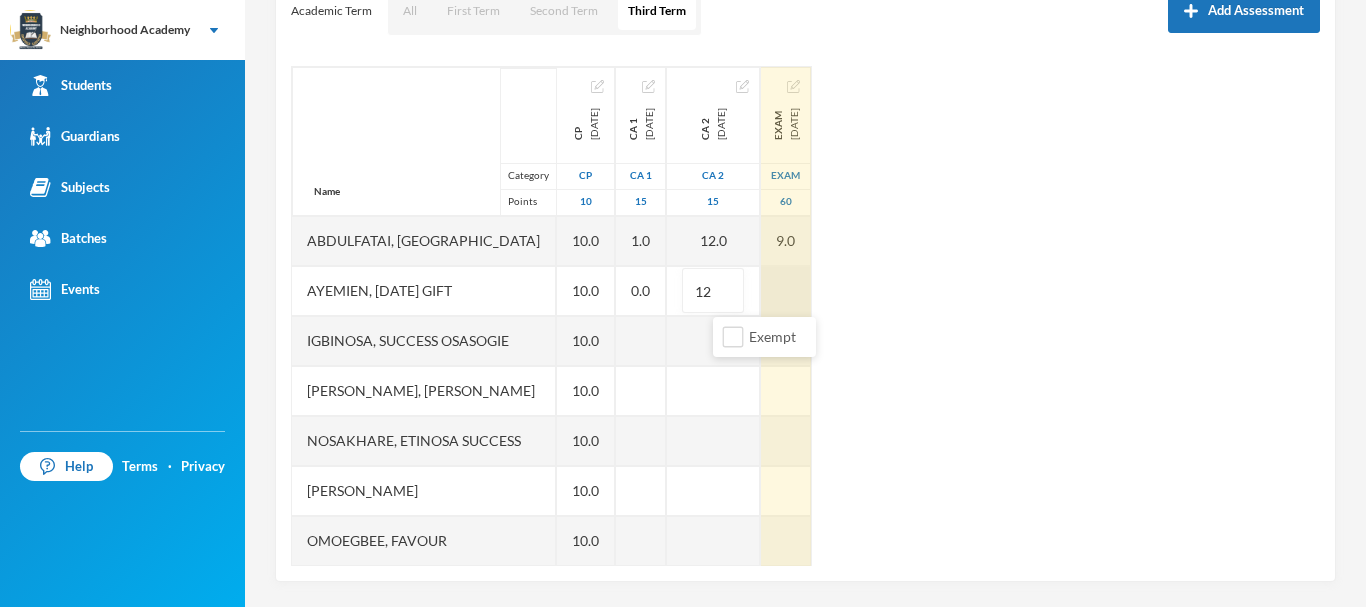 click at bounding box center (786, 291) 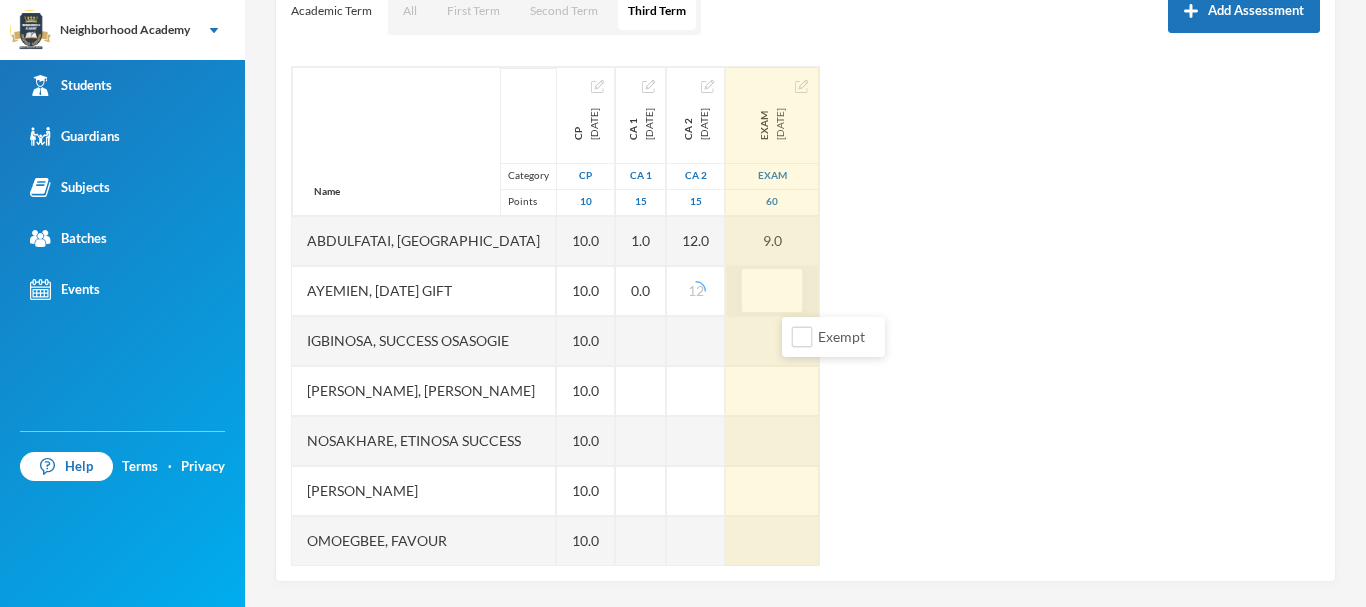 click at bounding box center (772, 291) 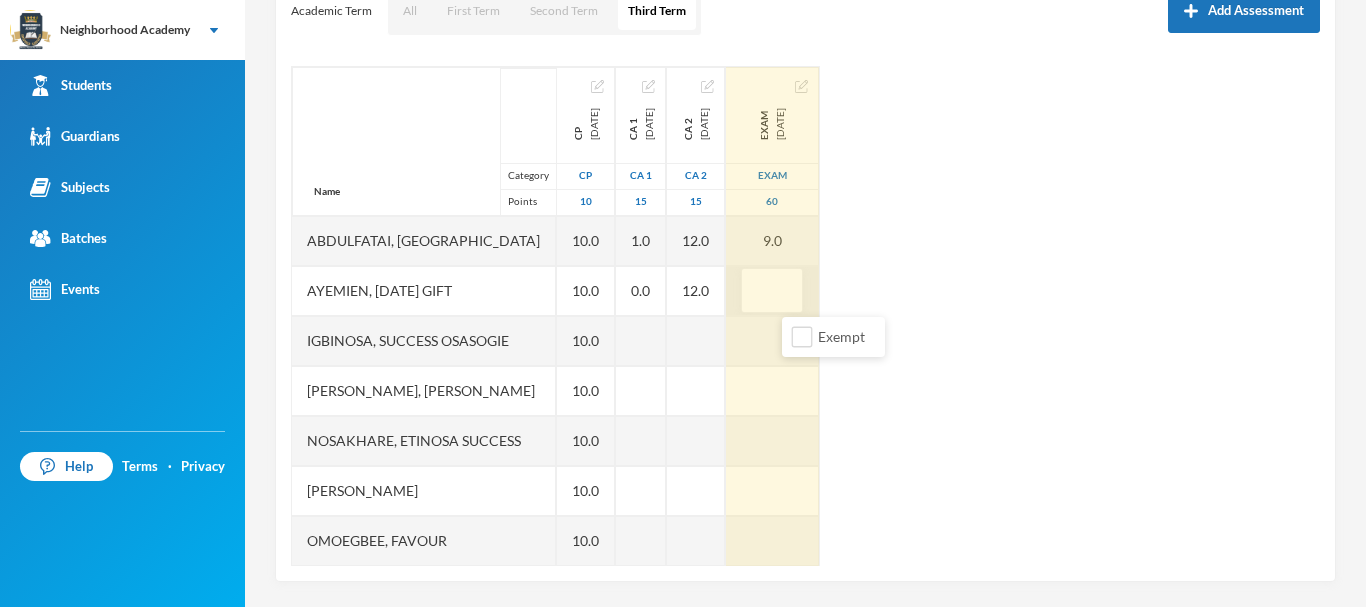 type on "9" 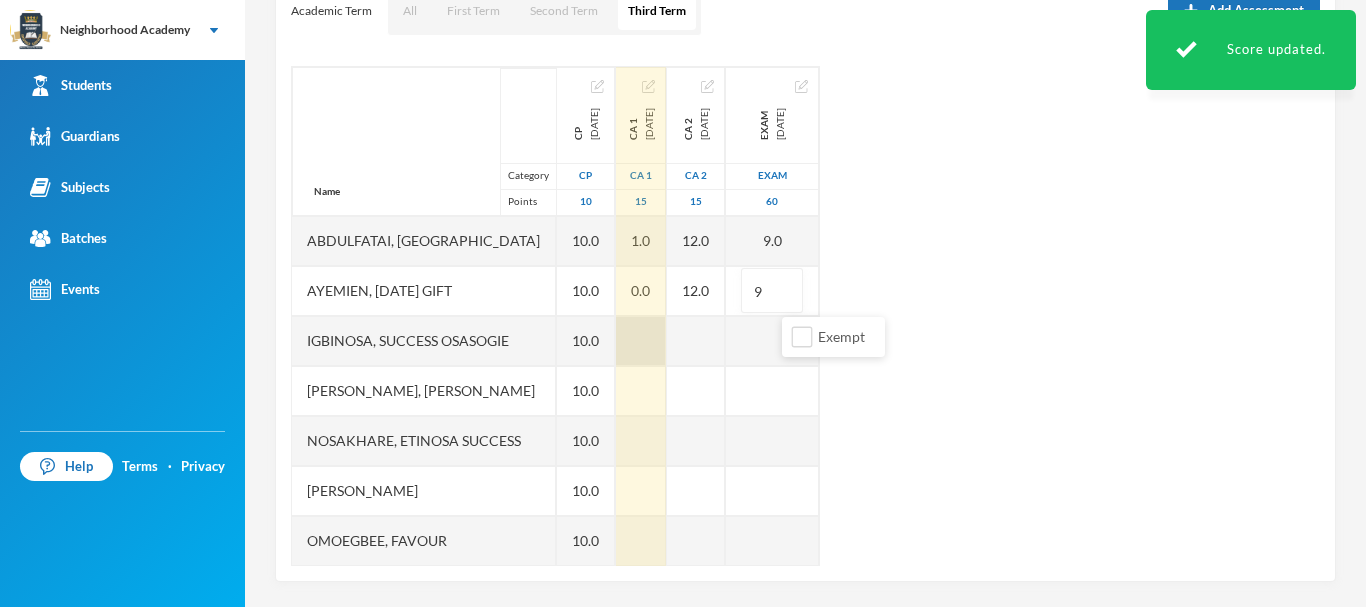 click at bounding box center [641, 341] 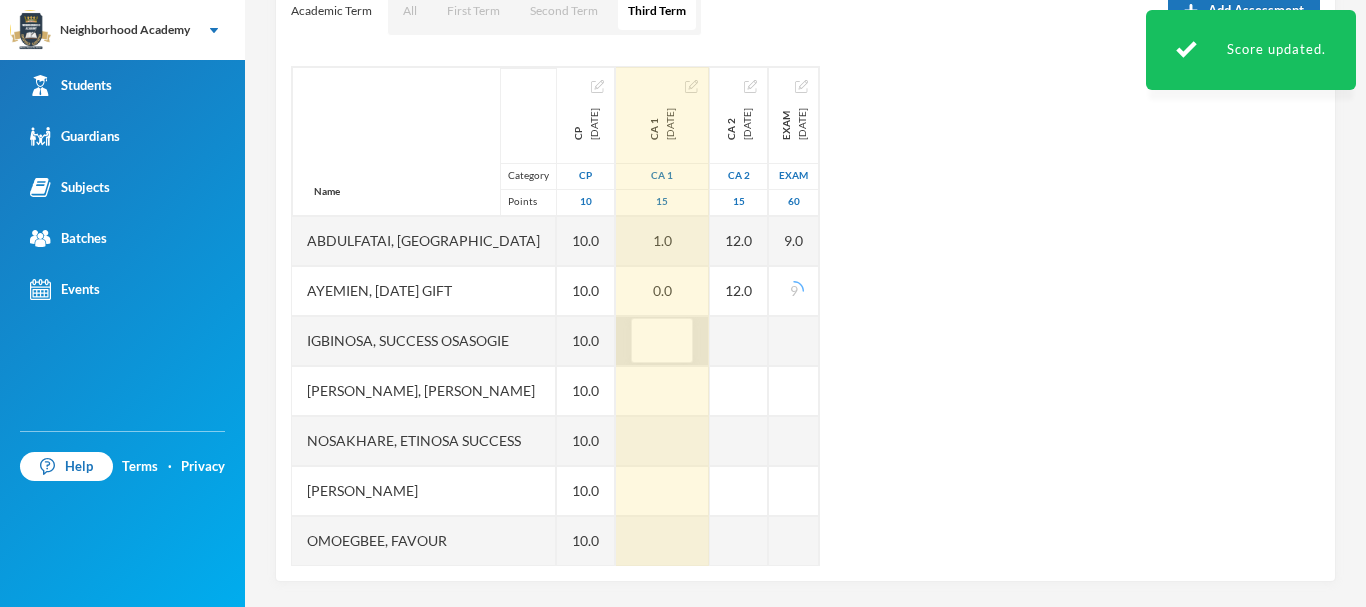 click at bounding box center [662, 341] 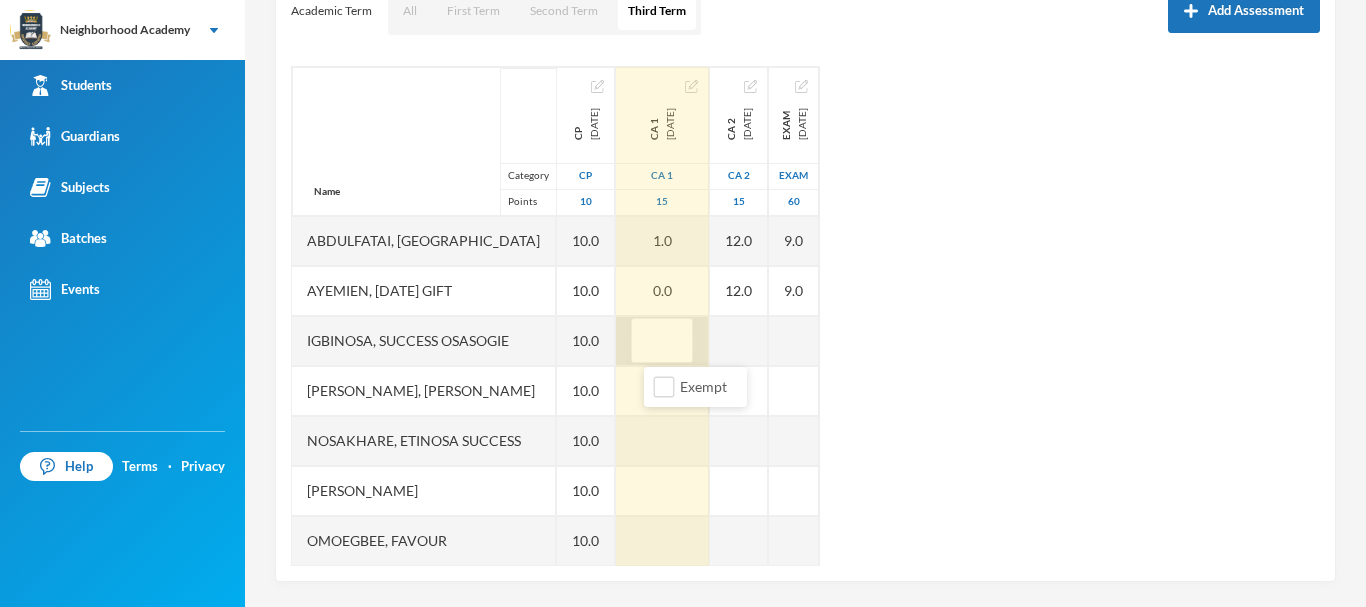 type on "6" 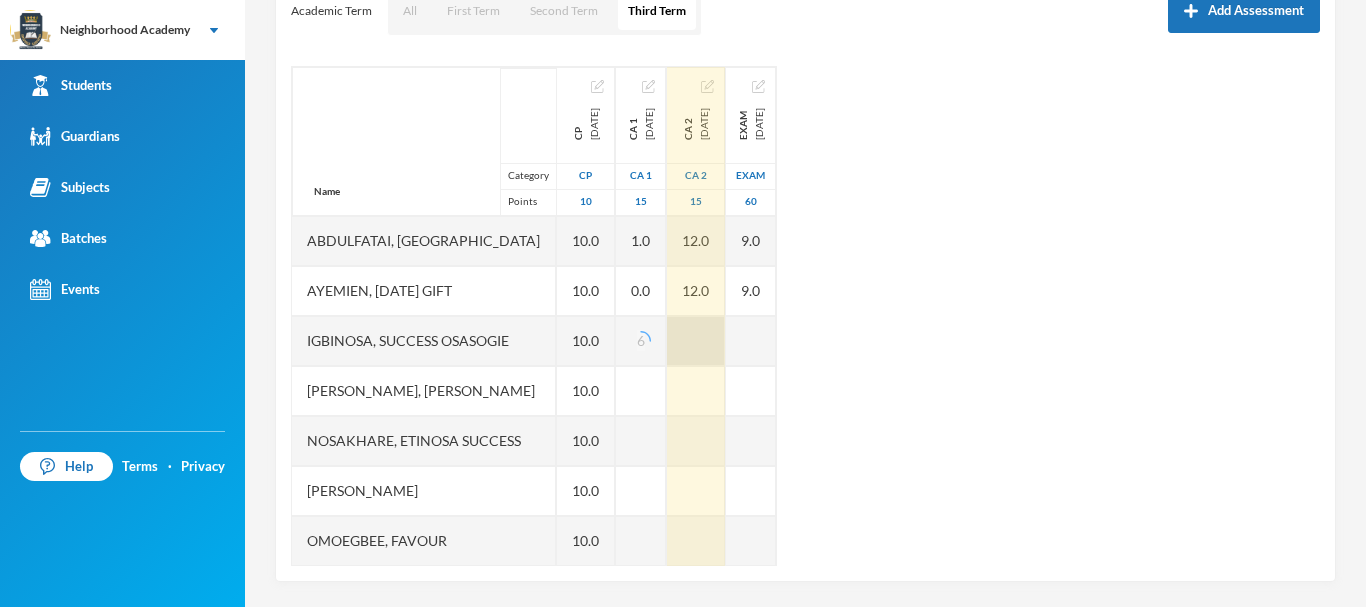 click on "Name   Category Points Abdulfatai, Abibah Ayemien, Monday Gift Igbinosa, Success Osasogie Nomwengho, Osaivbie Jennifer Nosakhare, Etinosa Success Obinna, Melody Omoegbee, Favour Yusuf, Christian Ayomiposi CP 2025-05-30 CP 10 10.0 10.0 10.0 10.0 10.0 10.0 10.0 10.0 CA 1 2025-05-30 CA 1 15 1.0 0.0 6 CA 2 2025-07-09 CA 2 15 12.0 12.0 Exam 2025-07-30 Exam 60 9.0 9.0" at bounding box center [805, 316] 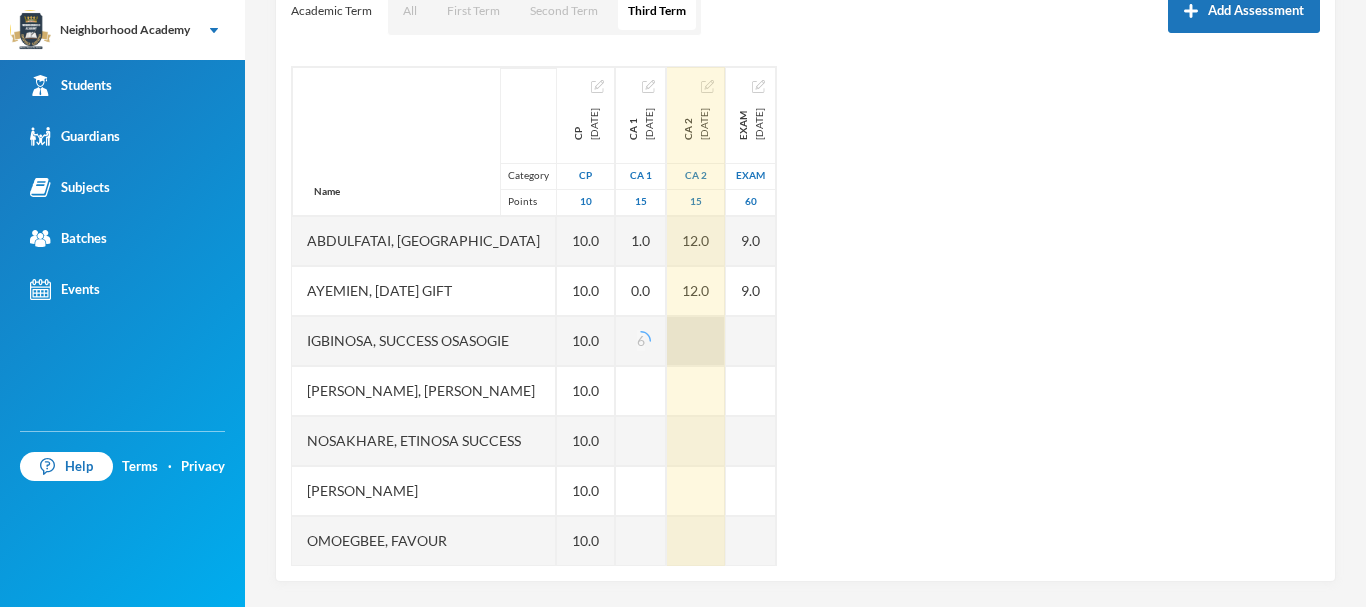 click at bounding box center [751, 341] 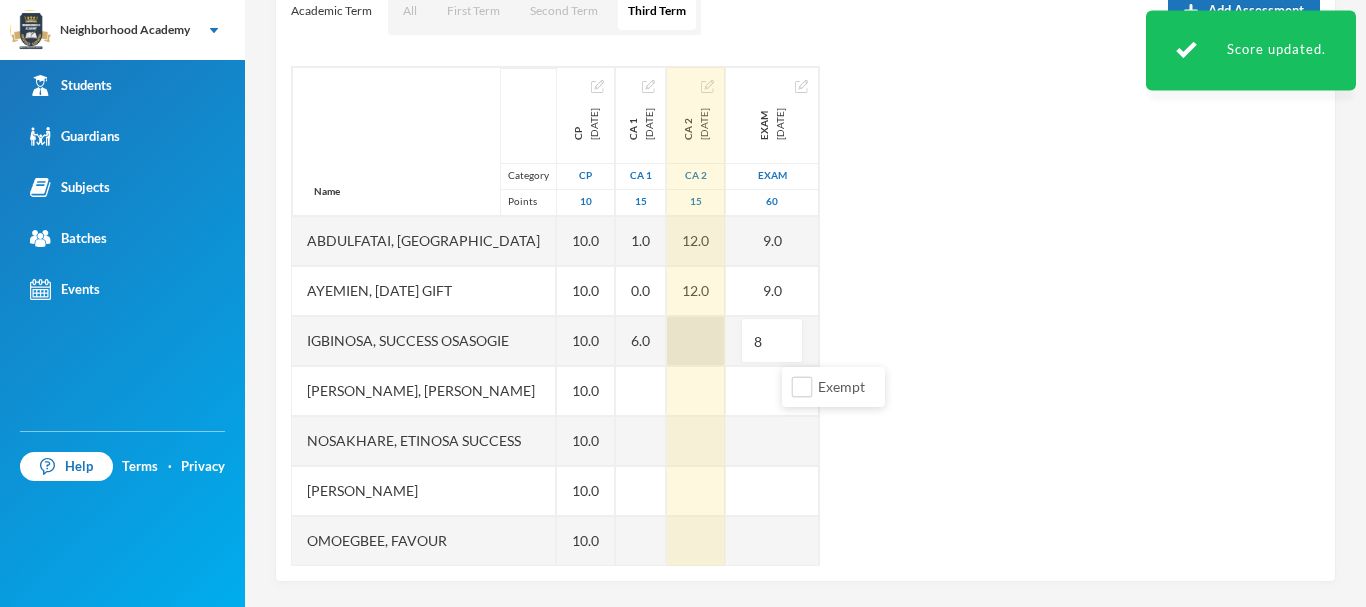 click at bounding box center (696, 341) 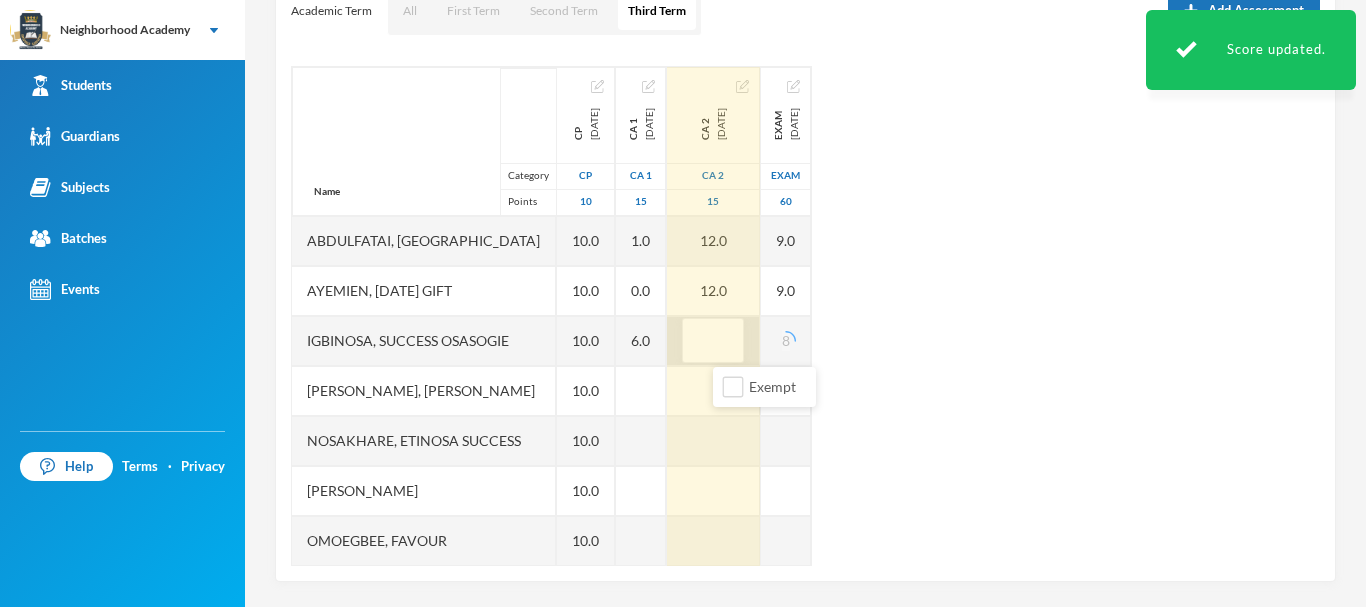click at bounding box center [713, 341] 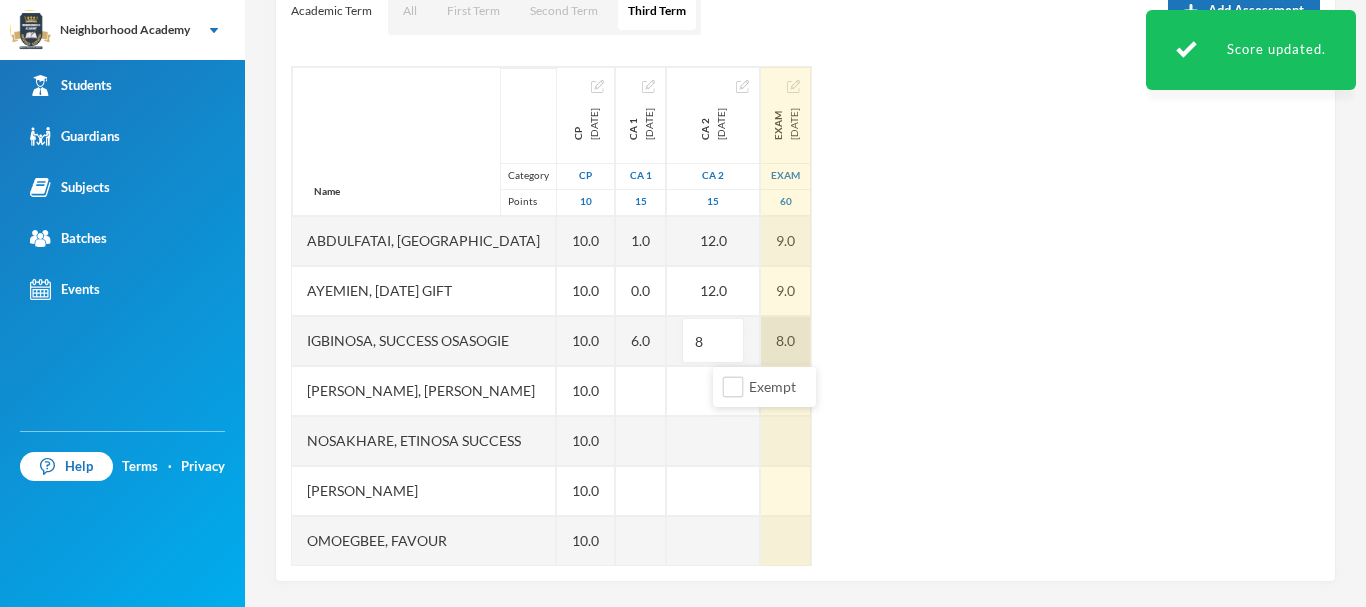 click on "8.0" at bounding box center [786, 341] 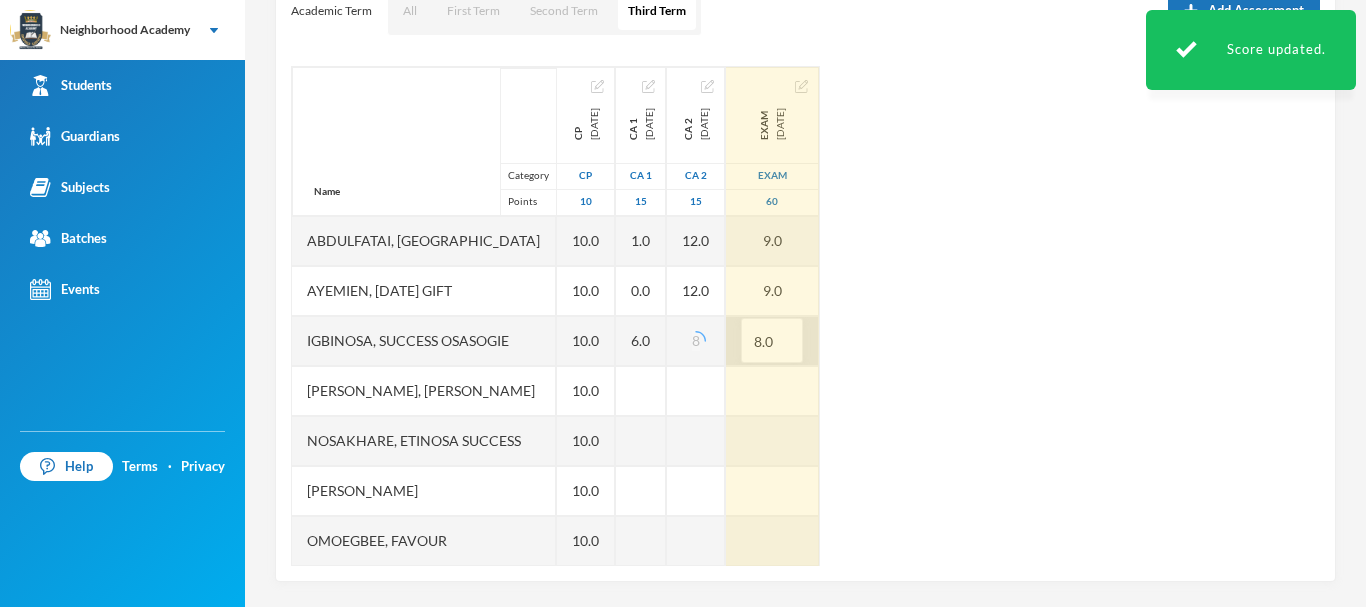 click on "8.0" at bounding box center [772, 341] 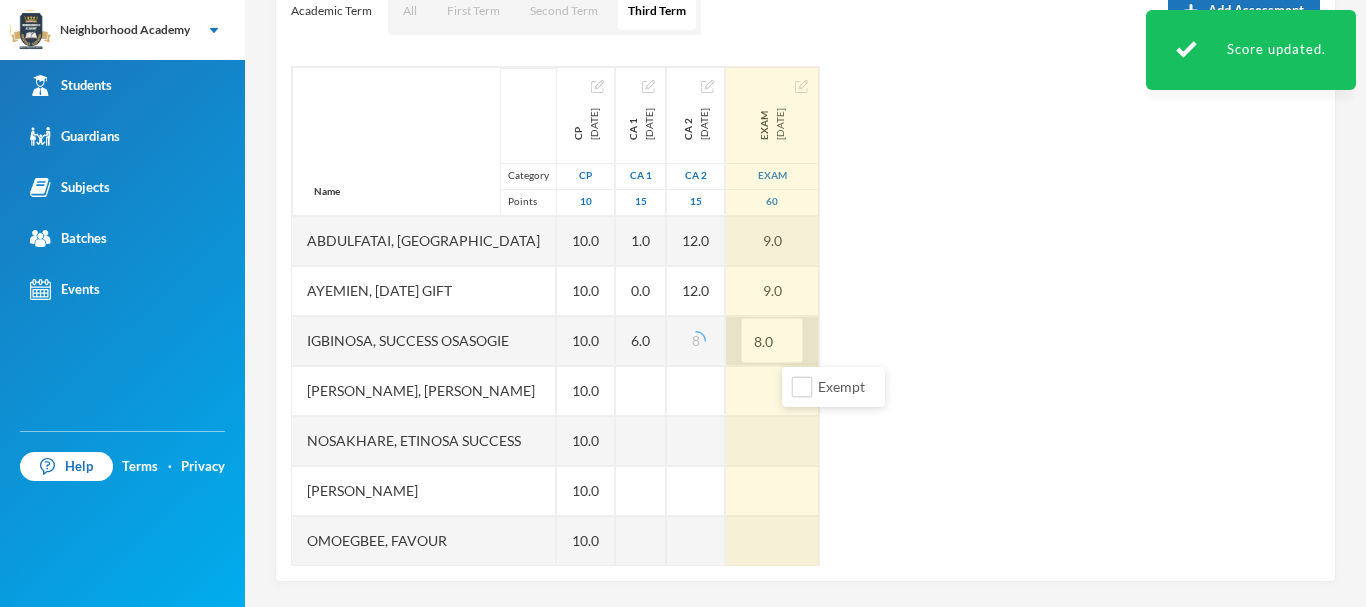 click on "8.0" at bounding box center (772, 341) 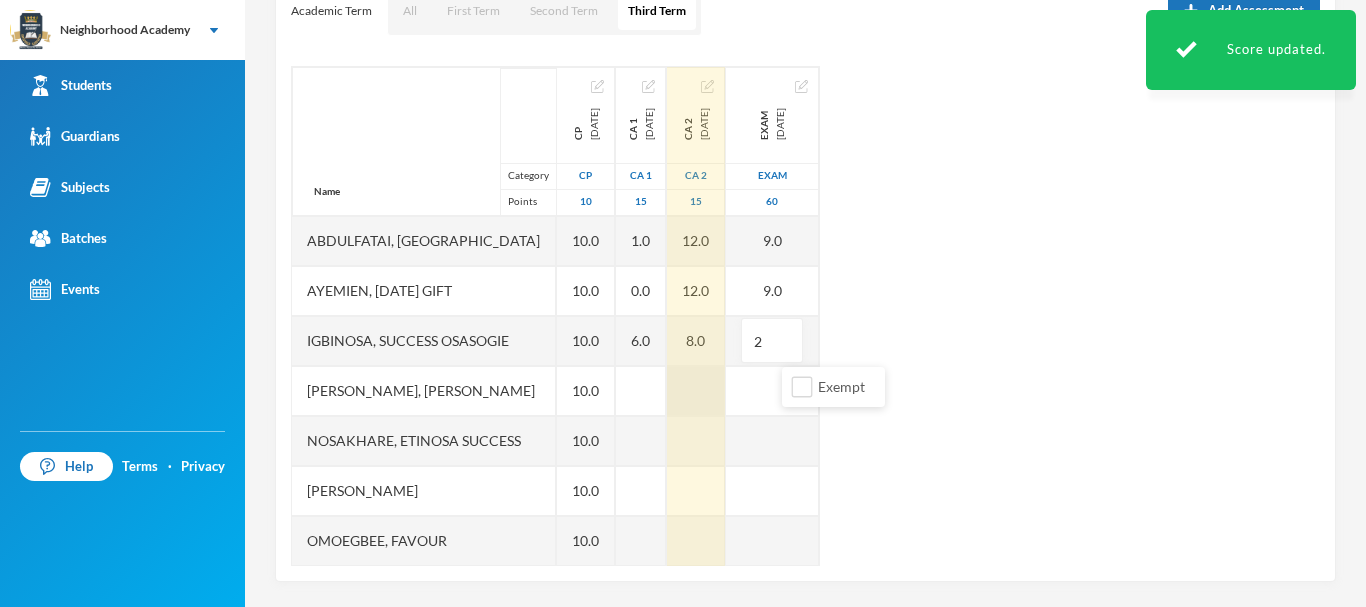type on "21" 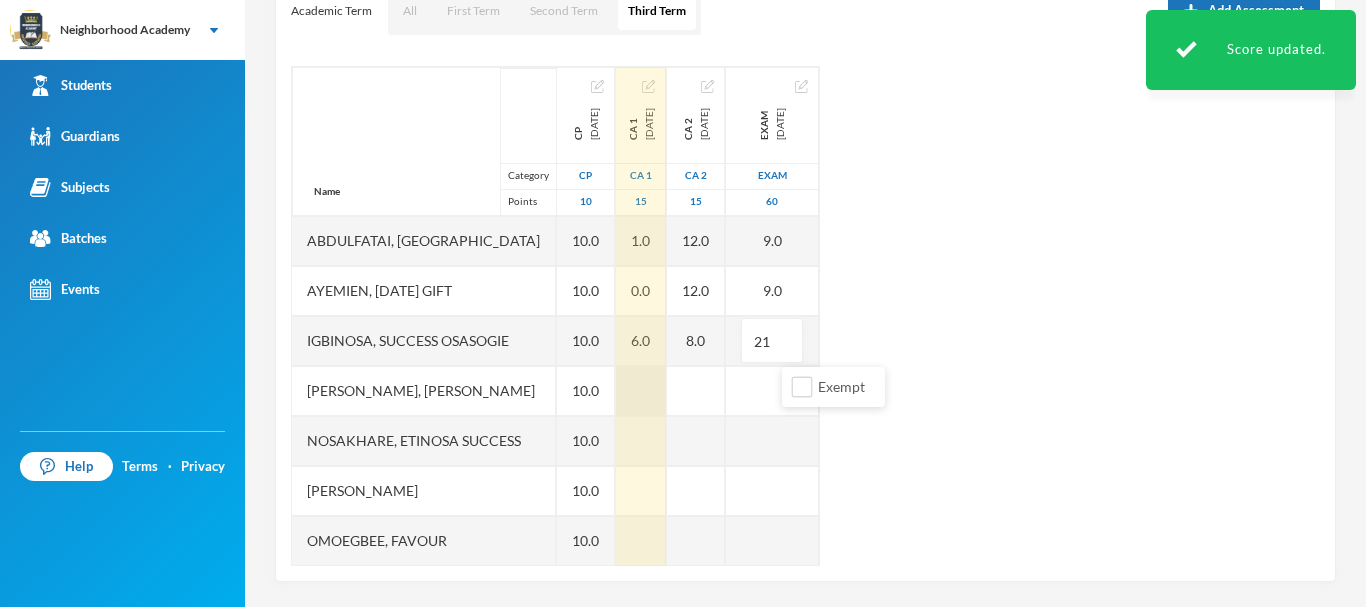 click at bounding box center (641, 391) 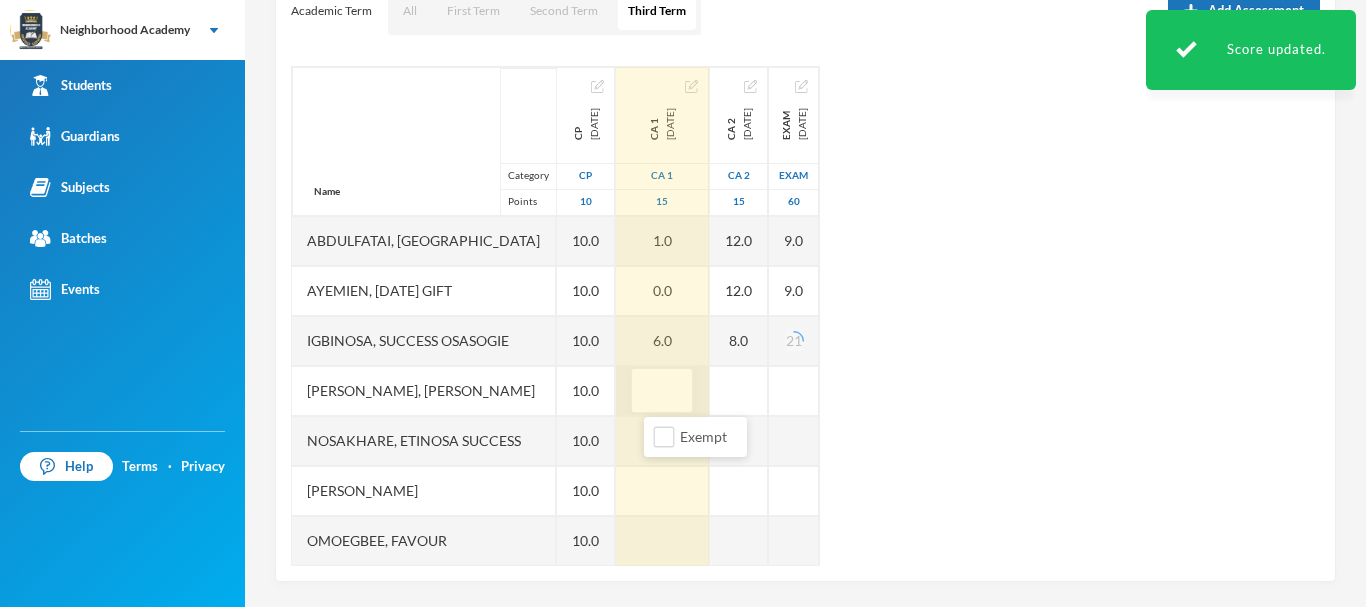 click at bounding box center (662, 391) 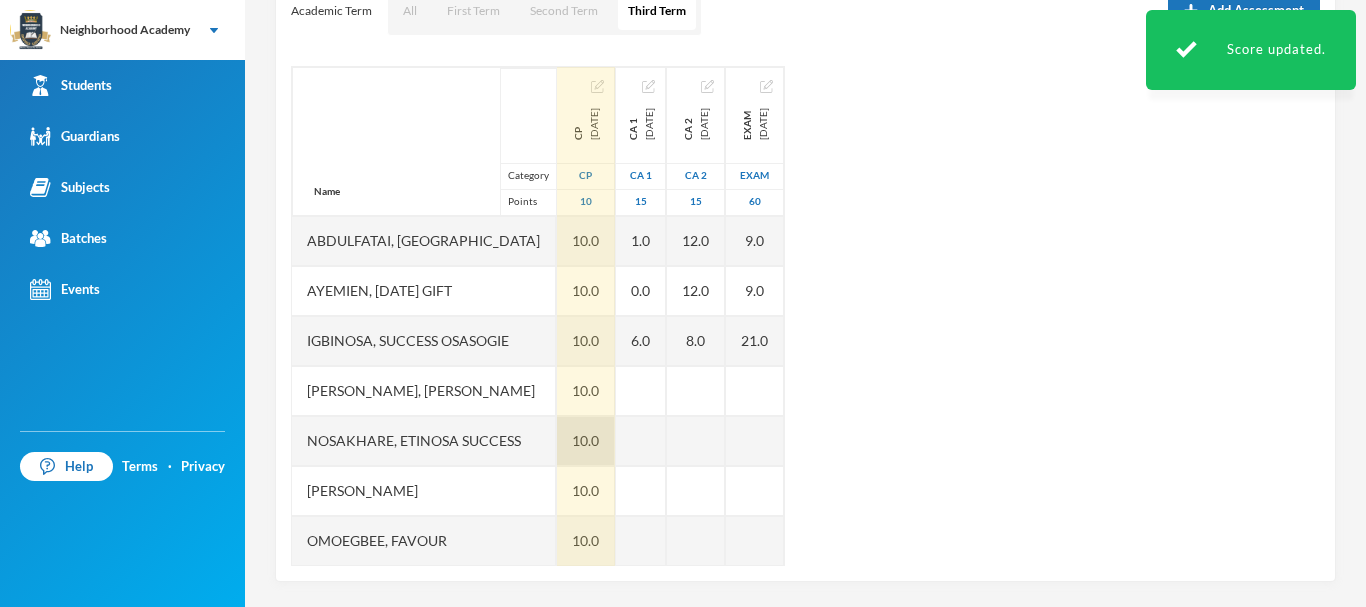 click on "10.0" at bounding box center (586, 441) 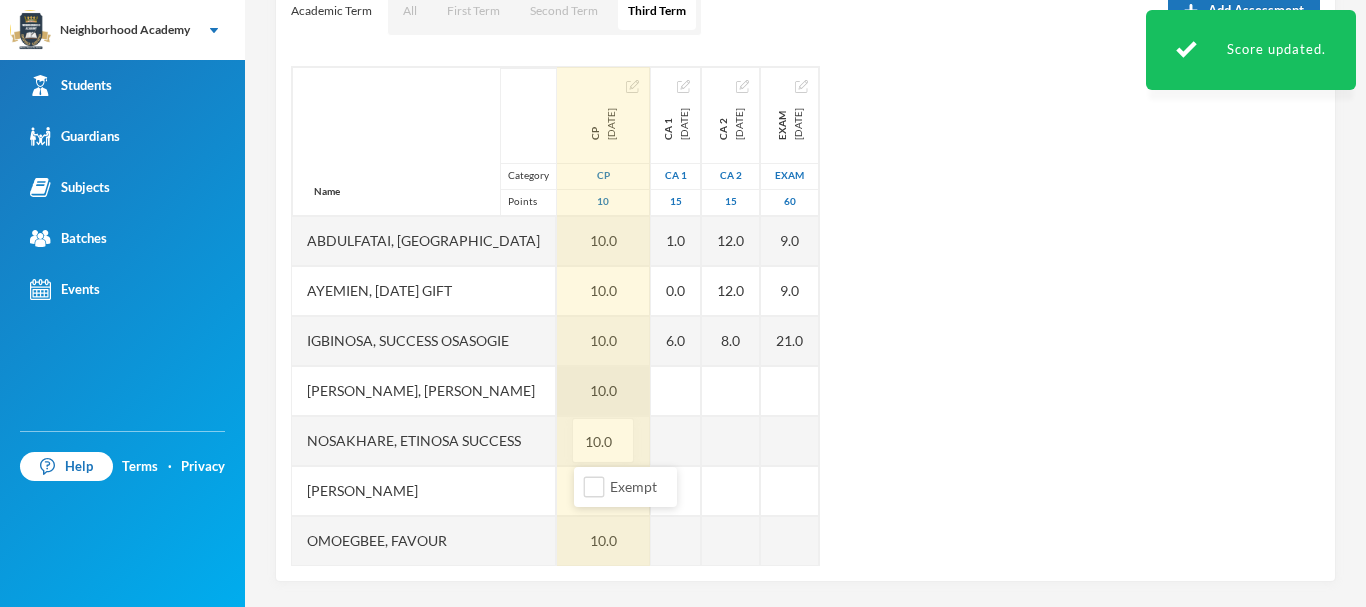 click on "10.0" at bounding box center [603, 391] 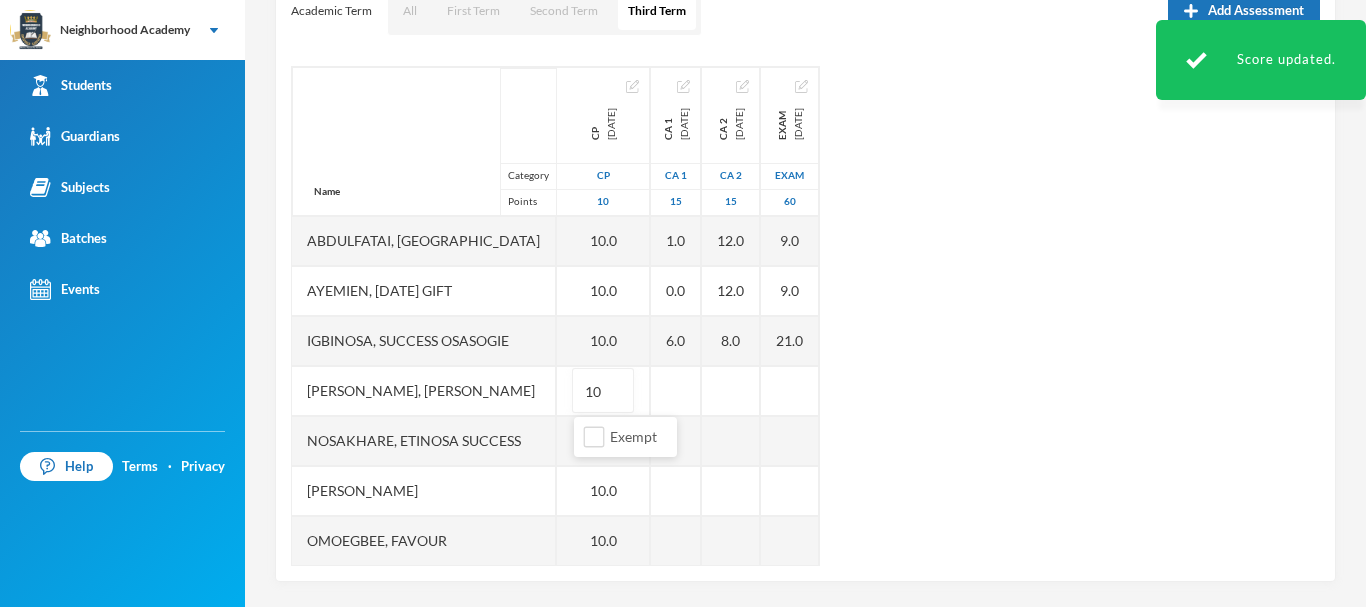 type on "1" 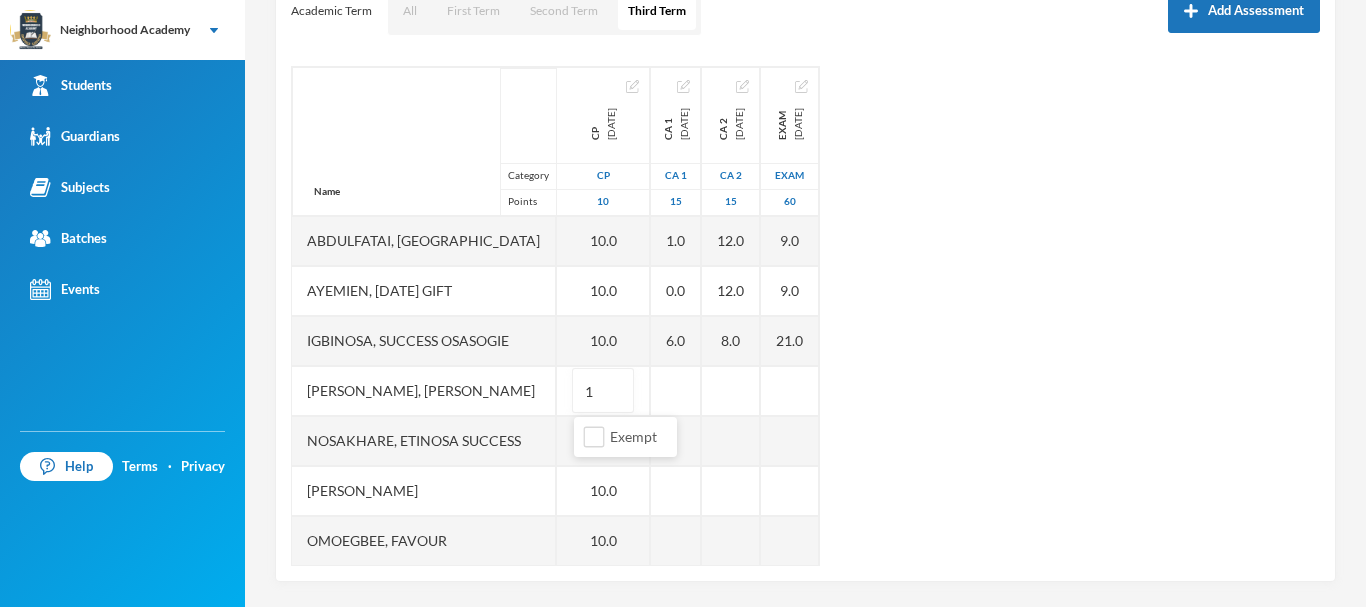 type 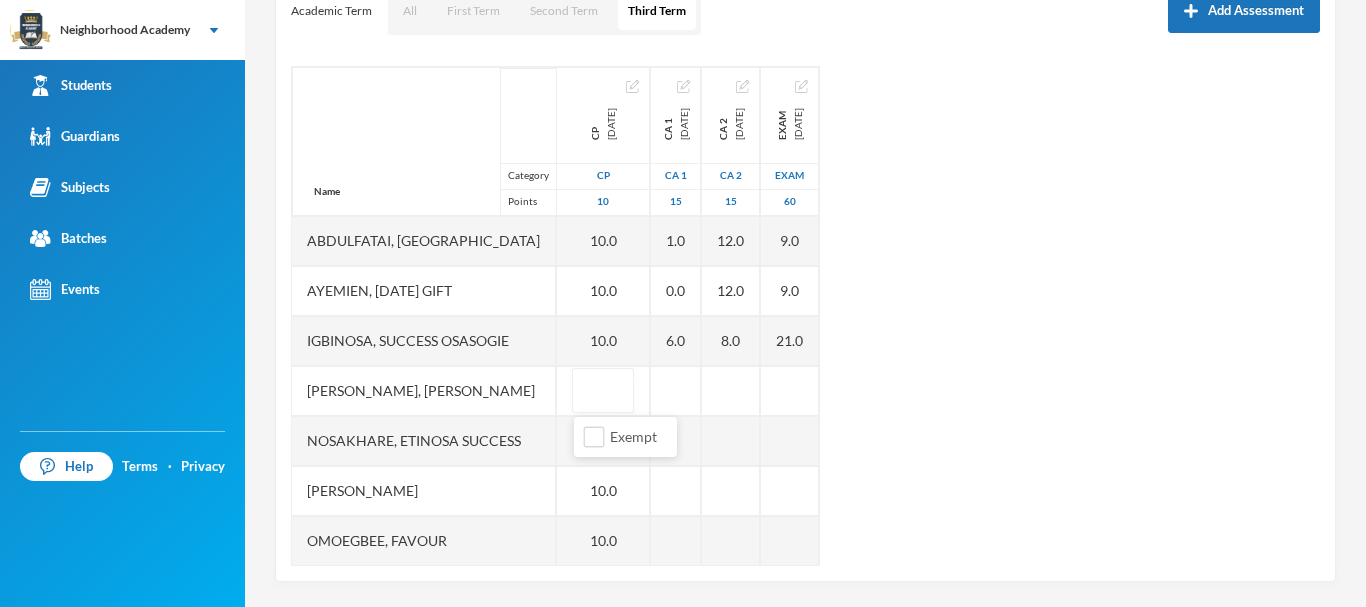 click on "Name   Category Points Abdulfatai, Abibah Ayemien, Monday Gift Igbinosa, Success Osasogie Nomwengho, Osaivbie Jennifer Nosakhare, Etinosa Success Obinna, Melody Omoegbee, Favour Yusuf, Christian Ayomiposi CP 2025-05-30 CP 10 10.0 10.0 10.0 10.0 10.0 10.0 10.0 CA 1 2025-05-30 CA 1 15 1.0 0.0 6.0 CA 2 2025-07-09 CA 2 15 12.0 12.0 8.0 Exam 2025-07-30 Exam 60 9.0 9.0 21.0" at bounding box center (805, 316) 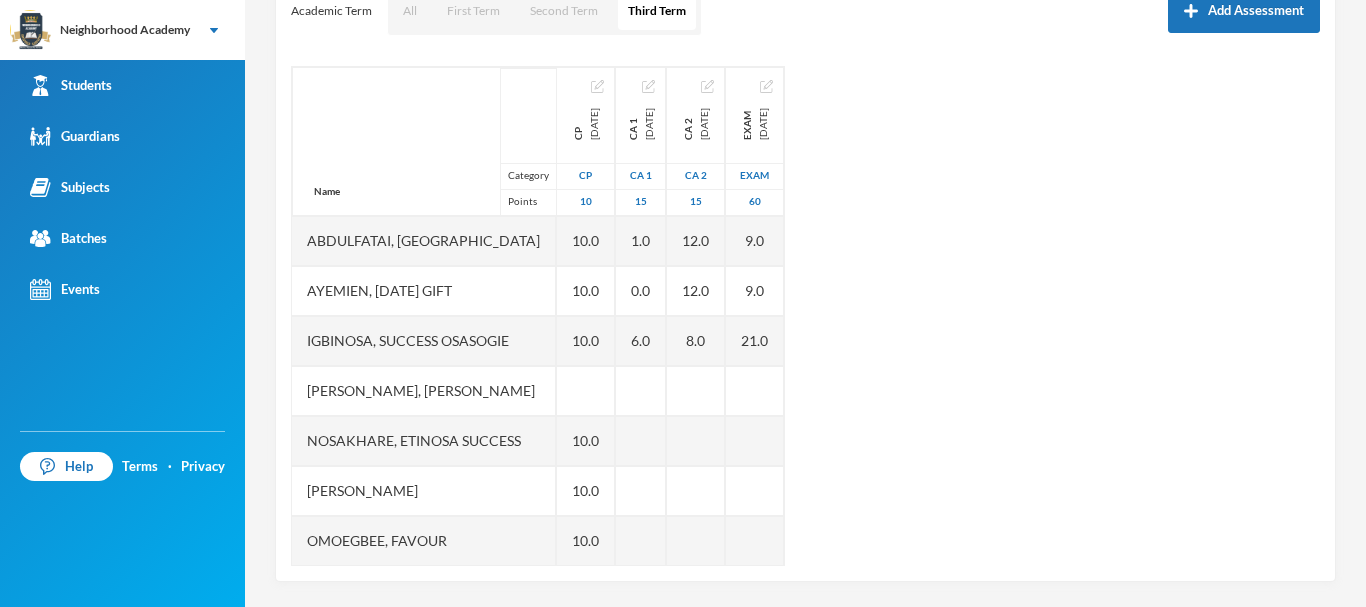 scroll, scrollTop: 51, scrollLeft: 0, axis: vertical 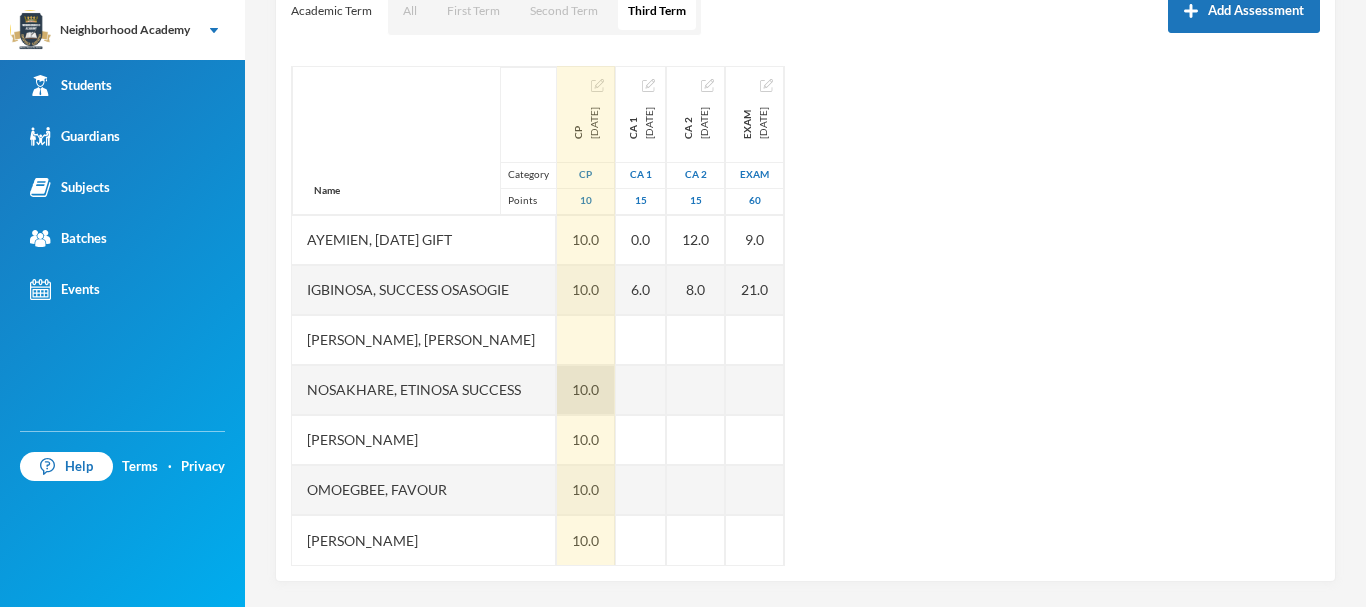 click on "10.0" at bounding box center (586, 390) 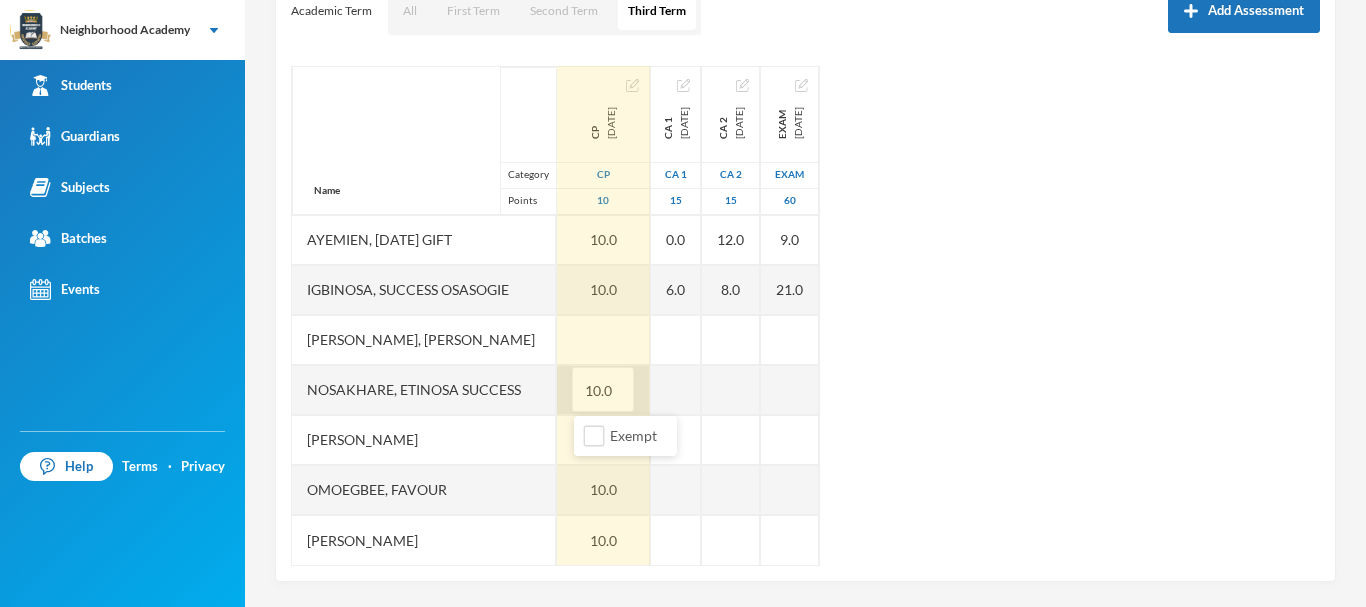 click on "10.0" at bounding box center [603, 390] 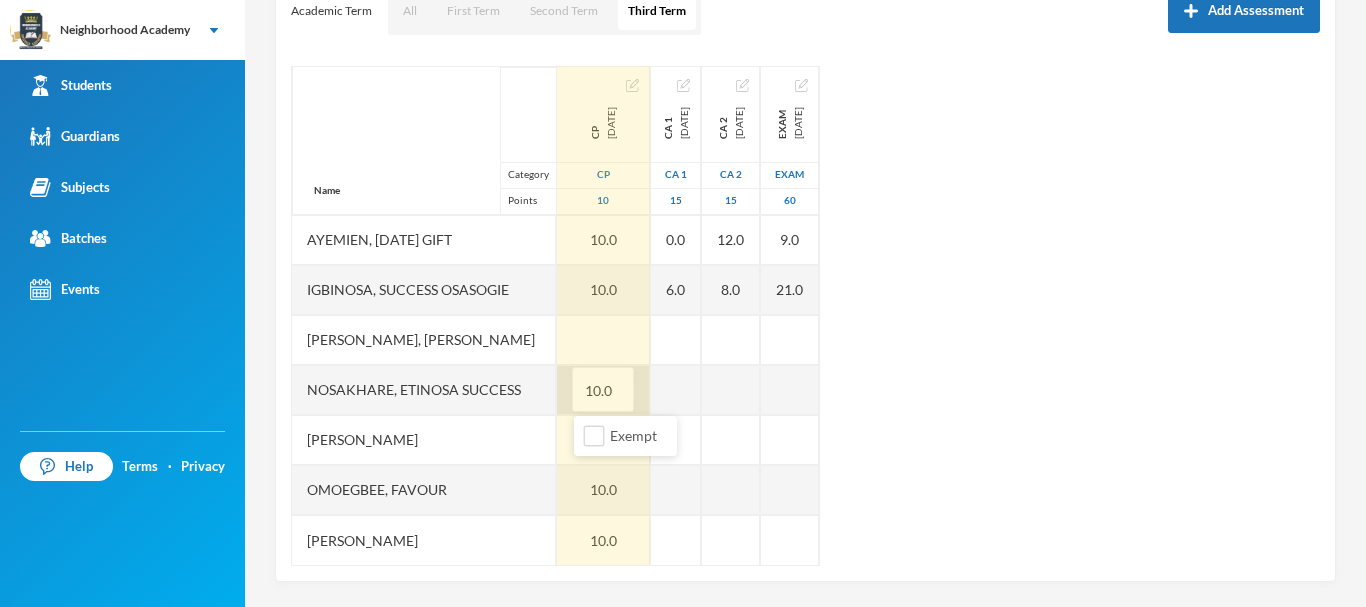 type 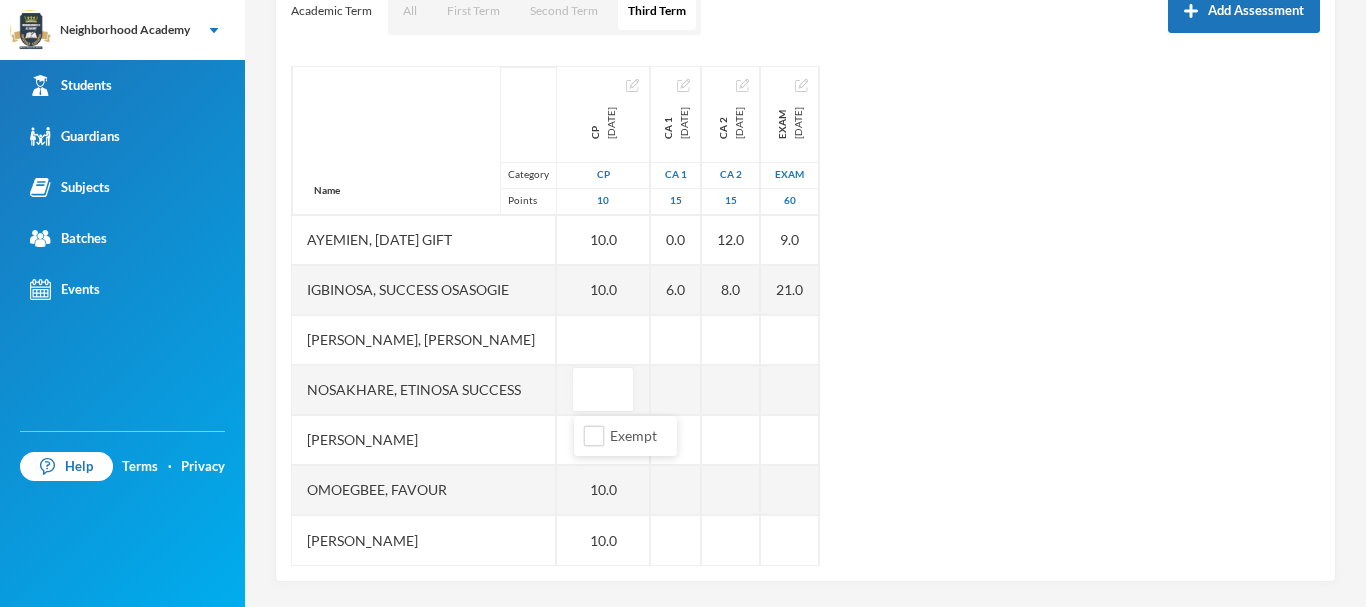 click on "Name   Category Points Abdulfatai, Abibah Ayemien, Monday Gift Igbinosa, Success Osasogie Nomwengho, Osaivbie Jennifer Nosakhare, Etinosa Success Obinna, Melody Omoegbee, Favour Yusuf, Christian Ayomiposi CP 2025-05-30 CP 10 10.0 10.0 10.0 10.0 10.0 10.0 CA 1 2025-05-30 CA 1 15 1.0 0.0 6.0 CA 2 2025-07-09 CA 2 15 12.0 12.0 8.0 Exam 2025-07-30 Exam 60 9.0 9.0 21.0" at bounding box center [805, 316] 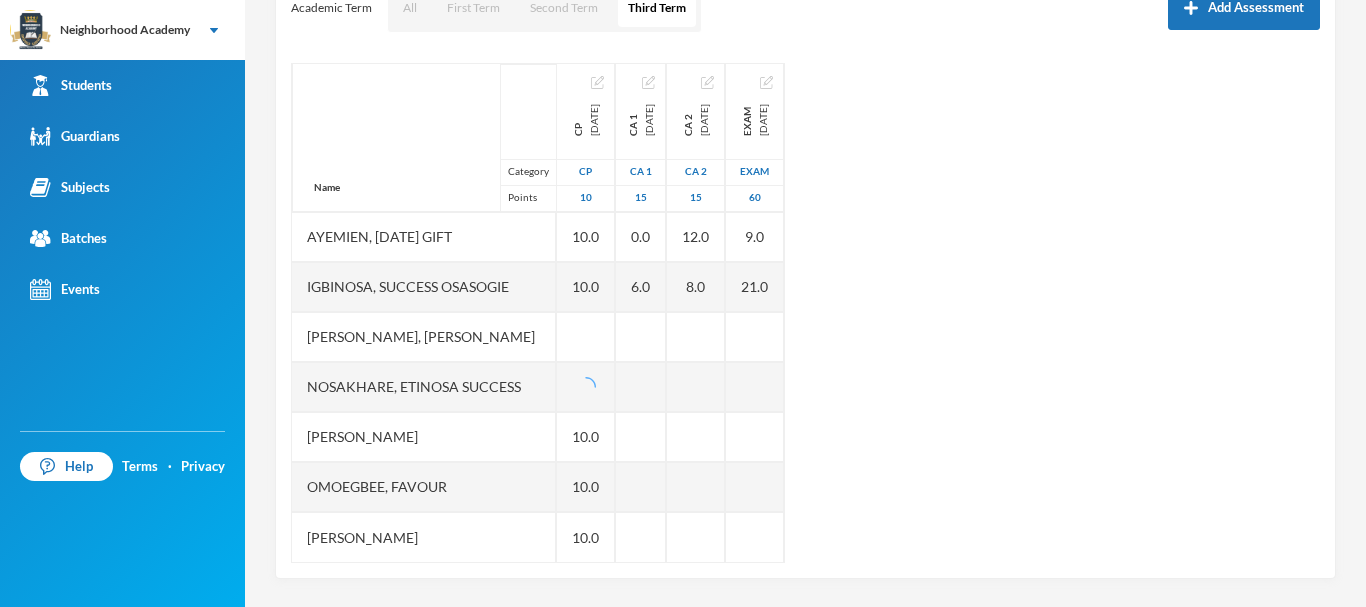 scroll, scrollTop: 305, scrollLeft: 0, axis: vertical 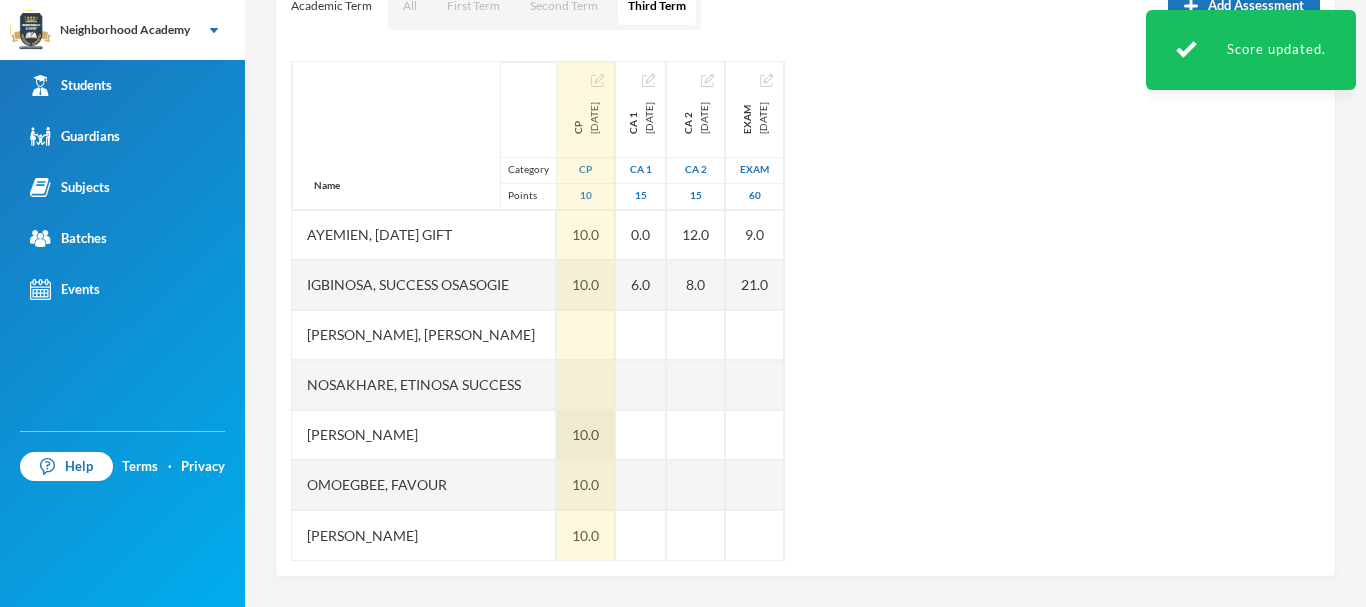 click on "10.0" at bounding box center [586, 435] 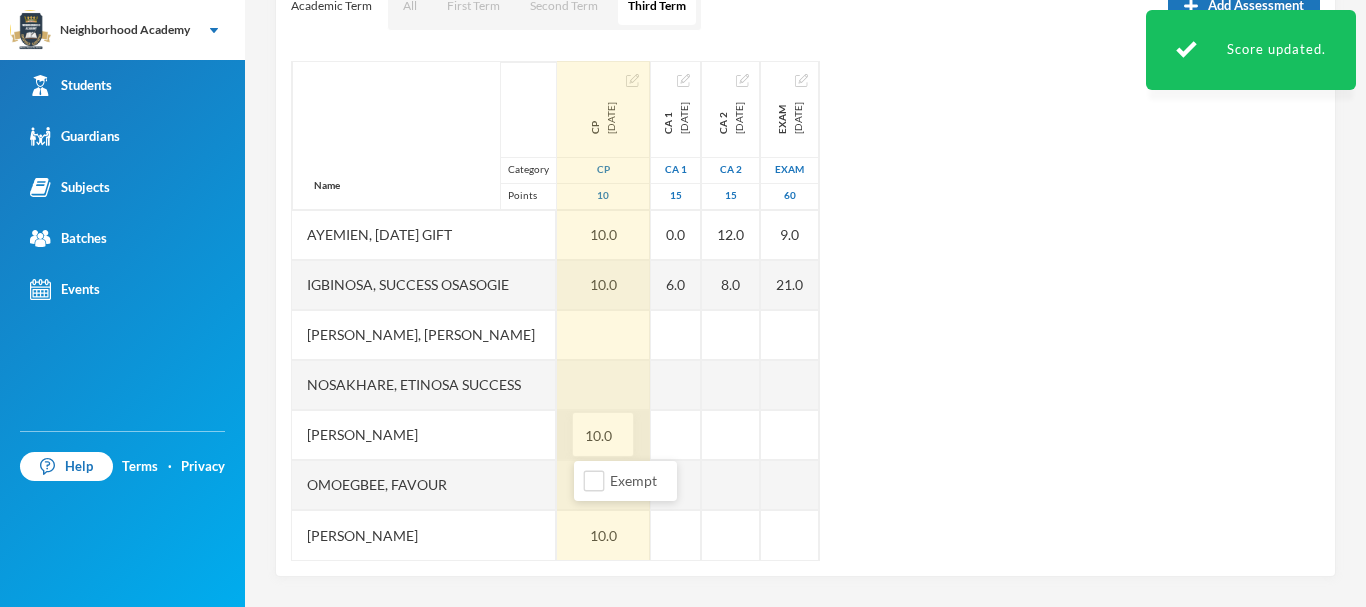 click on "10.0" at bounding box center (603, 435) 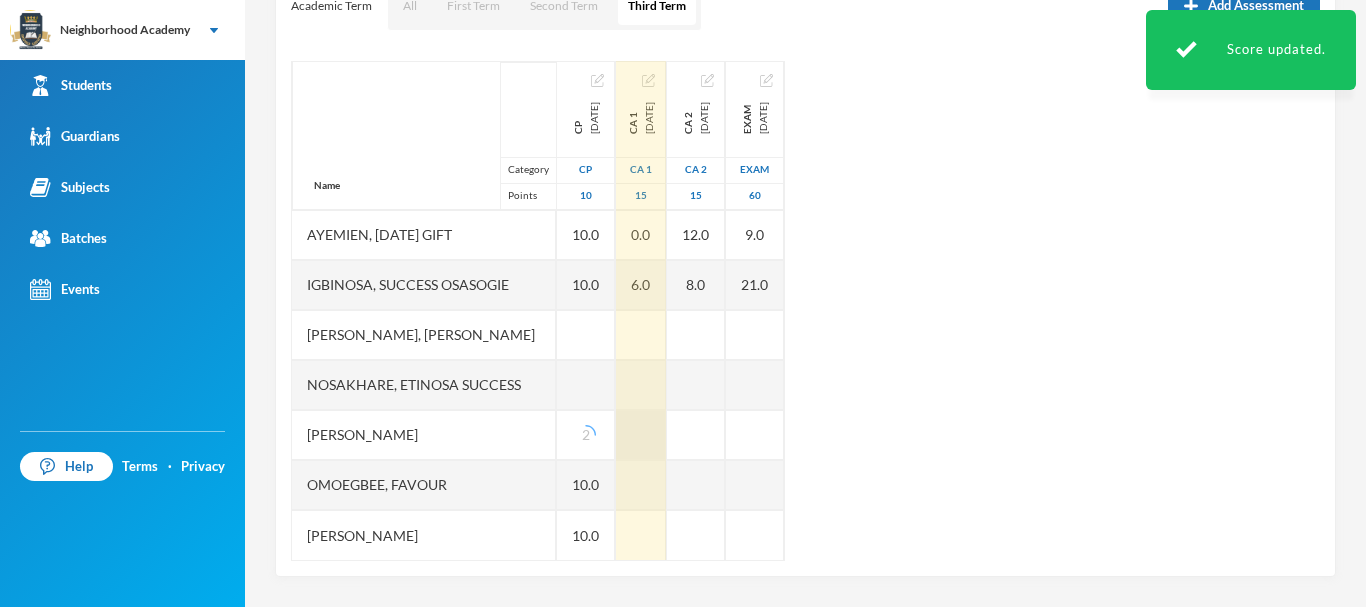 click at bounding box center (641, 435) 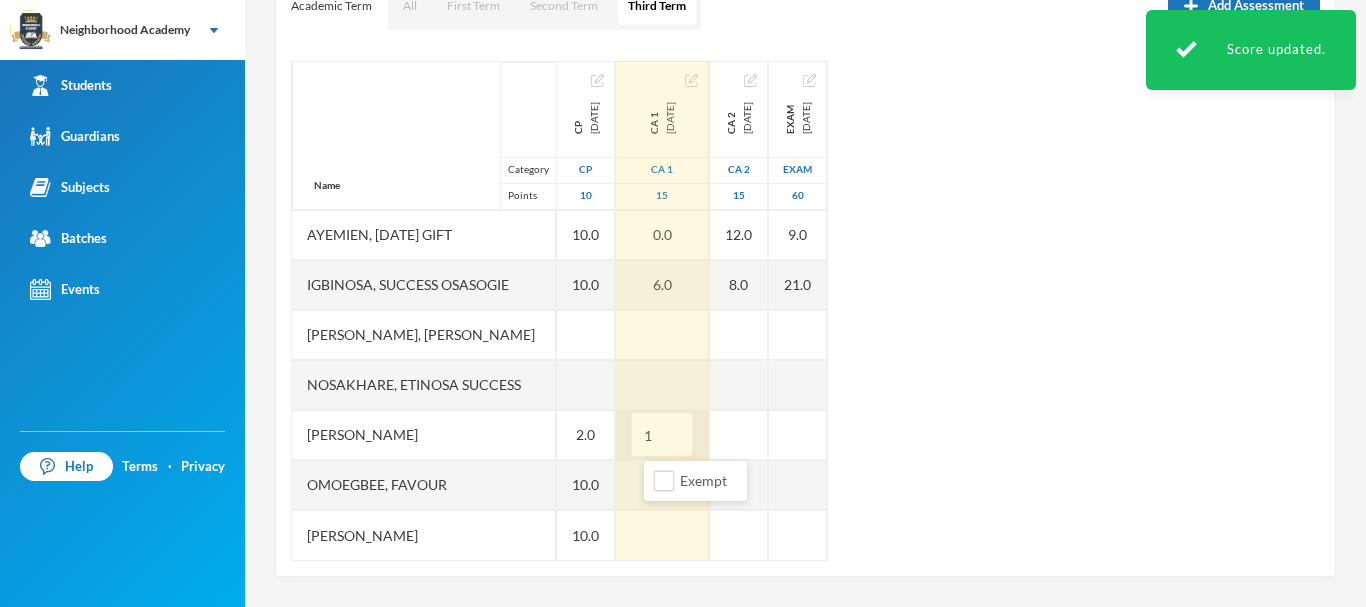 type on "12" 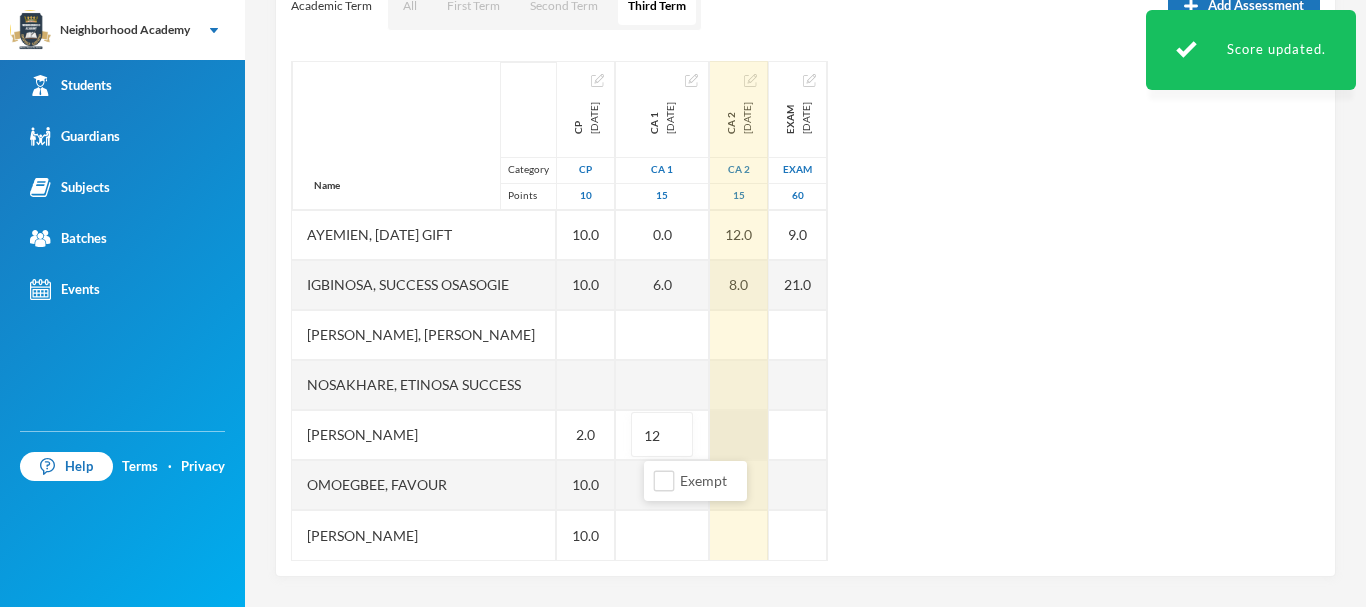 click at bounding box center (739, 435) 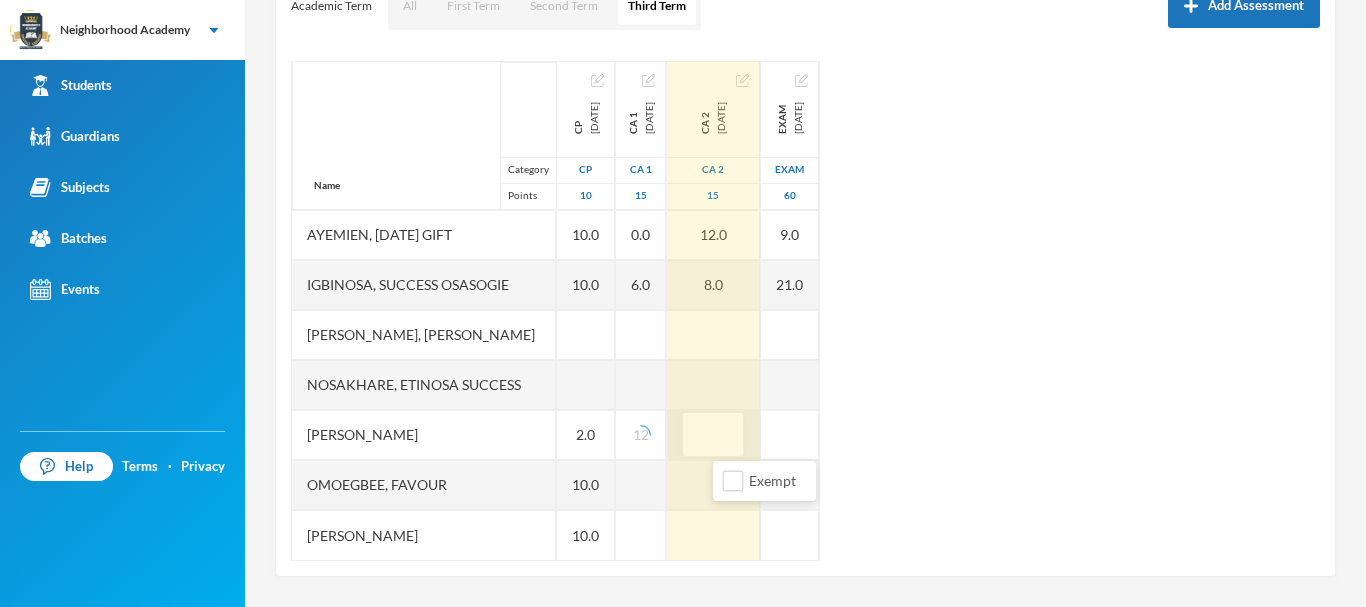 type on "6" 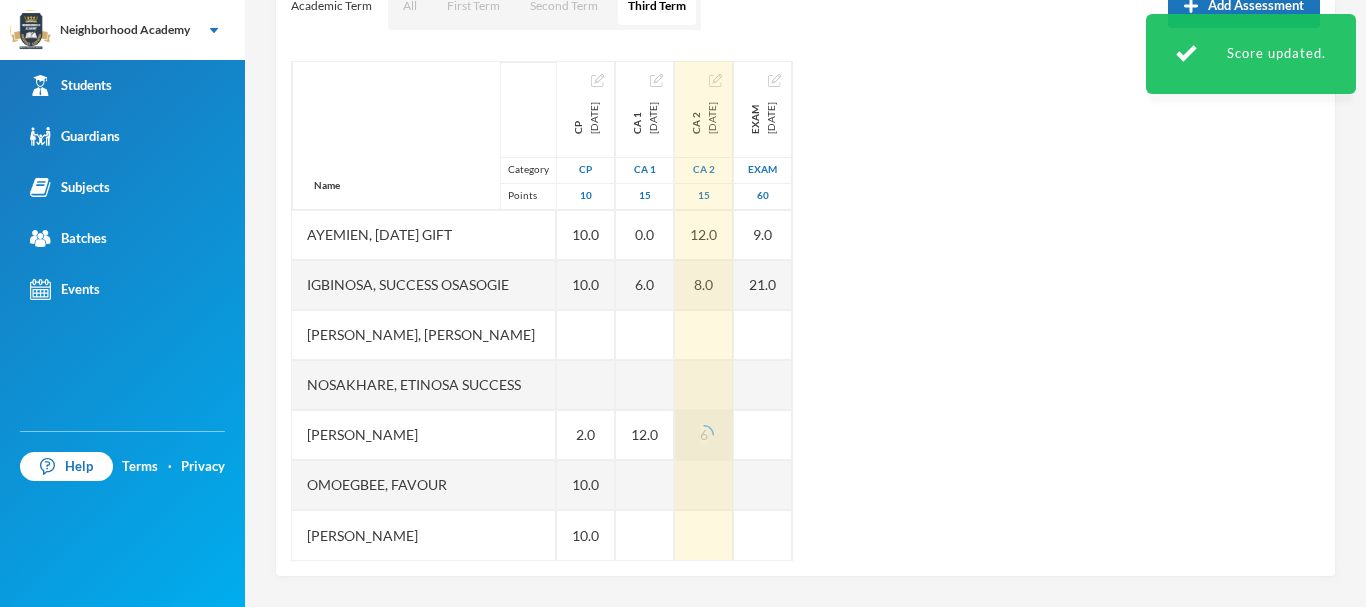 click on "Name   Category Points Abdulfatai, Abibah Ayemien, Monday Gift Igbinosa, Success Osasogie Nomwengho, Osaivbie Jennifer Nosakhare, Etinosa Success Obinna, Melody Omoegbee, Favour Yusuf, Christian Ayomiposi CP 2025-05-30 CP 10 10.0 10.0 10.0 2.0 10.0 10.0 CA 1 2025-05-30 CA 1 15 1.0 0.0 6.0 12.0 CA 2 2025-07-09 CA 2 15 12.0 12.0 8.0 6 Exam 2025-07-30 Exam 60 9.0 9.0 21.0" at bounding box center [805, 311] 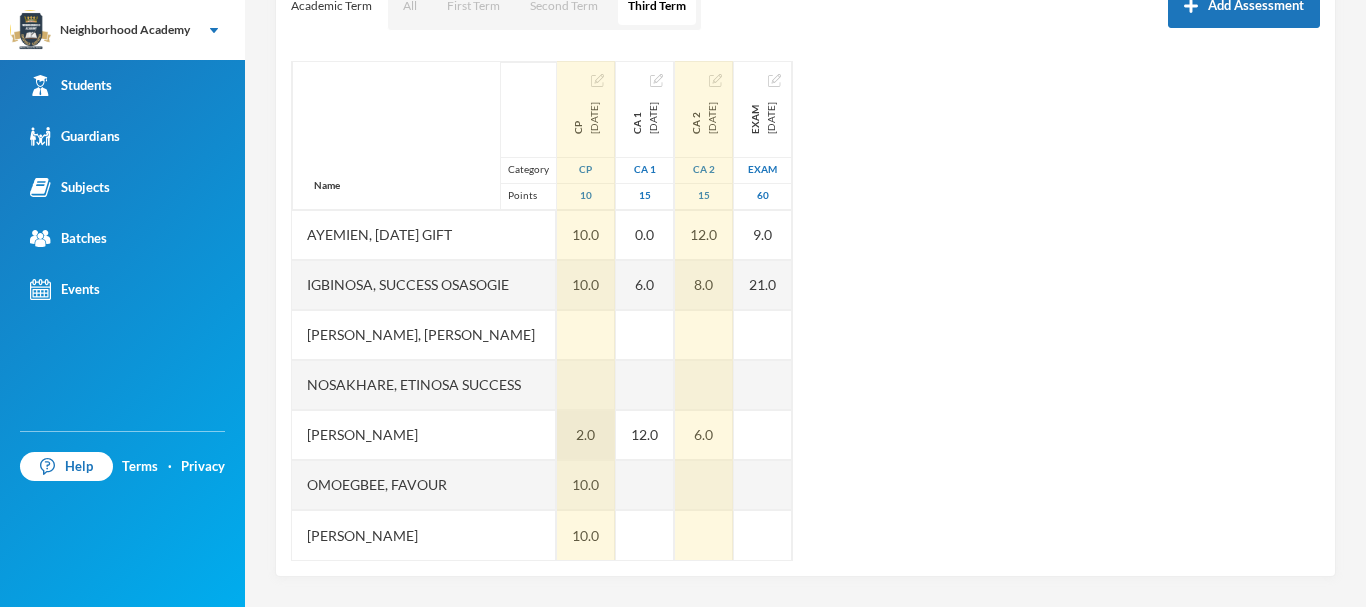 click on "2.0" at bounding box center [586, 435] 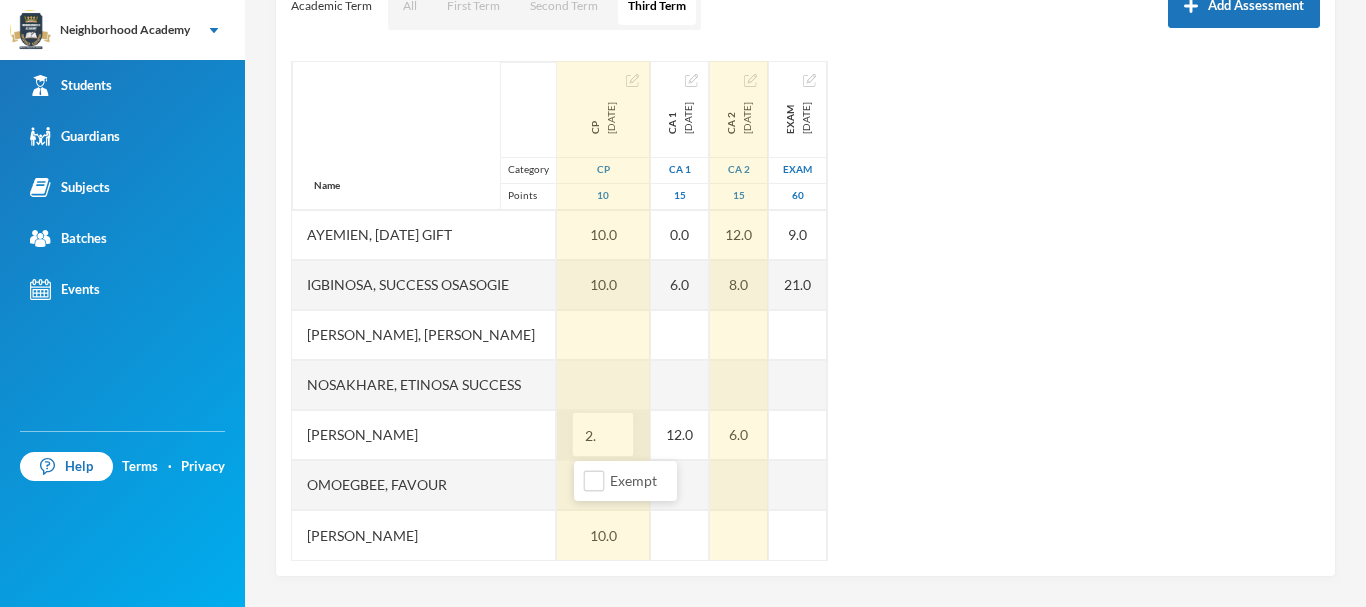 type on "2" 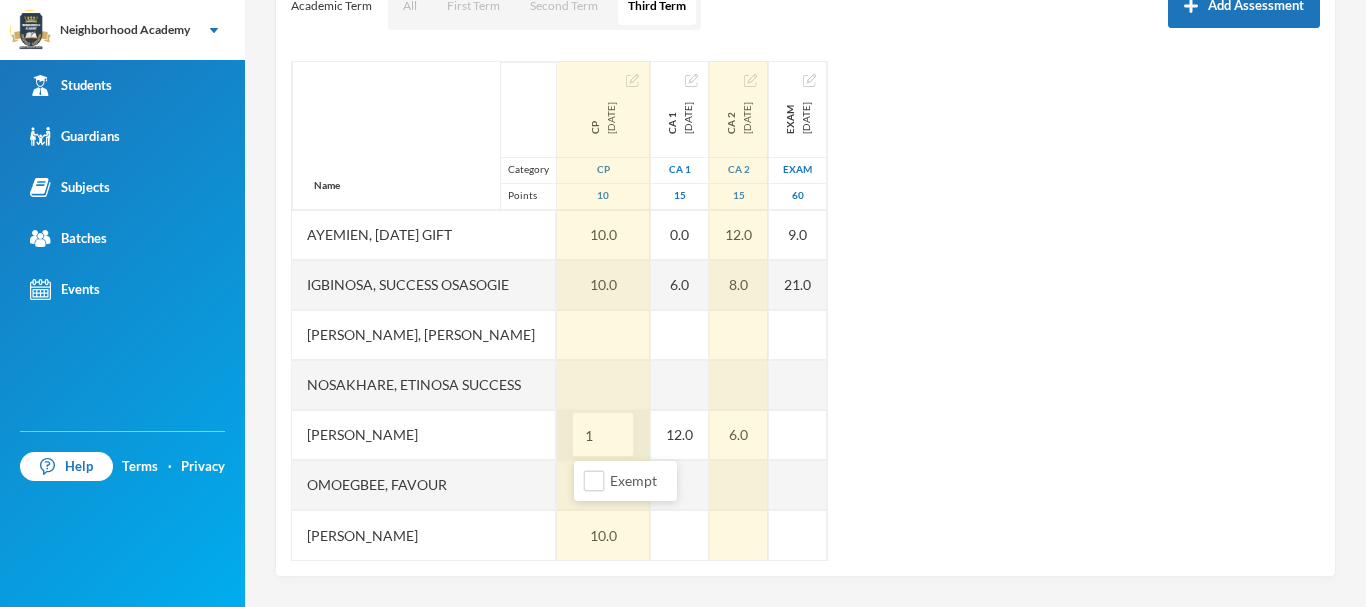 type on "10" 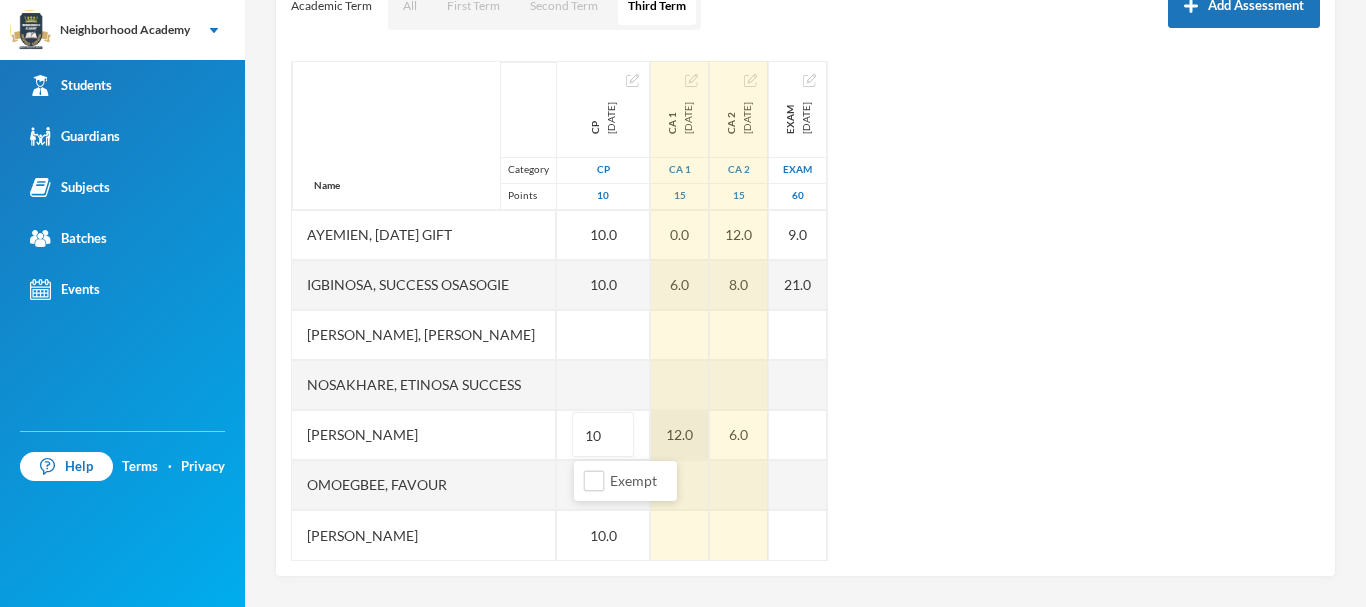 click on "12.0" at bounding box center [680, 435] 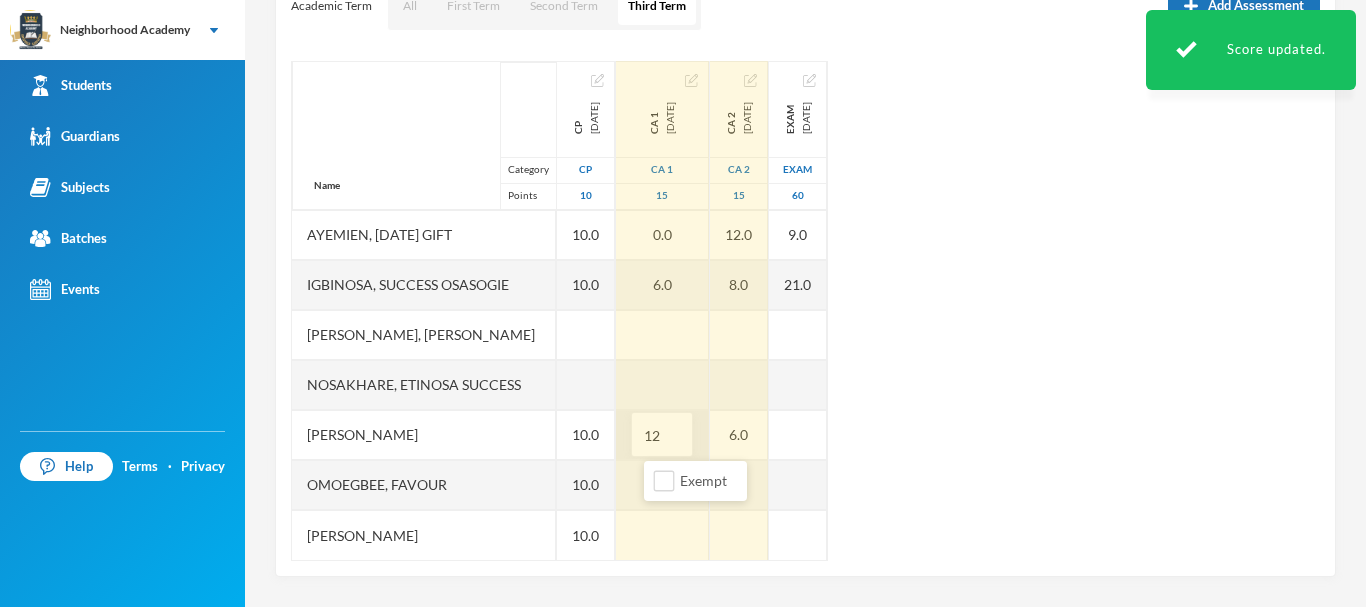 type on "1" 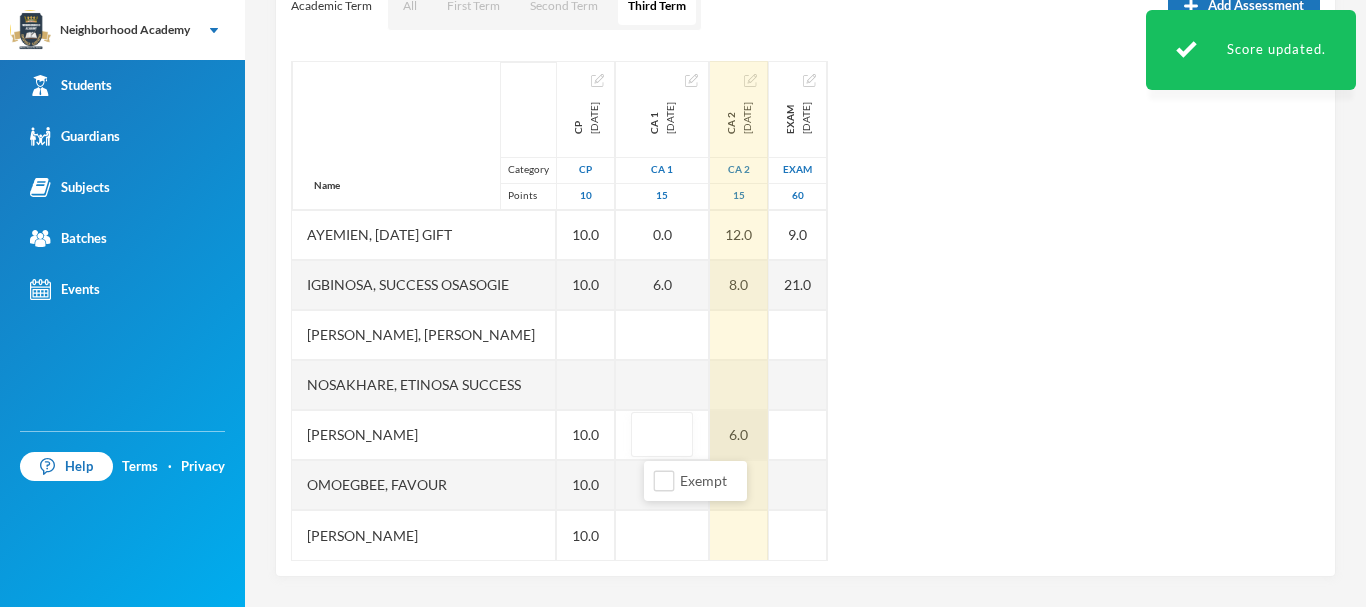 type on "2" 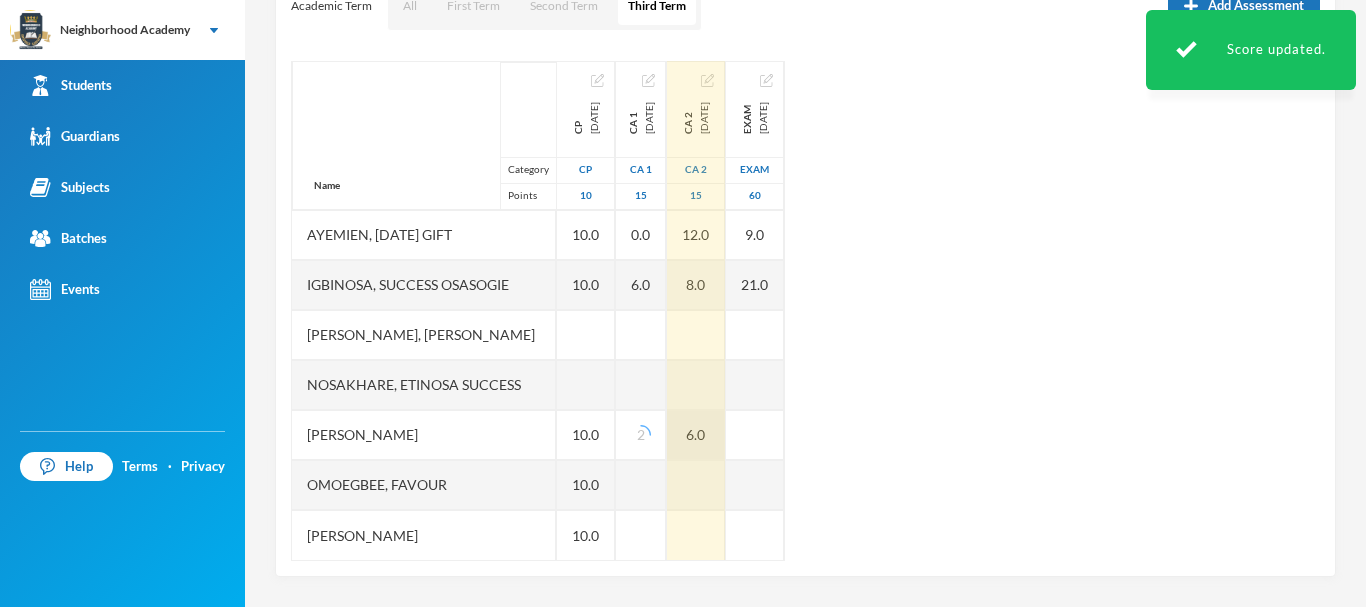 click on "Name   Category Points Abdulfatai, Abibah Ayemien, Monday Gift Igbinosa, Success Osasogie Nomwengho, Osaivbie Jennifer Nosakhare, Etinosa Success Obinna, Melody Omoegbee, Favour Yusuf, Christian Ayomiposi CP 2025-05-30 CP 10 10.0 10.0 10.0 10.0 10.0 10.0 CA 1 2025-05-30 CA 1 15 1.0 0.0 6.0 2 CA 2 2025-07-09 CA 2 15 12.0 12.0 8.0 6.0 Exam 2025-07-30 Exam 60 9.0 9.0 21.0" at bounding box center (805, 311) 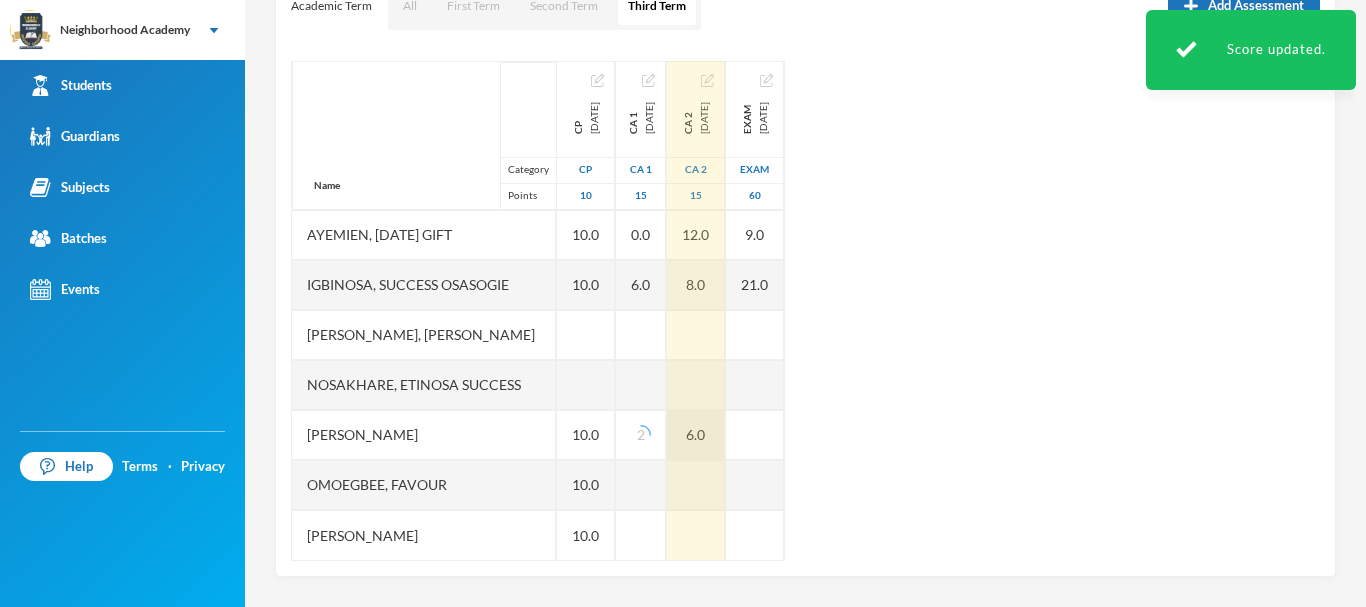 click at bounding box center [755, 435] 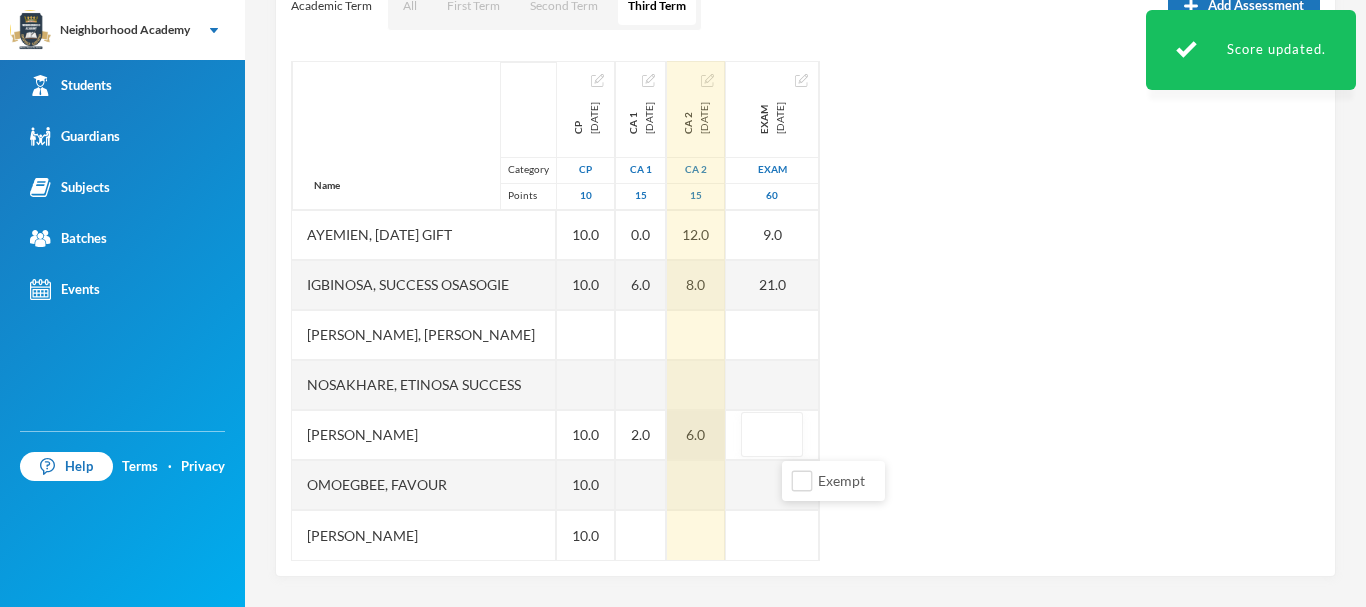 click on "6.0" at bounding box center [696, 435] 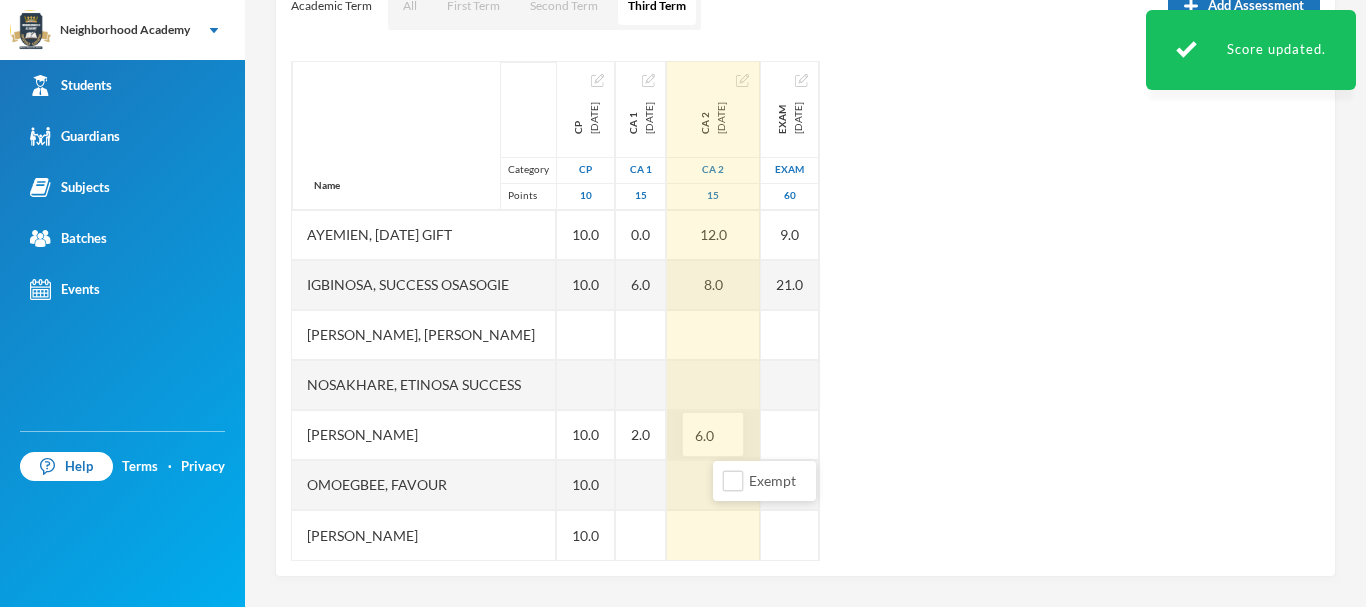 click on "6.0" at bounding box center (713, 435) 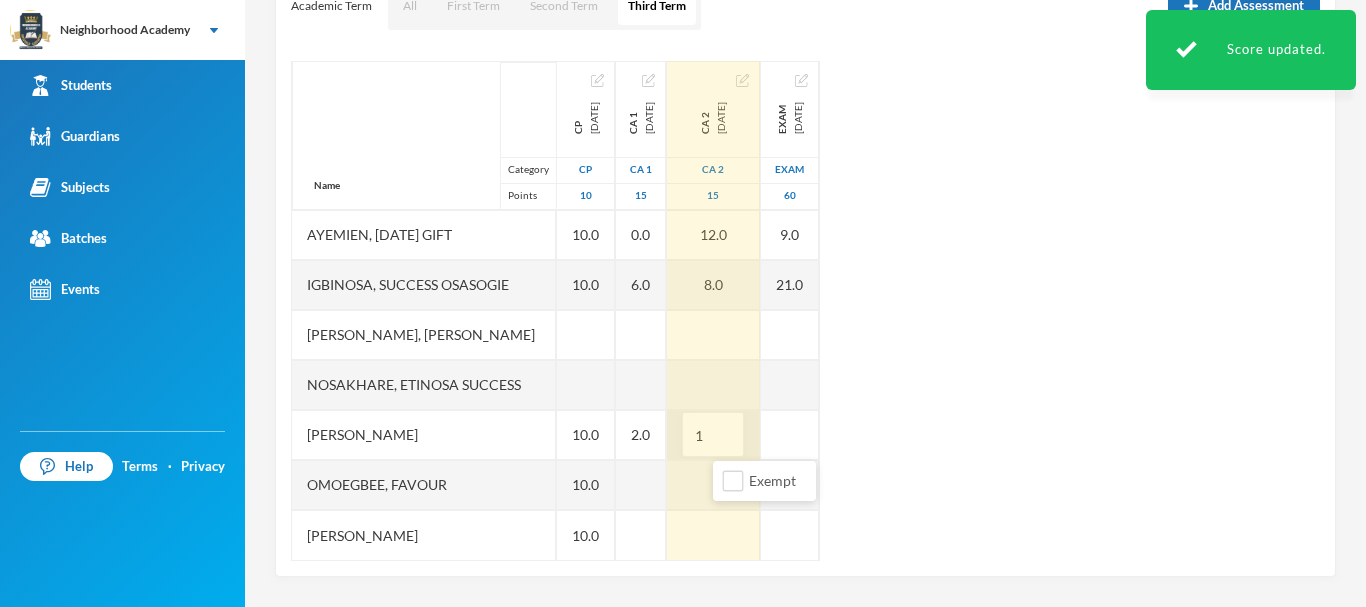 type on "12" 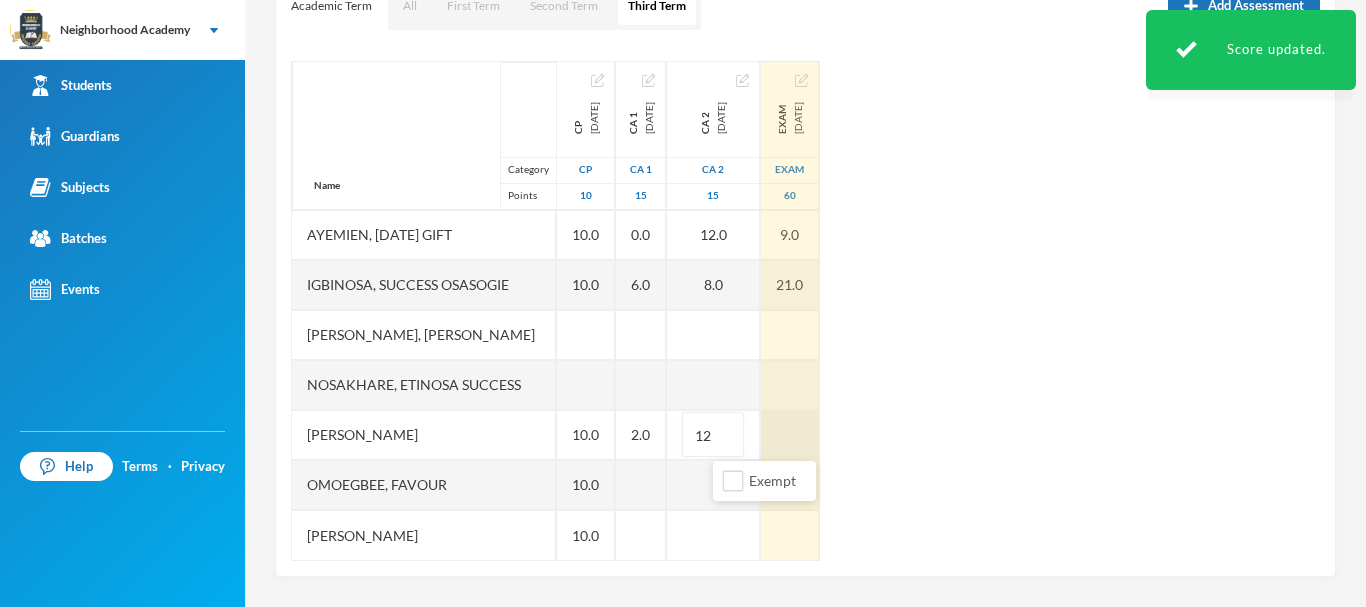 click at bounding box center [790, 435] 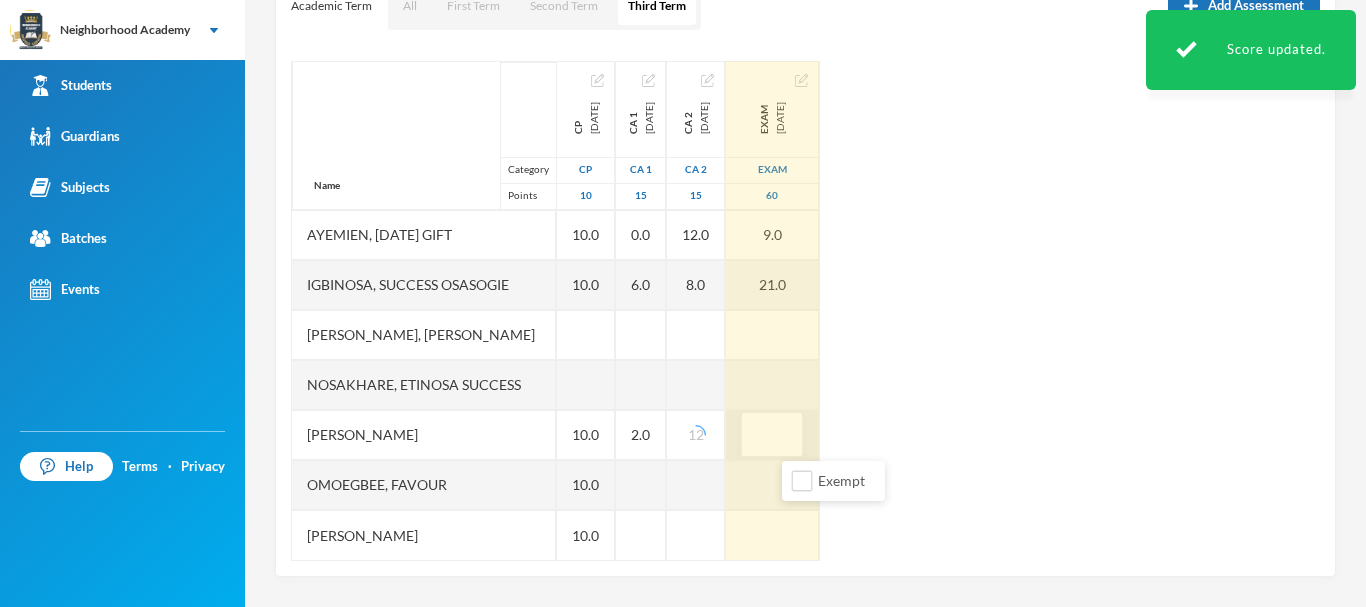 click at bounding box center [772, 435] 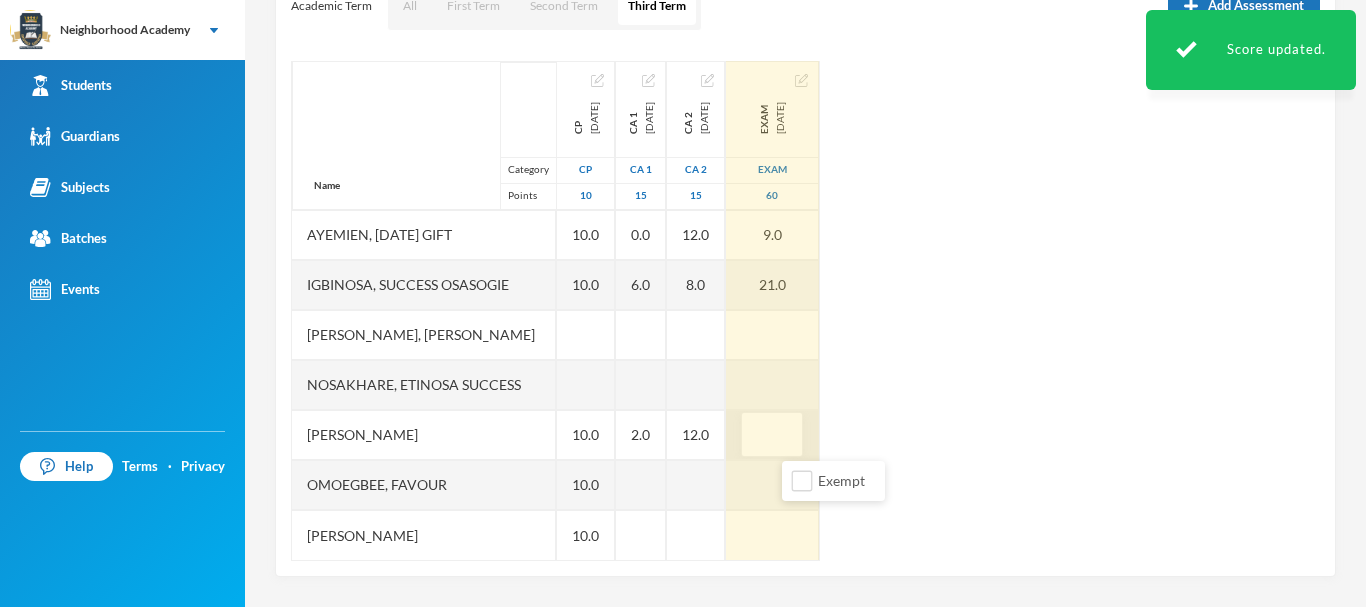 type on "6" 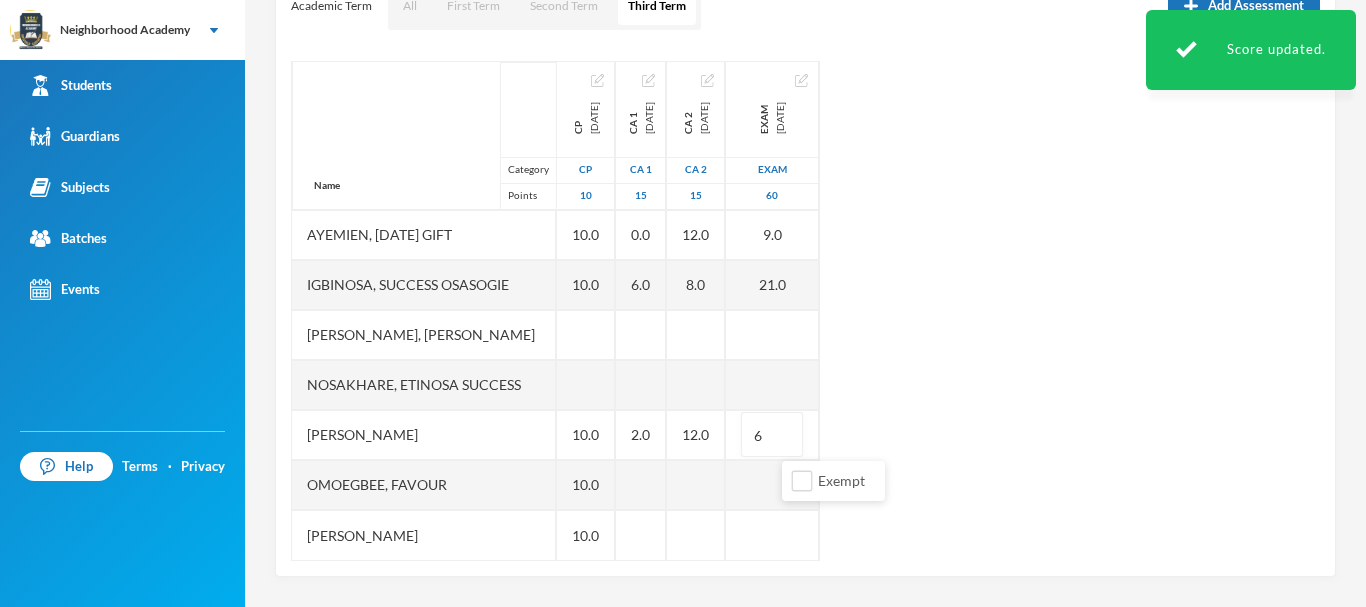 click on "Name   Category Points Abdulfatai, Abibah Ayemien, Monday Gift Igbinosa, Success Osasogie Nomwengho, Osaivbie Jennifer Nosakhare, Etinosa Success Obinna, Melody Omoegbee, Favour Yusuf, Christian Ayomiposi CP 2025-05-30 CP 10 10.0 10.0 10.0 10.0 10.0 10.0 CA 1 2025-05-30 CA 1 15 1.0 0.0 6.0 2.0 CA 2 2025-07-09 CA 2 15 12.0 12.0 8.0 12.0 Exam 2025-07-30 Exam 60 9.0 9.0 21.0 6" at bounding box center [805, 311] 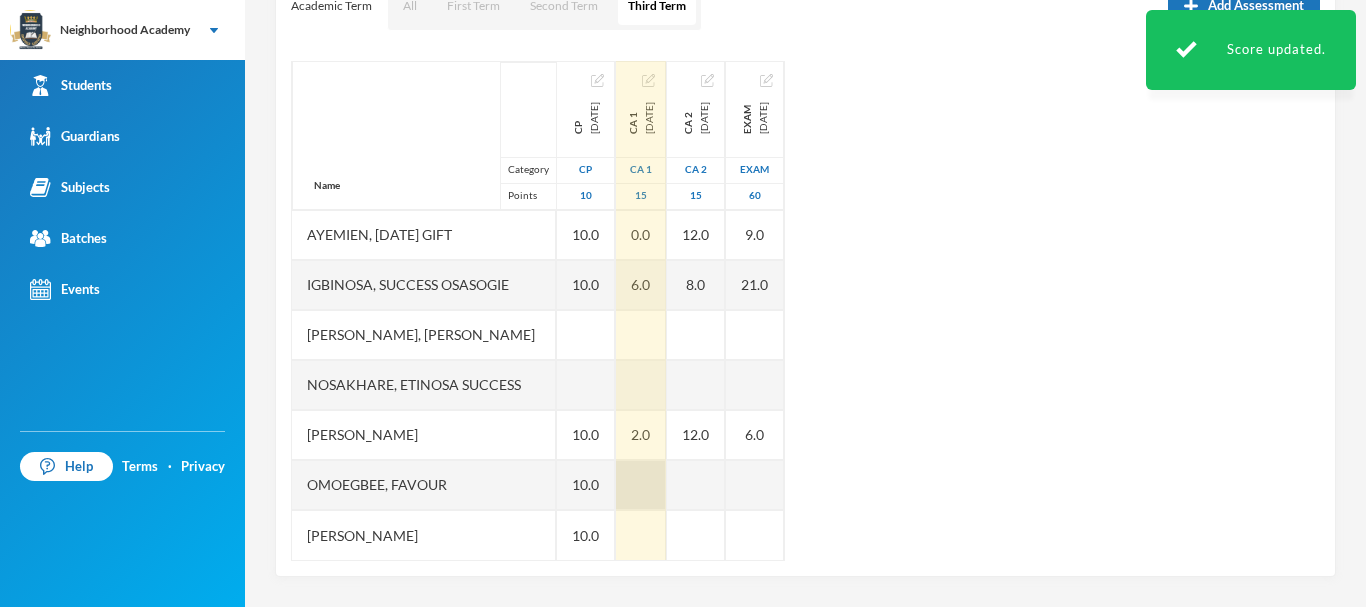 click at bounding box center (641, 485) 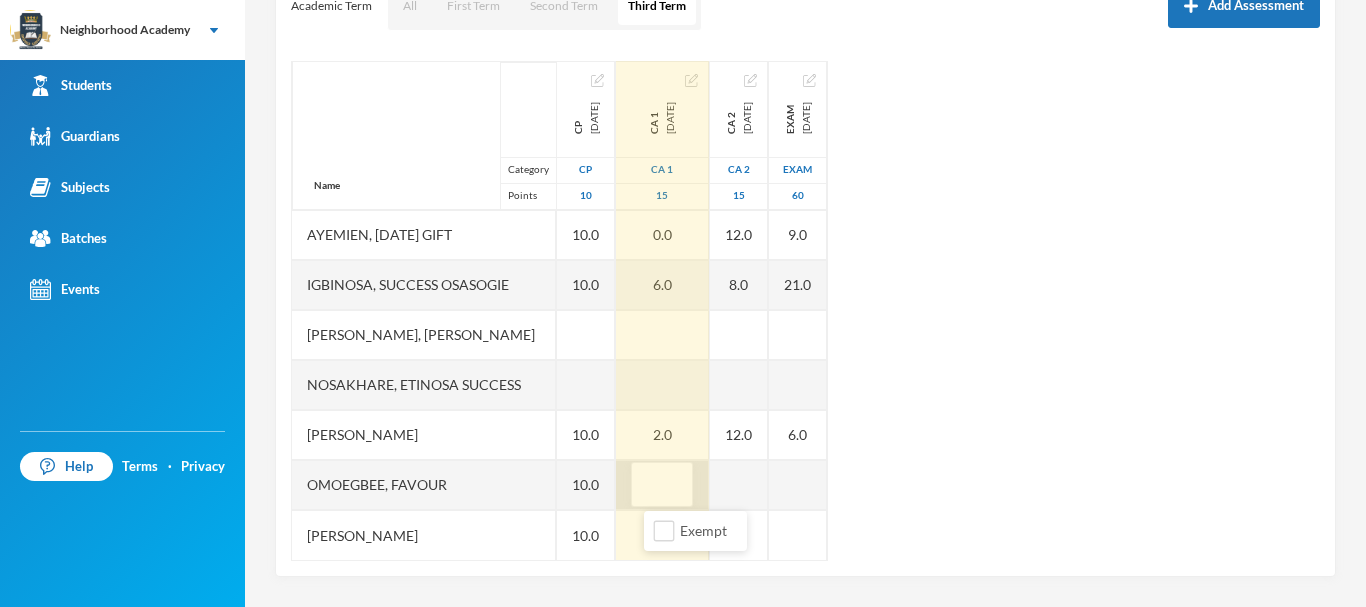 type on "5" 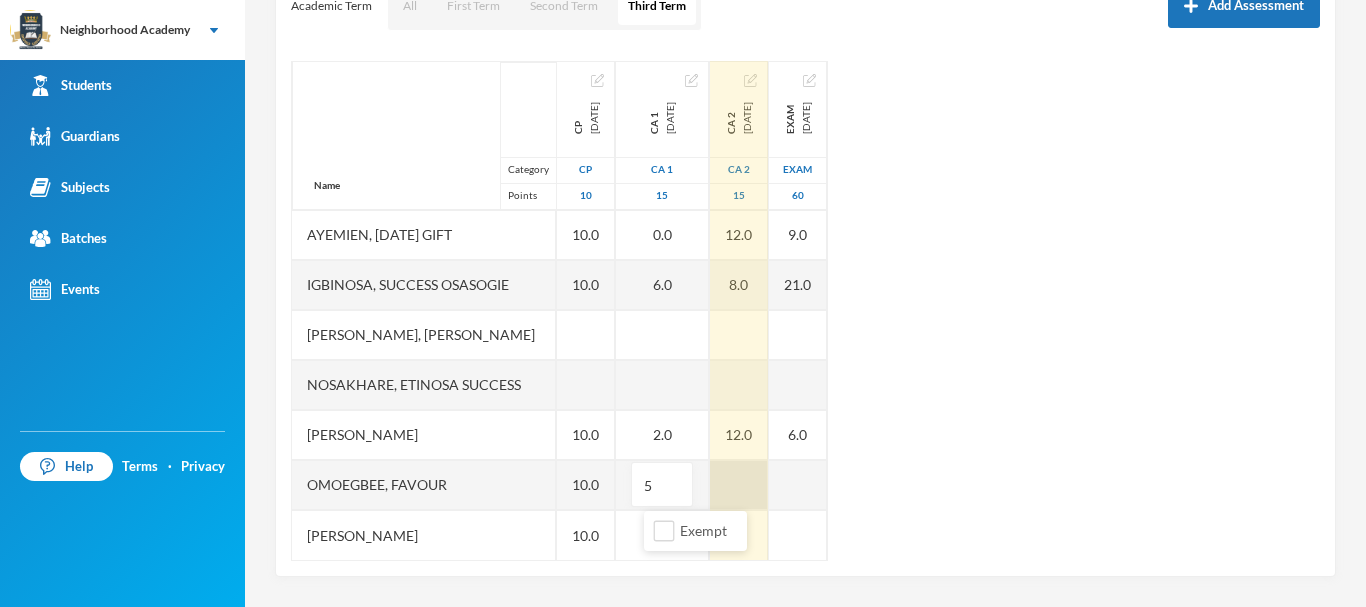 click at bounding box center (739, 485) 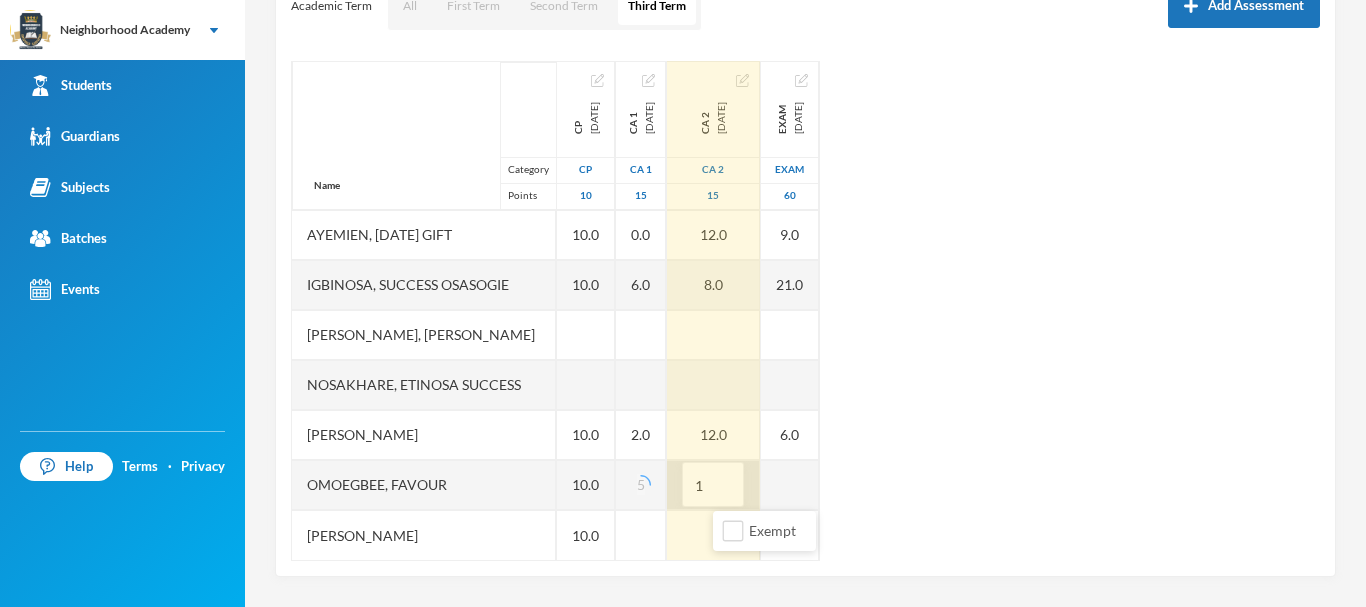 type on "12" 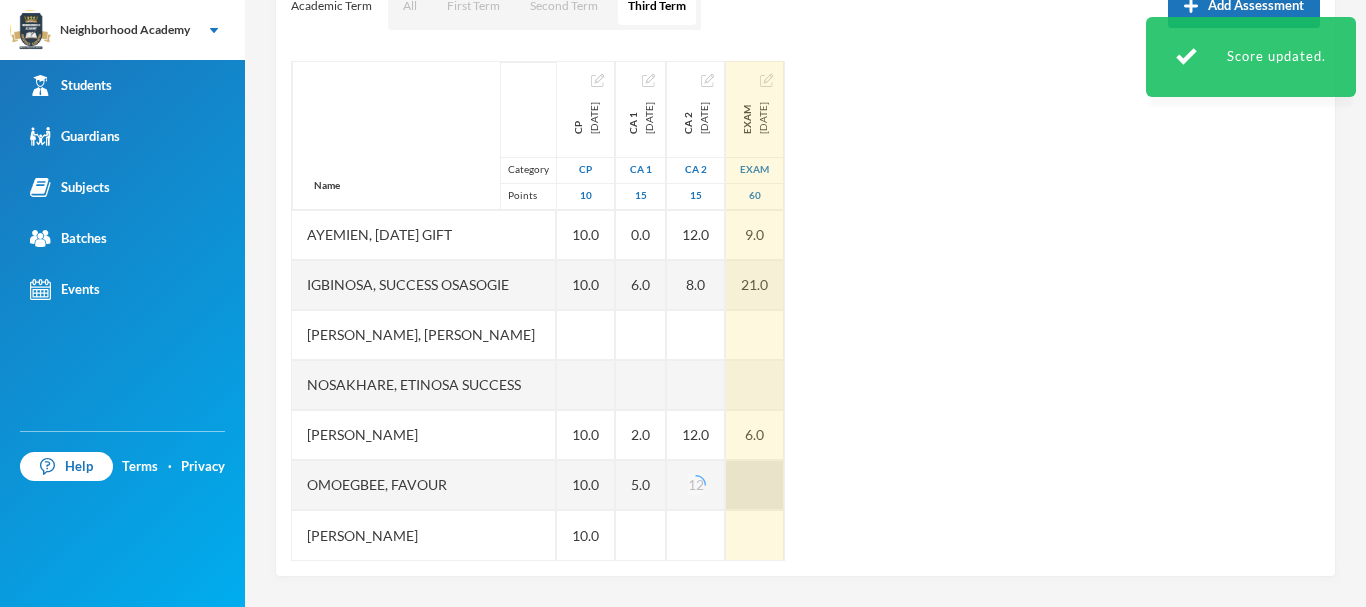 click at bounding box center (755, 485) 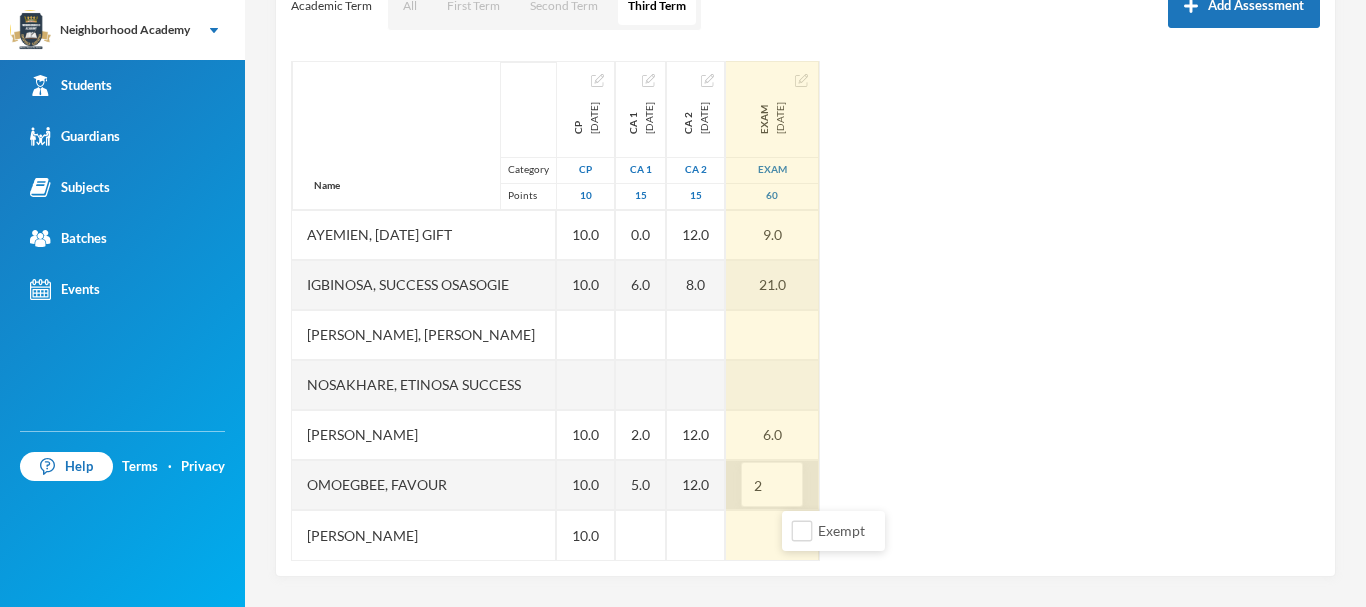 type on "20" 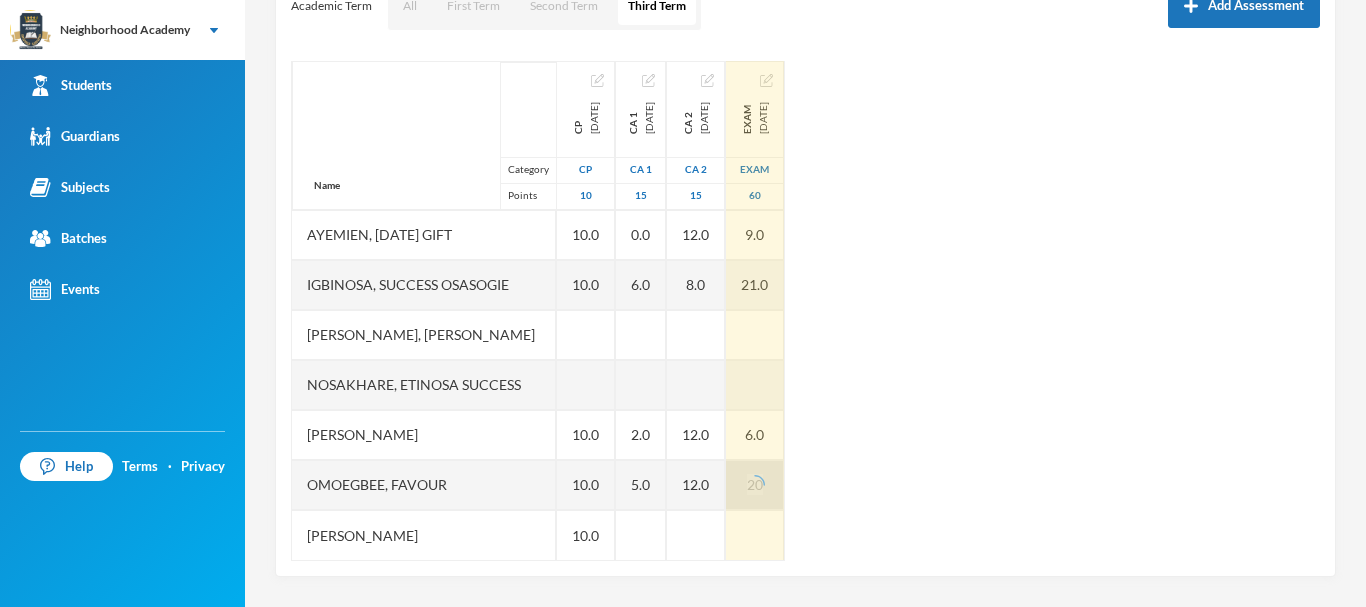 click on "Name   Category Points Abdulfatai, Abibah Ayemien, Monday Gift Igbinosa, Success Osasogie Nomwengho, Osaivbie Jennifer Nosakhare, Etinosa Success Obinna, Melody Omoegbee, Favour Yusuf, Christian Ayomiposi CP 2025-05-30 CP 10 10.0 10.0 10.0 10.0 10.0 10.0 CA 1 2025-05-30 CA 1 15 1.0 0.0 6.0 2.0 5.0 CA 2 2025-07-09 CA 2 15 12.0 12.0 8.0 12.0 12.0 Exam 2025-07-30 Exam 60 9.0 9.0 21.0 6.0 20" at bounding box center (805, 311) 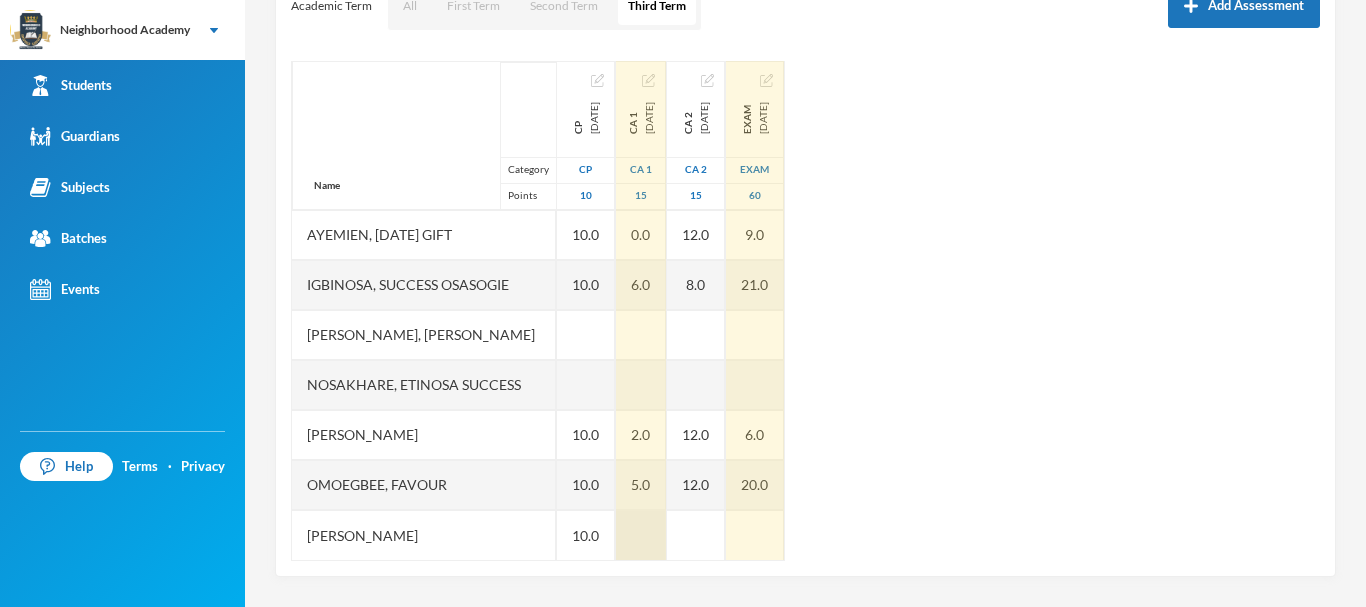 click at bounding box center (641, 535) 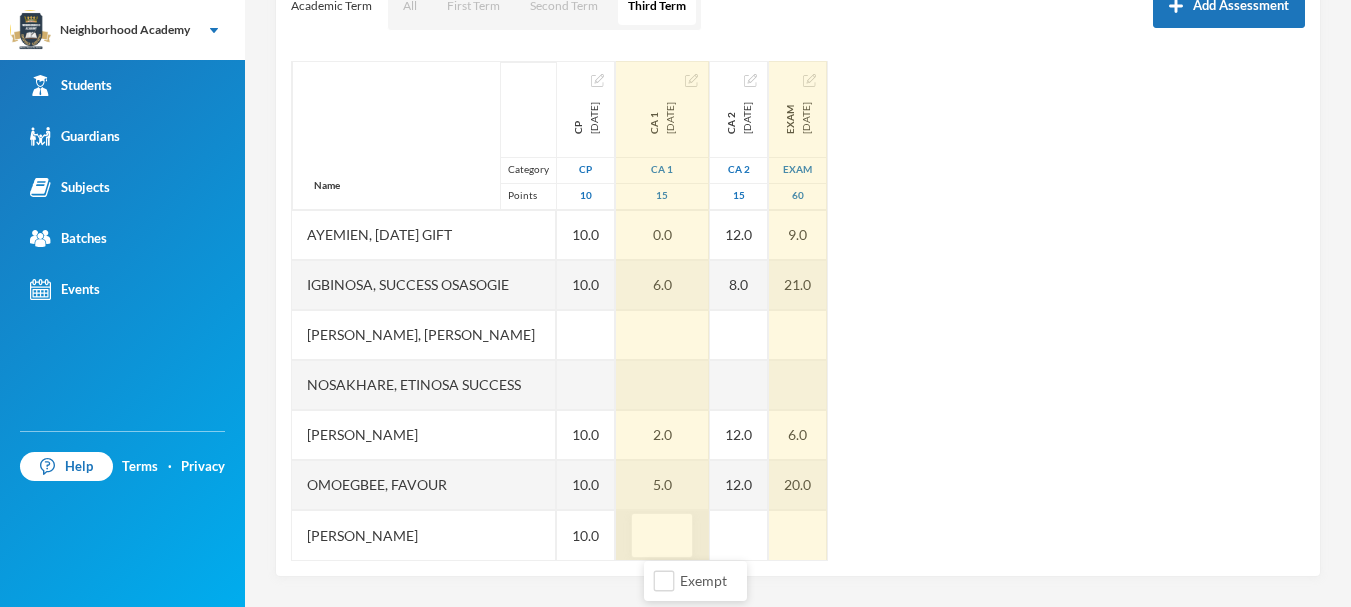 type on "5" 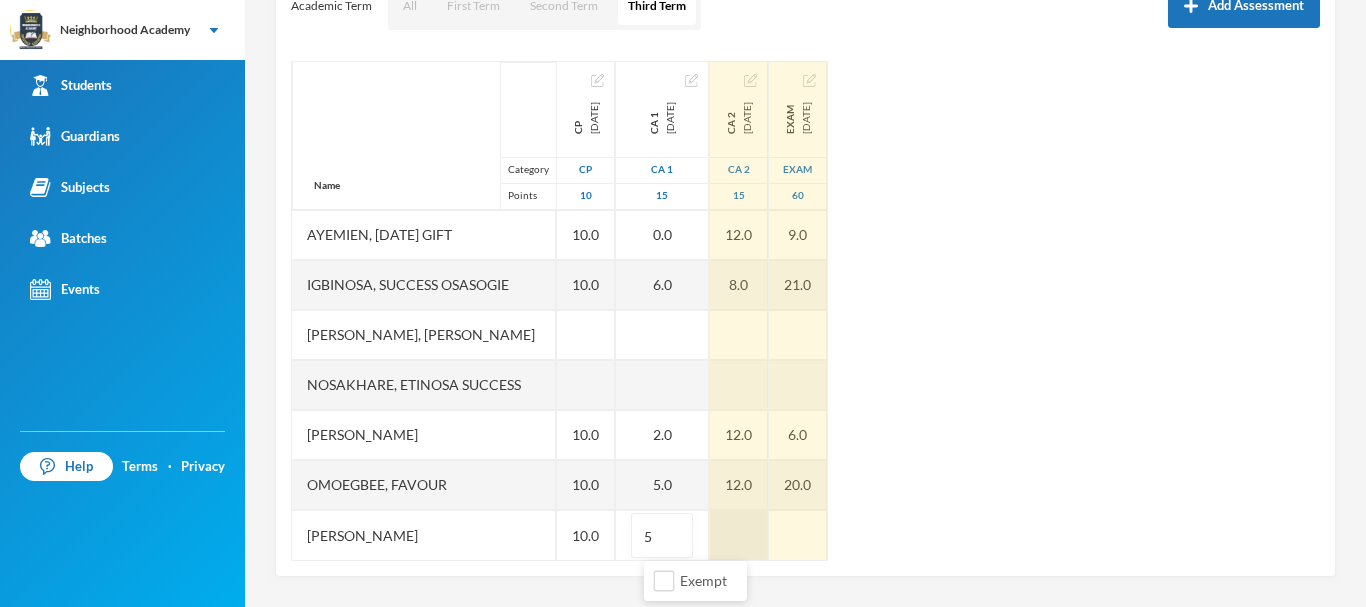 click at bounding box center (739, 535) 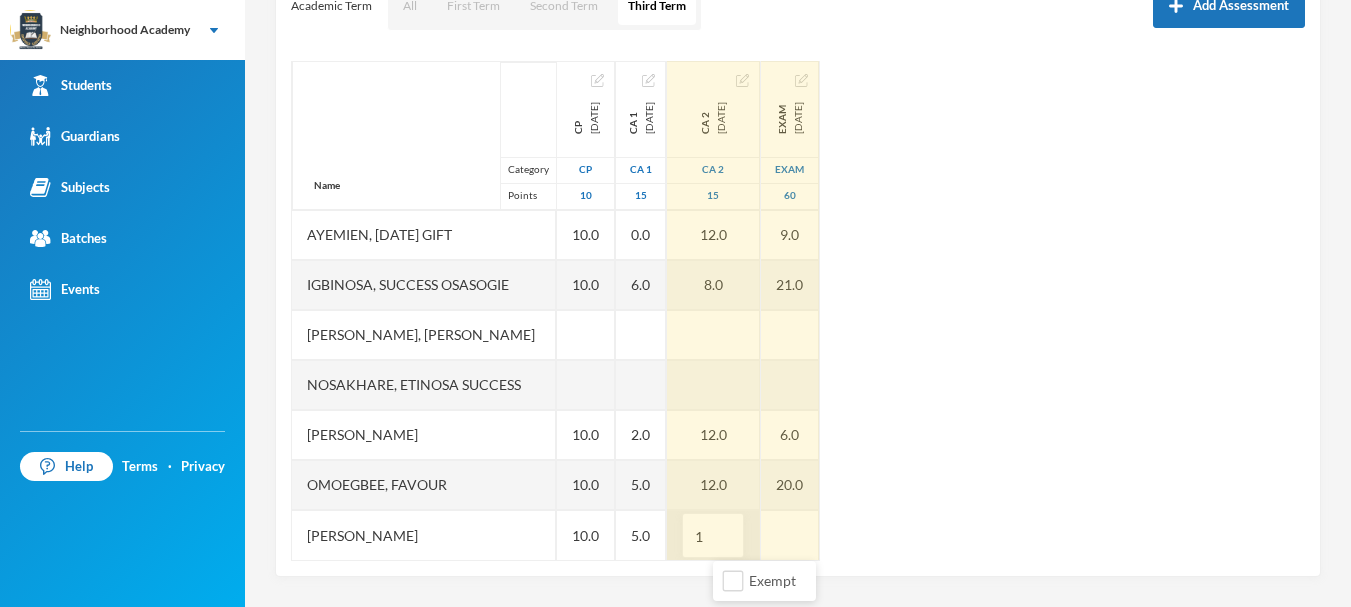 type on "12" 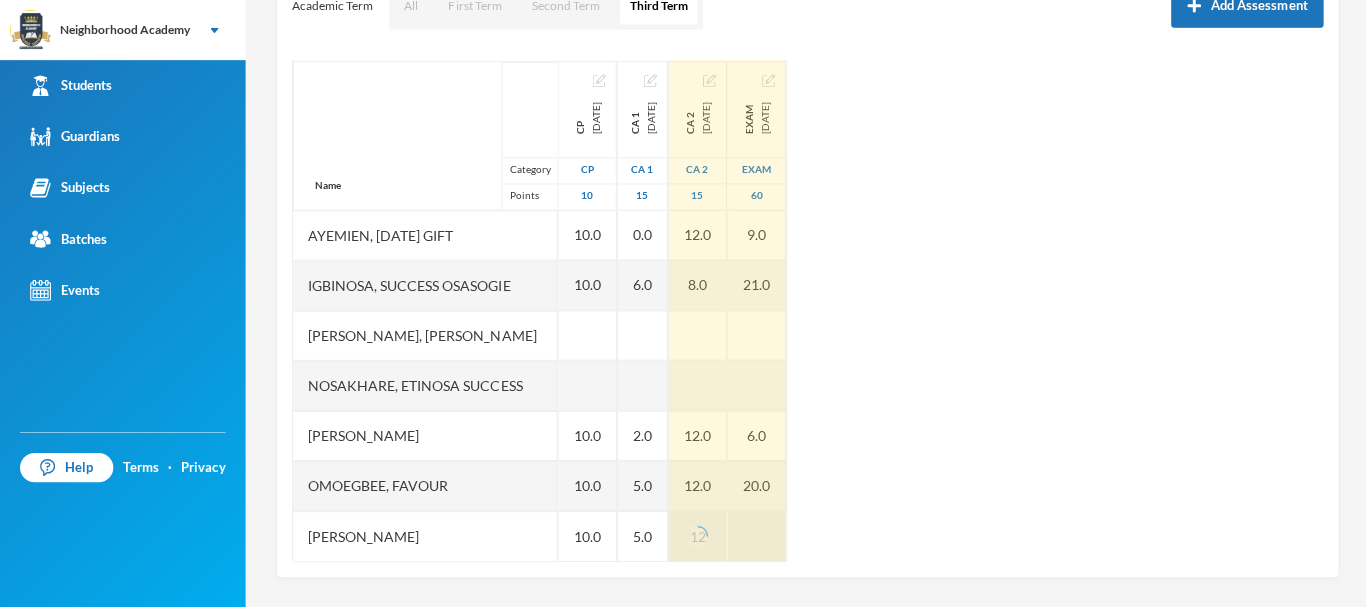 click at bounding box center [755, 535] 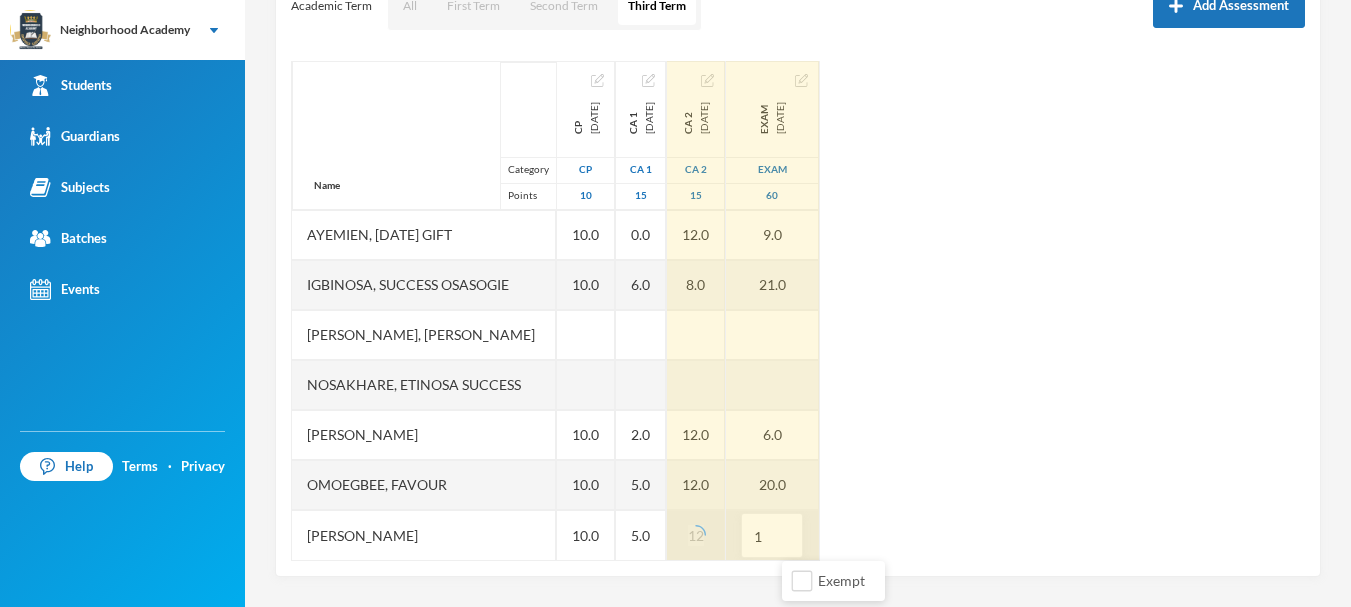type on "12" 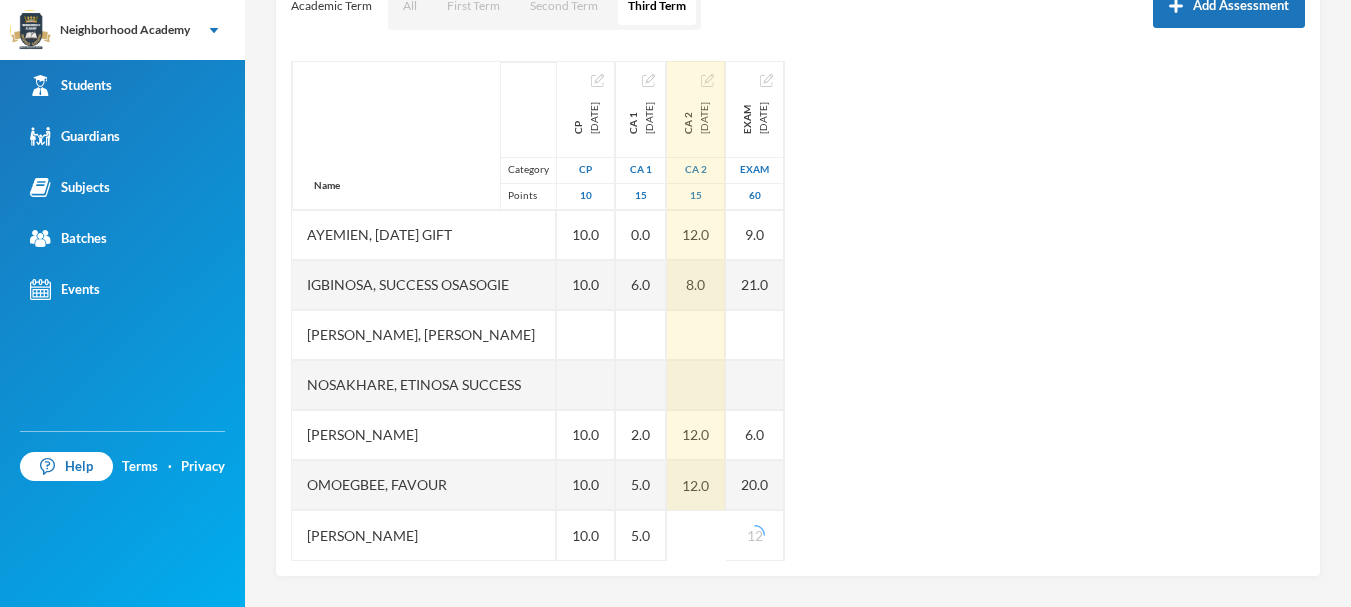 click on "Name   Category Points Abdulfatai, Abibah Ayemien, Monday Gift Igbinosa, Success Osasogie Nomwengho, Osaivbie Jennifer Nosakhare, Etinosa Success Obinna, Melody Omoegbee, Favour Yusuf, Christian Ayomiposi CP 2025-05-30 CP 10 10.0 10.0 10.0 10.0 10.0 10.0 CA 1 2025-05-30 CA 1 15 1.0 0.0 6.0 2.0 5.0 5.0 CA 2 2025-07-09 CA 2 15 12.0 12.0 8.0 12.0 12.0 Exam 2025-07-30 Exam 60 9.0 9.0 21.0 6.0 20.0 12" at bounding box center [798, 311] 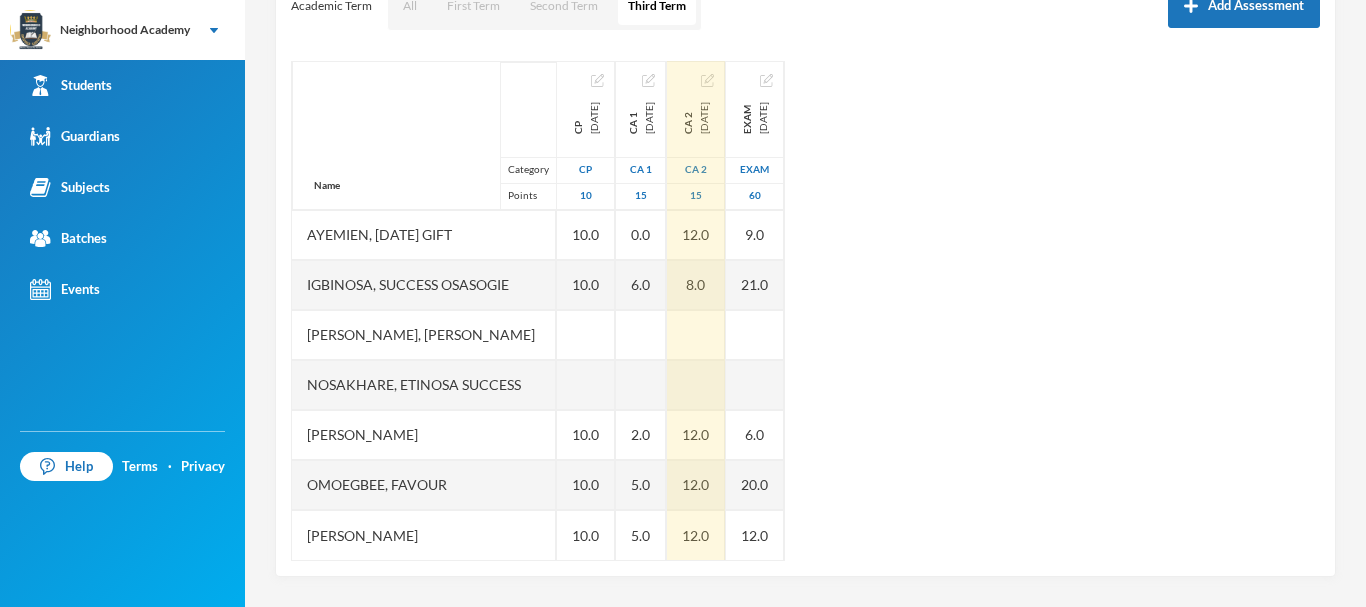 scroll, scrollTop: 0, scrollLeft: 0, axis: both 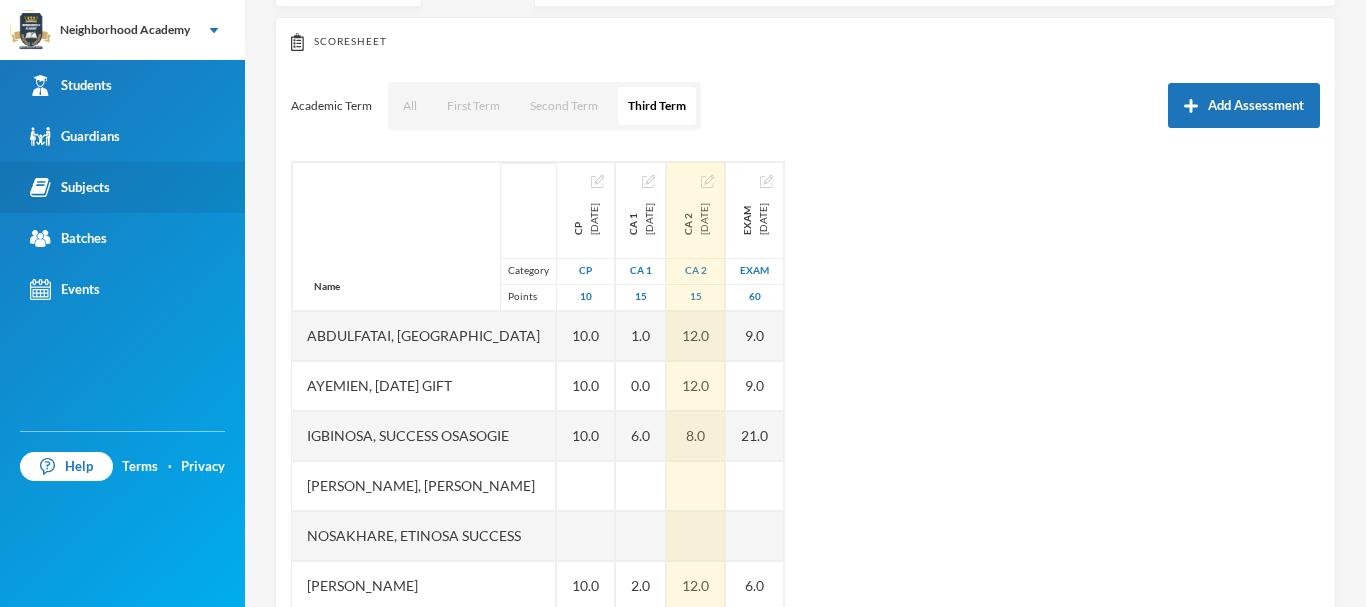 click on "Subjects" at bounding box center (70, 187) 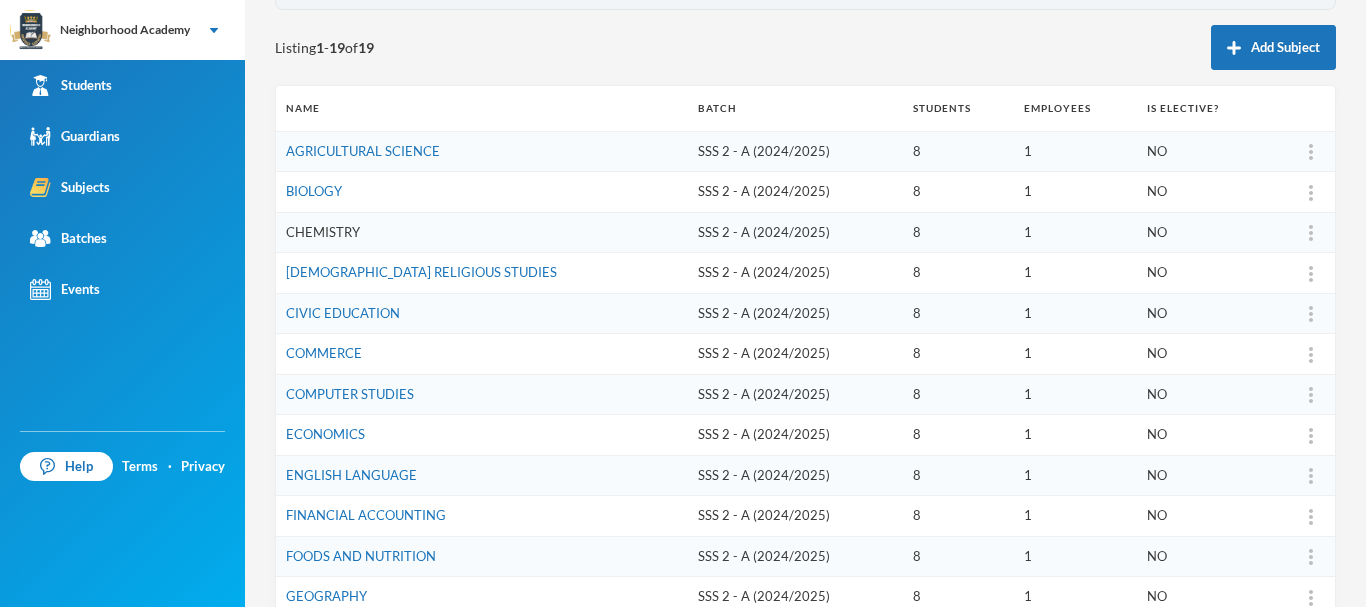 click on "CHEMISTRY" at bounding box center [323, 232] 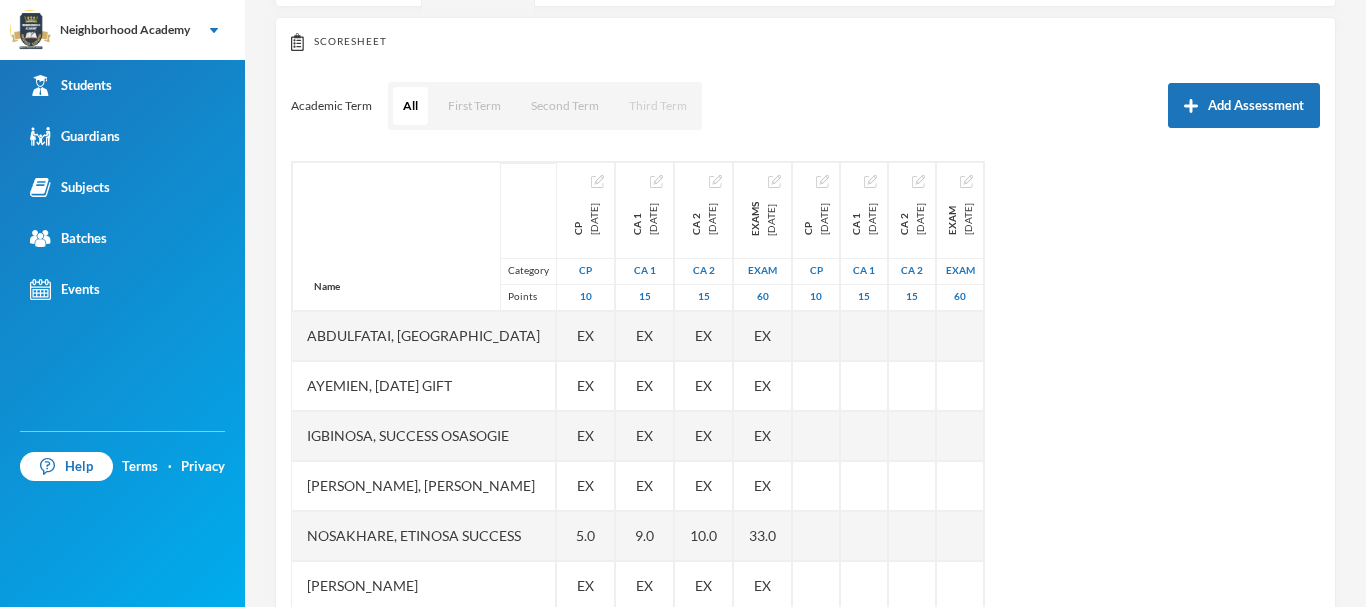 click on "Third Term" at bounding box center [658, 106] 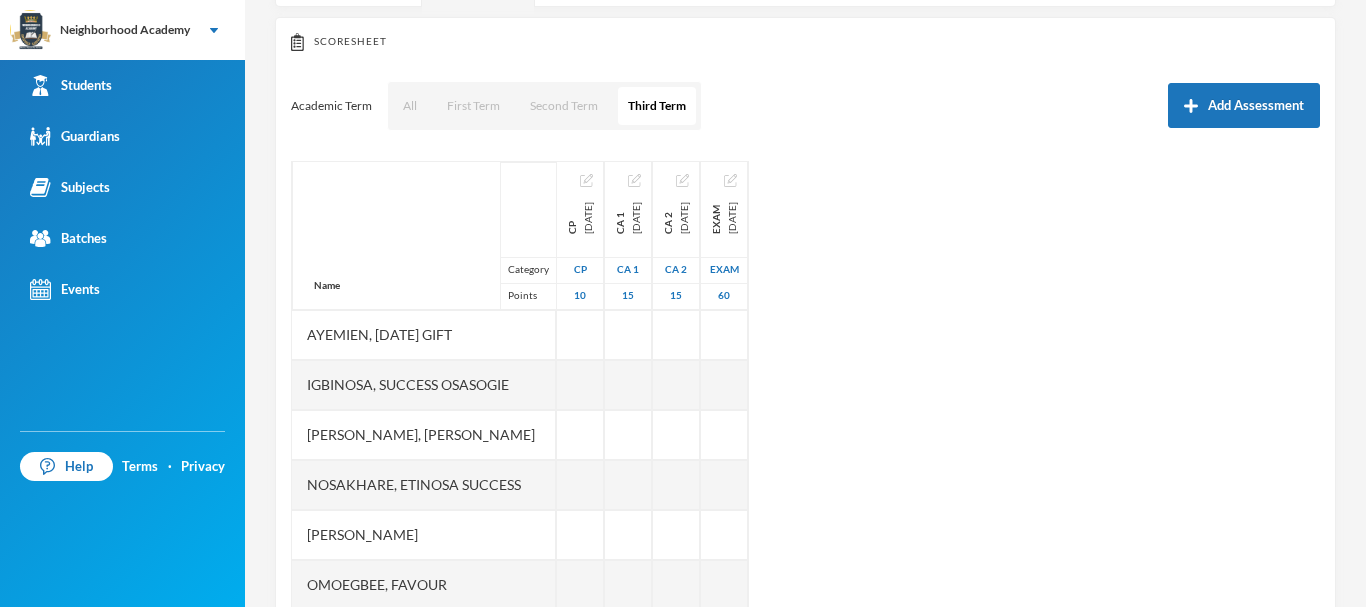 scroll, scrollTop: 0, scrollLeft: 0, axis: both 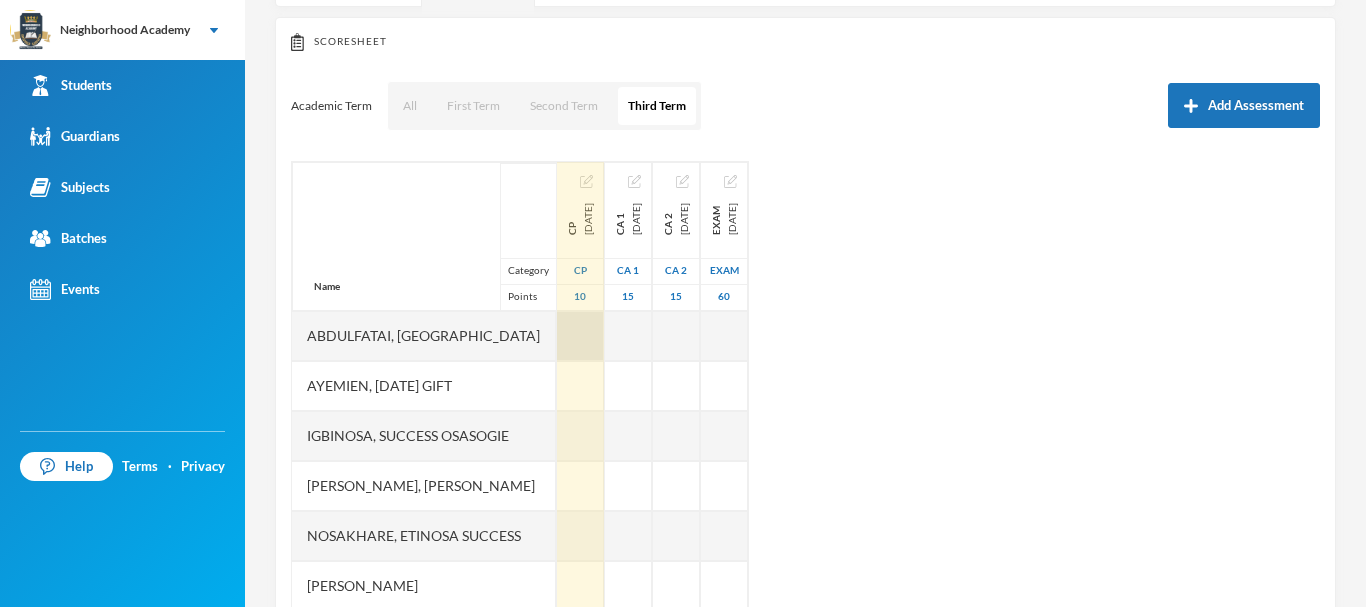 click at bounding box center (580, 336) 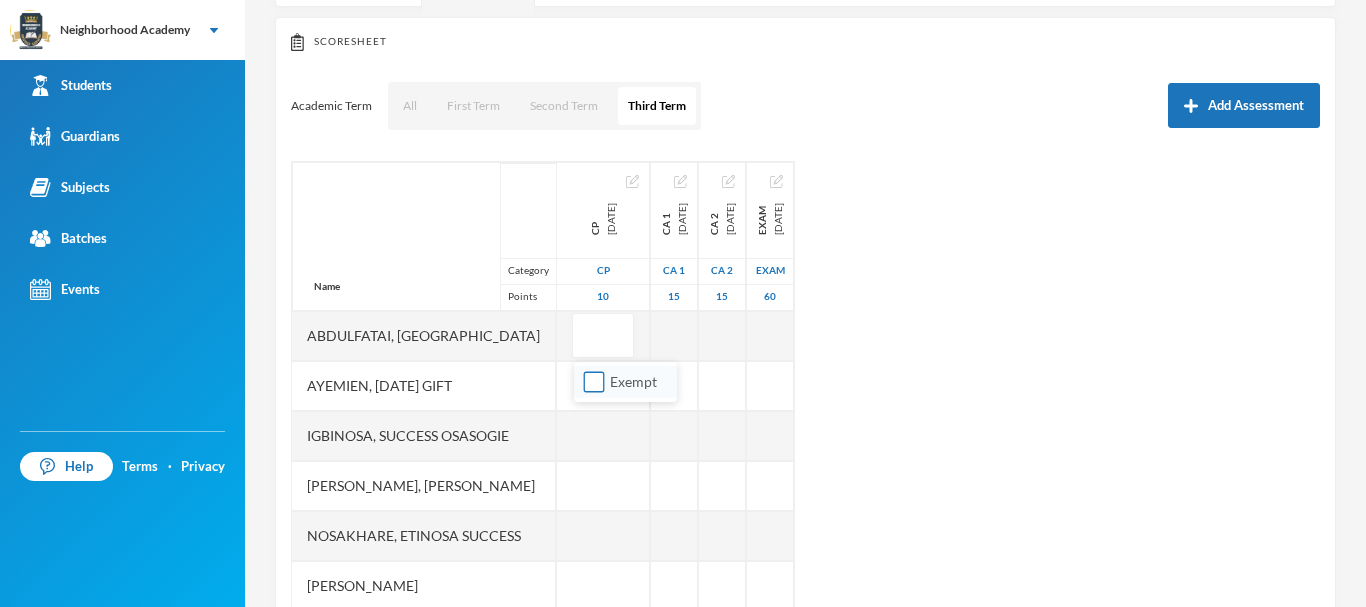 click on "Exempt" at bounding box center (594, 382) 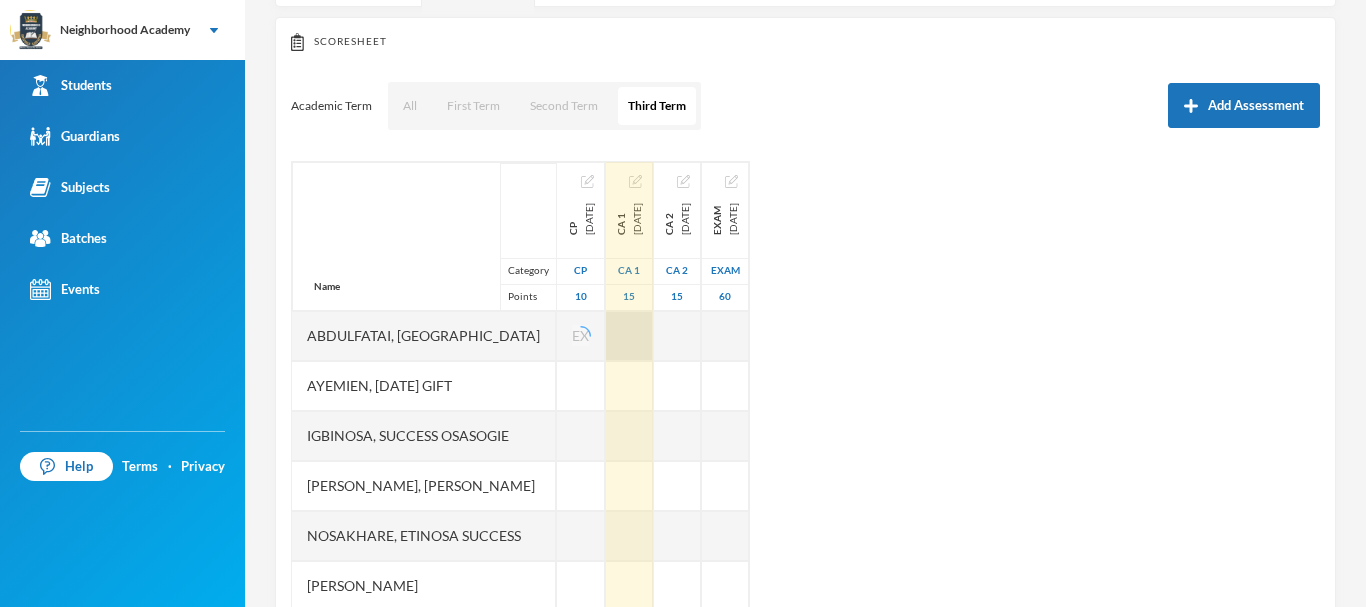 click at bounding box center [629, 336] 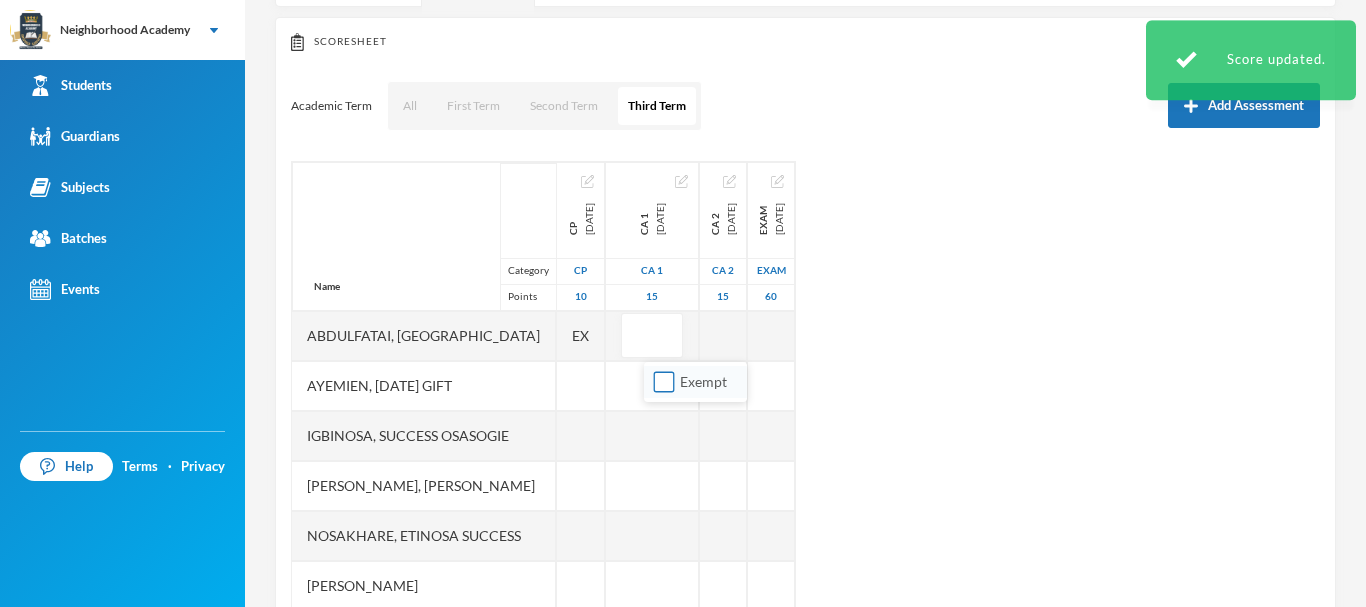 click on "Exempt" at bounding box center (664, 382) 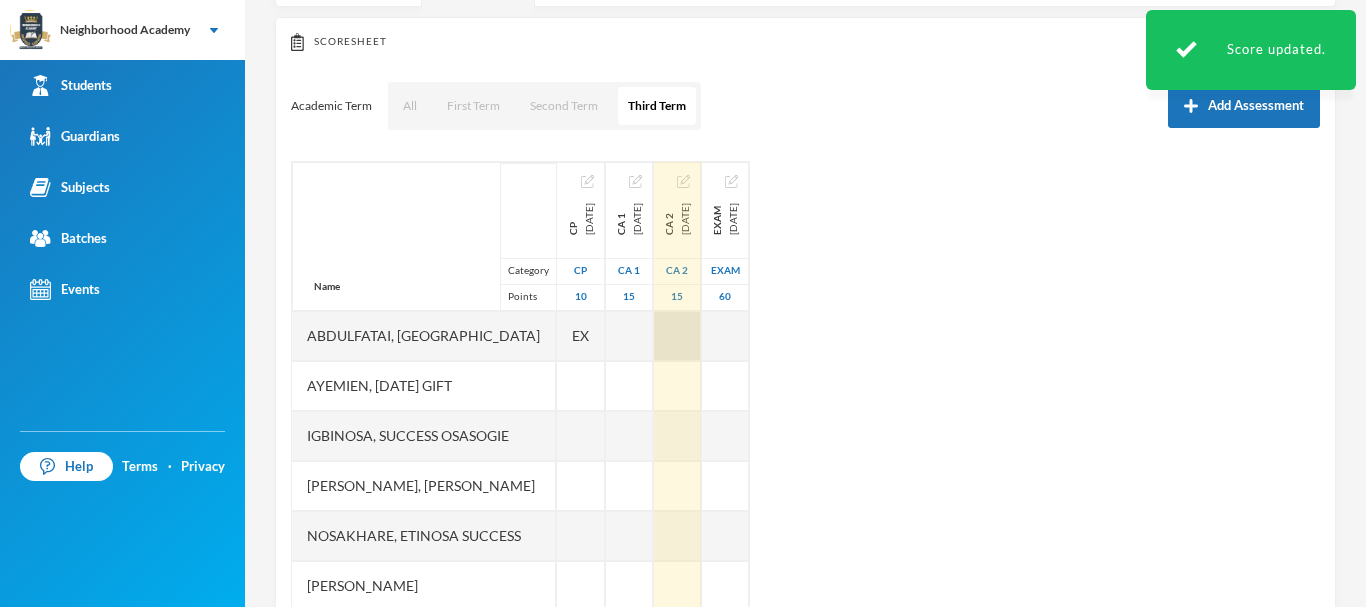 click at bounding box center [677, 336] 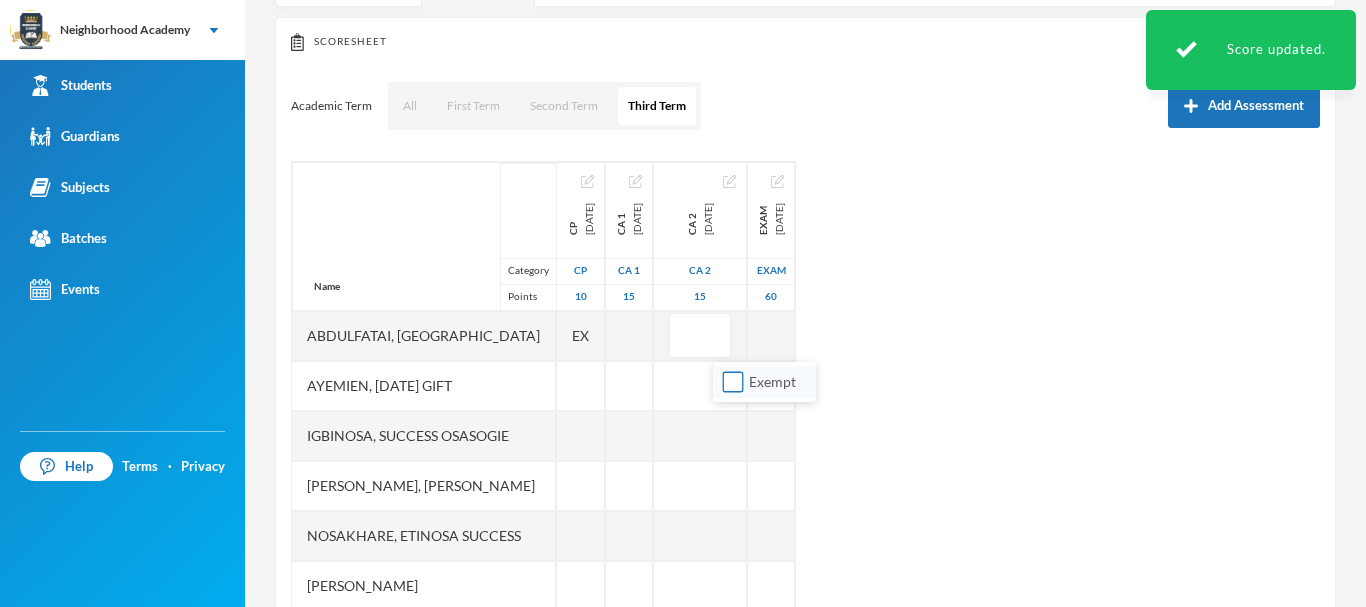 click on "Exempt" at bounding box center [772, 381] 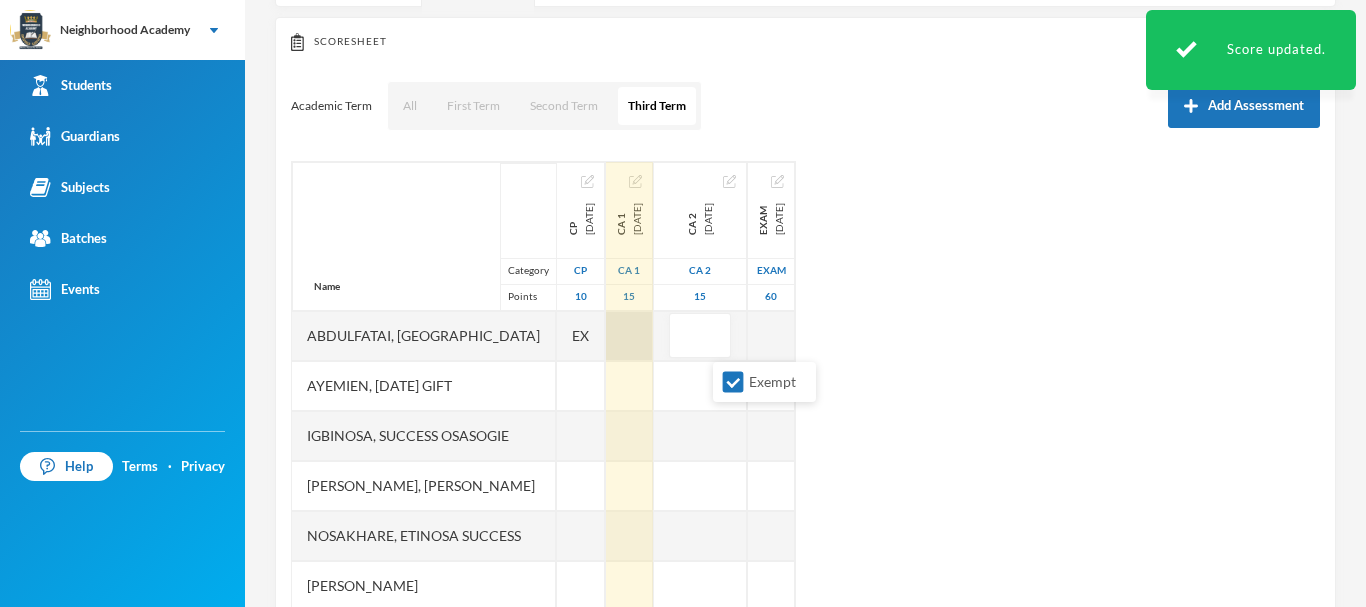 click at bounding box center [629, 336] 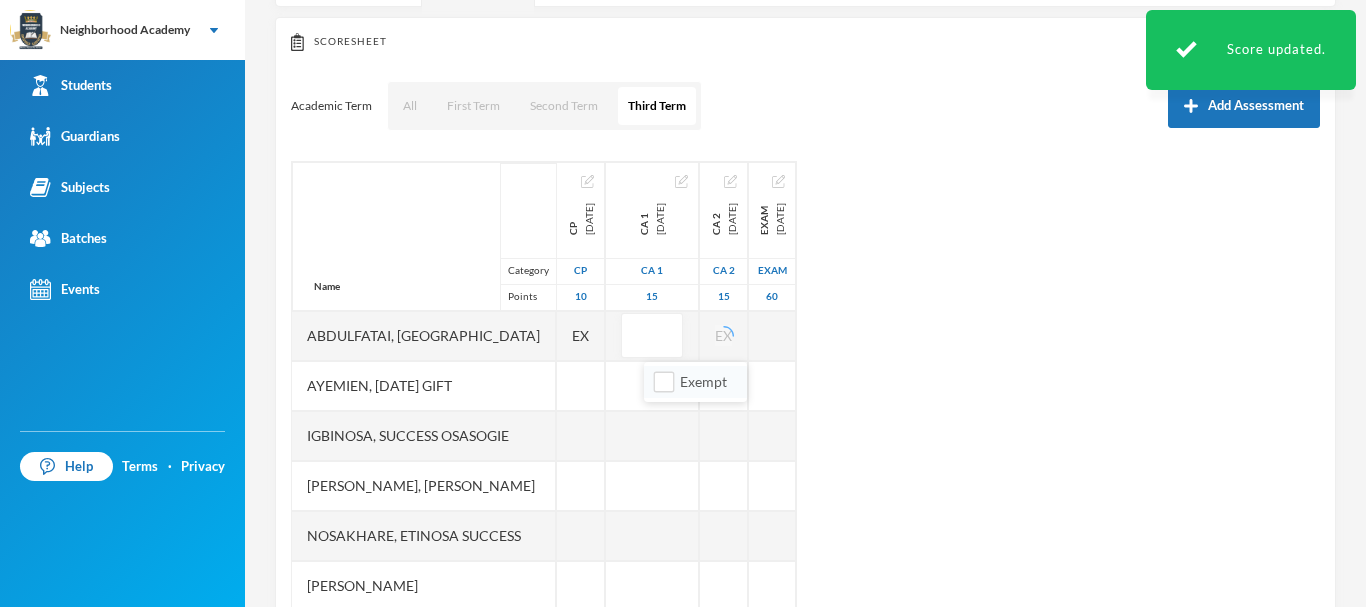 click on "Exempt" at bounding box center (695, 382) 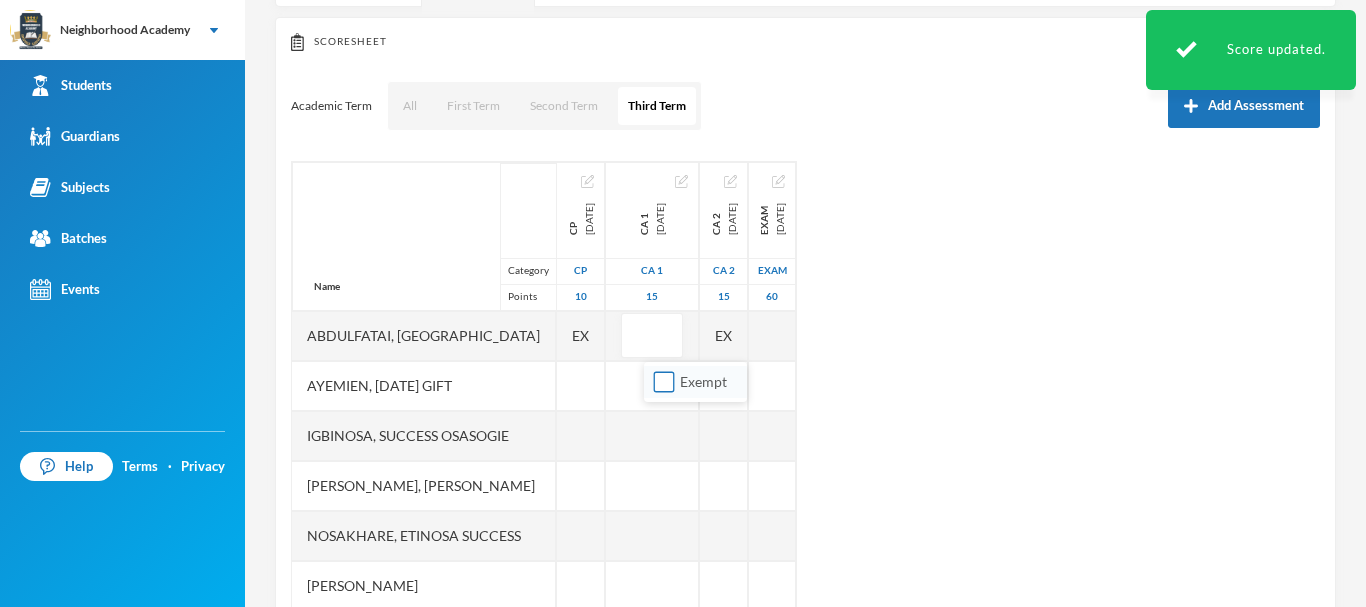 click on "Exempt" at bounding box center (664, 382) 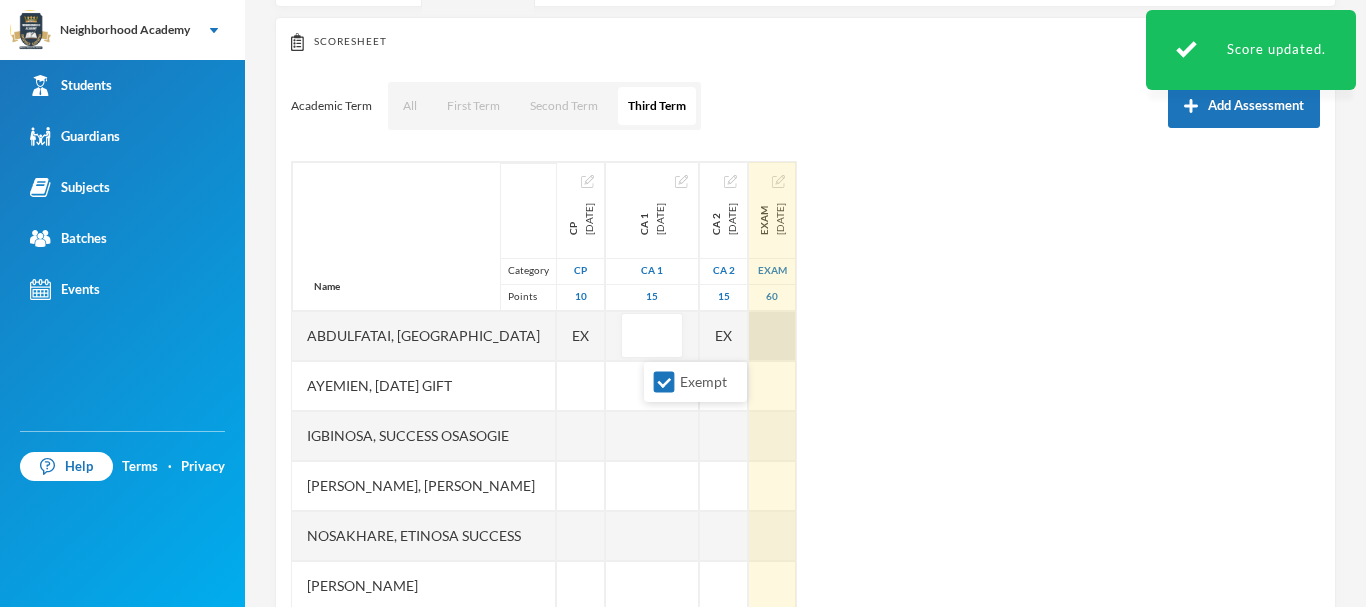 click at bounding box center [772, 336] 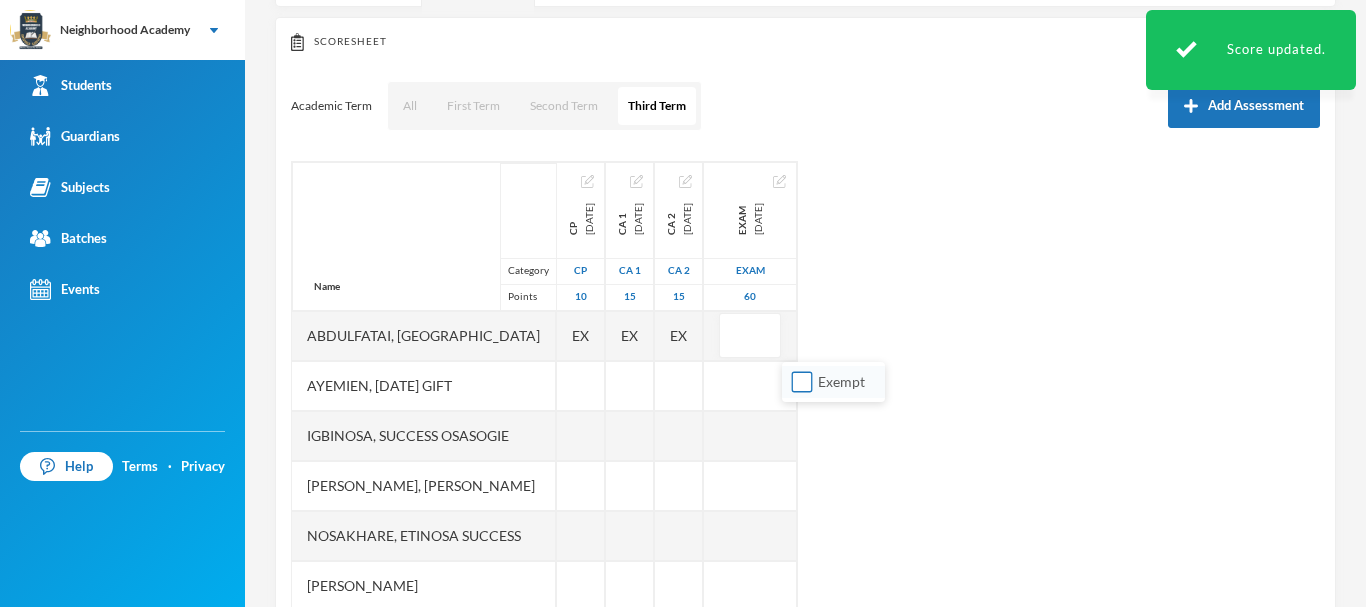 click on "Exempt" at bounding box center (802, 382) 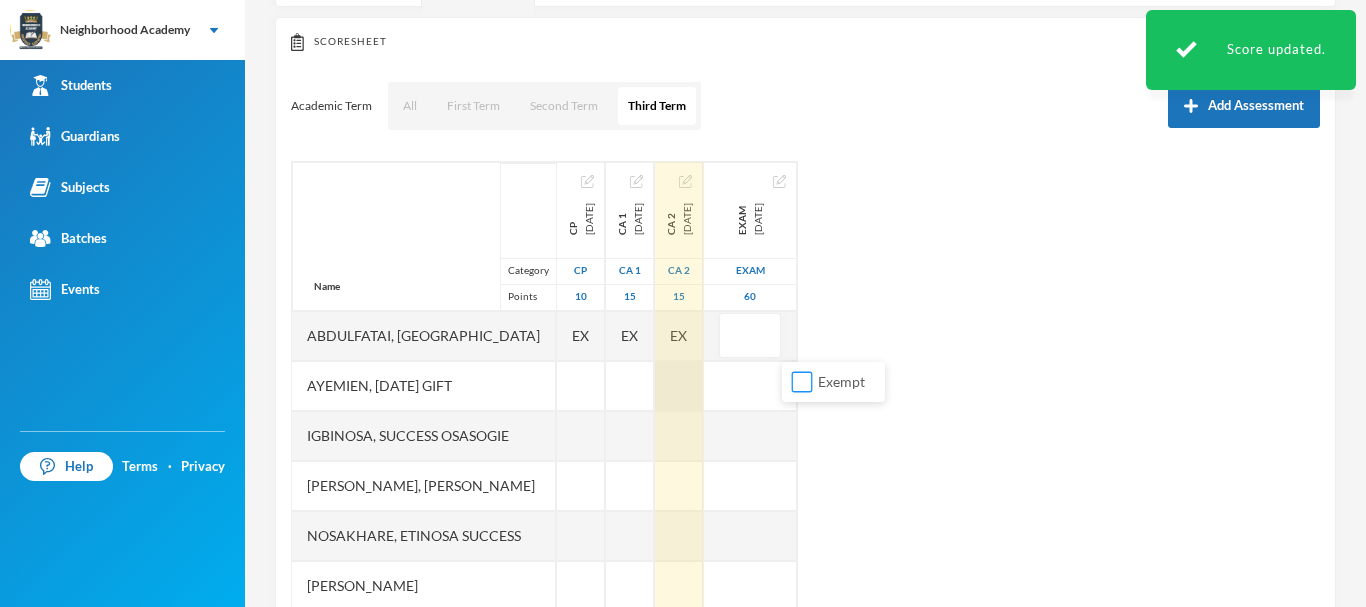 drag, startPoint x: 804, startPoint y: 377, endPoint x: 709, endPoint y: 379, distance: 95.02105 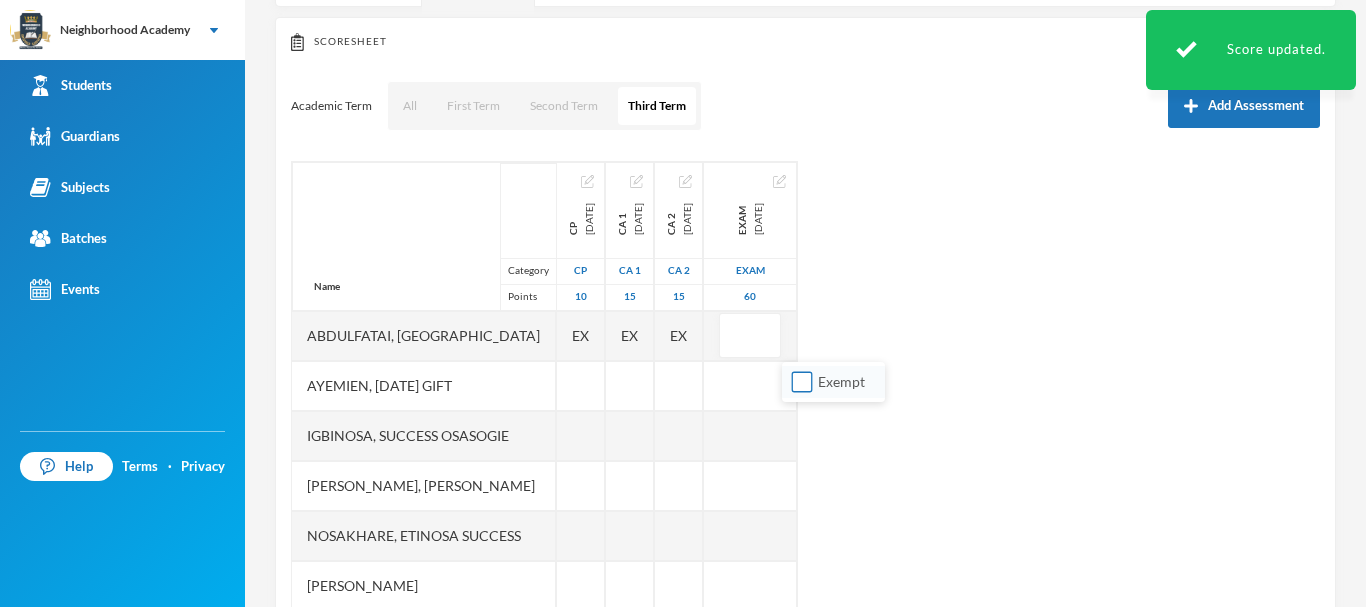 click on "Exempt" at bounding box center (802, 382) 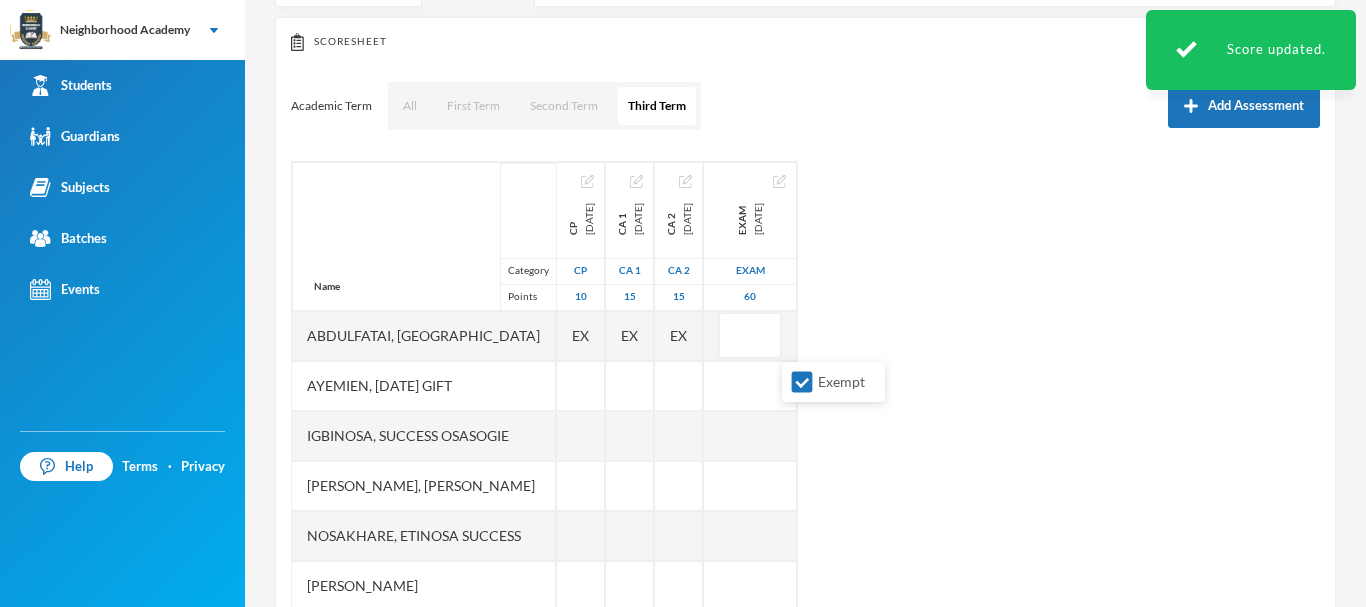 click on "Name   Category Points Abdulfatai, Abibah Ayemien, Monday Gift Igbinosa, Success Osasogie Nomwengho, Osaivbie Jennifer Nosakhare, Etinosa Success Obinna, Melody Omoegbee, Favour Yusuf, Christian Ayomiposi CP 2025-05-30 CP 10 EX CA 1 2025-05-30 CA 1 15 EX CA 2 2025-07-09 CA 2 15 EX Exam 2025-07-30 Exam 60" at bounding box center (805, 411) 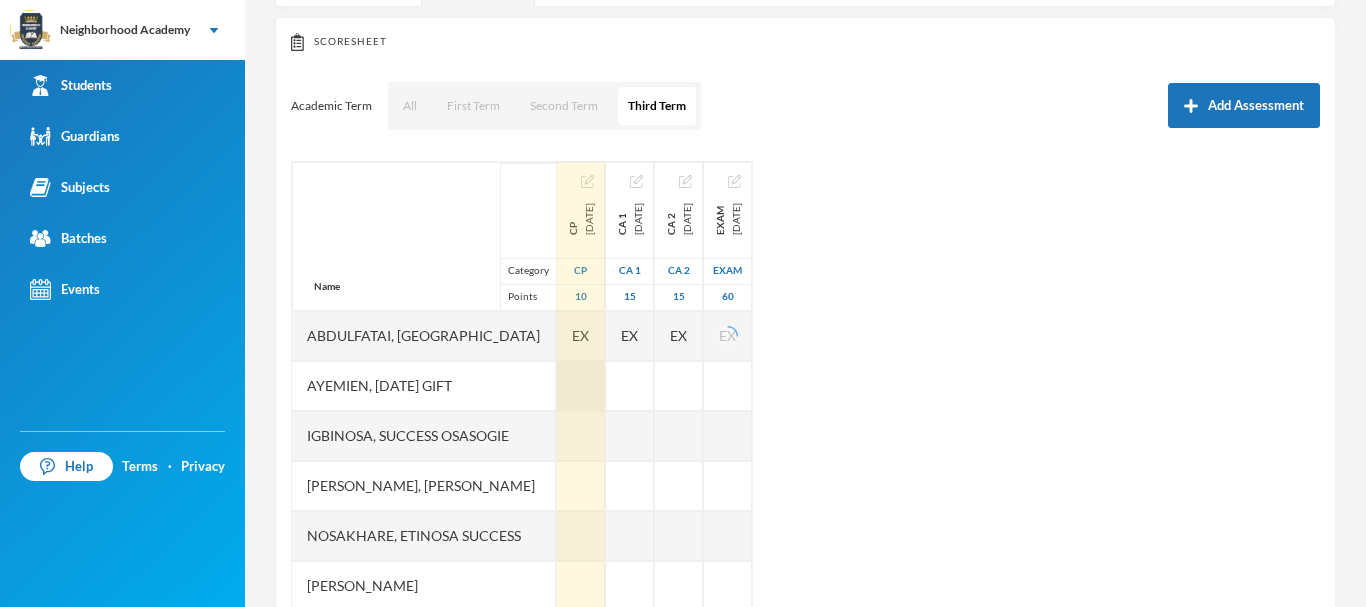 click at bounding box center [581, 386] 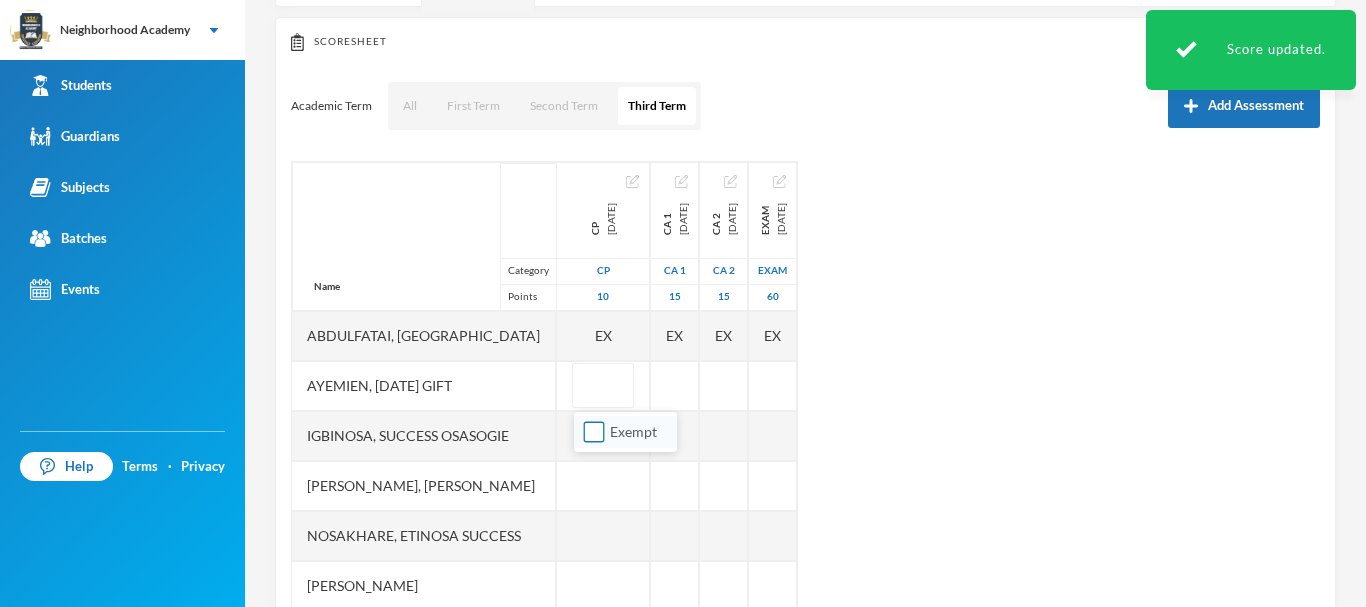 click on "Exempt" at bounding box center (594, 432) 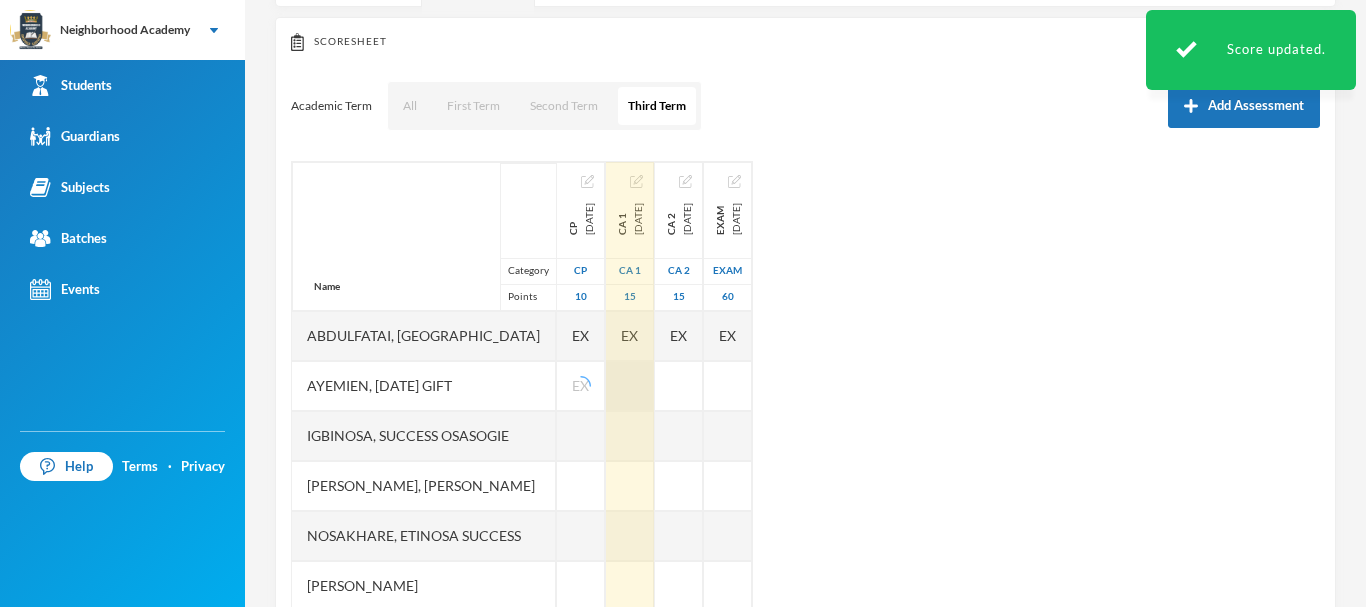 click at bounding box center (630, 386) 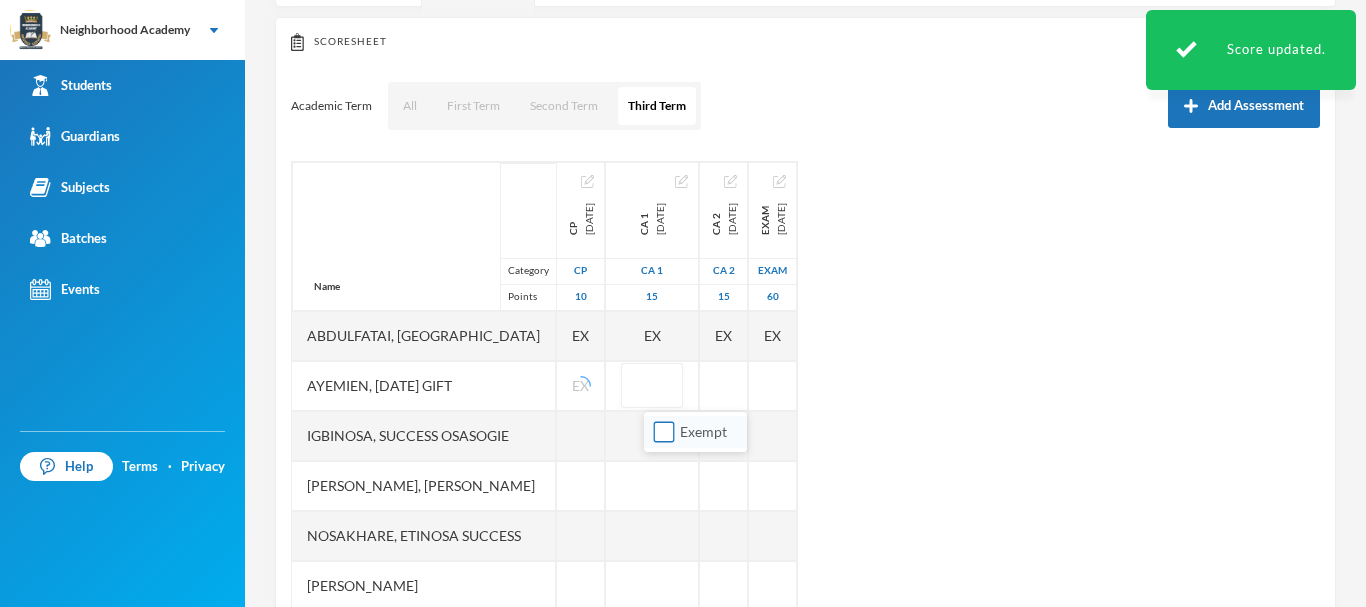 click on "Exempt" at bounding box center (664, 432) 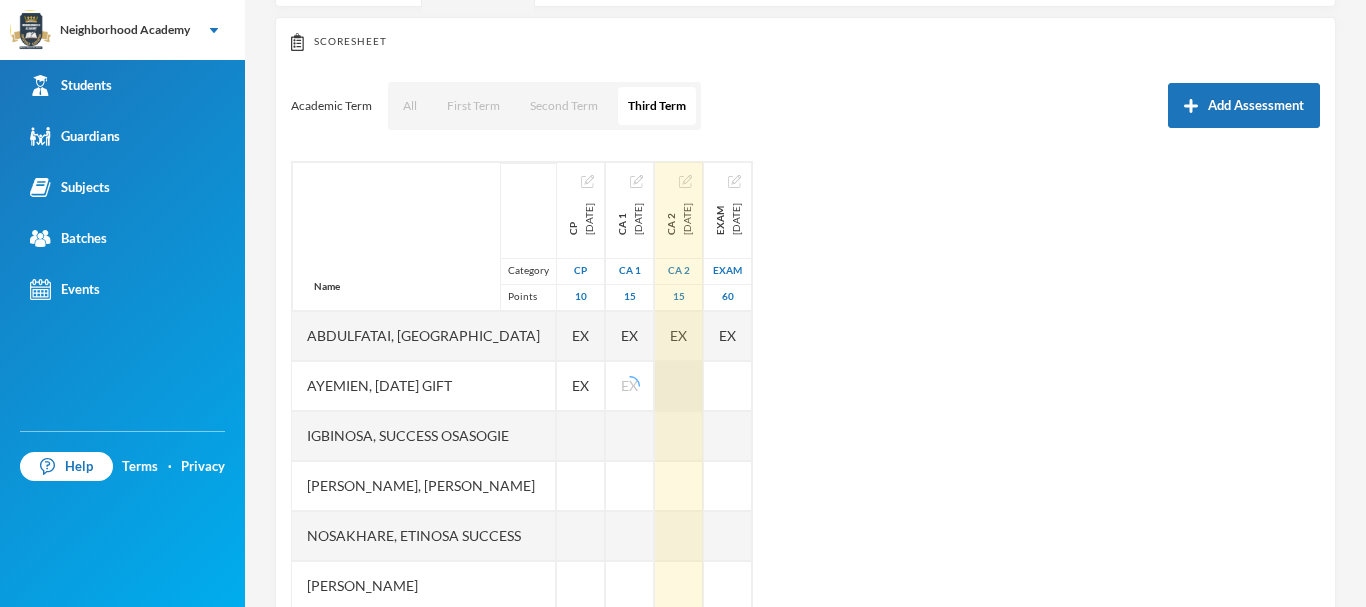 click at bounding box center [679, 386] 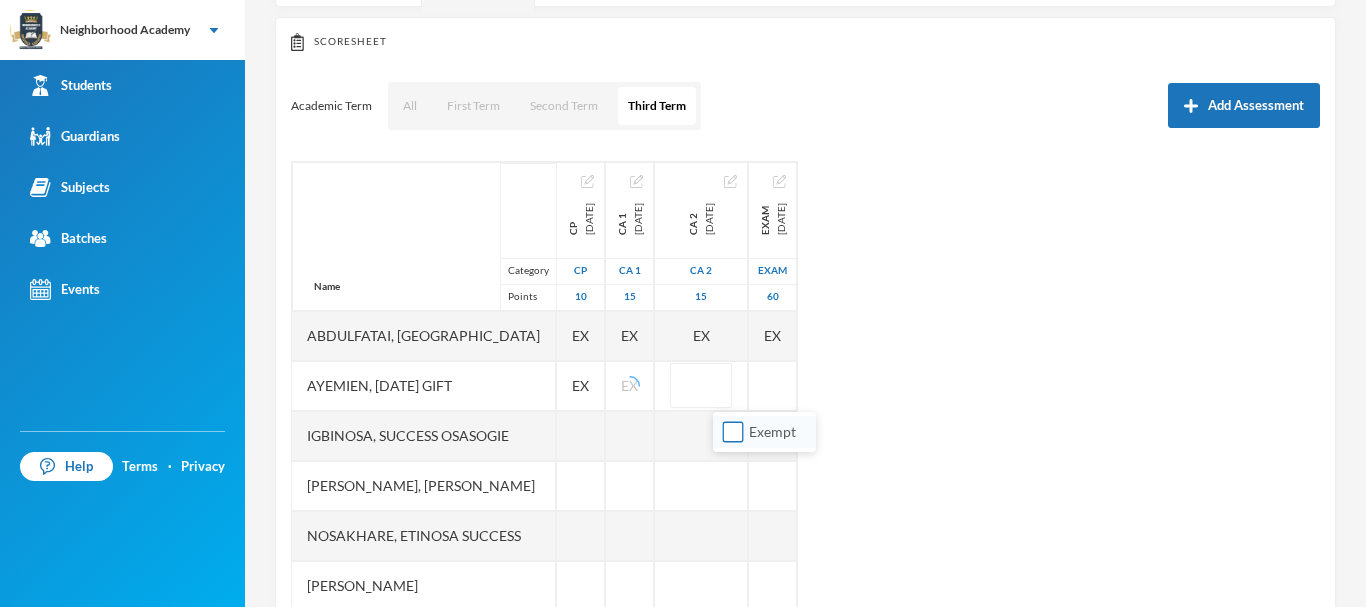 click on "Exempt" at bounding box center [733, 432] 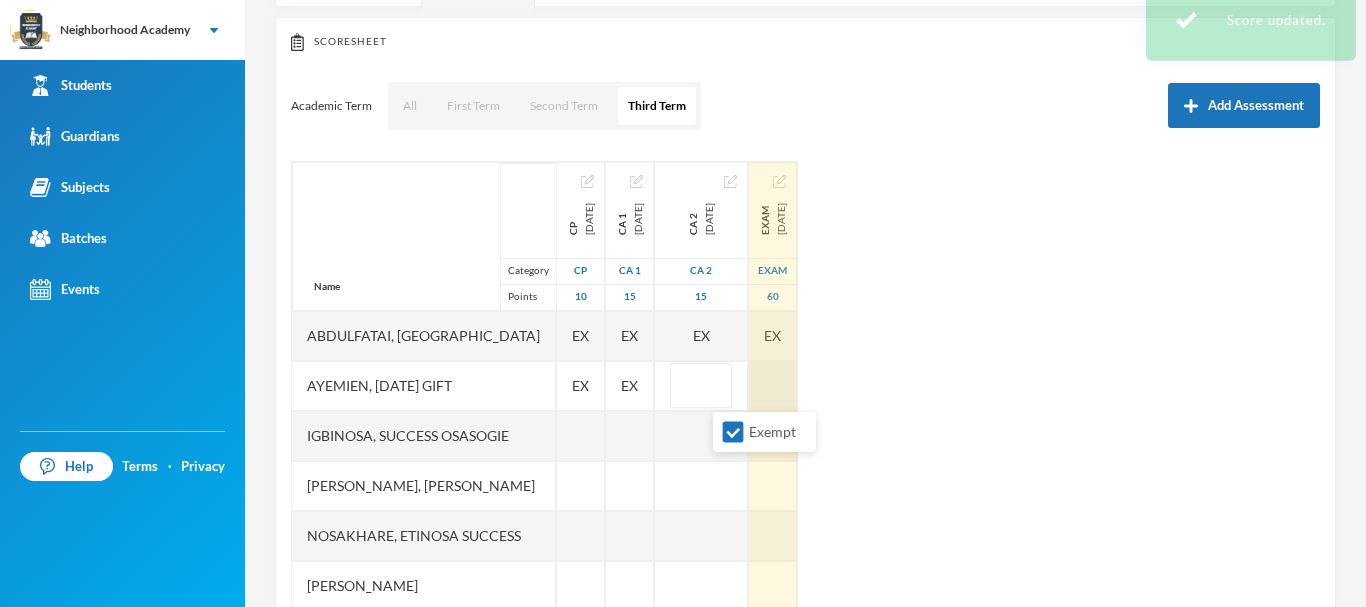 click at bounding box center (773, 386) 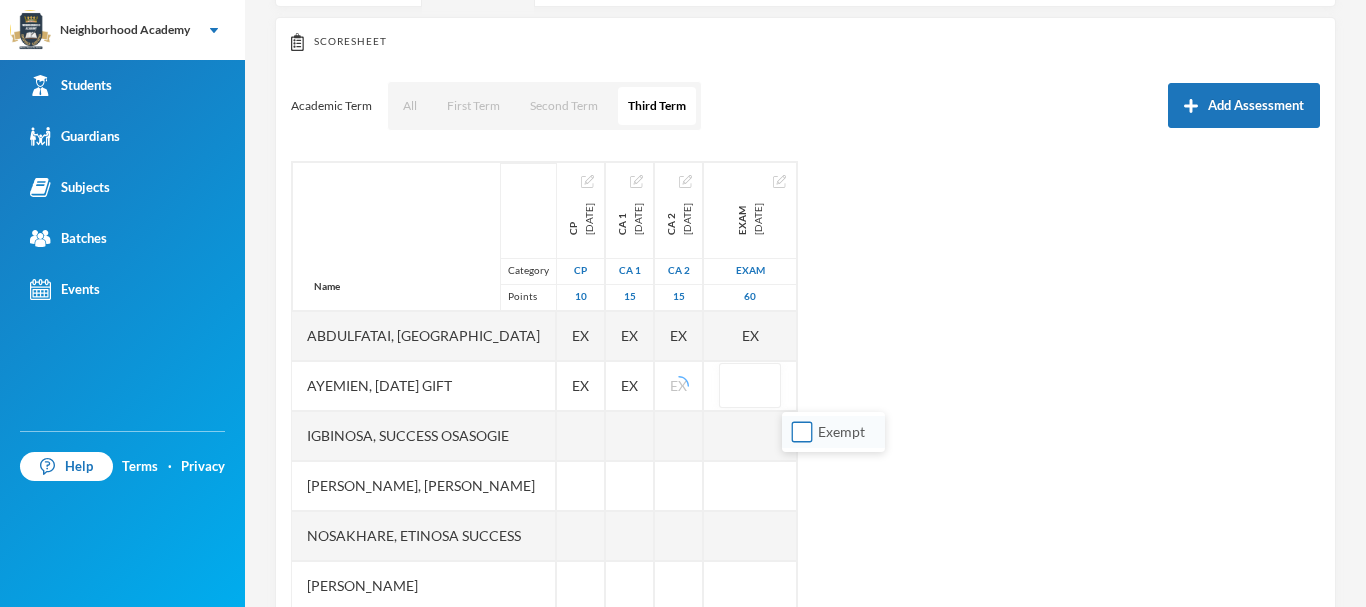 click on "Exempt" at bounding box center [802, 432] 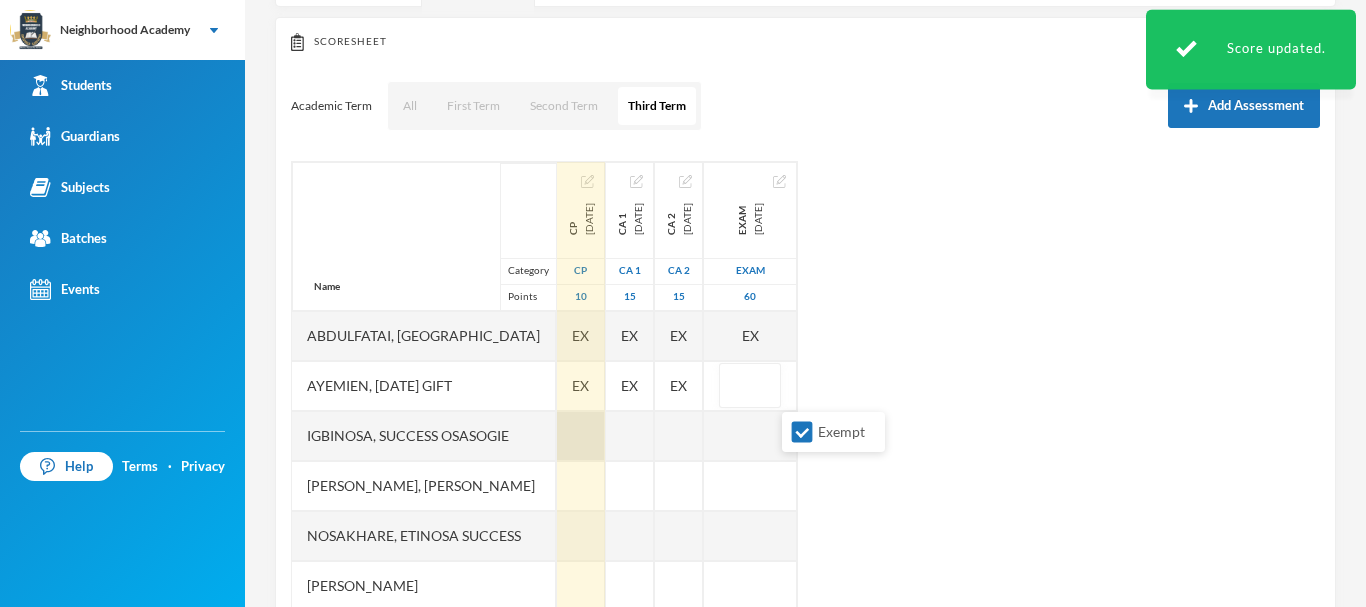 click at bounding box center [581, 436] 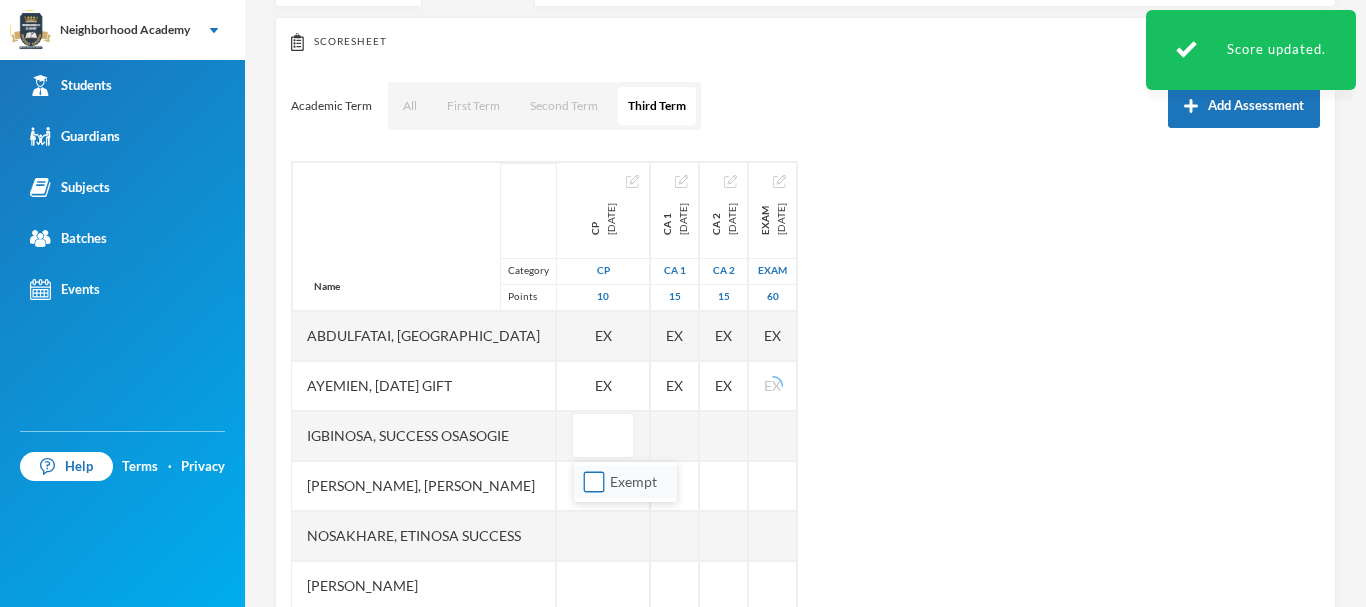 click on "Exempt" at bounding box center [594, 482] 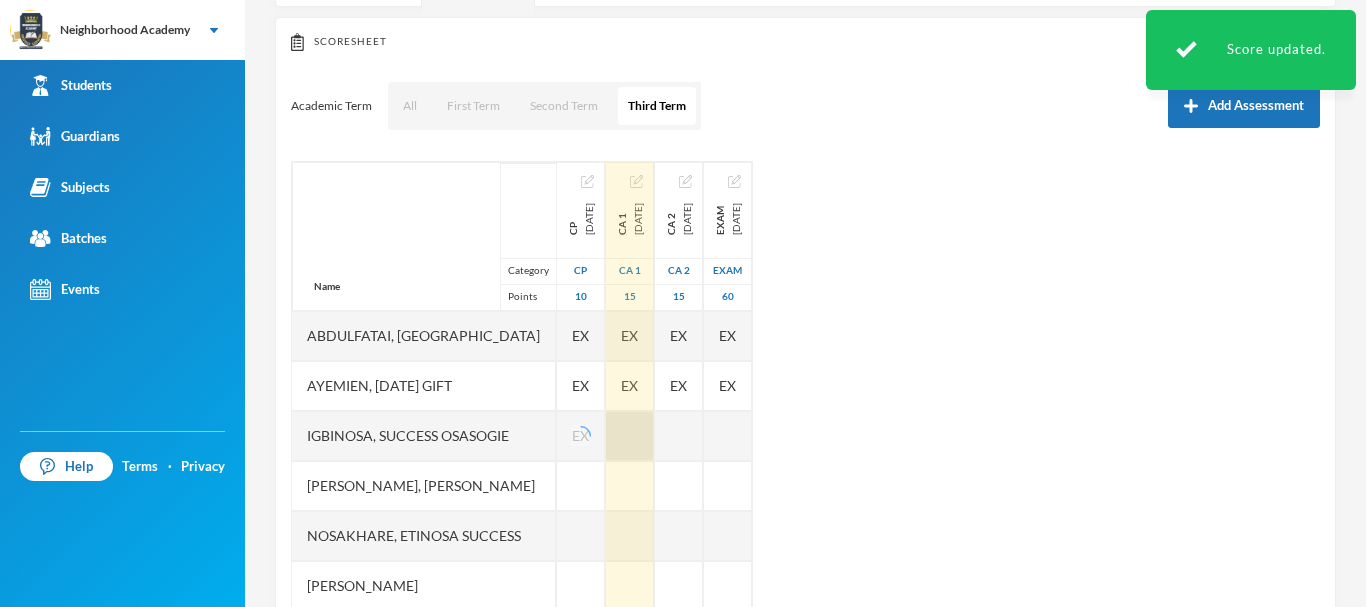 click at bounding box center [630, 436] 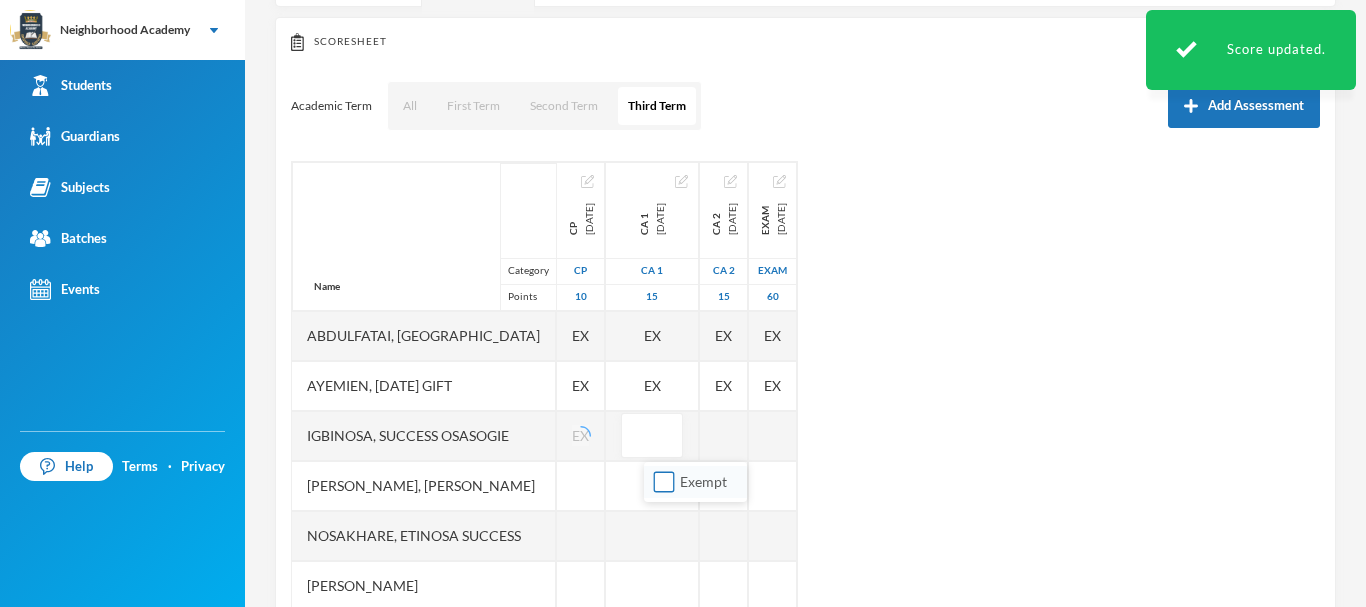 click on "Exempt" at bounding box center (664, 482) 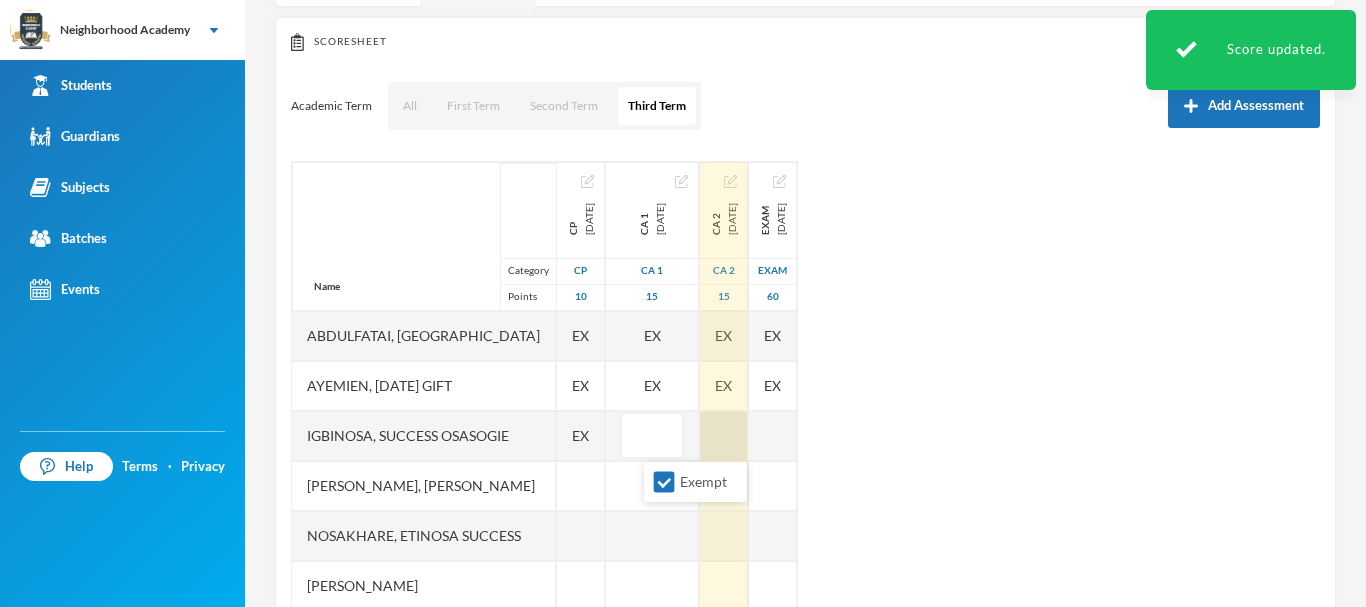 click at bounding box center (724, 436) 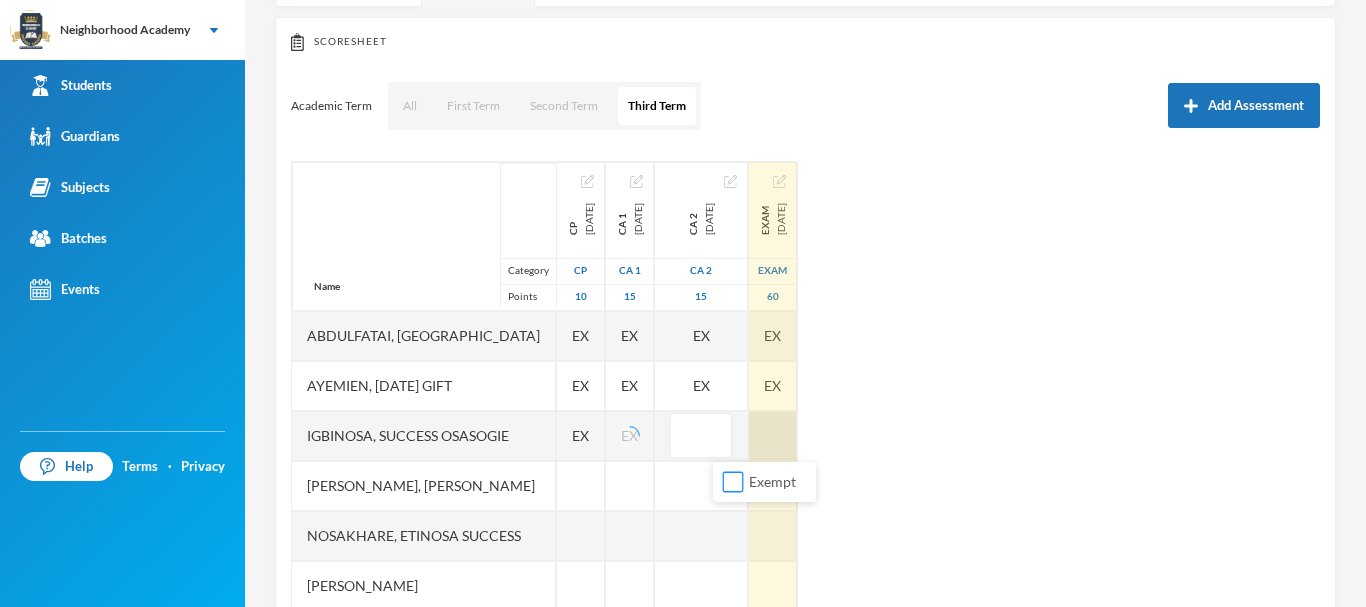 drag, startPoint x: 735, startPoint y: 483, endPoint x: 839, endPoint y: 424, distance: 119.57006 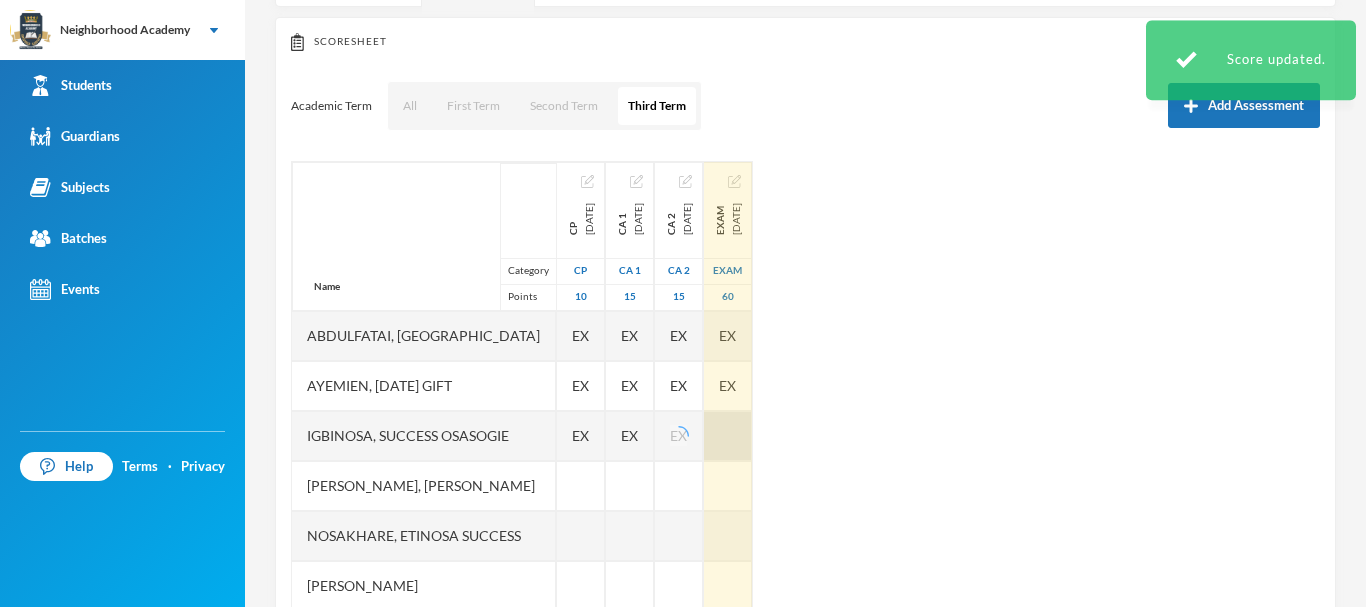click on "Name   Category Points Abdulfatai, Abibah Ayemien, Monday Gift Igbinosa, Success Osasogie Nomwengho, Osaivbie Jennifer Nosakhare, Etinosa Success Obinna, Melody Omoegbee, Favour Yusuf, Christian Ayomiposi CP 2025-05-30 CP 10 EX EX EX CA 1 2025-05-30 CA 1 15 EX EX EX CA 2 2025-07-09 CA 2 15 EX EX EX Exam 2025-07-30 Exam 60 EX EX" at bounding box center (805, 411) 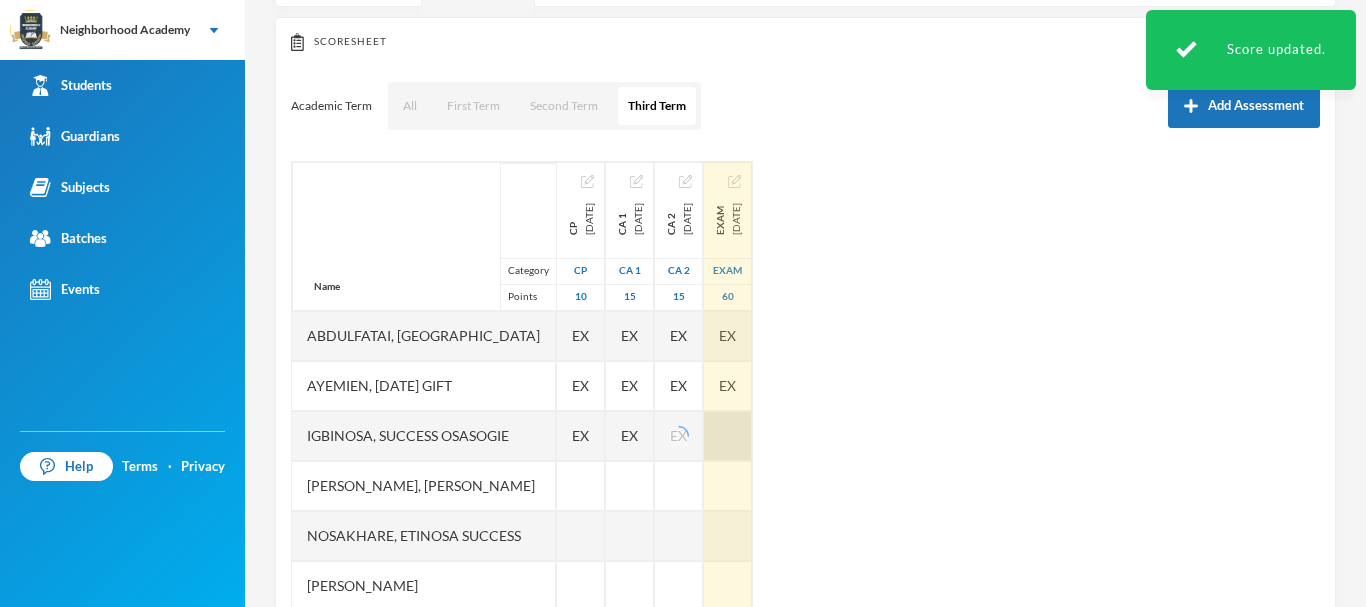 click at bounding box center [728, 436] 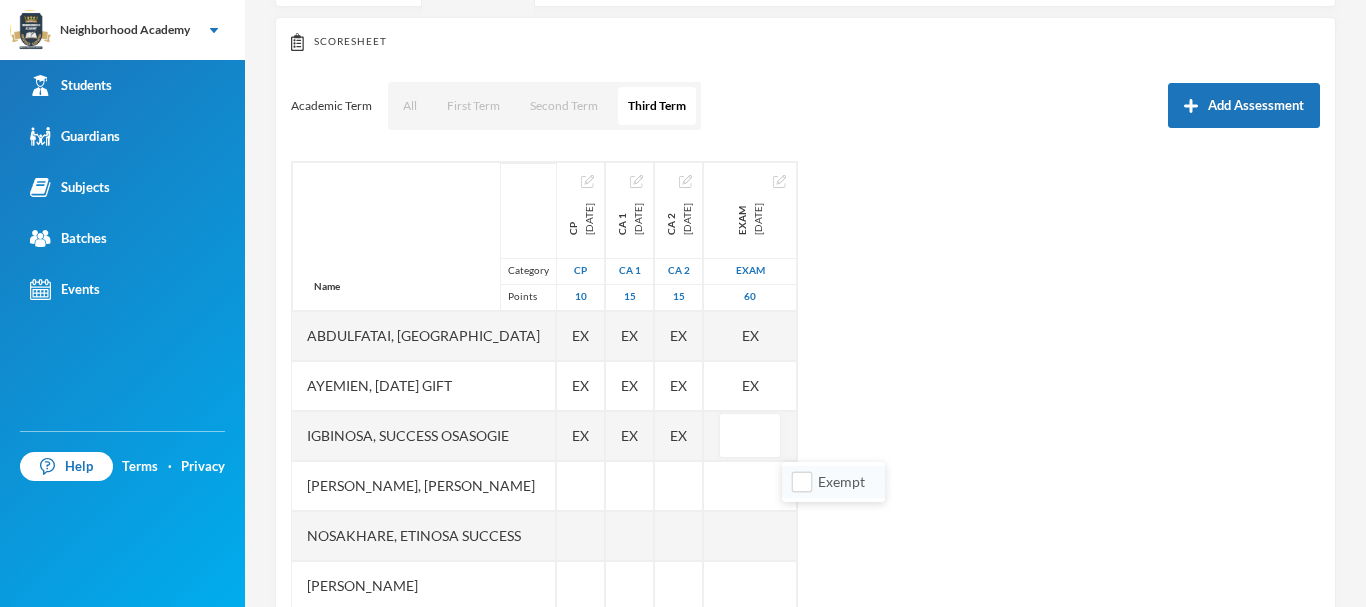 click on "Exempt" at bounding box center [833, 482] 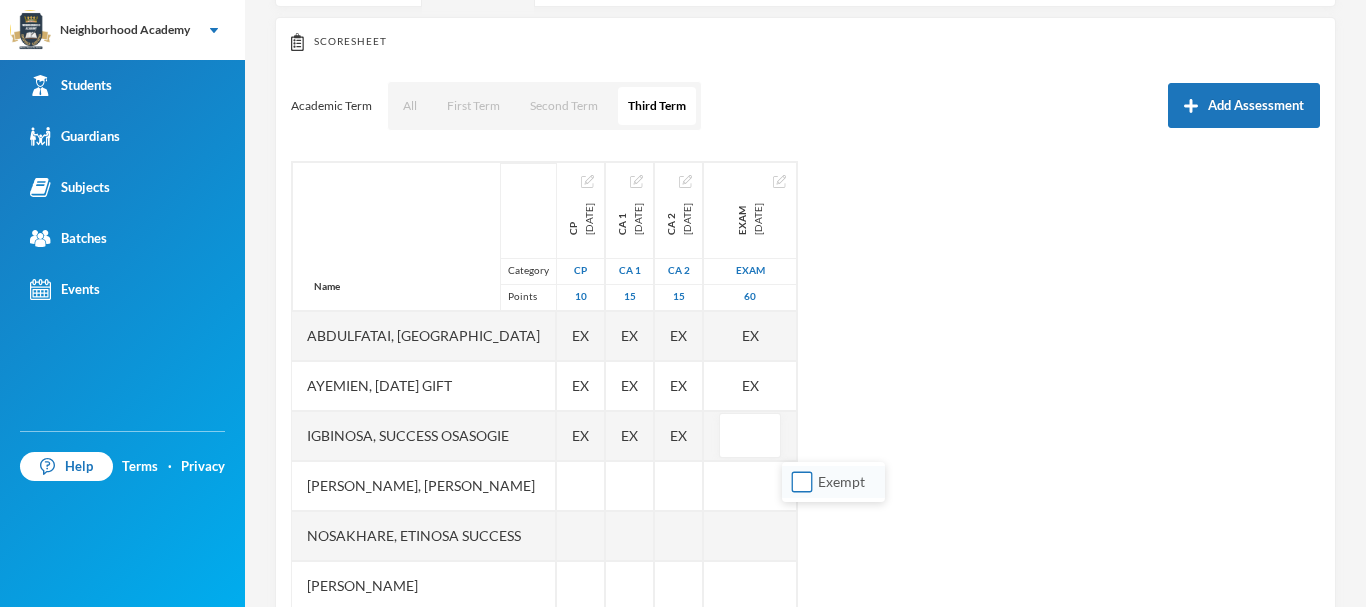 click on "Exempt" at bounding box center (802, 482) 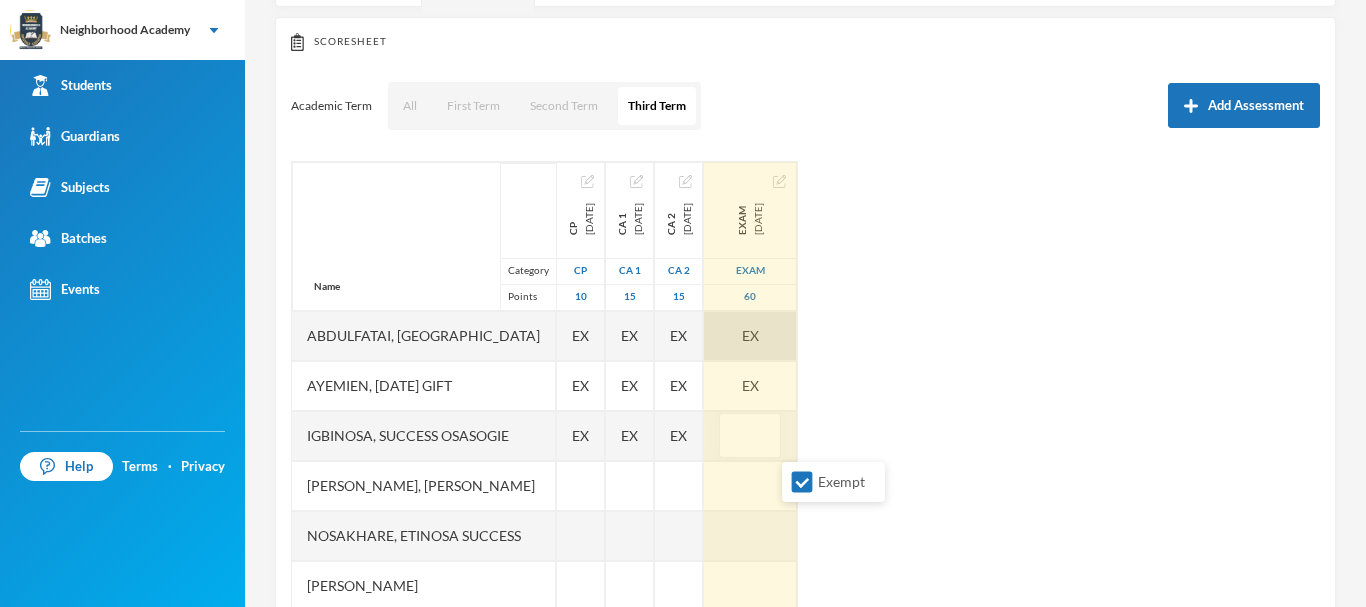 scroll, scrollTop: 51, scrollLeft: 0, axis: vertical 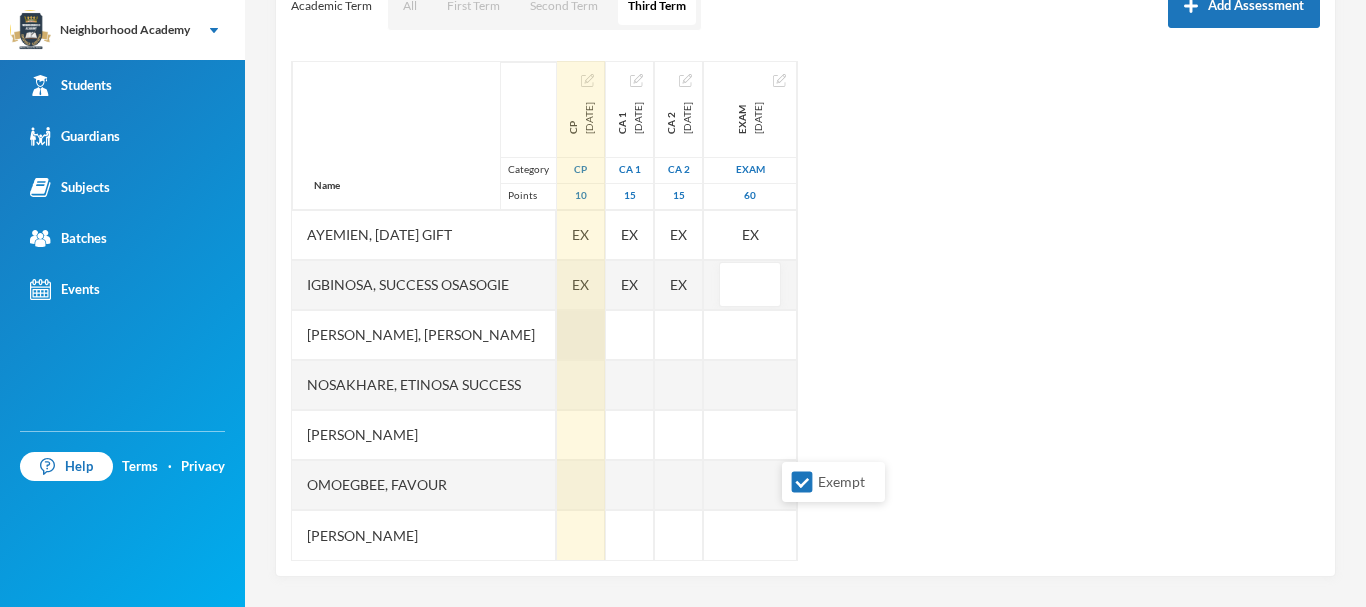click at bounding box center (581, 335) 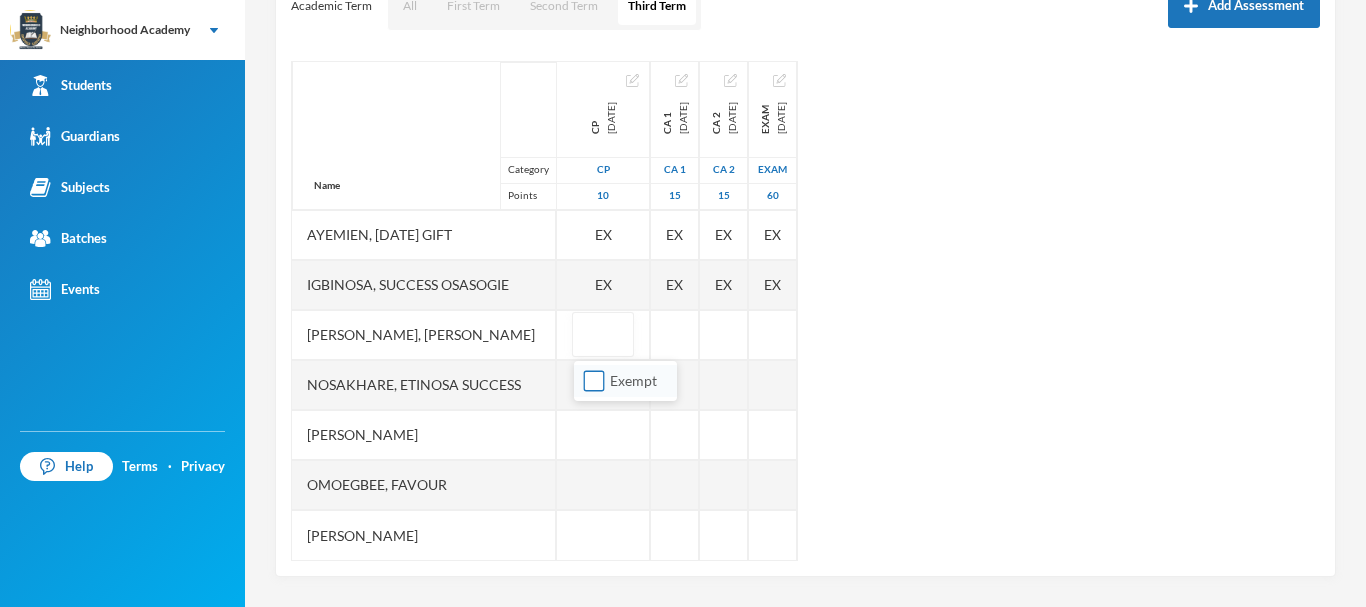 click on "Exempt" at bounding box center (594, 381) 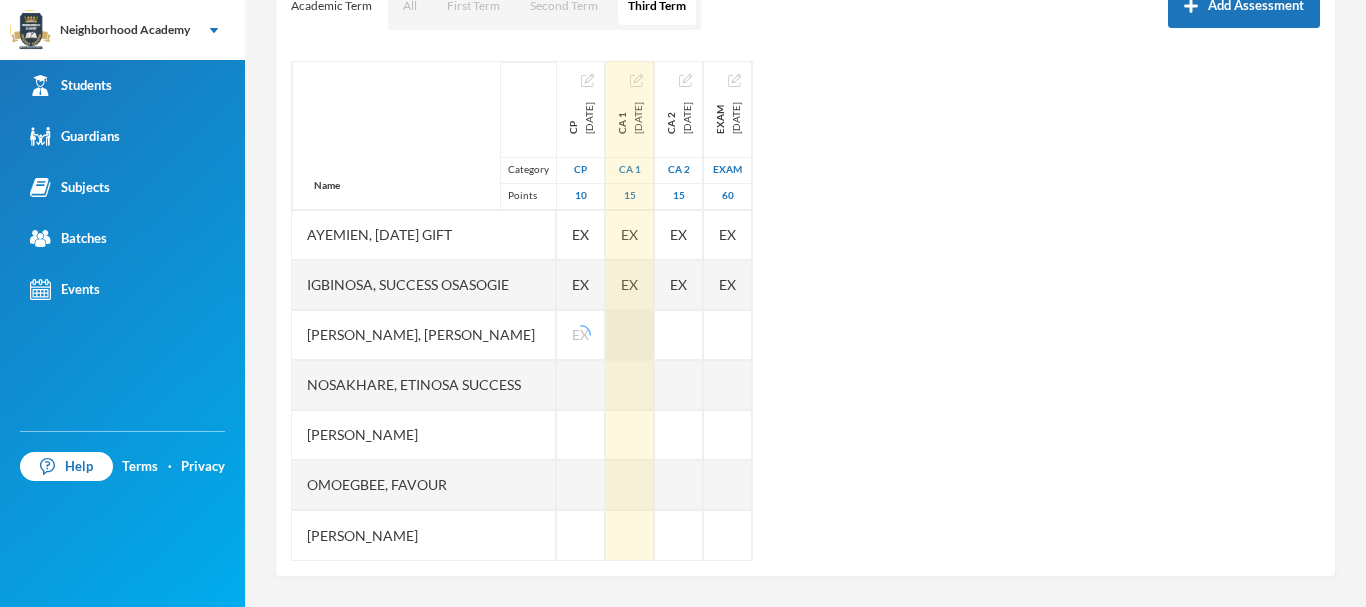 click at bounding box center [630, 335] 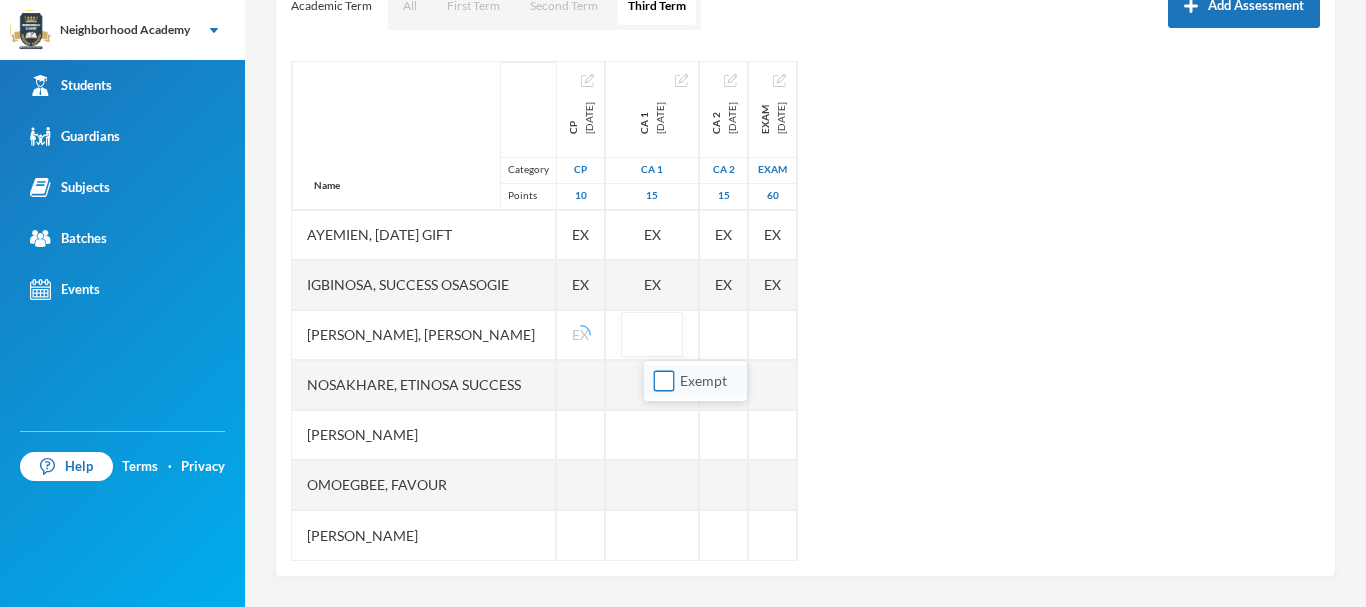 click on "Exempt" at bounding box center [664, 381] 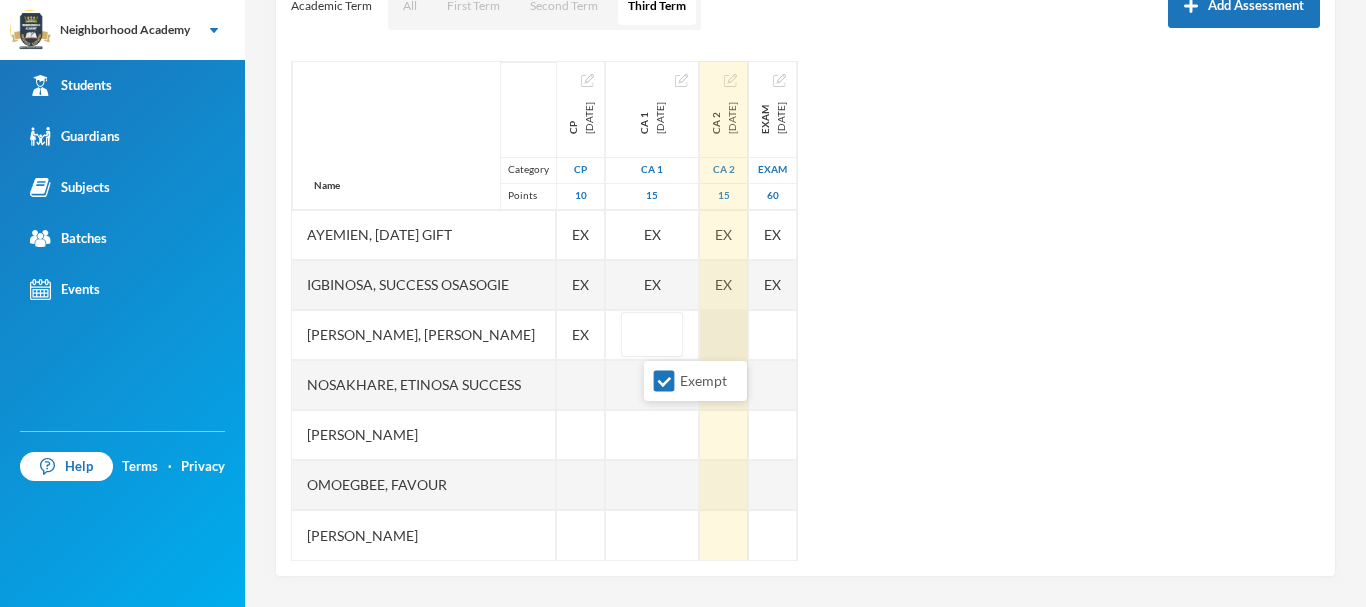 click at bounding box center (724, 335) 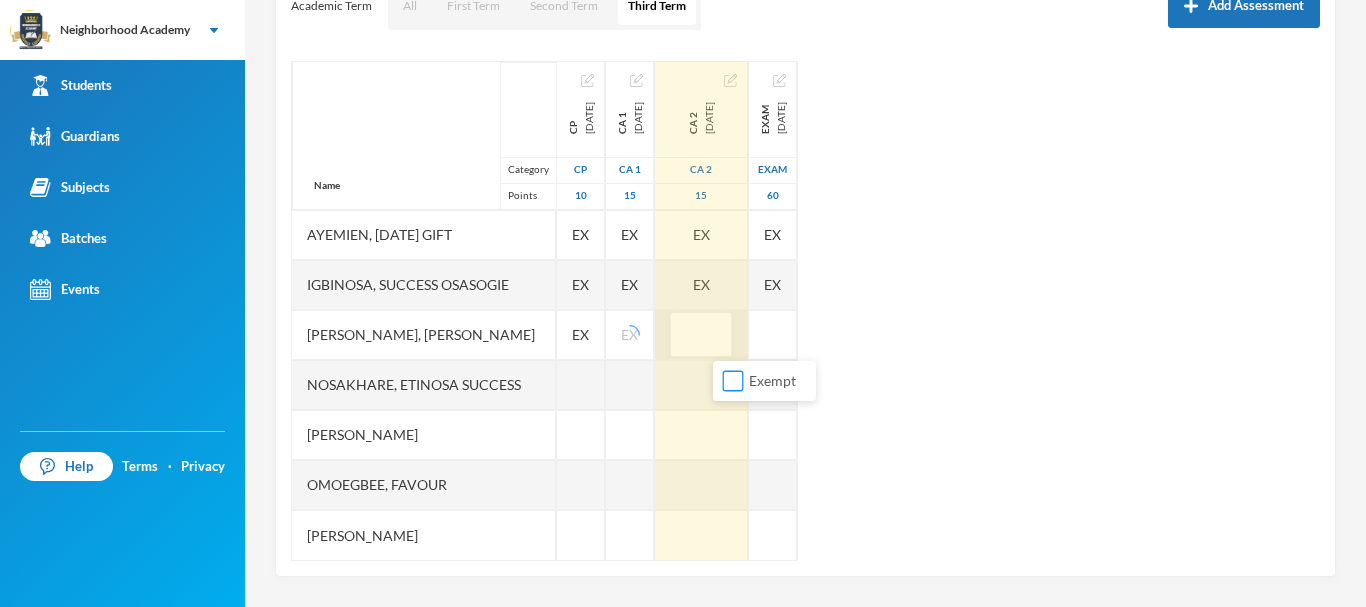 drag, startPoint x: 734, startPoint y: 379, endPoint x: 789, endPoint y: 311, distance: 87.458565 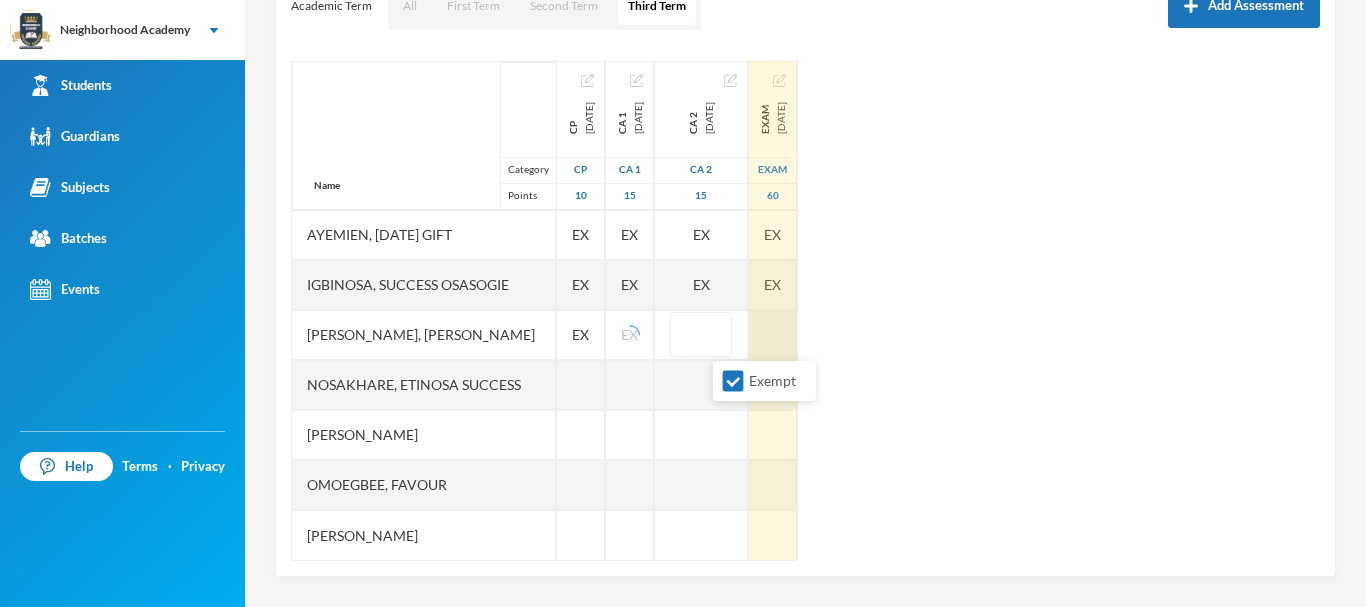 click at bounding box center (773, 335) 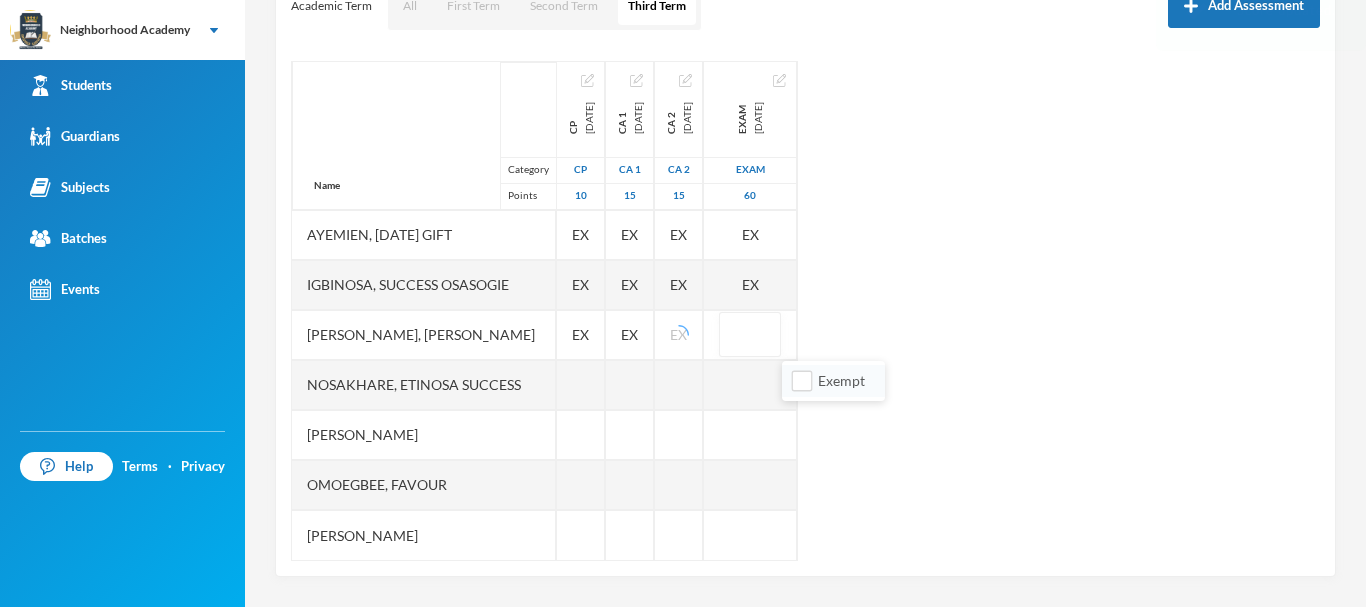 click on "Exempt" at bounding box center (833, 381) 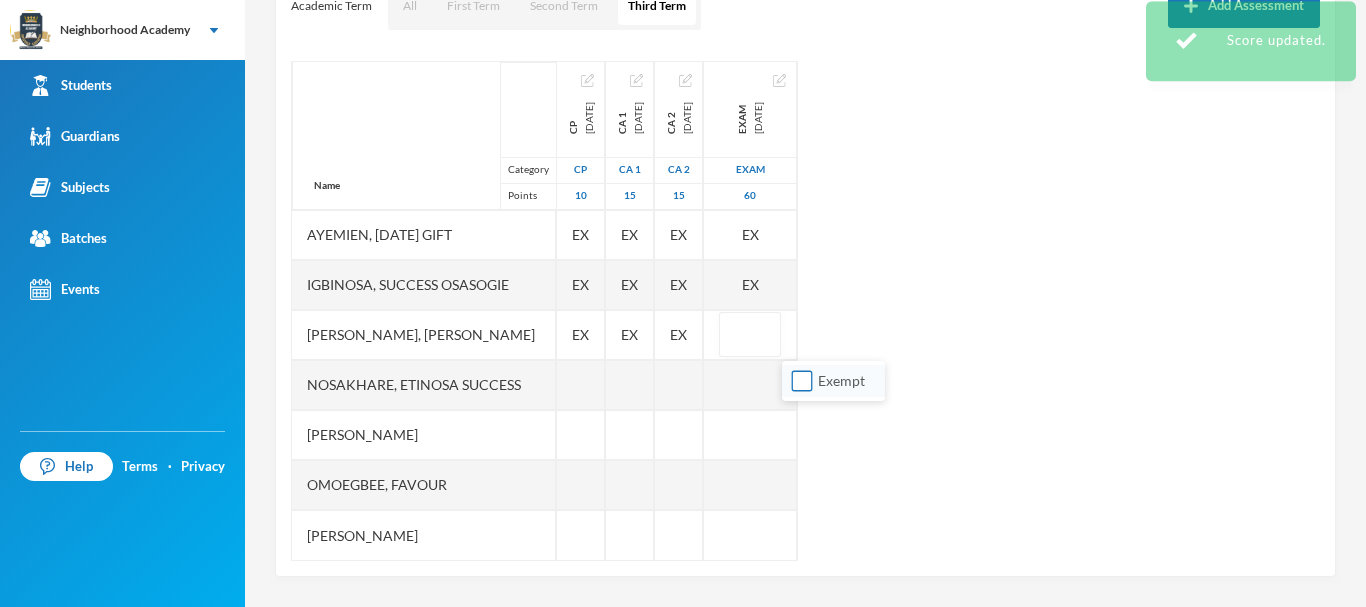 click on "Exempt" at bounding box center [802, 381] 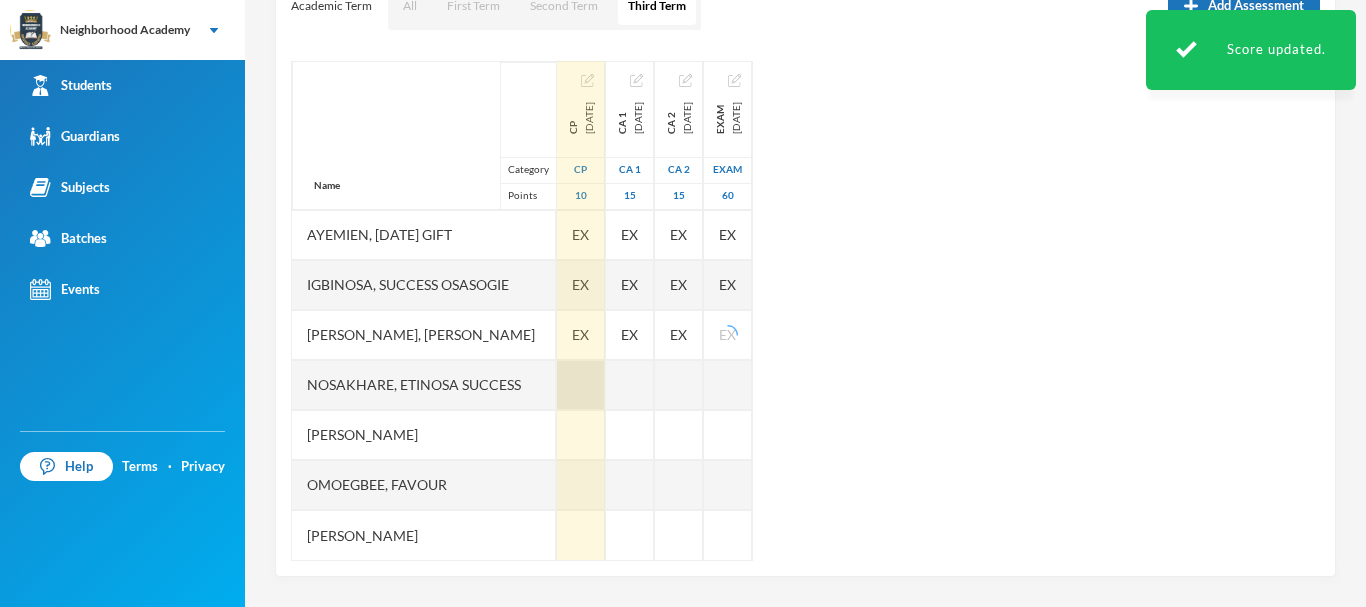 click at bounding box center [581, 385] 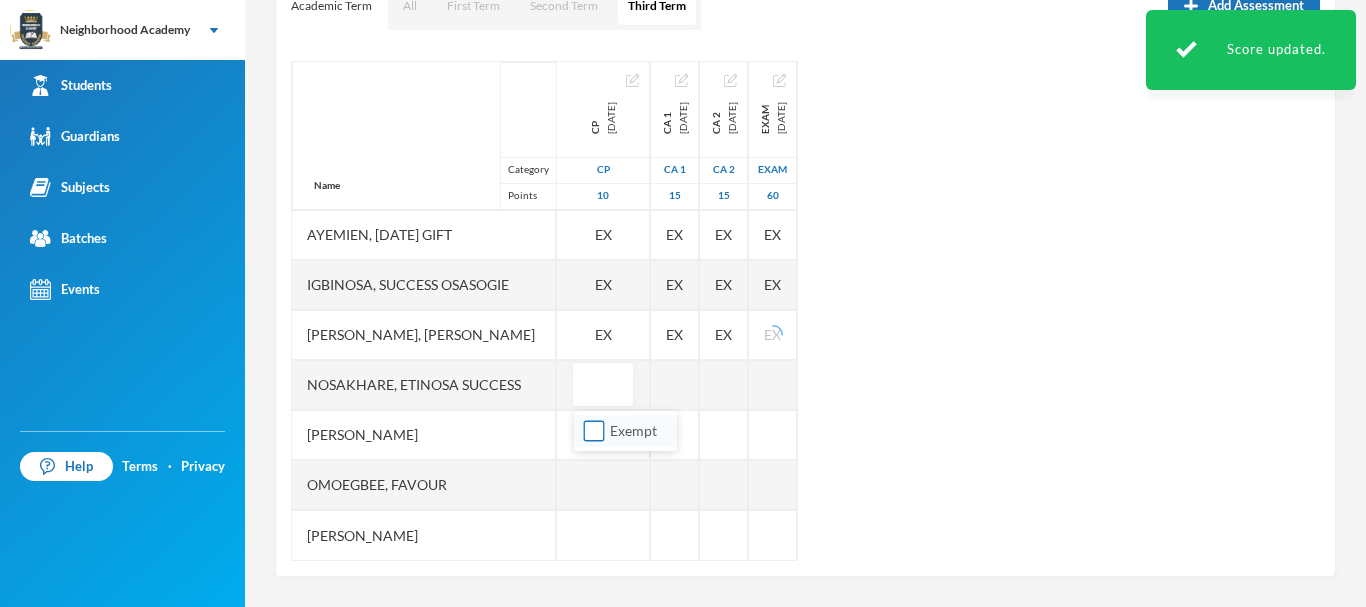 click on "Exempt" at bounding box center [594, 431] 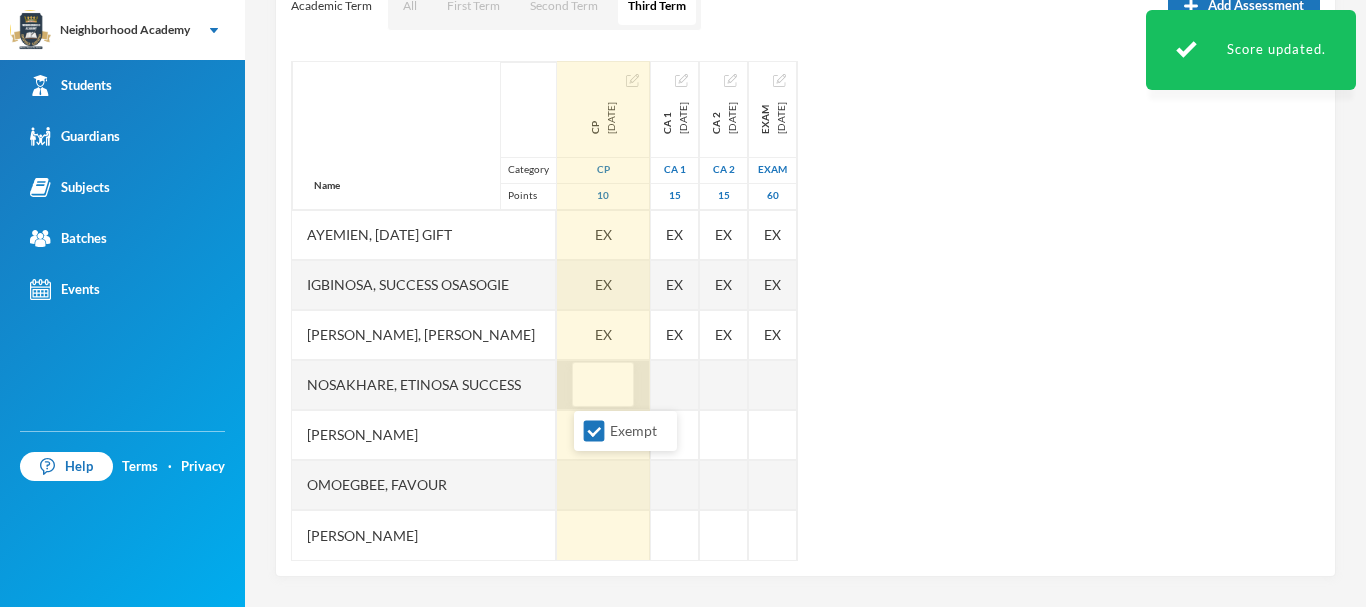 click on "Name   Category Points Abdulfatai, Abibah Ayemien, Monday Gift Igbinosa, Success Osasogie Nomwengho, Osaivbie Jennifer Nosakhare, Etinosa Success Obinna, Melody Omoegbee, Favour Yusuf, Christian Ayomiposi CP 2025-05-30 CP 10 EX EX EX EX CA 1 2025-05-30 CA 1 15 EX EX EX EX CA 2 2025-07-09 CA 2 15 EX EX EX EX Exam 2025-07-30 Exam 60 EX EX EX EX" at bounding box center (805, 311) 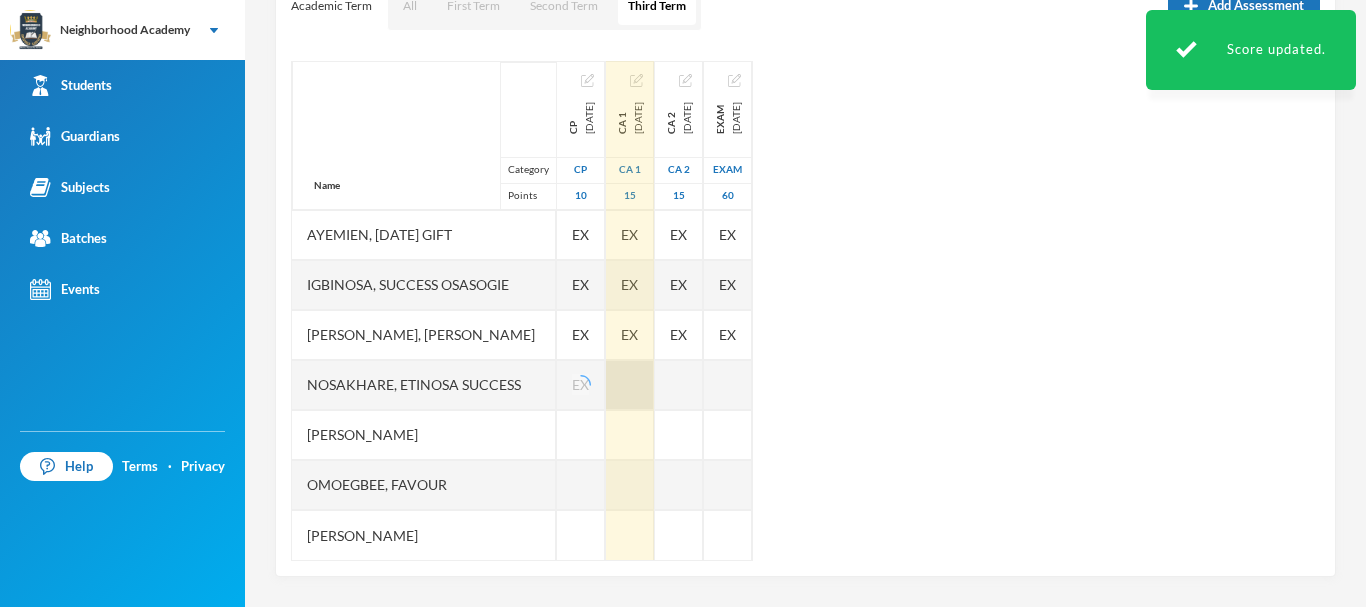 click at bounding box center (630, 385) 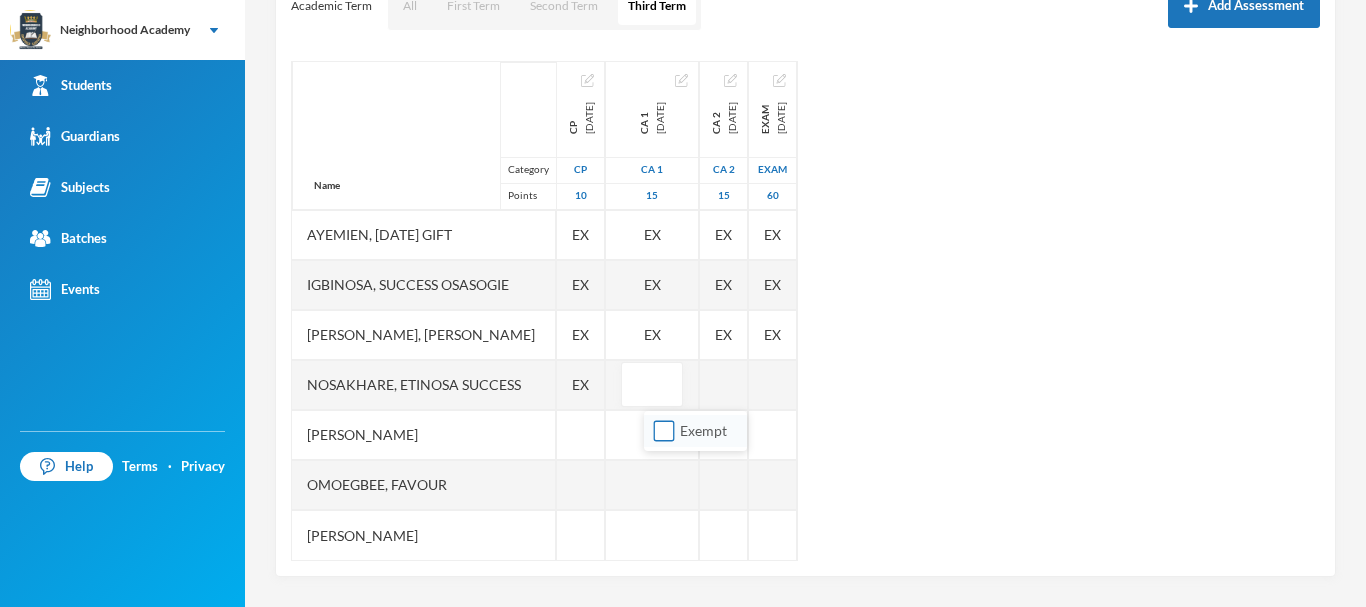 click on "Exempt" at bounding box center (664, 431) 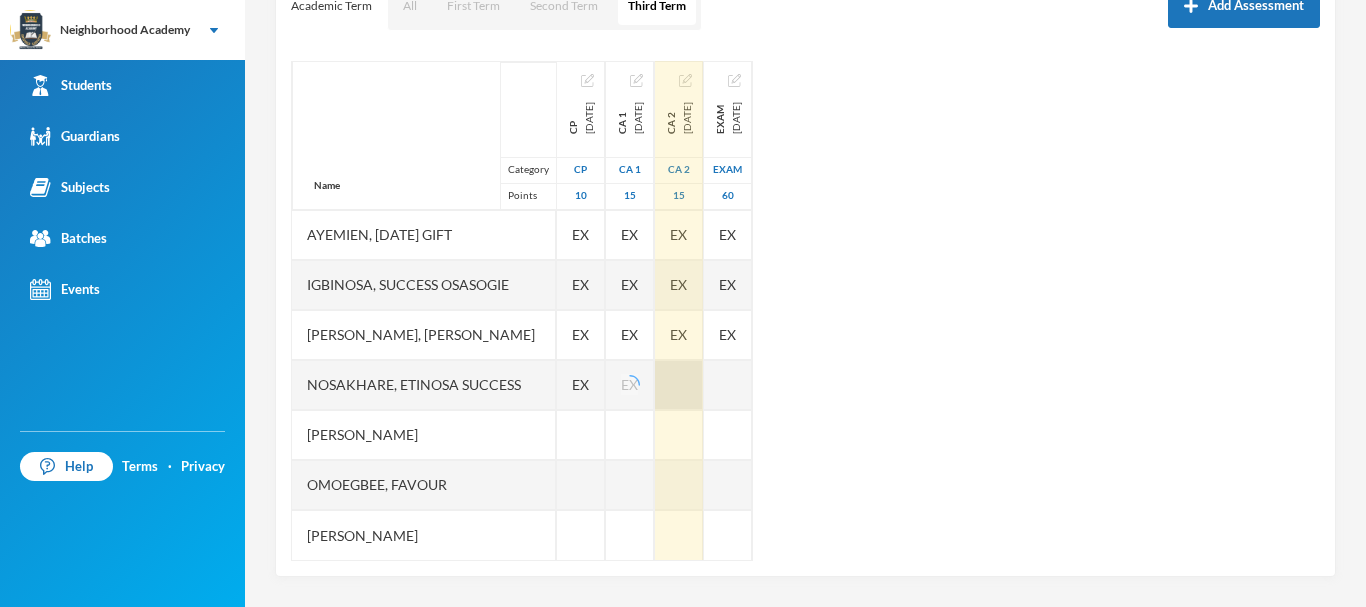 click at bounding box center [679, 385] 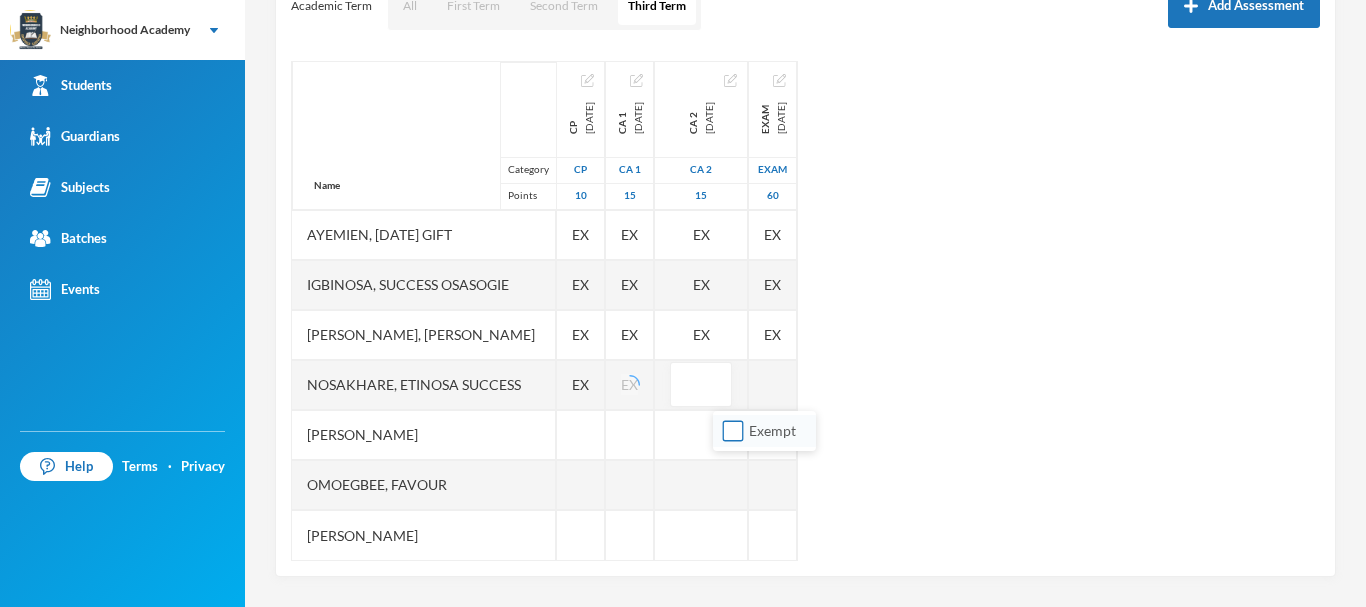 click on "Exempt" at bounding box center (733, 431) 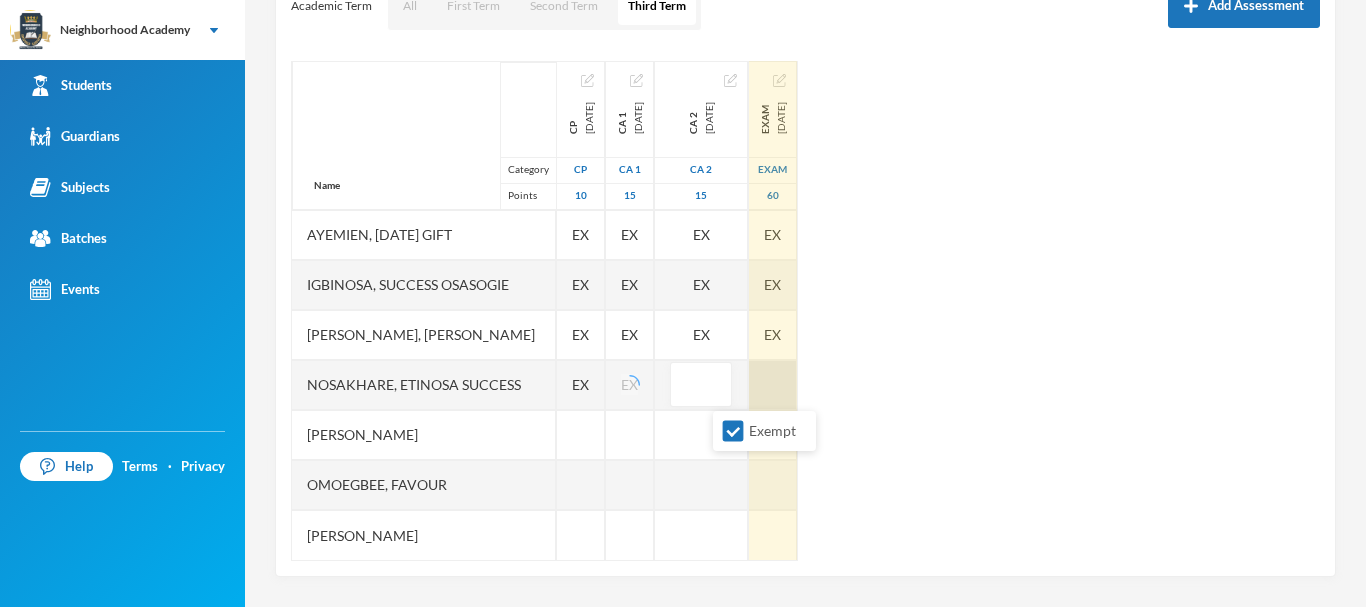 click at bounding box center [773, 385] 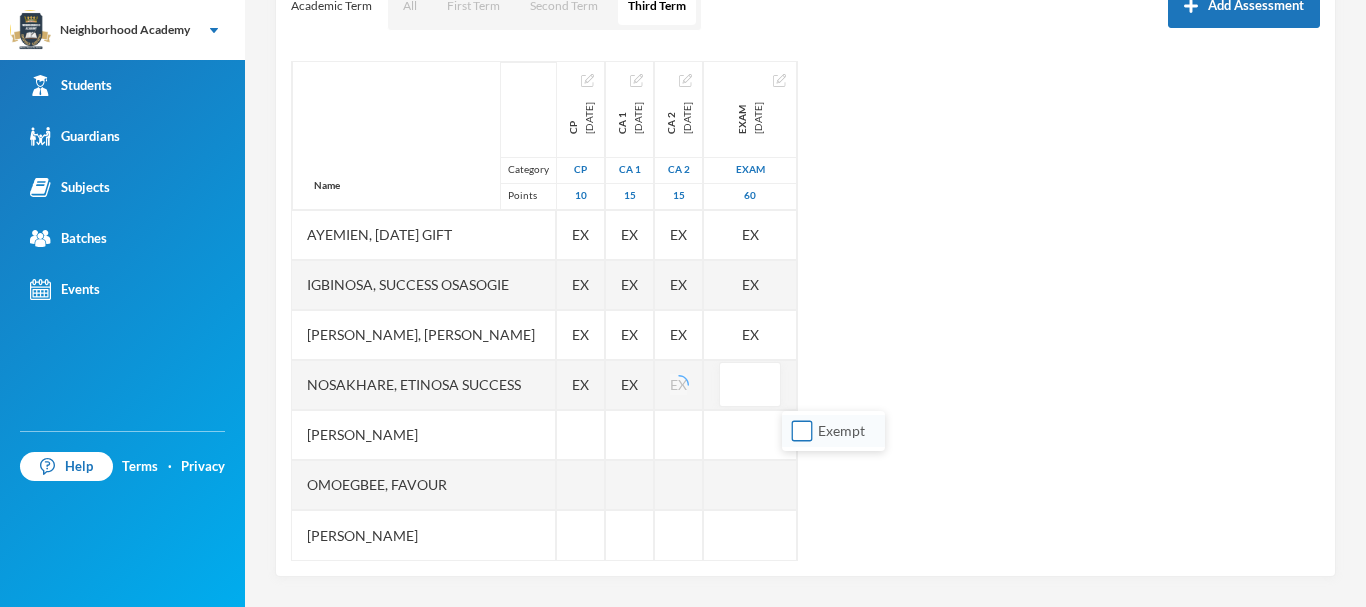 click on "Exempt" at bounding box center (802, 431) 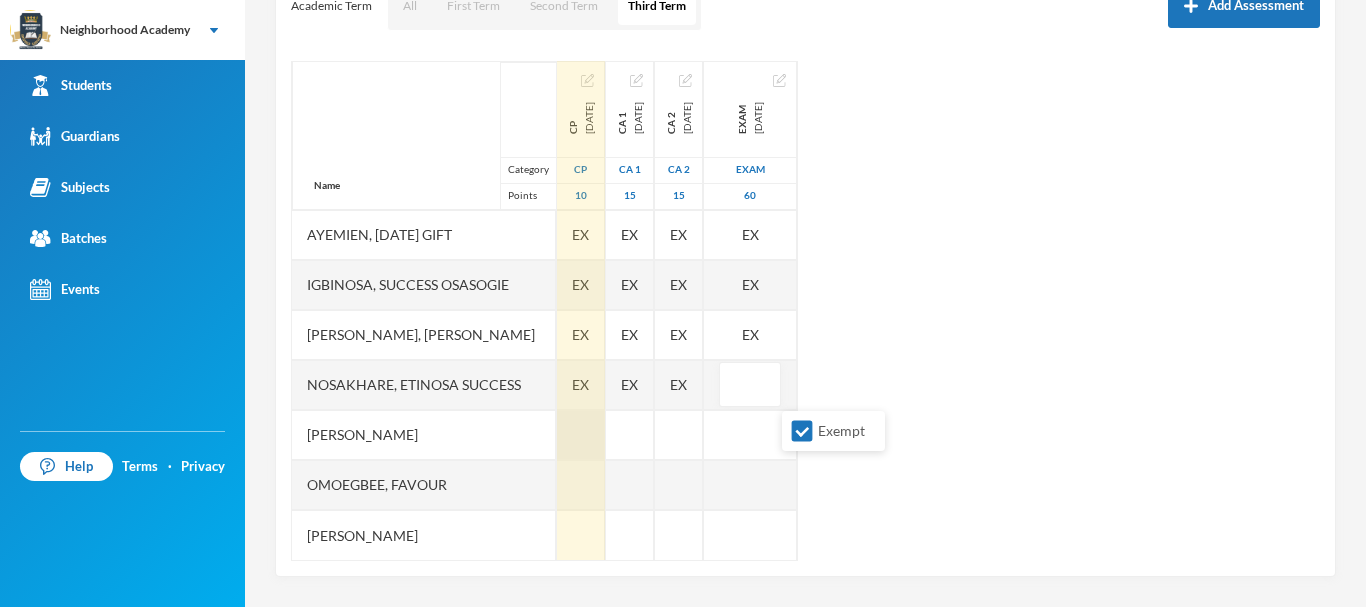 click at bounding box center (581, 435) 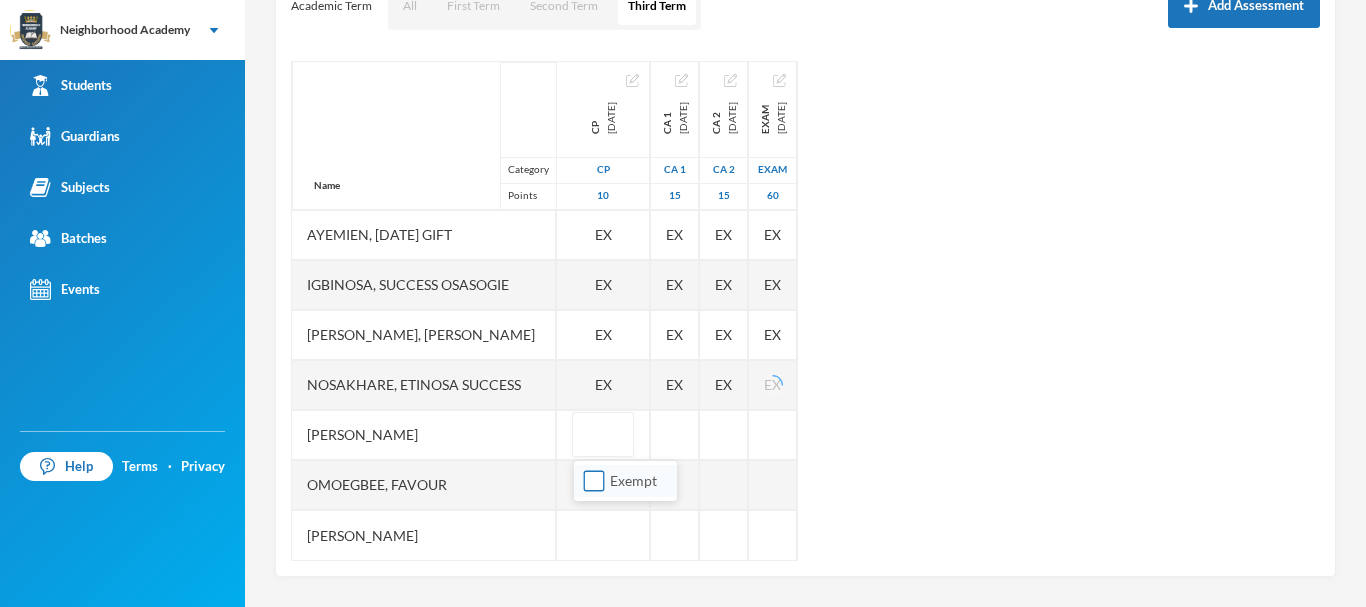 click on "Exempt" at bounding box center (594, 481) 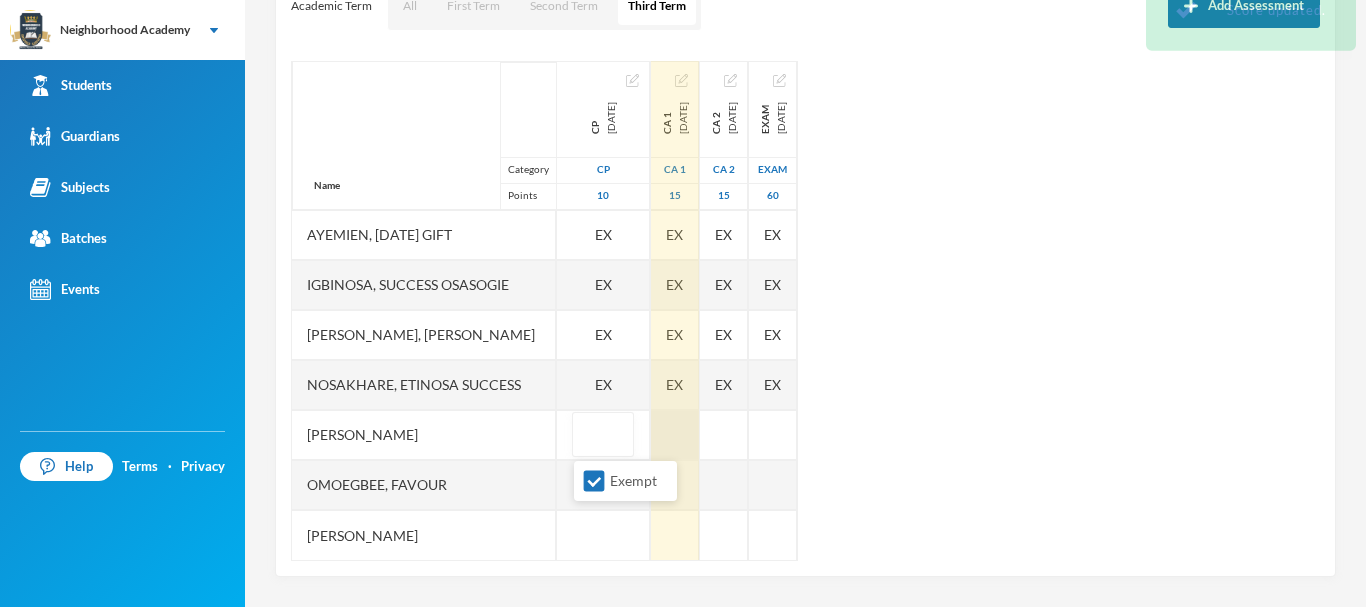 click on "Name   Category Points Abdulfatai, Abibah Ayemien, Monday Gift Igbinosa, Success Osasogie Nomwengho, Osaivbie Jennifer Nosakhare, Etinosa Success Obinna, Melody Omoegbee, Favour Yusuf, Christian Ayomiposi CP 2025-05-30 CP 10 EX EX EX EX EX CA 1 2025-05-30 CA 1 15 EX EX EX EX EX CA 2 2025-07-09 CA 2 15 EX EX EX EX EX Exam 2025-07-30 Exam 60 EX EX EX EX EX" at bounding box center [805, 311] 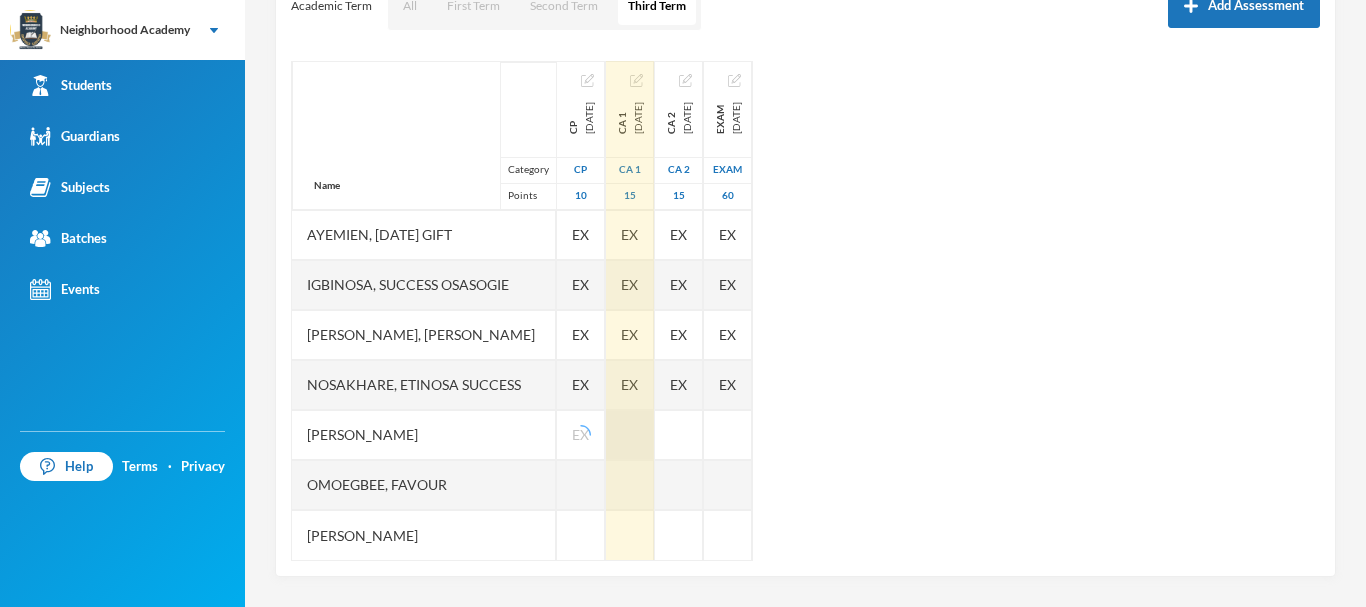 click at bounding box center [630, 435] 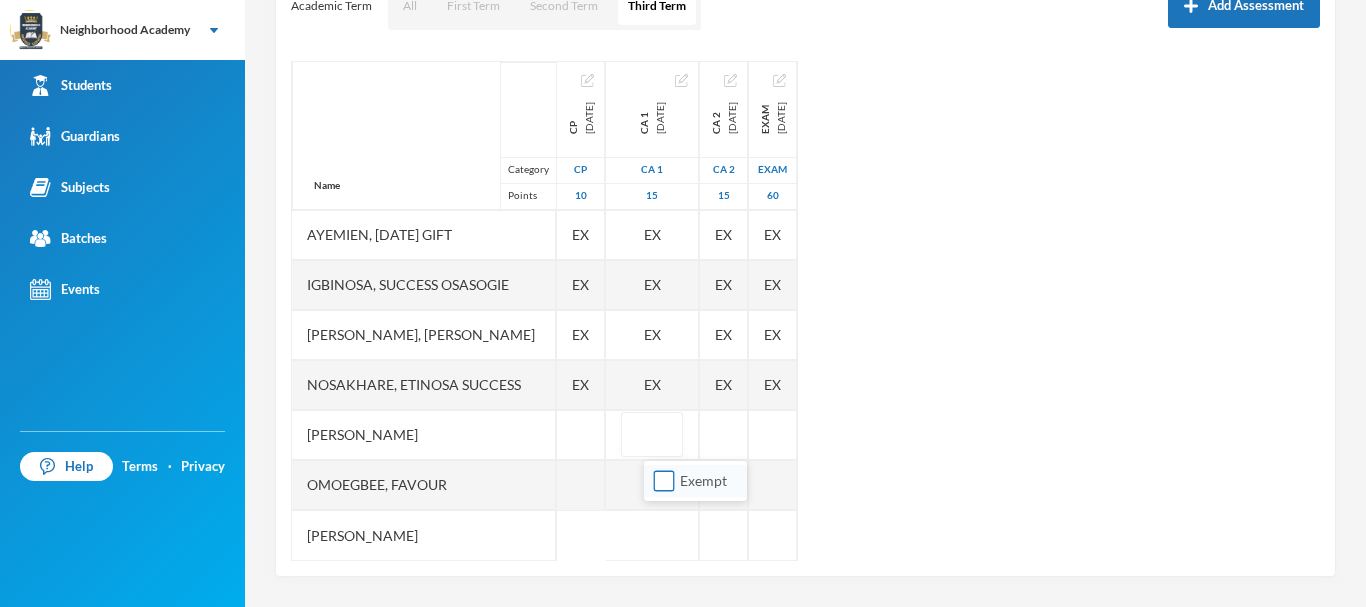 click on "Exempt" at bounding box center (664, 481) 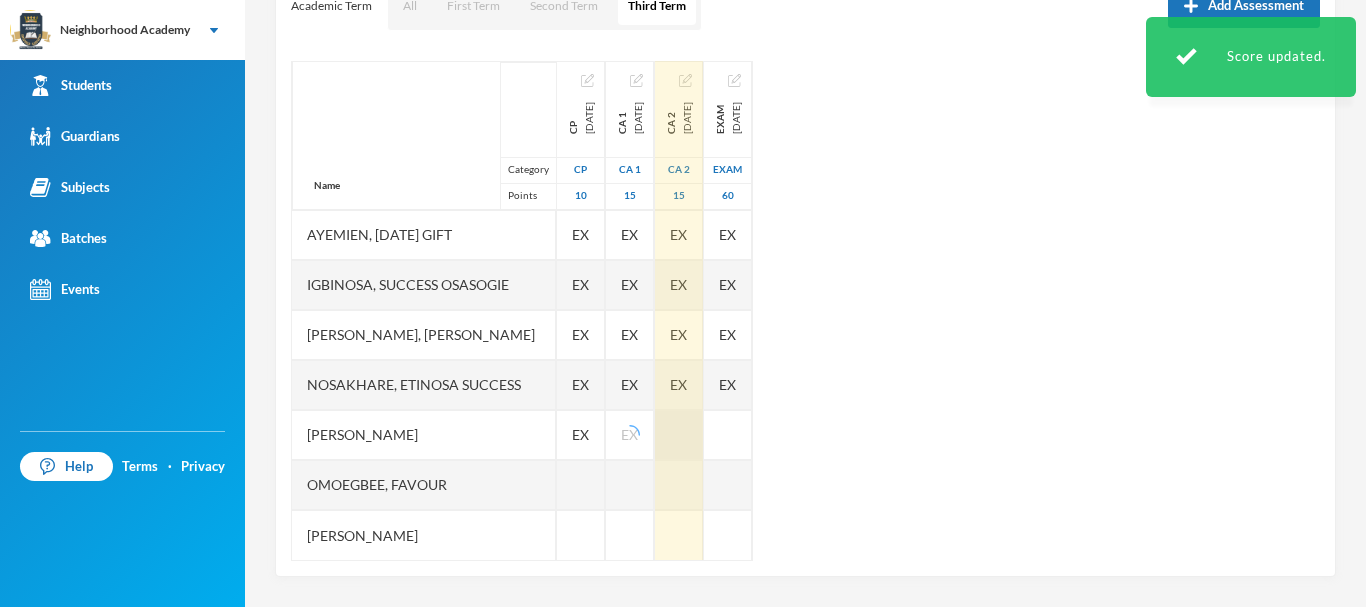 click on "Name   Category Points Abdulfatai, Abibah Ayemien, Monday Gift Igbinosa, Success Osasogie Nomwengho, Osaivbie Jennifer Nosakhare, Etinosa Success Obinna, Melody Omoegbee, Favour Yusuf, Christian Ayomiposi CP 2025-05-30 CP 10 EX EX EX EX EX EX CA 1 2025-05-30 CA 1 15 EX EX EX EX EX EX CA 2 2025-07-09 CA 2 15 EX EX EX EX EX Exam 2025-07-30 Exam 60 EX EX EX EX EX" at bounding box center (805, 311) 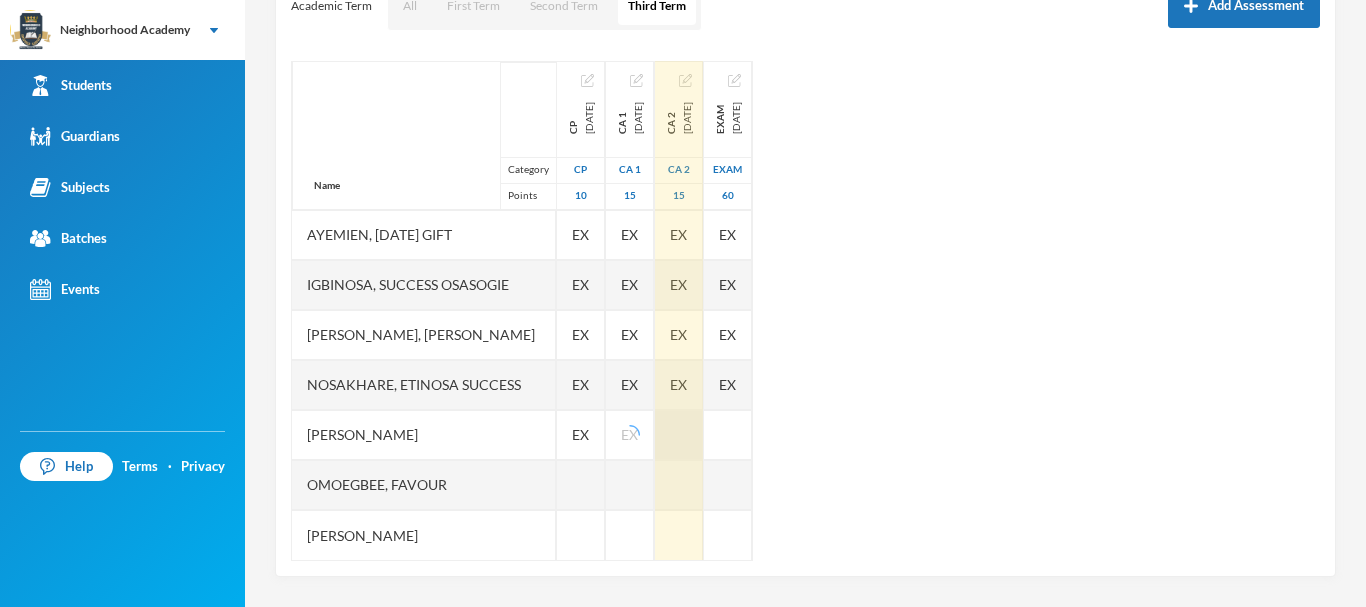 click at bounding box center (679, 435) 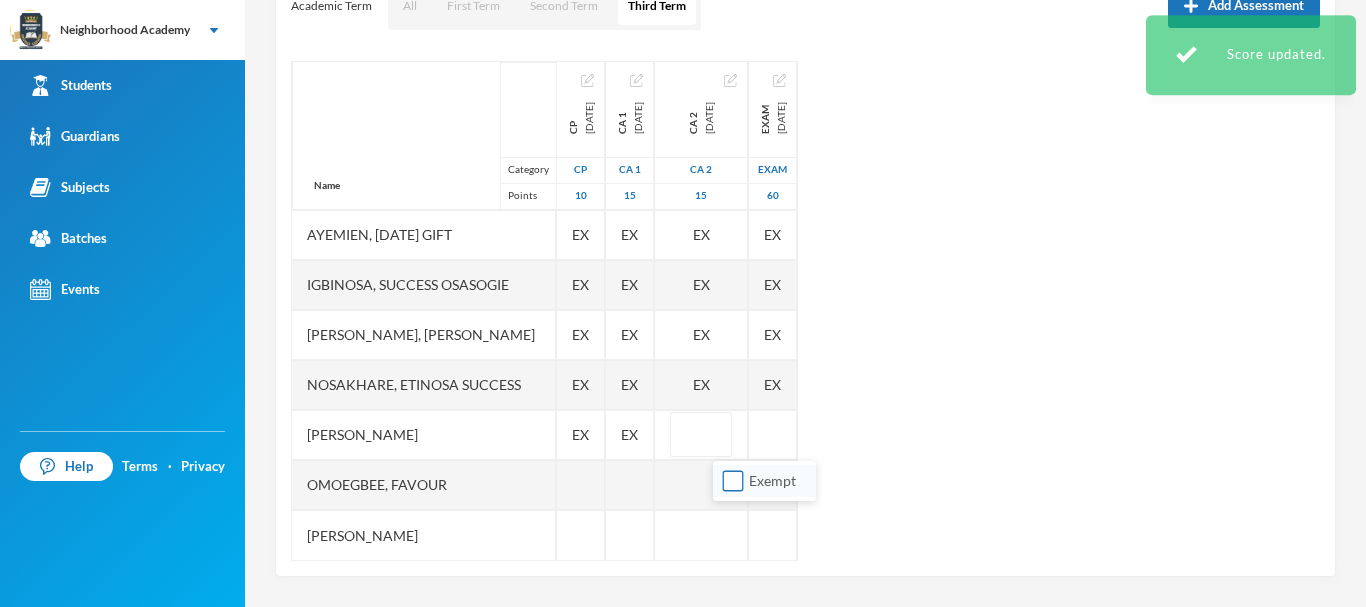 click on "Exempt" at bounding box center [733, 481] 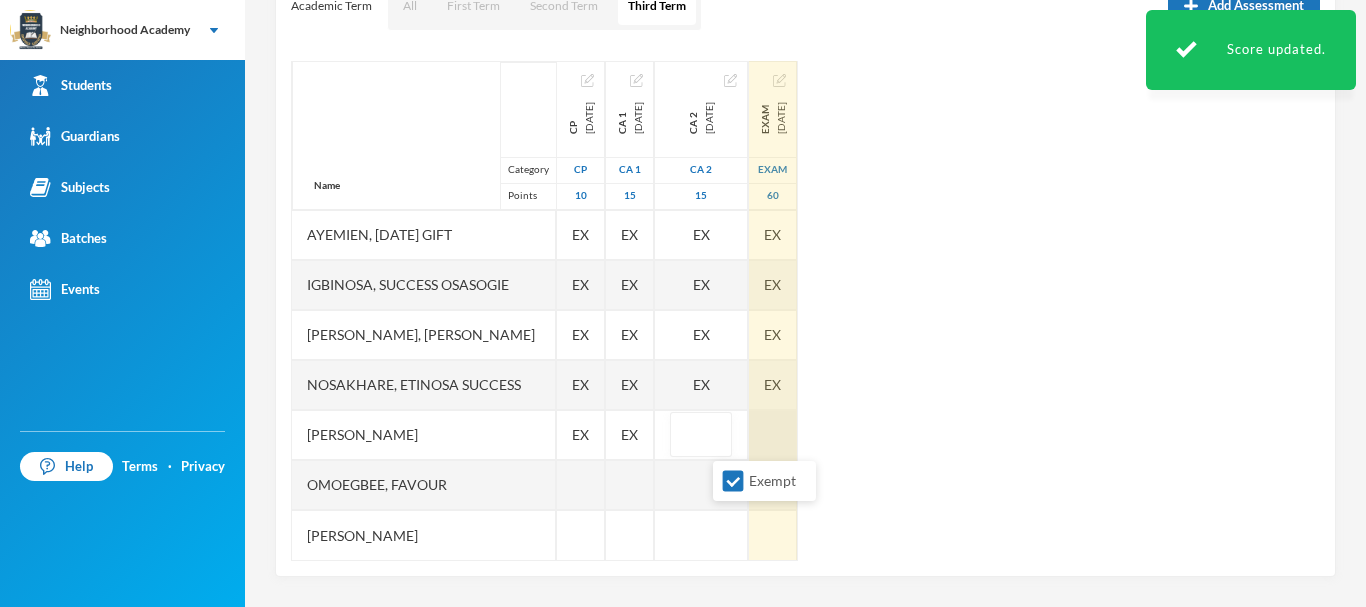 click at bounding box center (773, 435) 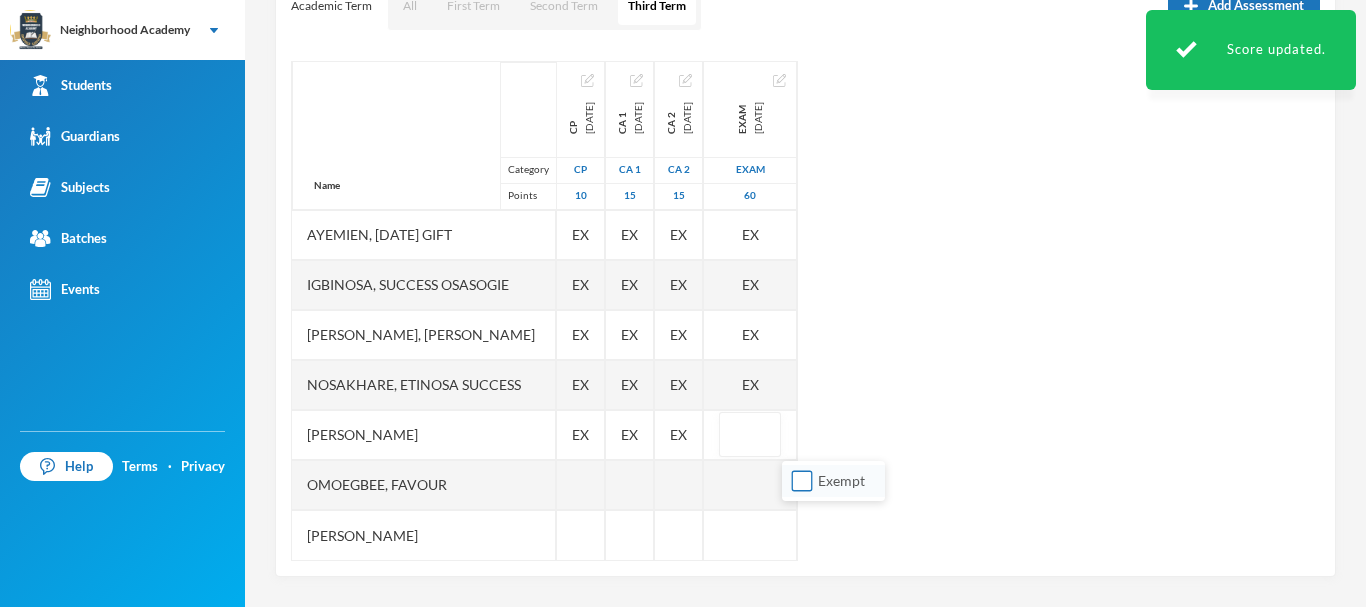 click on "Exempt" at bounding box center (802, 481) 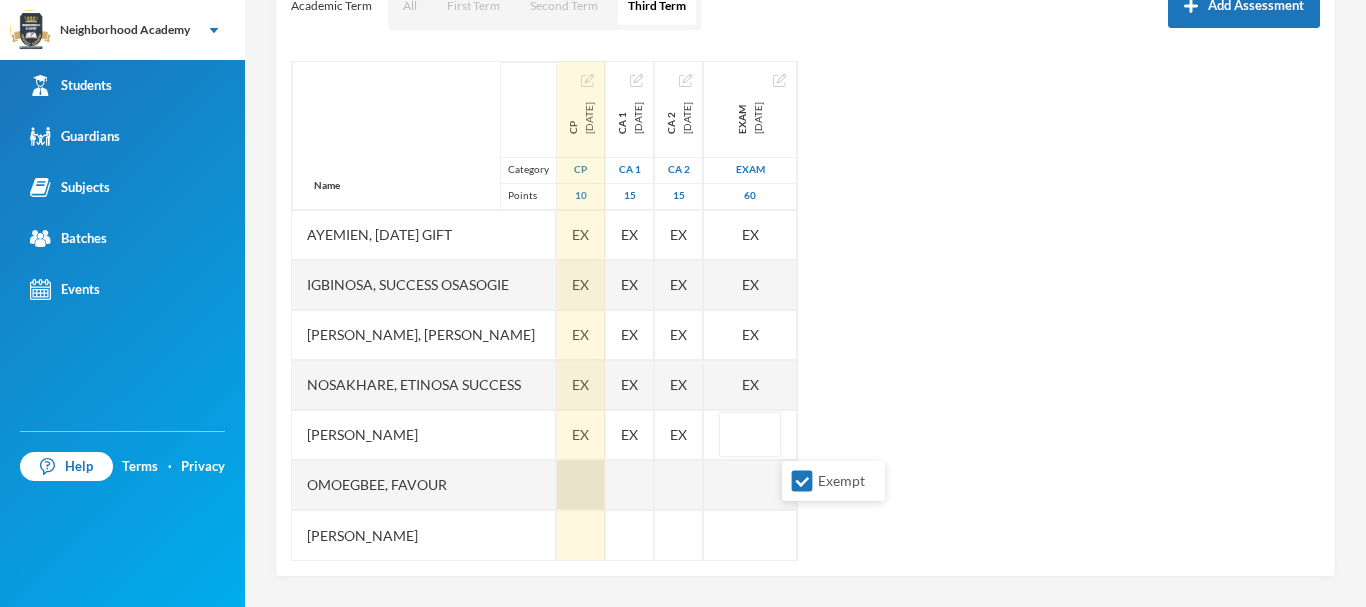 click at bounding box center [581, 485] 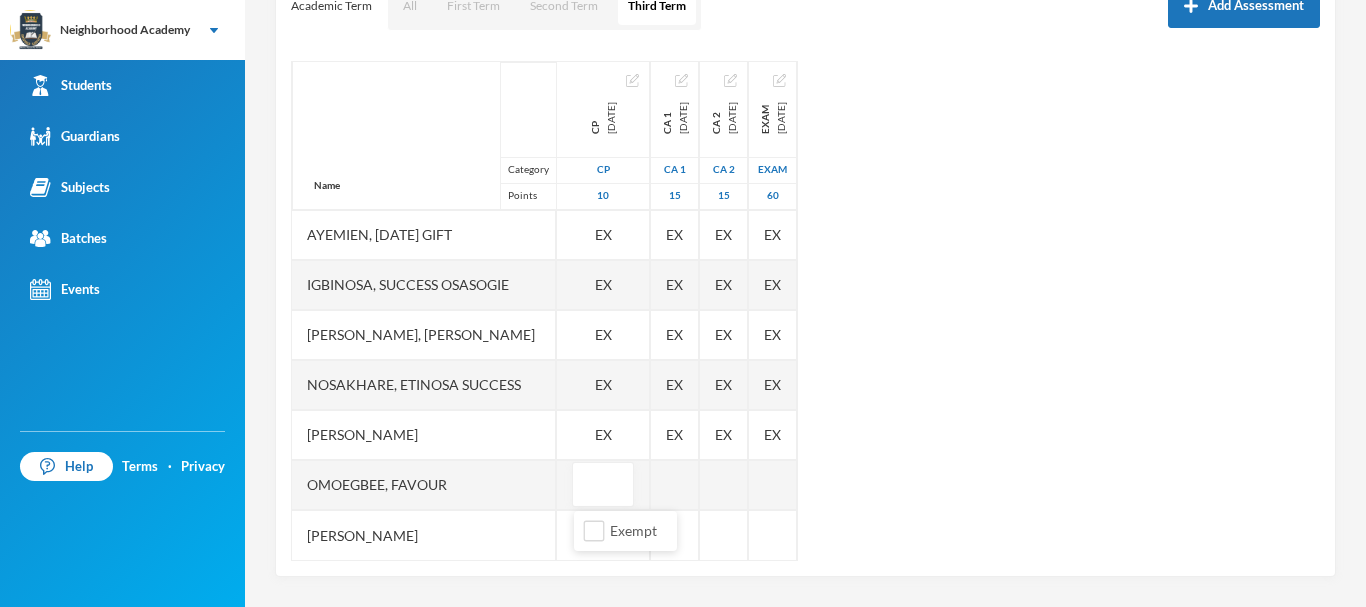 click on "Name   Category Points Abdulfatai, Abibah Ayemien, Monday Gift Igbinosa, Success Osasogie Nomwengho, Osaivbie Jennifer Nosakhare, Etinosa Success Obinna, Melody Omoegbee, Favour Yusuf, Christian Ayomiposi CP 2025-05-30 CP 10 EX EX EX EX EX EX CA 1 2025-05-30 CA 1 15 EX EX EX EX EX EX CA 2 2025-07-09 CA 2 15 EX EX EX EX EX EX Exam 2025-07-30 Exam 60 EX EX EX EX EX EX" at bounding box center (805, 311) 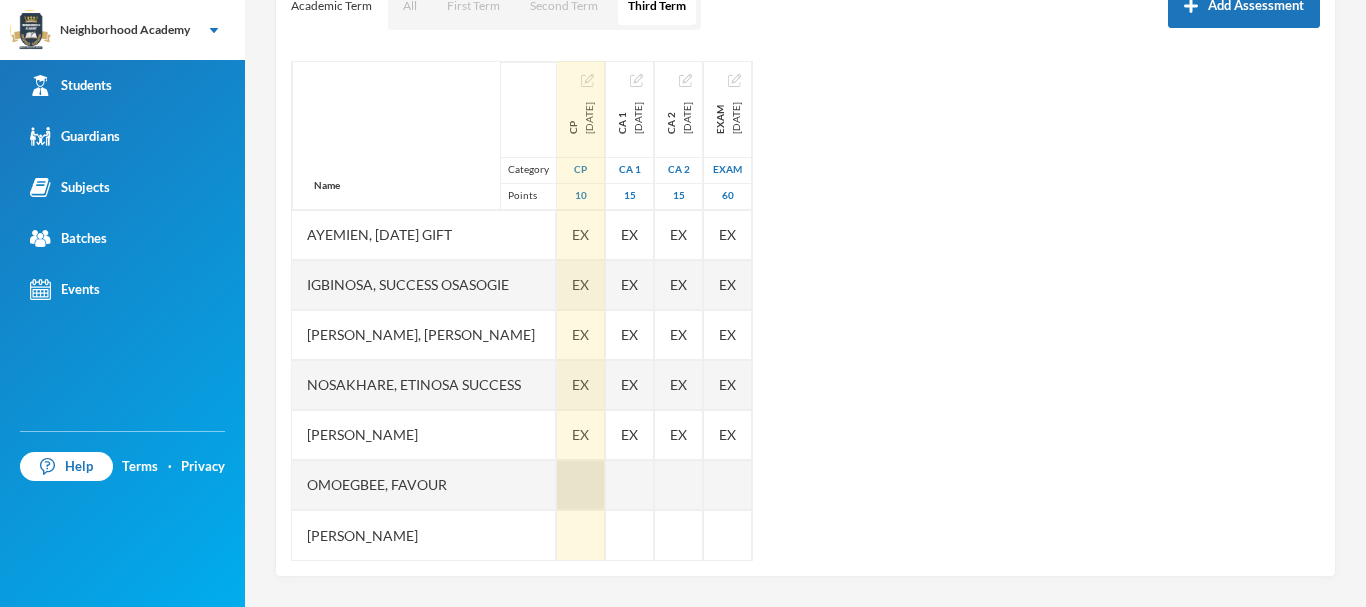 click at bounding box center [581, 485] 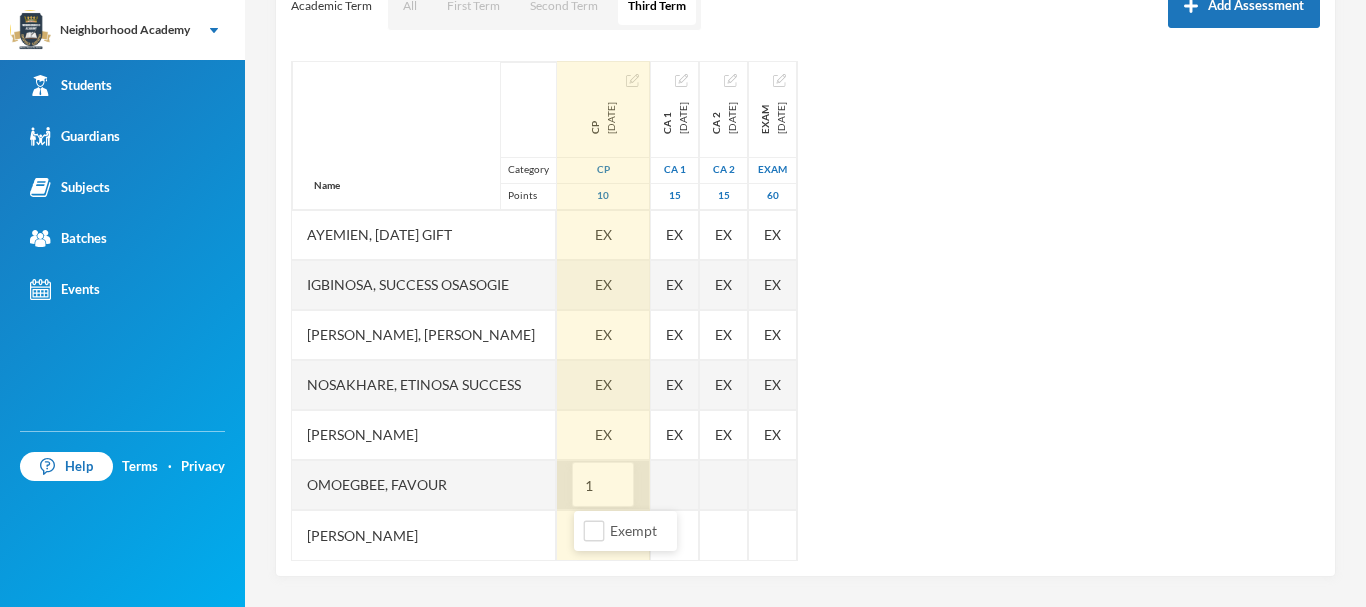 type on "10" 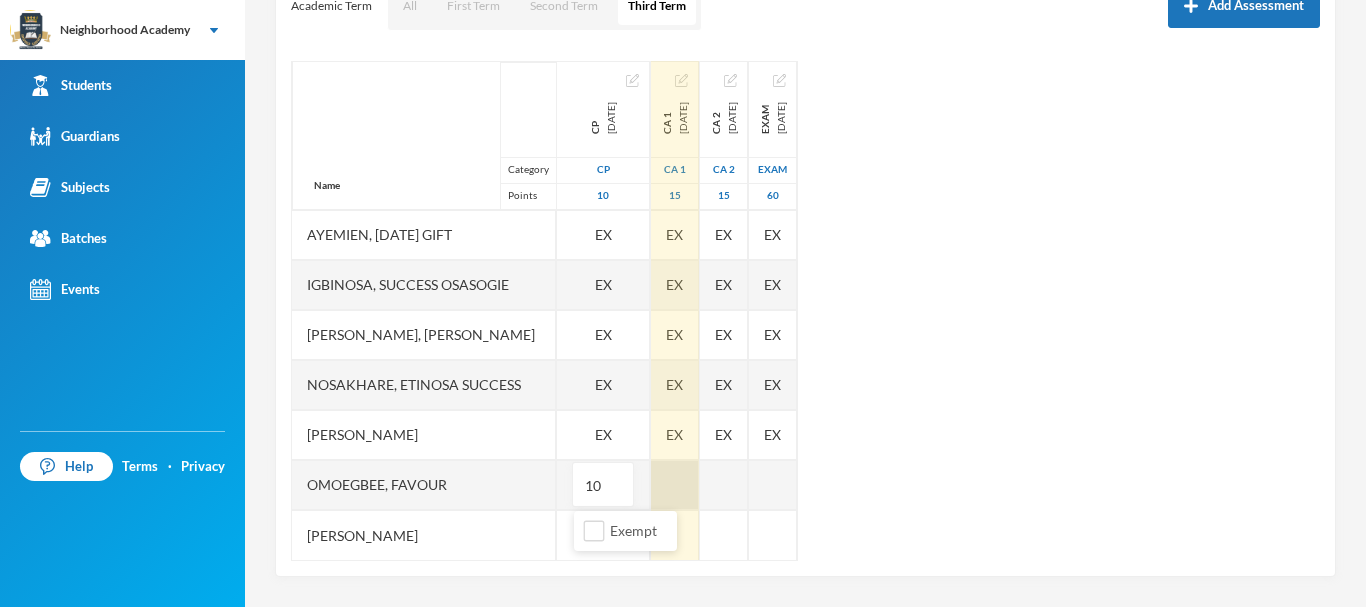 click at bounding box center [675, 485] 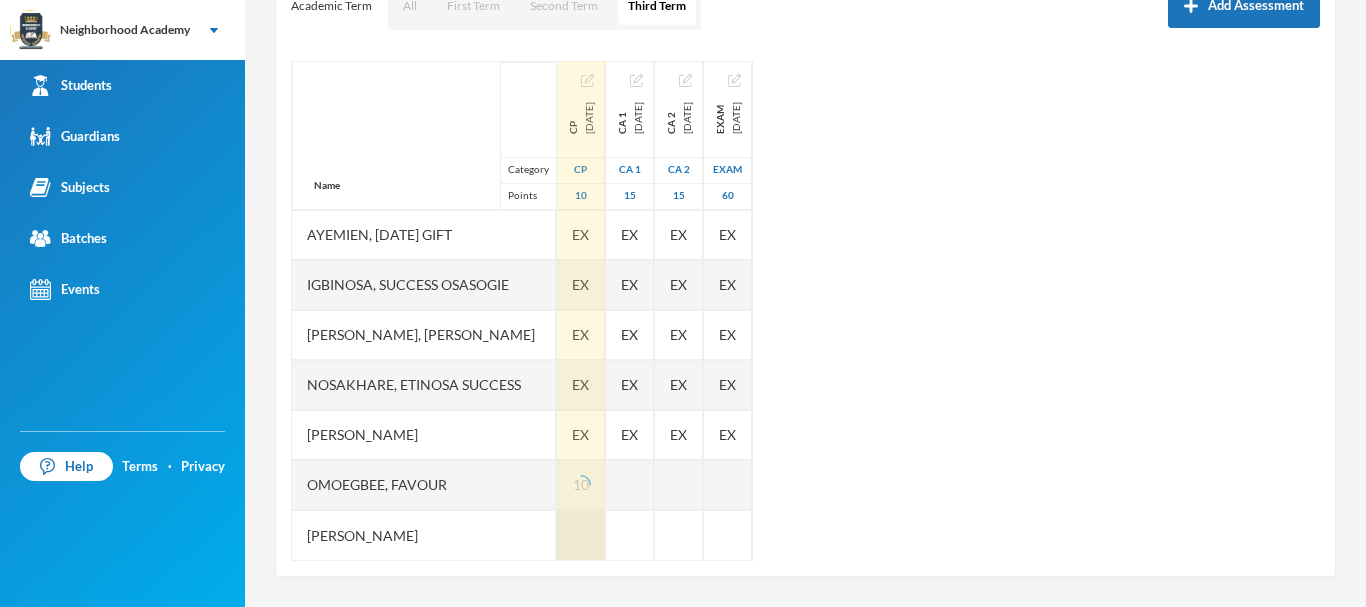 click at bounding box center (581, 535) 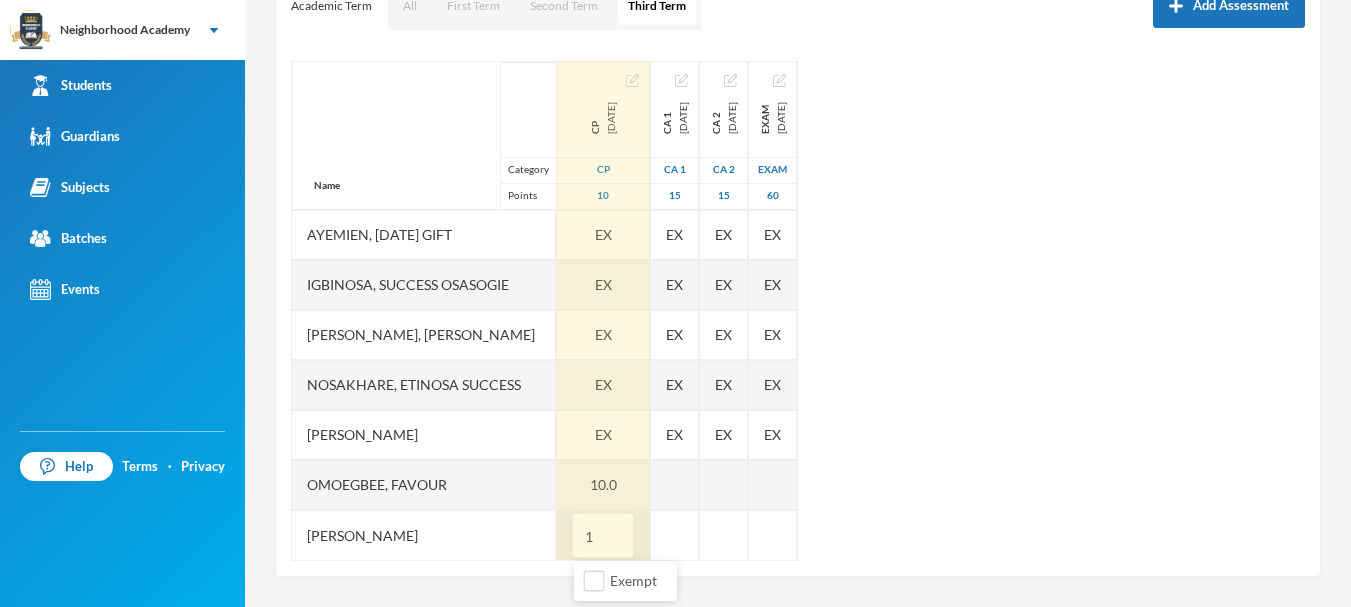 type on "10" 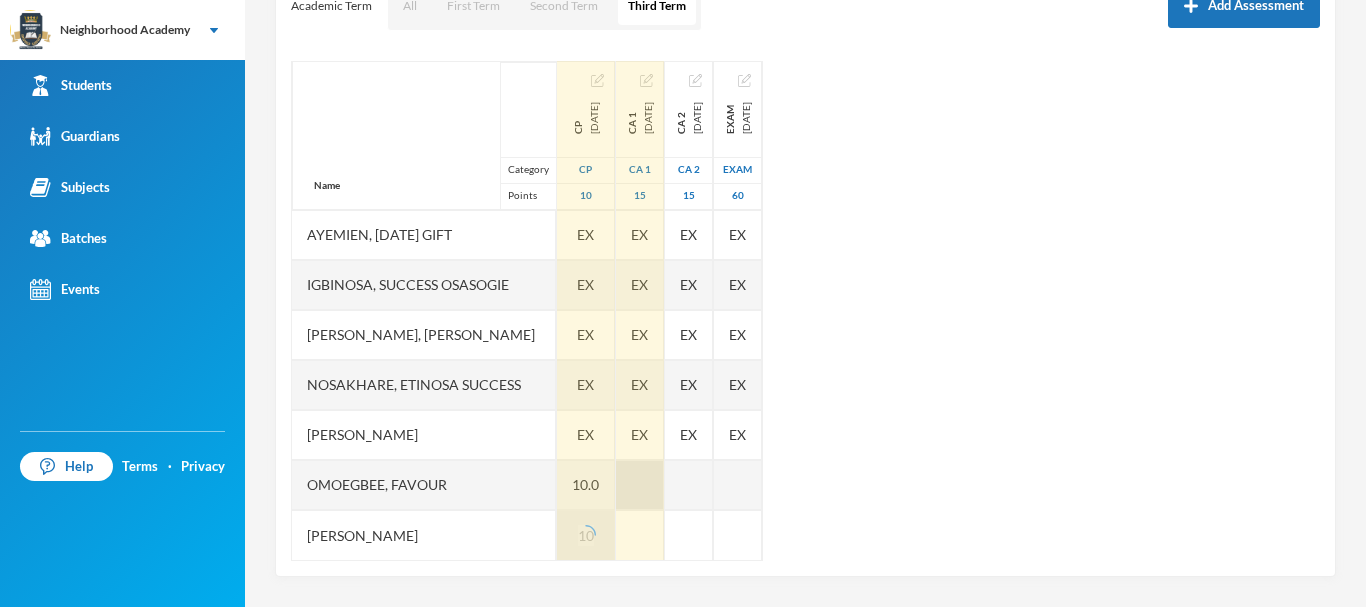 click at bounding box center [640, 485] 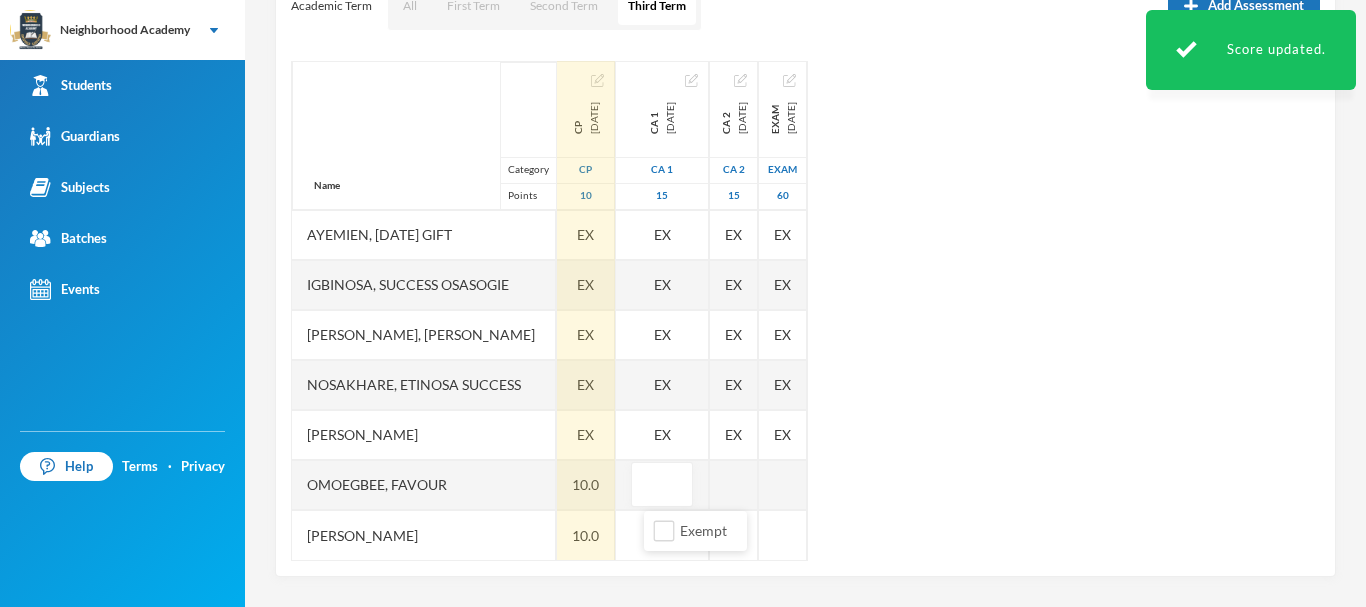 click on "Name   Category Points Abdulfatai, Abibah Ayemien, Monday Gift Igbinosa, Success Osasogie Nomwengho, Osaivbie Jennifer Nosakhare, Etinosa Success Obinna, Melody Omoegbee, Favour Yusuf, Christian Ayomiposi CP 2025-05-30 CP 10 EX EX EX EX EX EX 10.0 10.0 CA 1 2025-05-30 CA 1 15 EX EX EX EX EX EX CA 2 2025-07-09 CA 2 15 EX EX EX EX EX EX Exam 2025-07-30 Exam 60 EX EX EX EX EX EX" at bounding box center [805, 311] 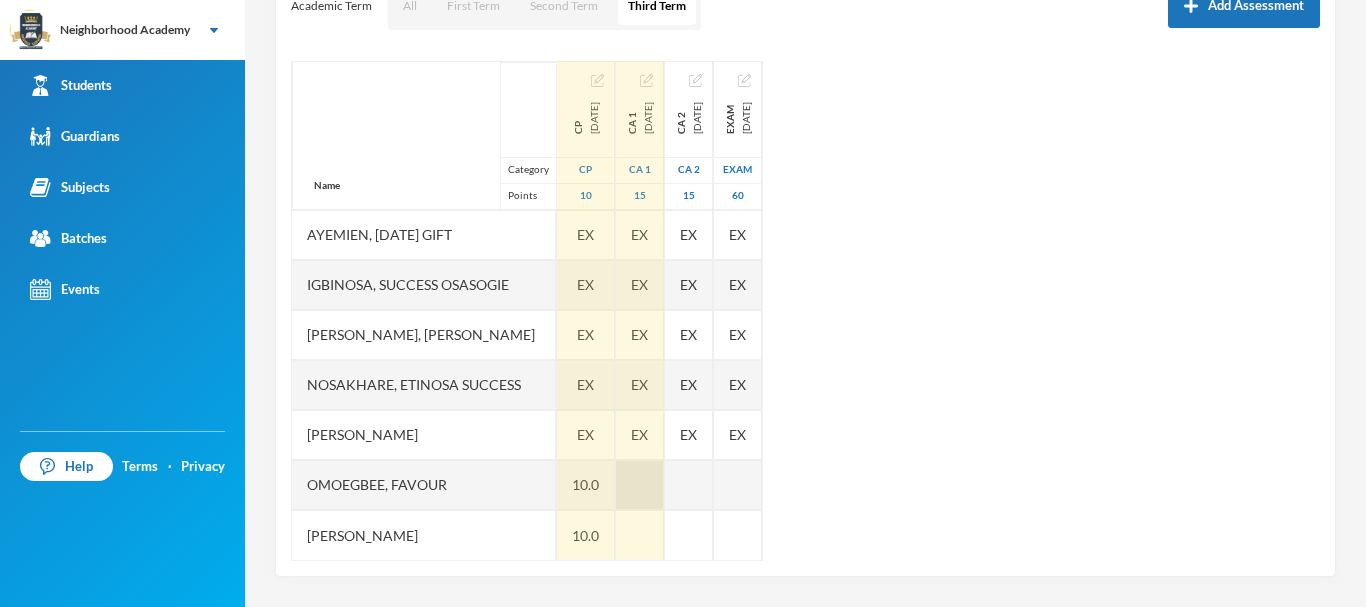 click at bounding box center [640, 485] 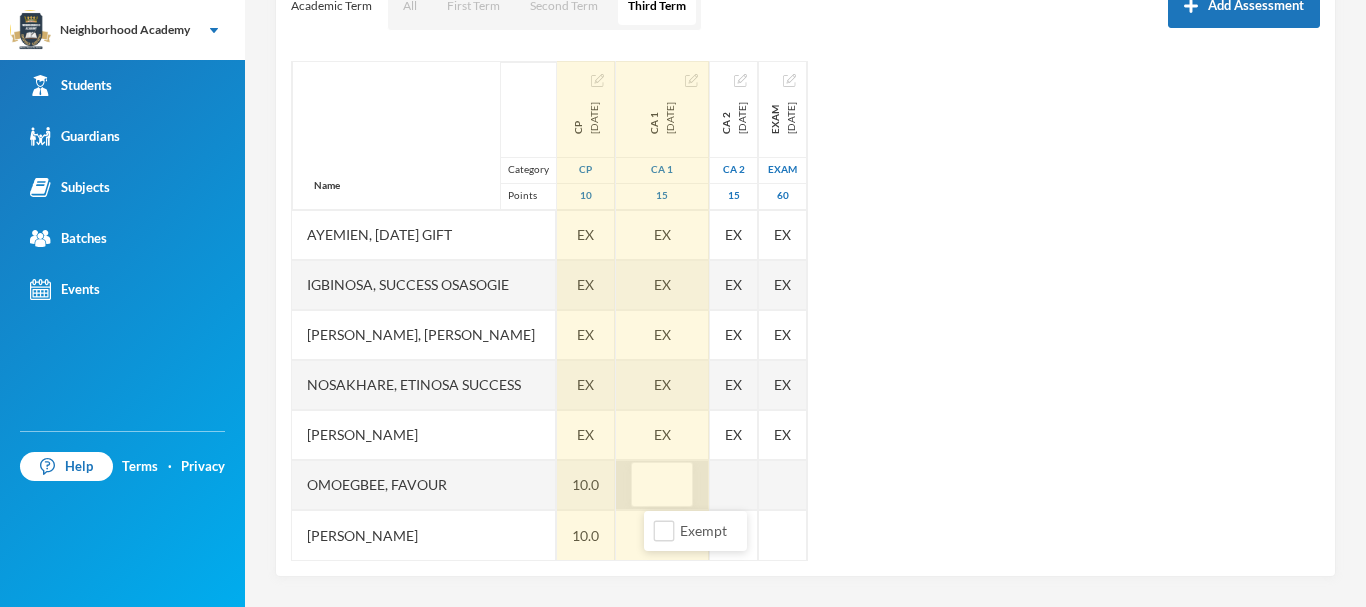 type on "2" 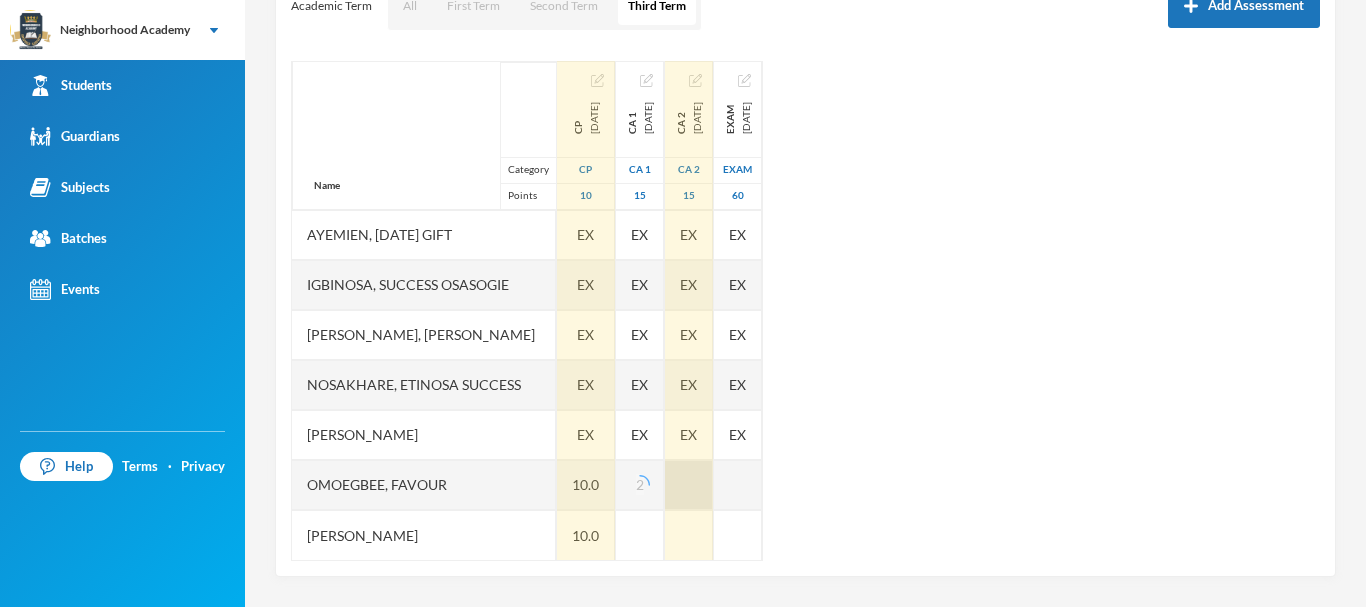 click at bounding box center (689, 485) 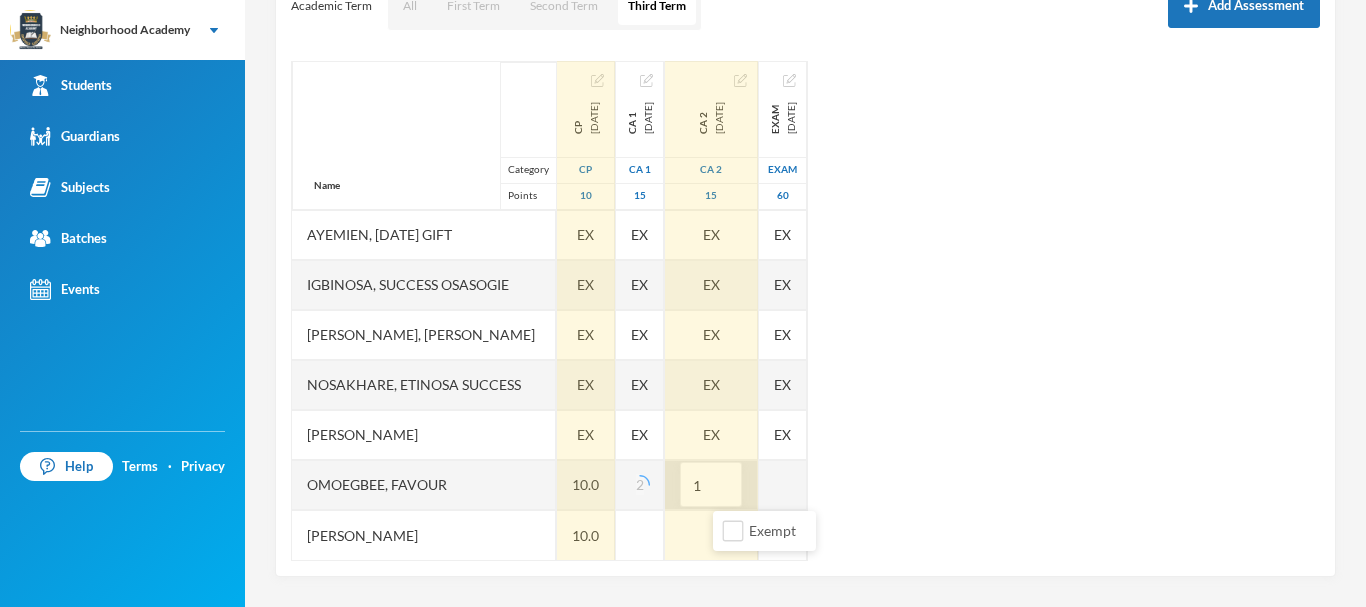 type on "15" 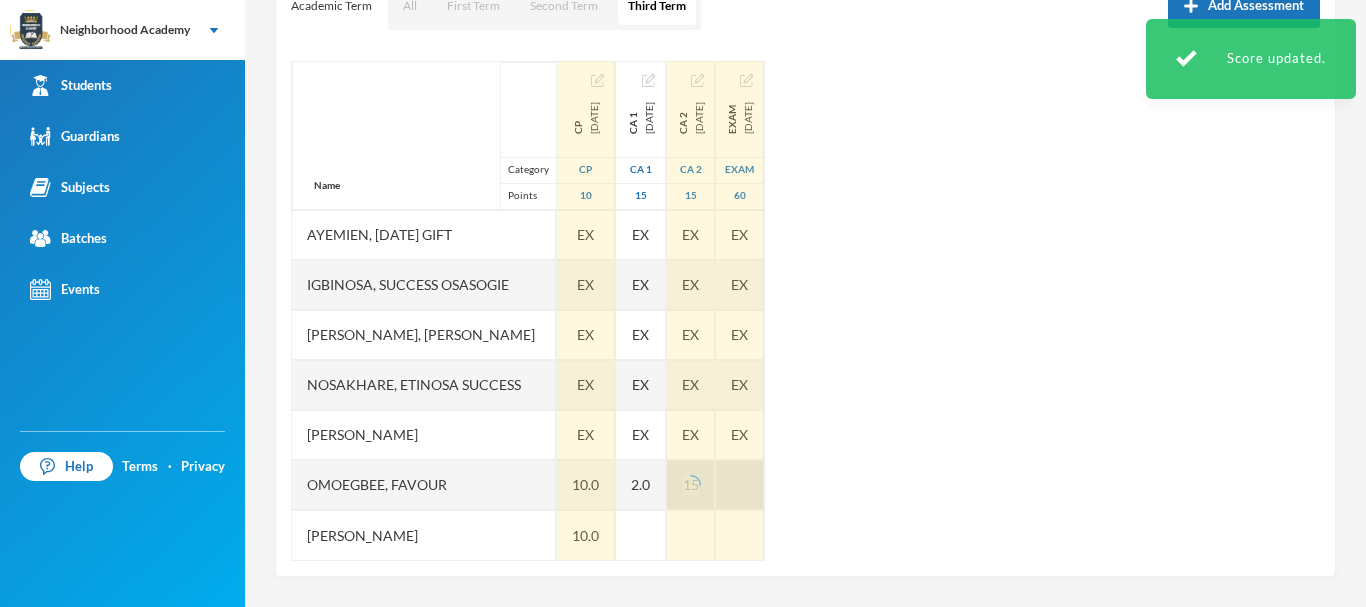 click on "Name   Category Points Abdulfatai, Abibah Ayemien, Monday Gift Igbinosa, Success Osasogie Nomwengho, Osaivbie Jennifer Nosakhare, Etinosa Success Obinna, Melody Omoegbee, Favour Yusuf, Christian Ayomiposi CP 2025-05-30 CP 10 EX EX EX EX EX EX 10.0 10.0 CA 1 2025-05-30 CA 1 15 EX EX EX EX EX EX 2.0 CA 2 2025-07-09 CA 2 15 EX EX EX EX EX EX 15 Exam 2025-07-30 Exam 60 EX EX EX EX EX EX" at bounding box center [805, 311] 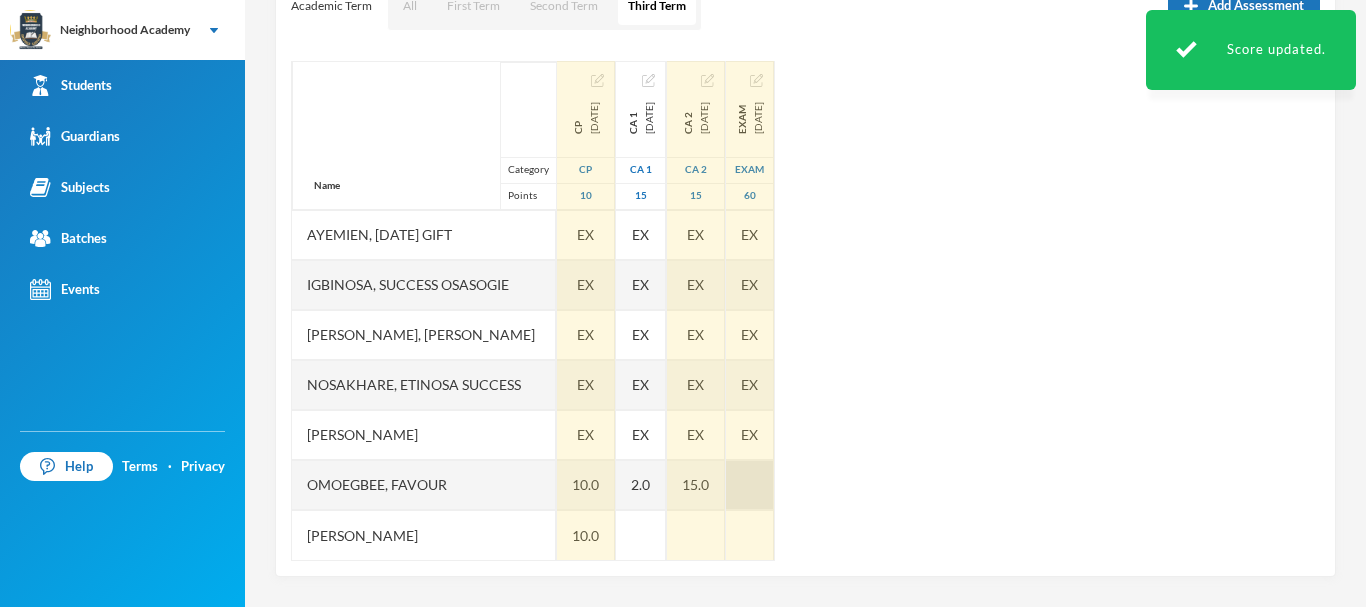 click at bounding box center (750, 485) 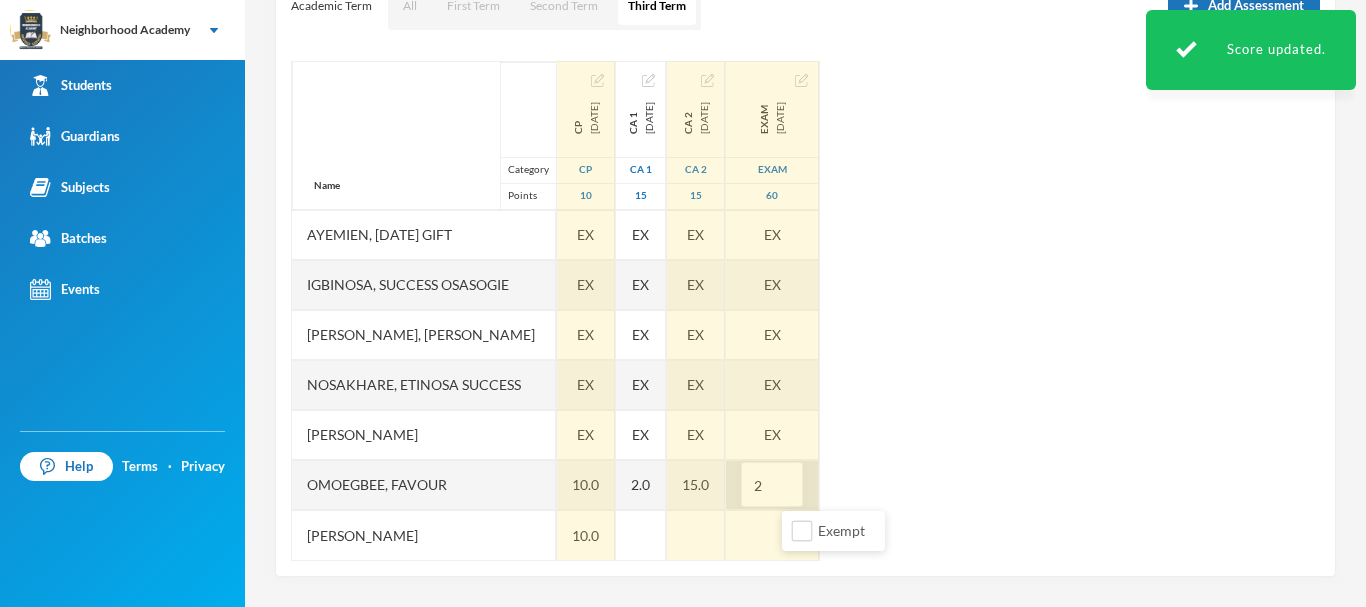 type on "25" 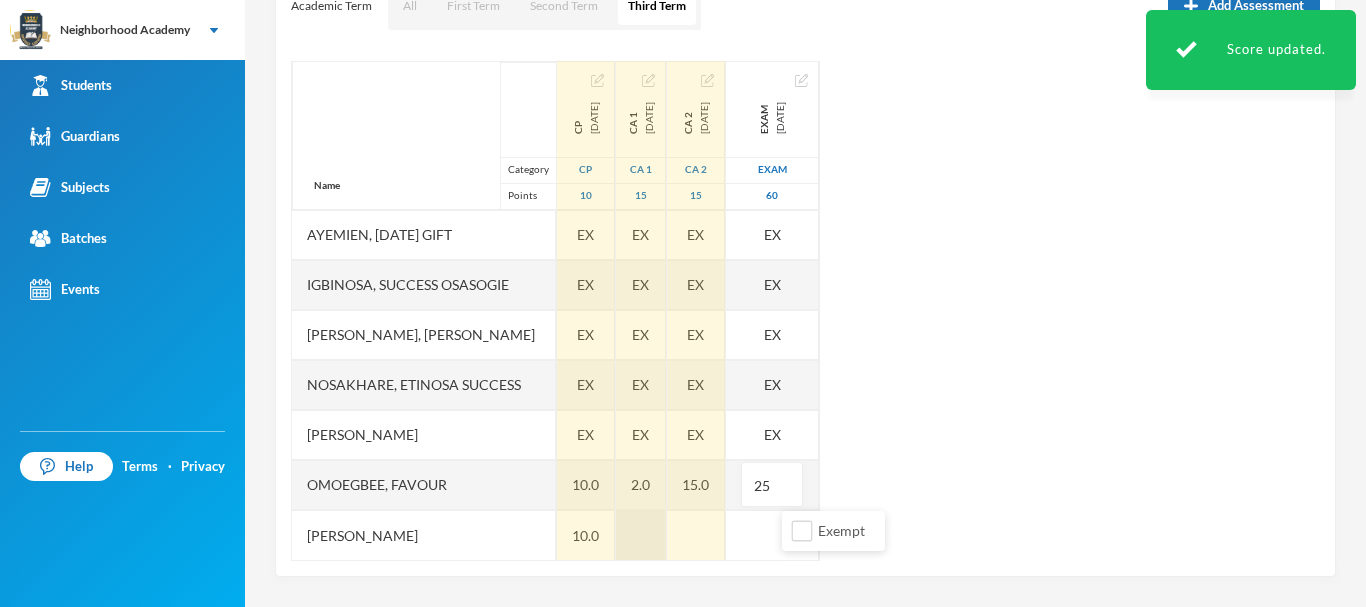 click at bounding box center (641, 535) 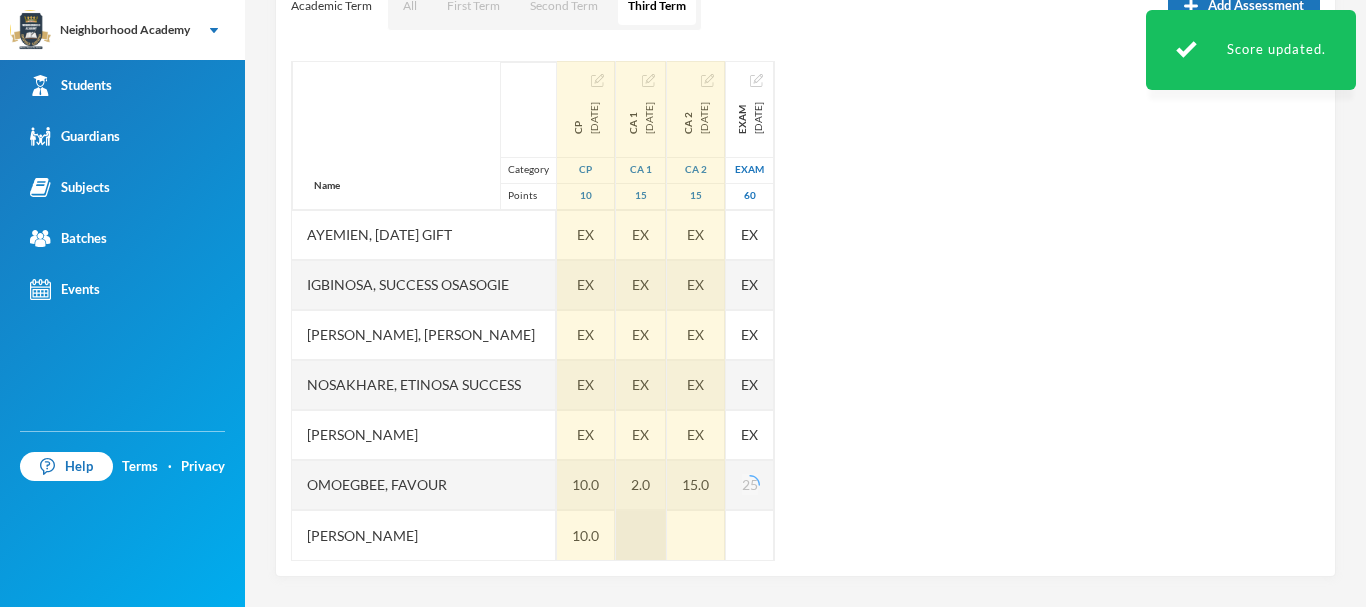 click at bounding box center [641, 535] 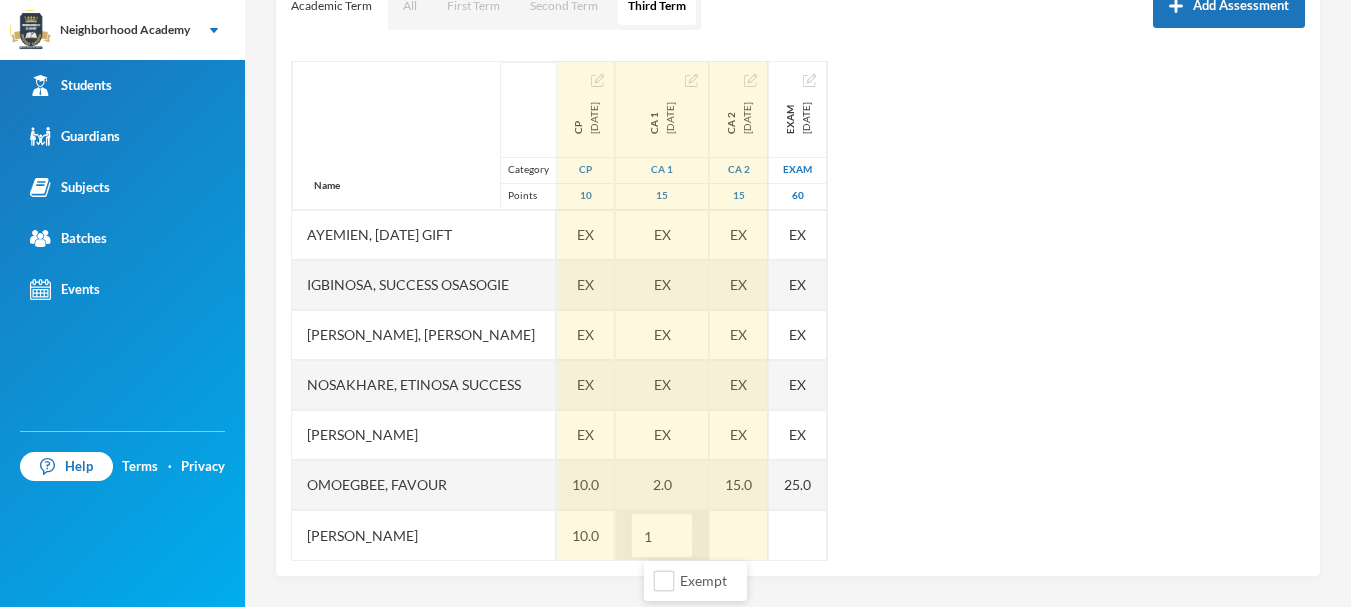 type on "10" 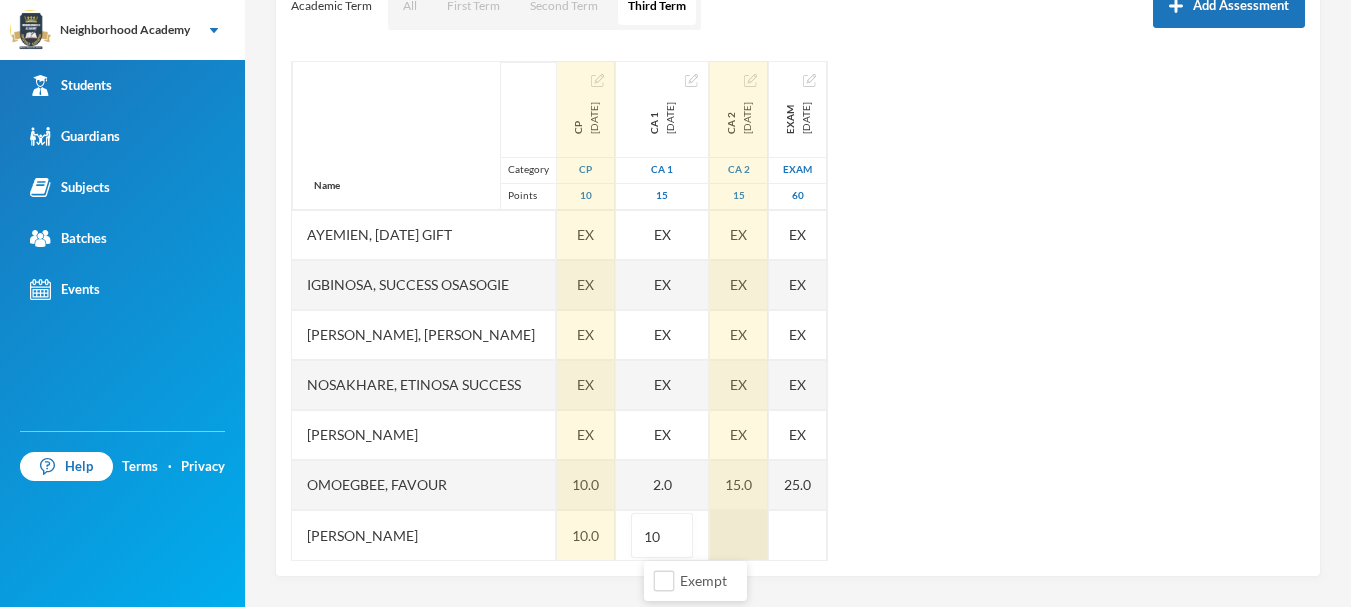 click at bounding box center [739, 535] 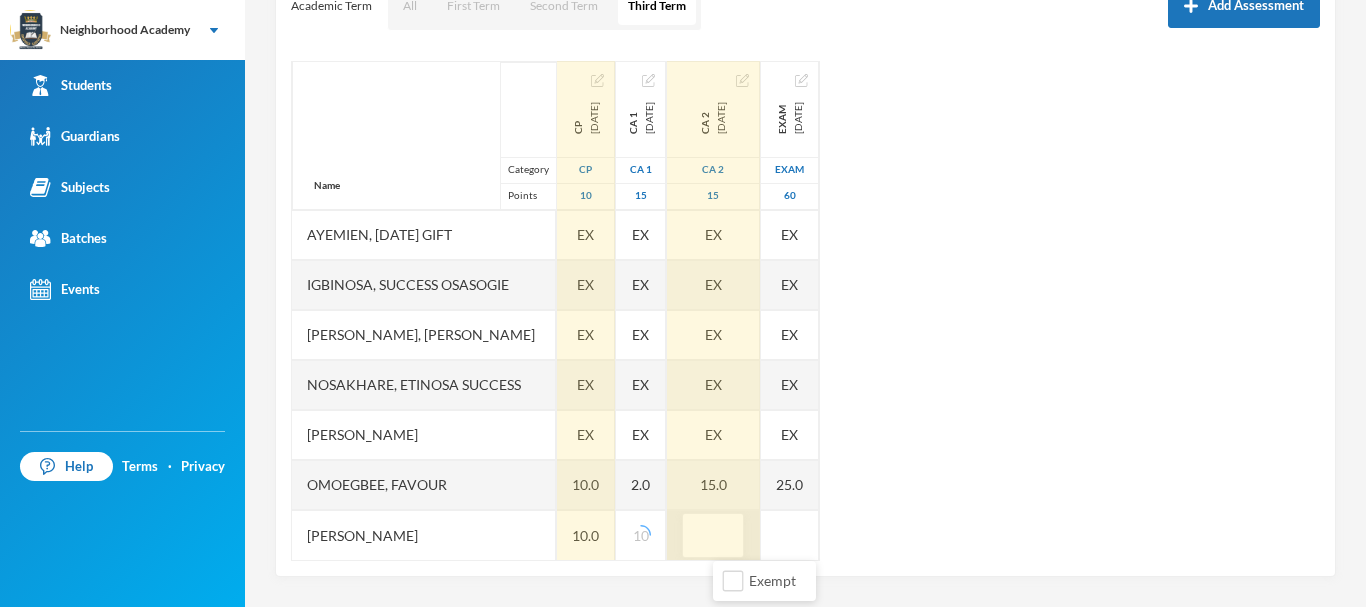 click at bounding box center (713, 536) 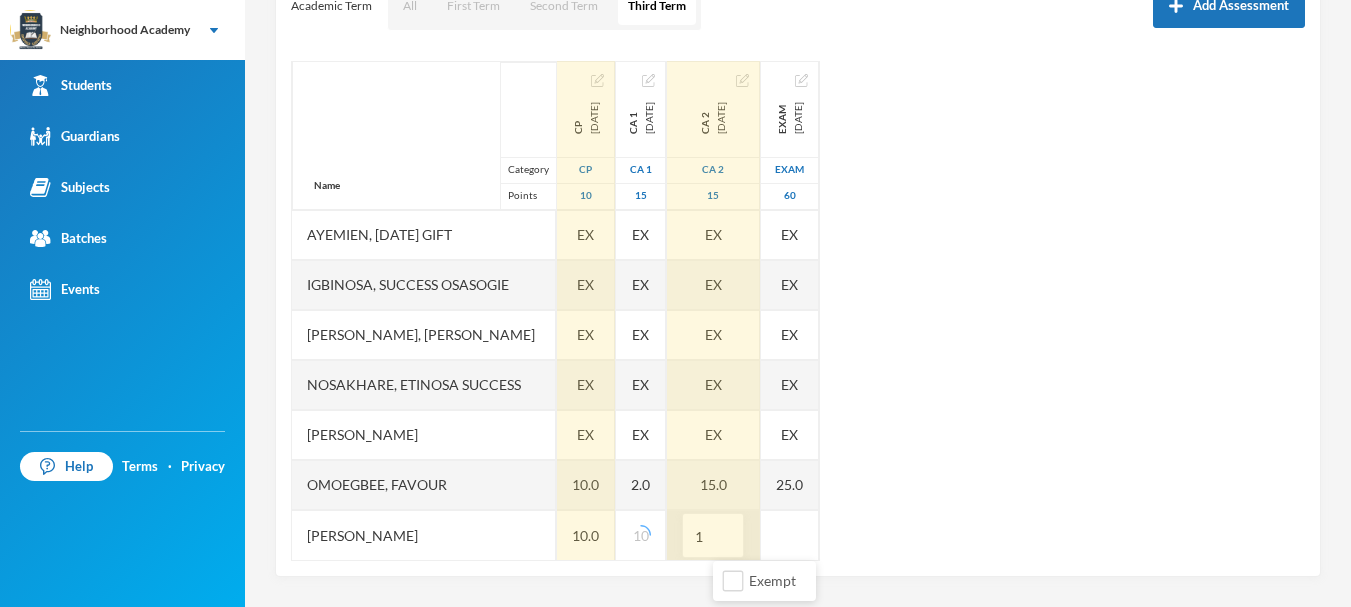 type on "15" 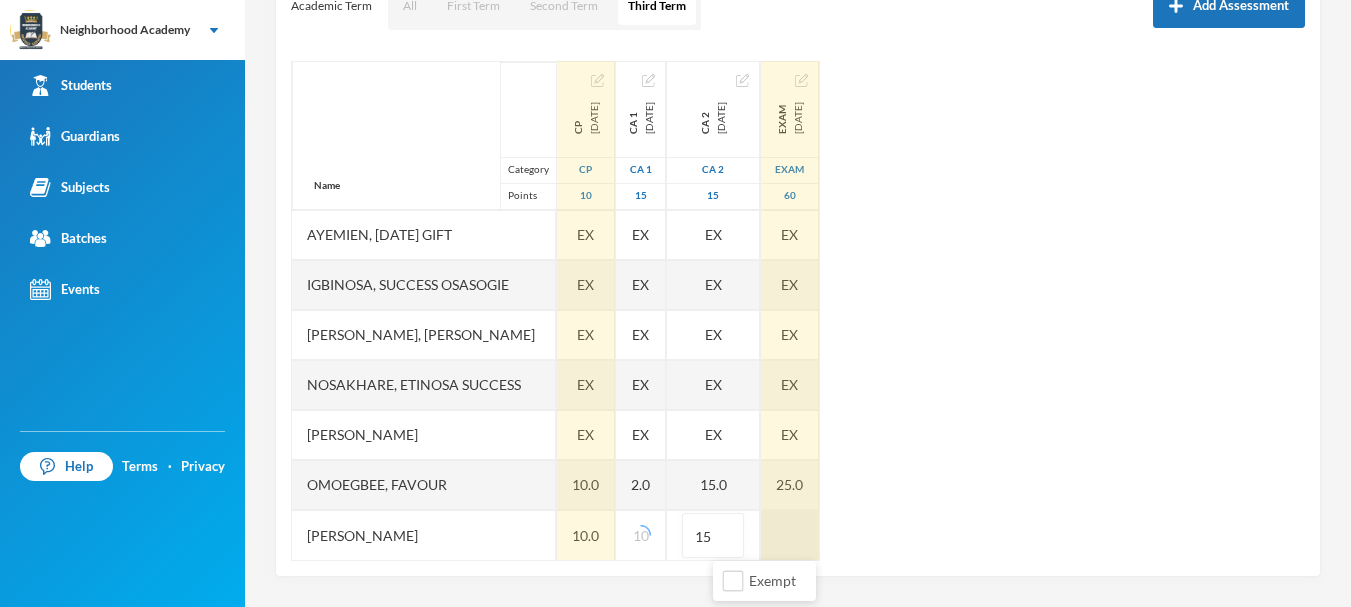 click at bounding box center (790, 535) 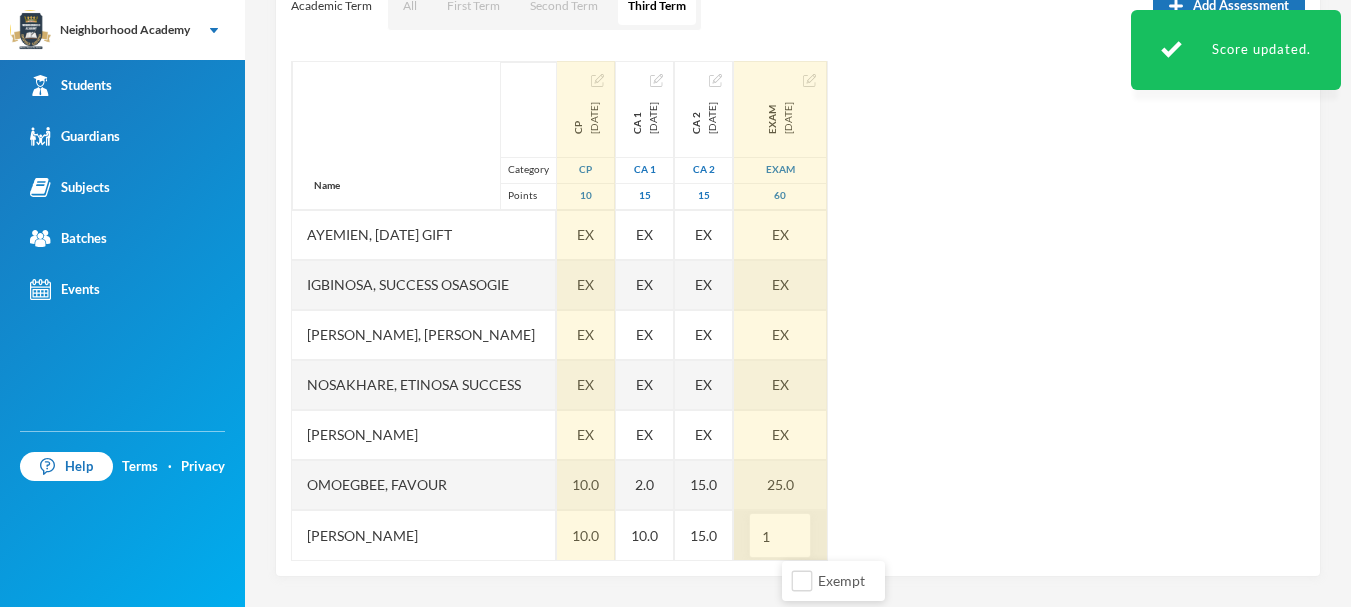 type on "16" 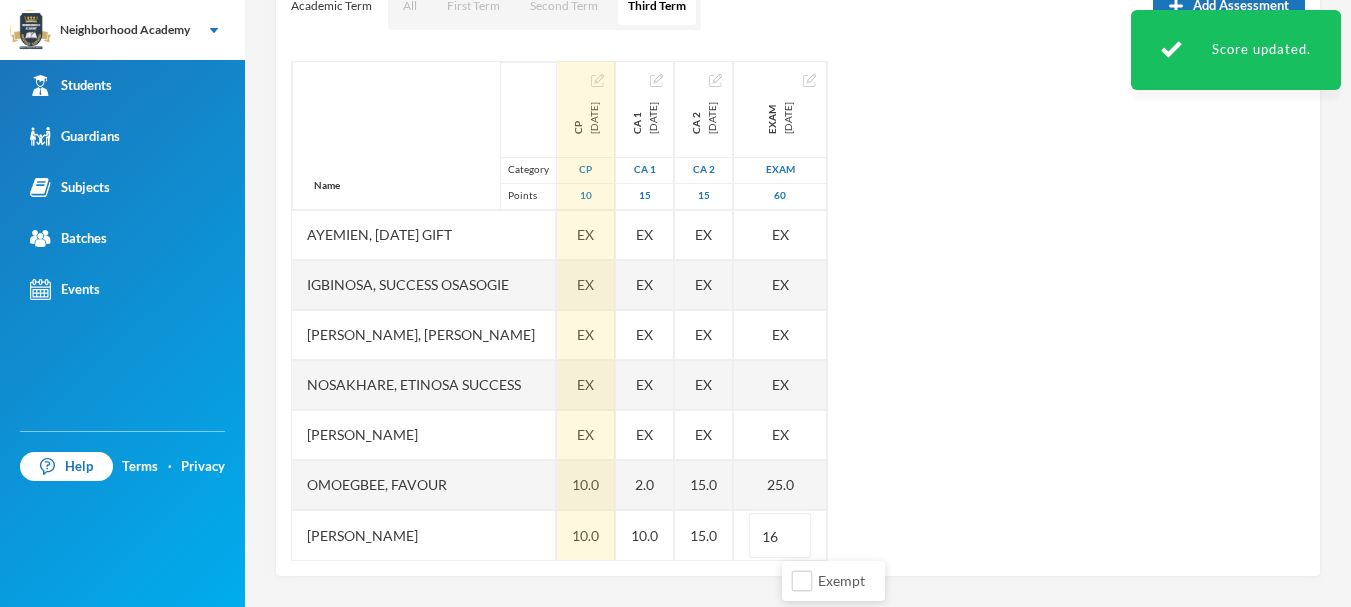 click on "Name   Category Points Abdulfatai, Abibah Ayemien, Monday Gift Igbinosa, Success Osasogie Nomwengho, Osaivbie Jennifer Nosakhare, Etinosa Success Obinna, Melody Omoegbee, Favour Yusuf, Christian Ayomiposi CP 2025-05-30 CP 10 EX EX EX EX EX EX 10.0 10.0 CA 1 2025-05-30 CA 1 15 EX EX EX EX EX EX 2.0 10.0 CA 2 2025-07-09 CA 2 15 EX EX EX EX EX EX 15.0 15.0 Exam 2025-07-30 Exam 60 EX EX EX EX EX EX 25.0 16" at bounding box center [798, 311] 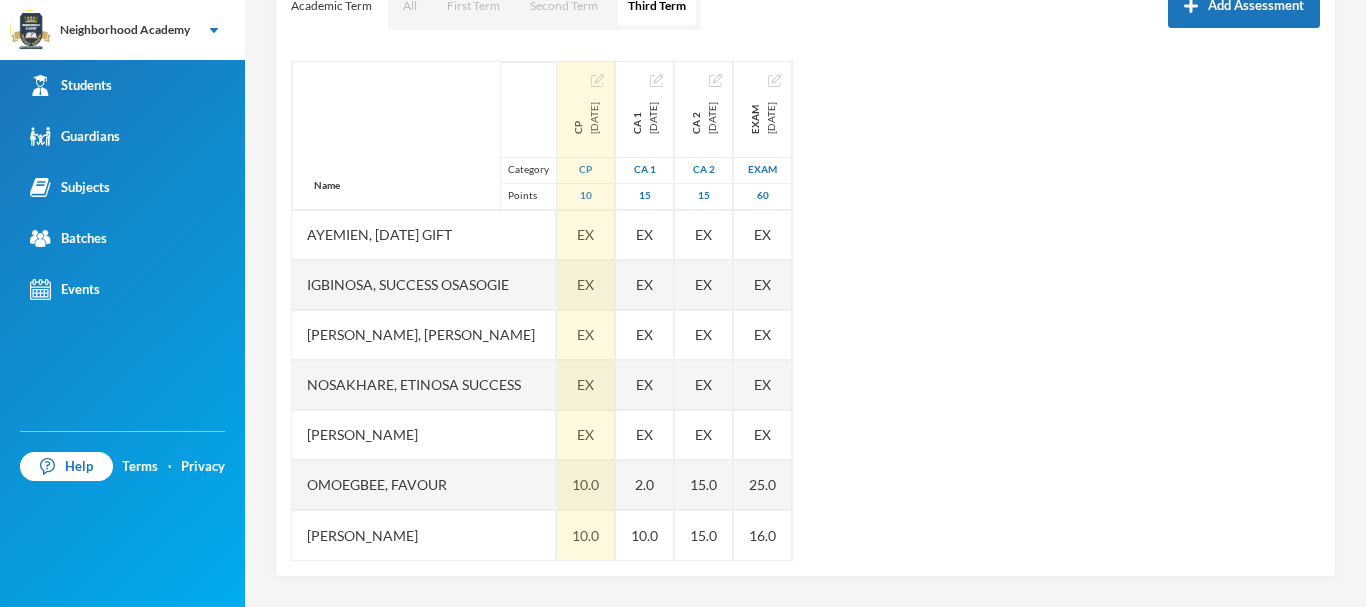 click on "Name   Category Points Abdulfatai, Abibah Ayemien, Monday Gift Igbinosa, Success Osasogie Nomwengho, Osaivbie Jennifer Nosakhare, Etinosa Success Obinna, Melody Omoegbee, Favour Yusuf, Christian Ayomiposi CP 2025-05-30 CP 10 EX EX EX EX EX EX 10.0 10.0 CA 1 2025-05-30 CA 1 15 EX EX EX EX EX EX 2.0 10.0 CA 2 2025-07-09 CA 2 15 EX EX EX EX EX EX 15.0 15.0 Exam 2025-07-30 Exam 60 EX EX EX EX EX EX 25.0 16.0" at bounding box center [805, 311] 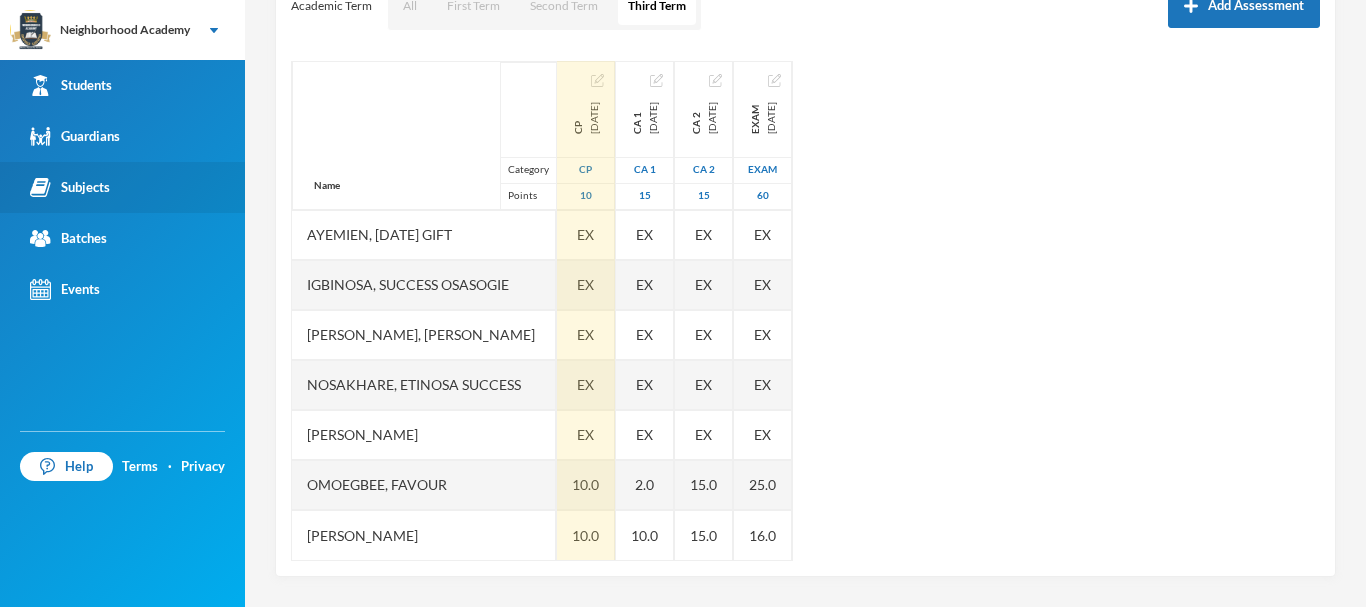 click on "Subjects" at bounding box center (70, 187) 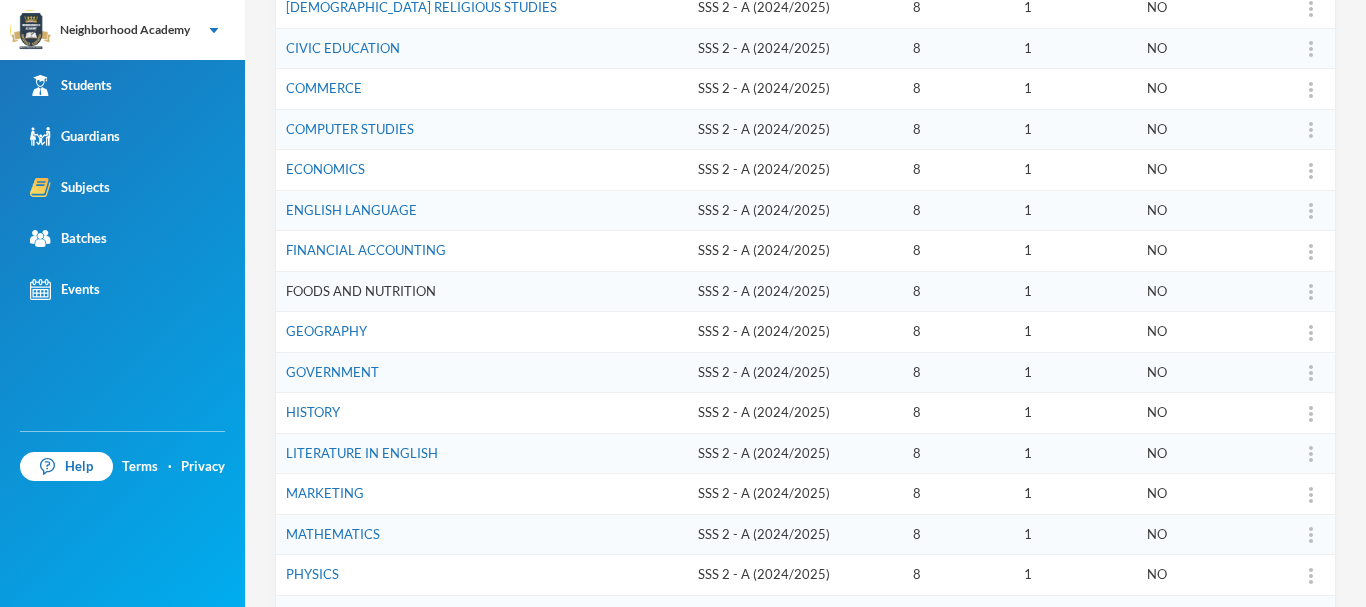 scroll, scrollTop: 505, scrollLeft: 0, axis: vertical 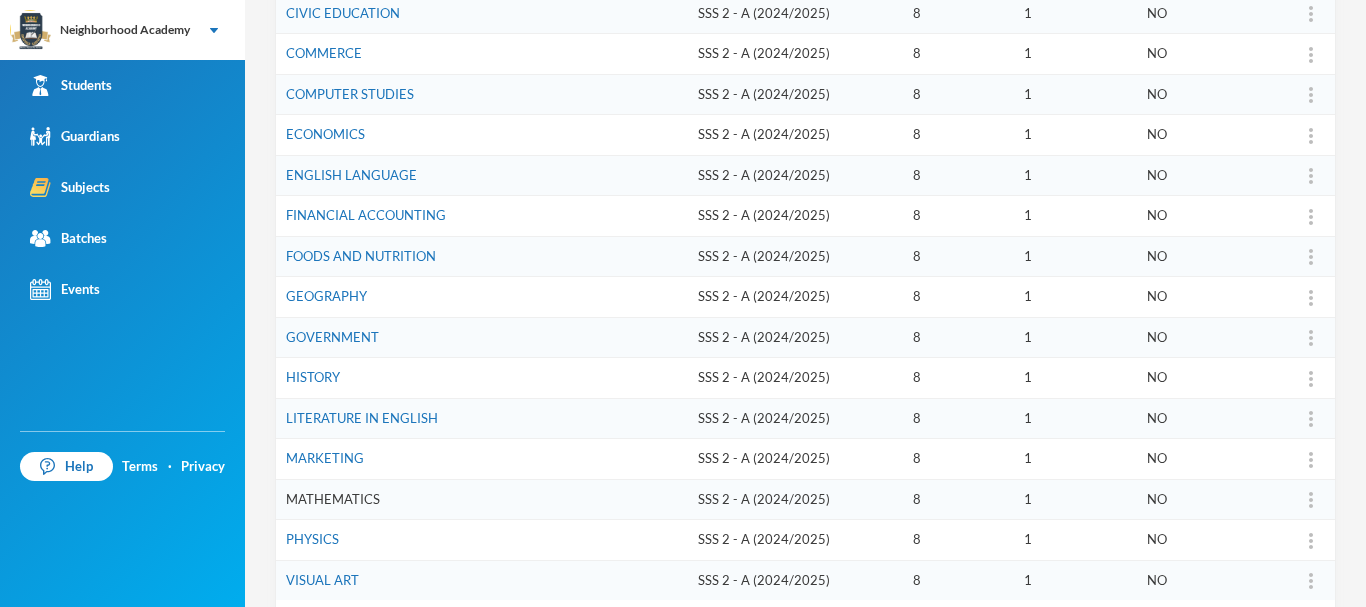 click on "MATHEMATICS" at bounding box center (333, 499) 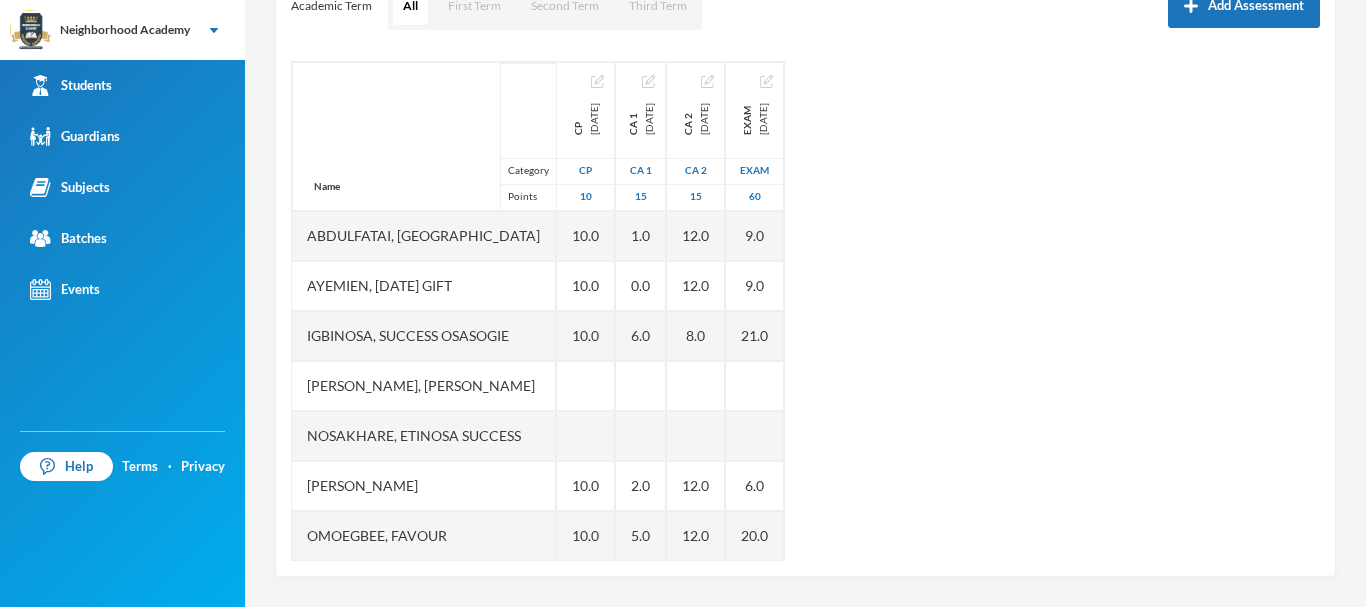 scroll, scrollTop: 305, scrollLeft: 0, axis: vertical 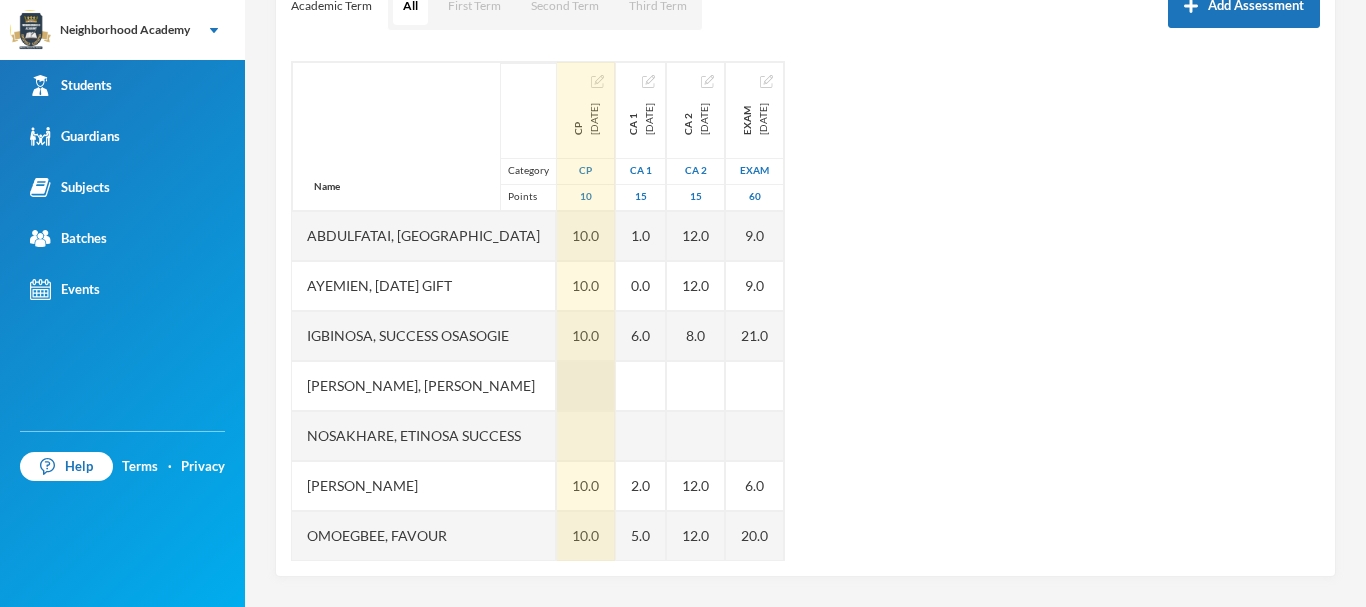 click at bounding box center [586, 386] 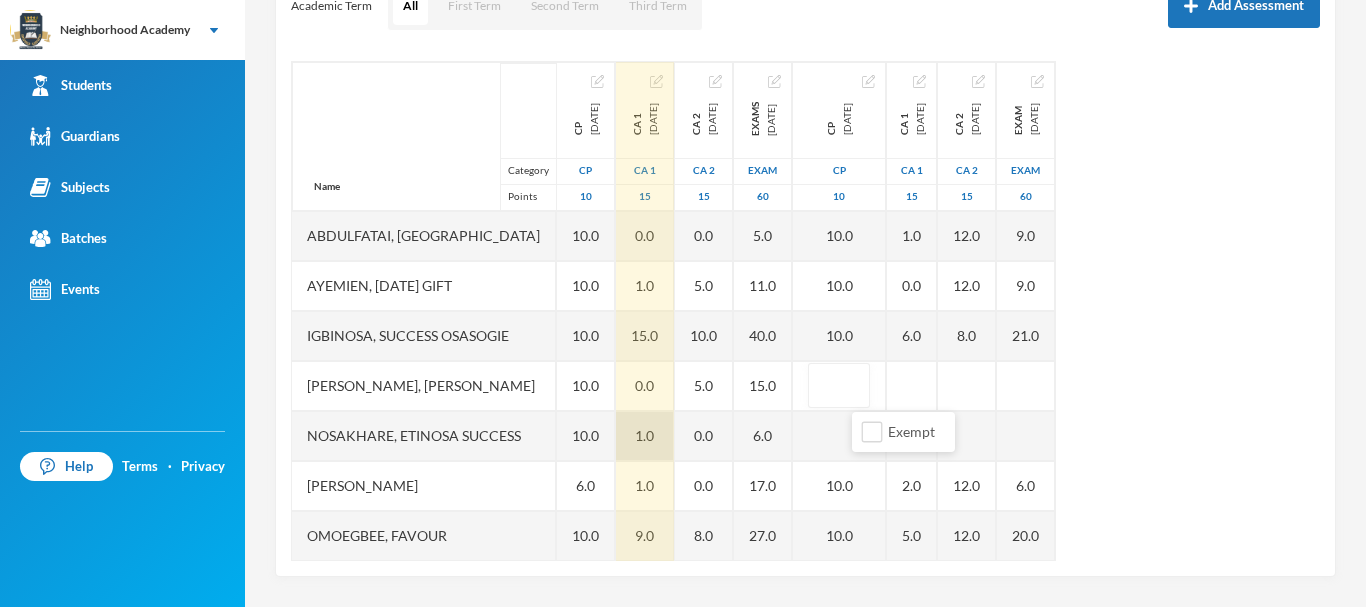 click on "10.0" at bounding box center [586, 436] 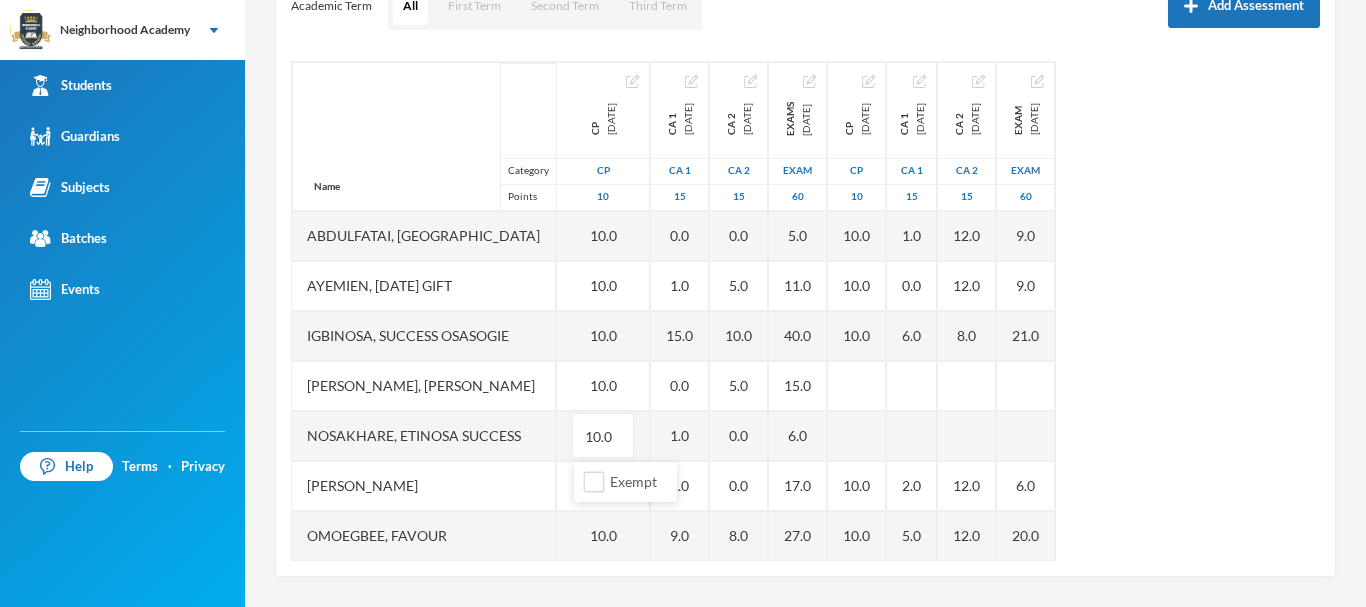 click on "Name   Category Points Abdulfatai, Abibah Ayemien, Monday Gift Igbinosa, Success Osasogie Nomwengho, Osaivbie Jennifer Nosakhare, Etinosa Success Obinna, Melody Omoegbee, Favour Yusuf, Christian Ayomiposi CP 2025-02-14 CP 10 10.0 10.0 10.0 10.0 10.0 6.0 10.0 10.0 CA 1 2025-02-16 CA 1 15 0.0 1.0 15.0 0.0 1.0 1.0 9.0 1.0 CA 2 2025-03-14 CA 2 15 0.0 5.0 10.0 5.0 0.0 0.0 8.0 10.0 Exams 2025-03-28 Exam 60 5.0 11.0 40.0 15.0 6.0 17.0 27.0 23.0 CP 2025-05-30 CP 10 10.0 10.0 10.0 10.0 10.0 10.0 CA 1 2025-05-30 CA 1 15 1.0 0.0 6.0 2.0 5.0 5.0 CA 2 2025-07-09 CA 2 15 12.0 12.0 8.0 12.0 12.0 12.0 Exam 2025-07-30 Exam 60 9.0 9.0 21.0 6.0 20.0 12.0" at bounding box center (805, 311) 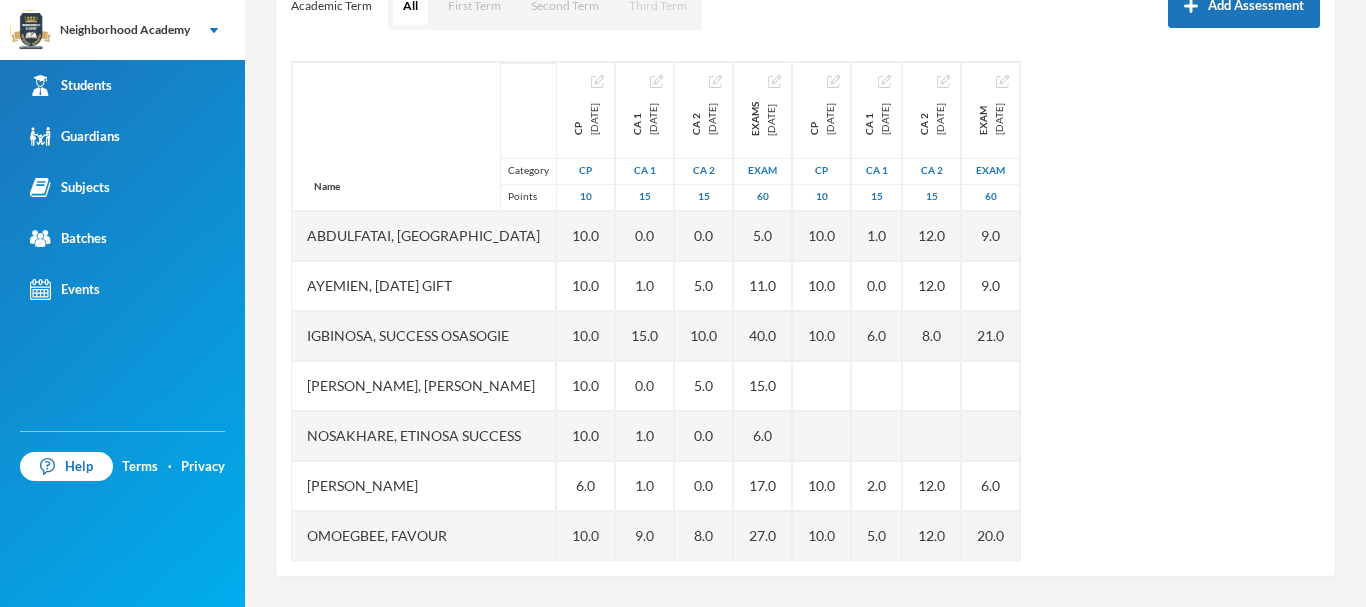 click on "Third Term" at bounding box center [658, 6] 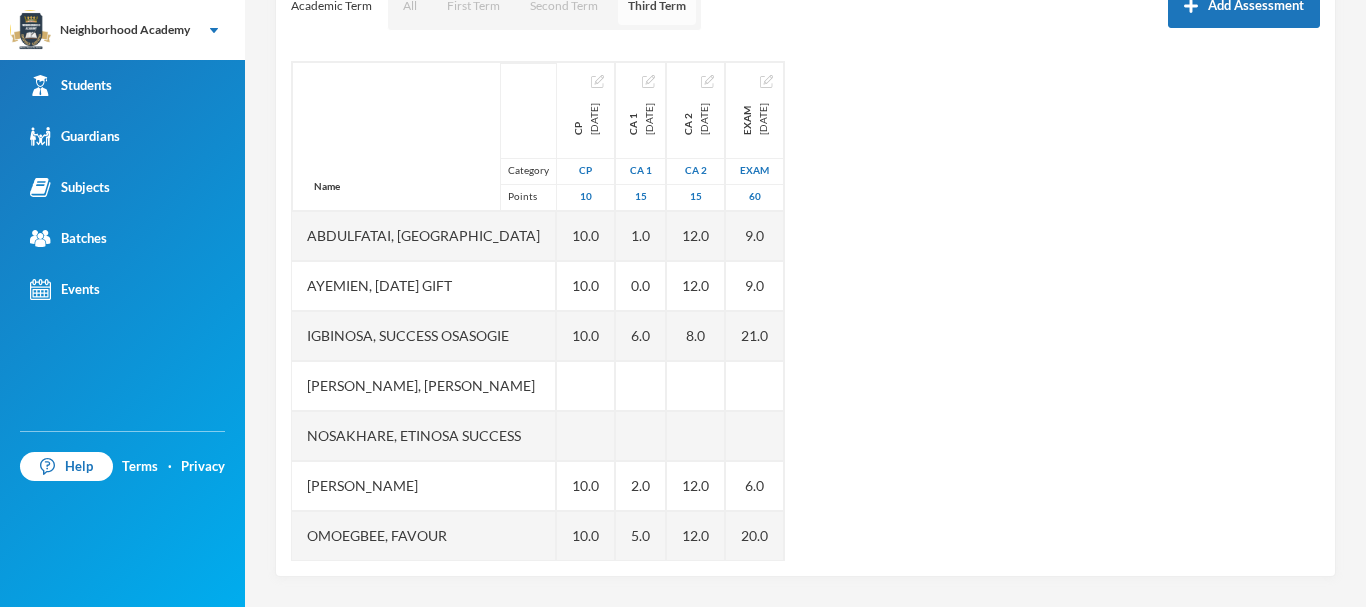 click on "Third Term" at bounding box center [657, 6] 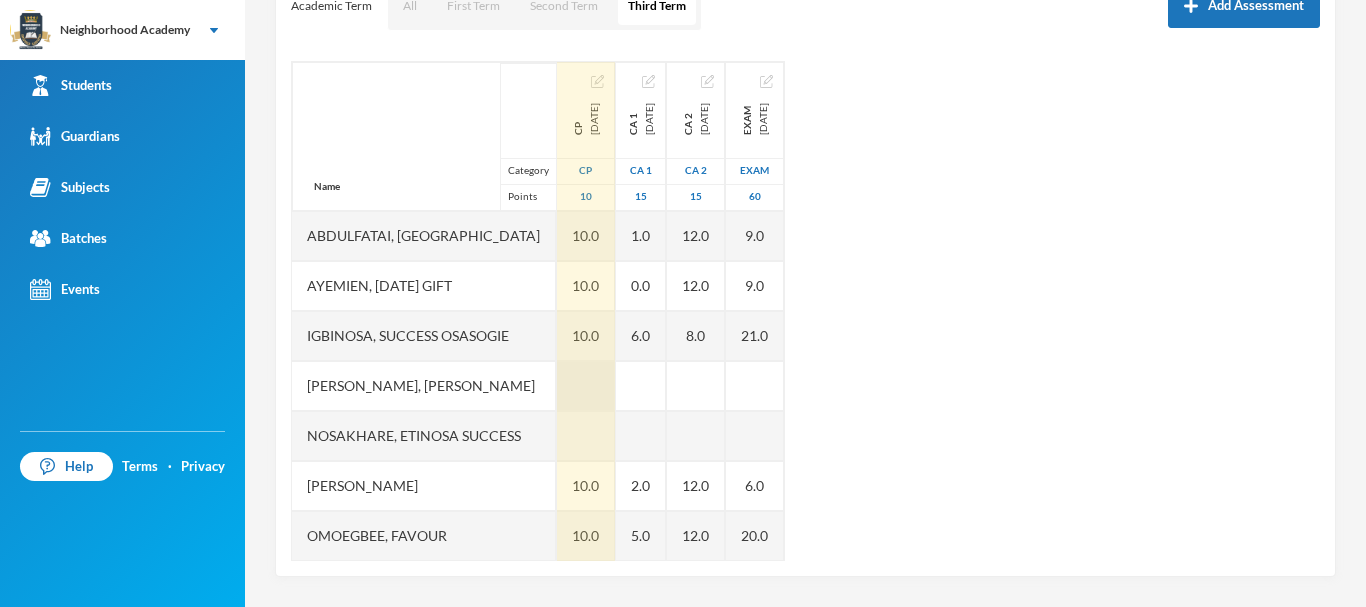 click at bounding box center [586, 386] 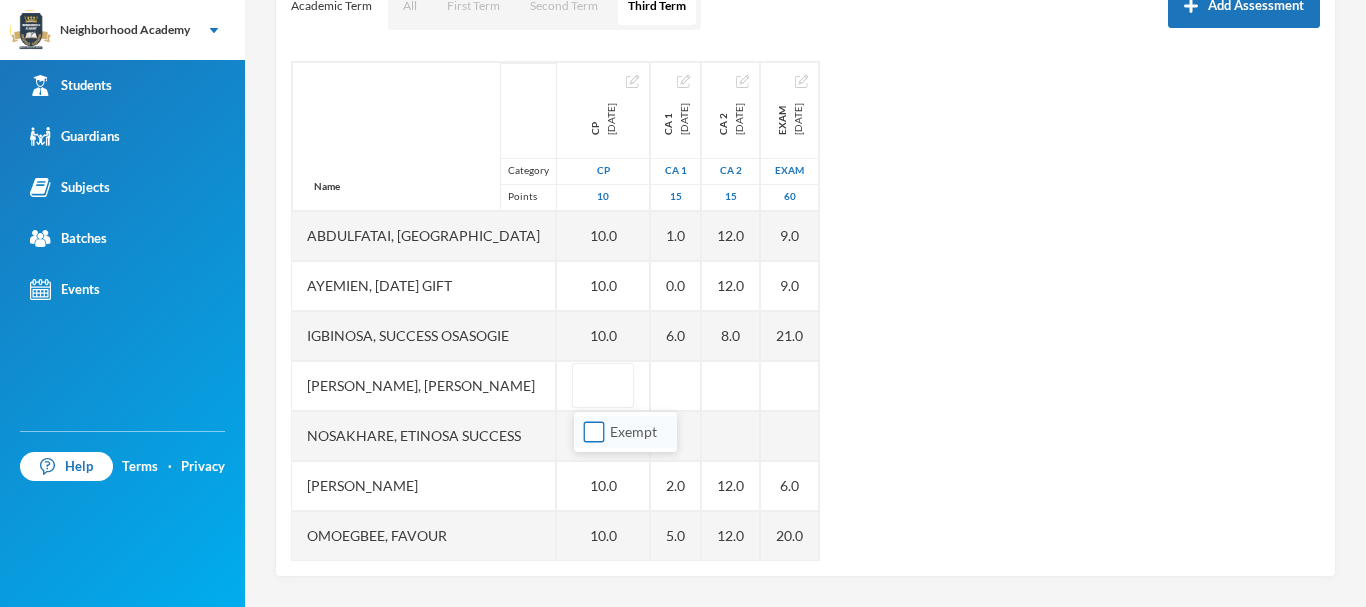 click on "Exempt" at bounding box center (633, 431) 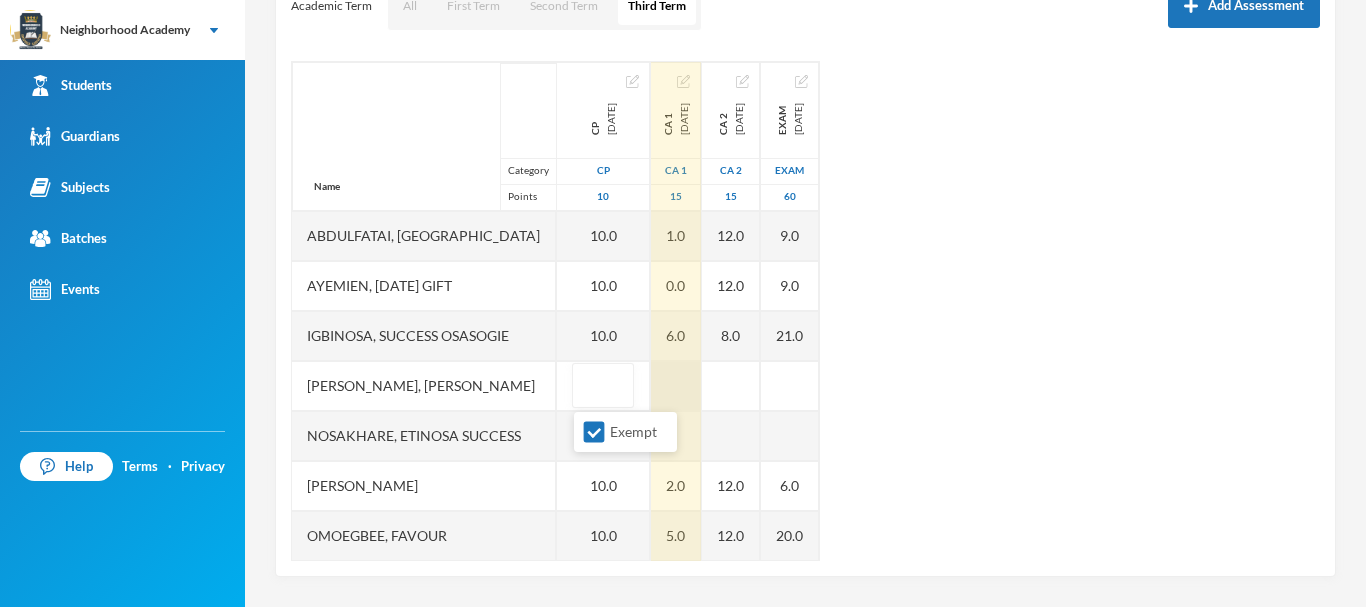 click on "Name   Category Points Abdulfatai, Abibah Ayemien, Monday Gift Igbinosa, Success Osasogie Nomwengho, Osaivbie Jennifer Nosakhare, Etinosa Success Obinna, Melody Omoegbee, Favour Yusuf, Christian Ayomiposi CP 2025-05-30 CP 10 10.0 10.0 10.0 10.0 10.0 10.0 CA 1 2025-05-30 CA 1 15 1.0 0.0 6.0 2.0 5.0 5.0 CA 2 2025-07-09 CA 2 15 12.0 12.0 8.0 12.0 12.0 12.0 Exam 2025-07-30 Exam 60 9.0 9.0 21.0 6.0 20.0 12.0" at bounding box center (805, 311) 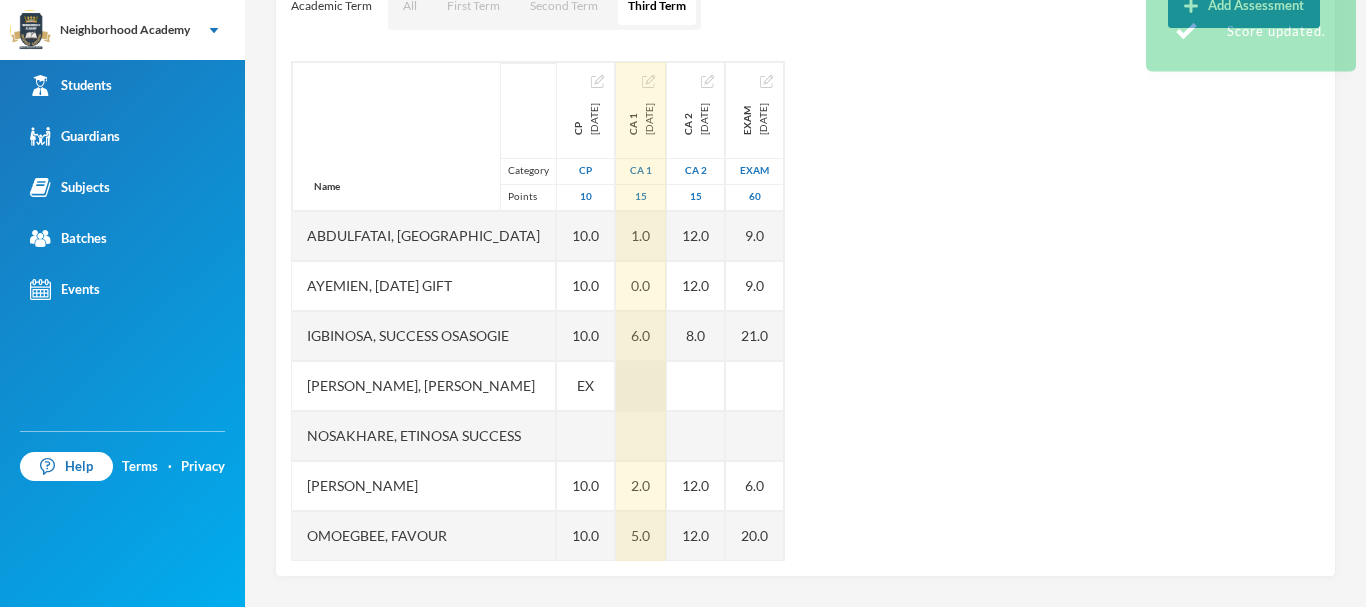 click at bounding box center [641, 386] 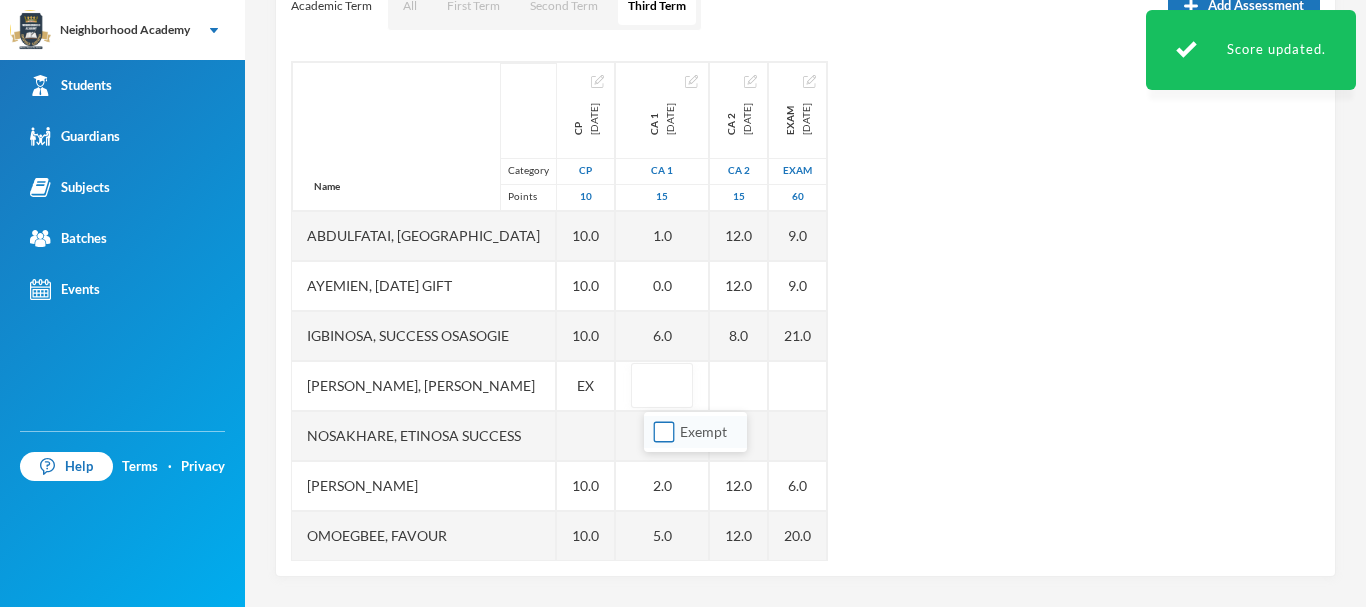 click on "Exempt" at bounding box center (664, 432) 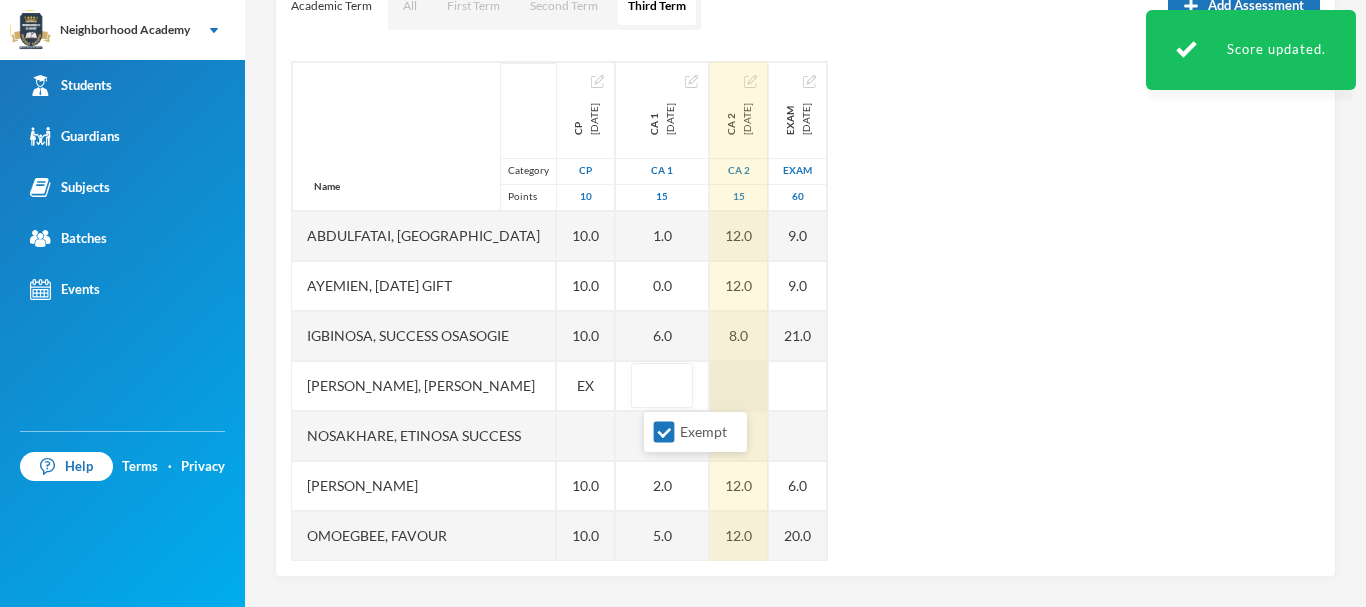 click at bounding box center (739, 386) 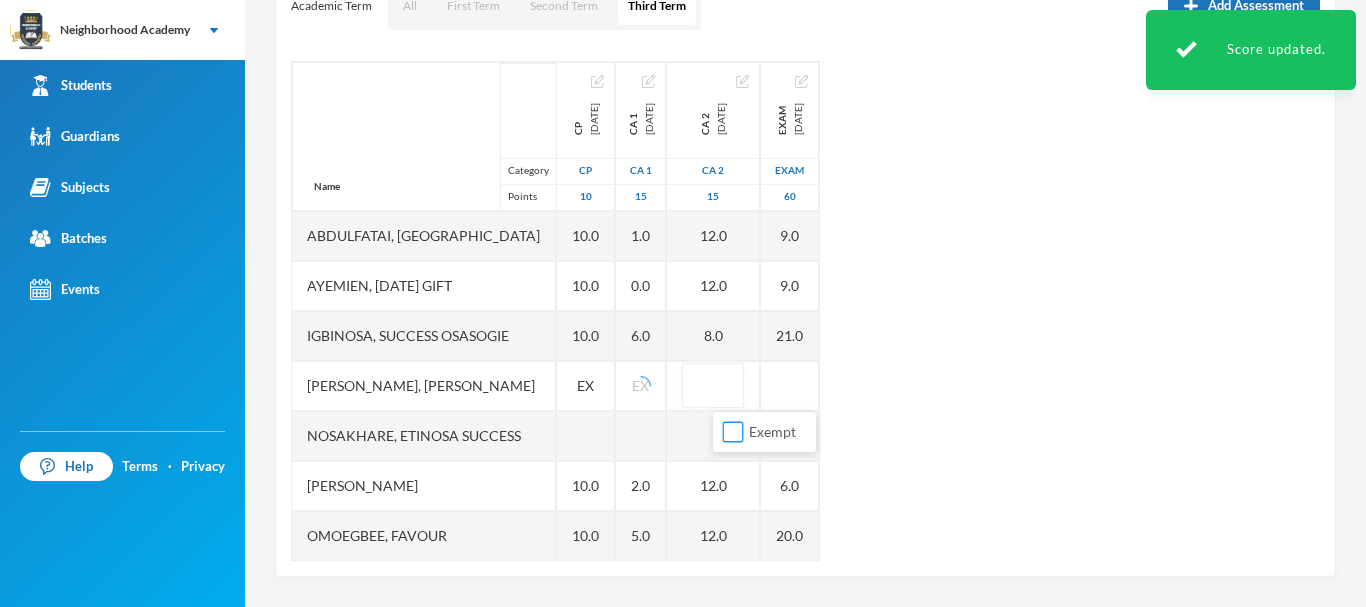 drag, startPoint x: 732, startPoint y: 431, endPoint x: 780, endPoint y: 407, distance: 53.66563 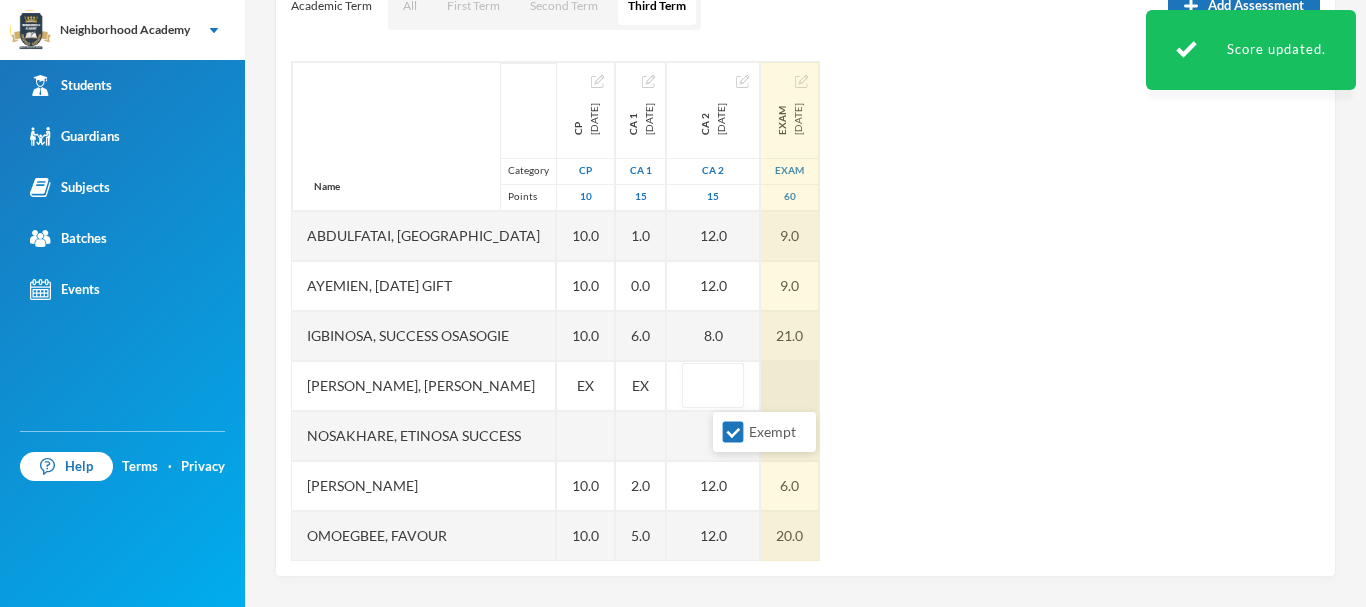 click at bounding box center (790, 386) 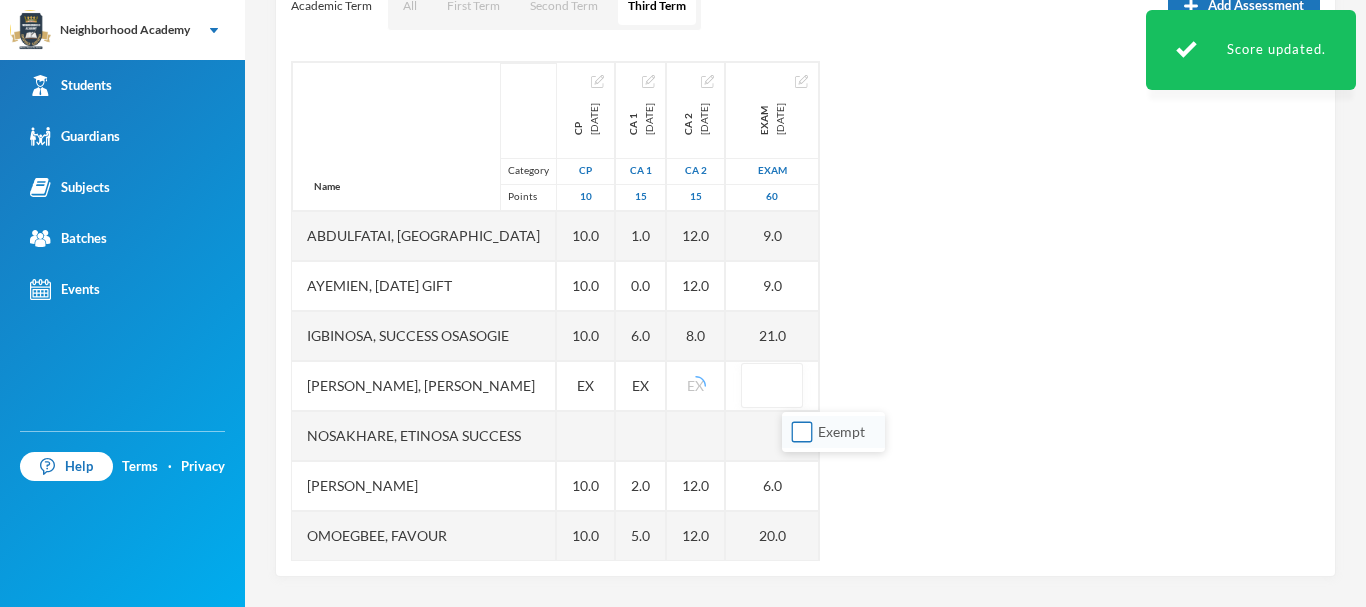 click on "Exempt" at bounding box center [802, 432] 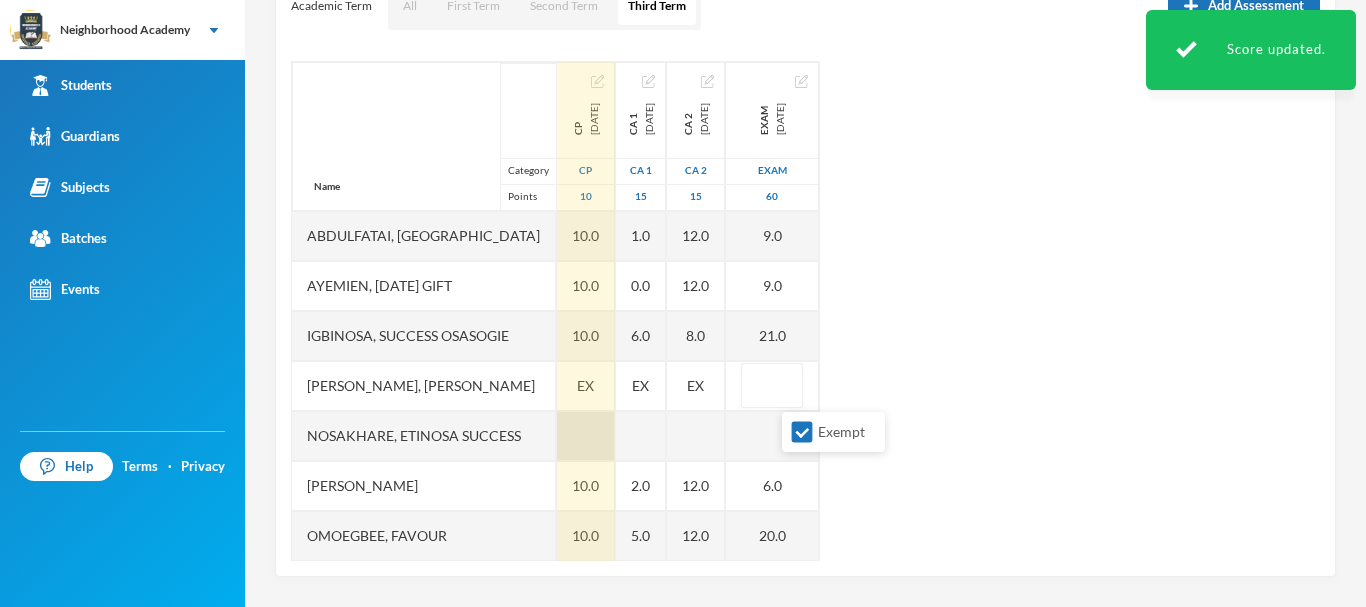 click at bounding box center [586, 436] 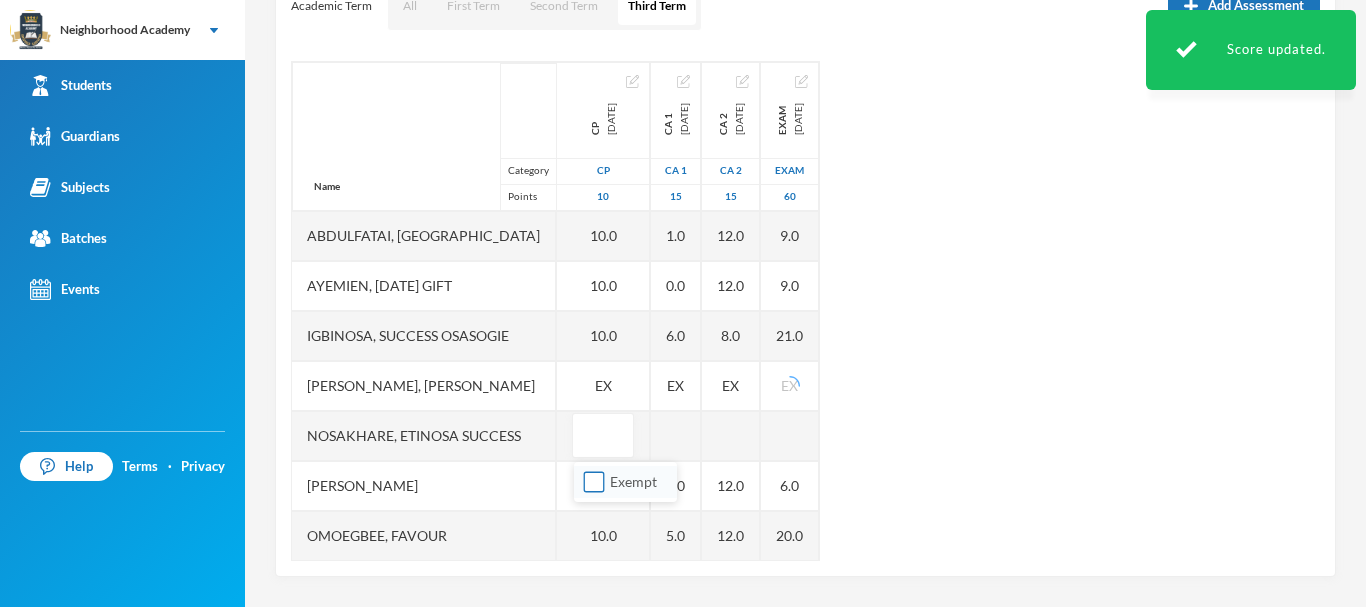 click on "Exempt" at bounding box center (633, 481) 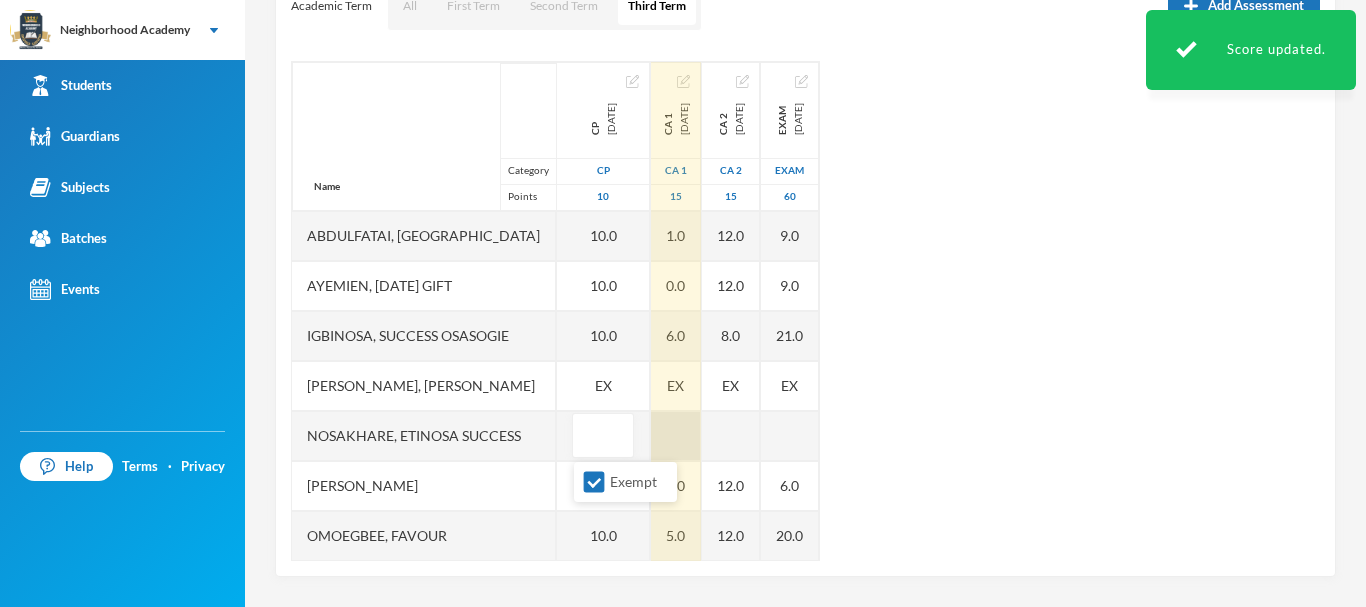 click at bounding box center (676, 436) 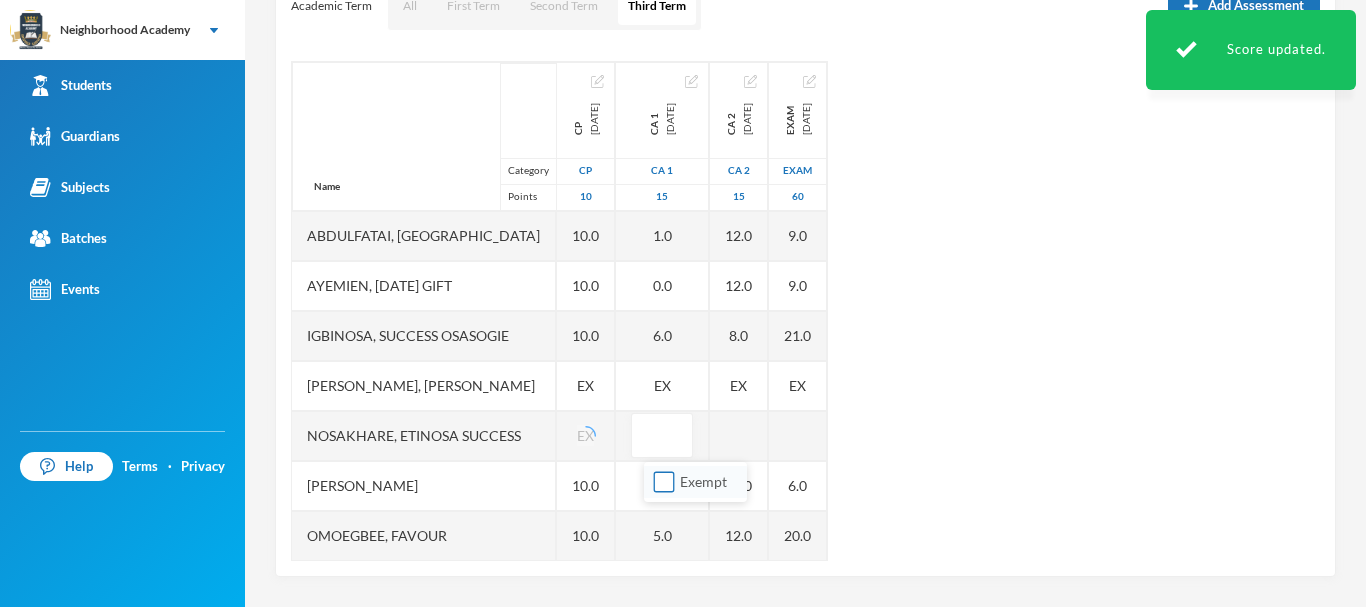click on "Exempt" at bounding box center [703, 481] 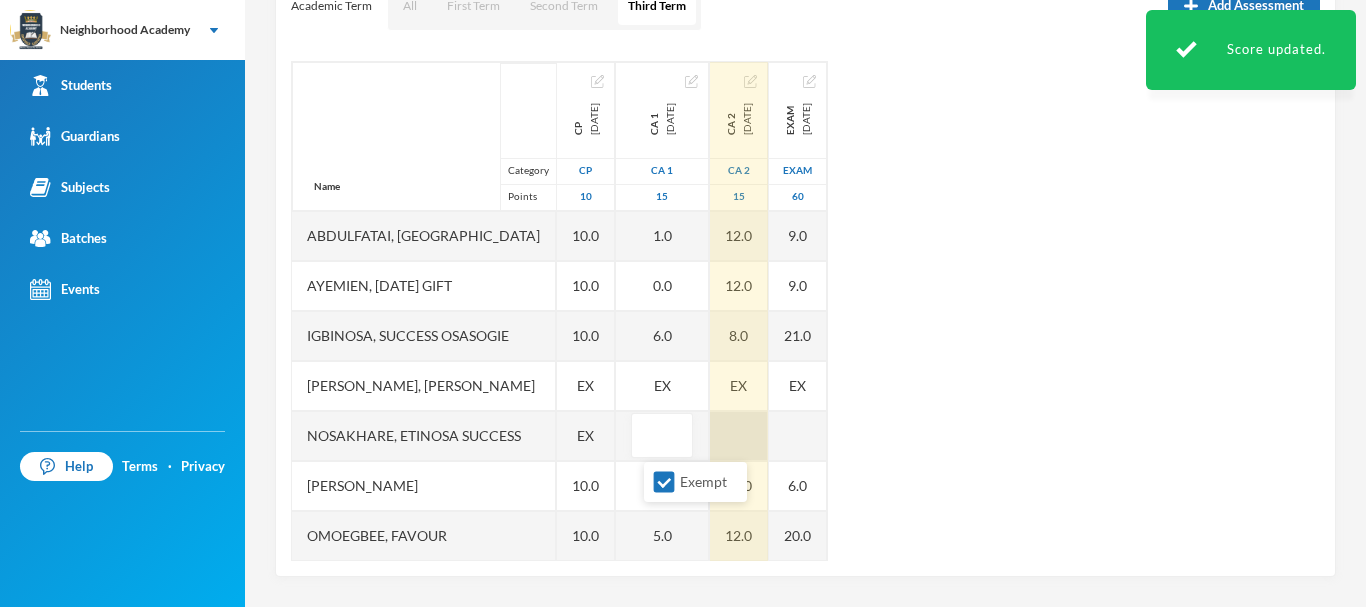 click at bounding box center [739, 436] 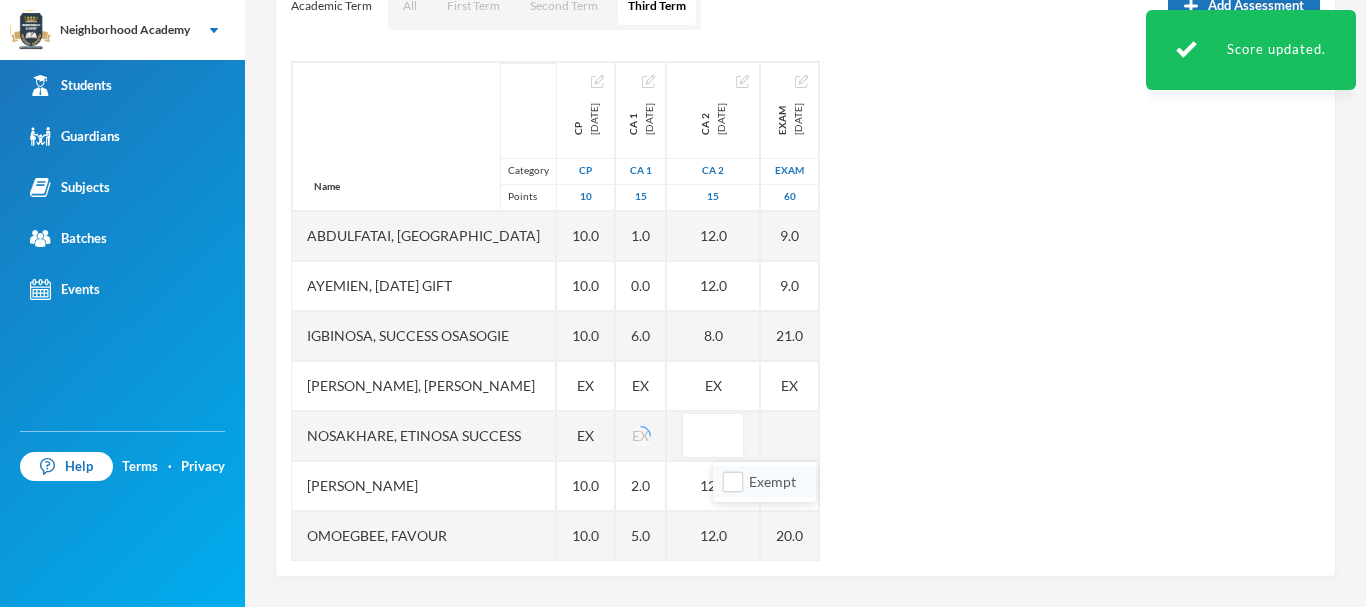click on "Exempt" at bounding box center (764, 482) 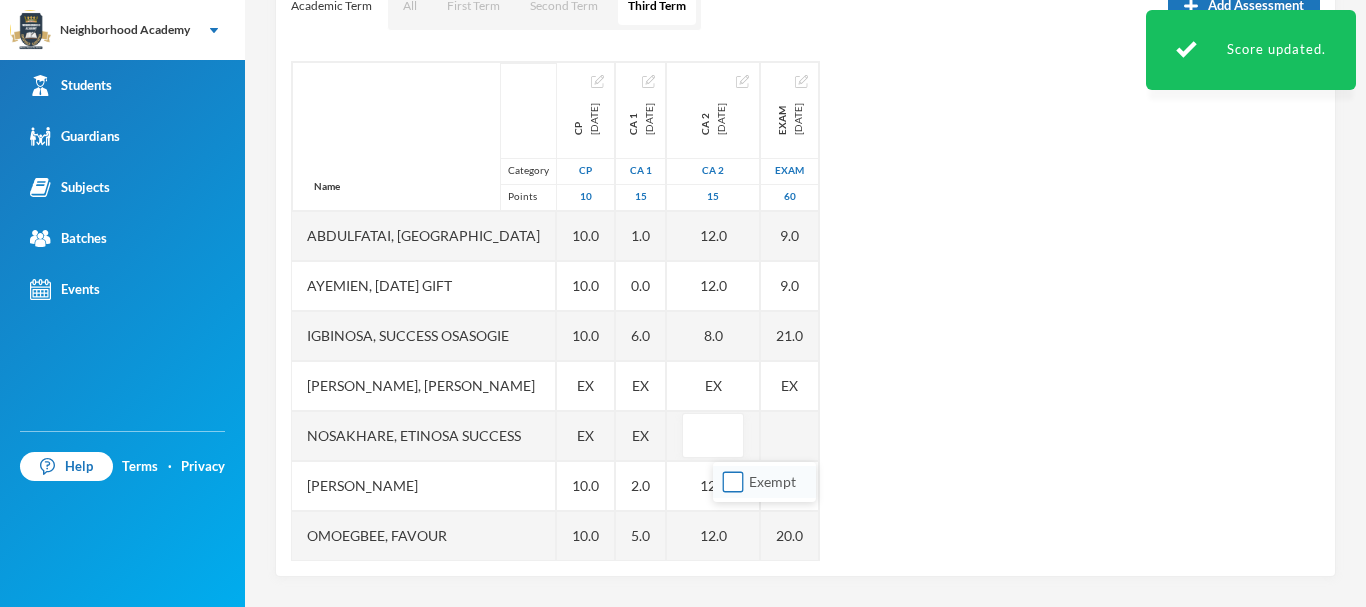 click on "Exempt" at bounding box center [733, 482] 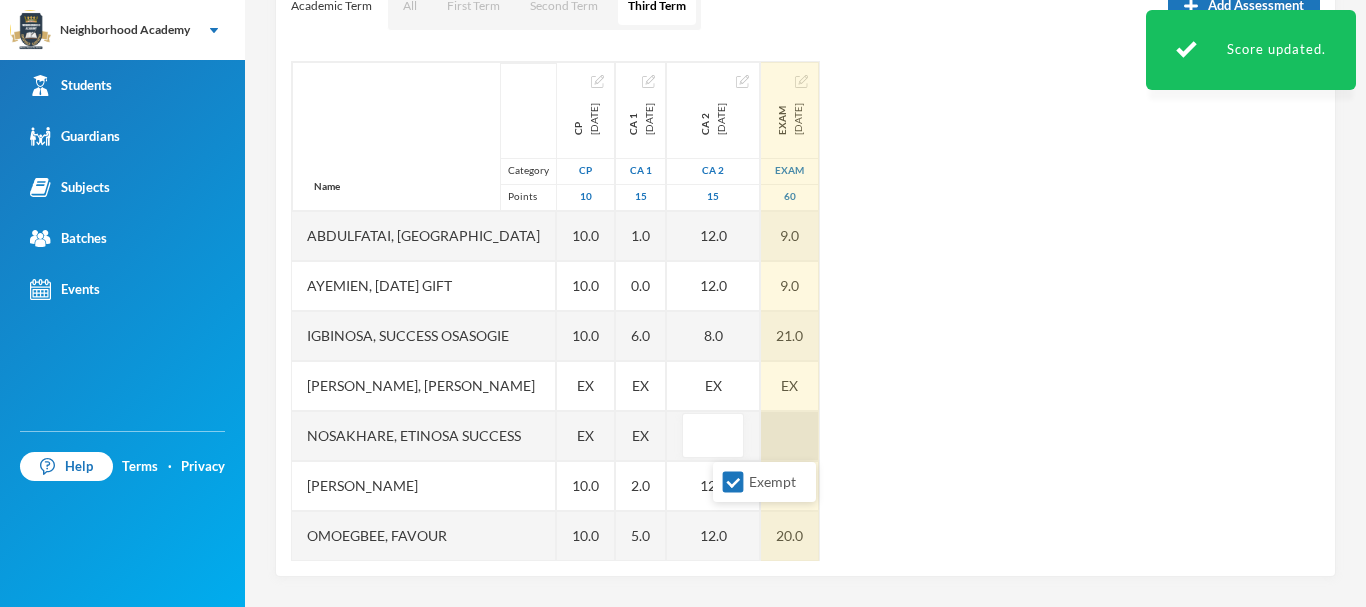 click at bounding box center (790, 436) 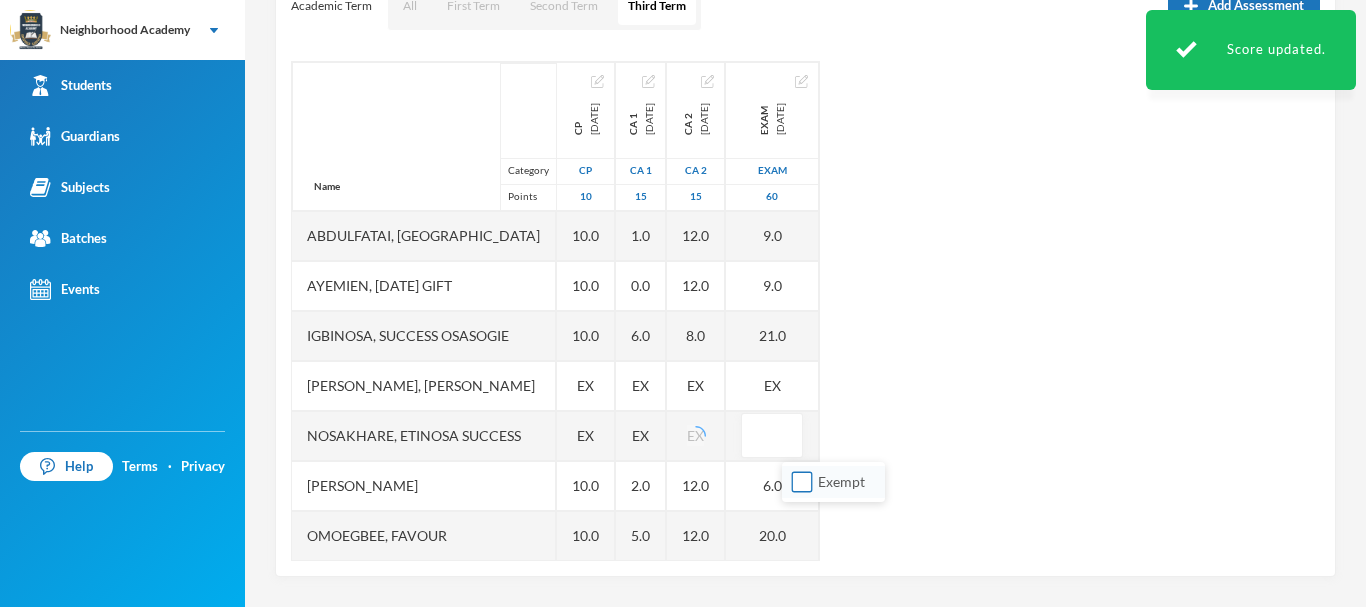 click on "Exempt" at bounding box center [802, 482] 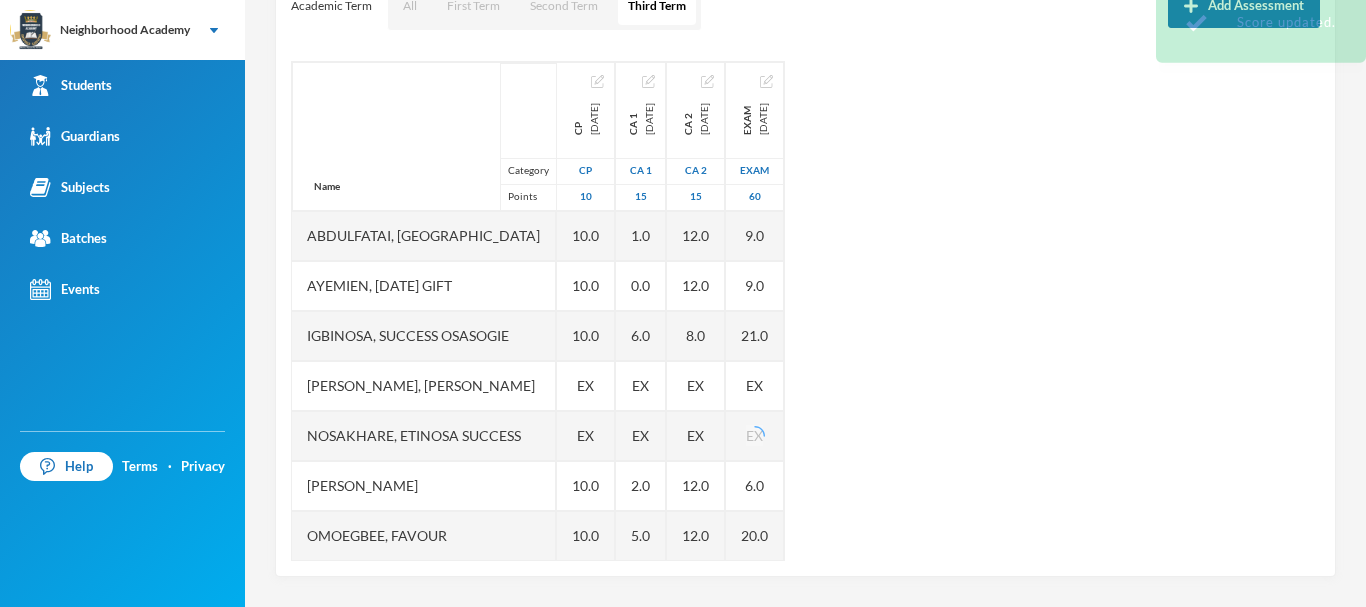 click on "Name   Category Points Abdulfatai, Abibah Ayemien, Monday Gift Igbinosa, Success Osasogie Nomwengho, Osaivbie Jennifer Nosakhare, Etinosa Success Obinna, Melody Omoegbee, Favour Yusuf, Christian Ayomiposi CP 2025-05-30 CP 10 10.0 10.0 10.0 EX EX 10.0 10.0 10.0 CA 1 2025-05-30 CA 1 15 1.0 0.0 6.0 EX EX 2.0 5.0 5.0 CA 2 2025-07-09 CA 2 15 12.0 12.0 8.0 EX EX 12.0 12.0 12.0 Exam 2025-07-30 Exam 60 9.0 9.0 21.0 EX EX 6.0 20.0 12.0" at bounding box center (805, 311) 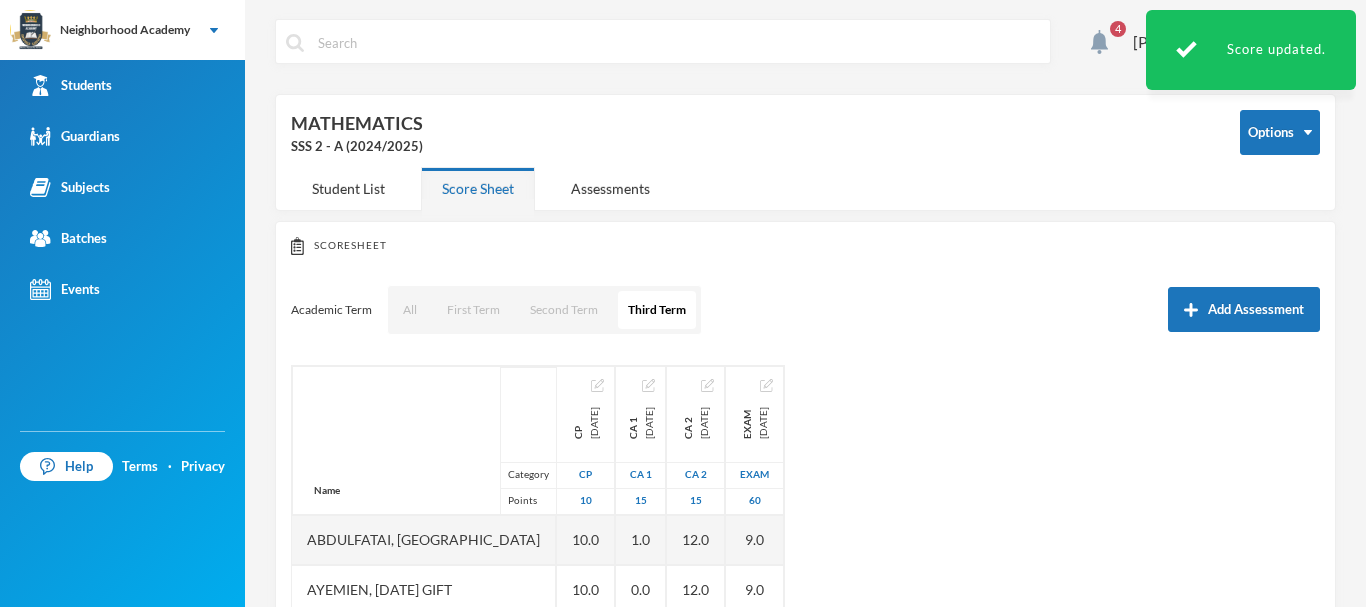 scroll, scrollTop: 0, scrollLeft: 0, axis: both 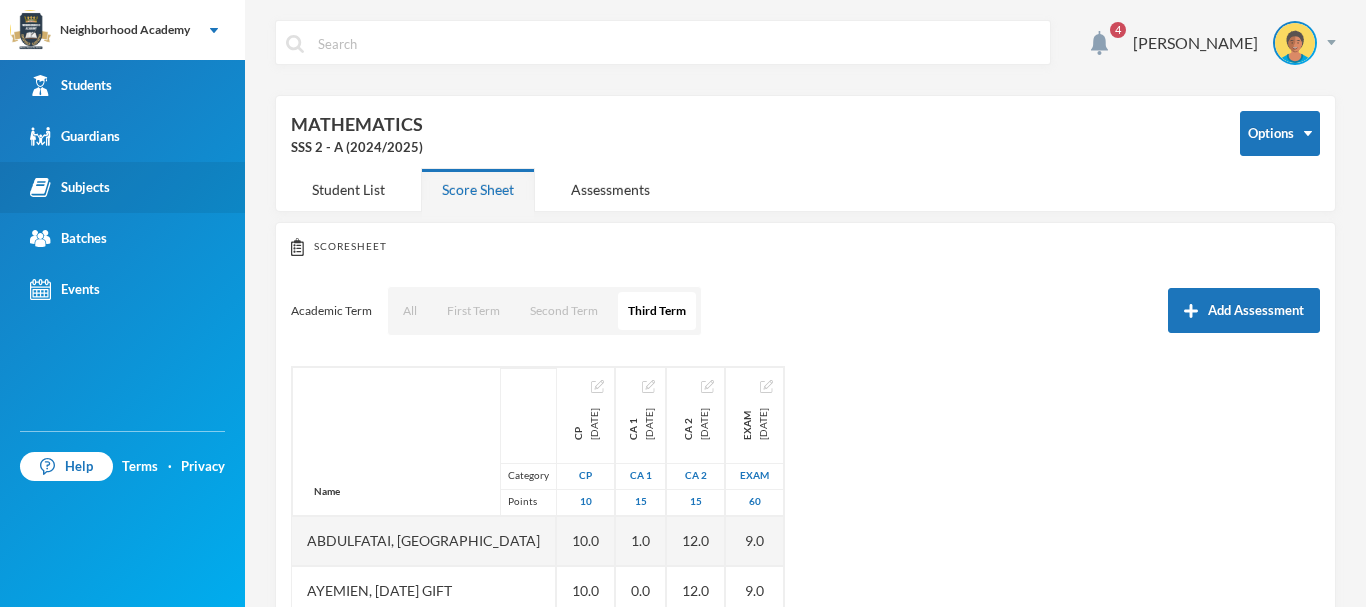 drag, startPoint x: 107, startPoint y: 196, endPoint x: 118, endPoint y: 178, distance: 21.095022 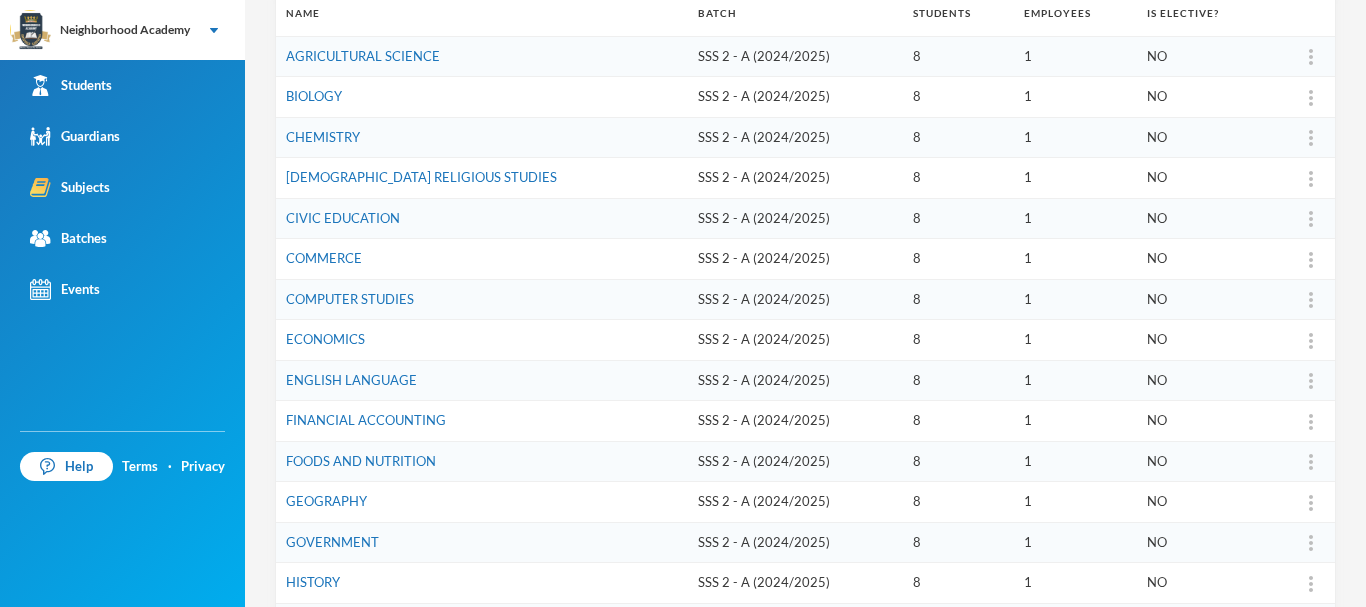 scroll, scrollTop: 400, scrollLeft: 0, axis: vertical 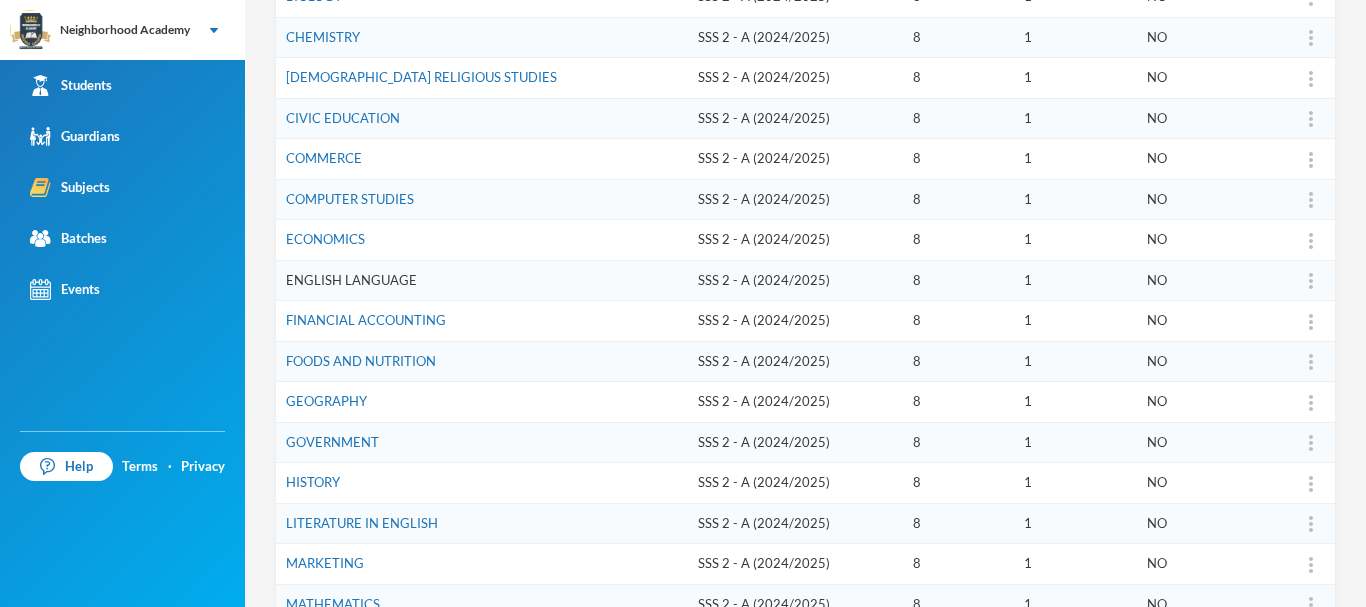 click on "ENGLISH LANGUAGE" at bounding box center [351, 280] 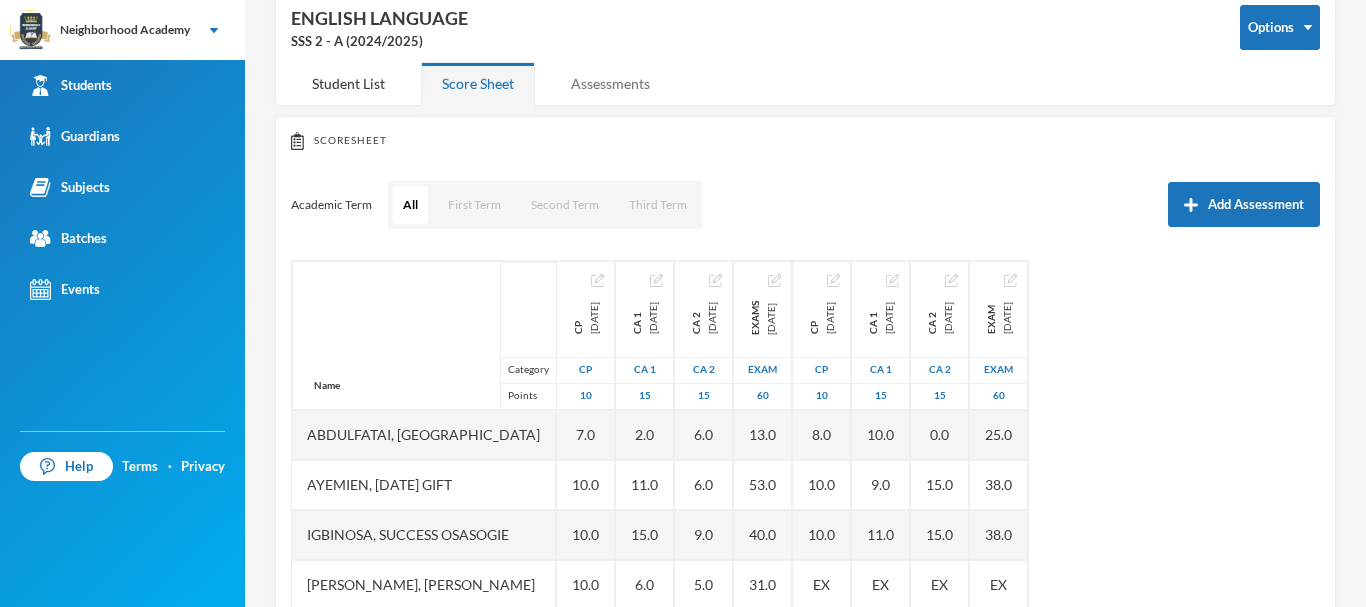 click on "Assessments" at bounding box center (610, 83) 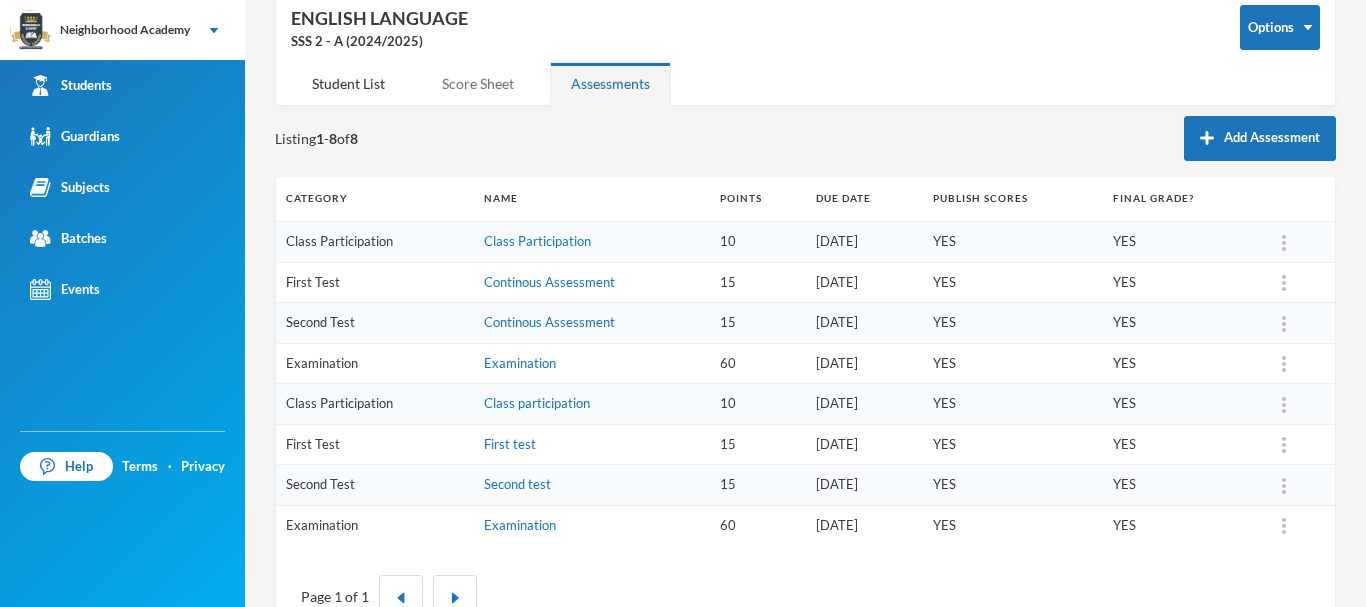 click on "Score Sheet" at bounding box center (478, 83) 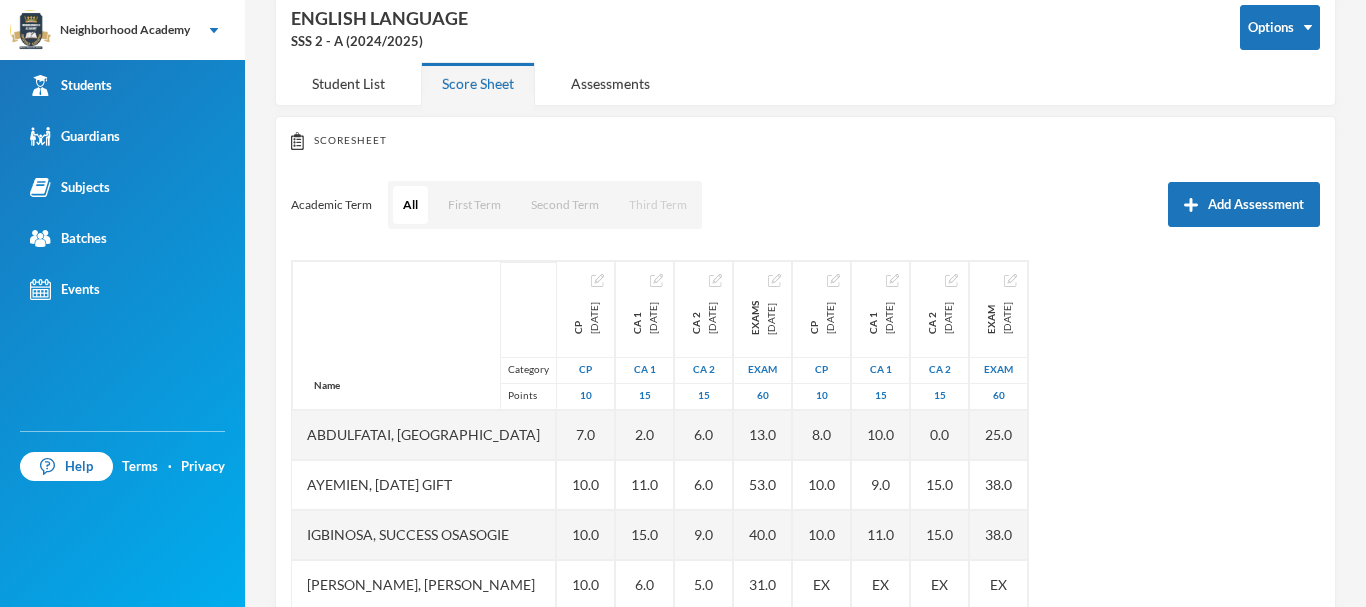 click on "Third Term" at bounding box center [658, 205] 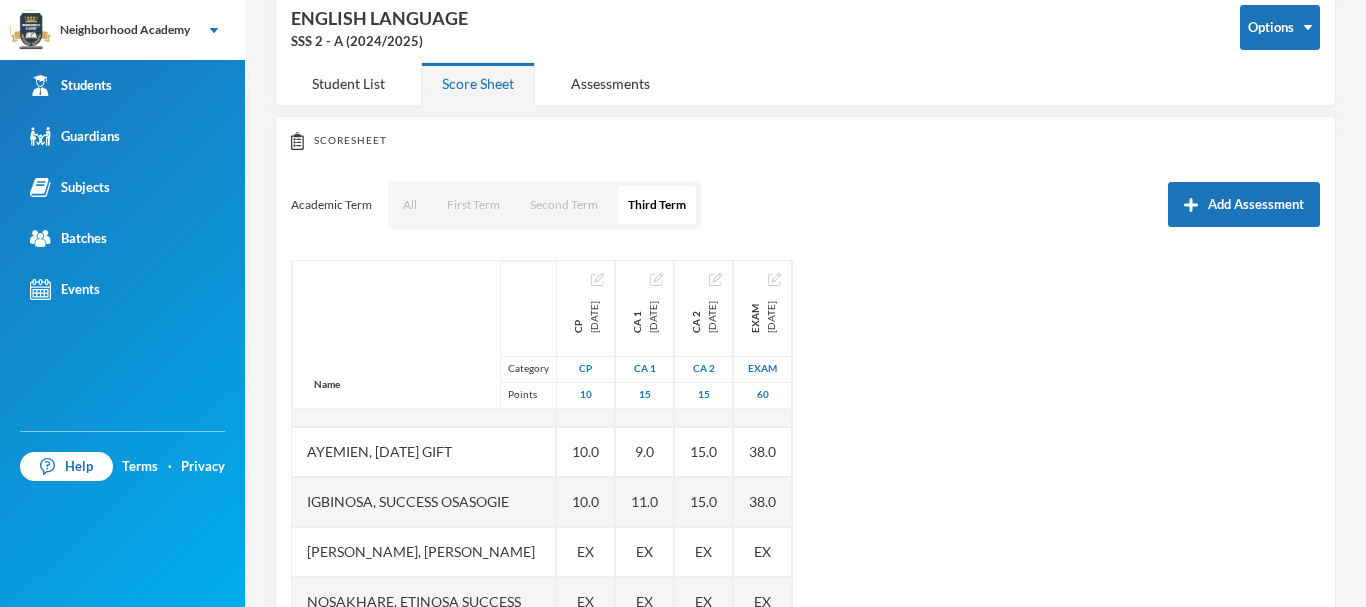scroll, scrollTop: 51, scrollLeft: 0, axis: vertical 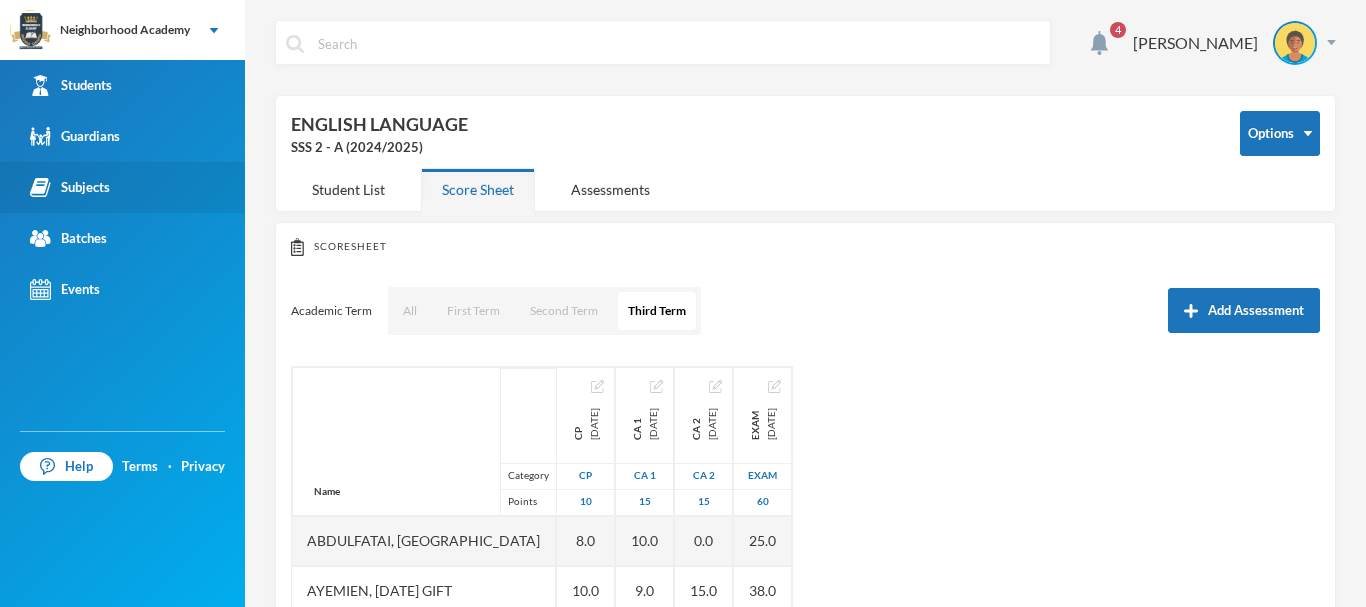 click on "Subjects" at bounding box center (122, 187) 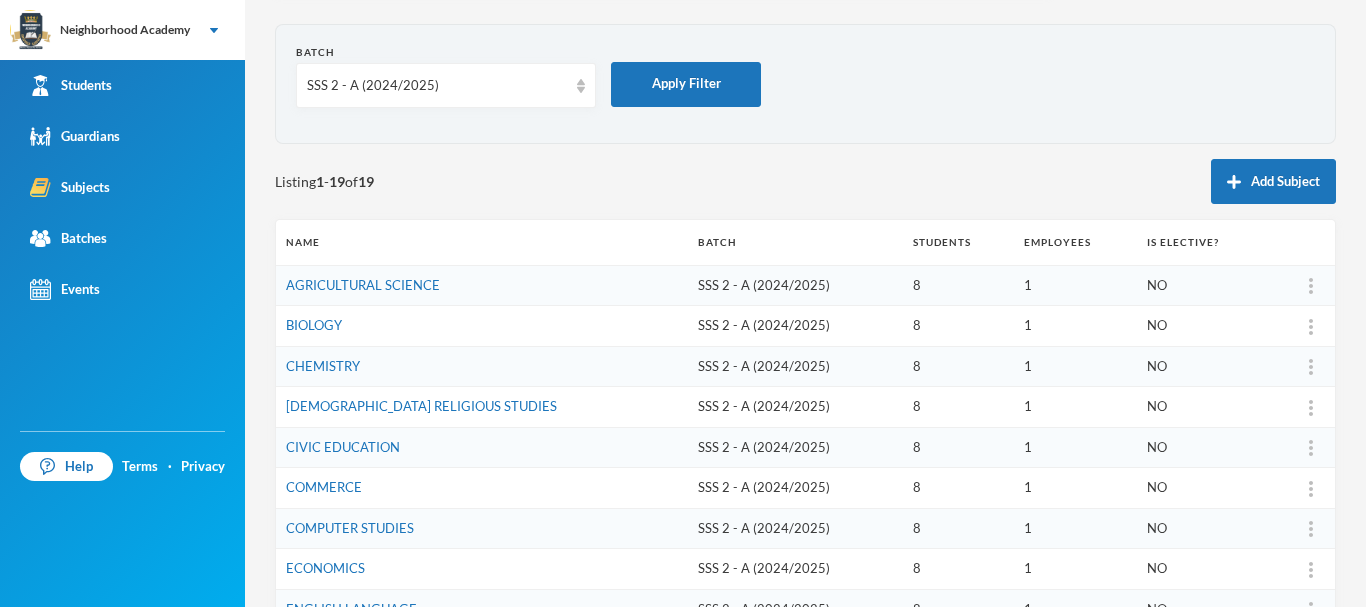 scroll, scrollTop: 200, scrollLeft: 0, axis: vertical 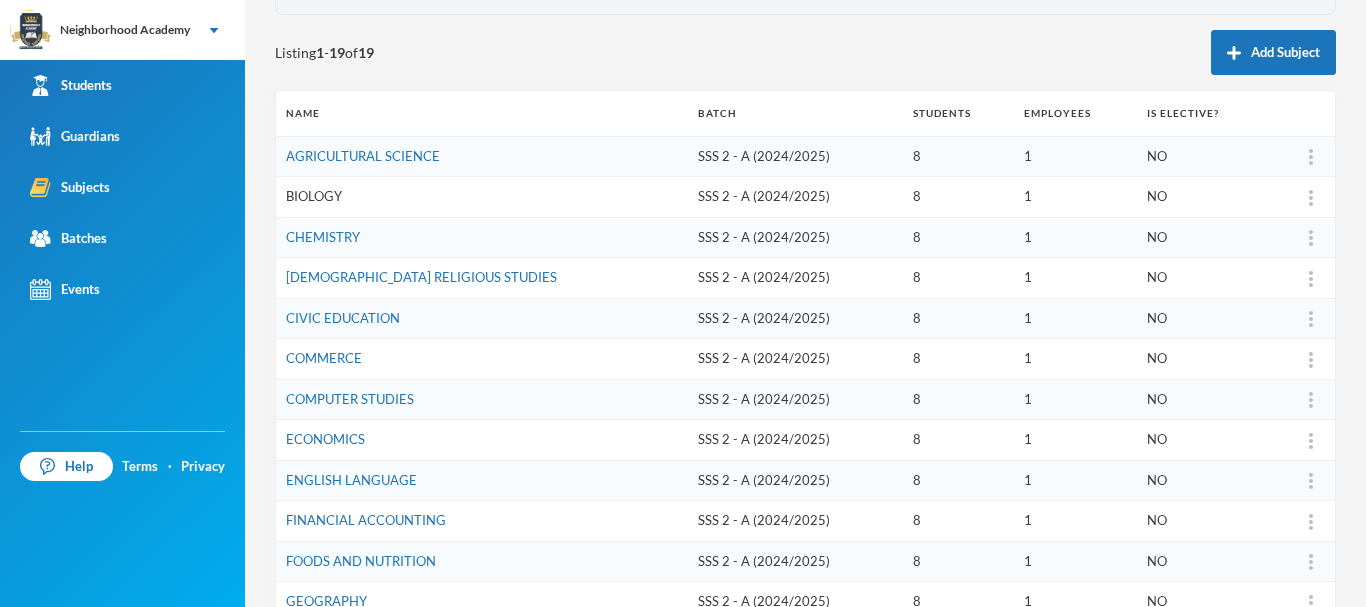 click on "BIOLOGY" at bounding box center [314, 196] 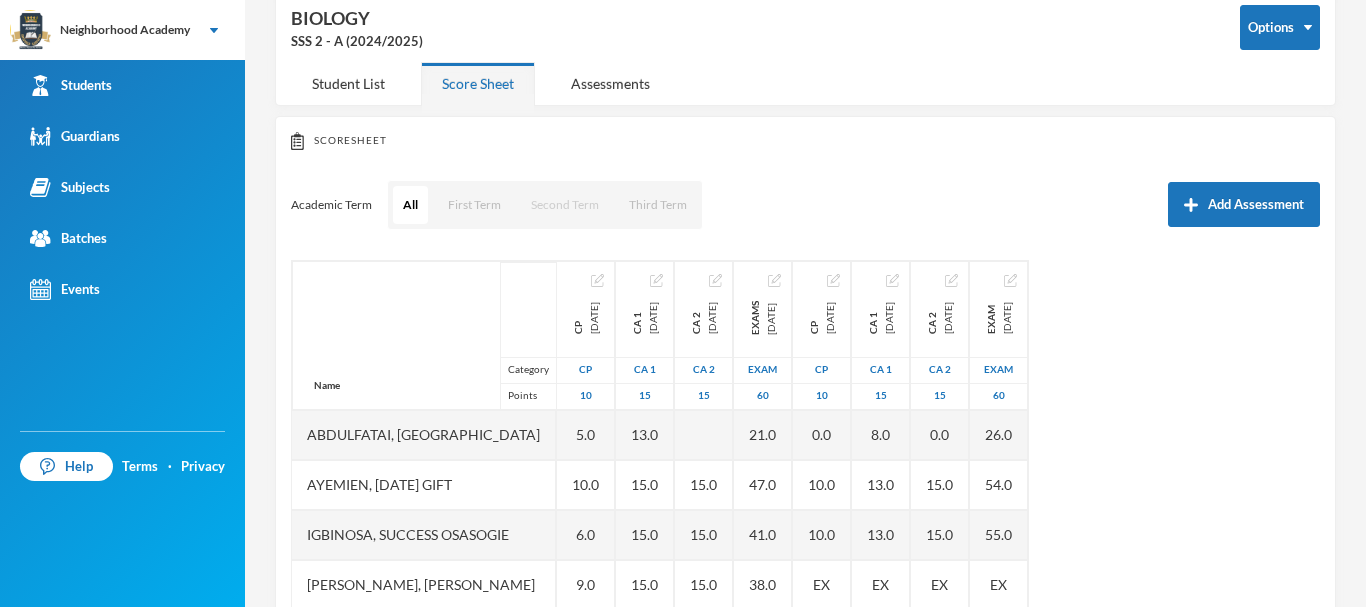 scroll, scrollTop: 200, scrollLeft: 0, axis: vertical 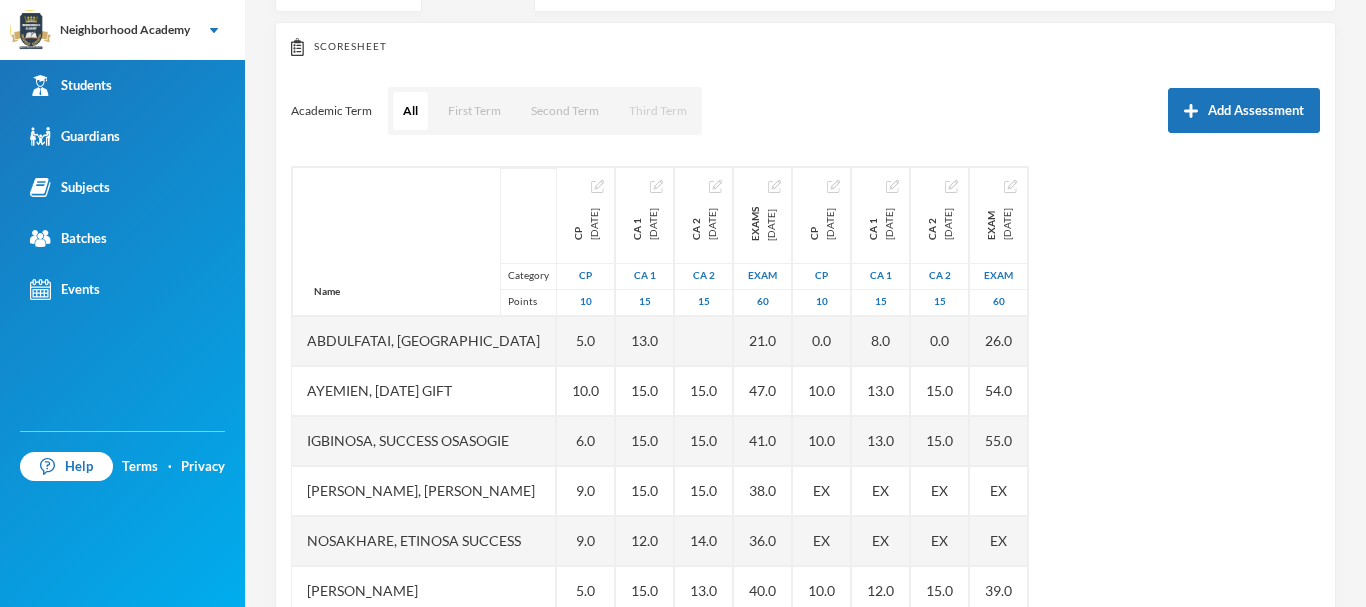 click on "Third Term" at bounding box center [658, 111] 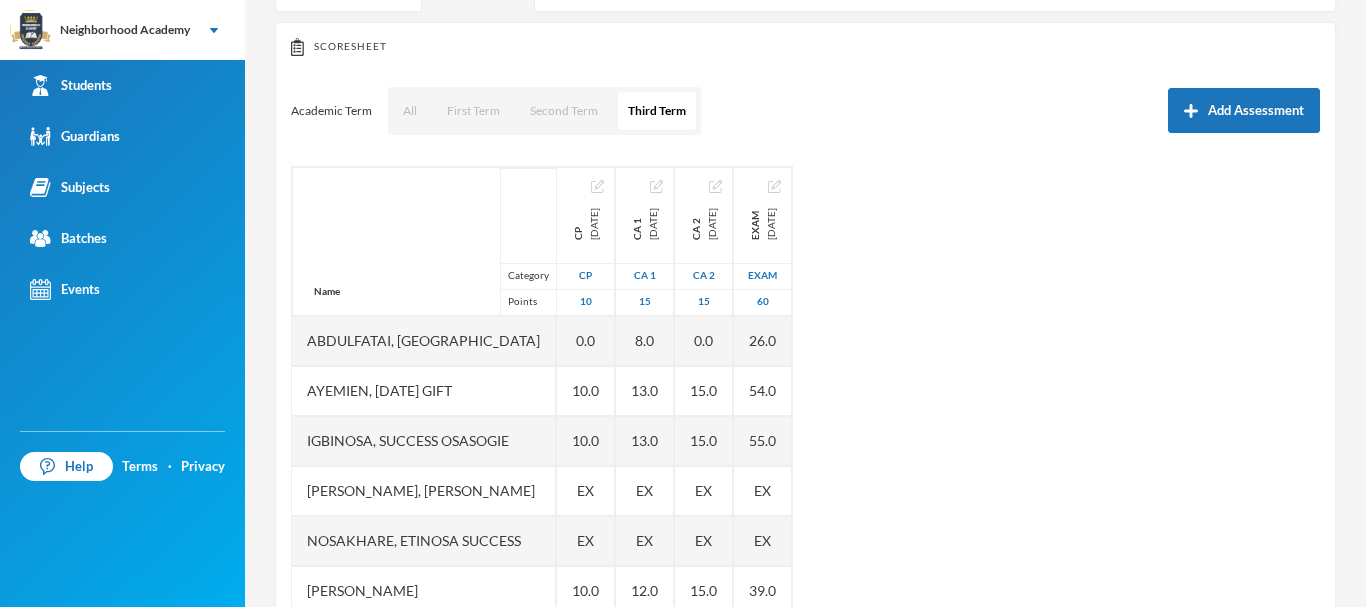 scroll, scrollTop: 51, scrollLeft: 0, axis: vertical 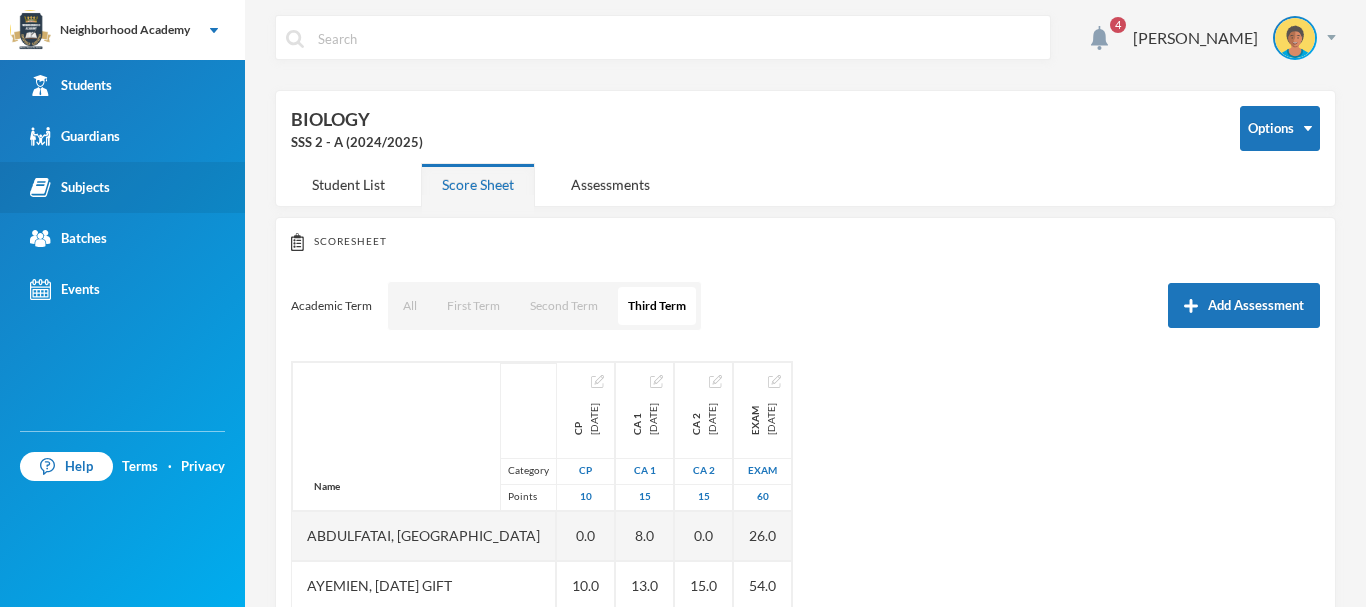 click on "Subjects" at bounding box center [70, 187] 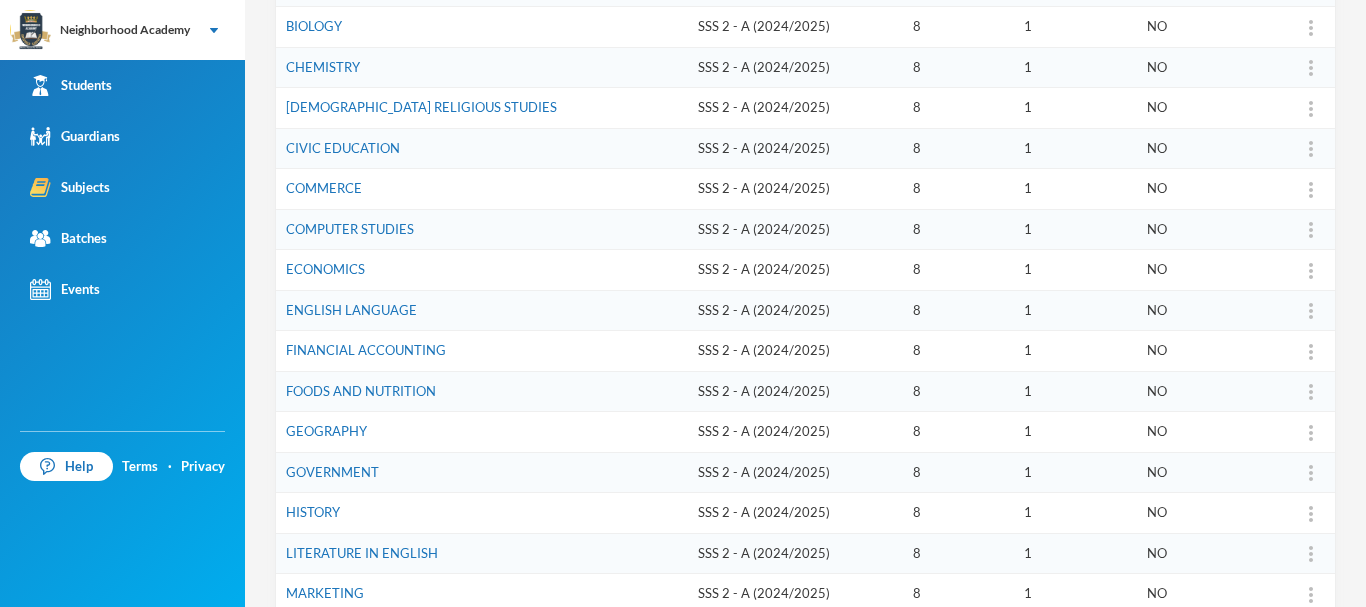 scroll, scrollTop: 405, scrollLeft: 0, axis: vertical 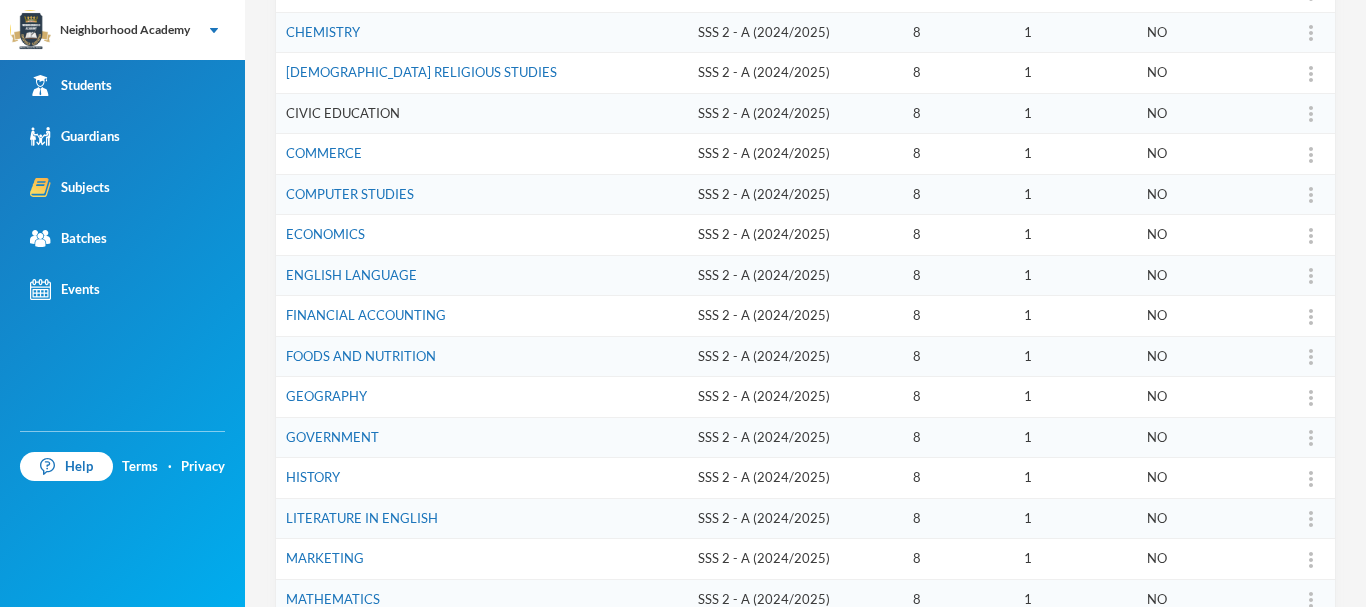 click on "CIVIC EDUCATION" at bounding box center (343, 113) 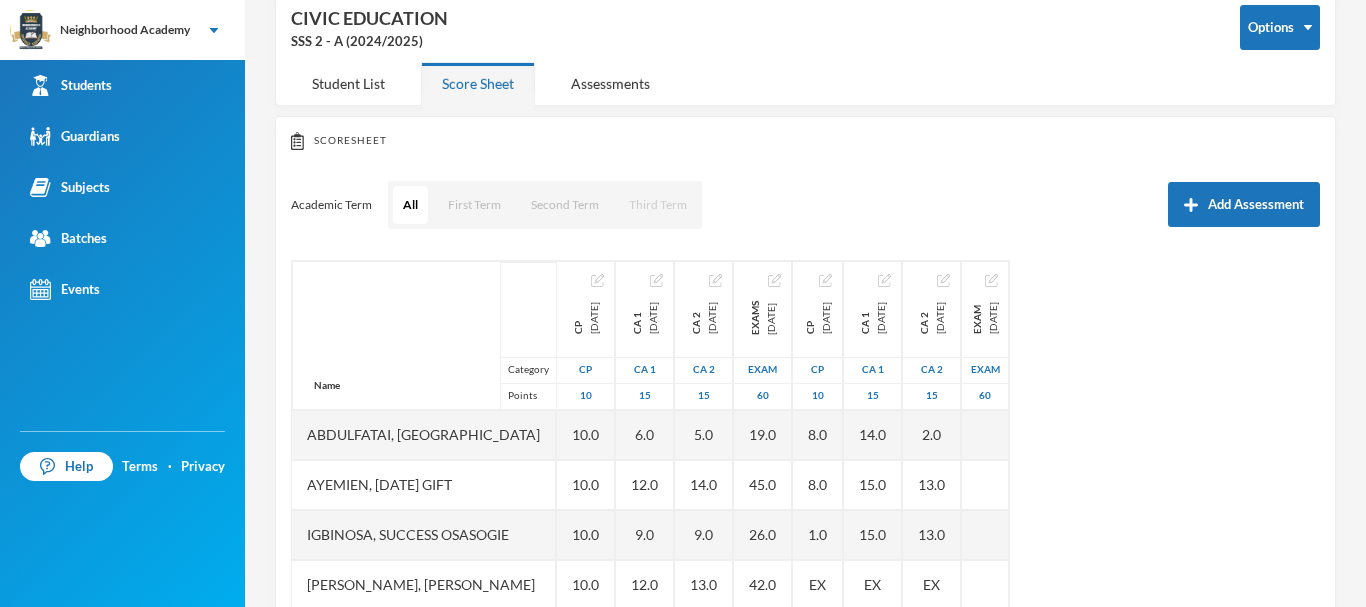 click on "Third Term" at bounding box center [658, 205] 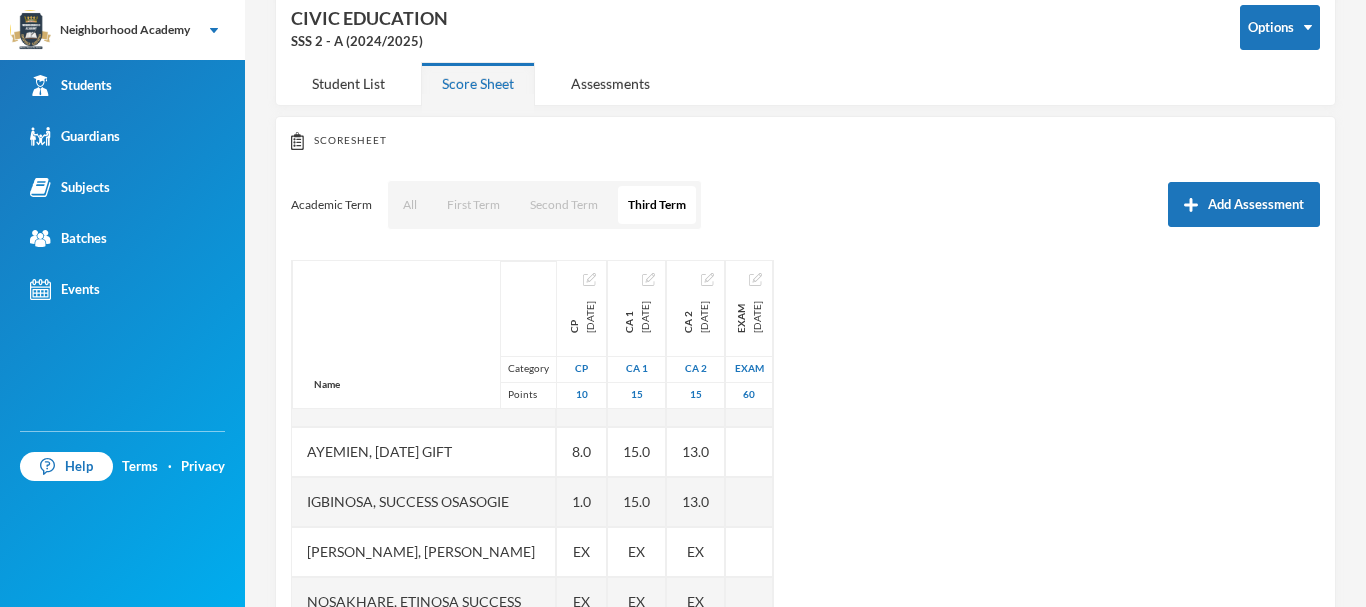 scroll, scrollTop: 51, scrollLeft: 0, axis: vertical 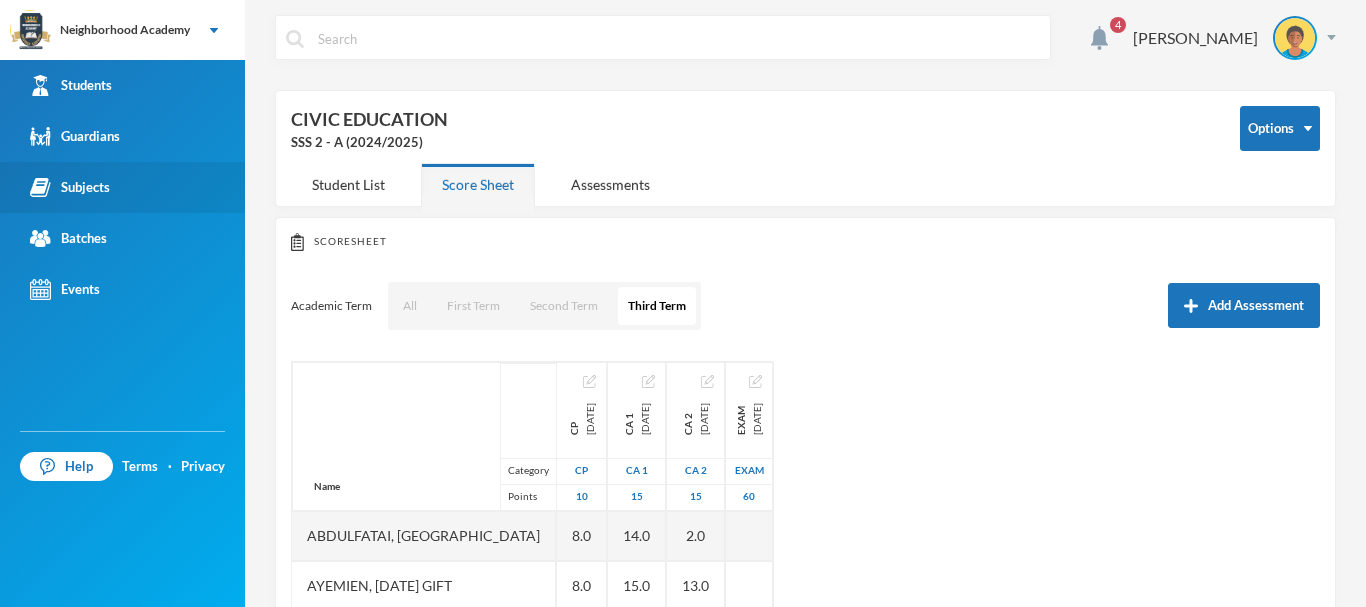 click on "Subjects" at bounding box center (70, 187) 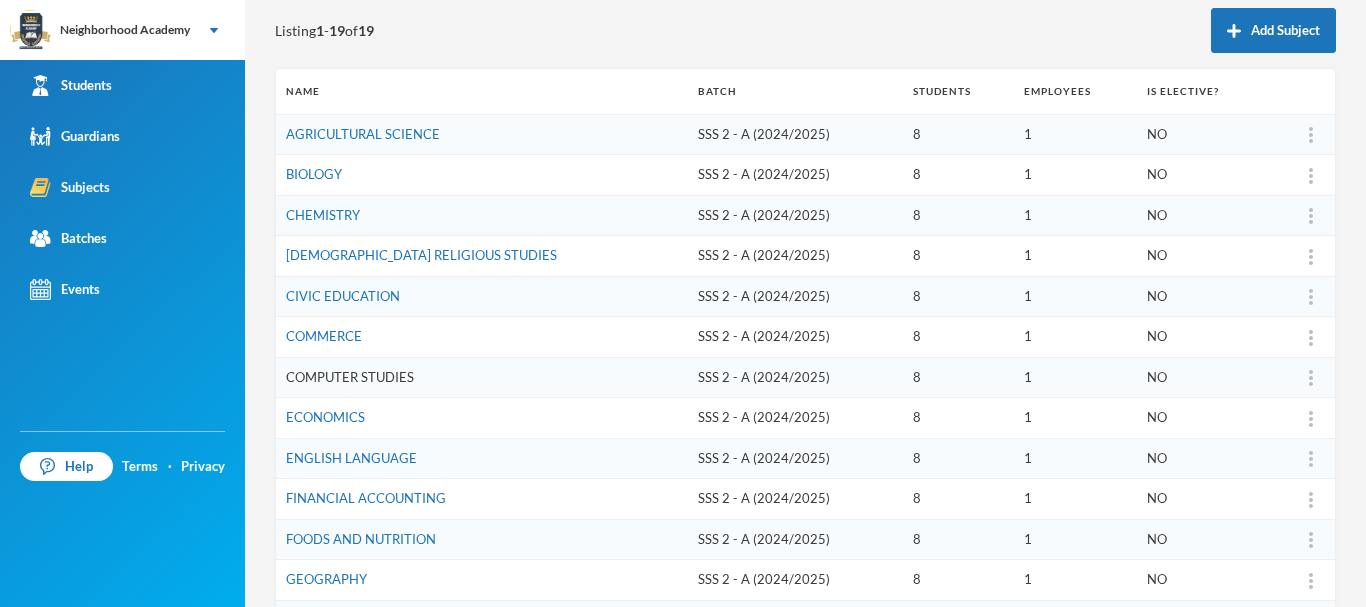 scroll, scrollTop: 122, scrollLeft: 0, axis: vertical 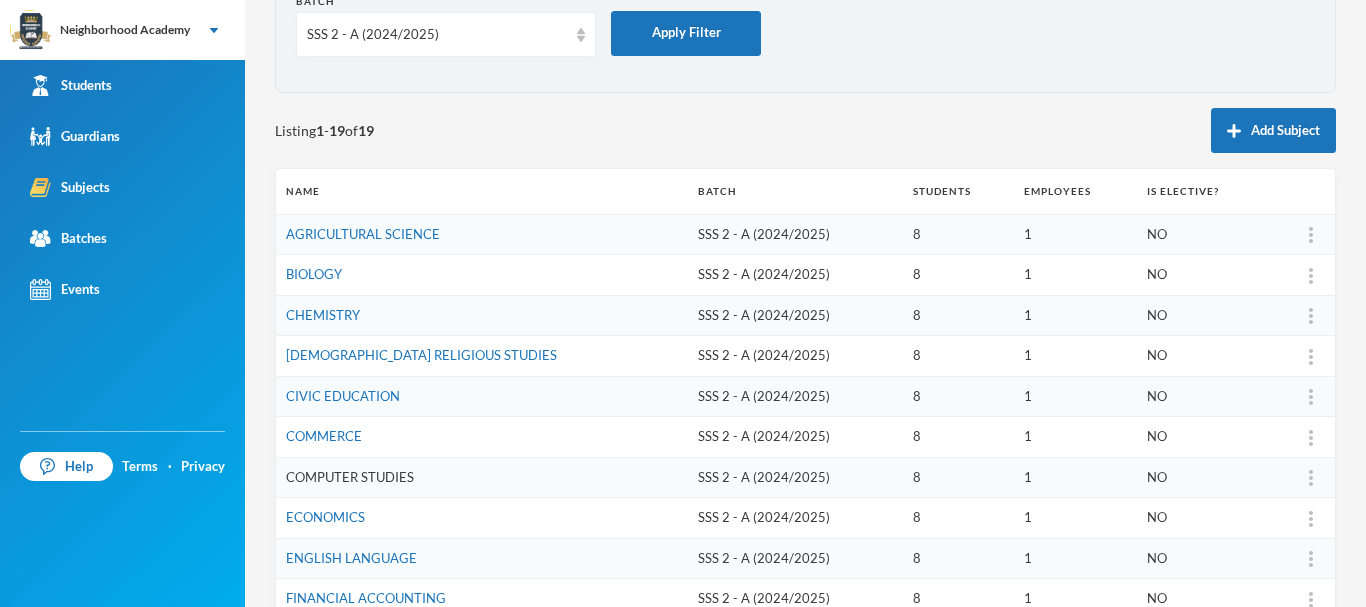 click on "COMPUTER STUDIES" at bounding box center [350, 477] 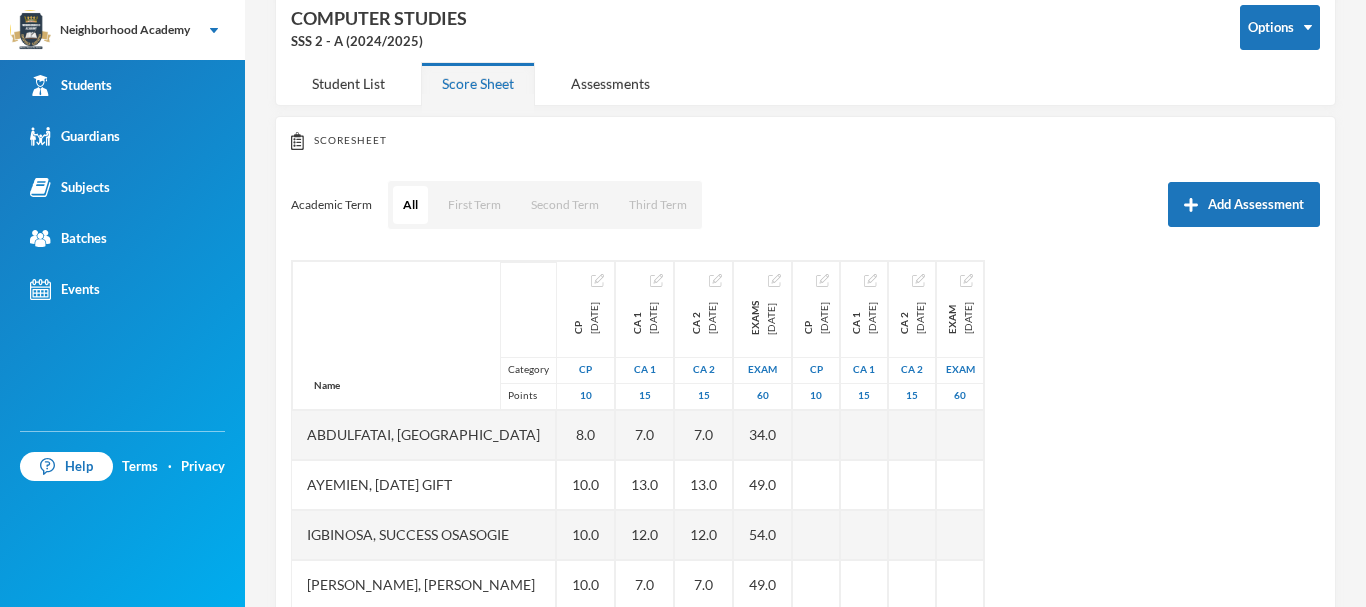 scroll, scrollTop: 122, scrollLeft: 0, axis: vertical 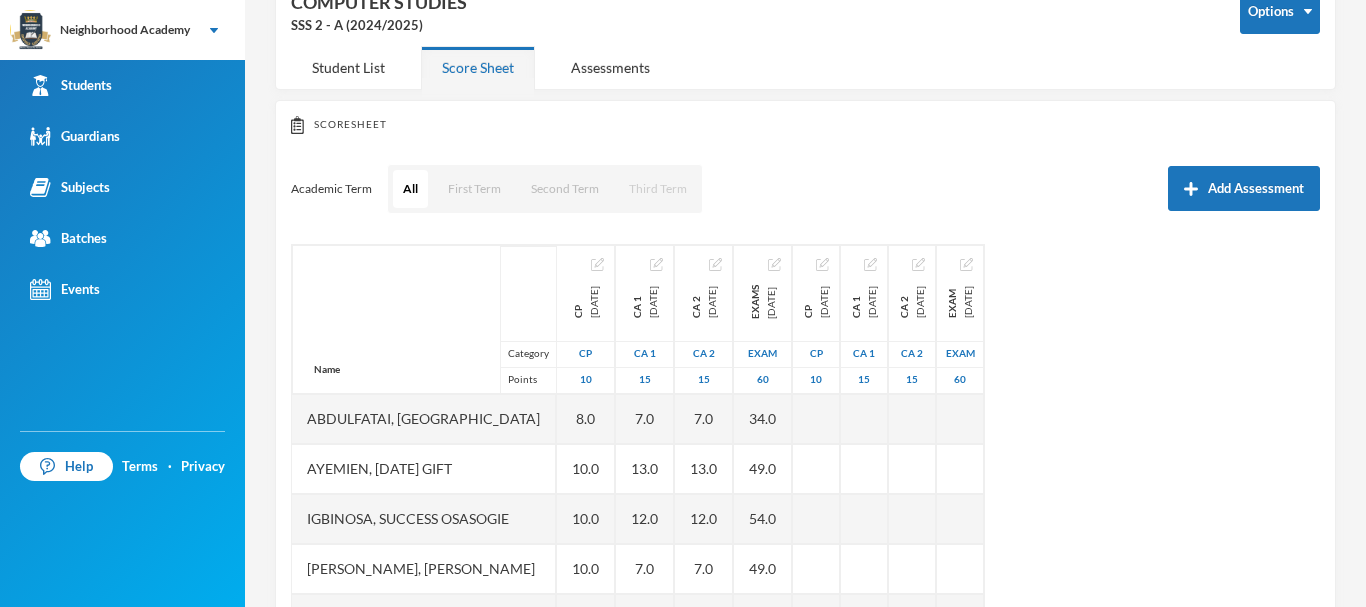 click on "Third Term" at bounding box center [658, 189] 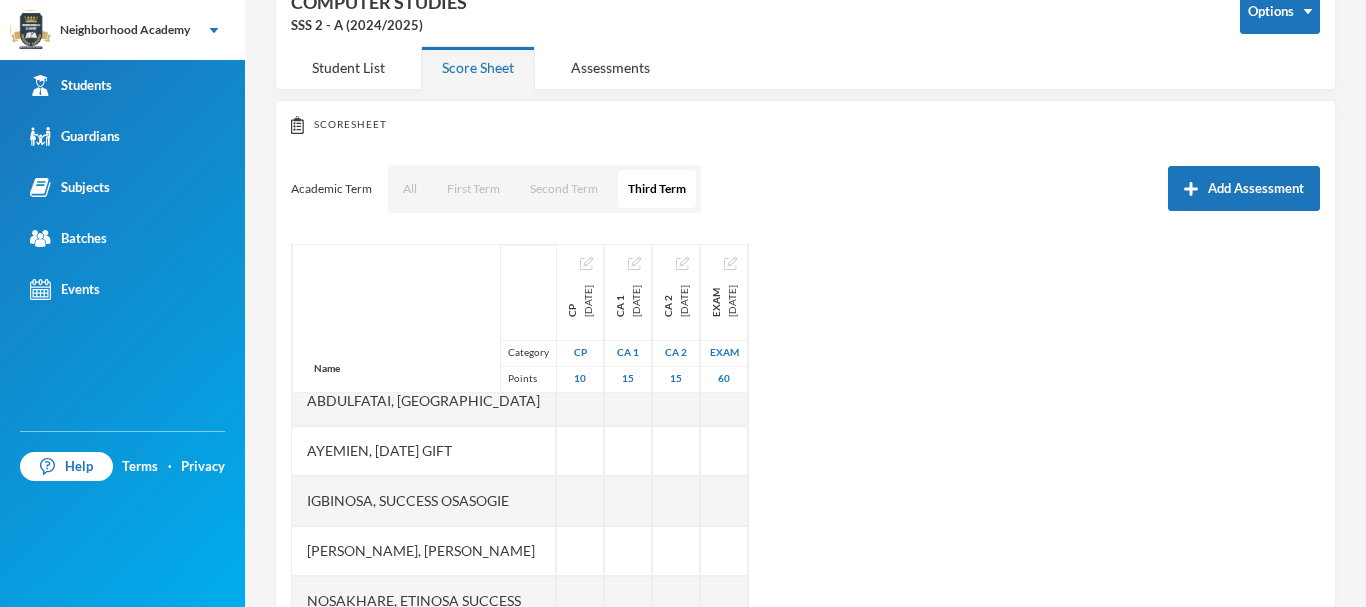 scroll, scrollTop: 1, scrollLeft: 0, axis: vertical 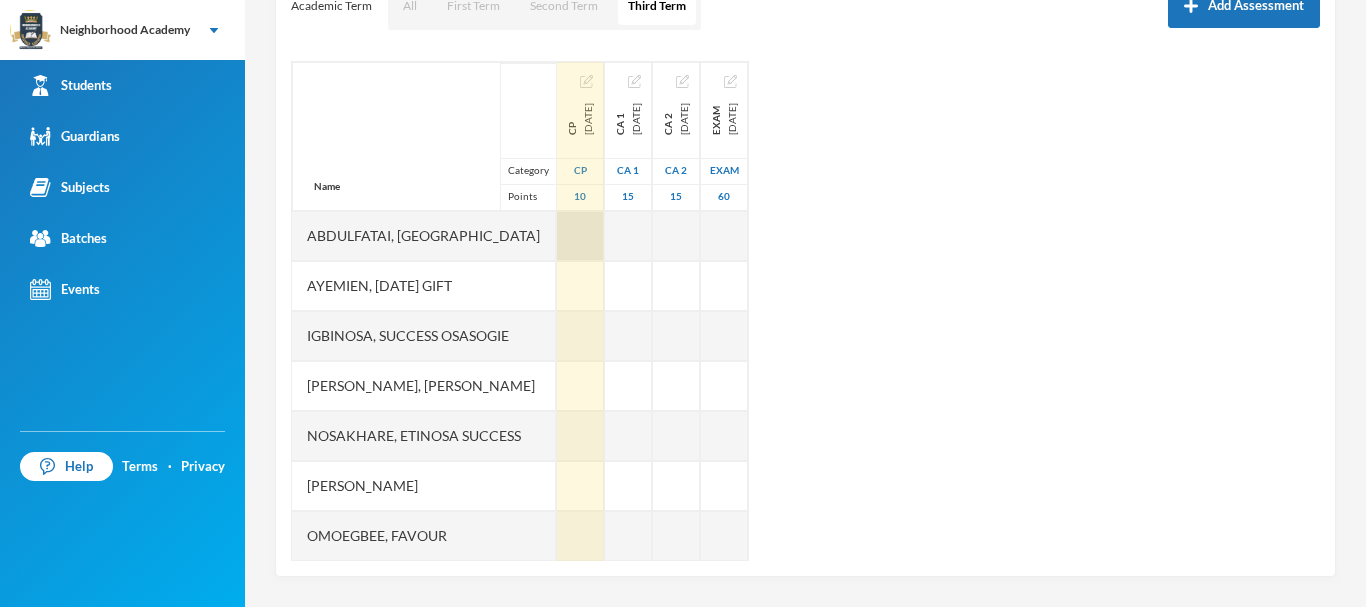 click at bounding box center [580, 236] 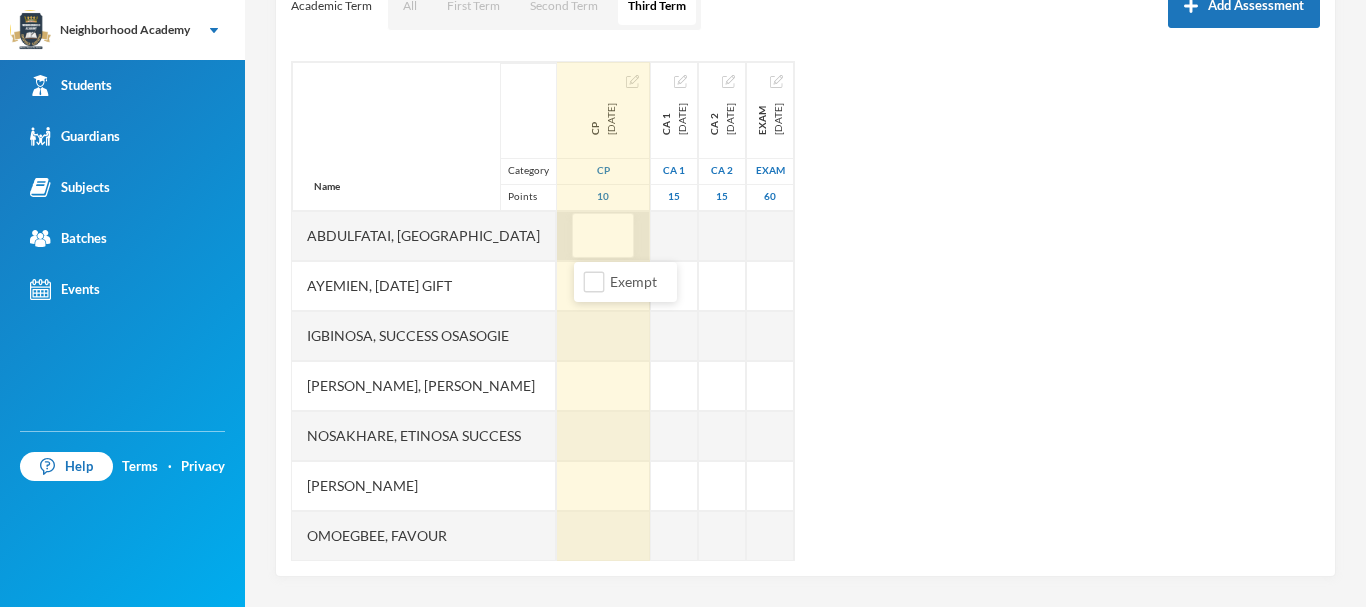 click at bounding box center (603, 236) 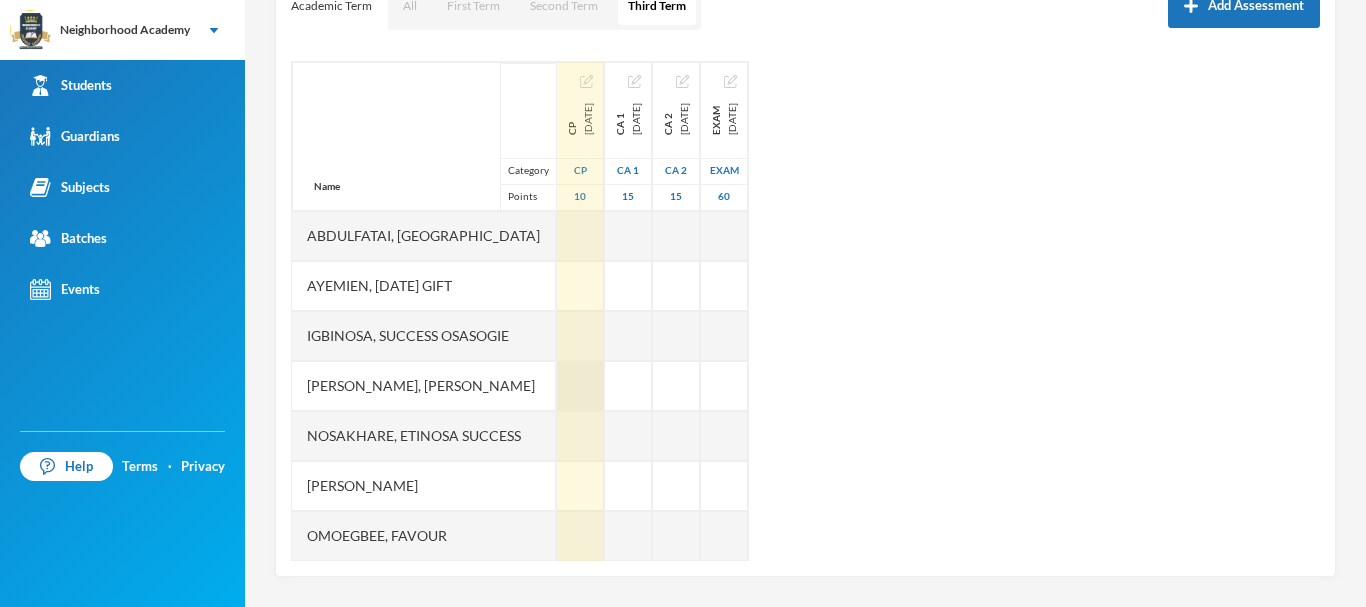 click at bounding box center (580, 386) 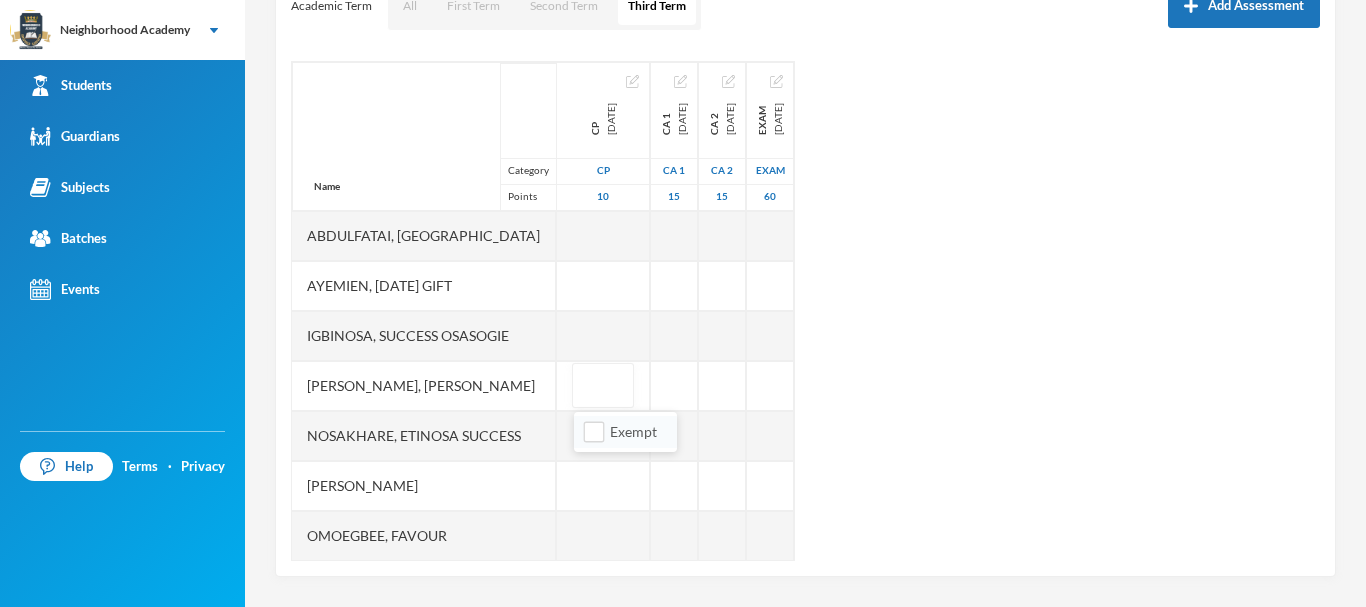 drag, startPoint x: 610, startPoint y: 437, endPoint x: 664, endPoint y: 416, distance: 57.939625 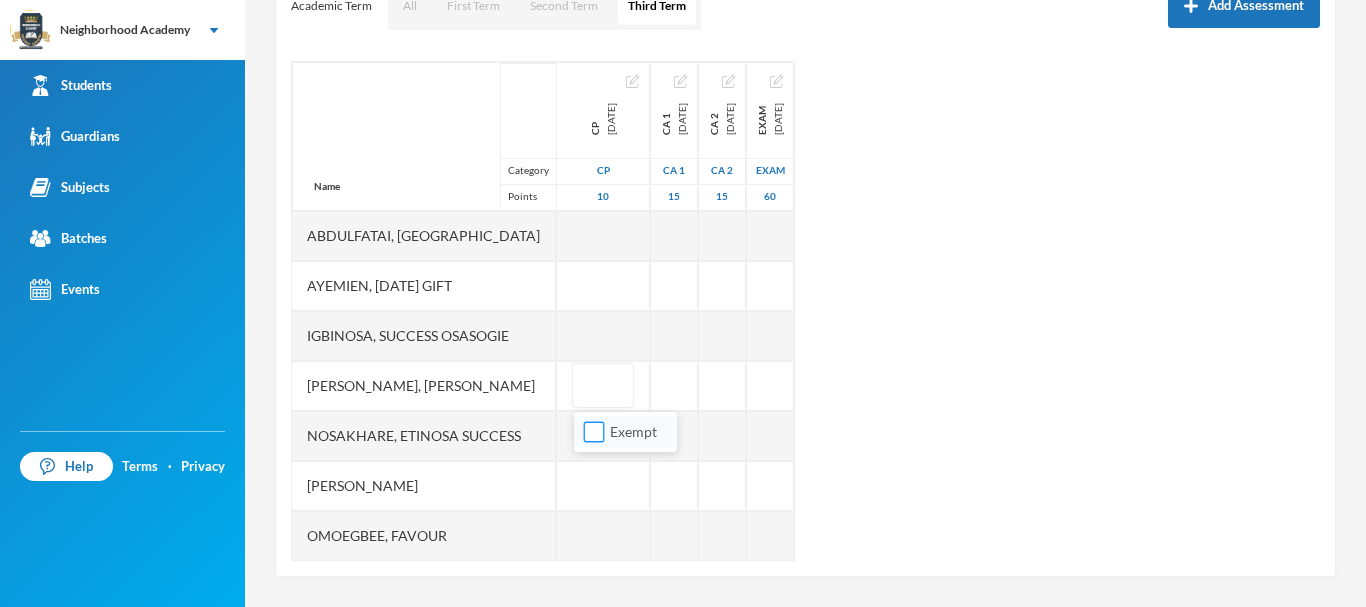click on "Exempt" at bounding box center [594, 432] 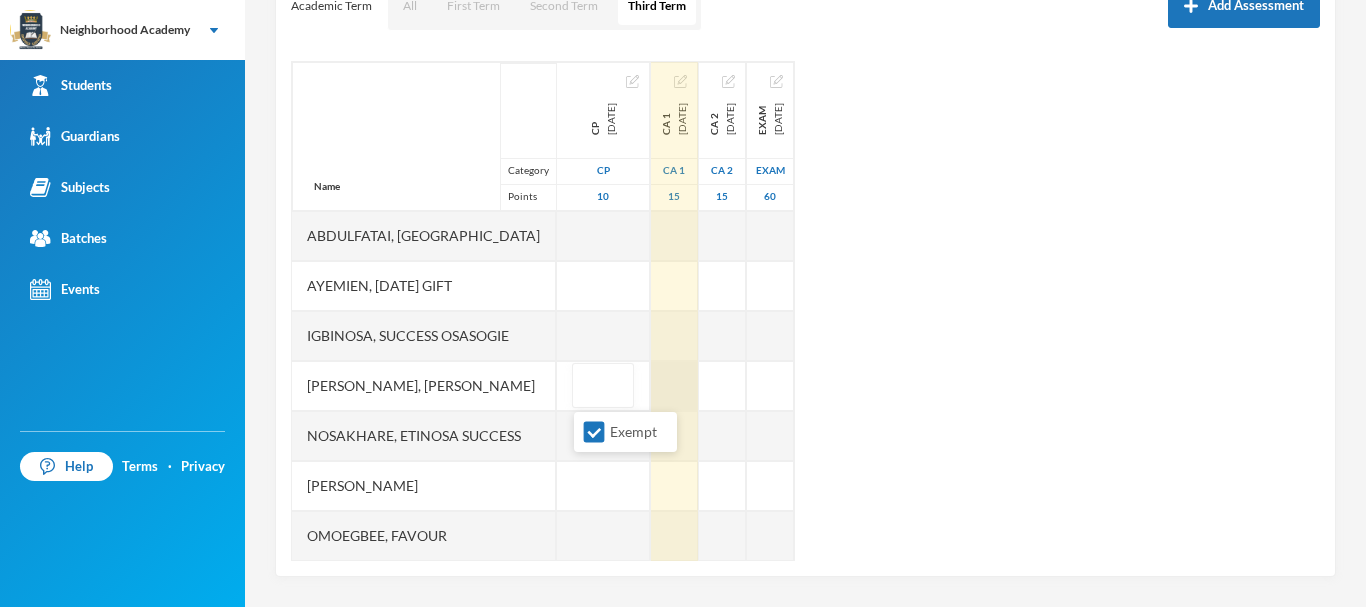 click on "Name   Category Points Abdulfatai, Abibah Ayemien, Monday Gift Igbinosa, Success Osasogie Nomwengho, Osaivbie Jennifer Nosakhare, Etinosa Success Obinna, Melody Omoegbee, Favour Yusuf, Christian Ayomiposi CP 2025-05-30 CP 10 CA 1 2025-05-30 CA 1 15 CA 2 2025-07-09 CA 2 15 Exam 2025-07-30 Exam 60" at bounding box center (805, 311) 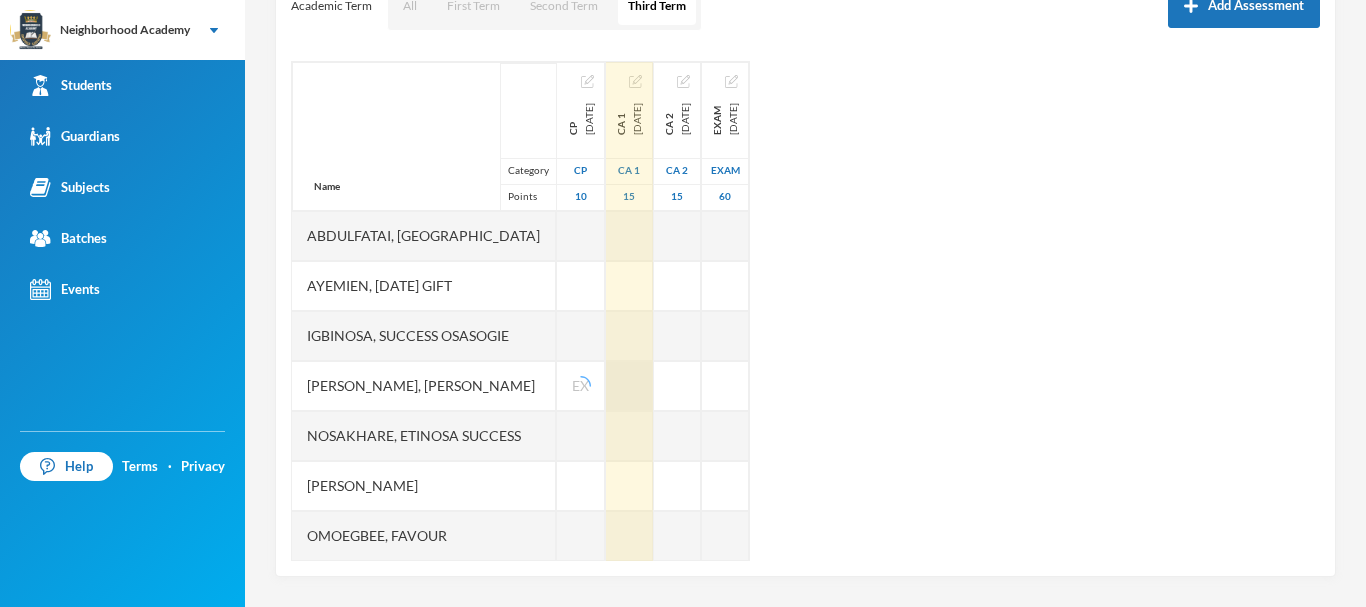 click at bounding box center (629, 386) 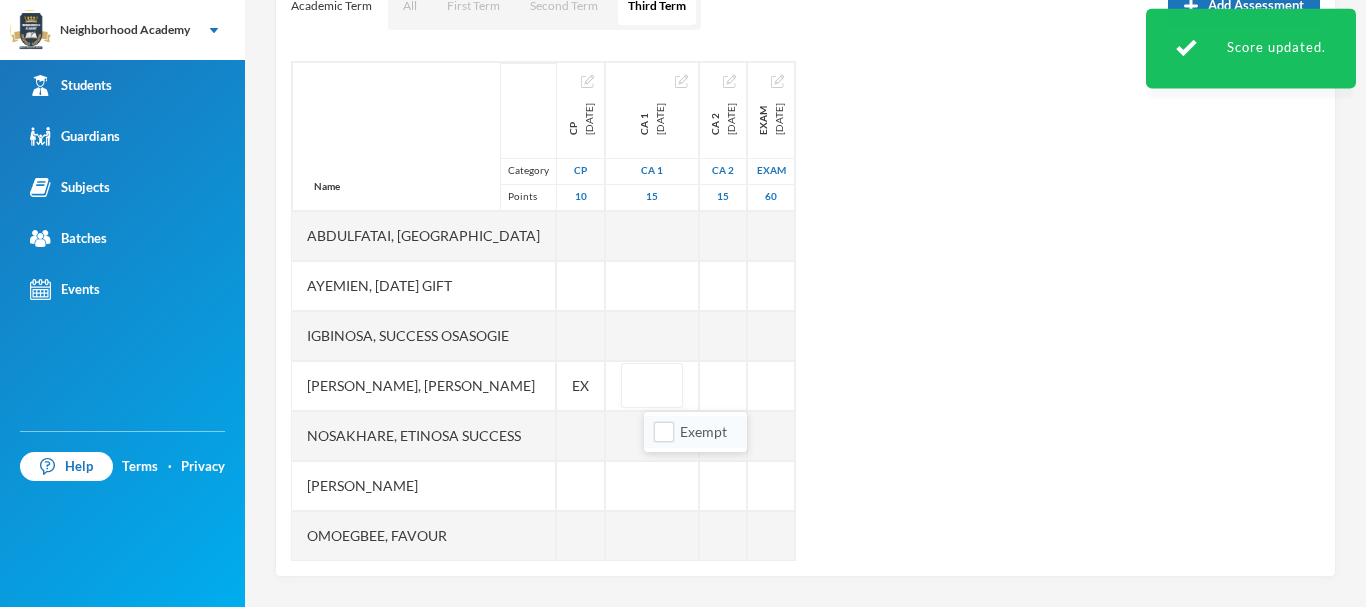click on "Exempt" at bounding box center (695, 432) 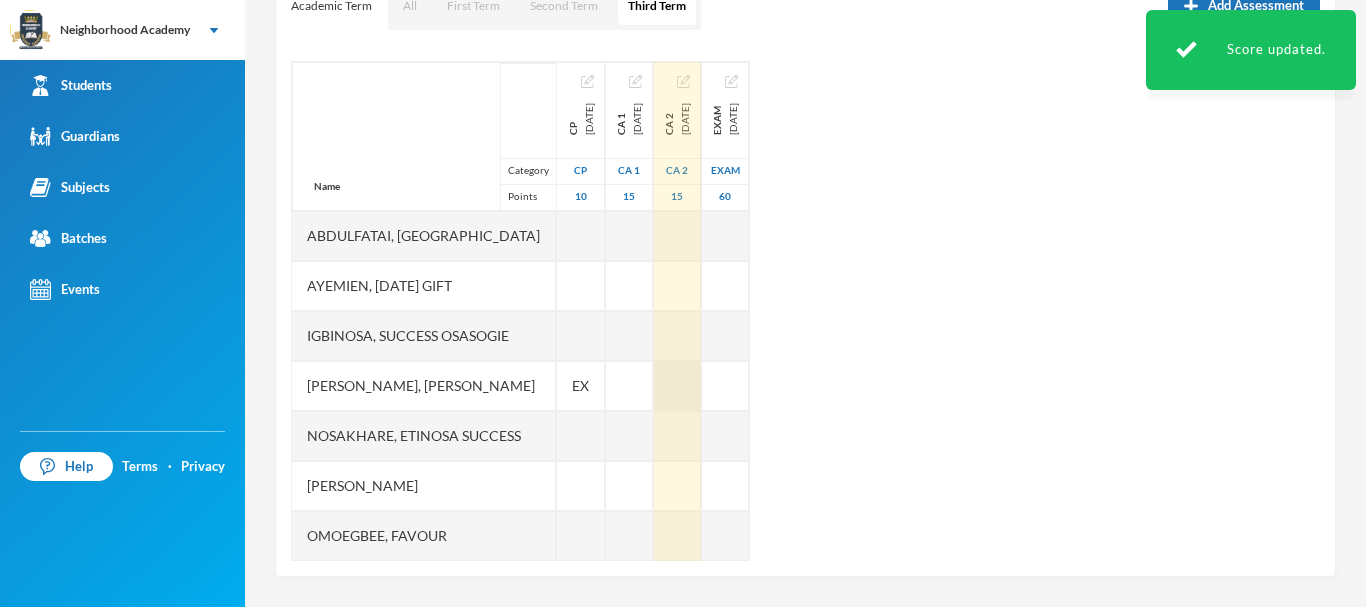 click at bounding box center [677, 386] 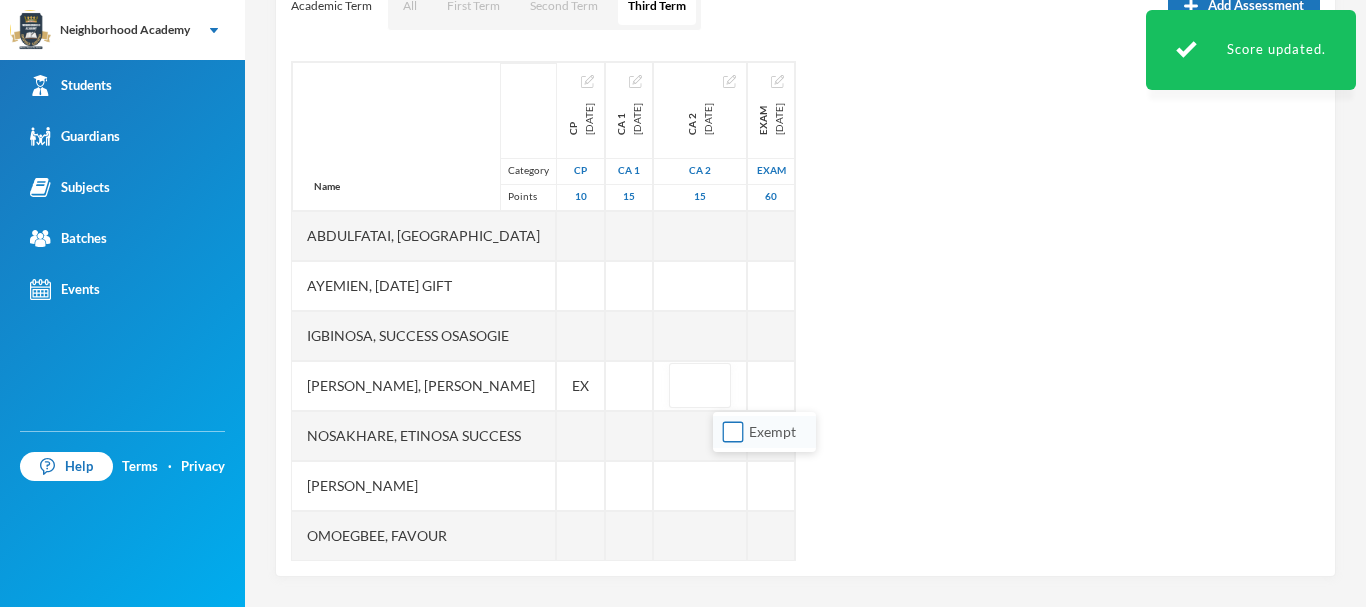click on "Exempt" at bounding box center (733, 432) 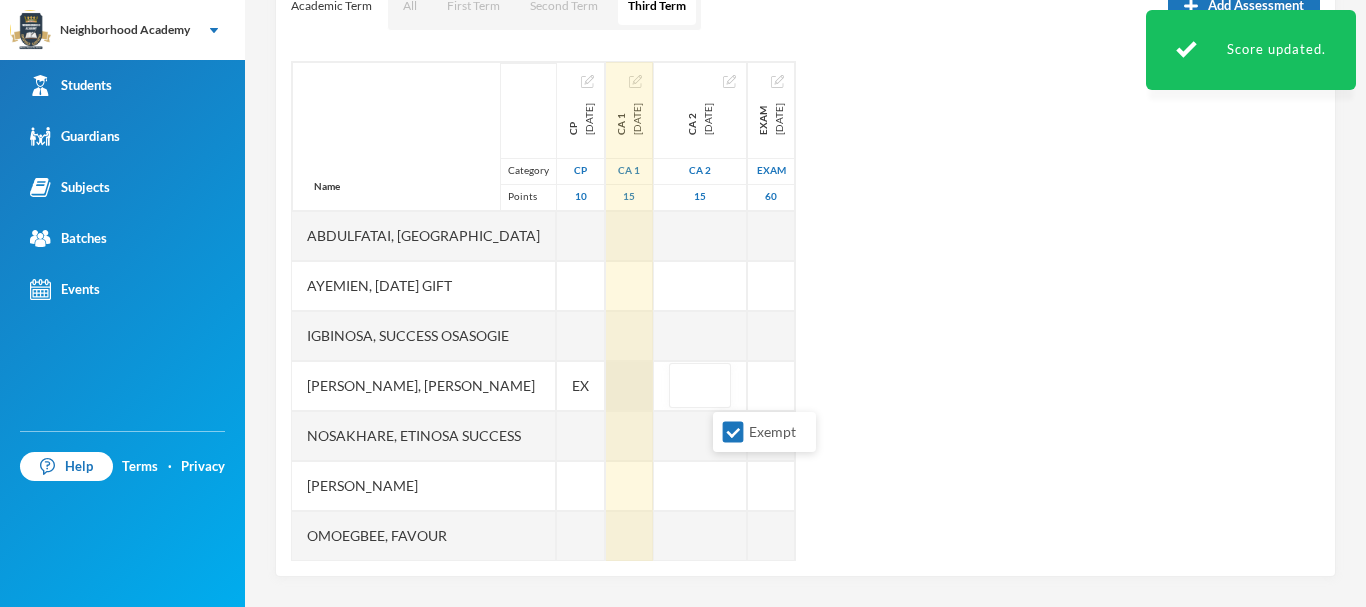 click at bounding box center (629, 386) 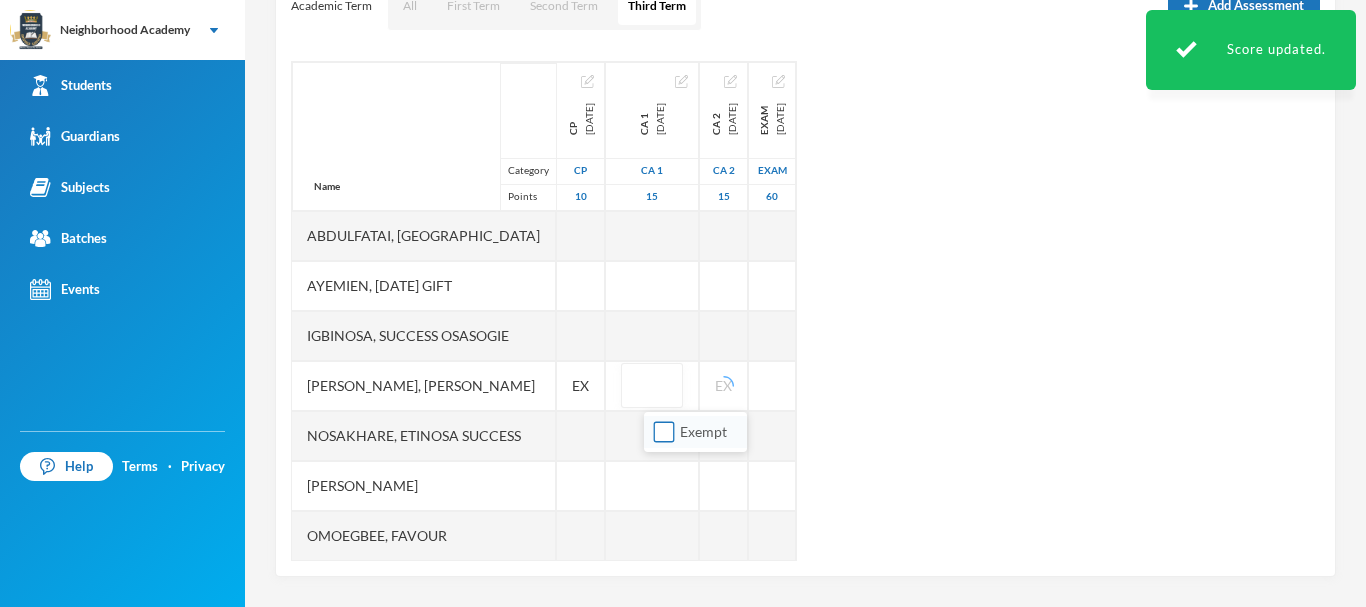 click on "Exempt" at bounding box center [703, 431] 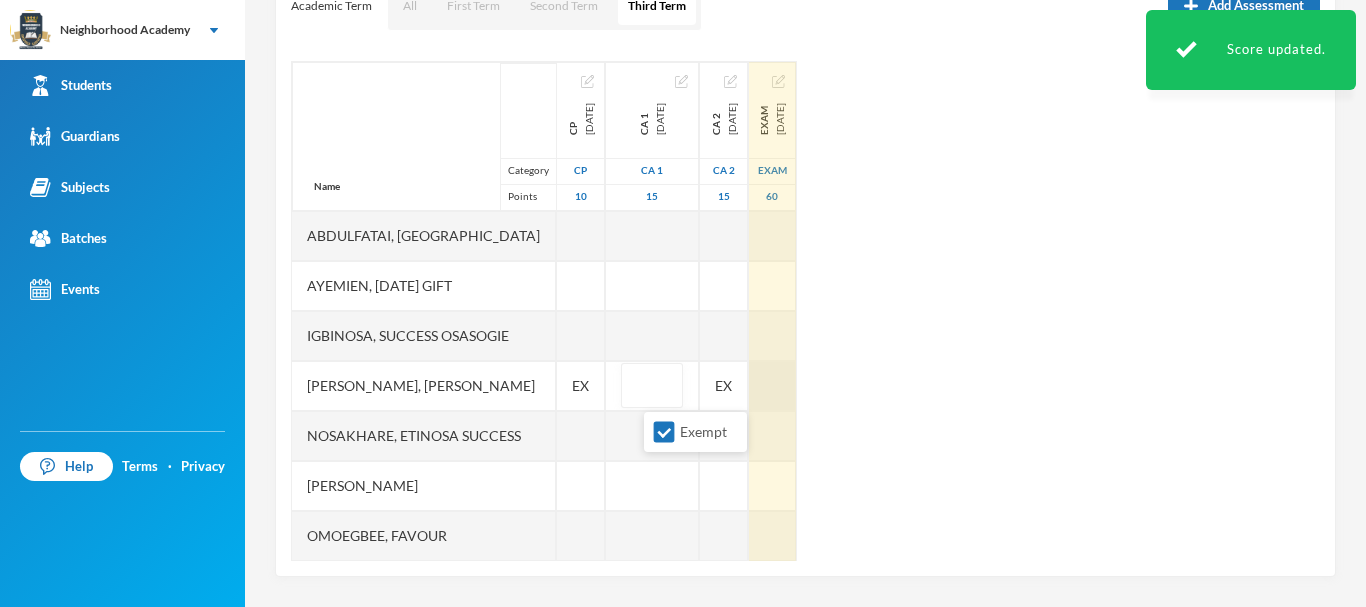 click at bounding box center [772, 386] 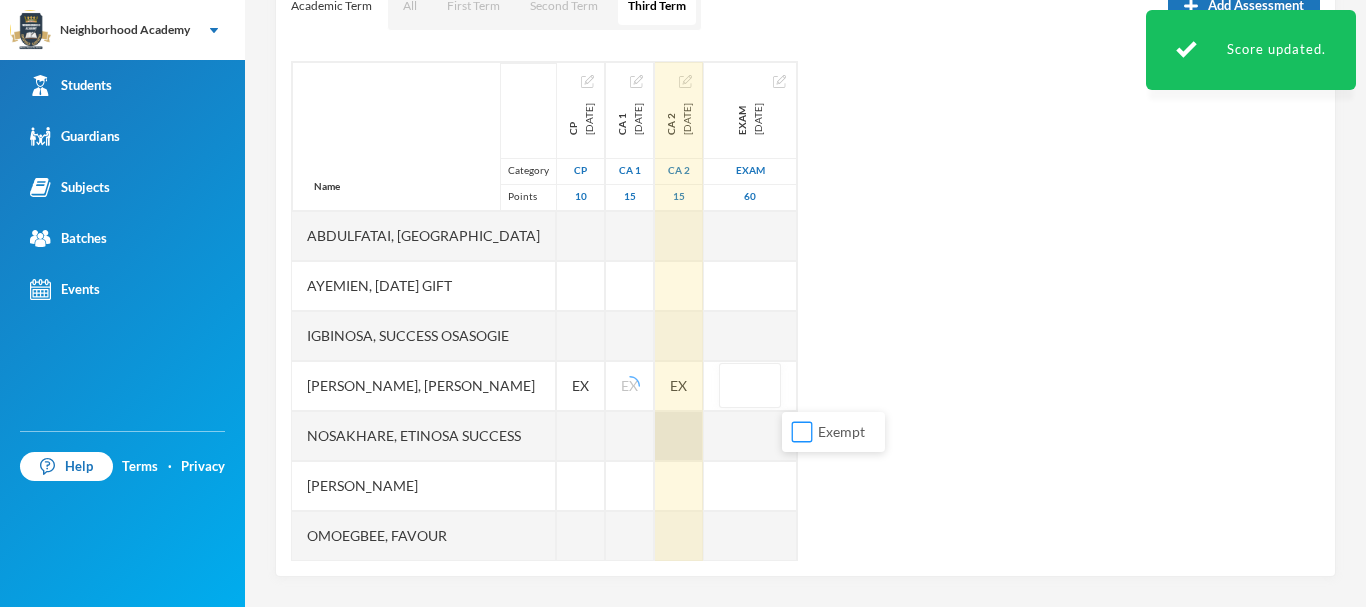 drag, startPoint x: 812, startPoint y: 426, endPoint x: 762, endPoint y: 413, distance: 51.662365 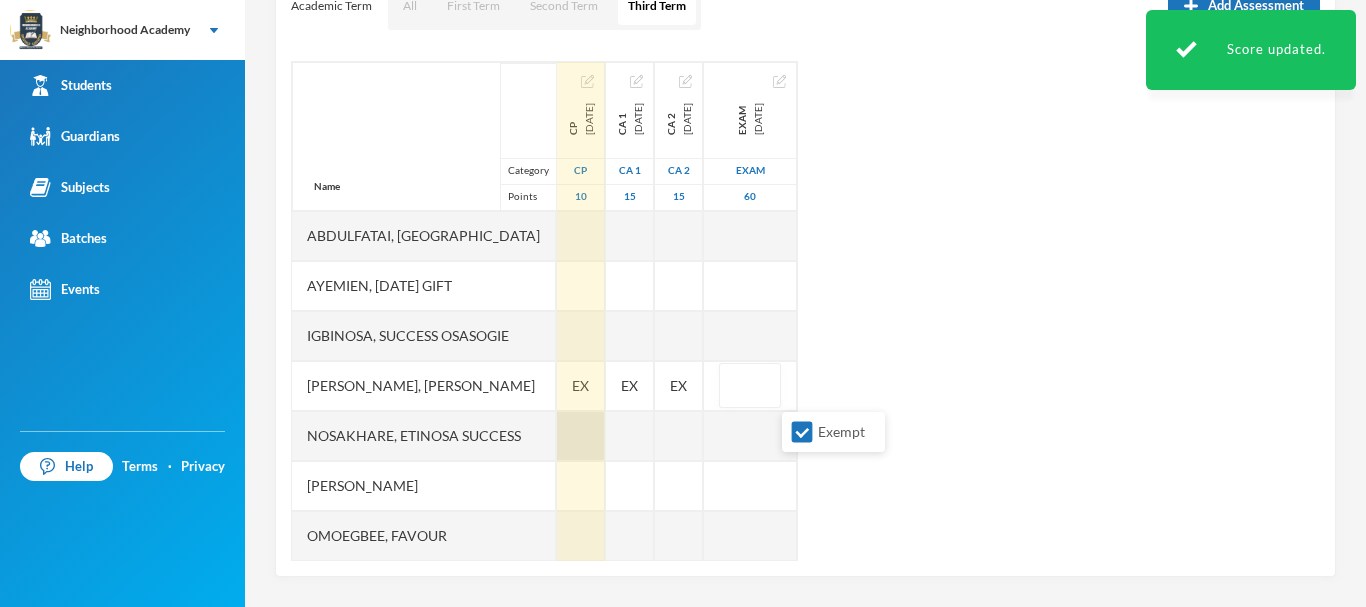 click at bounding box center [581, 436] 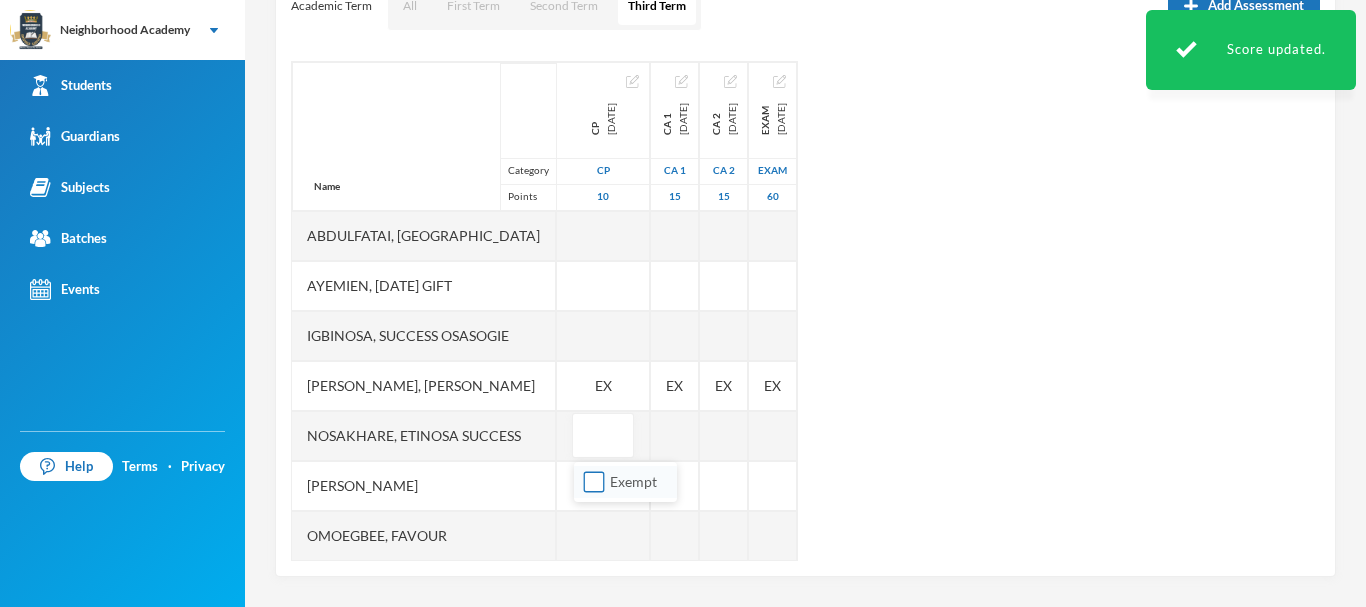 click on "Exempt" at bounding box center (633, 481) 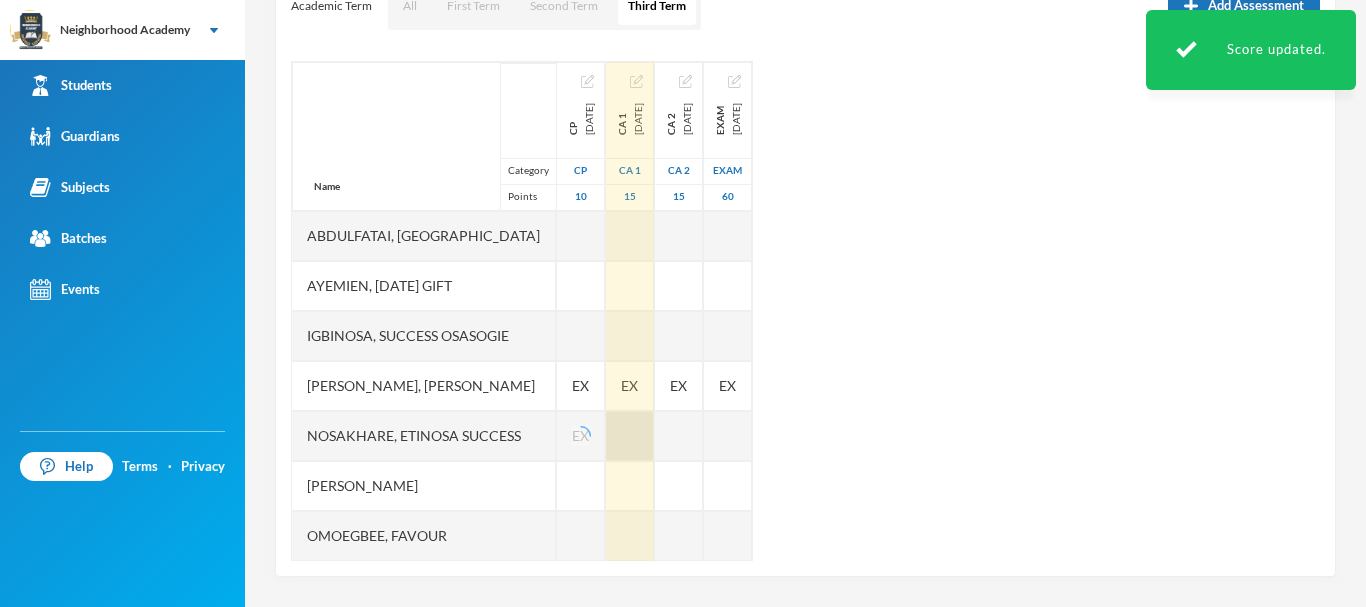 click at bounding box center [630, 436] 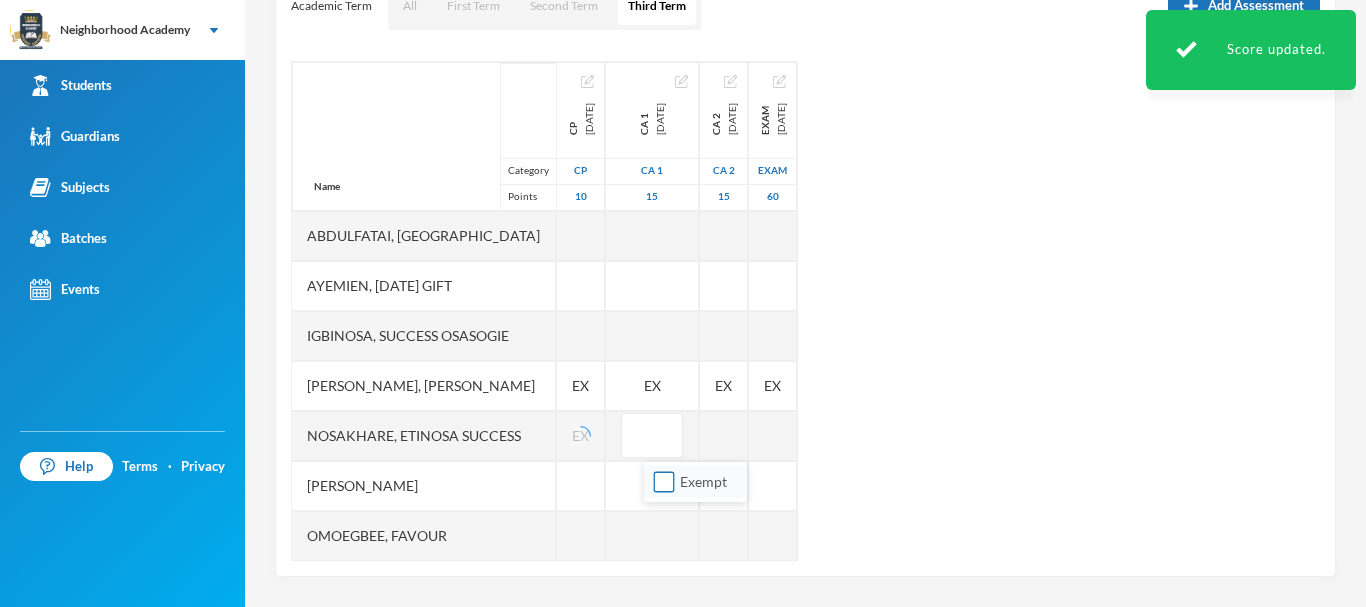 click on "Exempt" at bounding box center (664, 482) 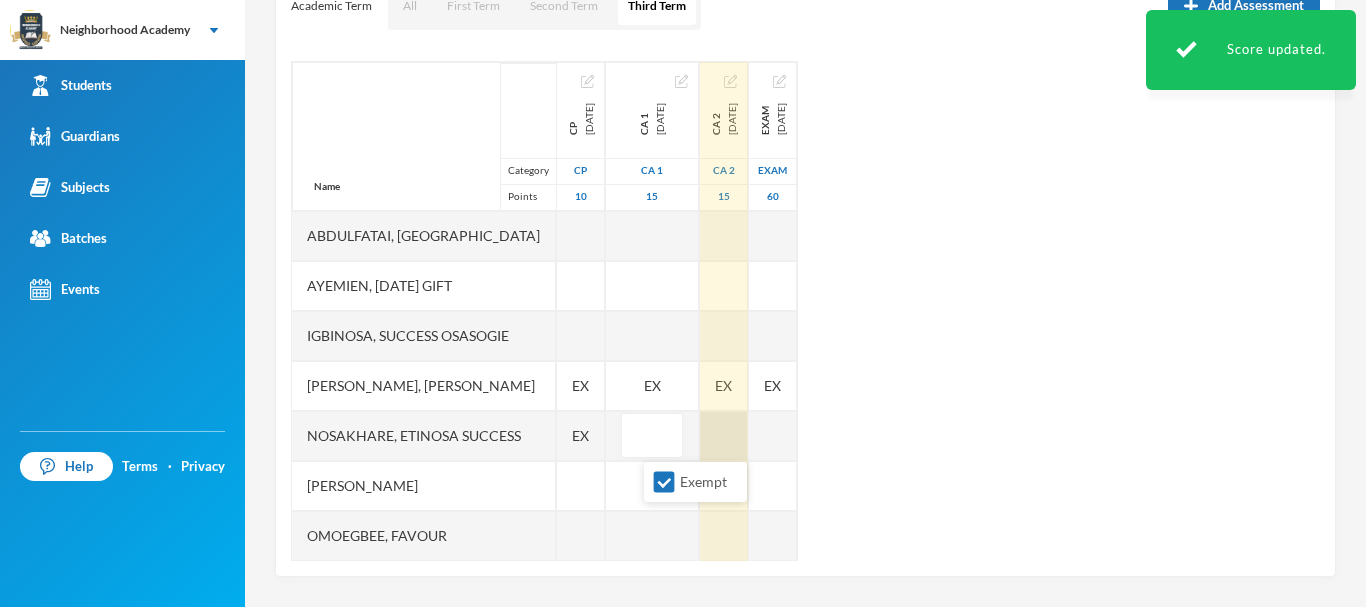 click at bounding box center (724, 436) 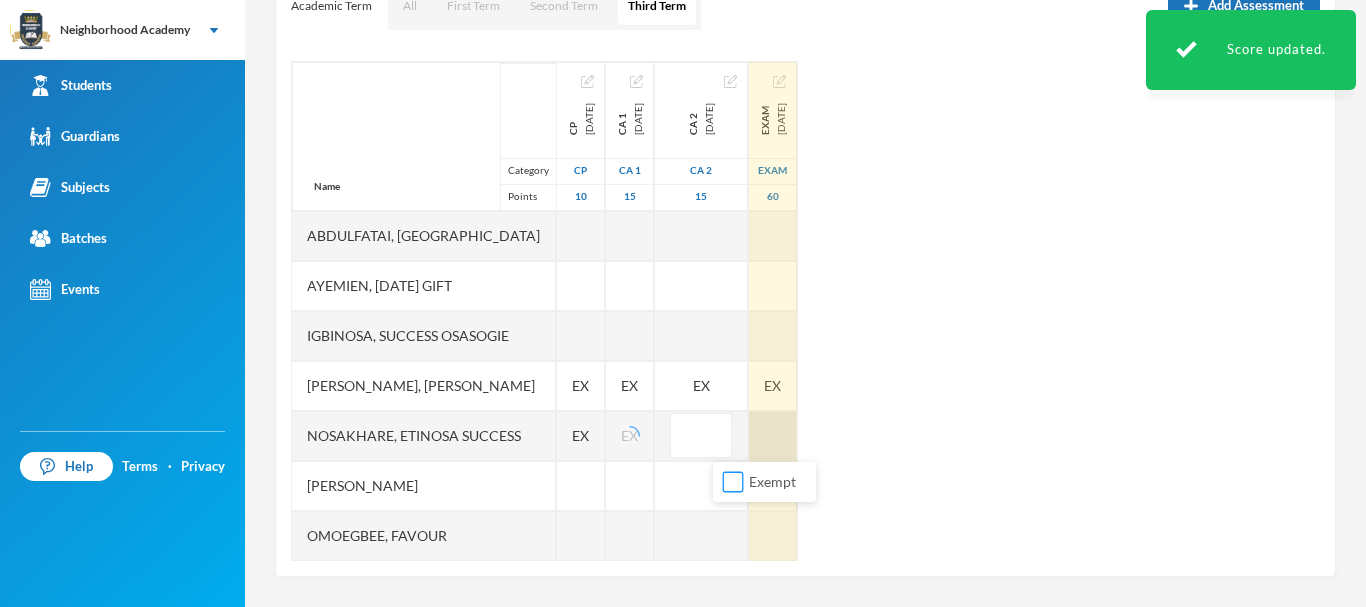 drag, startPoint x: 743, startPoint y: 477, endPoint x: 796, endPoint y: 453, distance: 58.18075 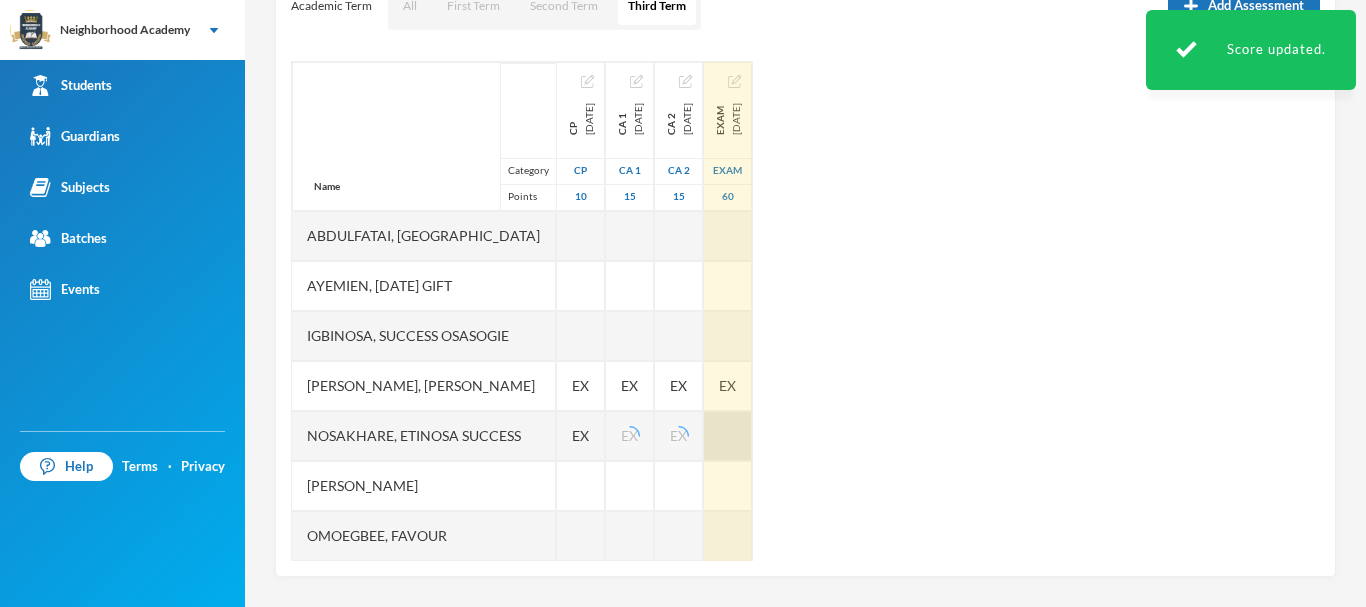 click at bounding box center [728, 436] 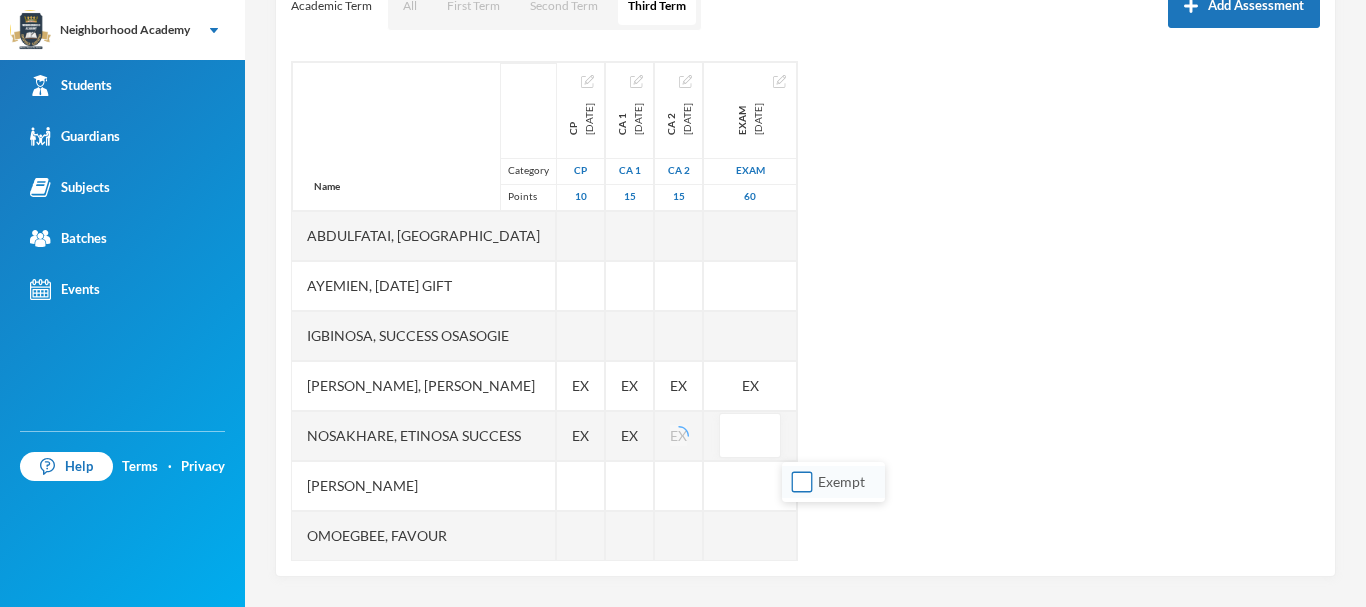 click on "Exempt" at bounding box center [802, 482] 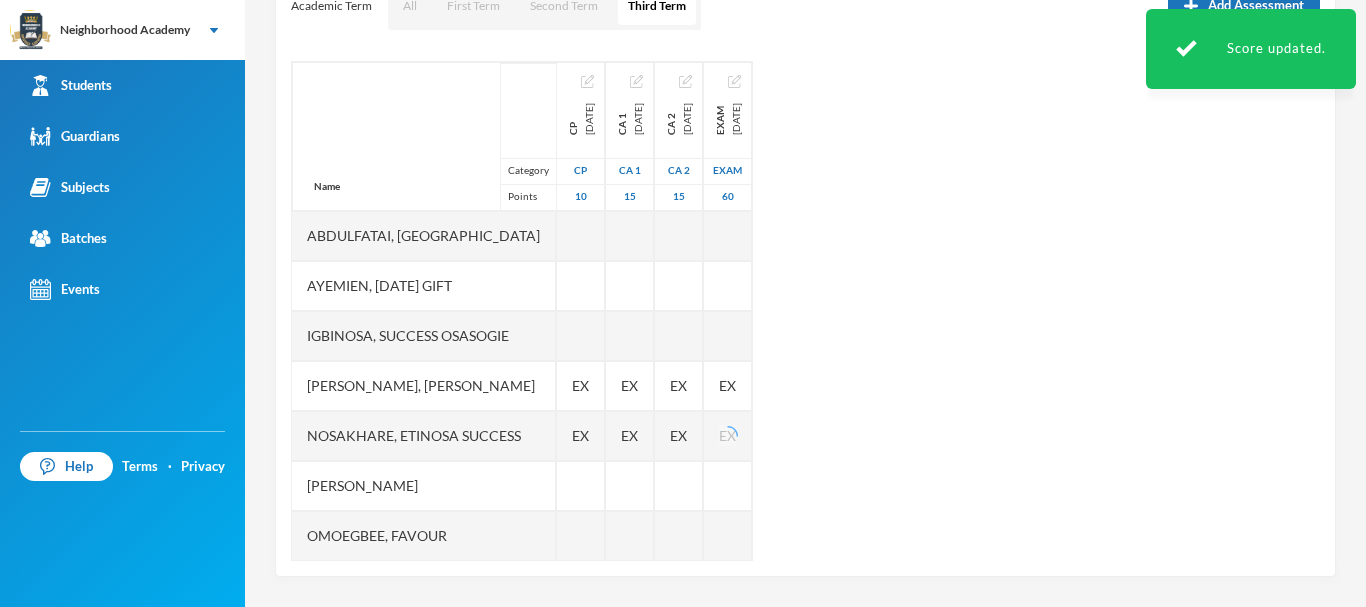 click on "Name   Category Points Abdulfatai, Abibah Ayemien, Monday Gift Igbinosa, Success Osasogie Nomwengho, Osaivbie Jennifer Nosakhare, Etinosa Success Obinna, Melody Omoegbee, Favour Yusuf, Christian Ayomiposi CP 2025-05-30 CP 10 EX EX CA 1 2025-05-30 CA 1 15 EX EX CA 2 2025-07-09 CA 2 15 EX EX Exam 2025-07-30 Exam 60 EX EX" at bounding box center [805, 311] 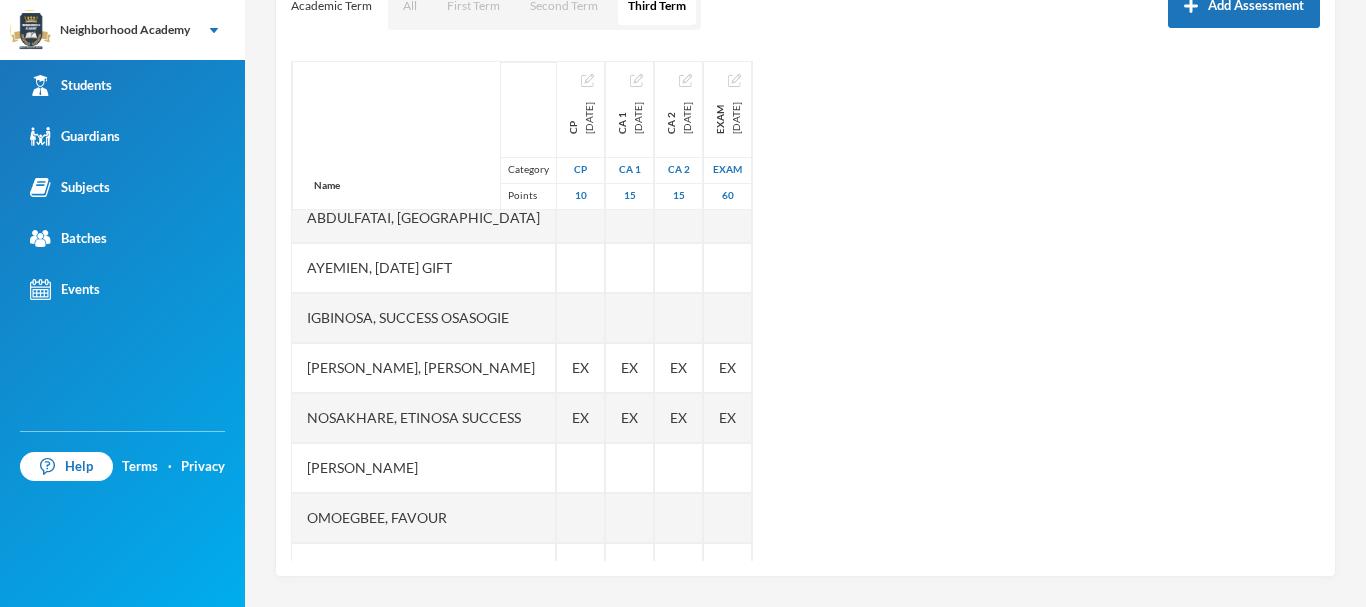 scroll, scrollTop: 0, scrollLeft: 0, axis: both 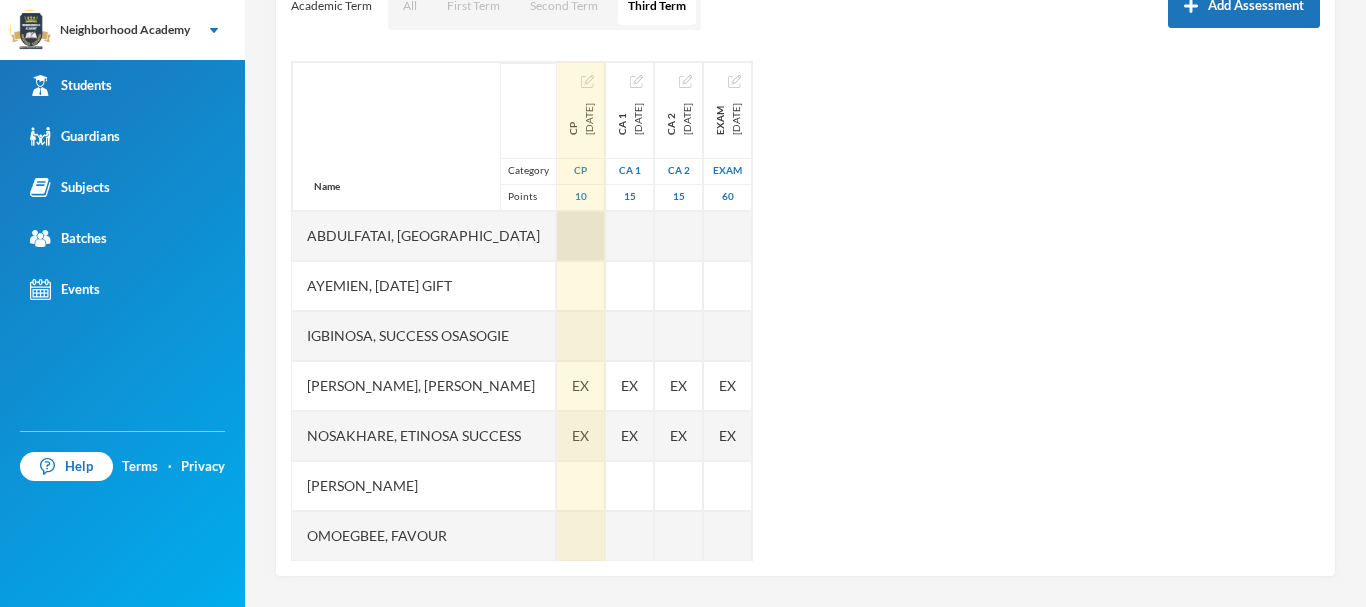 click at bounding box center [581, 236] 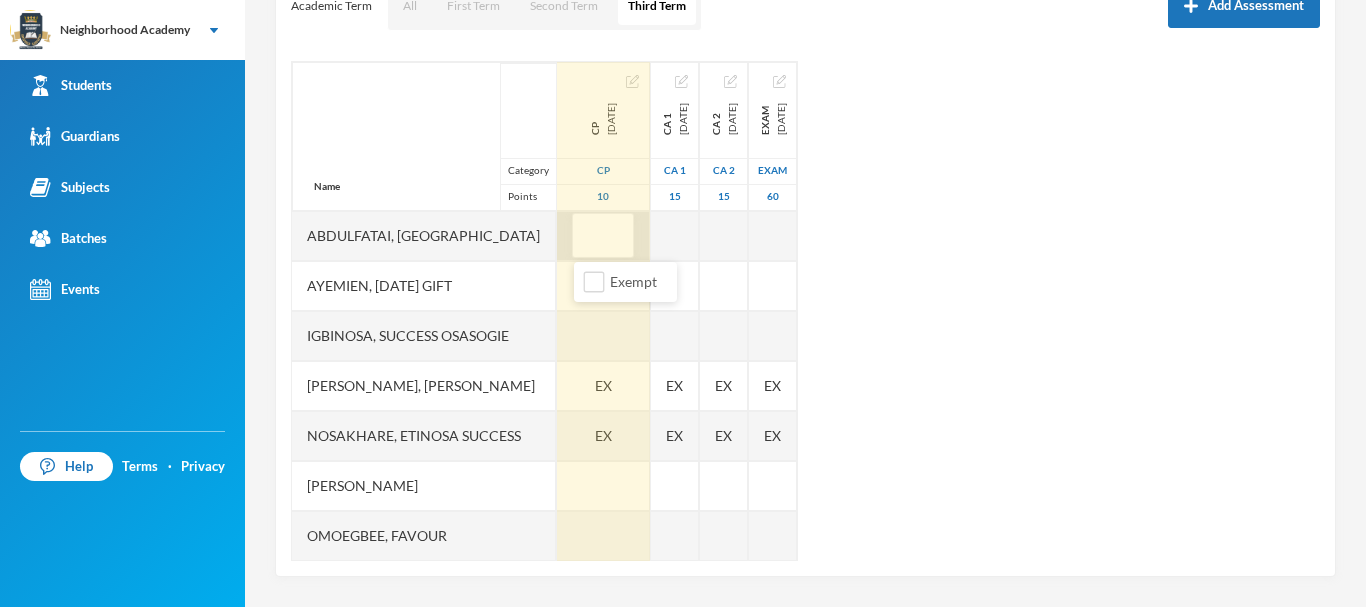 click at bounding box center [603, 236] 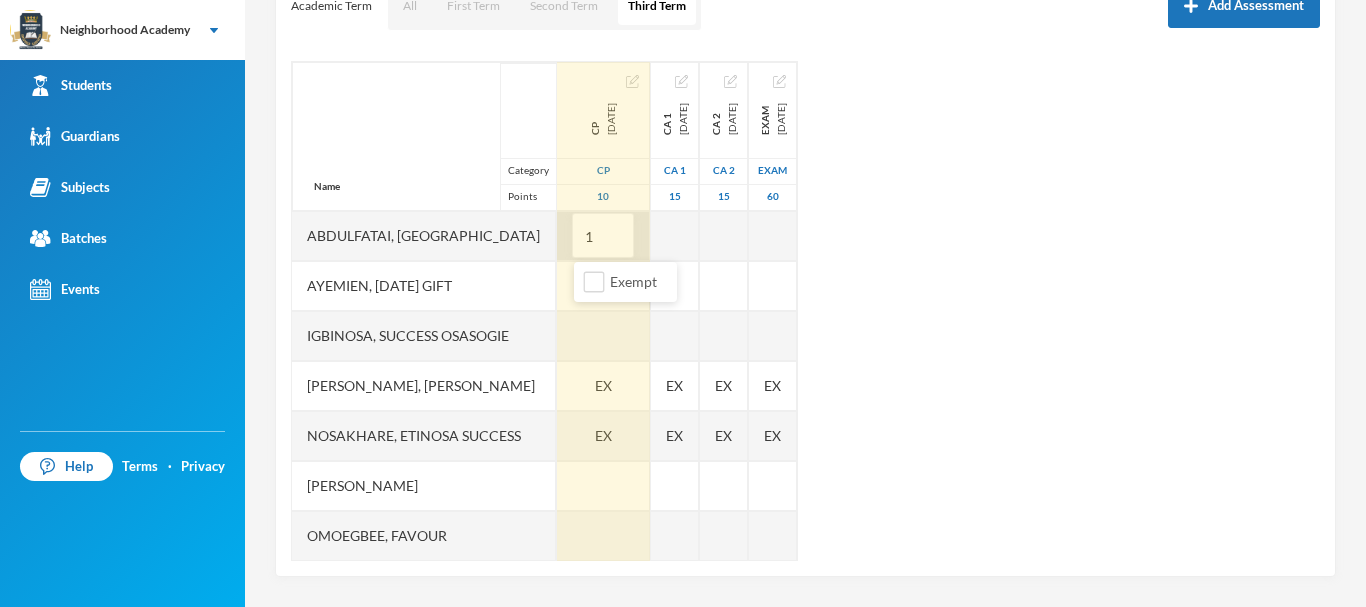 type on "10" 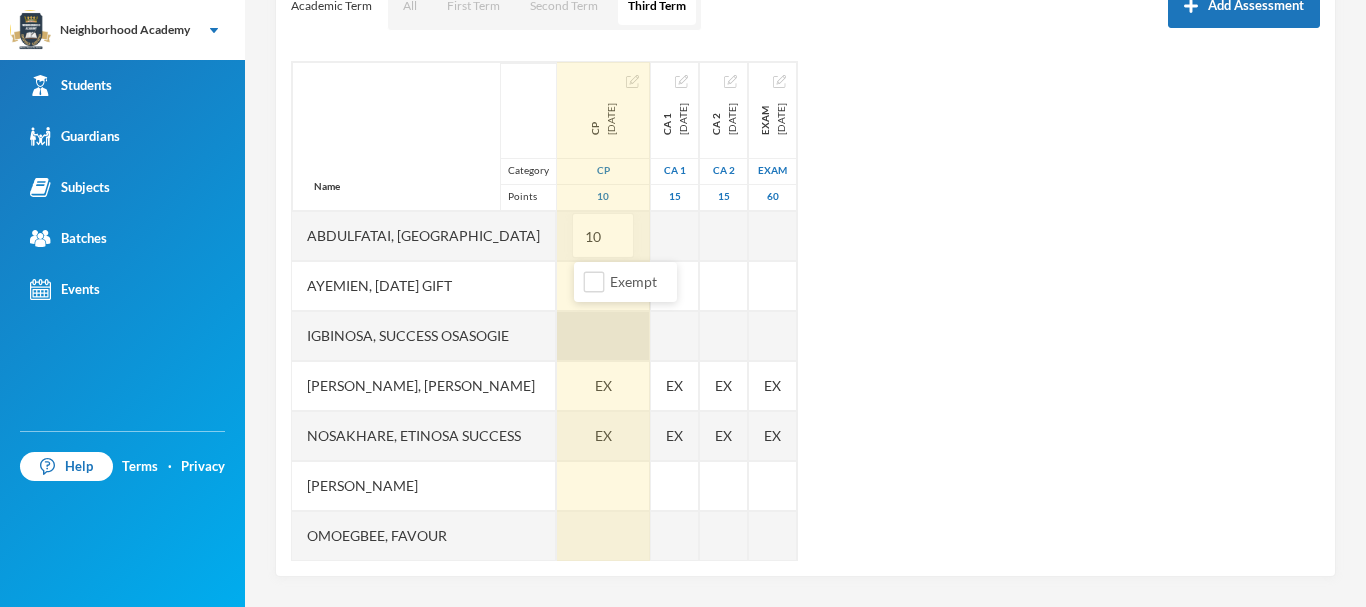 click at bounding box center (603, 336) 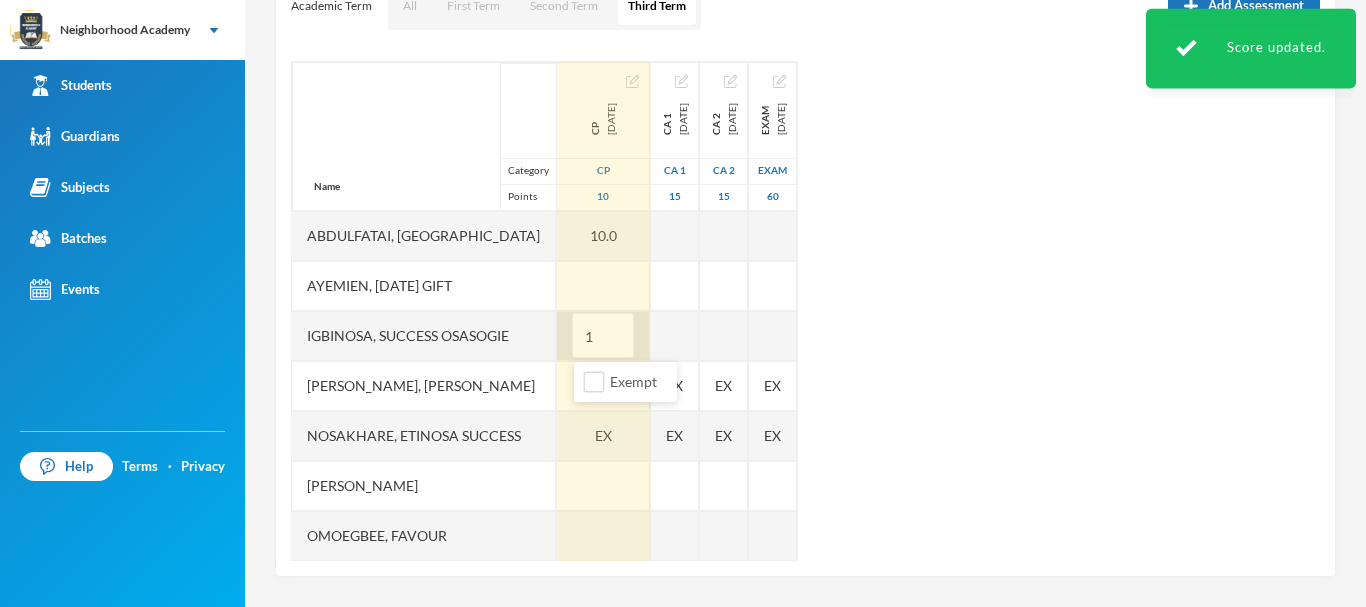 type on "10" 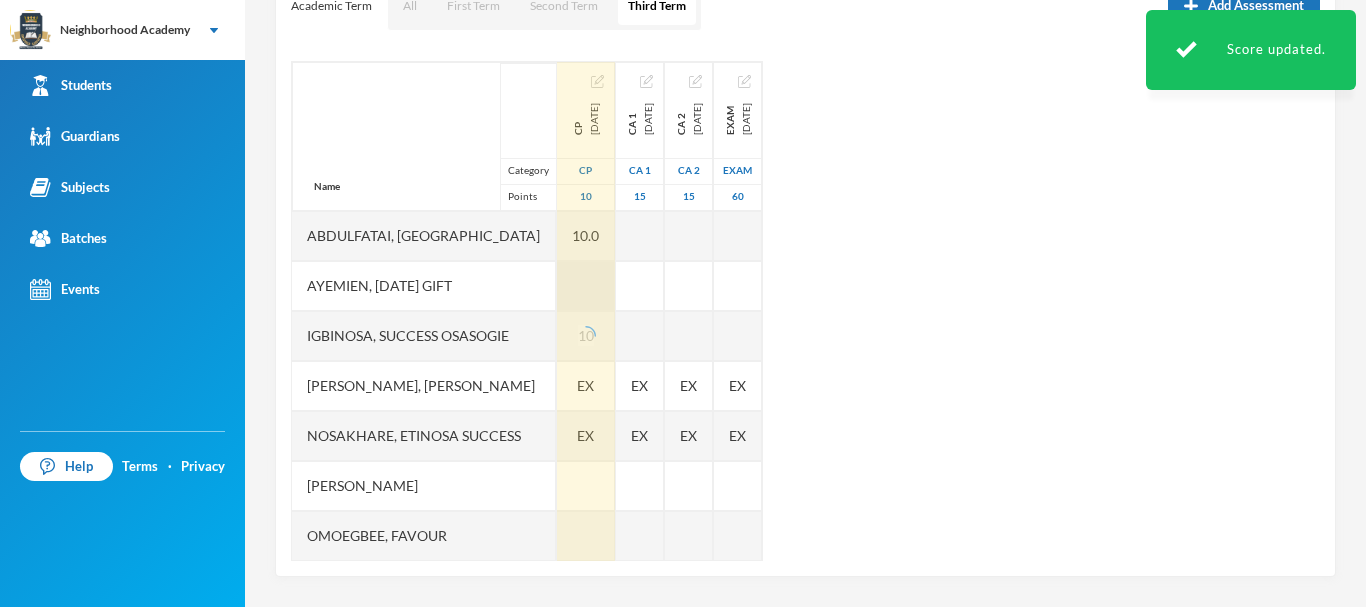 click at bounding box center [586, 286] 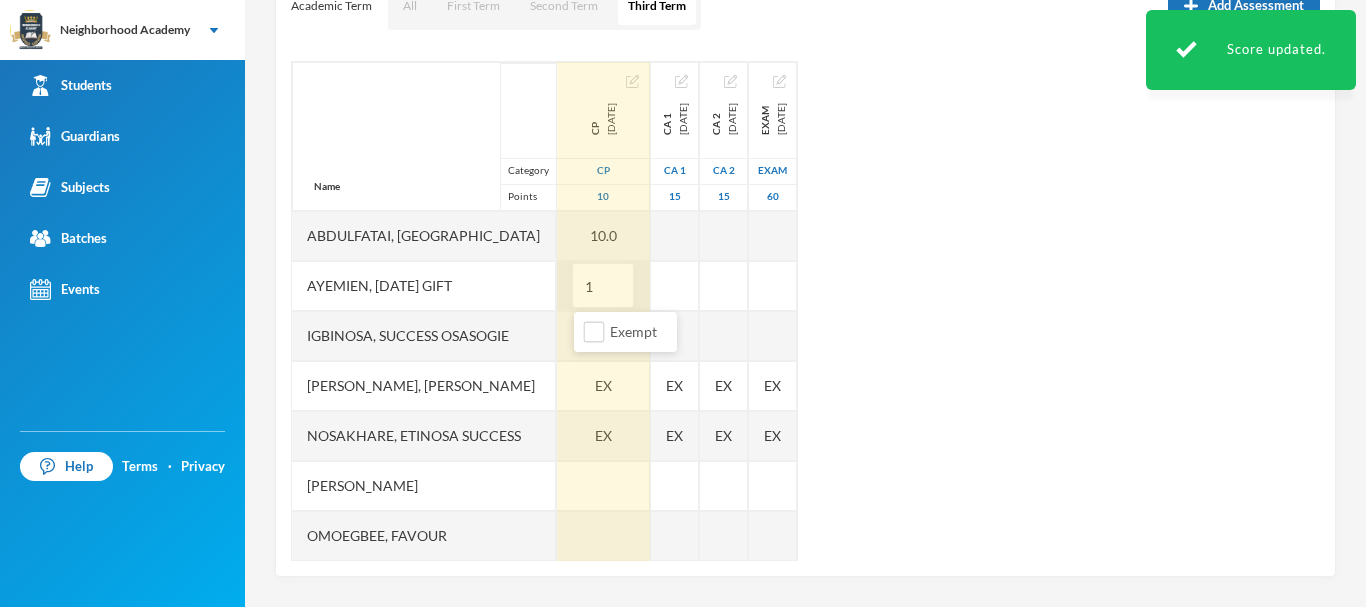 type on "10" 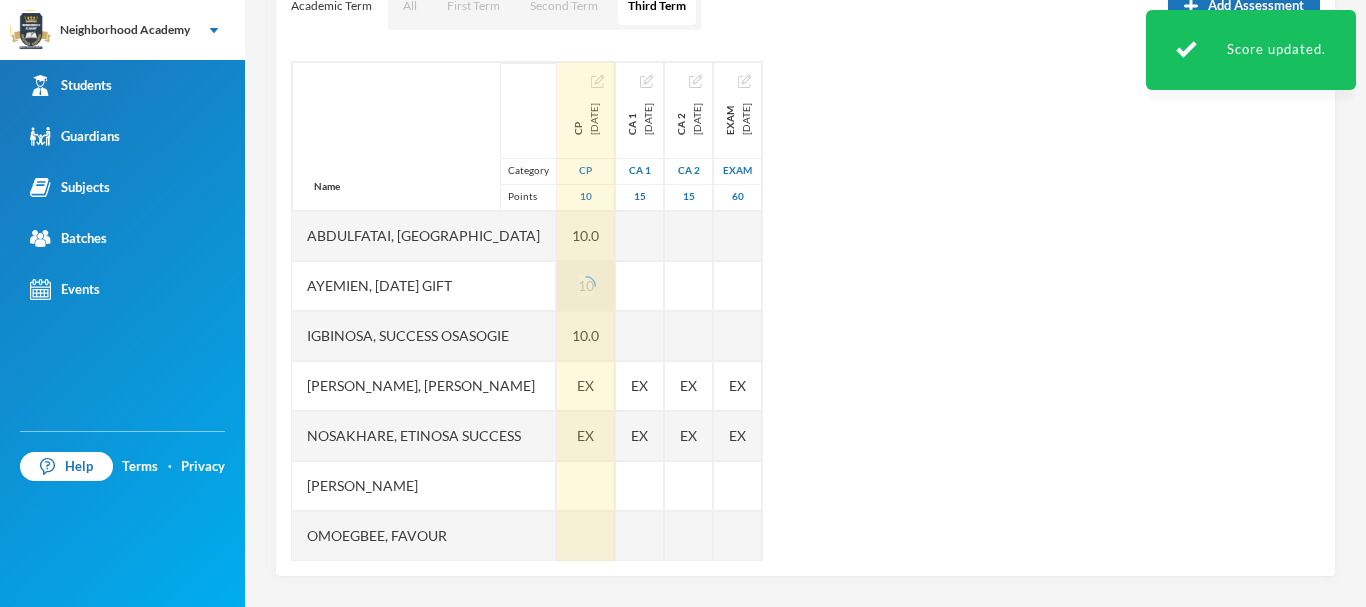 click on "Name   Category Points Abdulfatai, Abibah Ayemien, Monday Gift Igbinosa, Success Osasogie Nomwengho, Osaivbie Jennifer Nosakhare, Etinosa Success Obinna, Melody Omoegbee, Favour Yusuf, Christian Ayomiposi CP 2025-05-30 CP 10 10.0 10 10.0 EX EX CA 1 2025-05-30 CA 1 15 EX EX CA 2 2025-07-09 CA 2 15 EX EX Exam 2025-07-30 Exam 60 EX EX" at bounding box center (805, 311) 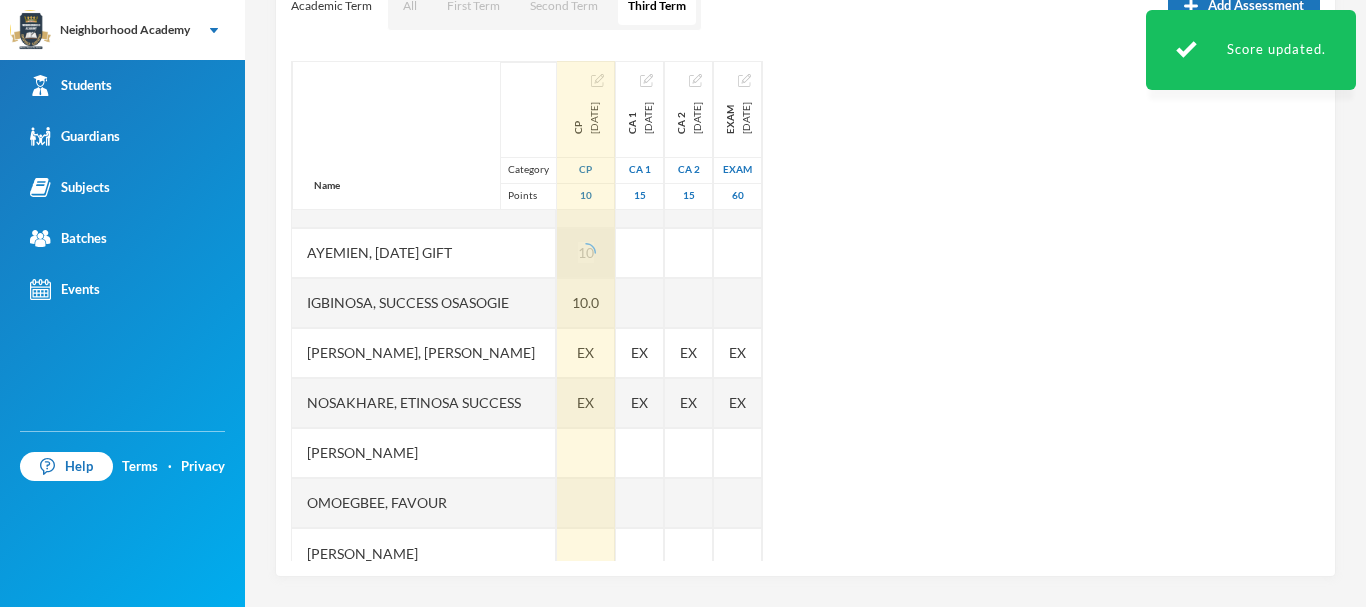 scroll, scrollTop: 51, scrollLeft: 0, axis: vertical 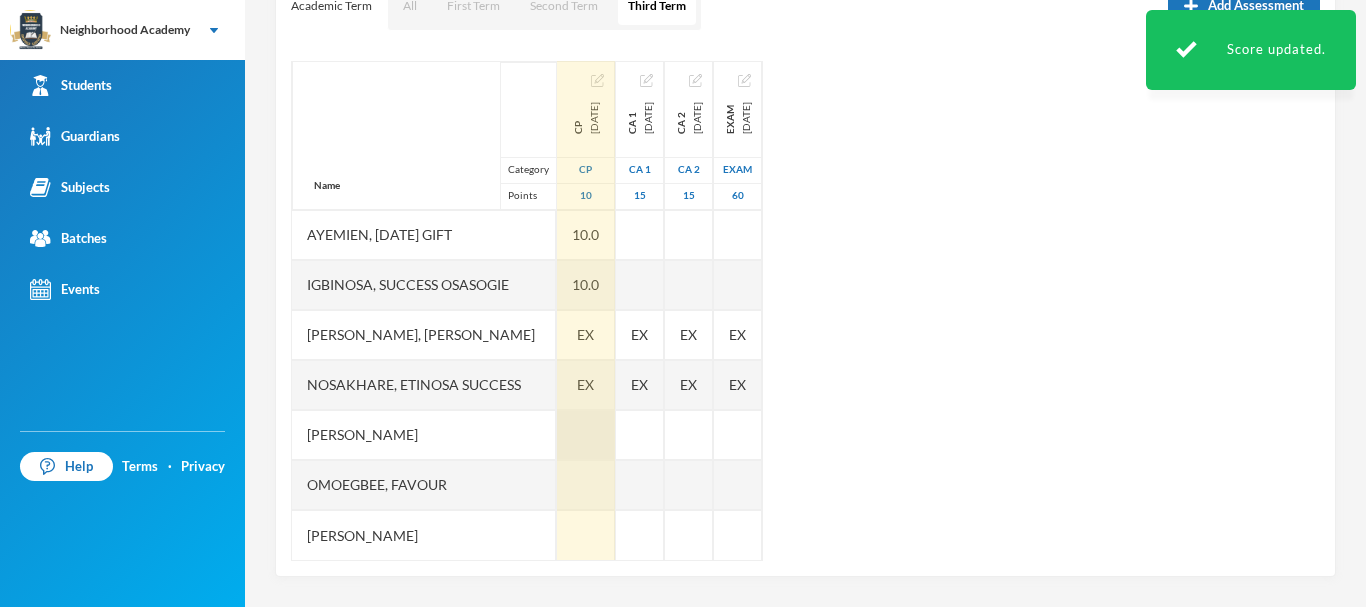 click at bounding box center (586, 435) 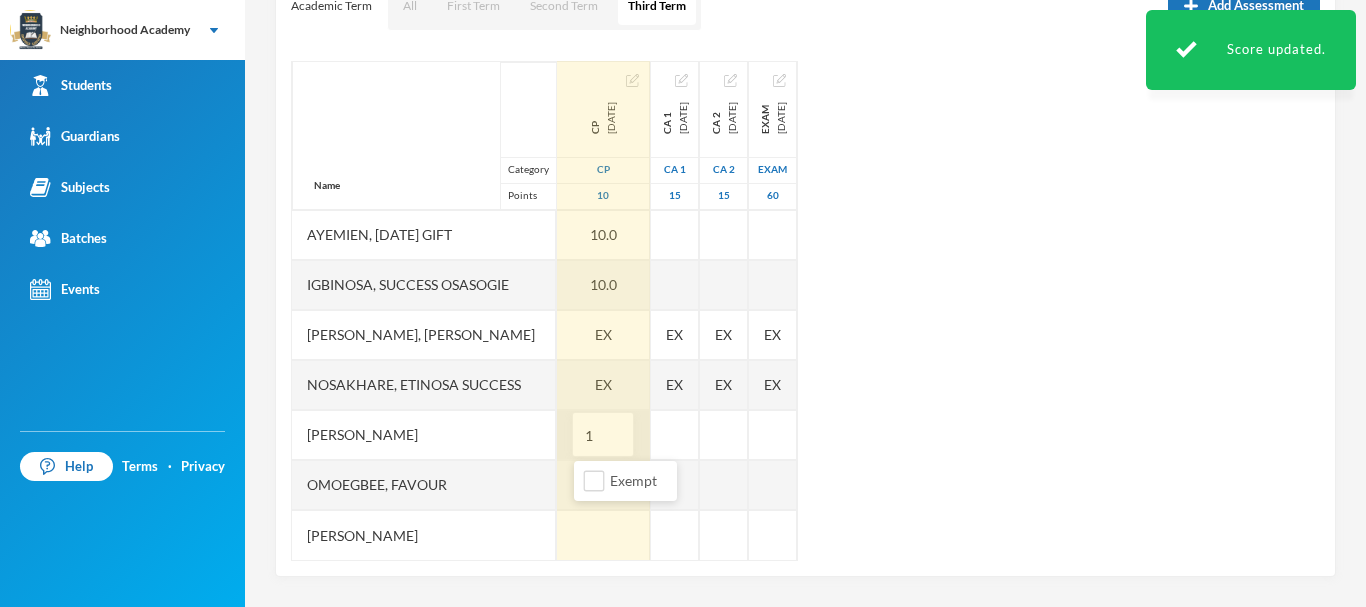 type on "10" 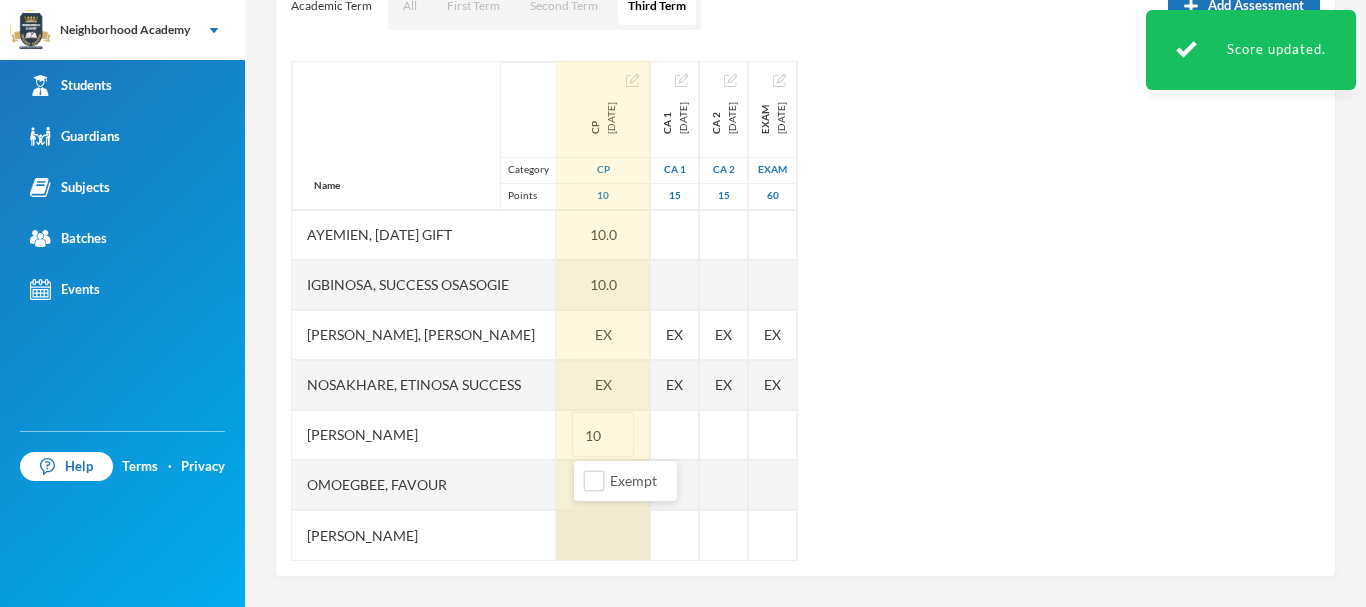 click at bounding box center (603, 535) 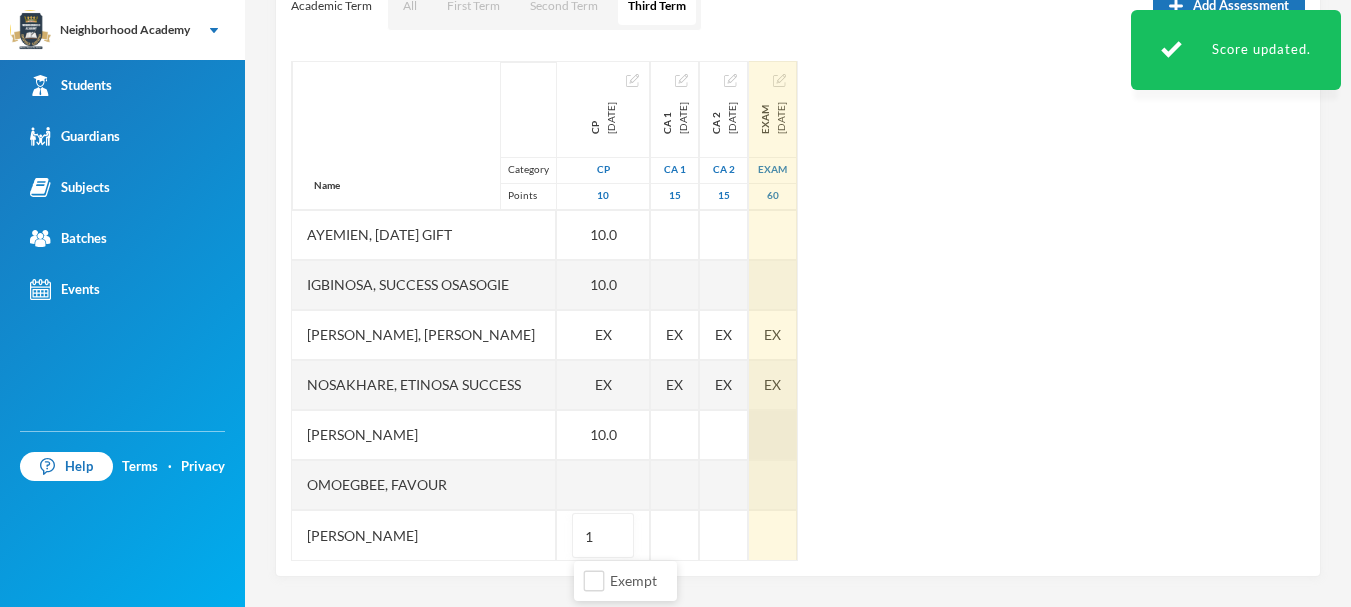 type on "10" 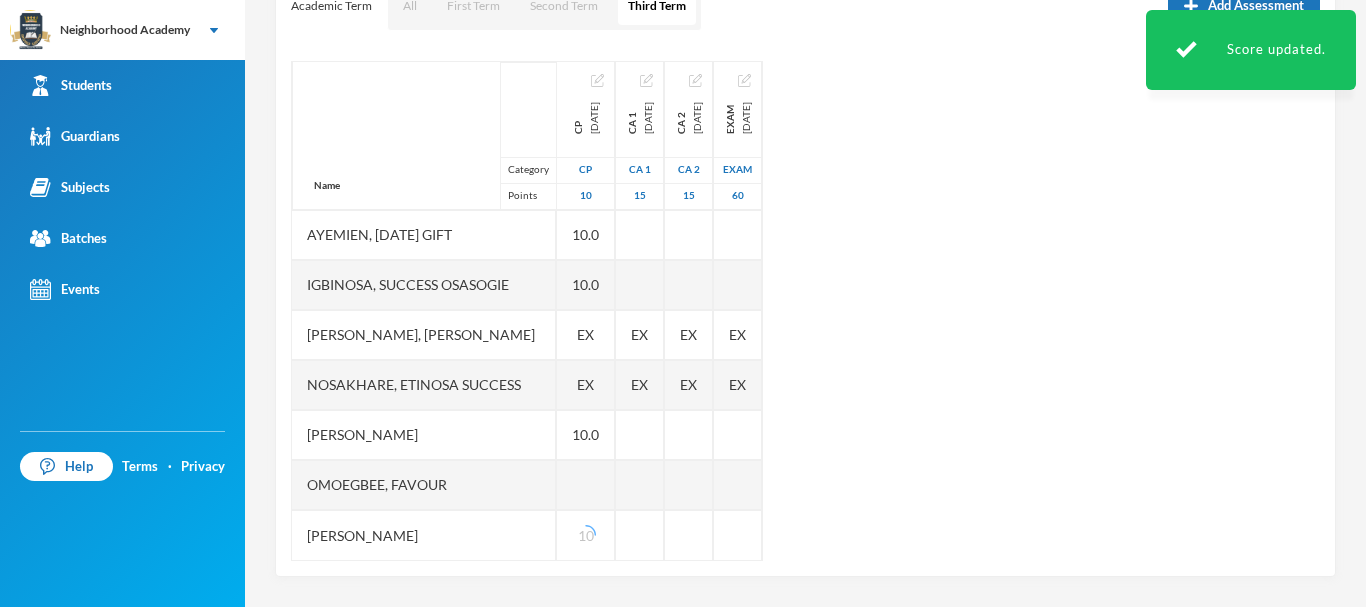 click on "Name   Category Points Abdulfatai, Abibah Ayemien, Monday Gift Igbinosa, Success Osasogie Nomwengho, Osaivbie Jennifer Nosakhare, Etinosa Success Obinna, Melody Omoegbee, Favour Yusuf, Christian Ayomiposi CP 2025-05-30 CP 10 10.0 10.0 10.0 EX EX 10.0 10 CA 1 2025-05-30 CA 1 15 EX EX CA 2 2025-07-09 CA 2 15 EX EX Exam 2025-07-30 Exam 60 EX EX" at bounding box center (805, 311) 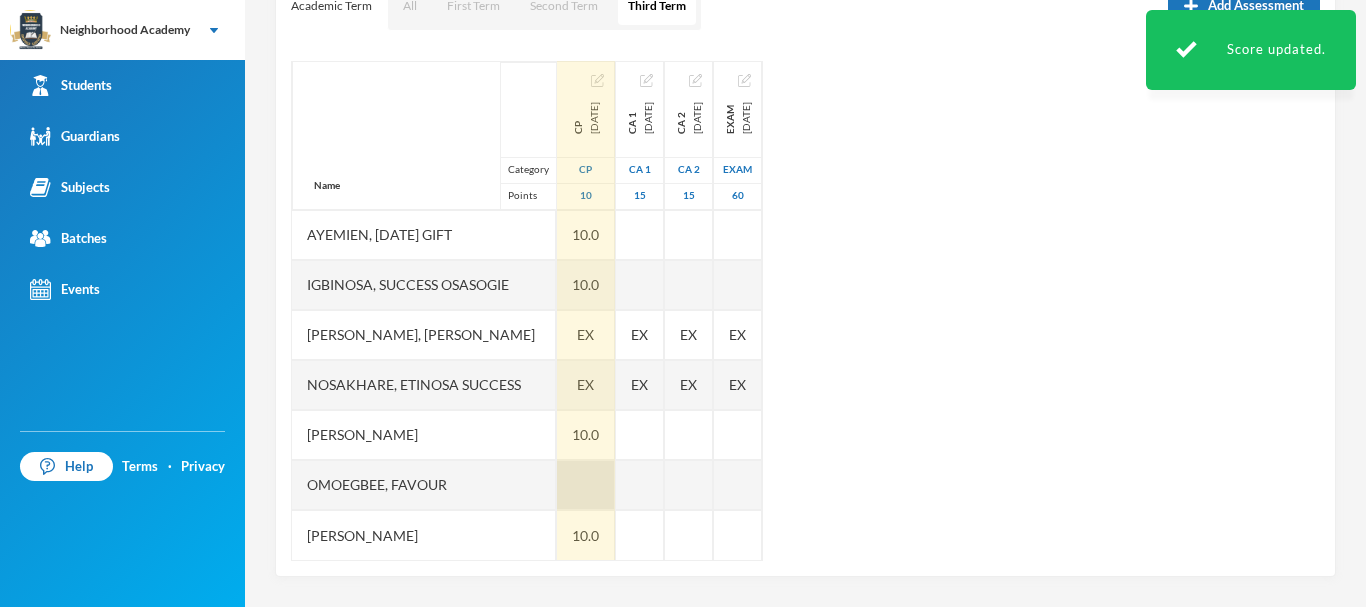 click at bounding box center (586, 485) 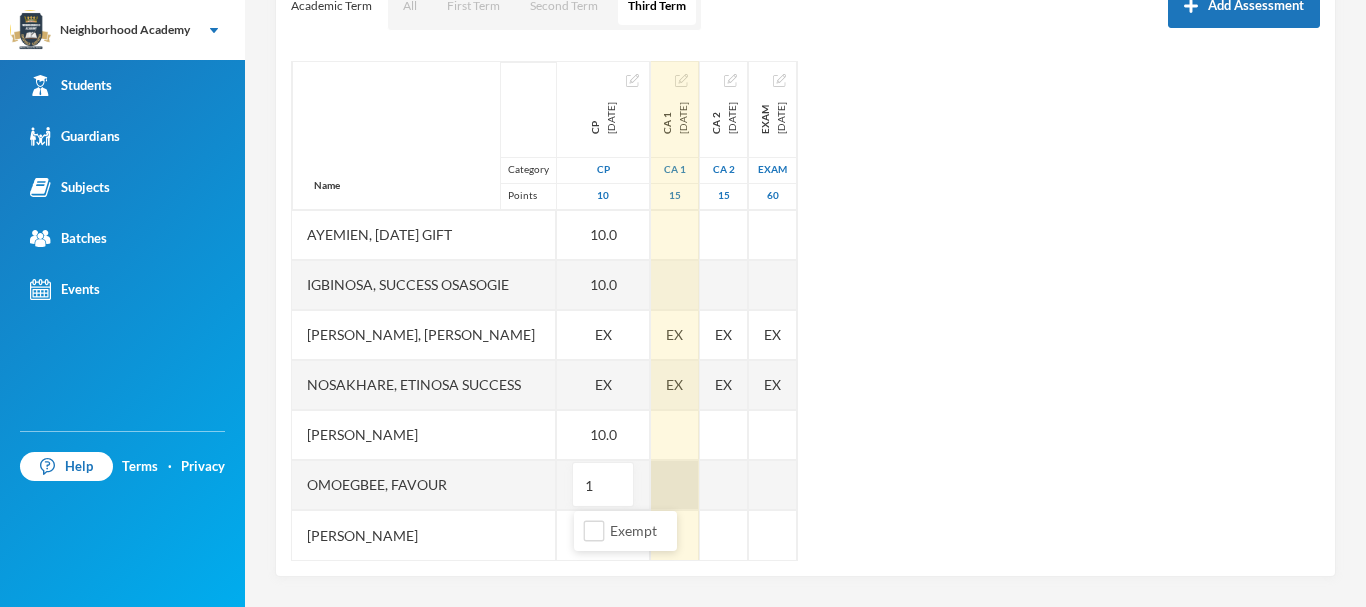 type on "10" 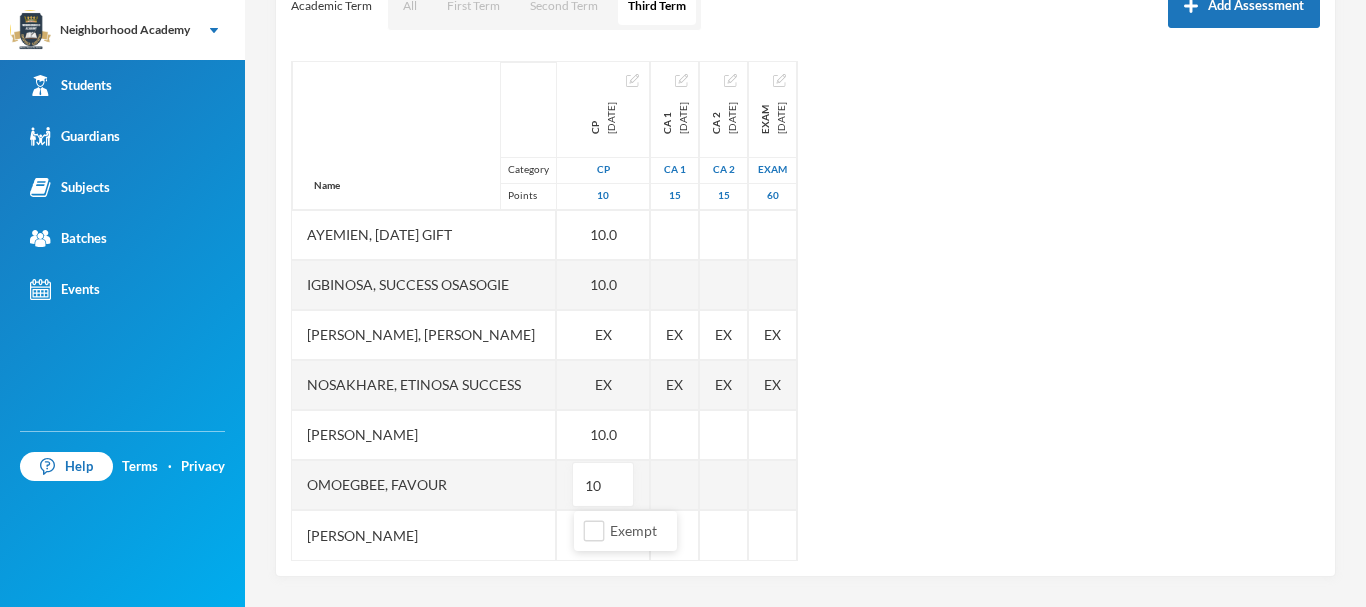 click on "Name   Category Points Abdulfatai, Abibah Ayemien, Monday Gift Igbinosa, Success Osasogie Nomwengho, Osaivbie Jennifer Nosakhare, Etinosa Success Obinna, Melody Omoegbee, Favour Yusuf, Christian Ayomiposi CP 2025-05-30 CP 10 10.0 10.0 10.0 EX EX 10.0 10 10.0 CA 1 2025-05-30 CA 1 15 EX EX CA 2 2025-07-09 CA 2 15 EX EX Exam 2025-07-30 Exam 60 EX EX" at bounding box center (805, 311) 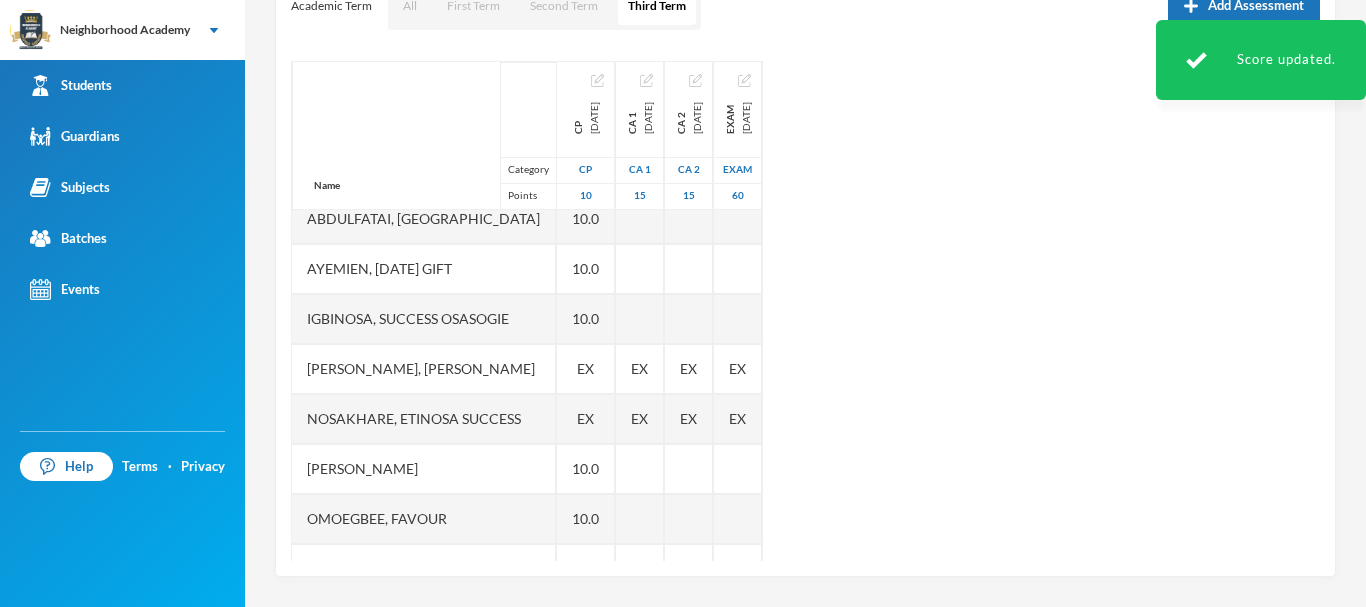 scroll, scrollTop: 0, scrollLeft: 0, axis: both 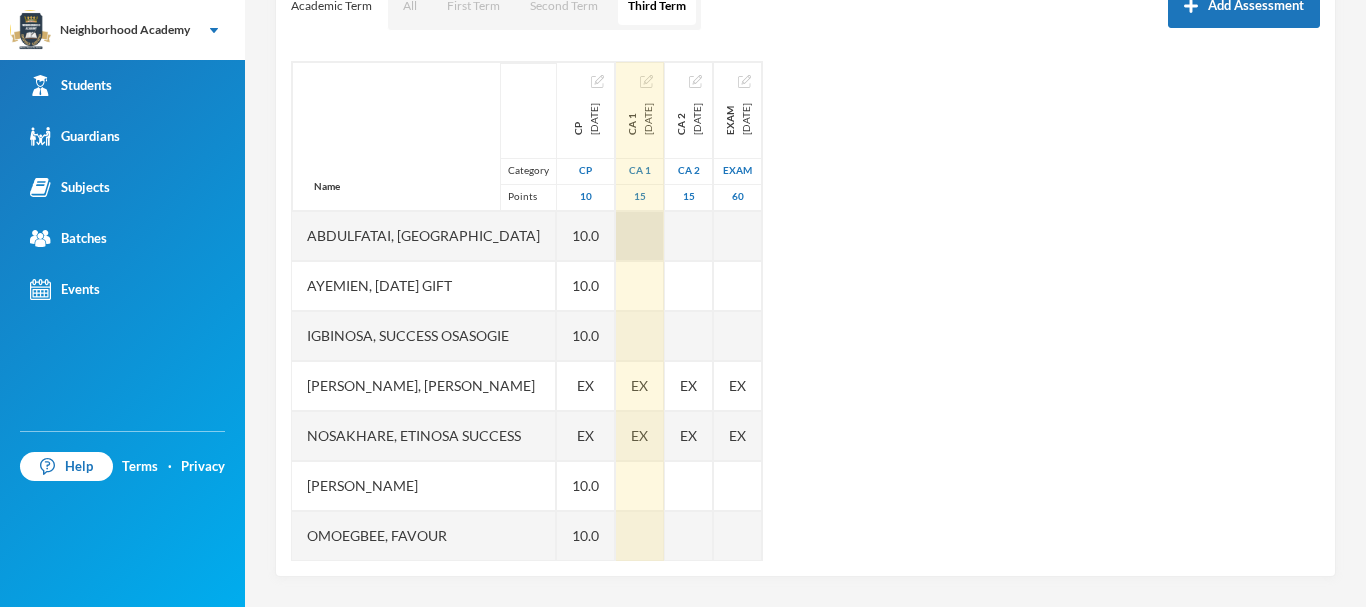 click at bounding box center [640, 236] 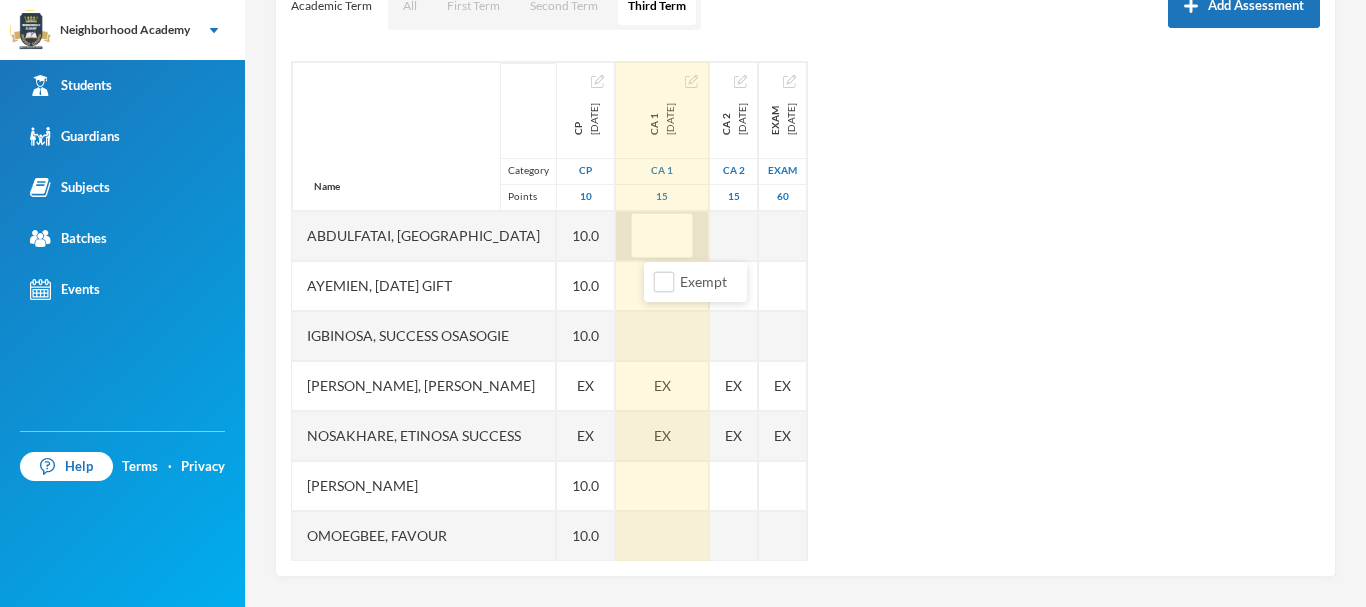 click at bounding box center [662, 236] 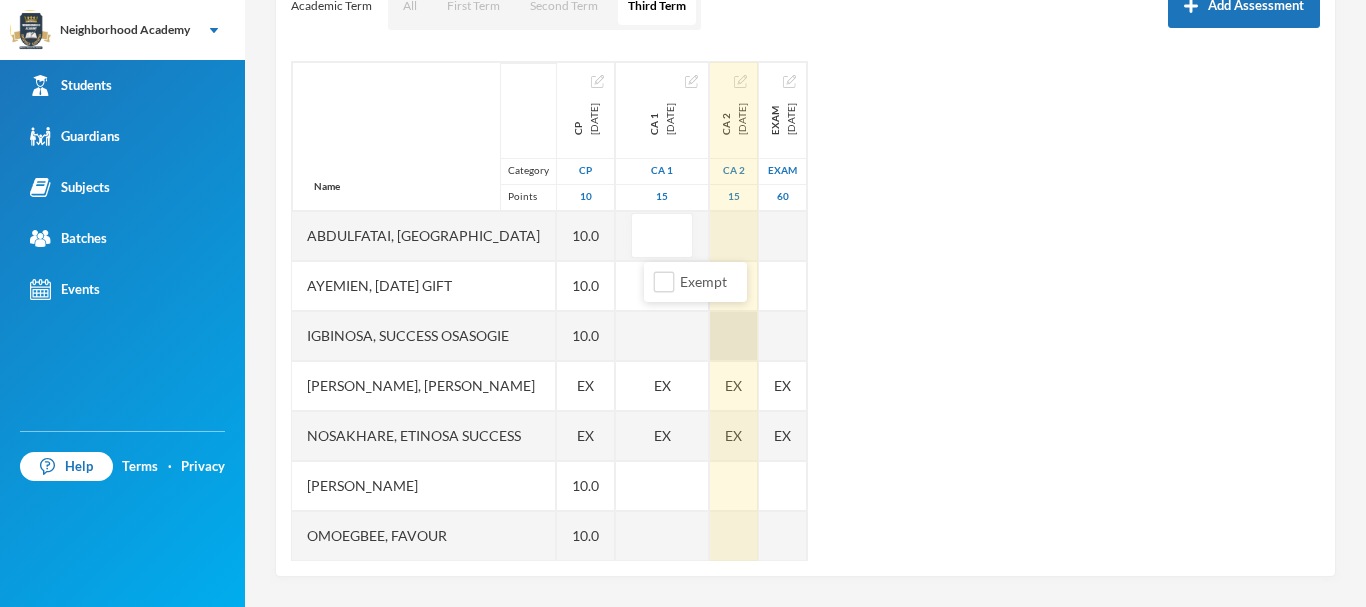 type on "3" 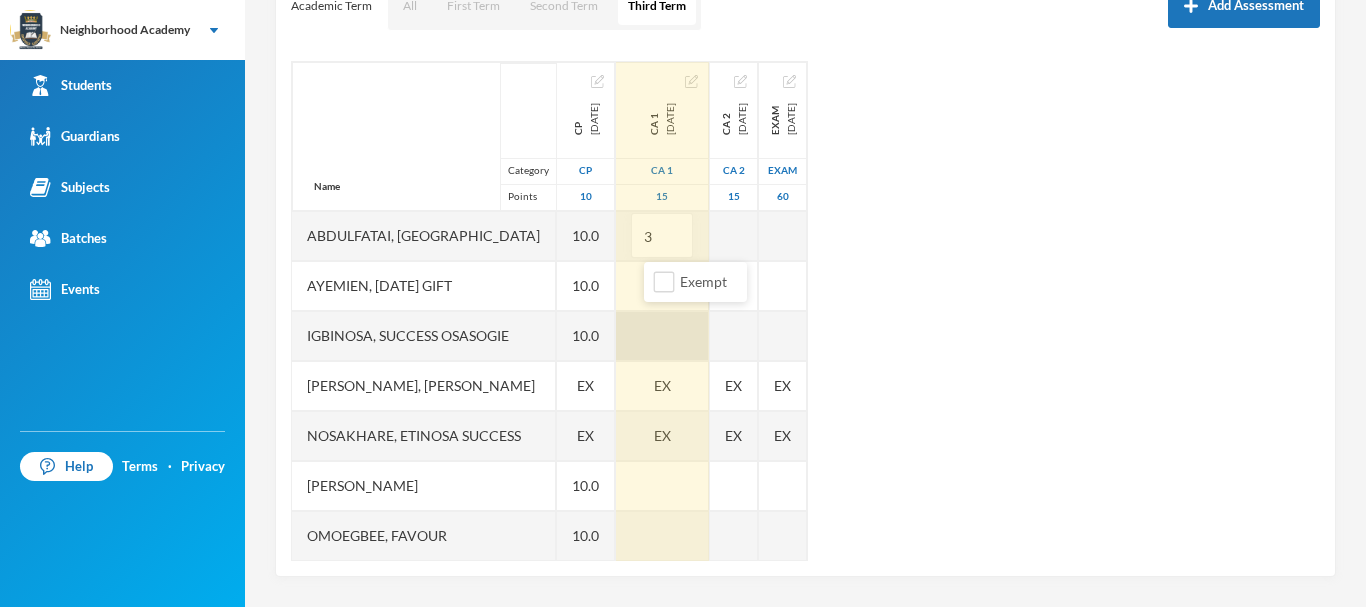 click at bounding box center [662, 336] 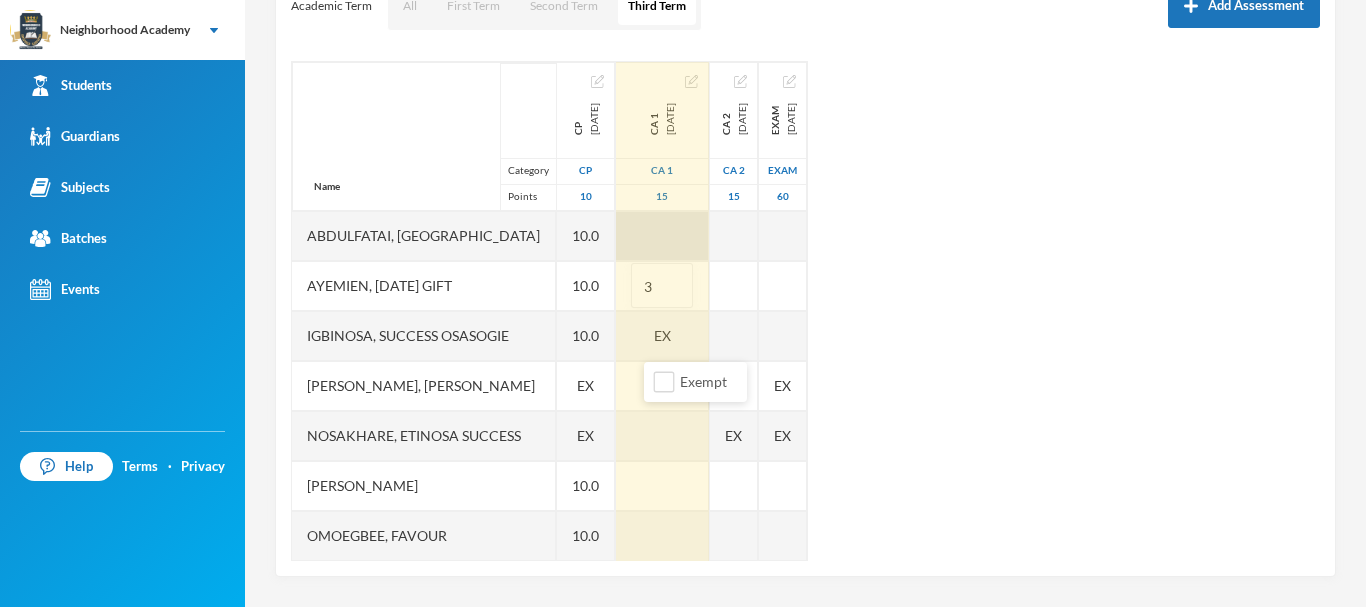 click on "CA 1 2025-05-30 CA 1 15 3 EX EX" at bounding box center [663, 311] 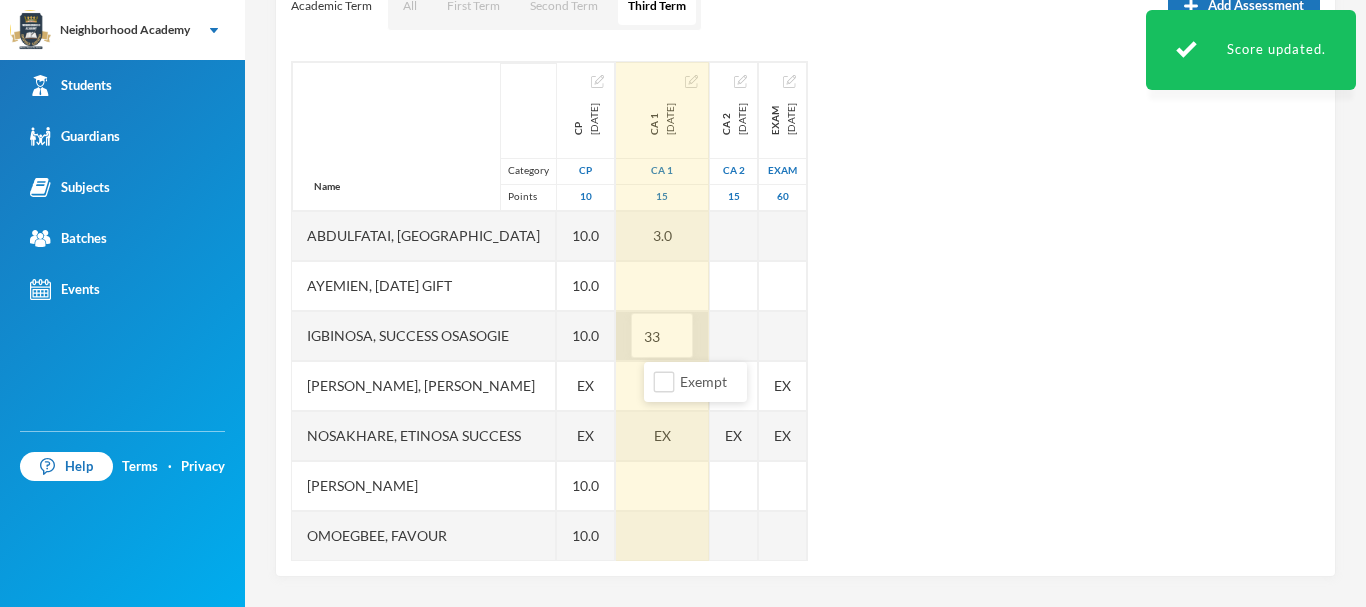 type on "3" 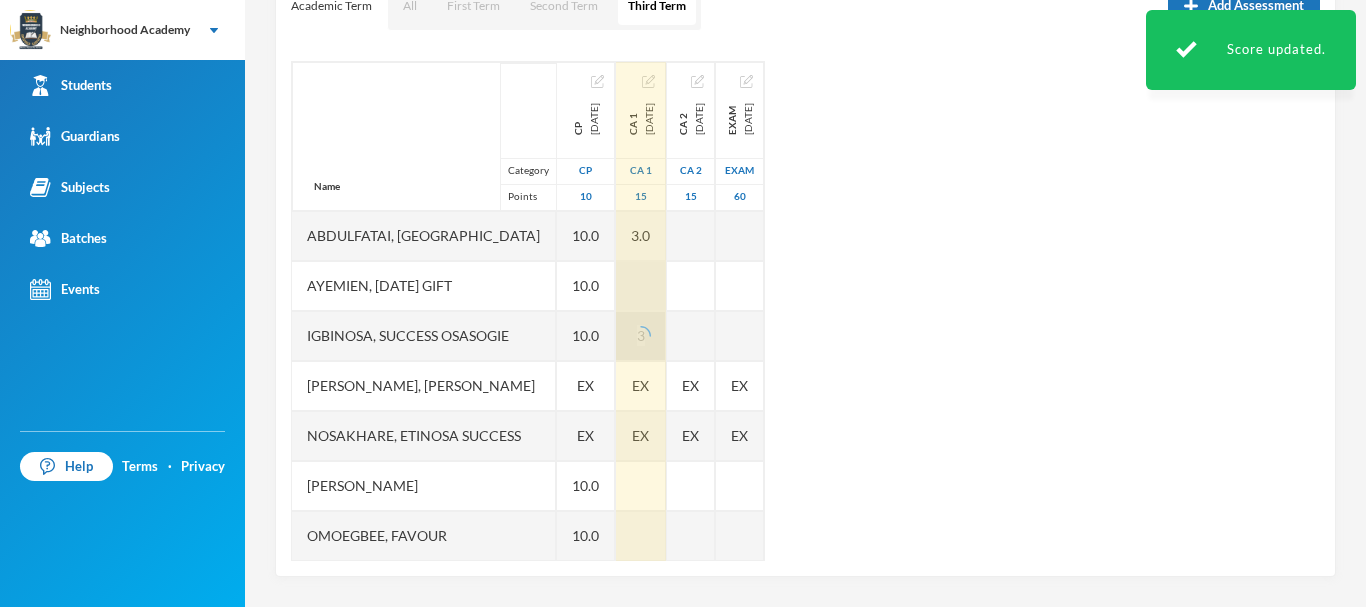 click at bounding box center [641, 286] 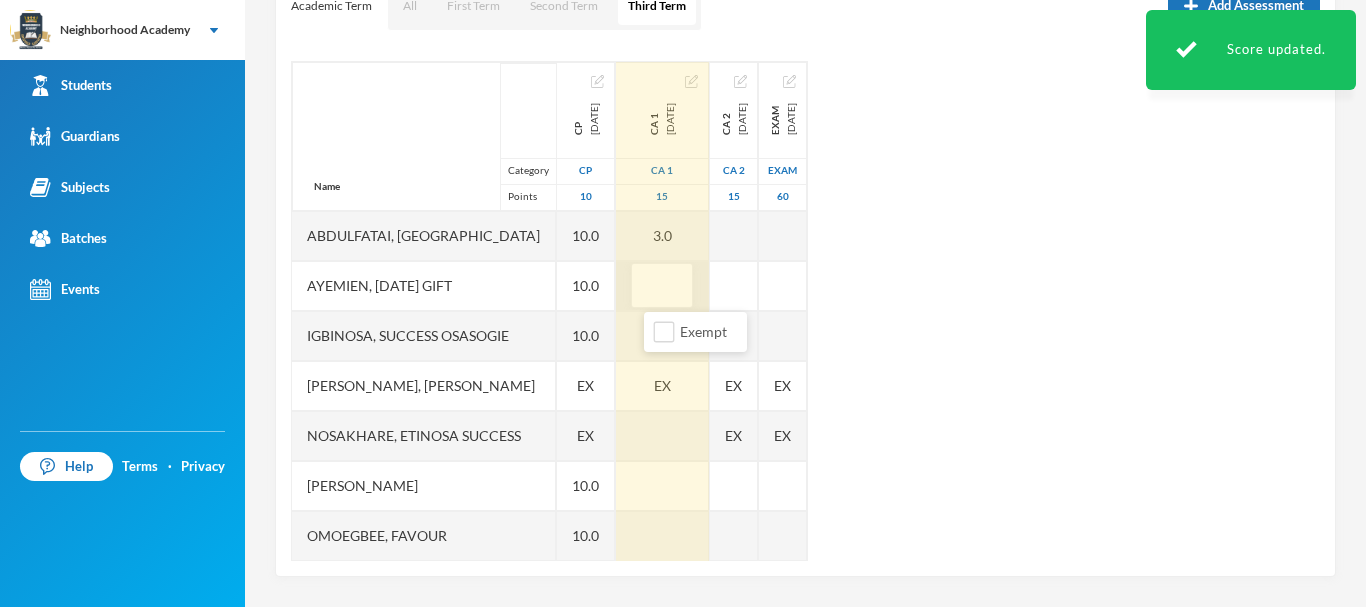 type on "3" 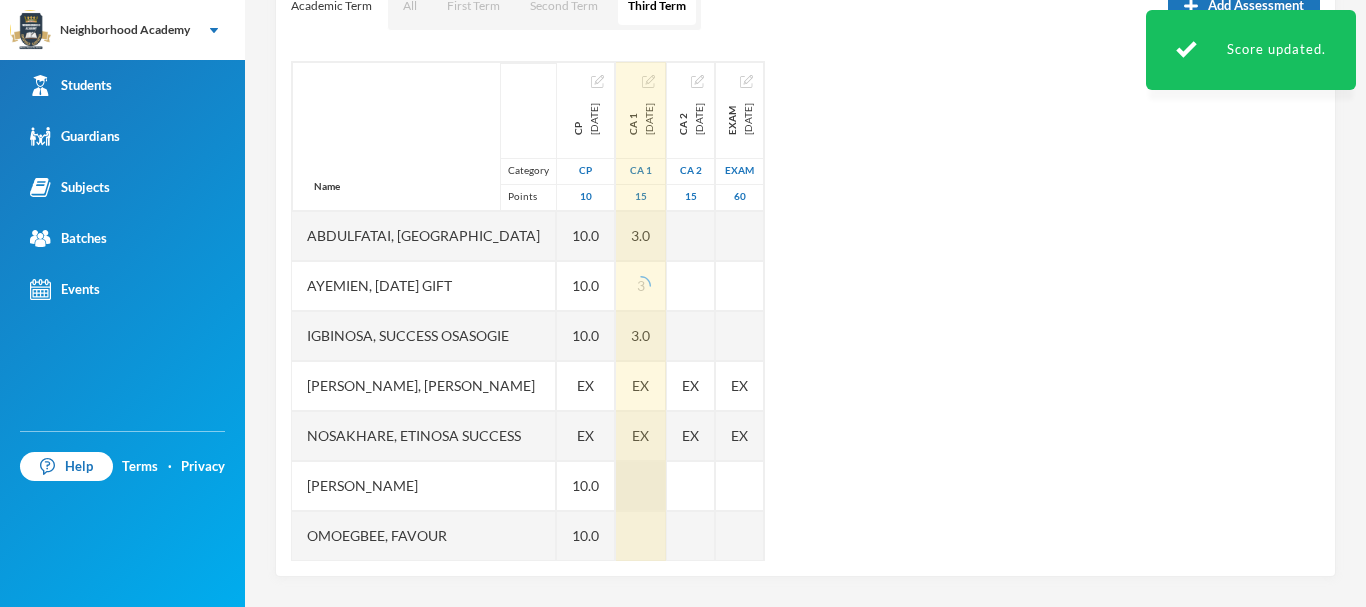 click at bounding box center (641, 486) 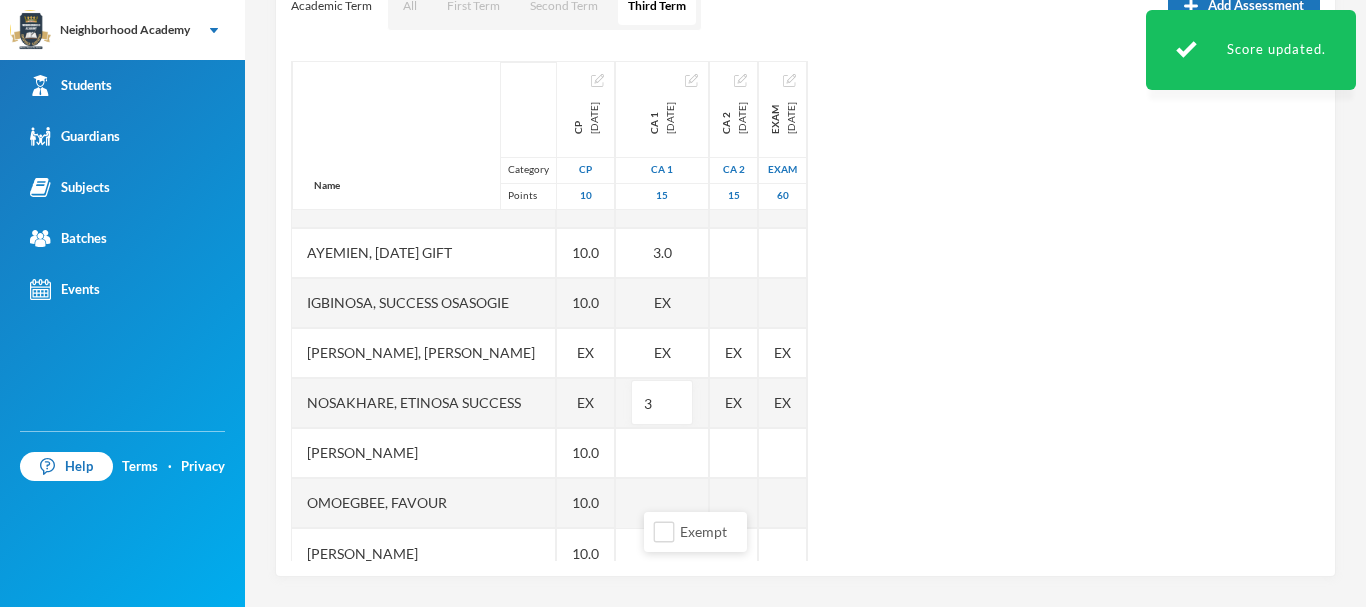 scroll, scrollTop: 51, scrollLeft: 0, axis: vertical 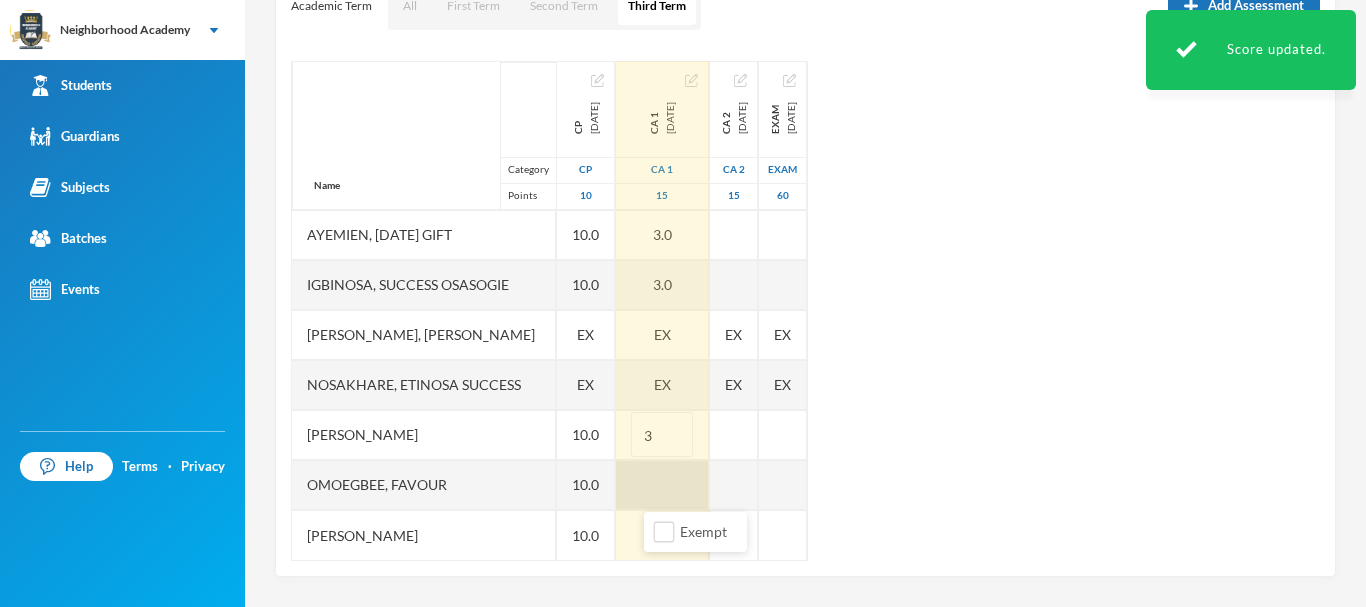 click at bounding box center [662, 485] 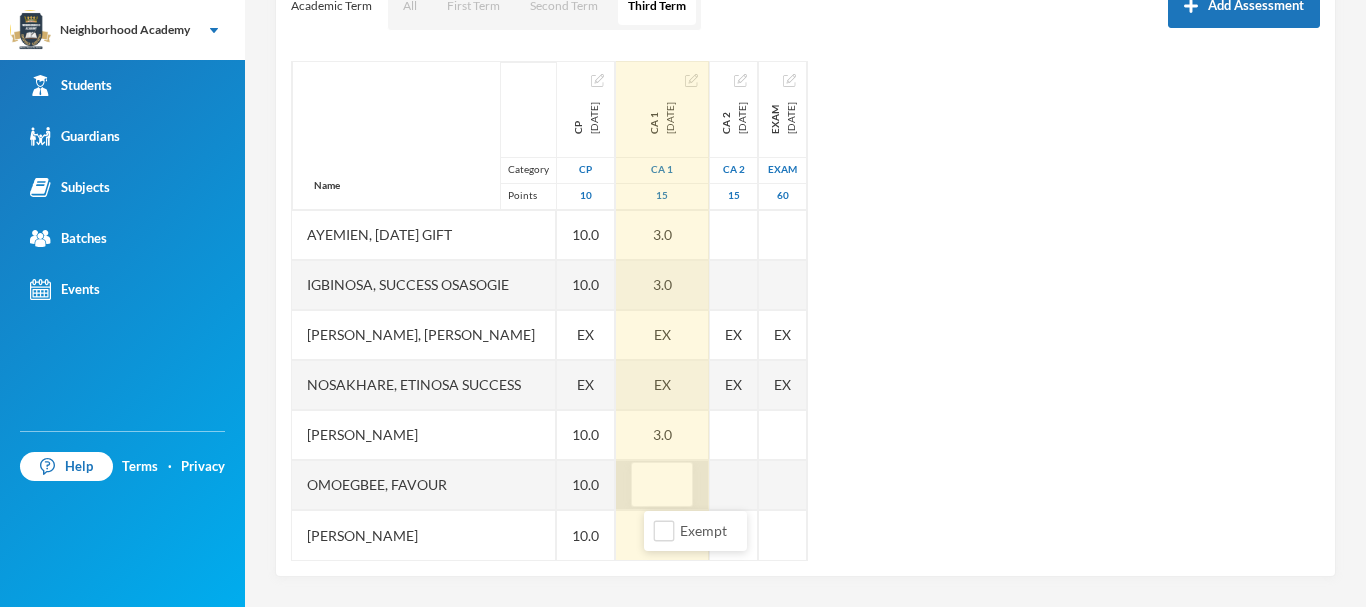 type on "5" 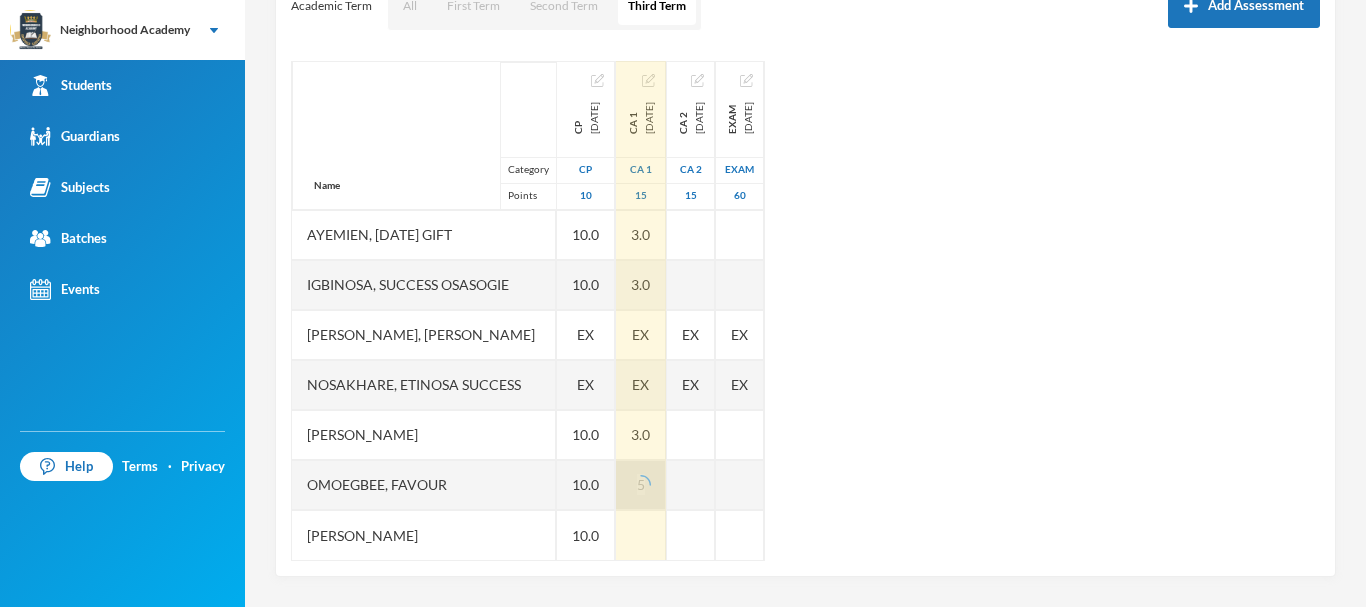 click on "Name   Category Points Abdulfatai, Abibah Ayemien, Monday Gift Igbinosa, Success Osasogie Nomwengho, Osaivbie Jennifer Nosakhare, Etinosa Success Obinna, Melody Omoegbee, Favour Yusuf, Christian Ayomiposi CP 2025-05-30 CP 10 10.0 10.0 10.0 EX EX 10.0 10.0 10.0 CA 1 2025-05-30 CA 1 15 3.0 3.0 3.0 EX EX 3.0 5 CA 2 2025-07-09 CA 2 15 EX EX Exam 2025-07-30 Exam 60 EX EX" at bounding box center (805, 311) 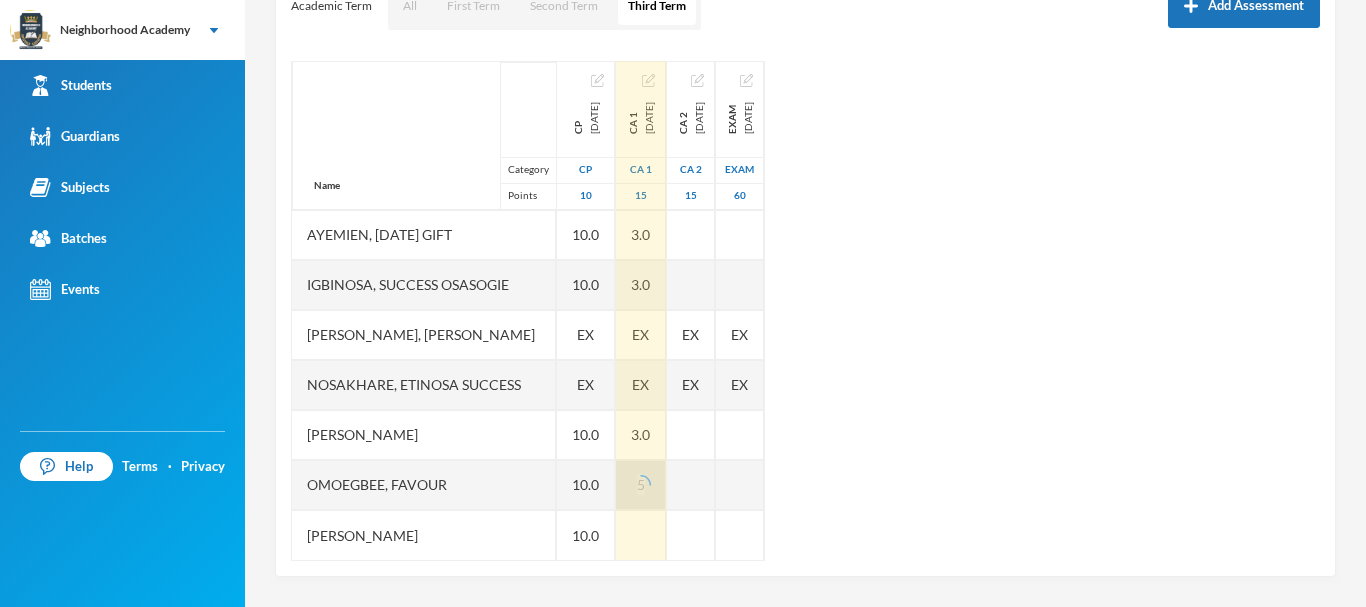 click on "Name   Category Points Abdulfatai, Abibah Ayemien, Monday Gift Igbinosa, Success Osasogie Nomwengho, Osaivbie Jennifer Nosakhare, Etinosa Success Obinna, Melody Omoegbee, Favour Yusuf, Christian Ayomiposi CP 2025-05-30 CP 10 10.0 10.0 10.0 EX EX 10.0 10.0 10.0 CA 1 2025-05-30 CA 1 15 3.0 3.0 3.0 EX EX 3.0 5 CA 2 2025-07-09 CA 2 15 EX EX Exam 2025-07-30 Exam 60 EX EX" at bounding box center [805, 311] 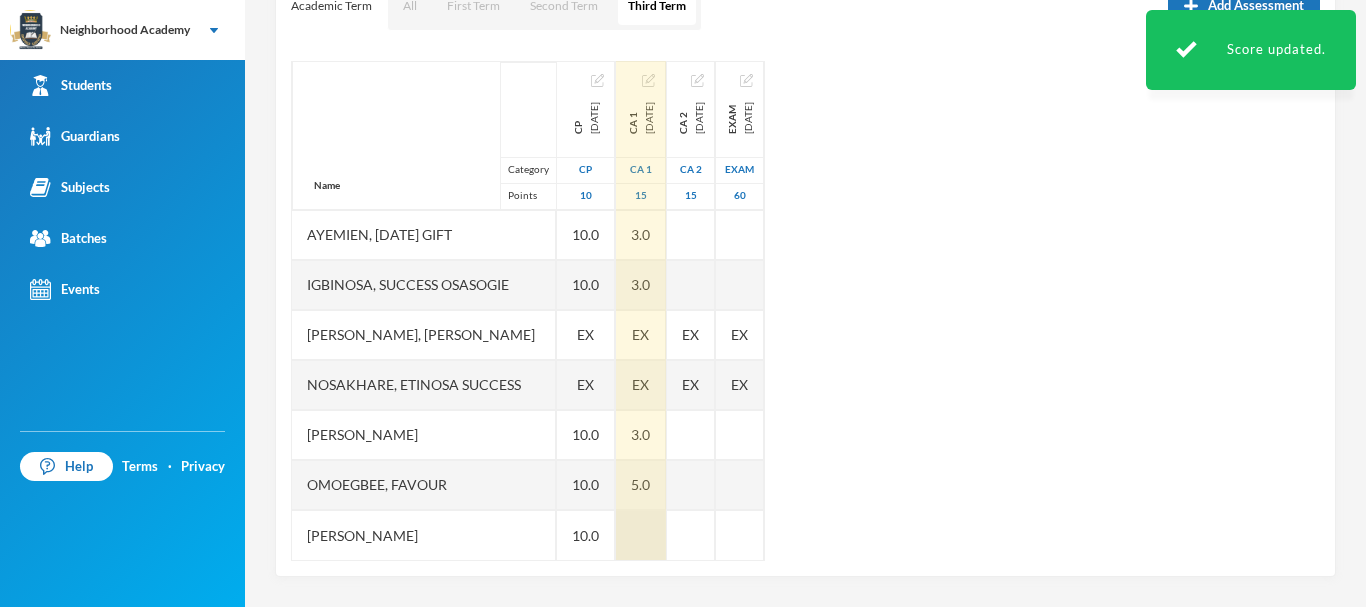 click at bounding box center [641, 535] 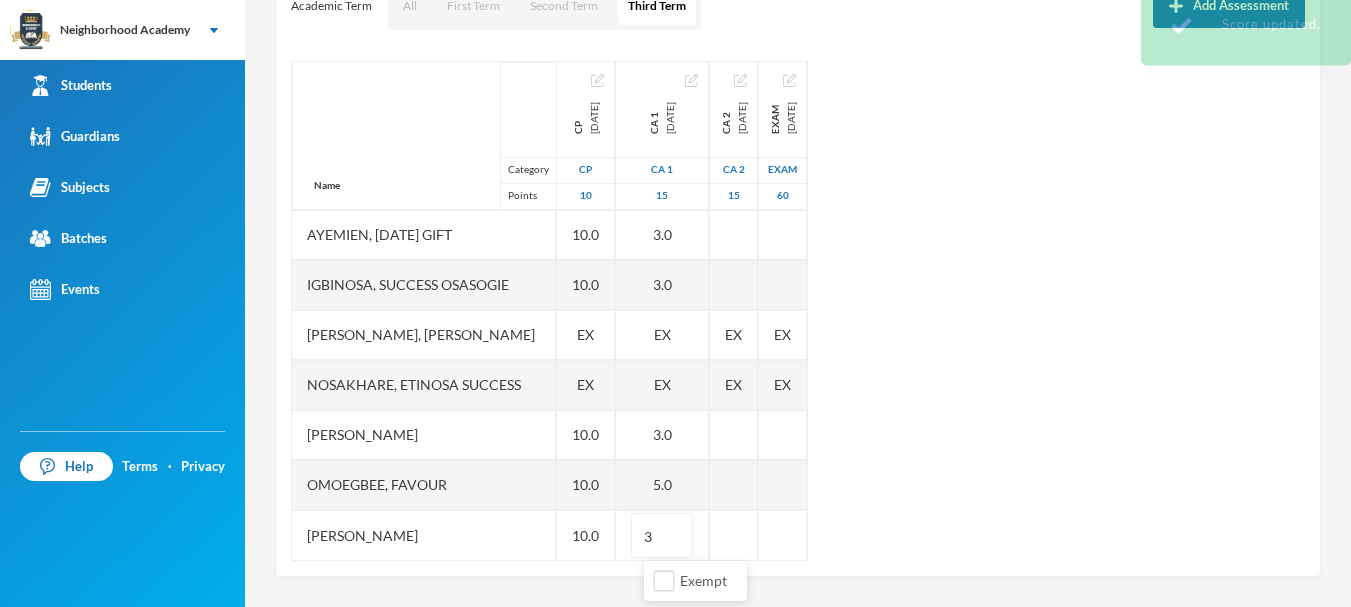 click on "Name   Category Points Abdulfatai, Abibah Ayemien, Monday Gift Igbinosa, Success Osasogie Nomwengho, Osaivbie Jennifer Nosakhare, Etinosa Success Obinna, Melody Omoegbee, Favour Yusuf, Christian Ayomiposi CP 2025-05-30 CP 10 10.0 10.0 10.0 EX EX 10.0 10.0 10.0 CA 1 2025-05-30 CA 1 15 3.0 3.0 3.0 EX EX 3.0 5.0 3 CA 2 2025-07-09 CA 2 15 EX EX Exam 2025-07-30 Exam 60 EX EX" at bounding box center [798, 311] 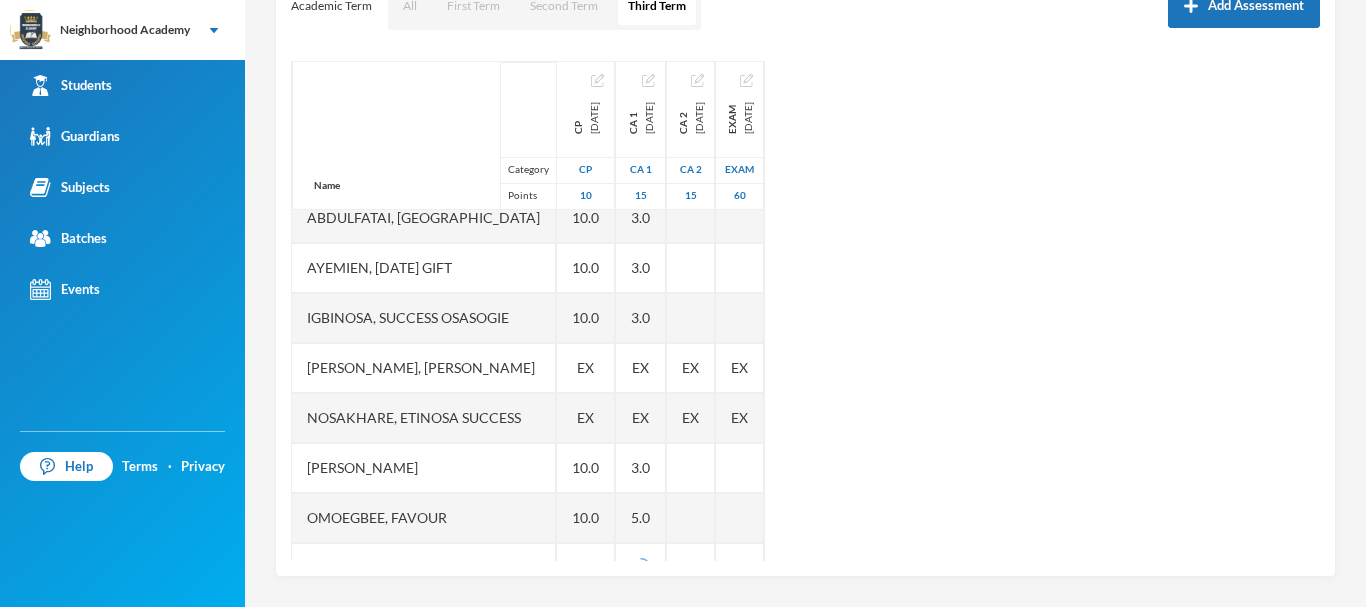 scroll, scrollTop: 0, scrollLeft: 0, axis: both 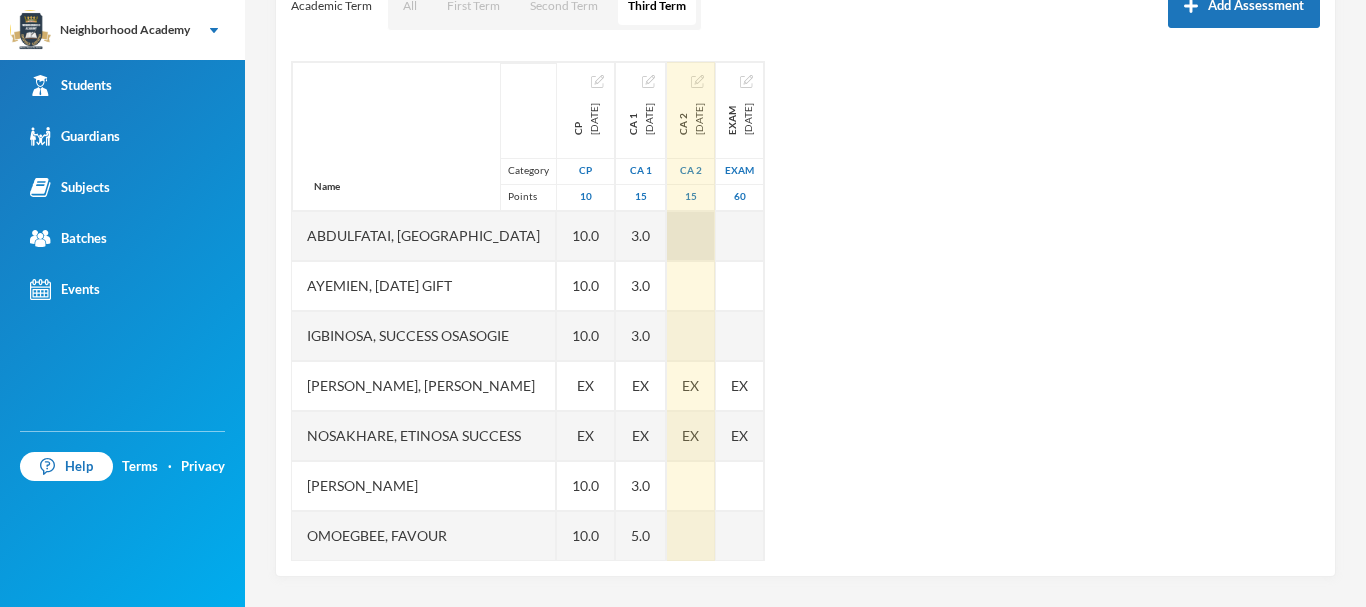 click at bounding box center [691, 236] 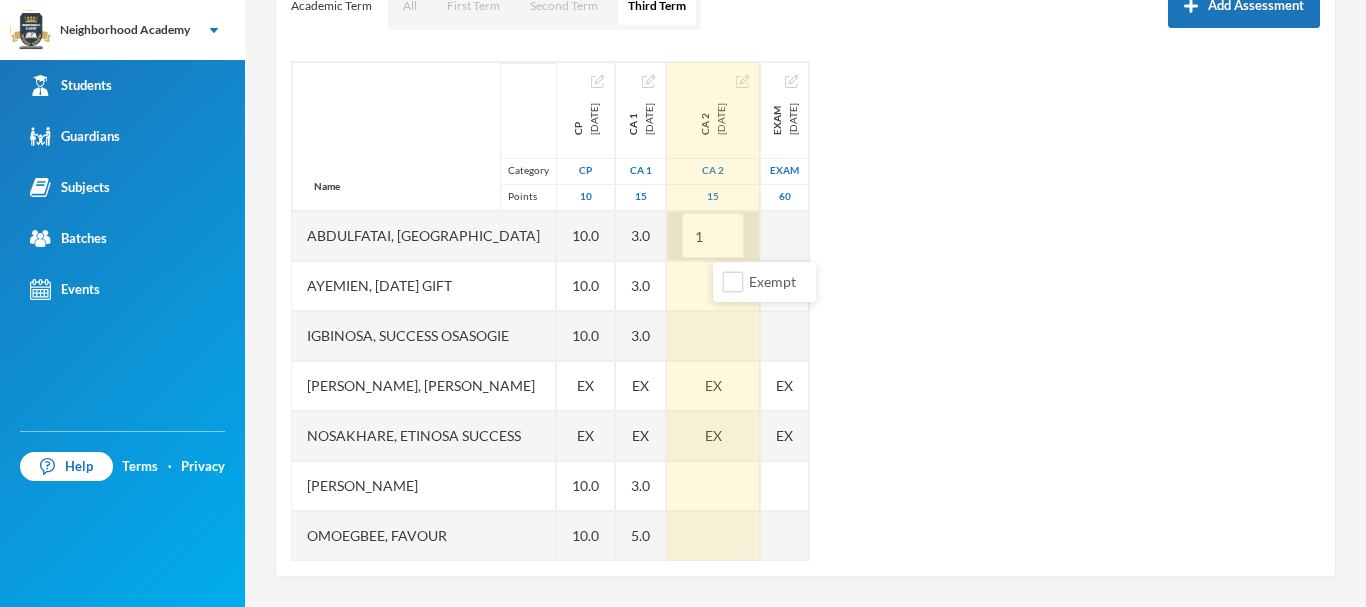 type on "15" 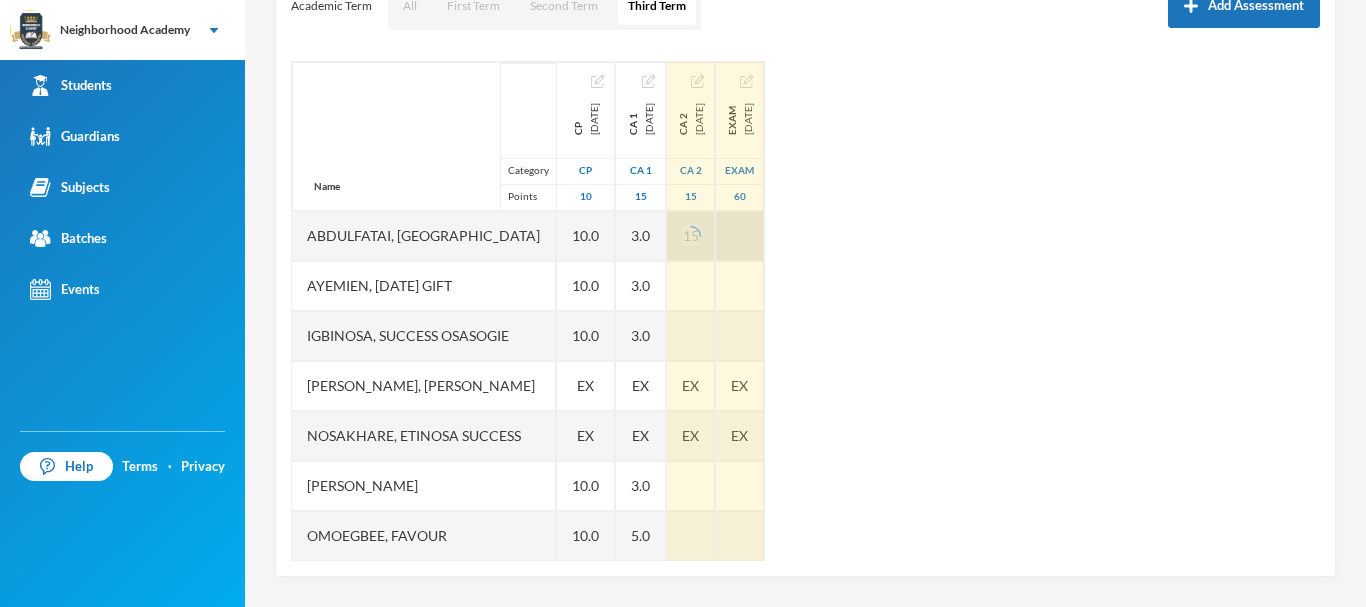click at bounding box center [740, 236] 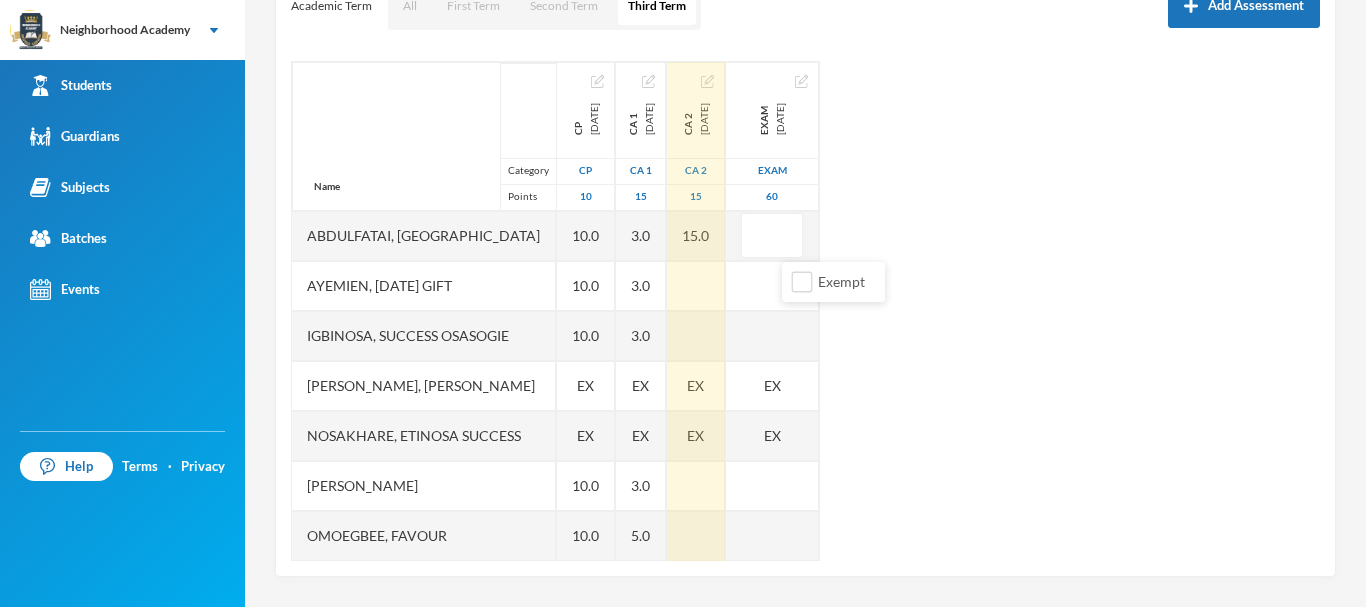 type on "5" 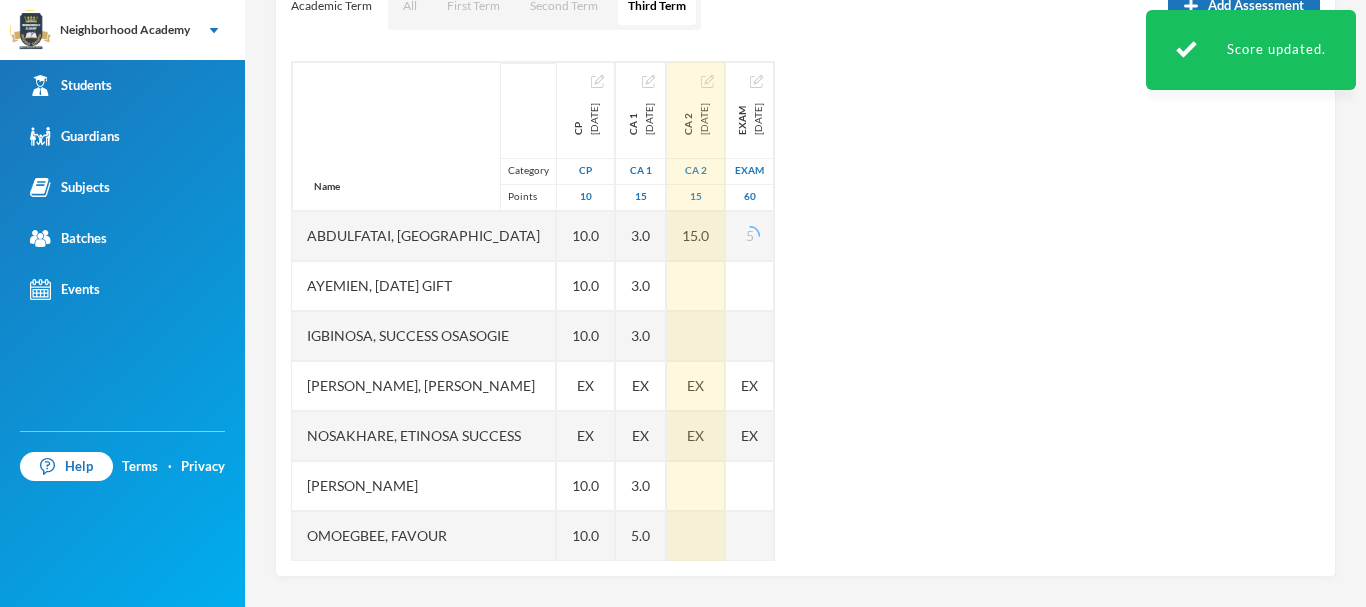 click on "Name   Category Points Abdulfatai, Abibah Ayemien, Monday Gift Igbinosa, Success Osasogie Nomwengho, Osaivbie Jennifer Nosakhare, Etinosa Success Obinna, Melody Omoegbee, Favour Yusuf, Christian Ayomiposi CP 2025-05-30 CP 10 10.0 10.0 10.0 EX EX 10.0 10.0 10.0 CA 1 2025-05-30 CA 1 15 3.0 3.0 3.0 EX EX 3.0 5.0 3.0 CA 2 2025-07-09 CA 2 15 15.0 EX EX Exam 2025-07-30 Exam 60 5 EX EX" at bounding box center [805, 311] 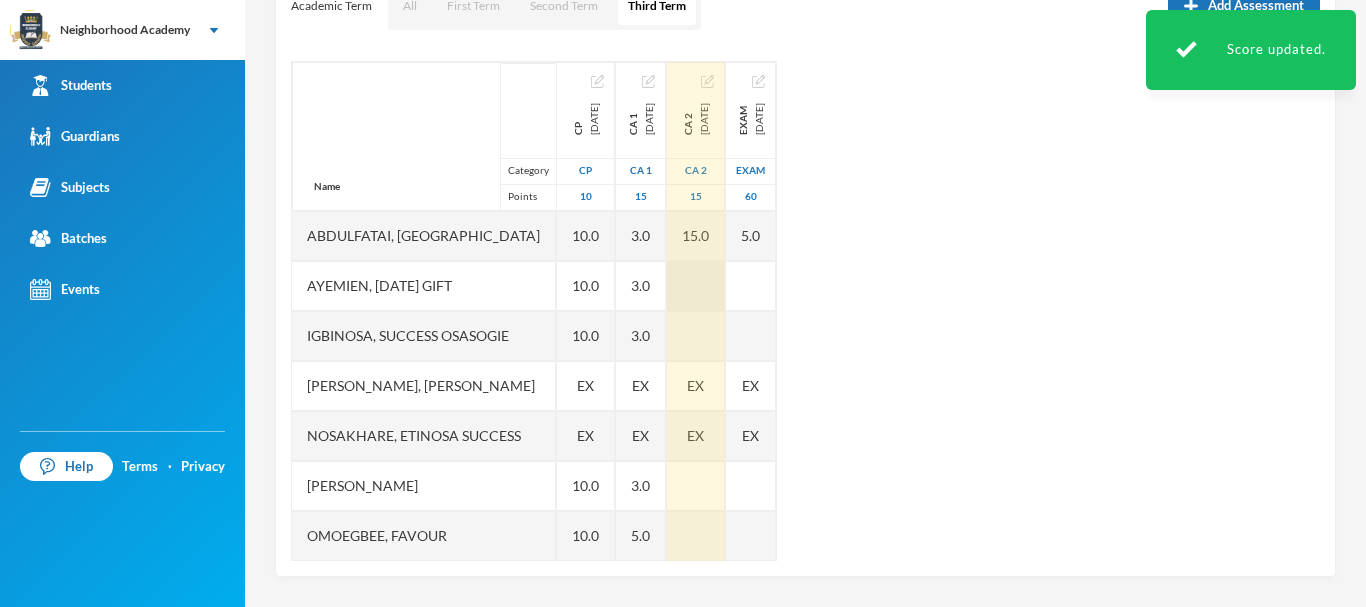 click at bounding box center (696, 286) 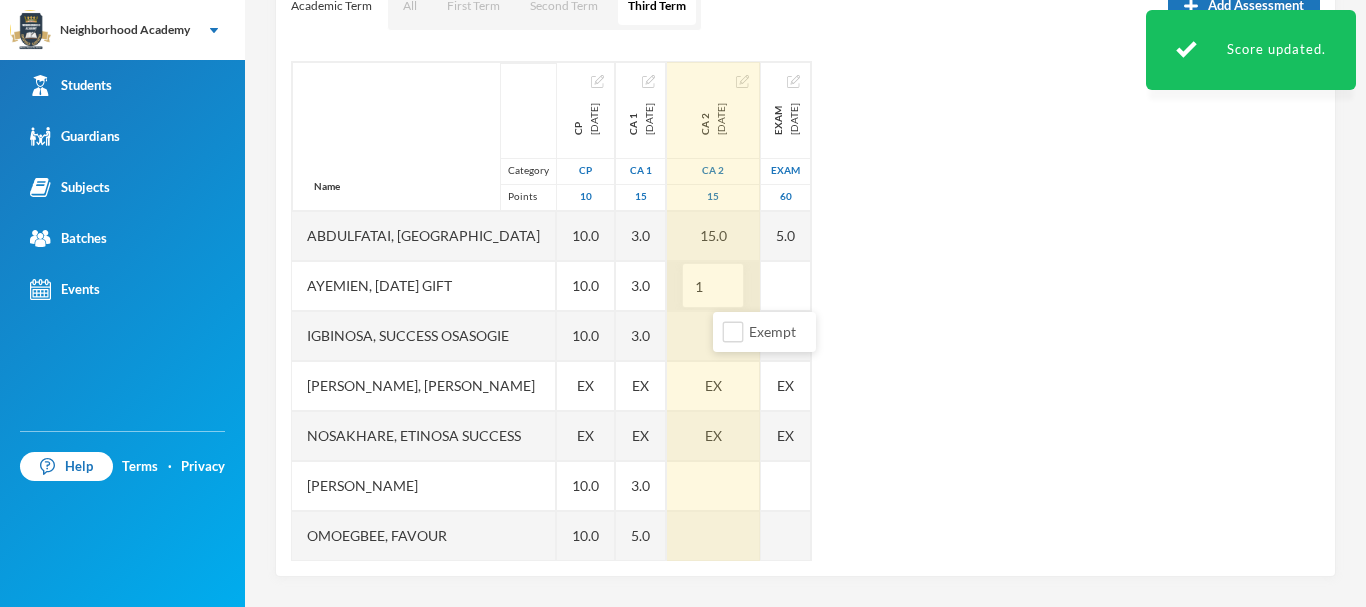 type on "13" 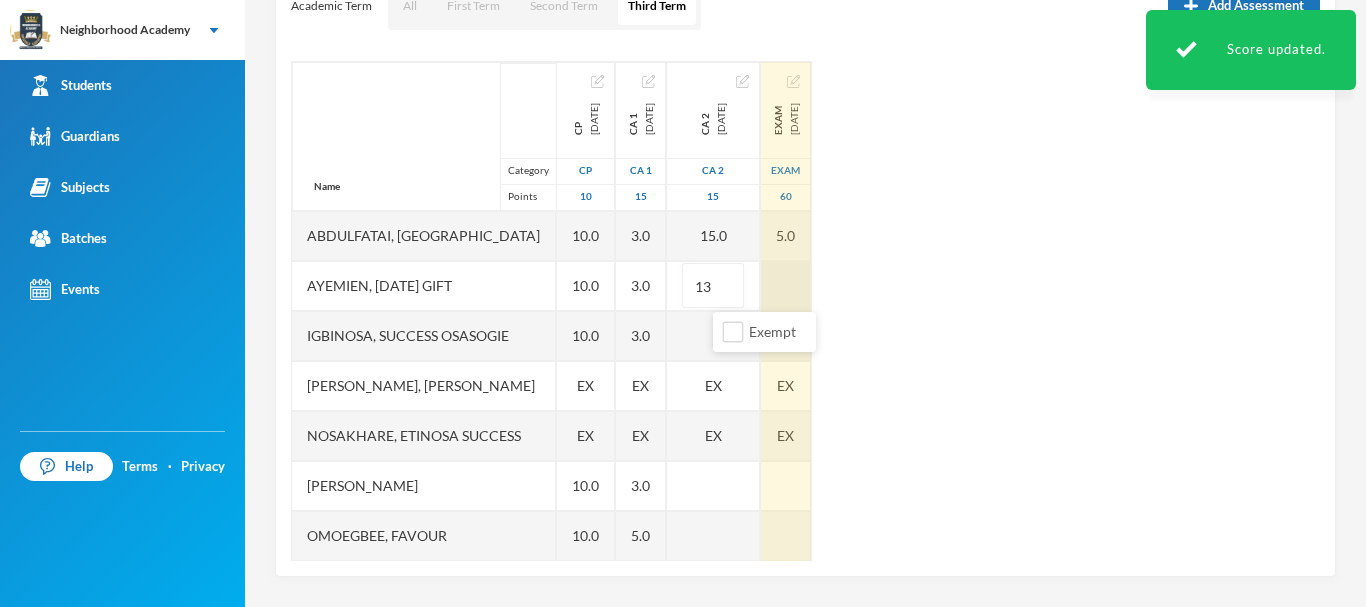 click at bounding box center (786, 286) 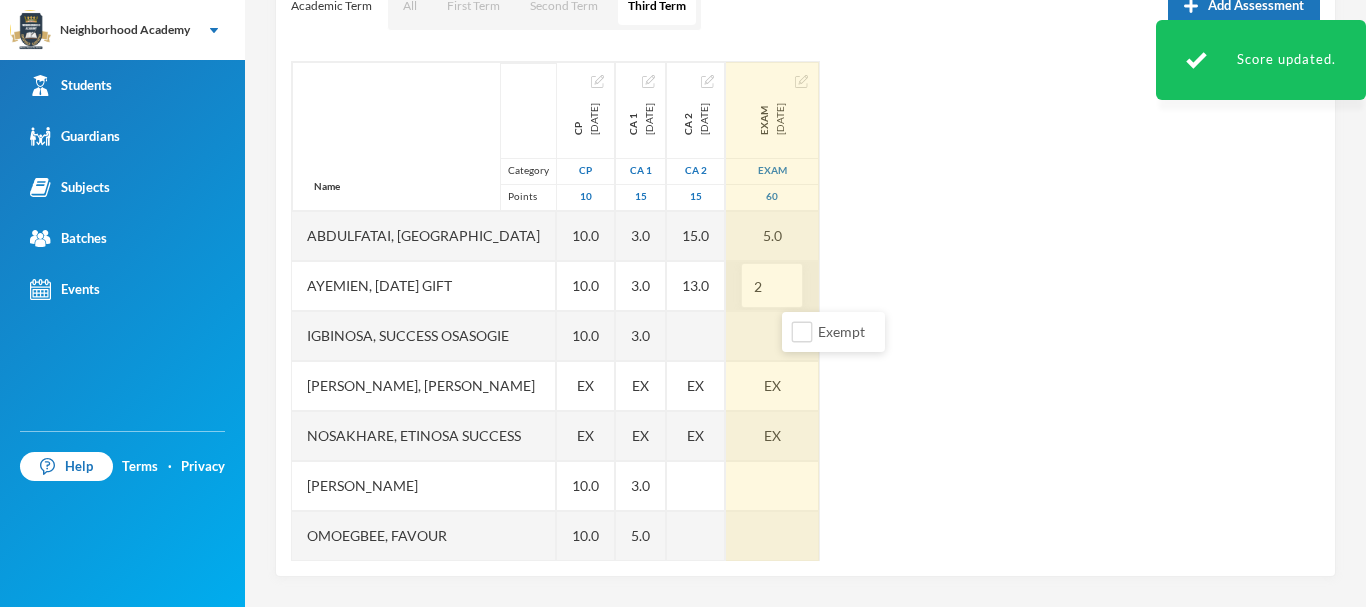 type on "28" 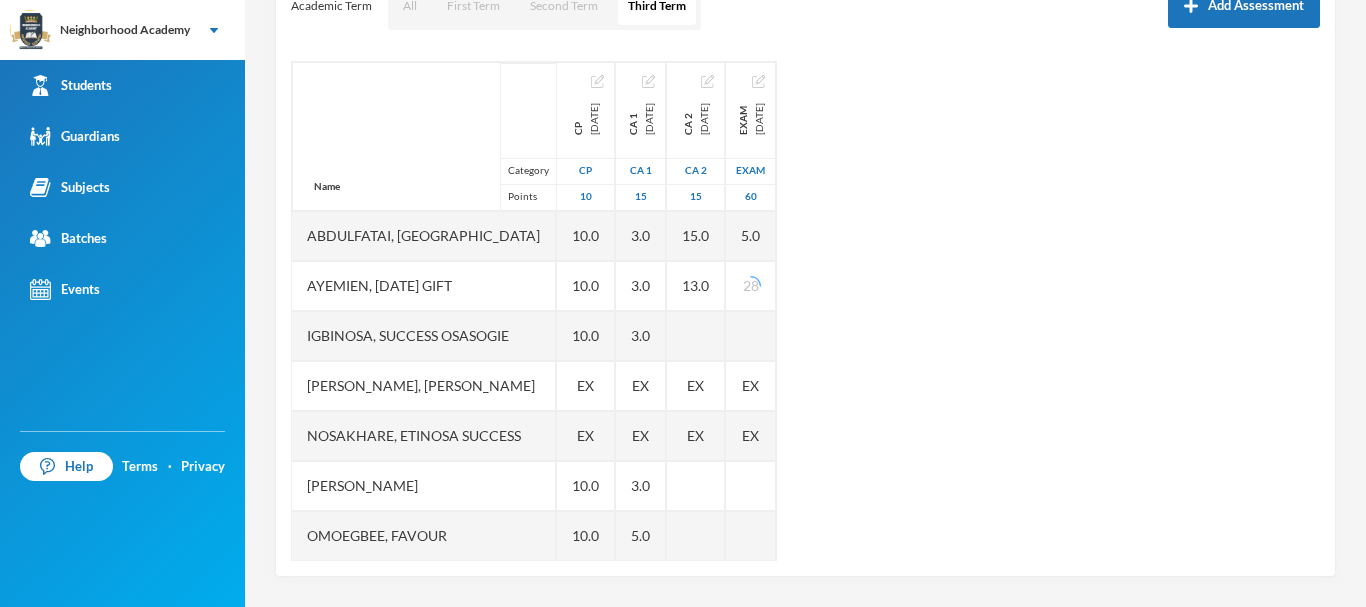 click on "Name   Category Points Abdulfatai, Abibah Ayemien, Monday Gift Igbinosa, Success Osasogie Nomwengho, Osaivbie Jennifer Nosakhare, Etinosa Success Obinna, Melody Omoegbee, Favour Yusuf, Christian Ayomiposi CP 2025-05-30 CP 10 10.0 10.0 10.0 EX EX 10.0 10.0 10.0 CA 1 2025-05-30 CA 1 15 3.0 3.0 3.0 EX EX 3.0 5.0 3.0 CA 2 2025-07-09 CA 2 15 15.0 13.0 EX EX Exam 2025-07-30 Exam 60 5.0 28 EX EX" at bounding box center (805, 311) 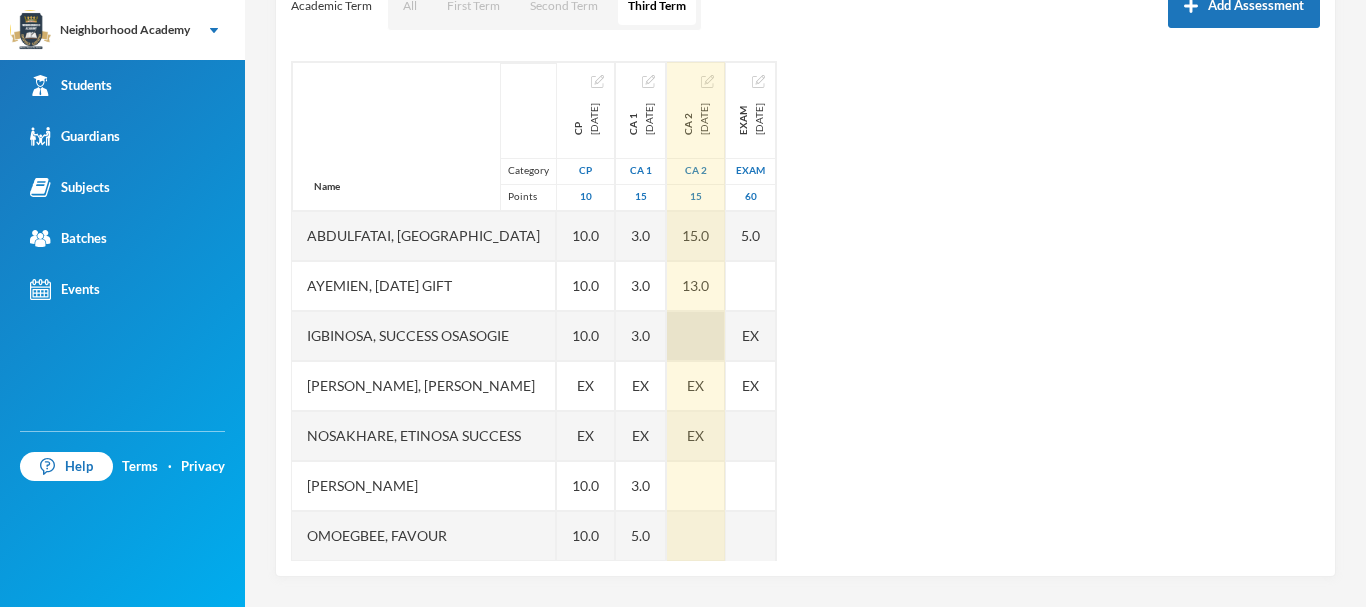 click at bounding box center (696, 336) 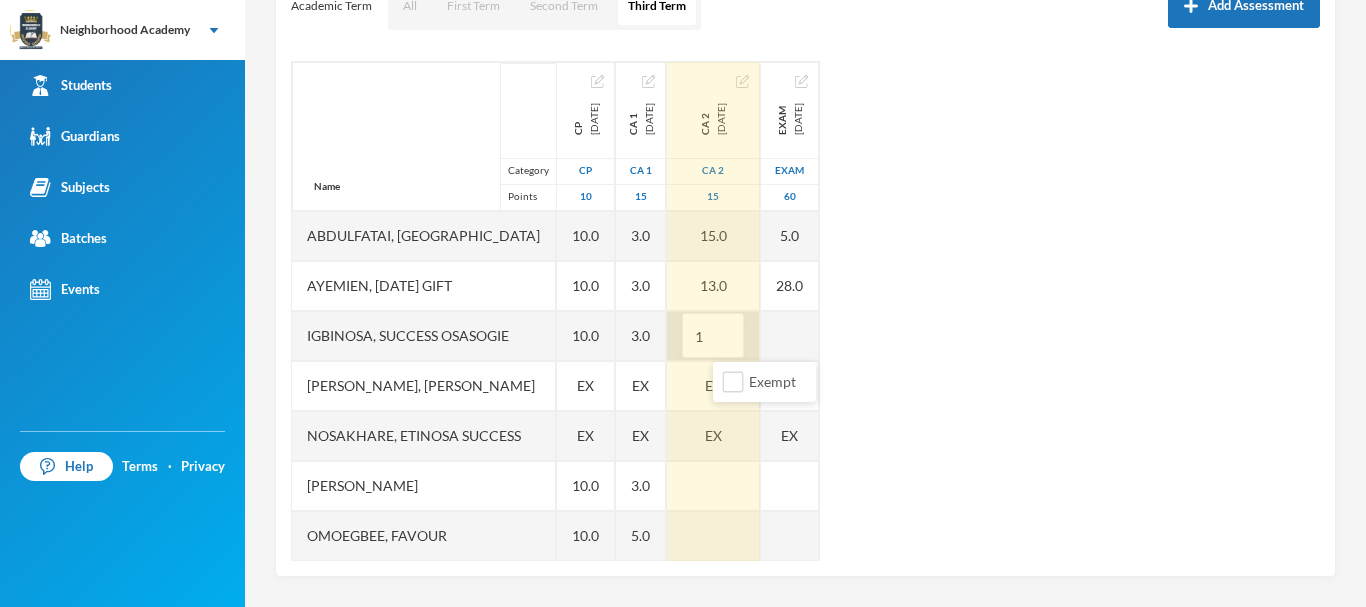 type on "15" 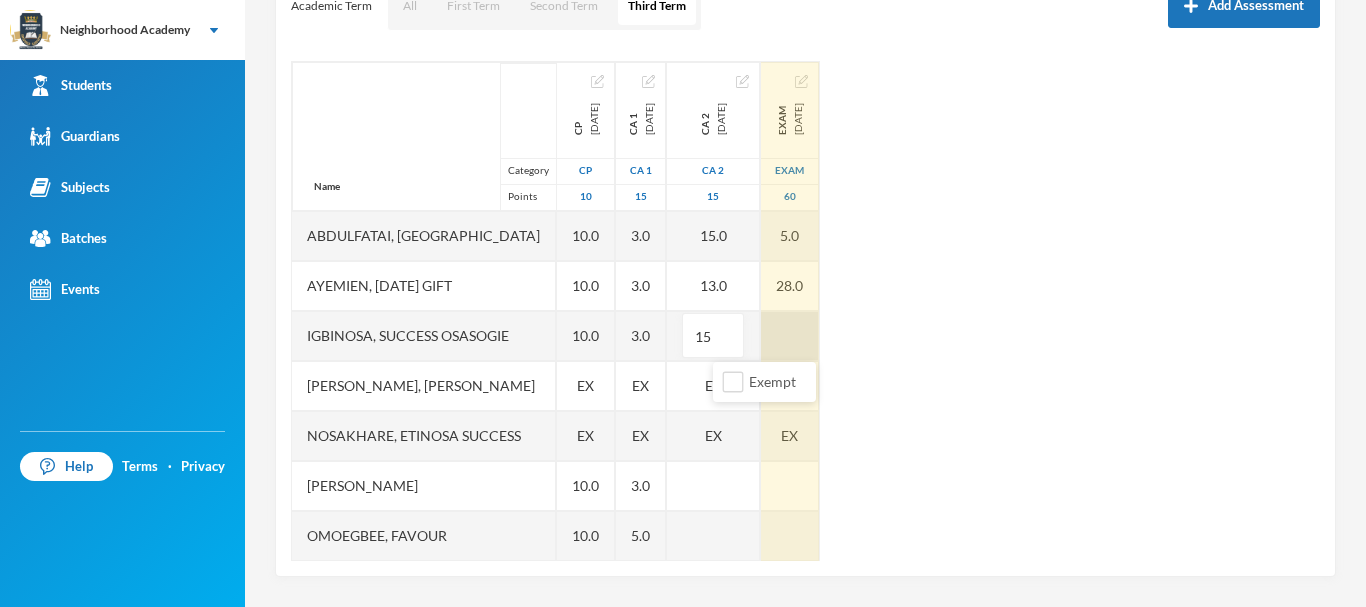 click at bounding box center [790, 336] 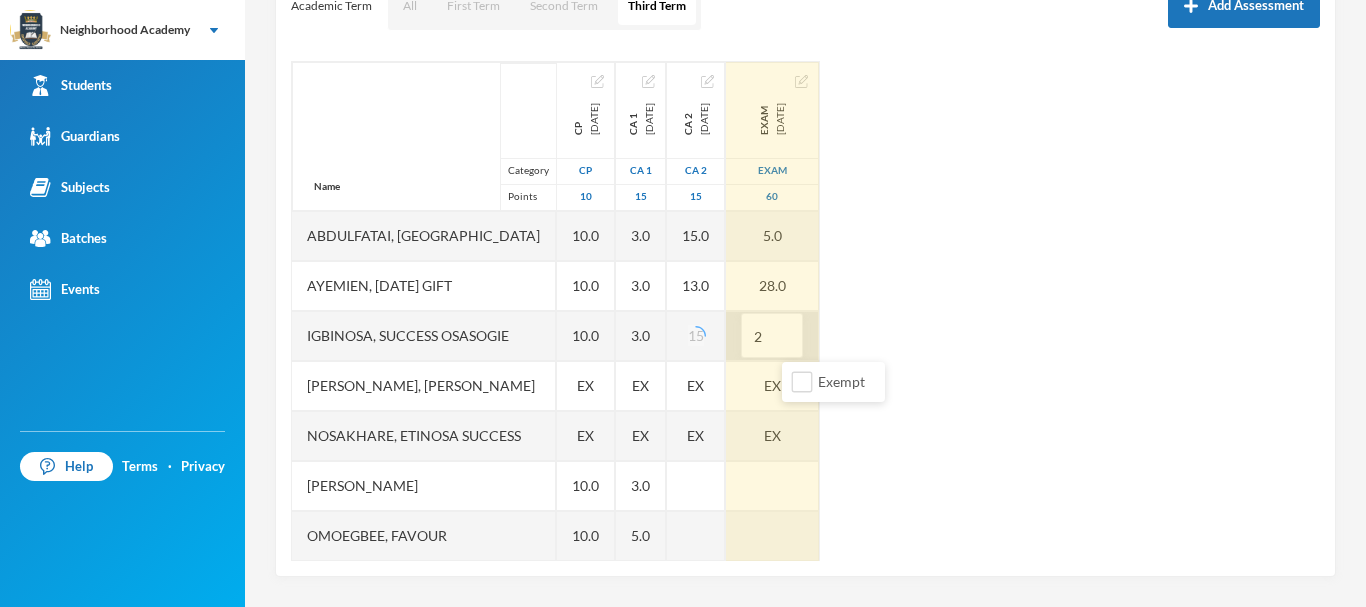 type on "21" 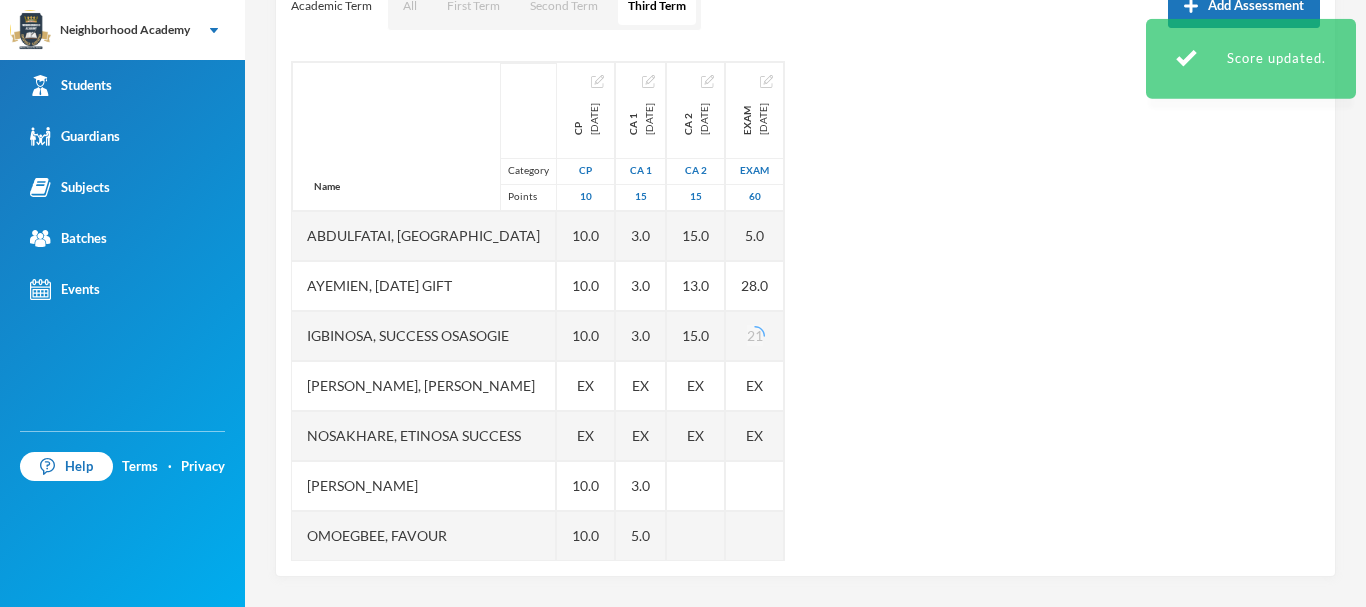 drag, startPoint x: 943, startPoint y: 327, endPoint x: 887, endPoint y: 362, distance: 66.037865 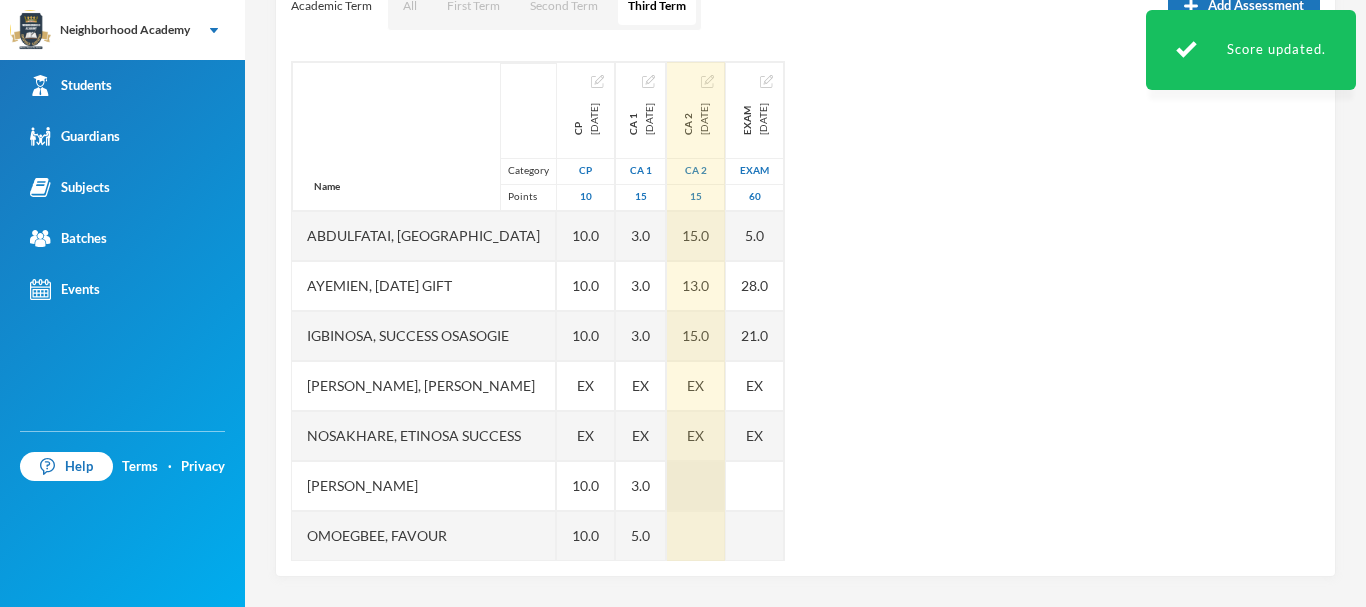 click at bounding box center [696, 486] 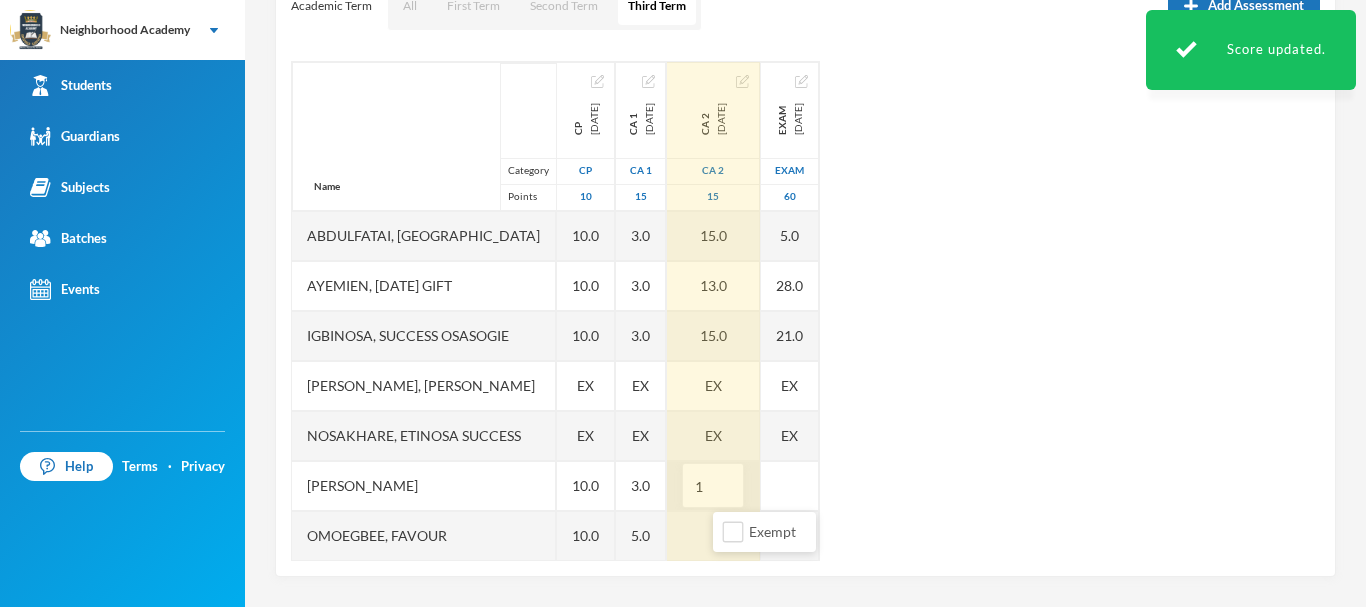 type on "13" 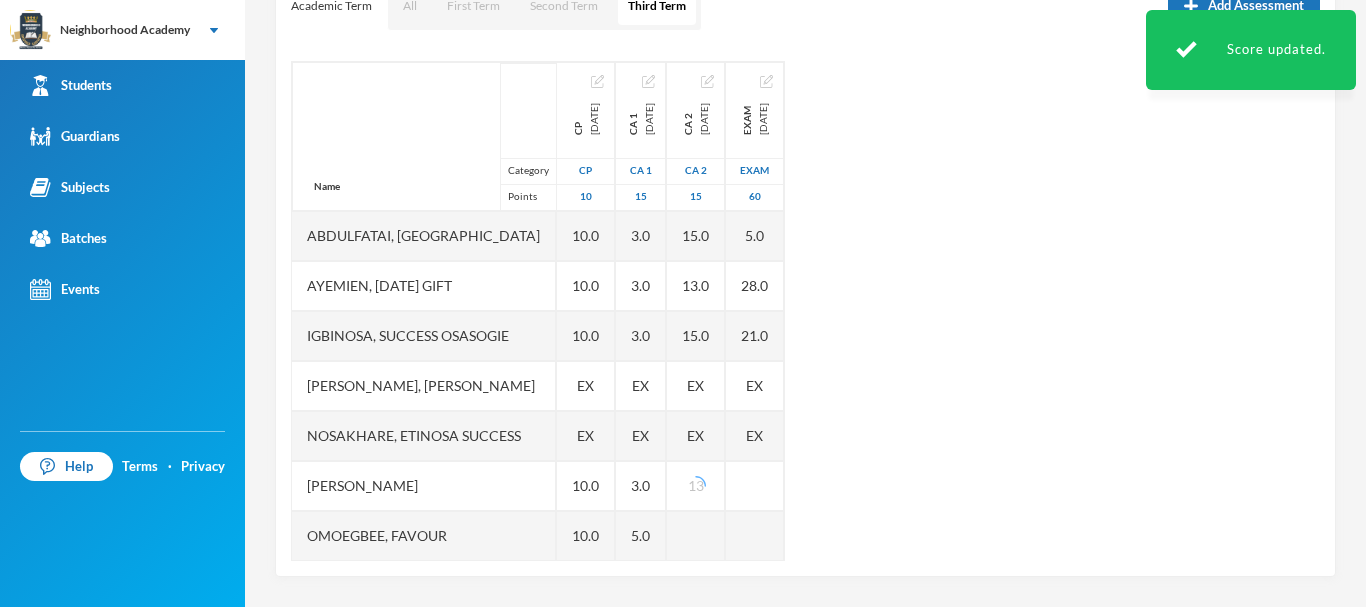 click on "Name   Category Points Abdulfatai, Abibah Ayemien, Monday Gift Igbinosa, Success Osasogie Nomwengho, Osaivbie Jennifer Nosakhare, Etinosa Success Obinna, Melody Omoegbee, Favour Yusuf, Christian Ayomiposi CP 2025-05-30 CP 10 10.0 10.0 10.0 EX EX 10.0 10.0 10.0 CA 1 2025-05-30 CA 1 15 3.0 3.0 3.0 EX EX 3.0 5.0 3.0 CA 2 2025-07-09 CA 2 15 15.0 13.0 15.0 EX EX 13 Exam 2025-07-30 Exam 60 5.0 28.0 21.0 EX EX" at bounding box center [805, 311] 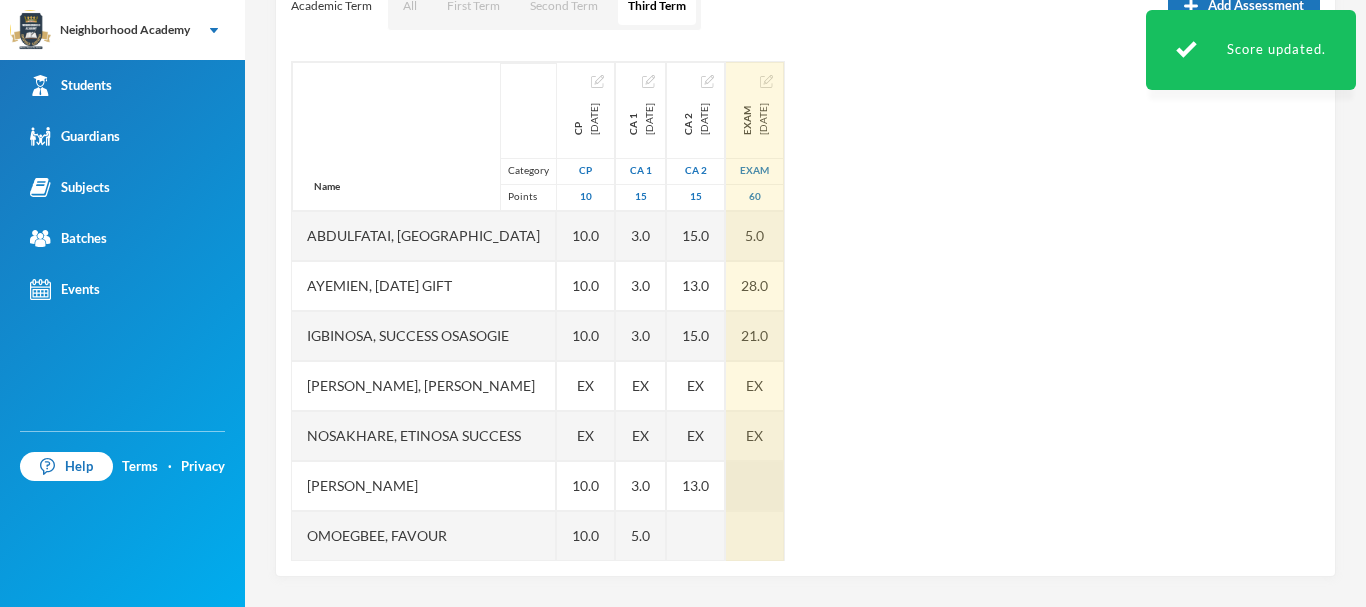 click at bounding box center (755, 486) 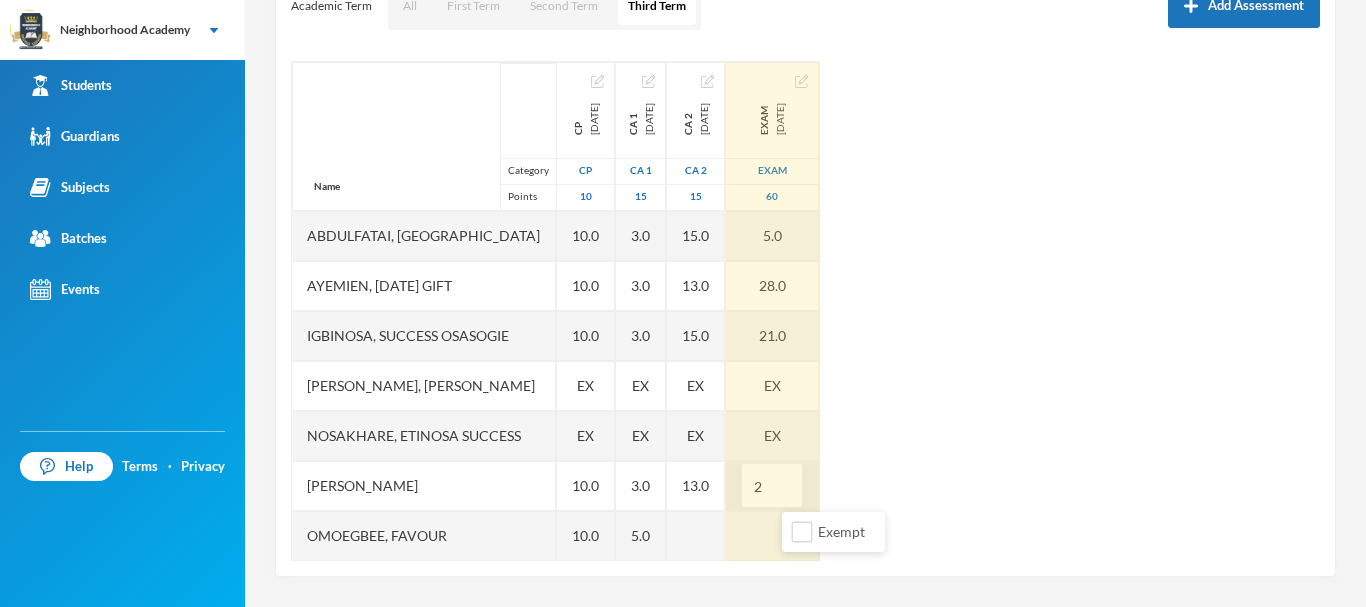 type on "20" 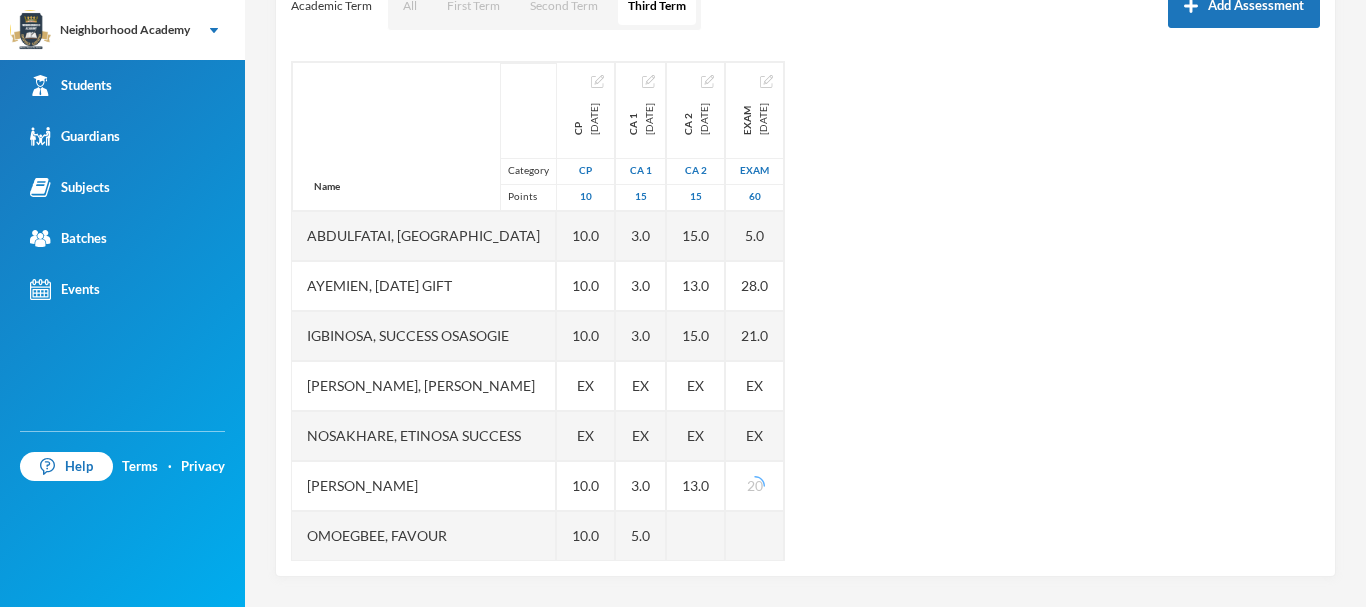 click on "Name   Category Points Abdulfatai, Abibah Ayemien, Monday Gift Igbinosa, Success Osasogie Nomwengho, Osaivbie Jennifer Nosakhare, Etinosa Success Obinna, Melody Omoegbee, Favour Yusuf, Christian Ayomiposi CP 2025-05-30 CP 10 10.0 10.0 10.0 EX EX 10.0 10.0 10.0 CA 1 2025-05-30 CA 1 15 3.0 3.0 3.0 EX EX 3.0 5.0 3.0 CA 2 2025-07-09 CA 2 15 15.0 13.0 15.0 EX EX 13.0 Exam 2025-07-30 Exam 60 5.0 28.0 21.0 EX EX 20" at bounding box center [805, 311] 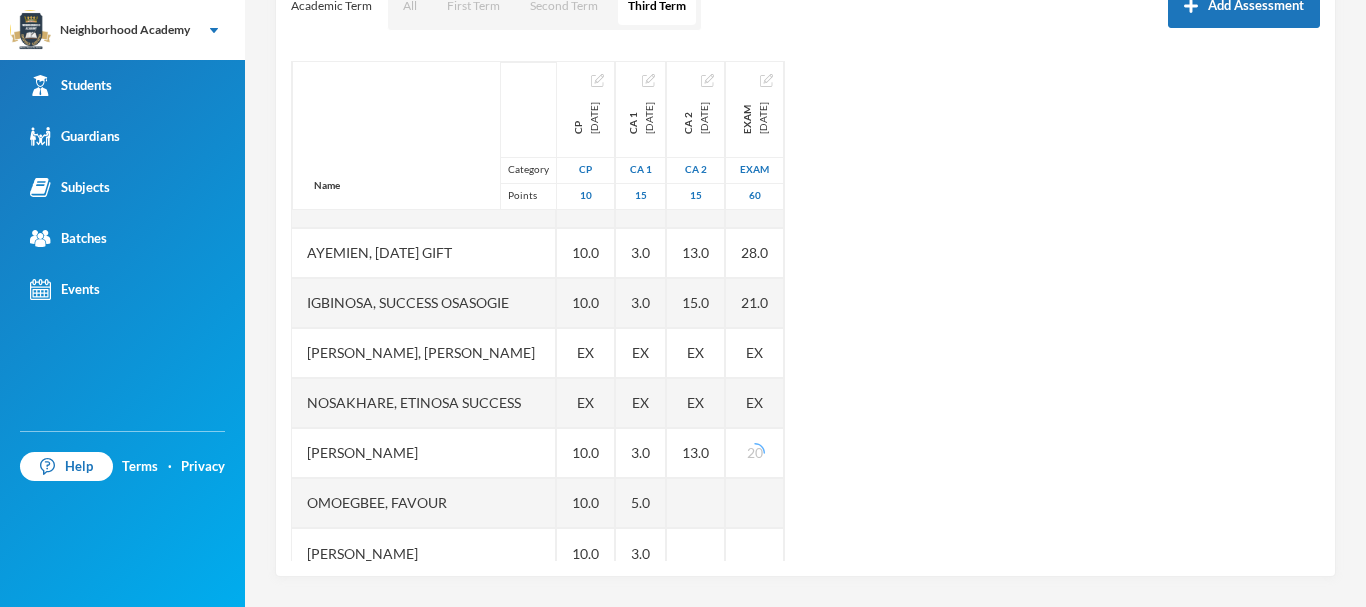 scroll, scrollTop: 51, scrollLeft: 0, axis: vertical 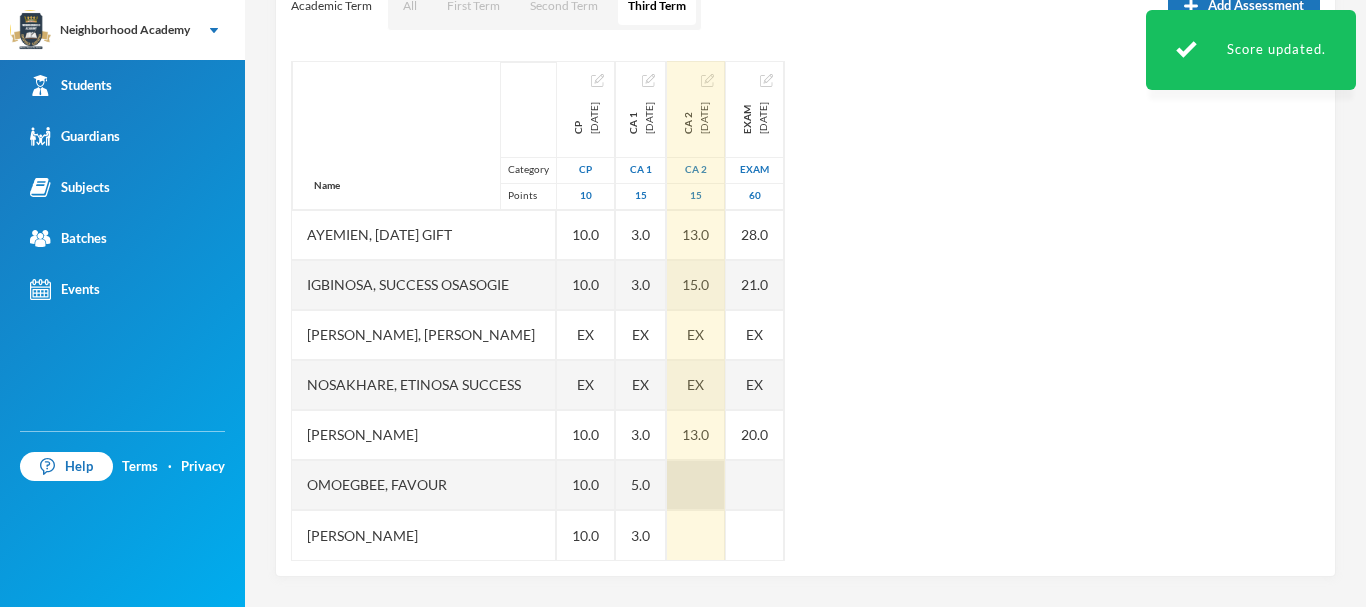 click at bounding box center (696, 485) 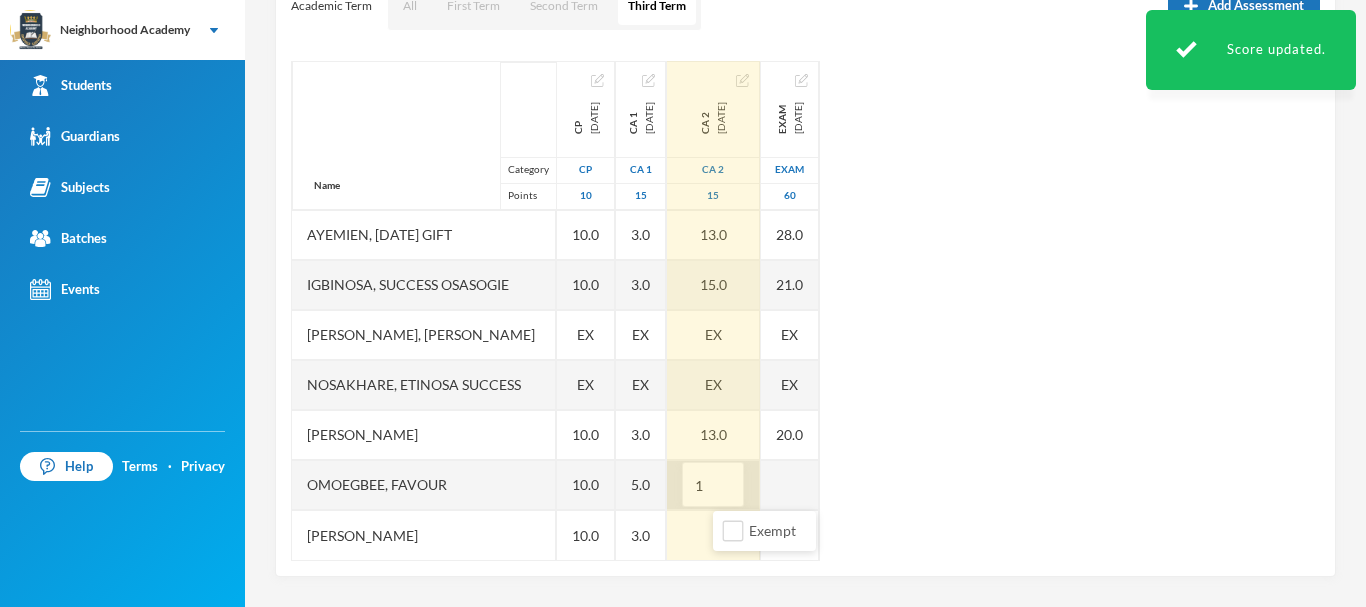 type on "15" 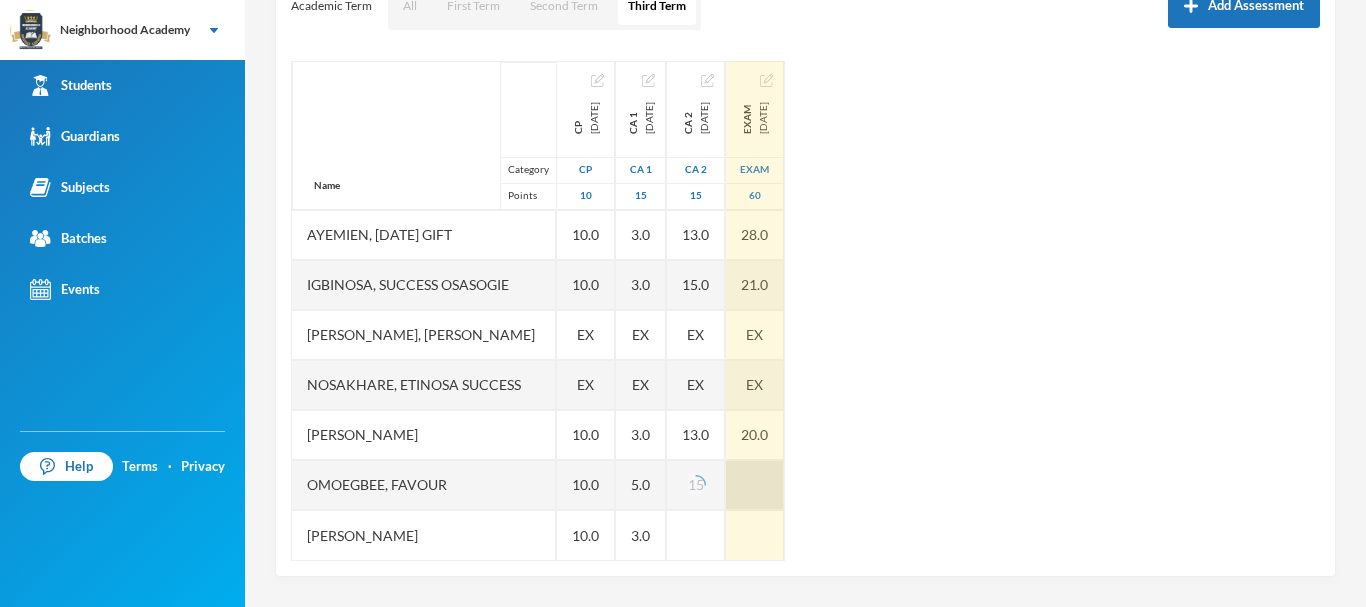 click on "Name   Category Points Abdulfatai, Abibah Ayemien, Monday Gift Igbinosa, Success Osasogie Nomwengho, Osaivbie Jennifer Nosakhare, Etinosa Success Obinna, Melody Omoegbee, Favour Yusuf, Christian Ayomiposi CP 2025-05-30 CP 10 10.0 10.0 10.0 EX EX 10.0 10.0 10.0 CA 1 2025-05-30 CA 1 15 3.0 3.0 3.0 EX EX 3.0 5.0 3.0 CA 2 2025-07-09 CA 2 15 15.0 13.0 15.0 EX EX 13.0 15 Exam 2025-07-30 Exam 60 5.0 28.0 21.0 EX EX 20.0" at bounding box center (805, 311) 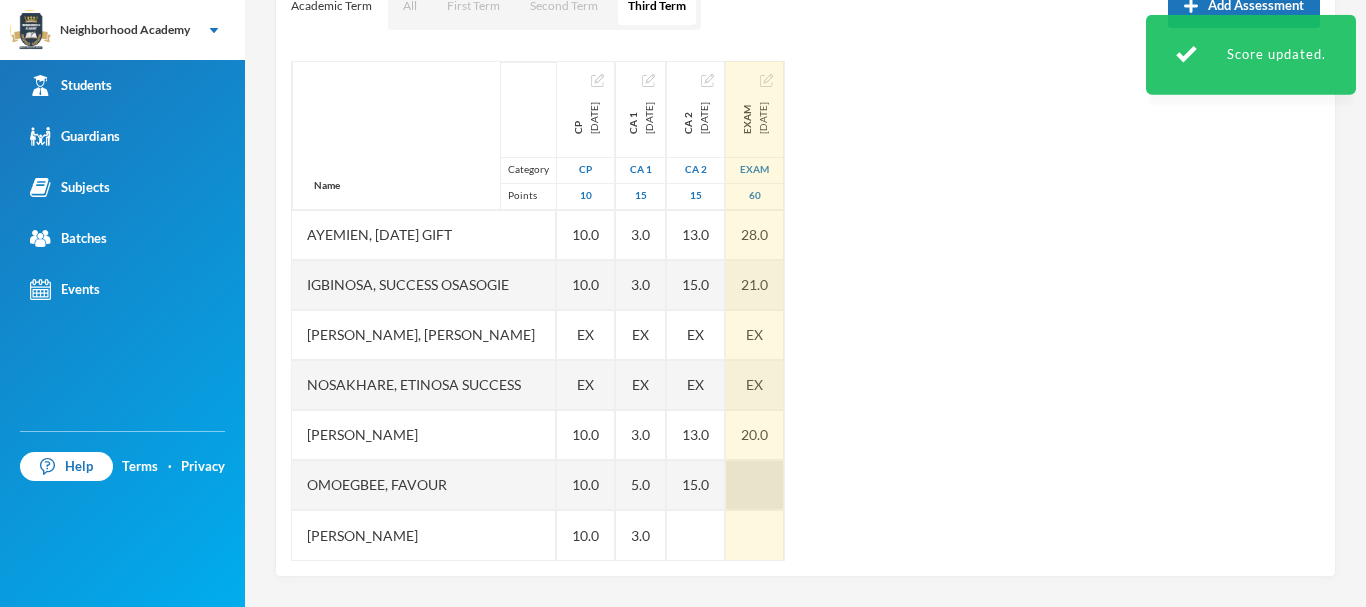 click at bounding box center (755, 485) 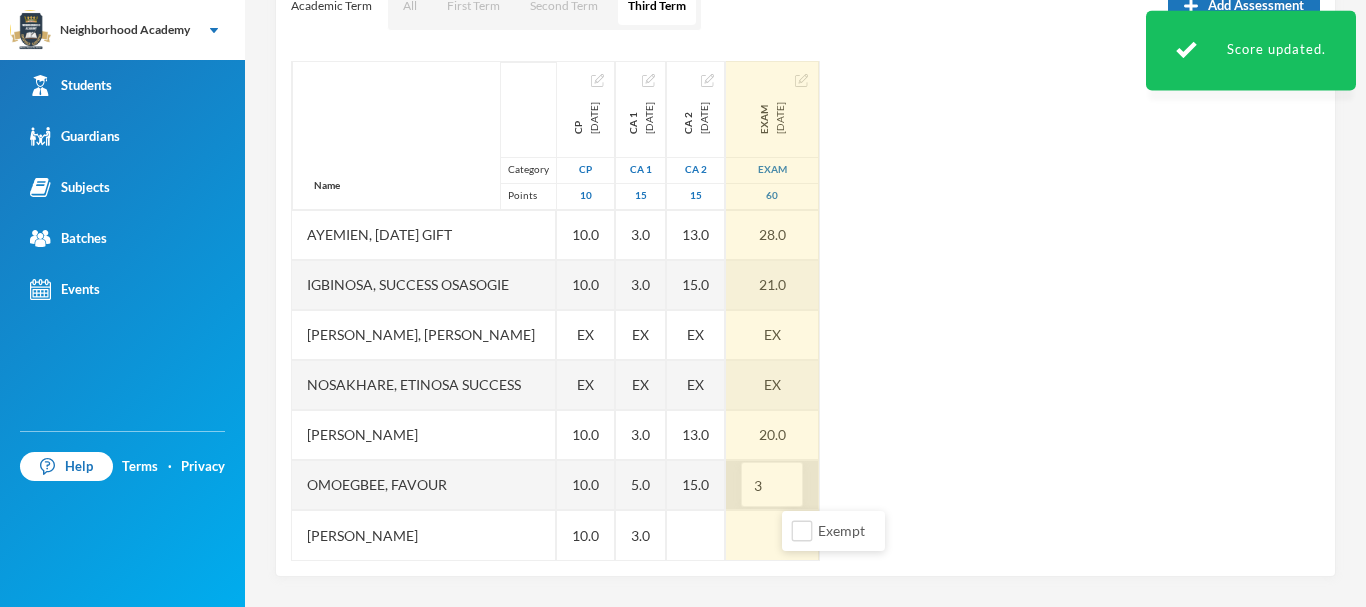 type on "33" 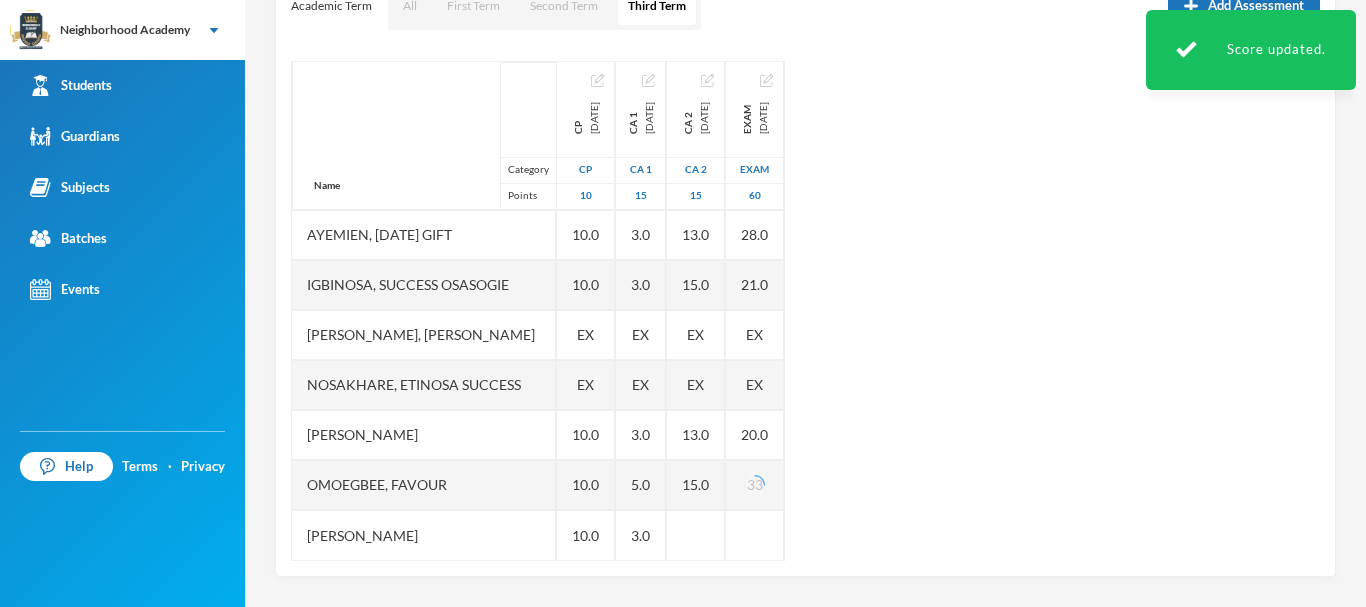 click on "Name   Category Points Abdulfatai, Abibah Ayemien, Monday Gift Igbinosa, Success Osasogie Nomwengho, Osaivbie Jennifer Nosakhare, Etinosa Success Obinna, Melody Omoegbee, Favour Yusuf, Christian Ayomiposi CP 2025-05-30 CP 10 10.0 10.0 10.0 EX EX 10.0 10.0 10.0 CA 1 2025-05-30 CA 1 15 3.0 3.0 3.0 EX EX 3.0 5.0 3.0 CA 2 2025-07-09 CA 2 15 15.0 13.0 15.0 EX EX 13.0 15.0 Exam 2025-07-30 Exam 60 5.0 28.0 21.0 EX EX 20.0 33" at bounding box center (805, 311) 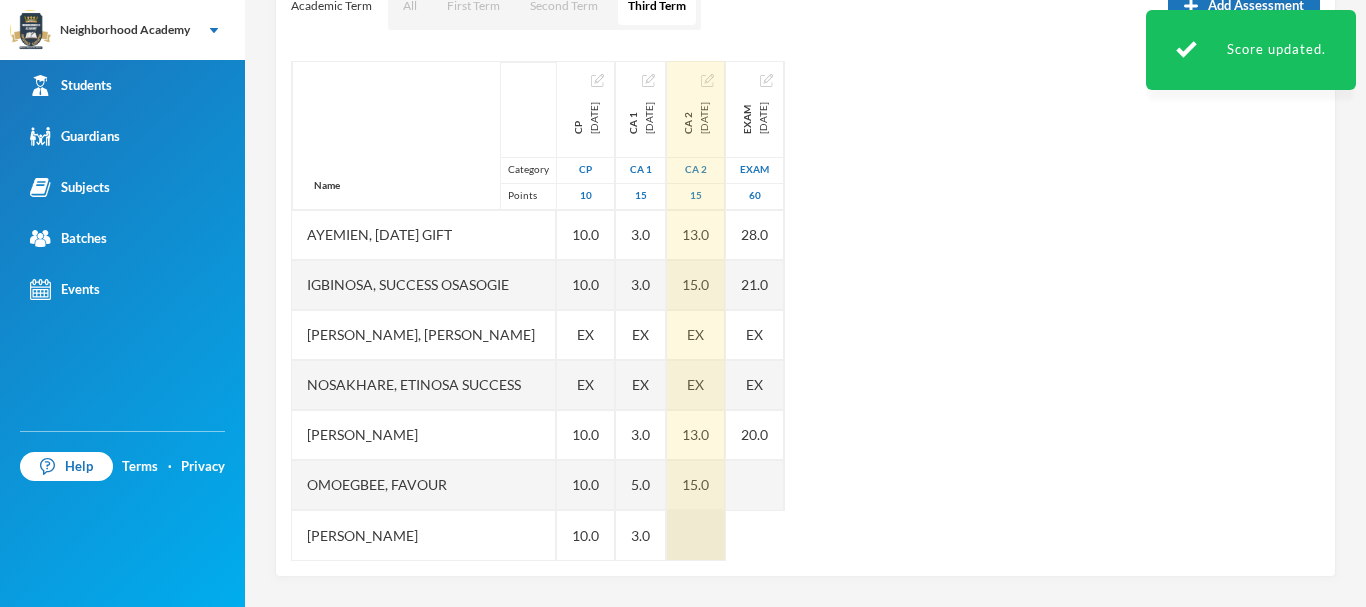click at bounding box center [696, 535] 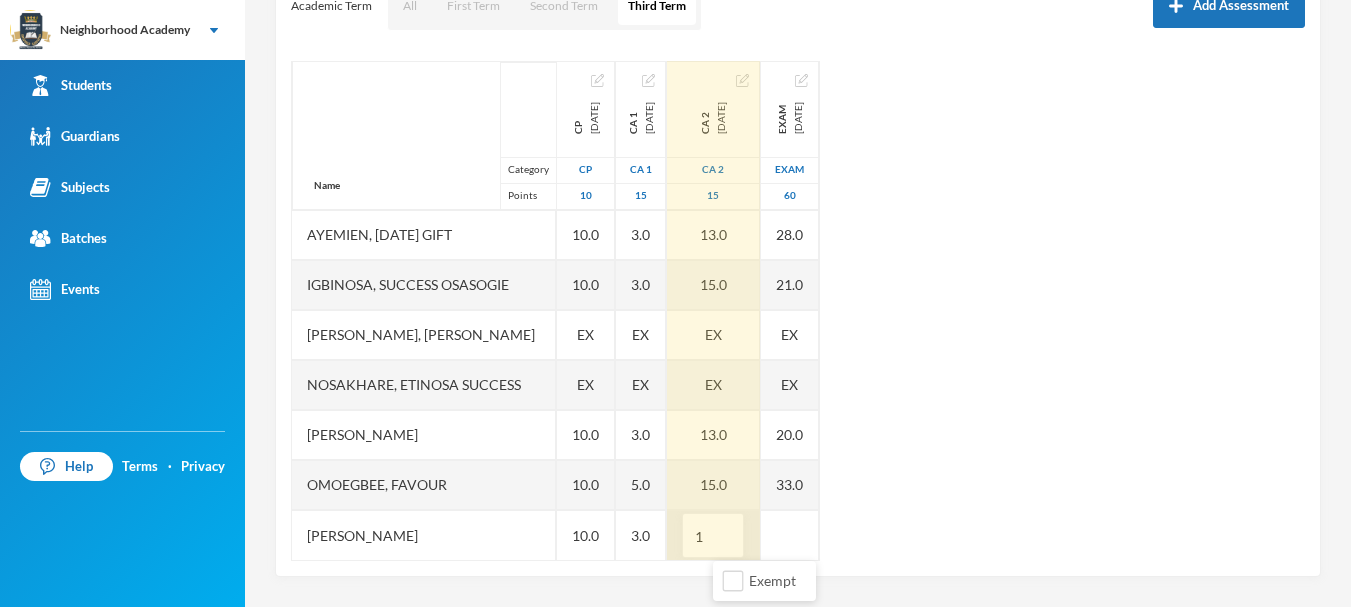 type on "13" 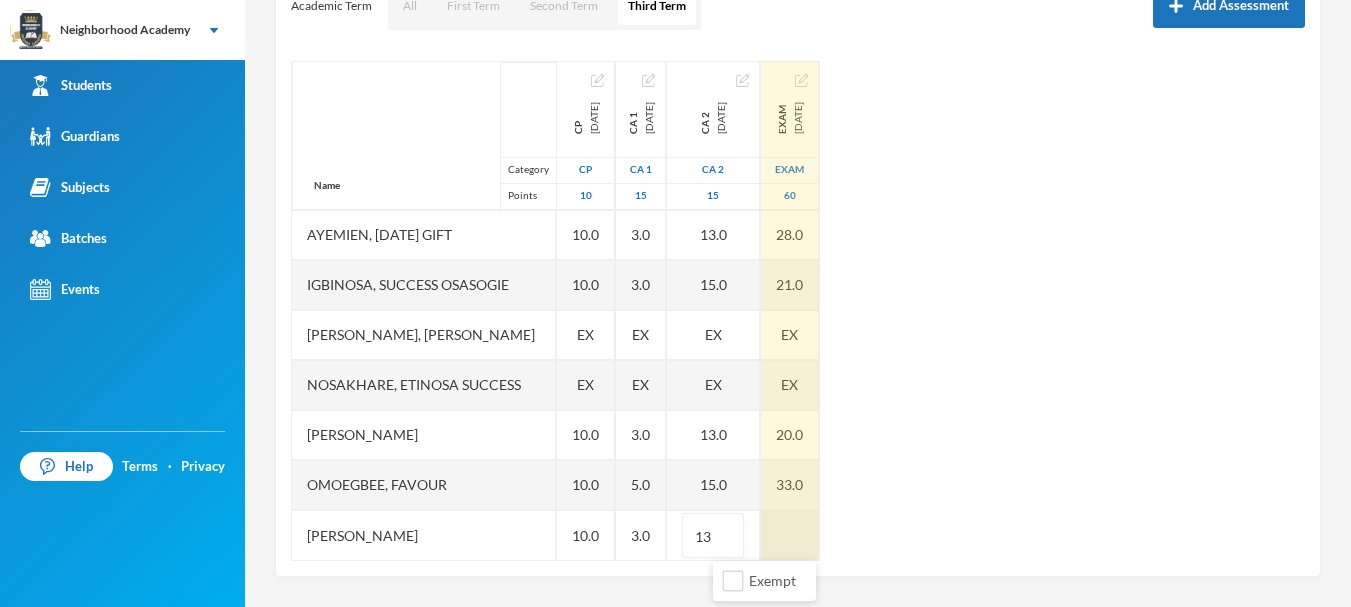 click at bounding box center (790, 535) 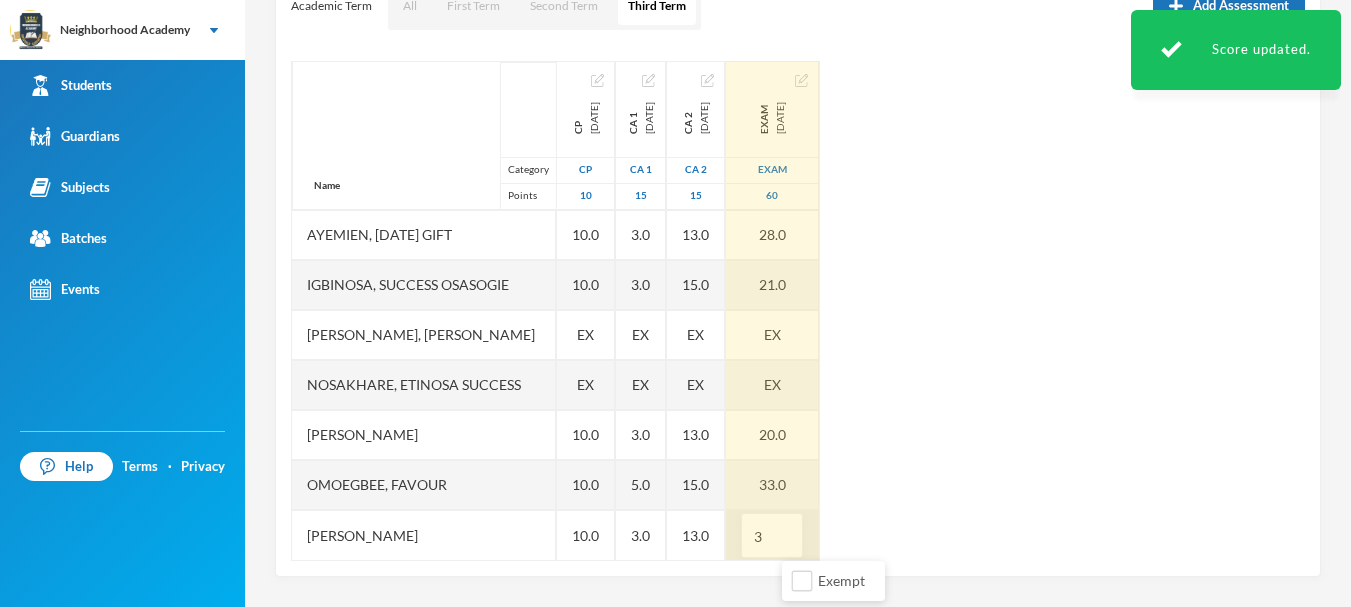type on "35" 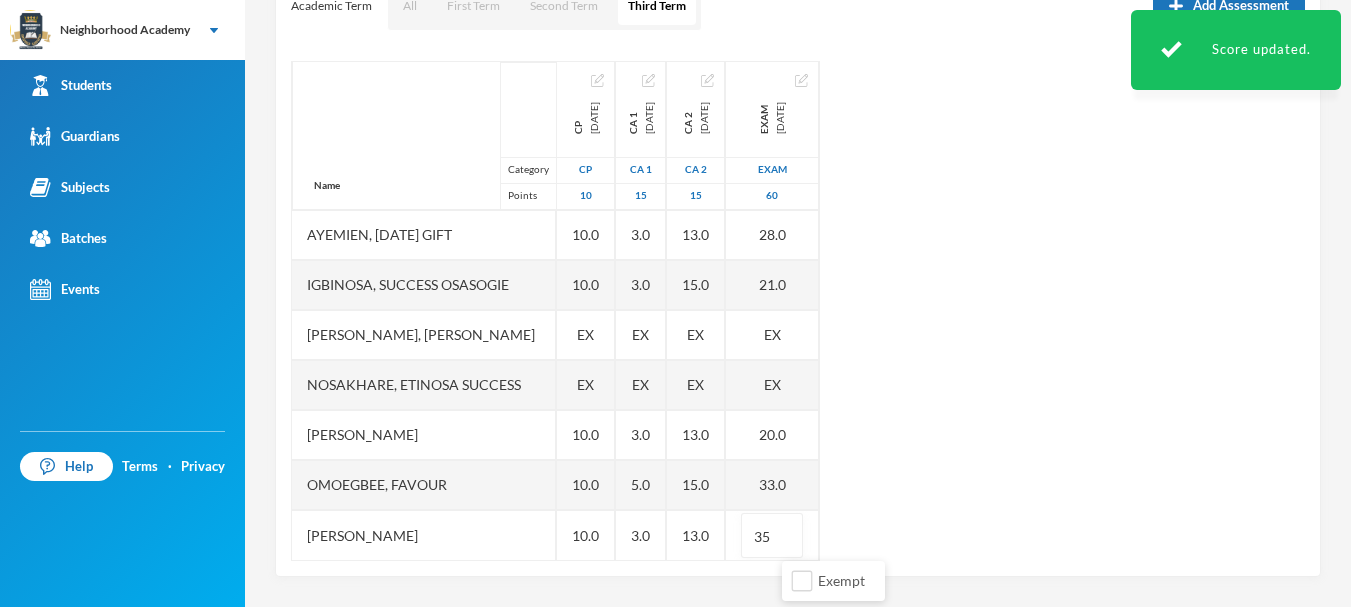 click on "Name   Category Points Abdulfatai, Abibah Ayemien, Monday Gift Igbinosa, Success Osasogie Nomwengho, Osaivbie Jennifer Nosakhare, Etinosa Success Obinna, Melody Omoegbee, Favour Yusuf, Christian Ayomiposi CP 2025-05-30 CP 10 10.0 10.0 10.0 EX EX 10.0 10.0 10.0 CA 1 2025-05-30 CA 1 15 3.0 3.0 3.0 EX EX 3.0 5.0 3.0 CA 2 2025-07-09 CA 2 15 15.0 13.0 15.0 EX EX 13.0 15.0 13.0 Exam 2025-07-30 Exam 60 5.0 28.0 21.0 EX EX 20.0 33.0 35" at bounding box center [798, 311] 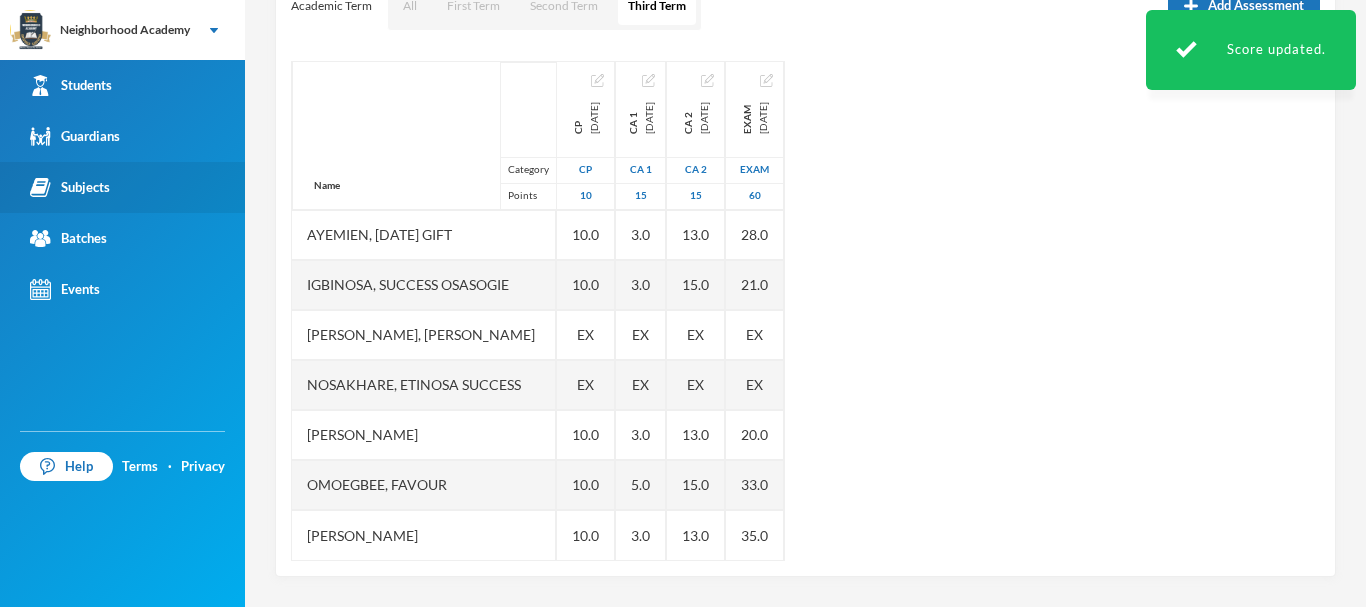 click on "Subjects" at bounding box center (70, 187) 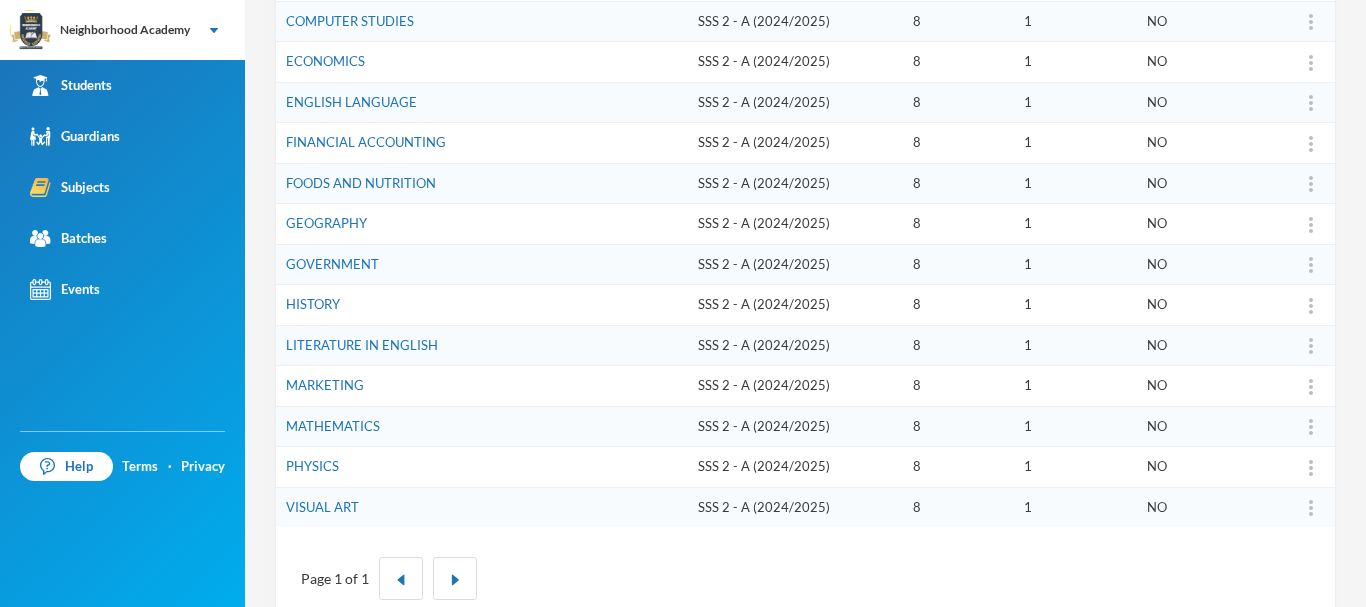 scroll, scrollTop: 622, scrollLeft: 0, axis: vertical 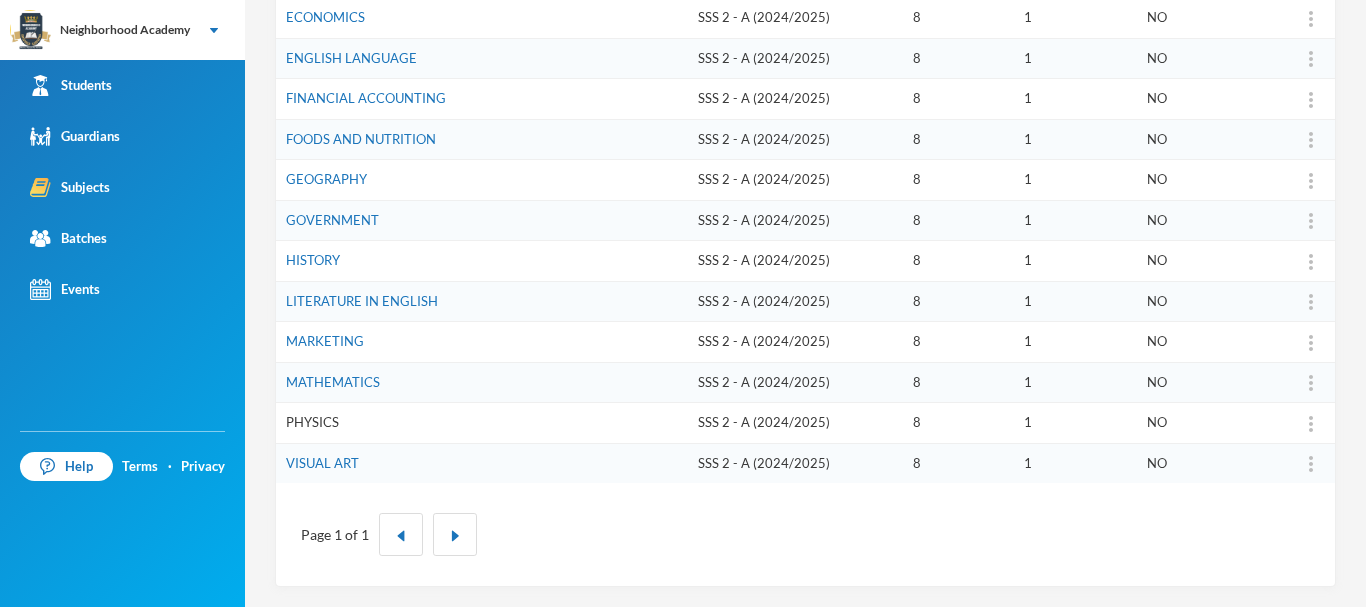 click on "PHYSICS" at bounding box center [312, 422] 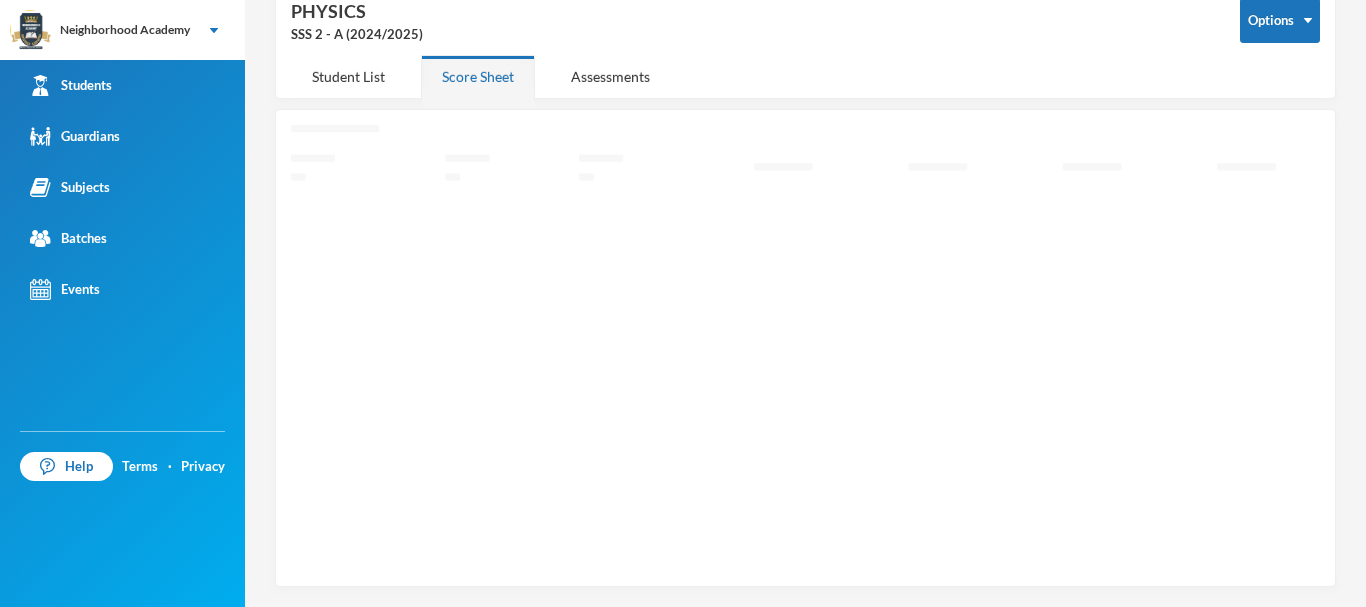 scroll, scrollTop: 106, scrollLeft: 0, axis: vertical 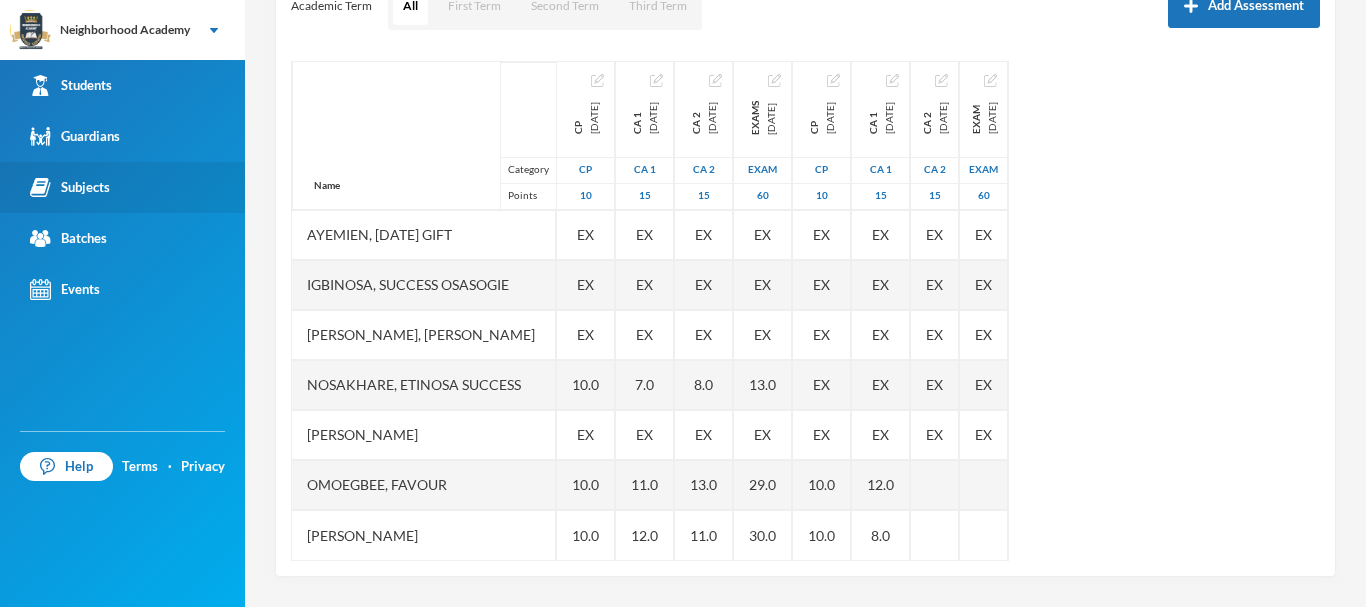 click on "Subjects" at bounding box center [122, 187] 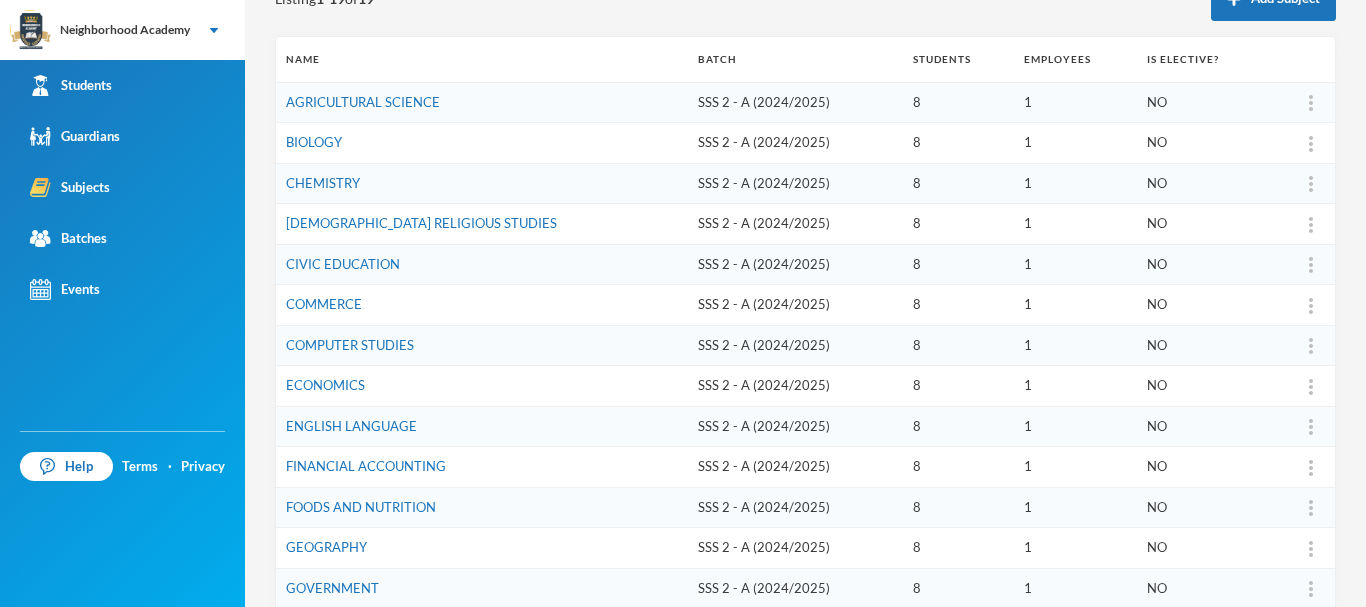scroll, scrollTop: 105, scrollLeft: 0, axis: vertical 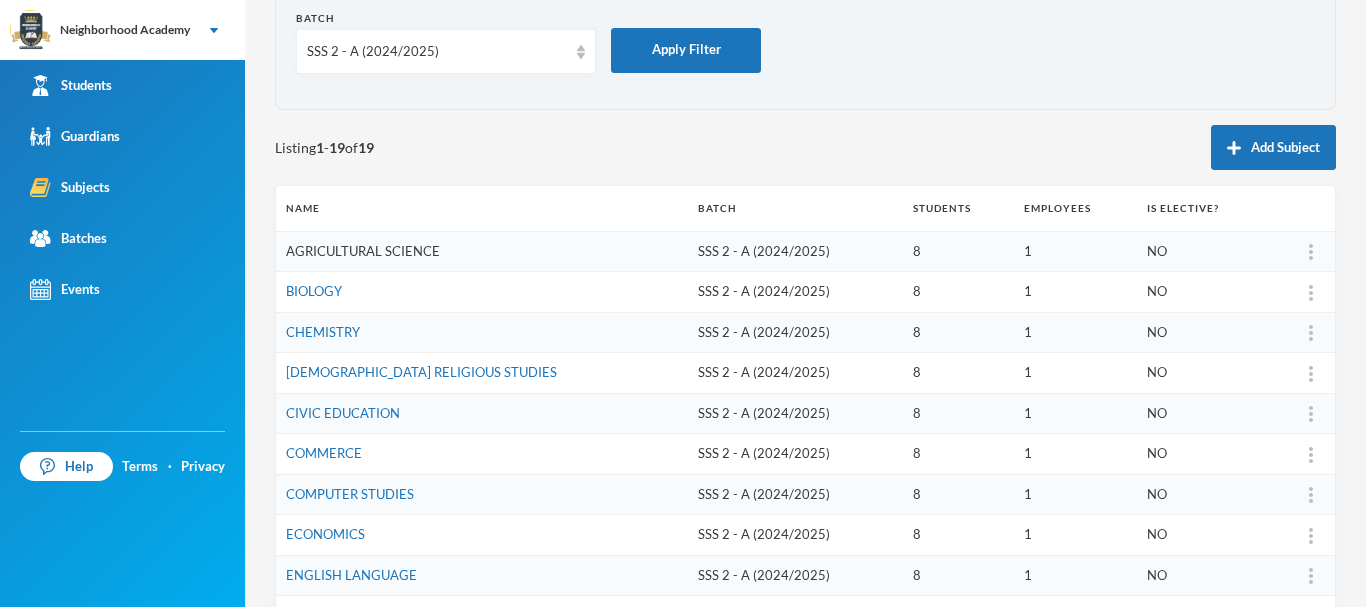 click on "AGRICULTURAL SCIENCE" at bounding box center [363, 251] 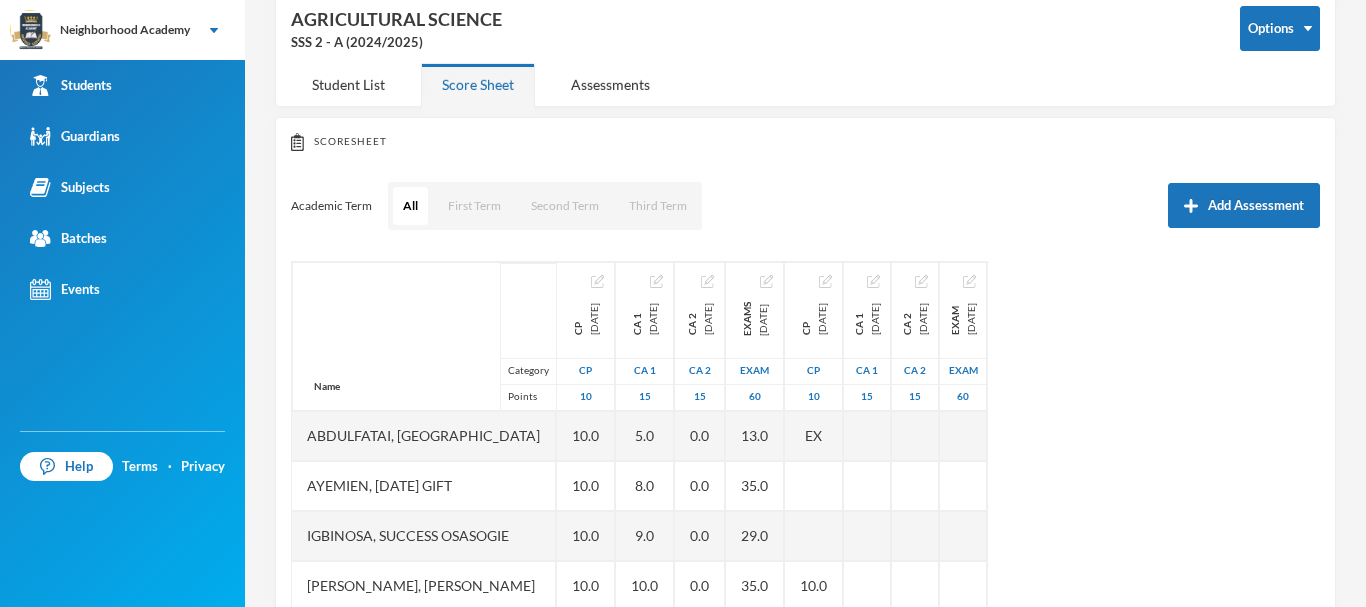 scroll, scrollTop: 51, scrollLeft: 0, axis: vertical 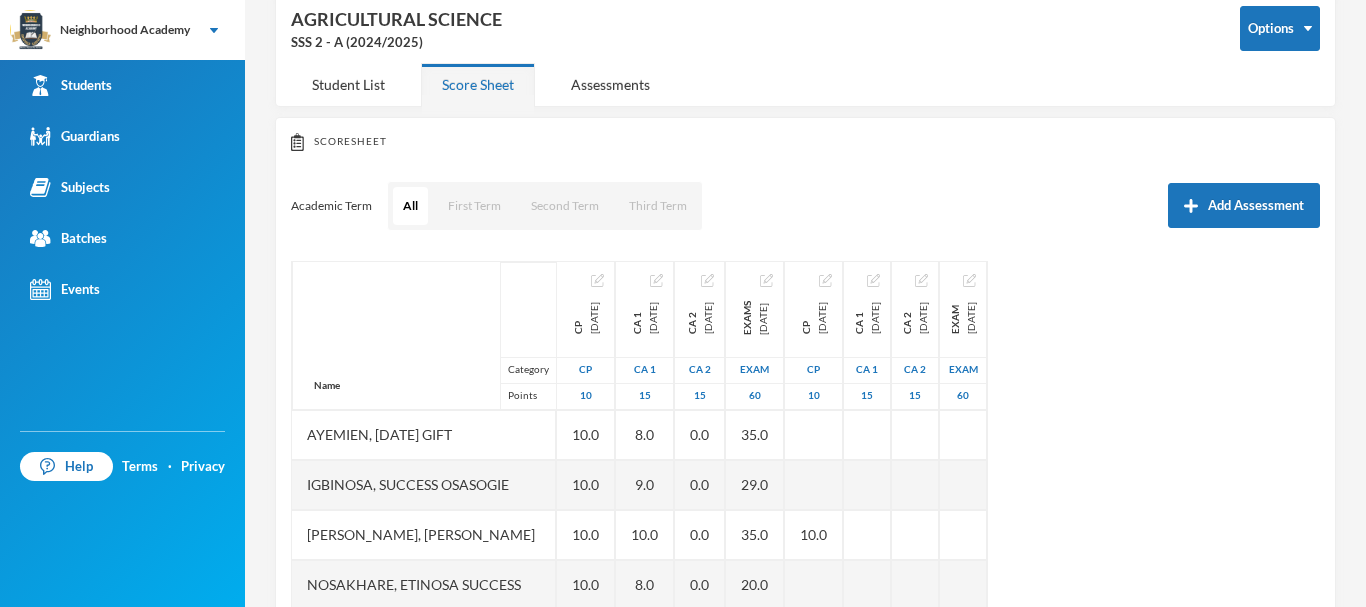 click on "Name   Category Points Abdulfatai, Abibah Ayemien, Monday Gift Igbinosa, Success Osasogie Nomwengho, Osaivbie Jennifer Nosakhare, Etinosa Success Obinna, Melody Omoegbee, Favour Yusuf, Christian Ayomiposi CP 2025-02-13 CP 10 10.0 10.0 10.0 10.0 10.0 10.0 10.0 10.0 CA 1 2025-02-14 CA 1 15 5.0 8.0 9.0 10.0 8.0 4.0 11.0 8.0 CA 2 2025-03-14 CA 2 15 0.0 0.0 0.0 0.0 0.0 0.0 0.0 0.0 Exams 2025-03-28 Exam 60 13.0 35.0 29.0 35.0 20.0 7.0 39.0 31.0 CP 2025-05-30 CP 10 EX 10.0 10.0 CA 1 2025-05-30 CA 1 15 CA 2 2025-07-09 CA 2 15 Exam 2025-07-31 Exam 60" at bounding box center [805, 511] 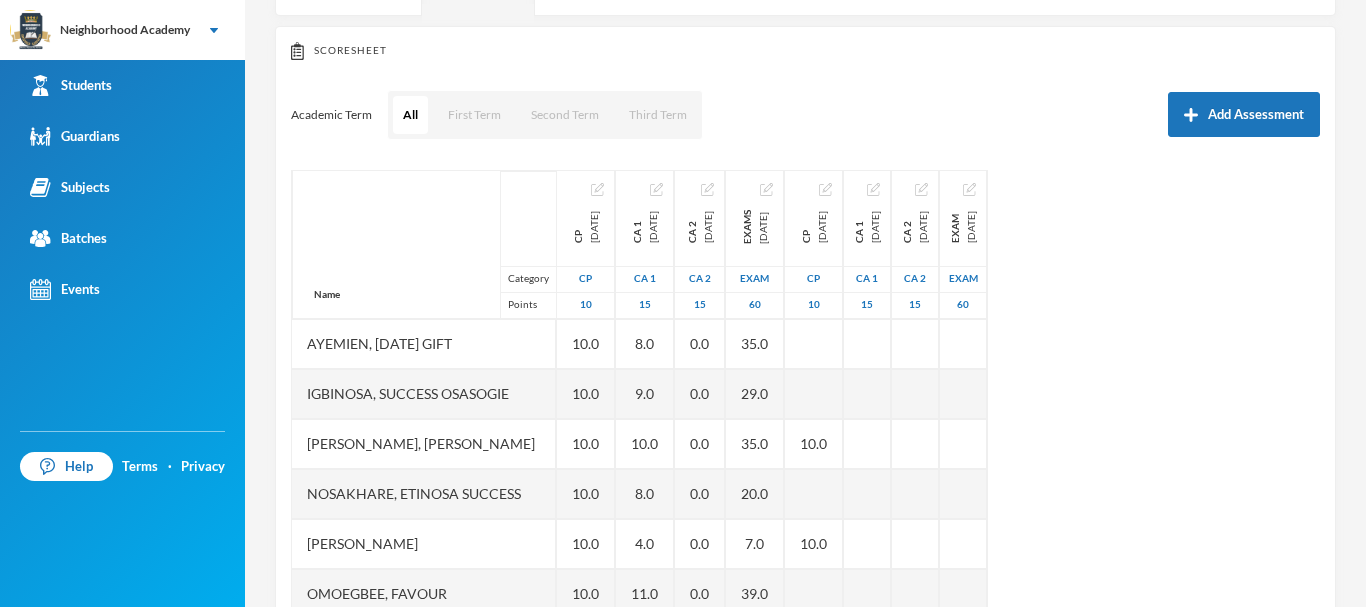 scroll, scrollTop: 305, scrollLeft: 0, axis: vertical 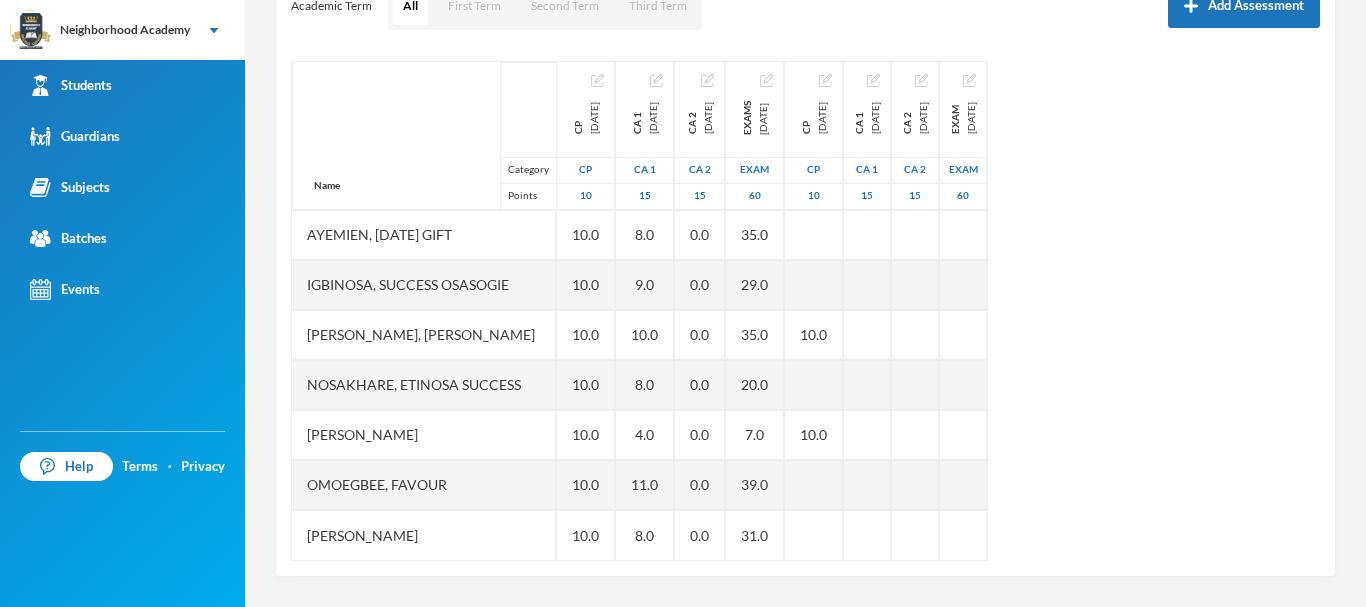 click on "Name   Category Points Abdulfatai, Abibah Ayemien, Monday Gift Igbinosa, Success Osasogie Nomwengho, Osaivbie Jennifer Nosakhare, Etinosa Success Obinna, Melody Omoegbee, Favour Yusuf, Christian Ayomiposi CP 2025-02-13 CP 10 10.0 10.0 10.0 10.0 10.0 10.0 10.0 10.0 CA 1 2025-02-14 CA 1 15 5.0 8.0 9.0 10.0 8.0 4.0 11.0 8.0 CA 2 2025-03-14 CA 2 15 0.0 0.0 0.0 0.0 0.0 0.0 0.0 0.0 Exams 2025-03-28 Exam 60 13.0 35.0 29.0 35.0 20.0 7.0 39.0 31.0 CP 2025-05-30 CP 10 EX 10.0 10.0 CA 1 2025-05-30 CA 1 15 CA 2 2025-07-09 CA 2 15 Exam 2025-07-31 Exam 60" at bounding box center (805, 311) 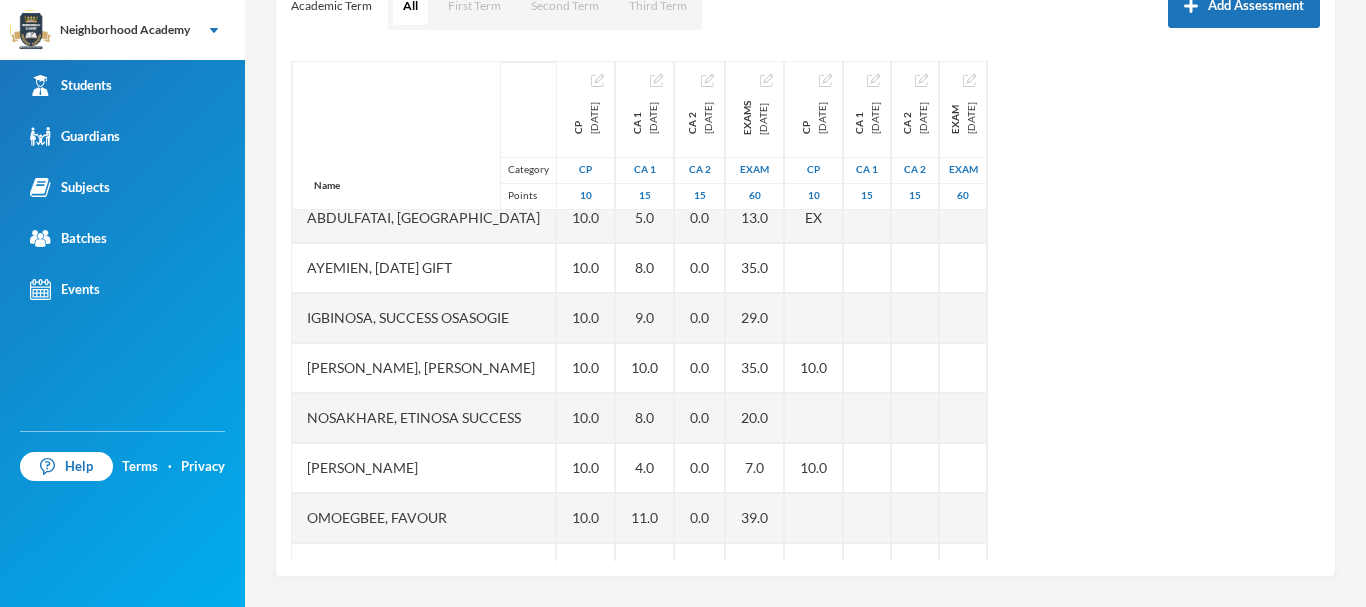 scroll, scrollTop: 0, scrollLeft: 0, axis: both 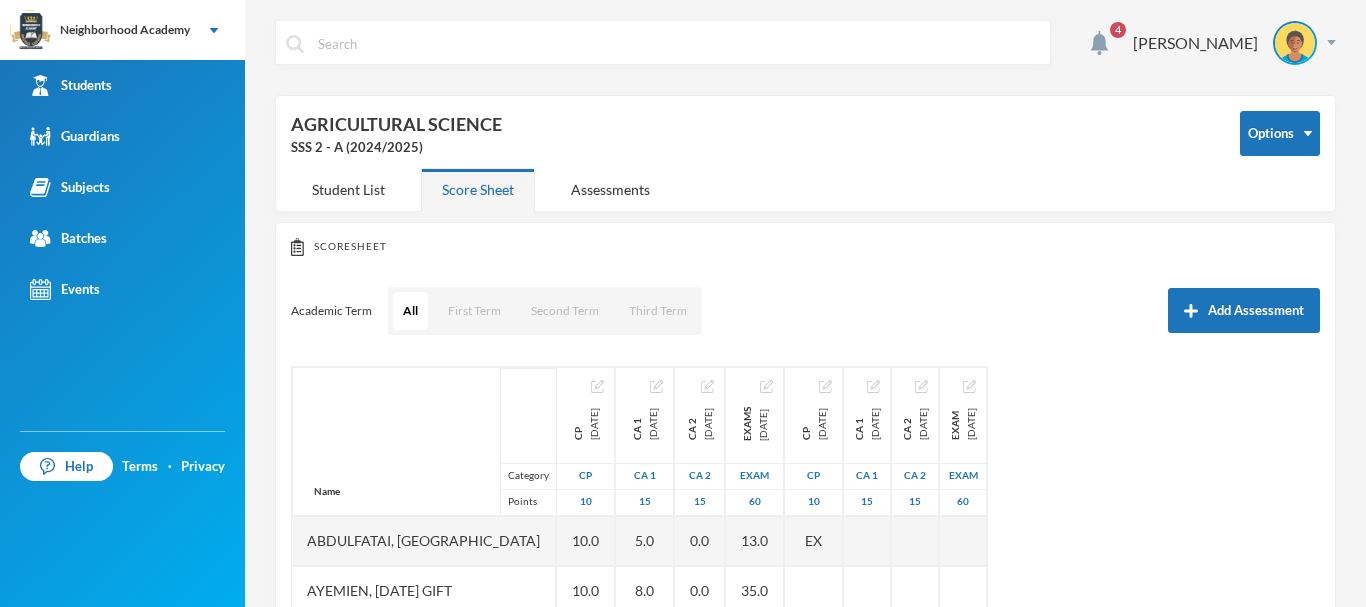 click on "4" at bounding box center (1118, 30) 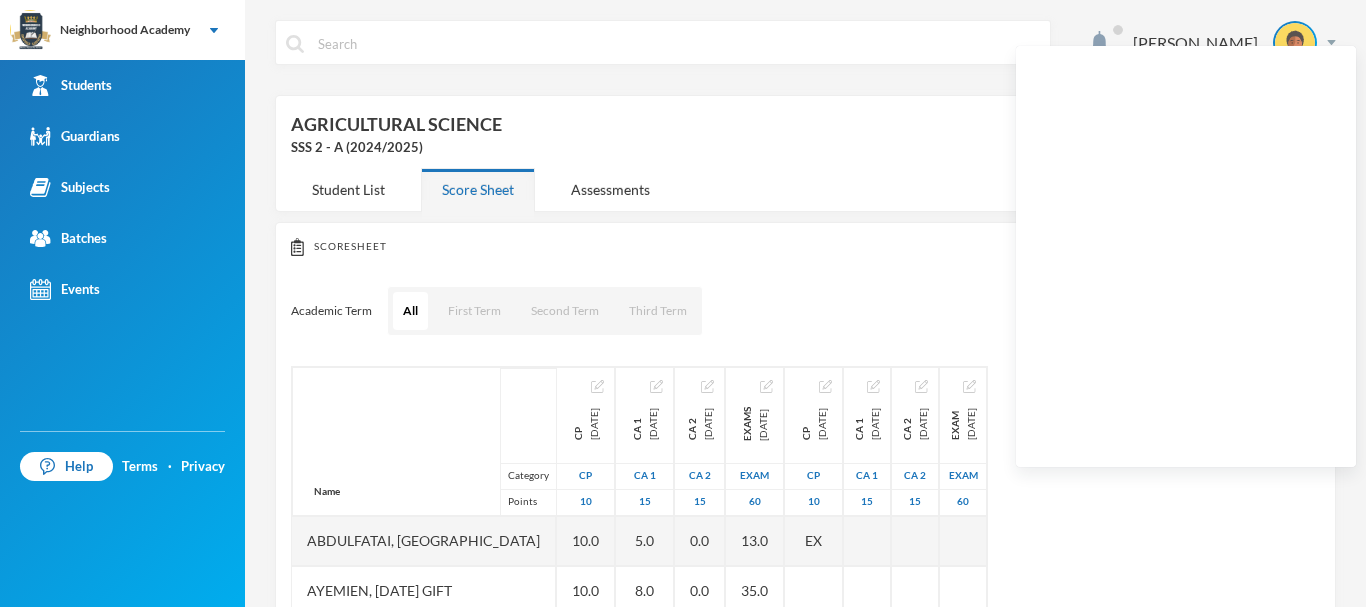 click on "Scoresheet Academic Term All First Term Second Term Third Term Add Assessment Name   Category Points Abdulfatai, Abibah Ayemien, Monday Gift Igbinosa, Success Osasogie Nomwengho, Osaivbie Jennifer Nosakhare, Etinosa Success Obinna, Melody Omoegbee, Favour Yusuf, Christian Ayomiposi CP 2025-02-13 CP 10 10.0 10.0 10.0 10.0 10.0 10.0 10.0 10.0 CA 1 2025-02-14 CA 1 15 5.0 8.0 9.0 10.0 8.0 4.0 11.0 8.0 CA 2 2025-03-14 CA 2 15 0.0 0.0 0.0 0.0 0.0 0.0 0.0 0.0 Exams 2025-03-28 Exam 60 13.0 35.0 29.0 35.0 20.0 7.0 39.0 31.0 CP 2025-05-30 CP 10 EX 10.0 10.0 CA 1 2025-05-30 CA 1 15 CA 2 2025-07-09 CA 2 15 Exam 2025-07-31 Exam 60" at bounding box center (805, 552) 